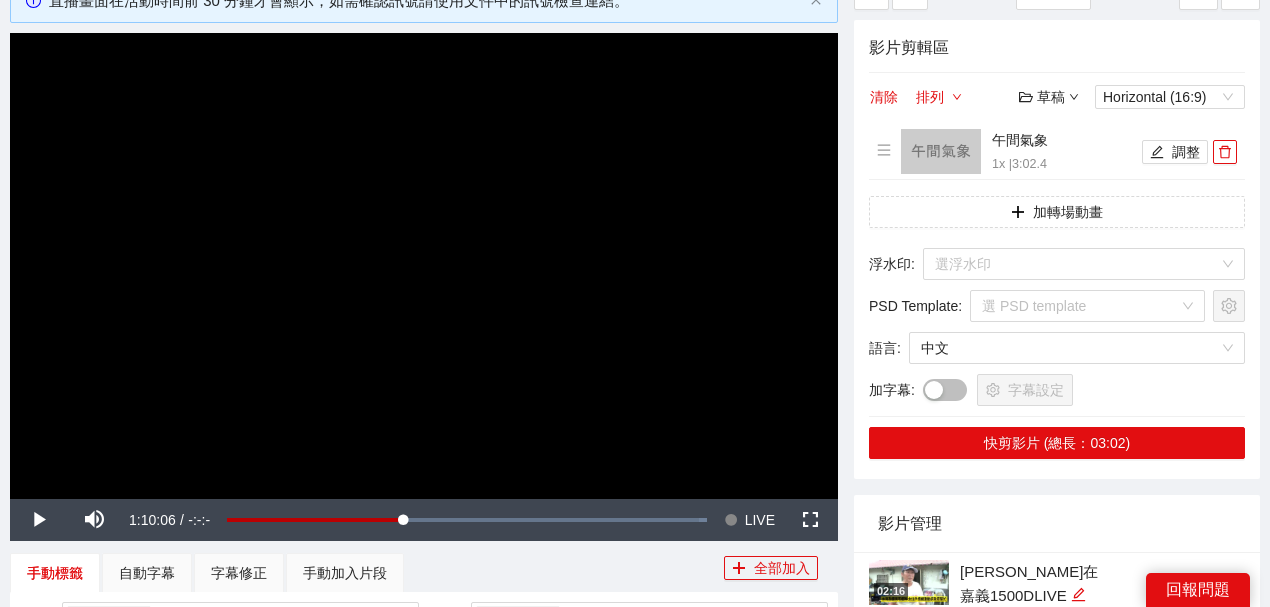 scroll, scrollTop: 333, scrollLeft: 0, axis: vertical 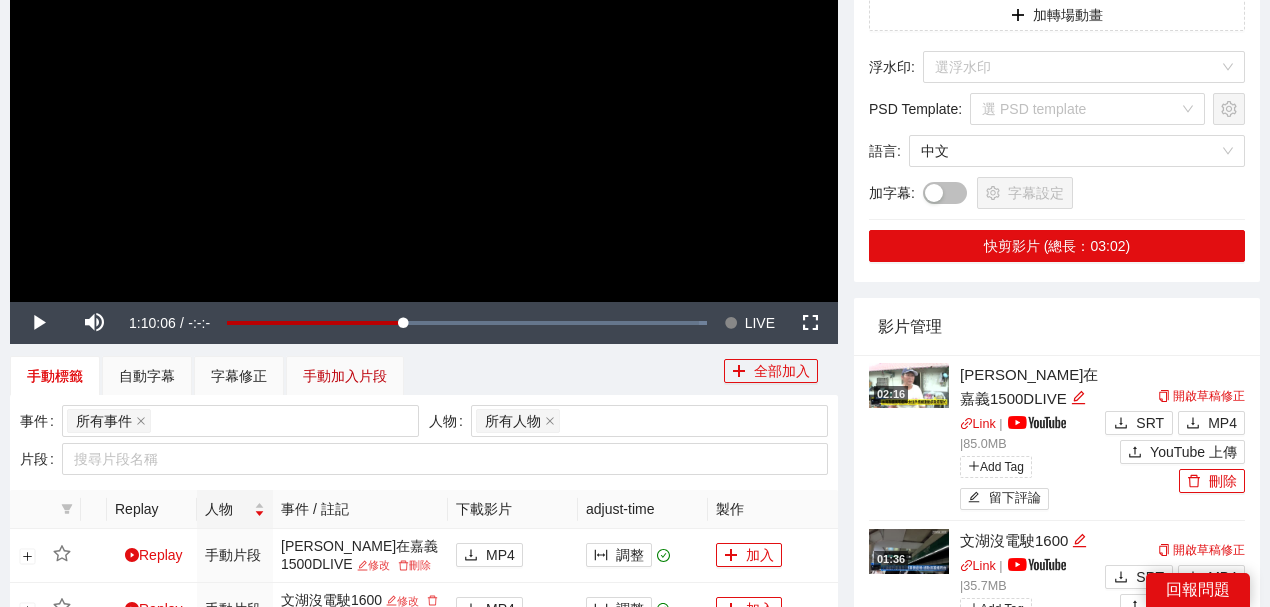click on "手動加入片段" at bounding box center (345, 376) 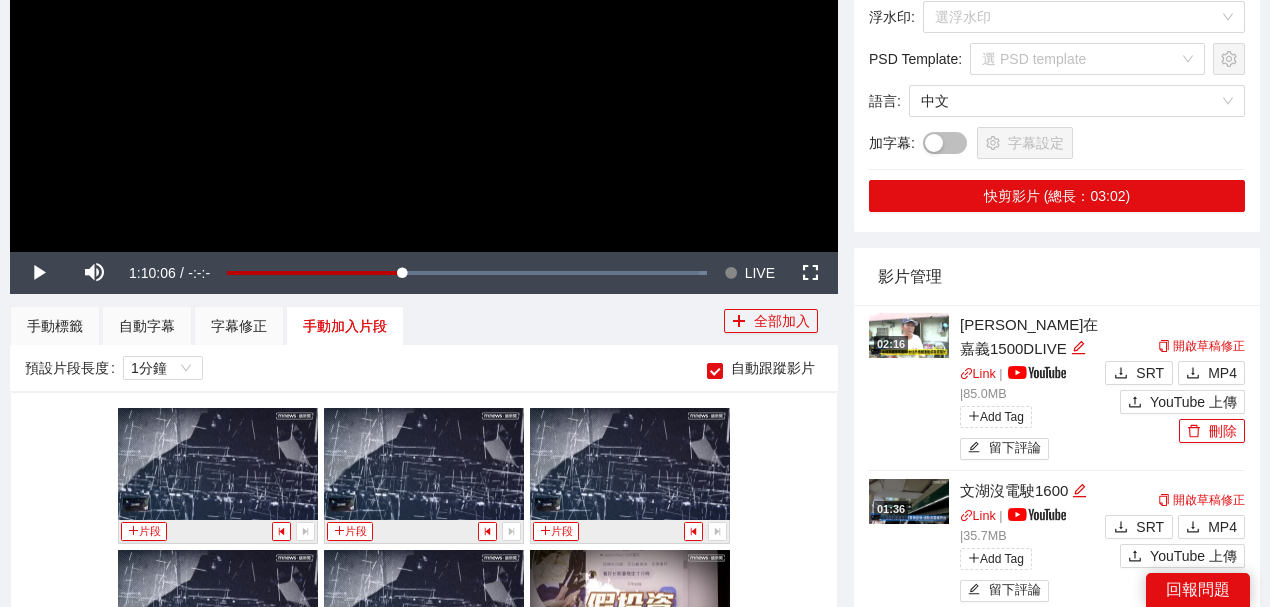scroll, scrollTop: 466, scrollLeft: 0, axis: vertical 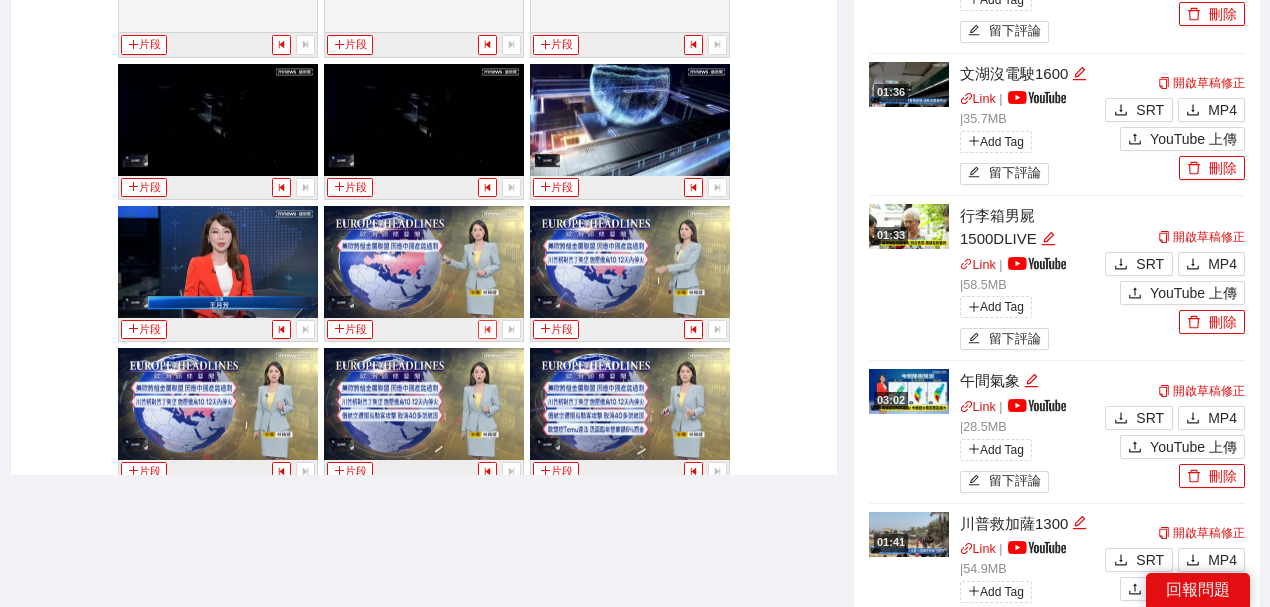 click 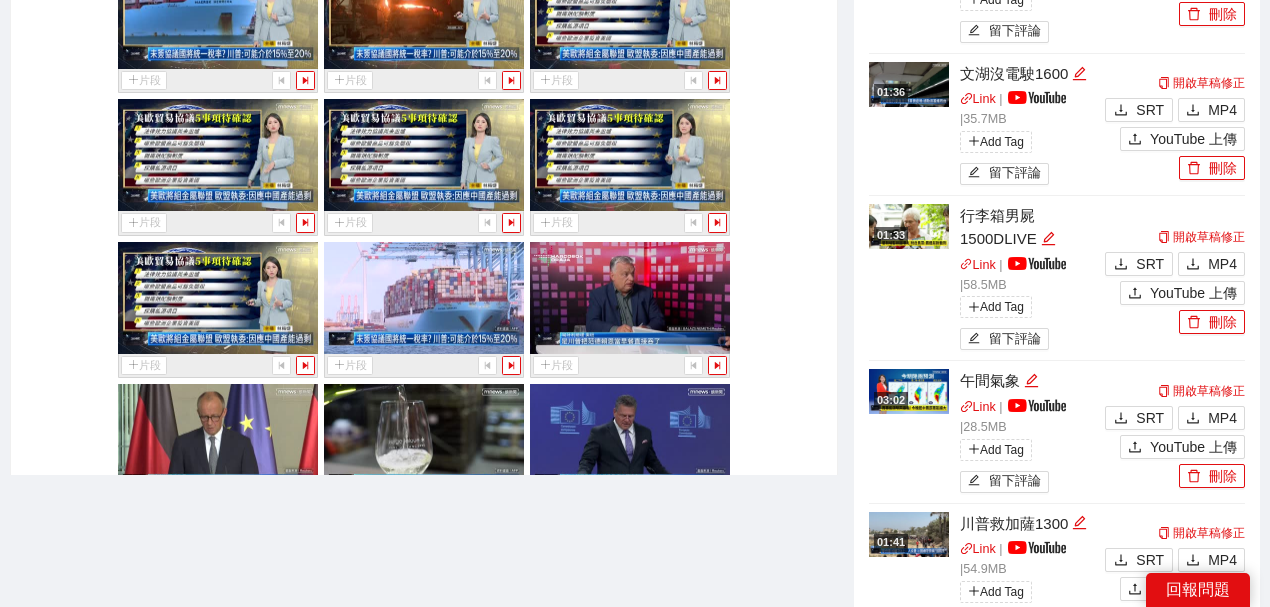 scroll, scrollTop: 29742, scrollLeft: 0, axis: vertical 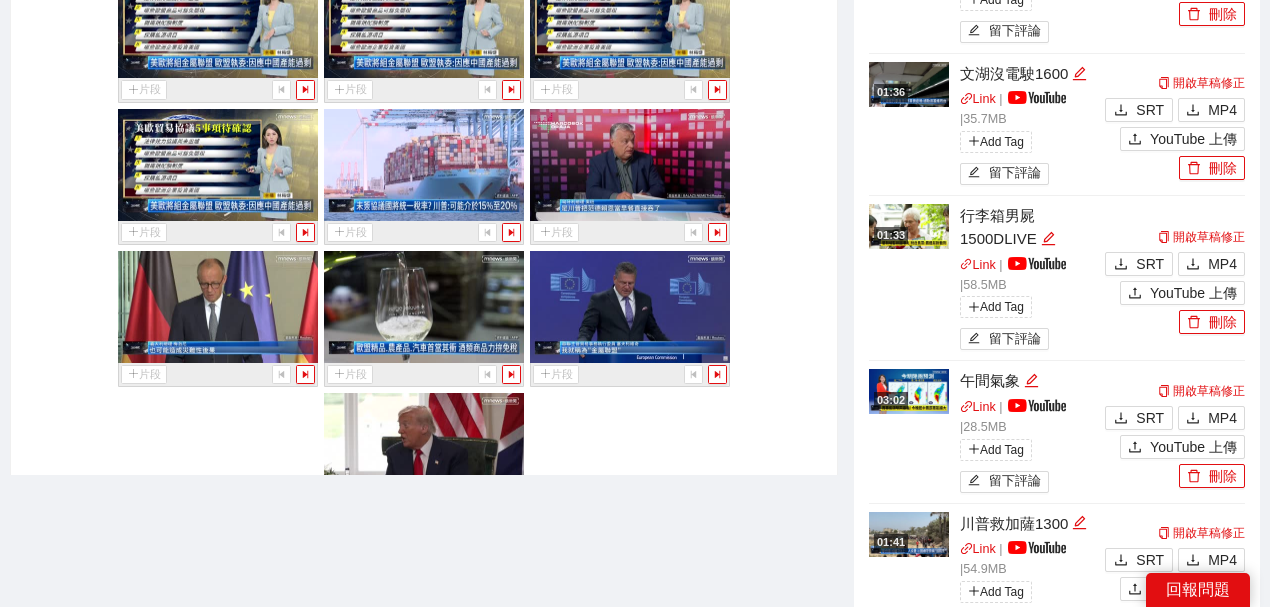 click 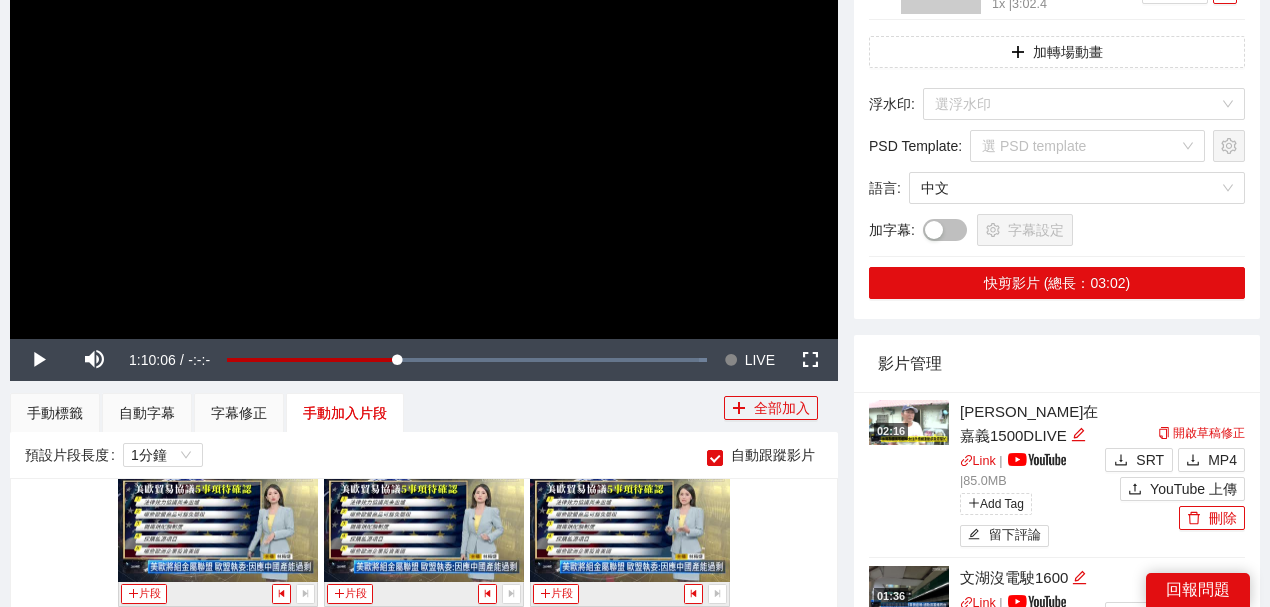 scroll, scrollTop: 266, scrollLeft: 0, axis: vertical 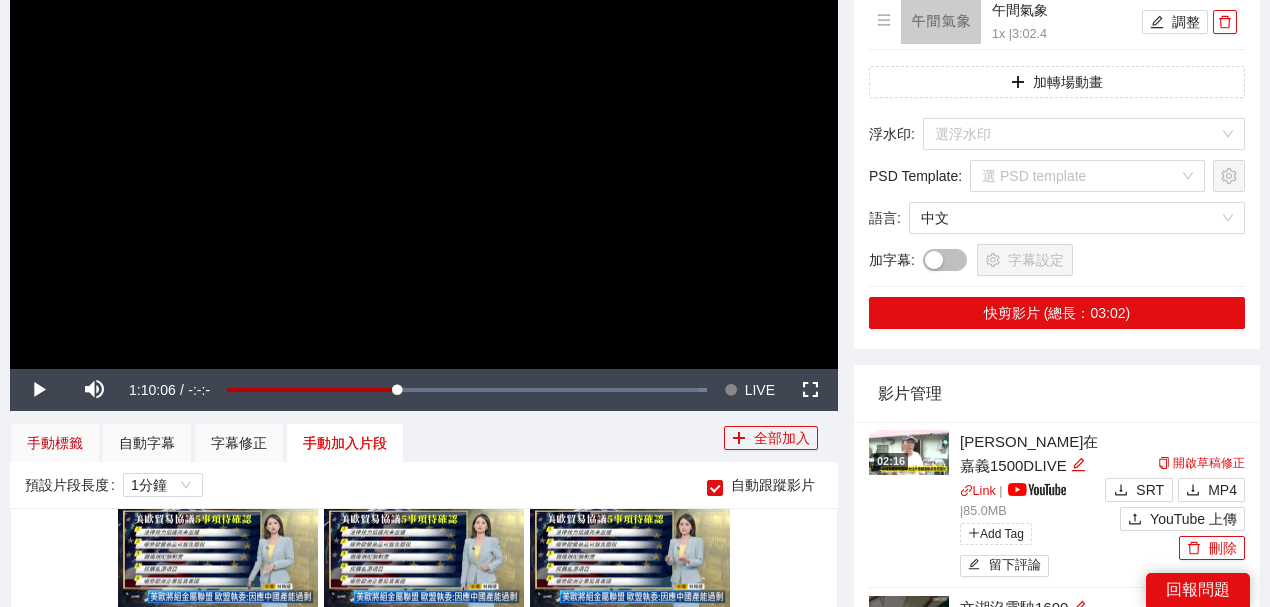 click on "手動標籤" at bounding box center (55, 443) 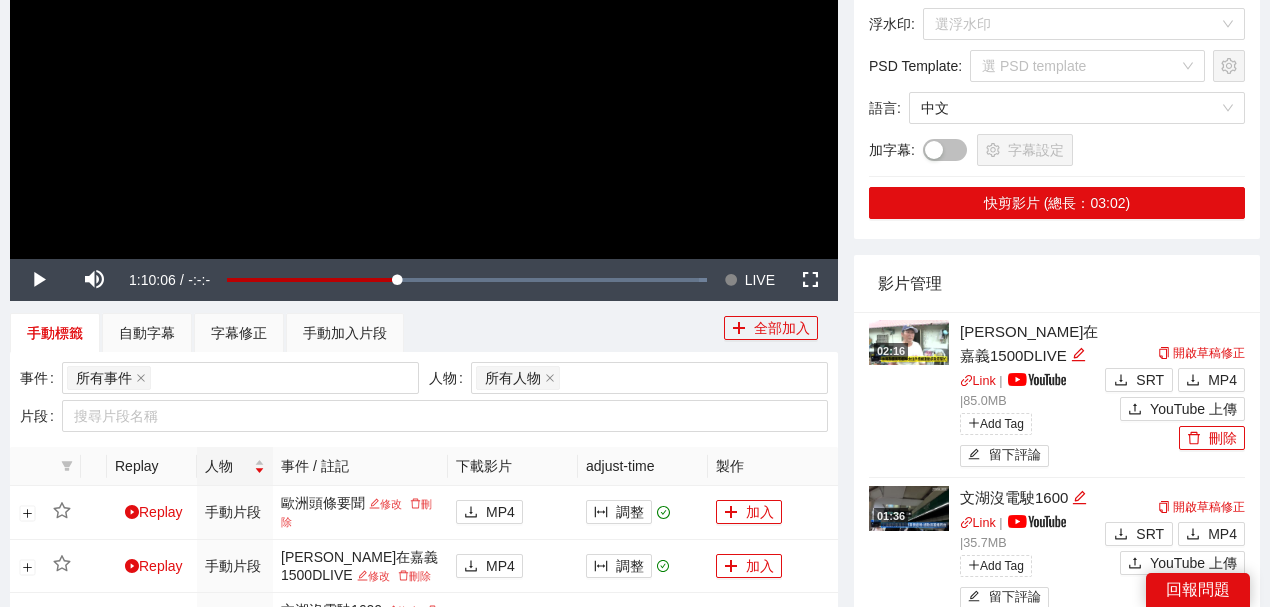 scroll, scrollTop: 466, scrollLeft: 0, axis: vertical 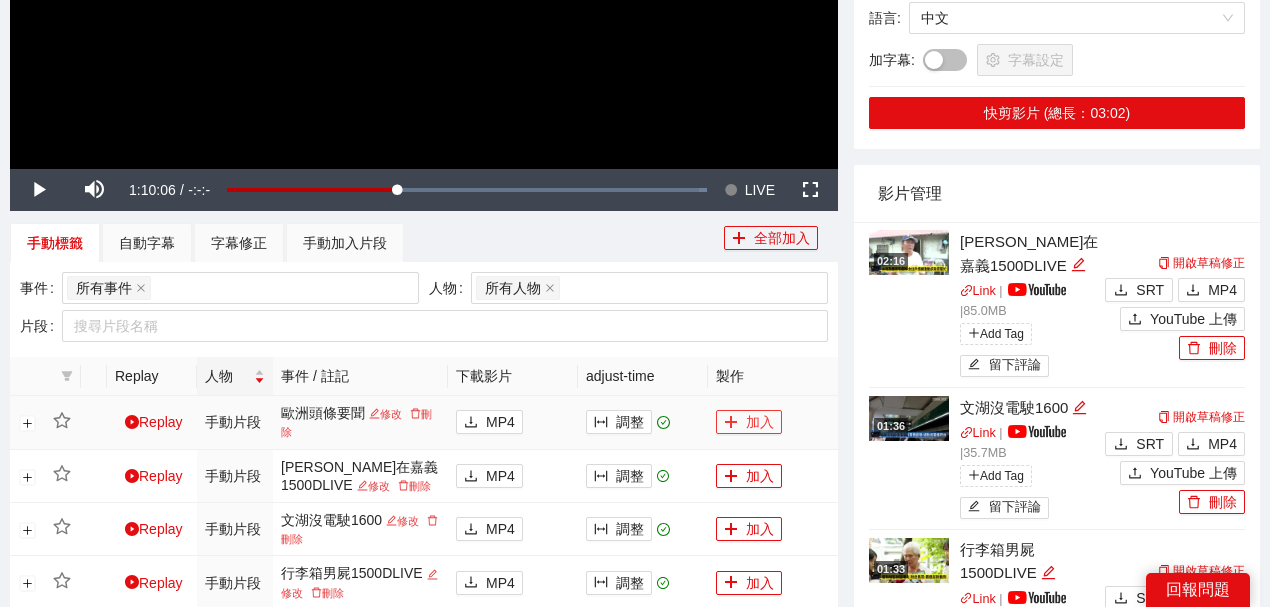 click 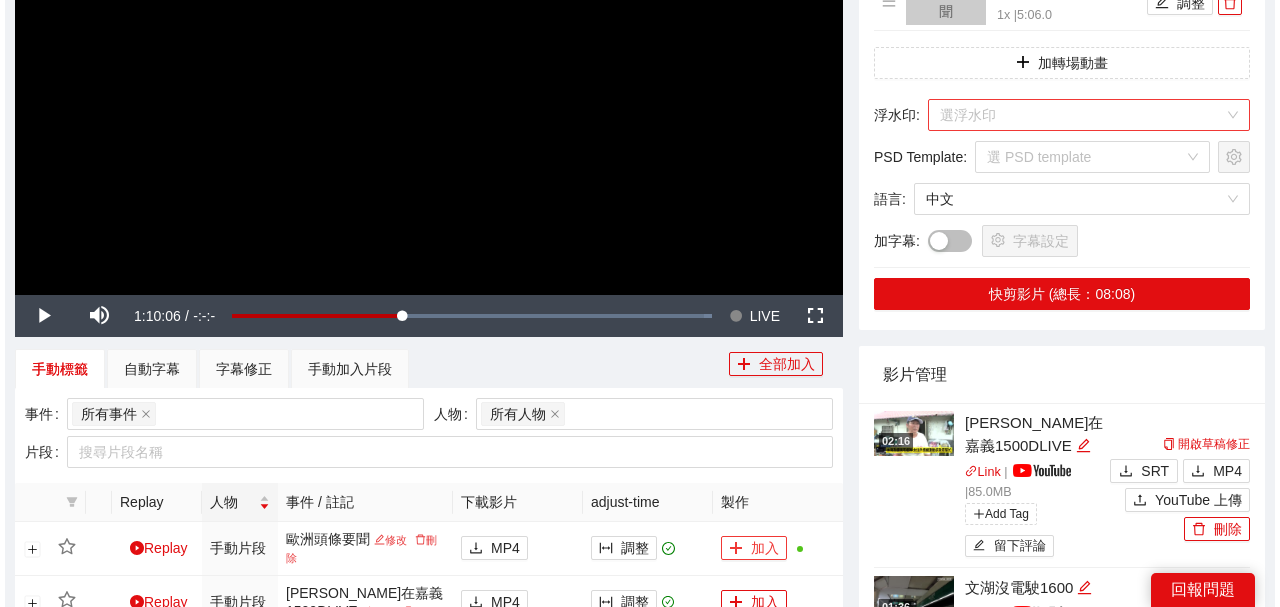 scroll, scrollTop: 200, scrollLeft: 0, axis: vertical 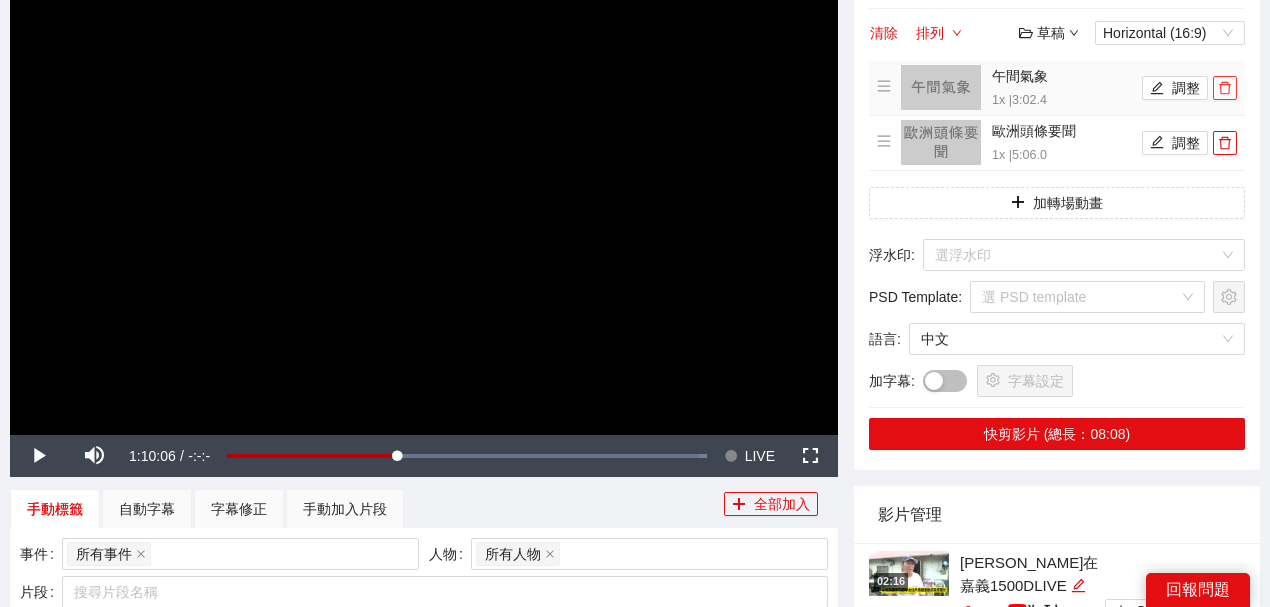 click 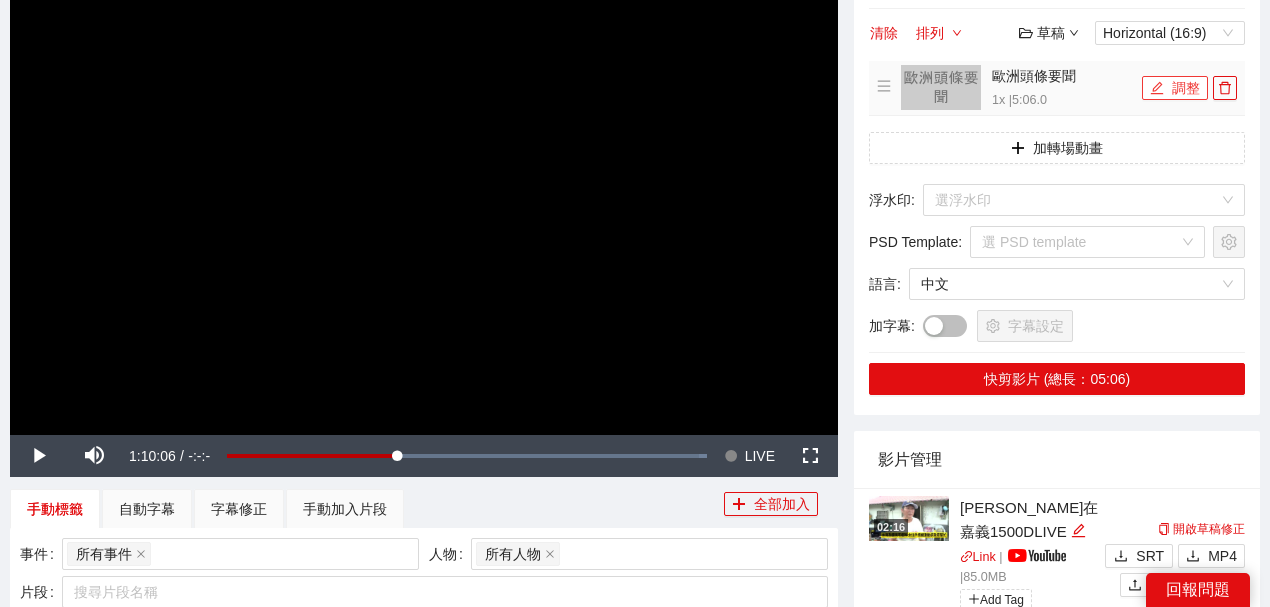 click on "調整" at bounding box center [1175, 88] 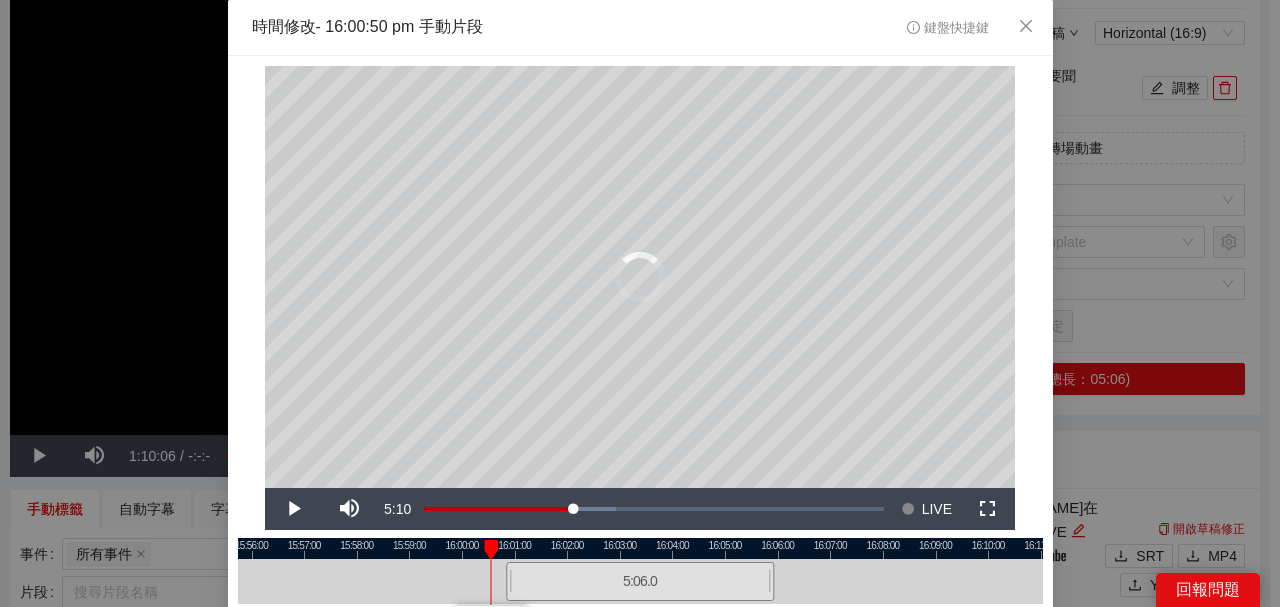 drag, startPoint x: 502, startPoint y: 547, endPoint x: 482, endPoint y: 548, distance: 20.024984 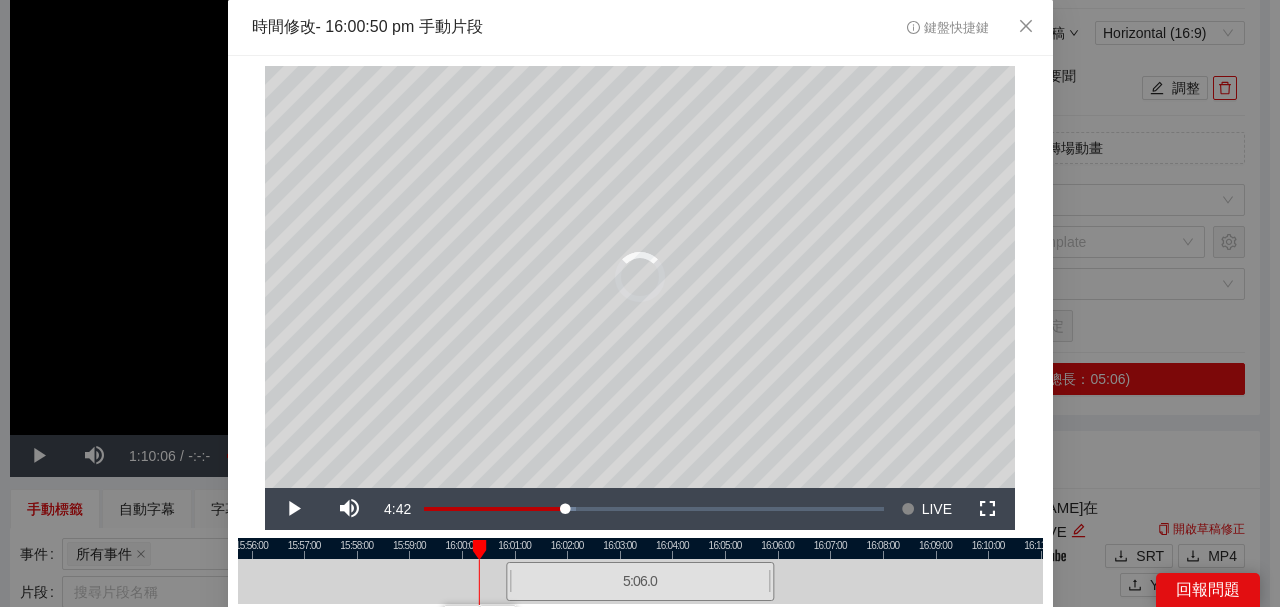 drag, startPoint x: 497, startPoint y: 548, endPoint x: 470, endPoint y: 540, distance: 28.160255 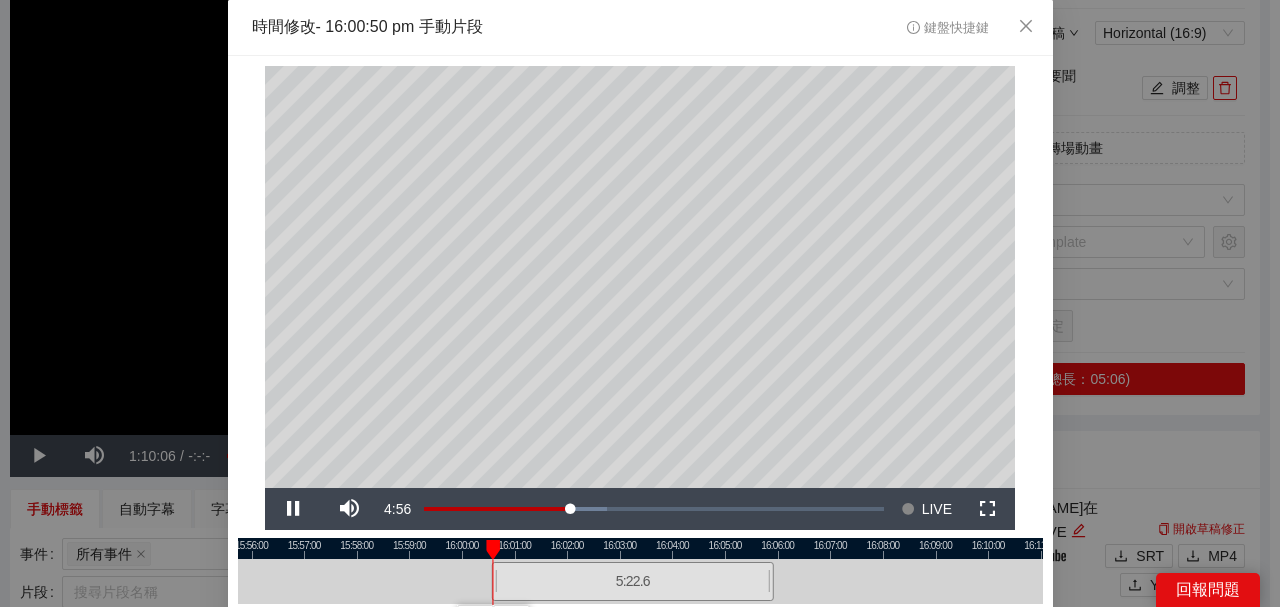 click at bounding box center [640, 548] 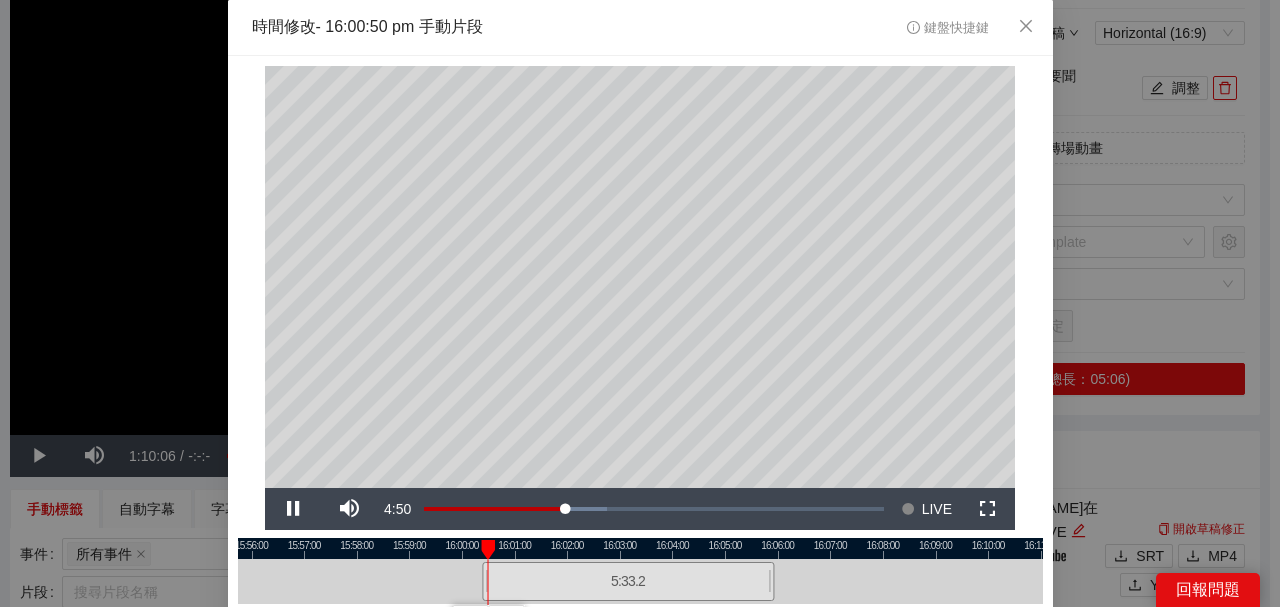click at bounding box center [640, 548] 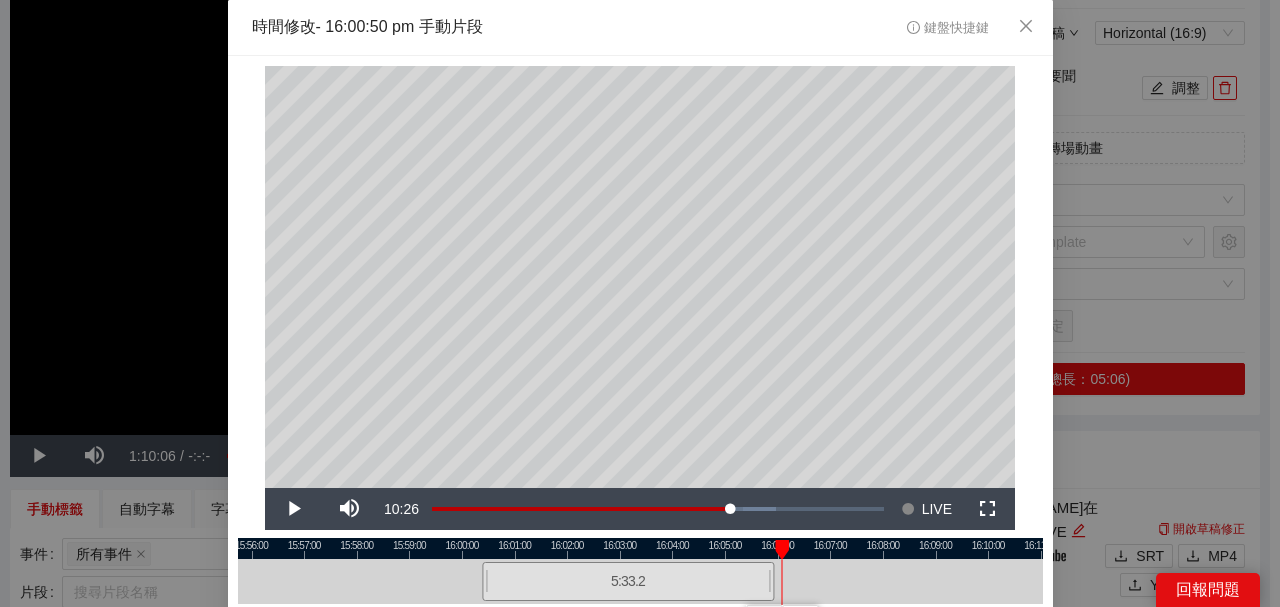click at bounding box center (640, 548) 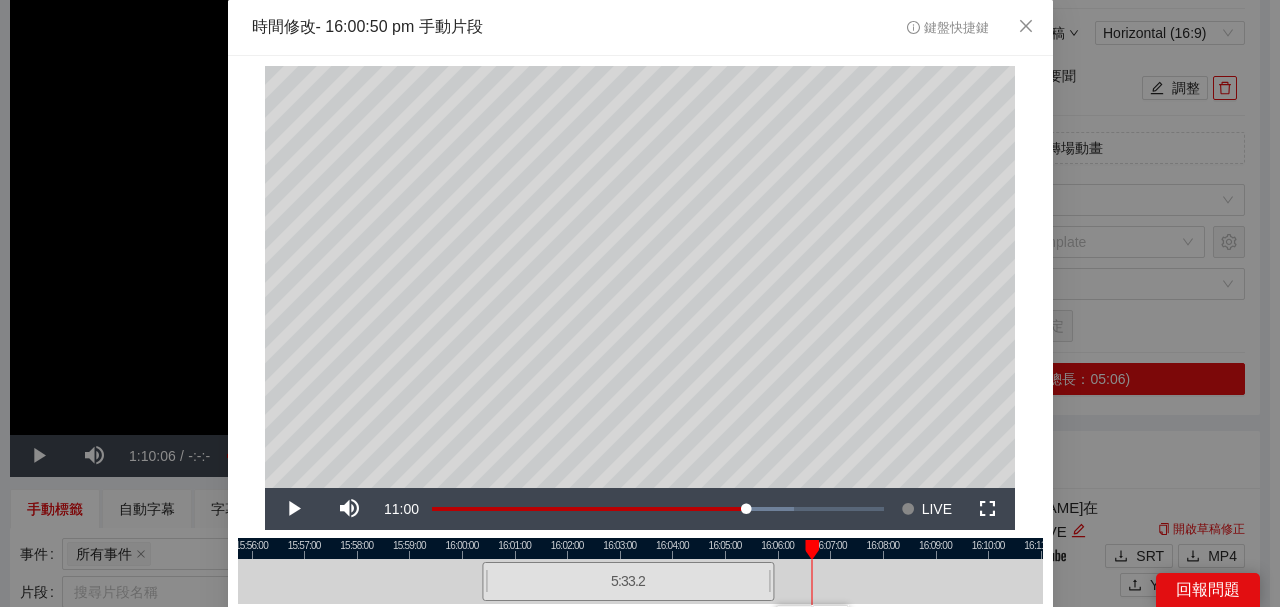 click at bounding box center (640, 548) 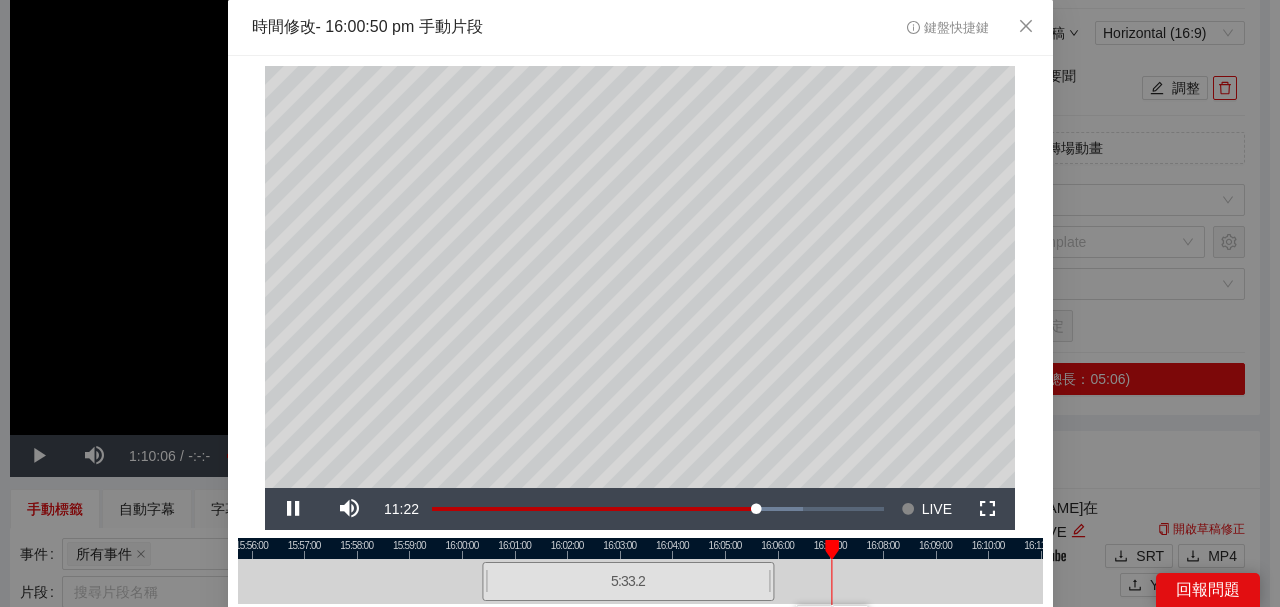 click at bounding box center [640, 548] 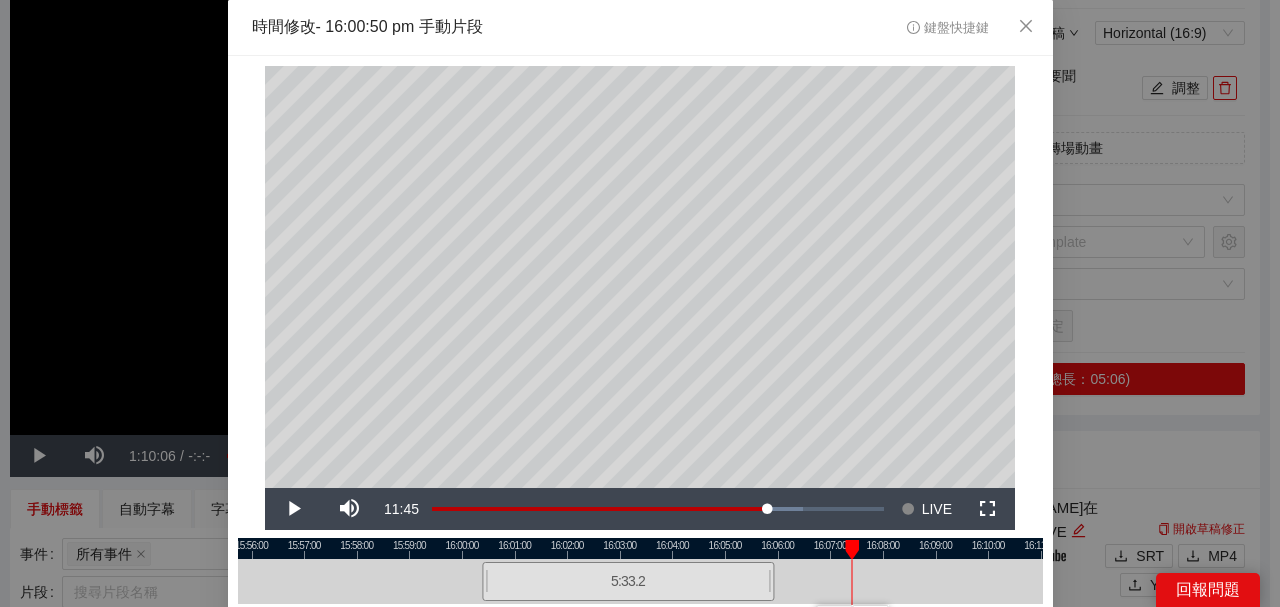click at bounding box center [640, 548] 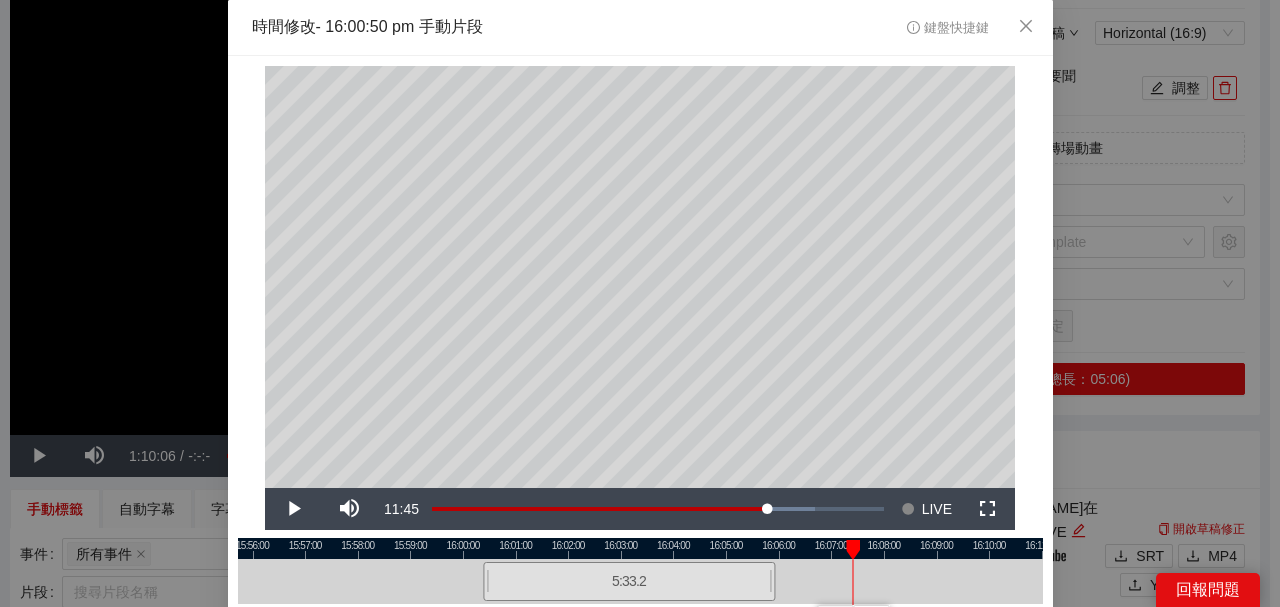 click at bounding box center (640, 548) 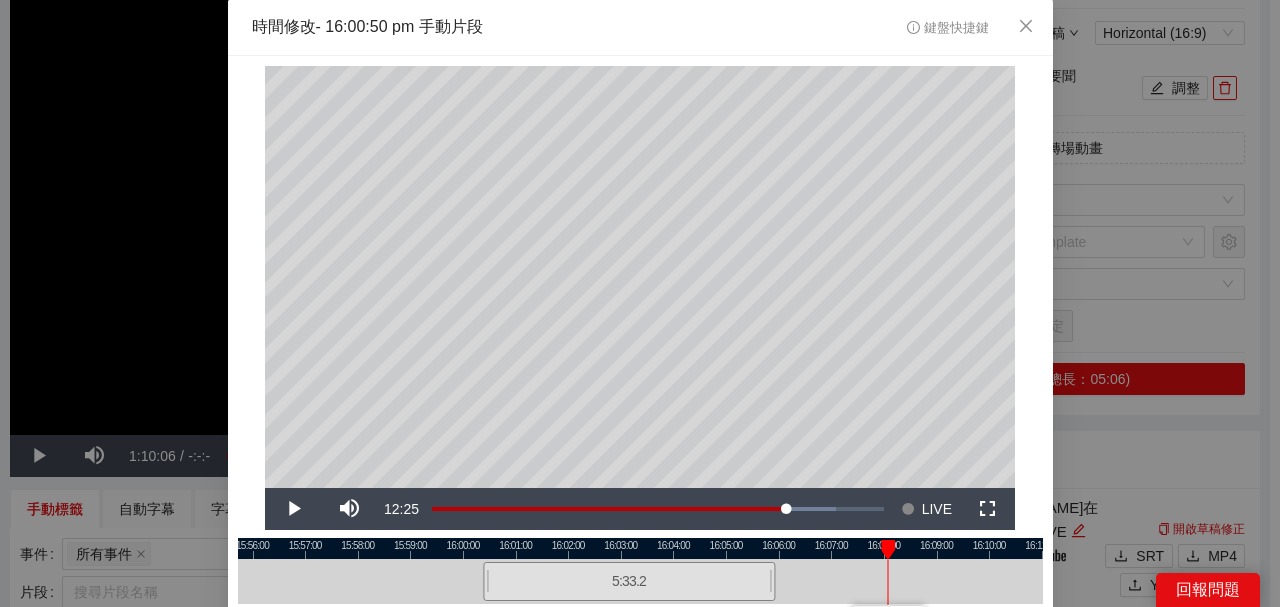 click at bounding box center (640, 548) 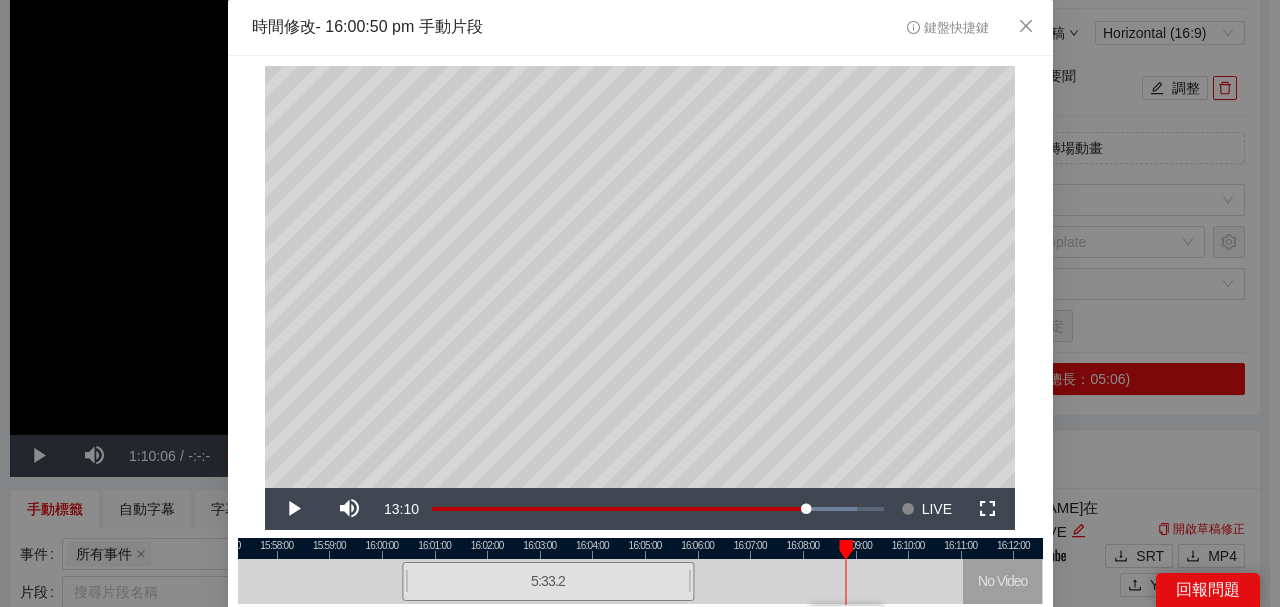 drag, startPoint x: 872, startPoint y: 547, endPoint x: 738, endPoint y: 562, distance: 134.83694 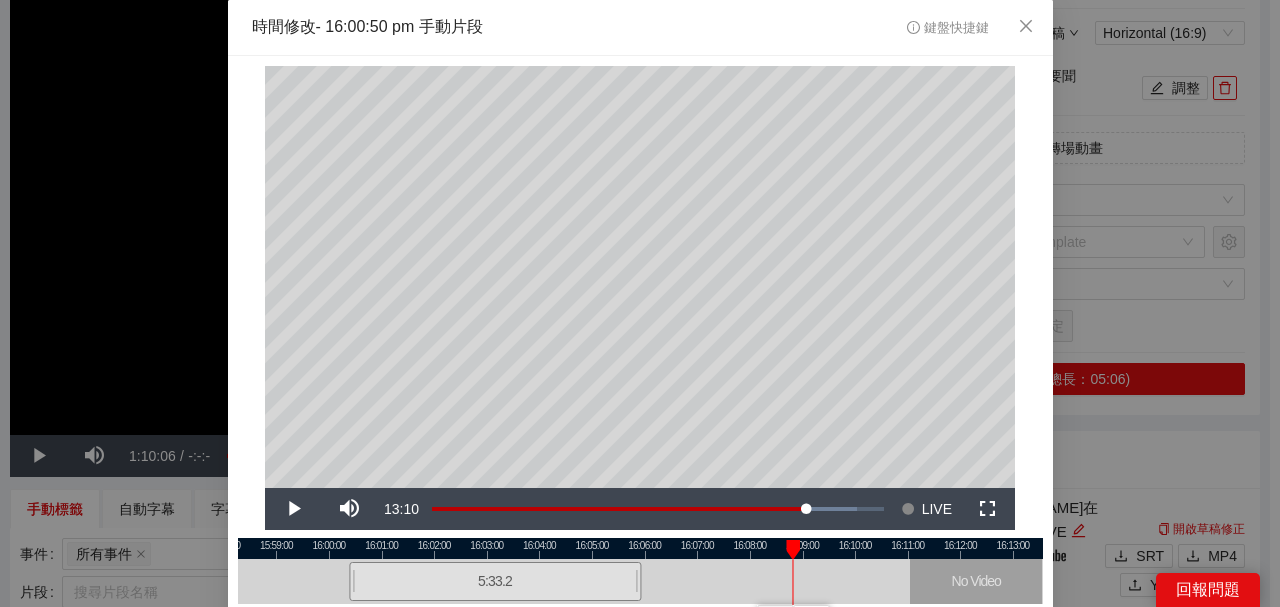 click at bounding box center (640, 548) 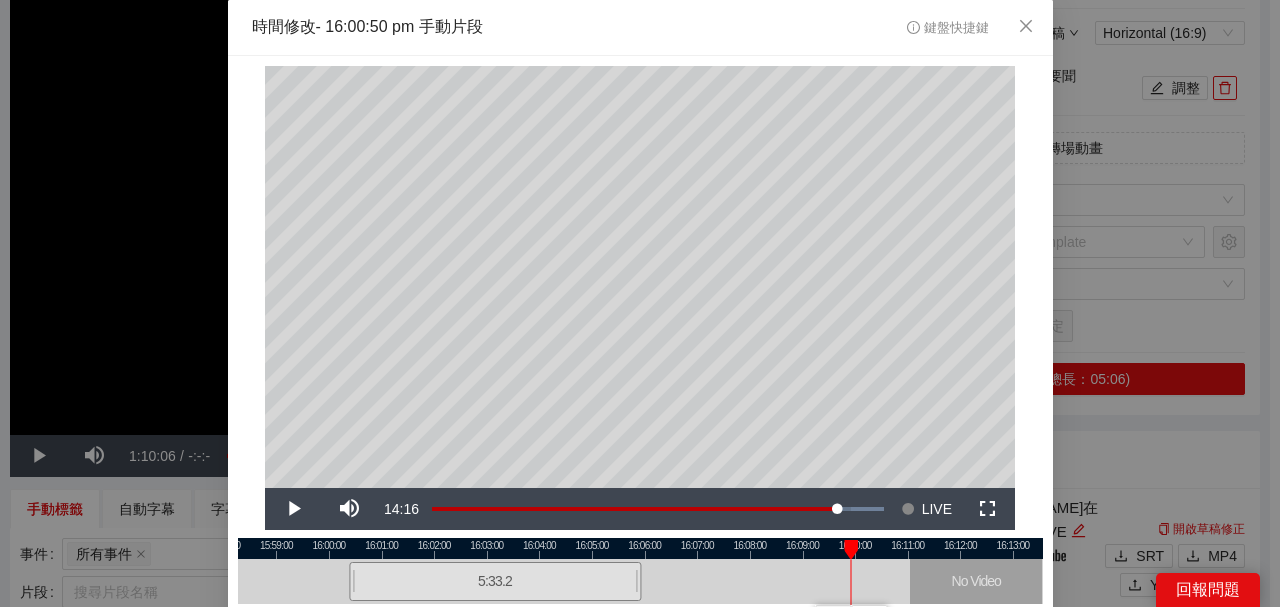 click at bounding box center [640, 548] 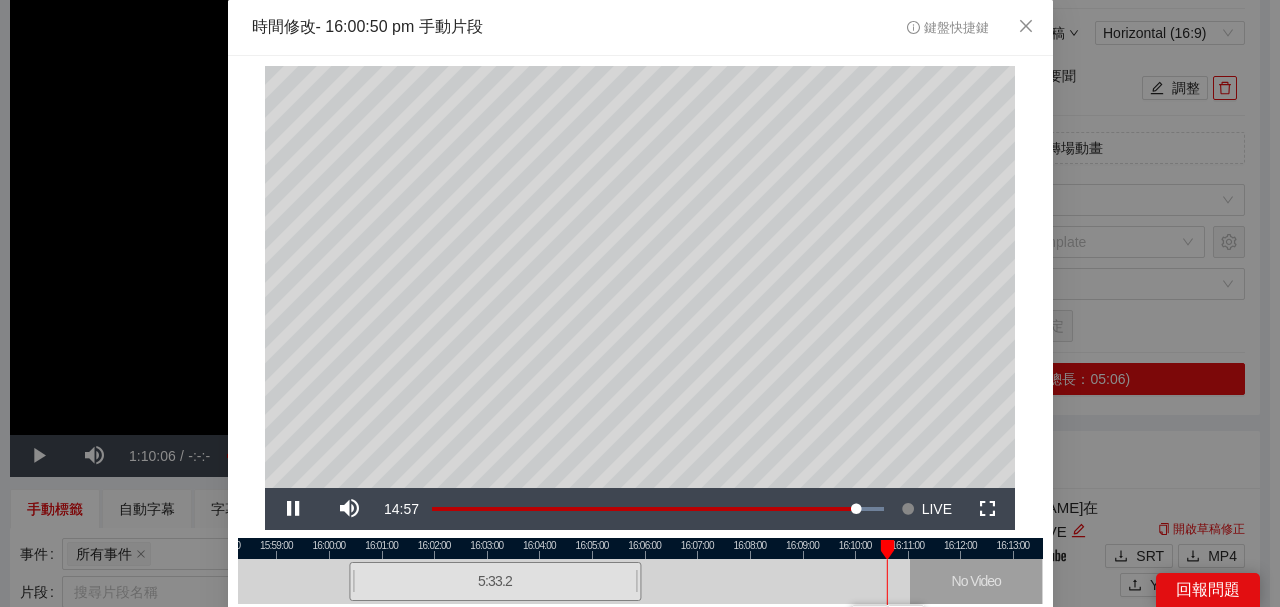 click at bounding box center [640, 548] 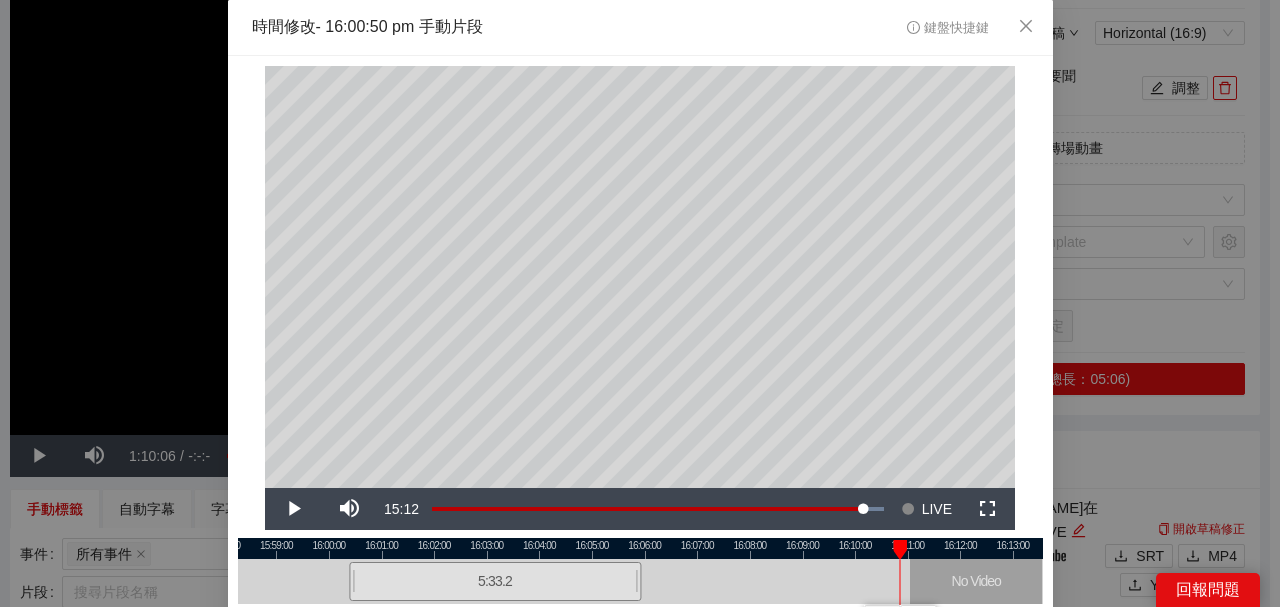 click at bounding box center [640, 548] 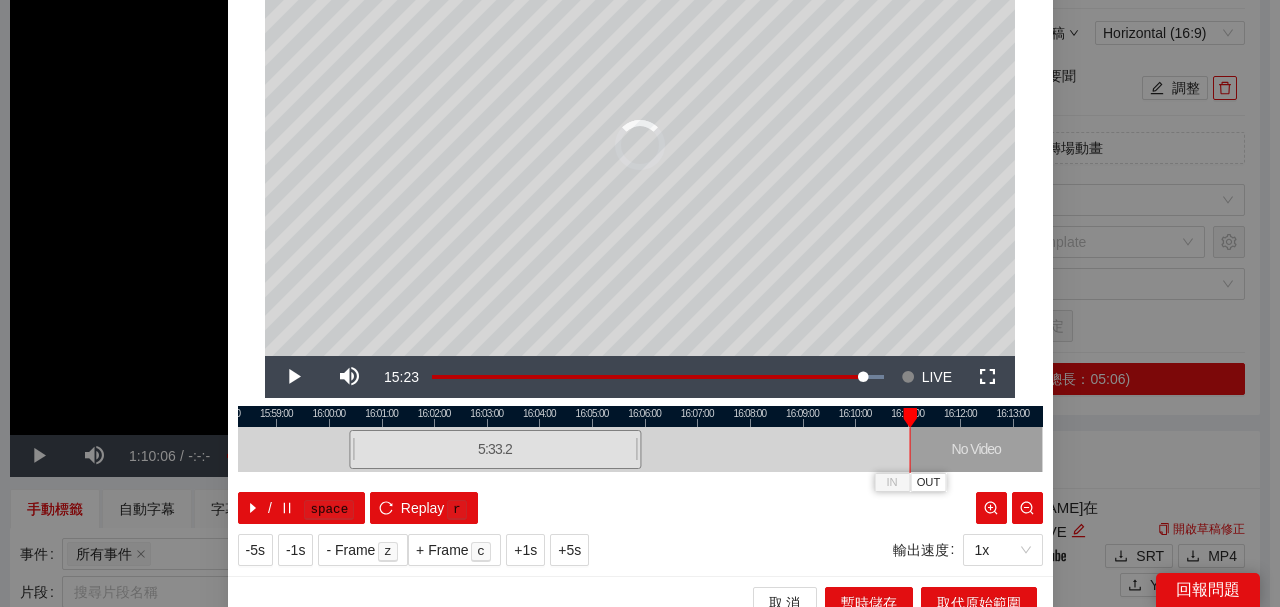 scroll, scrollTop: 133, scrollLeft: 0, axis: vertical 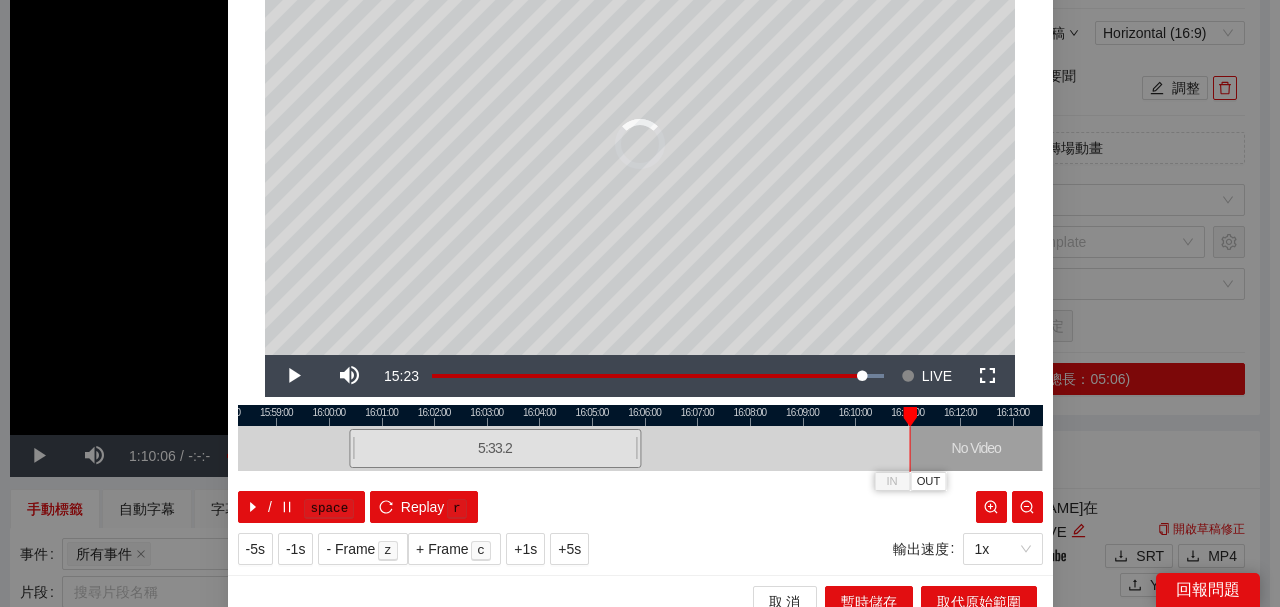 click at bounding box center [640, 415] 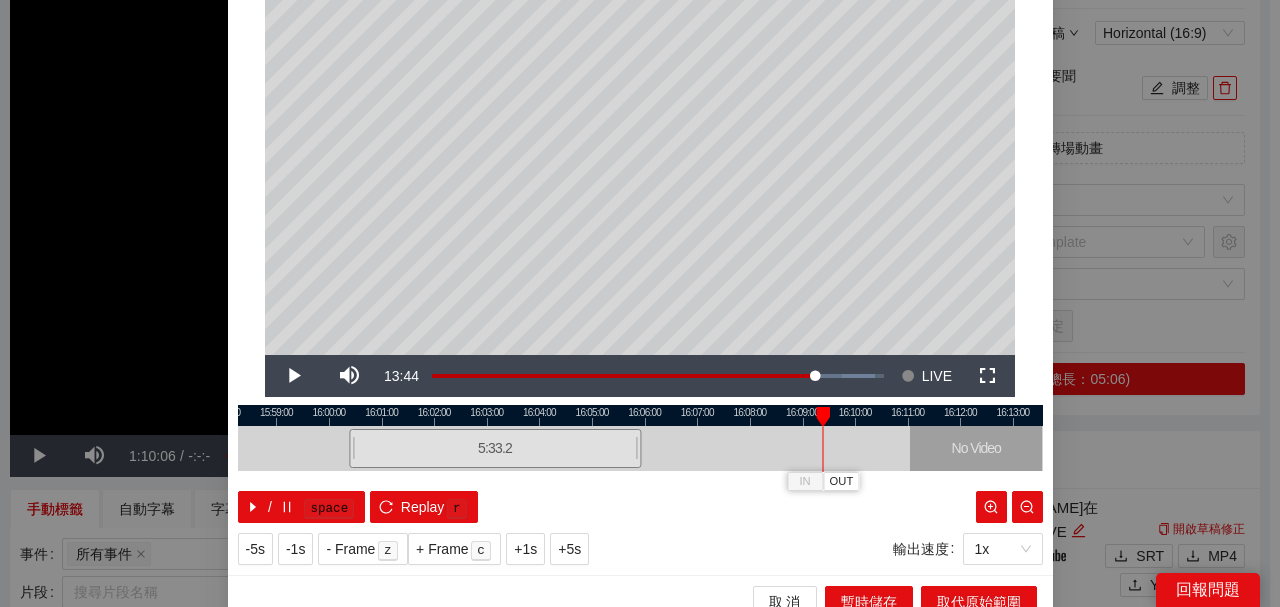 click at bounding box center (640, 415) 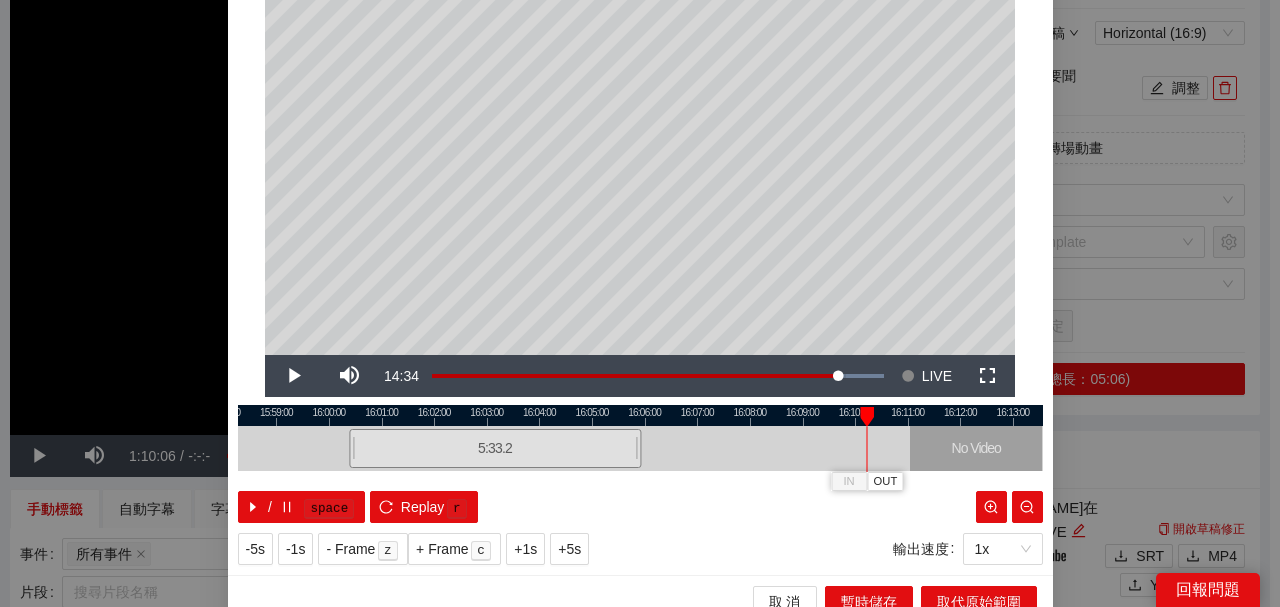 click at bounding box center [640, 415] 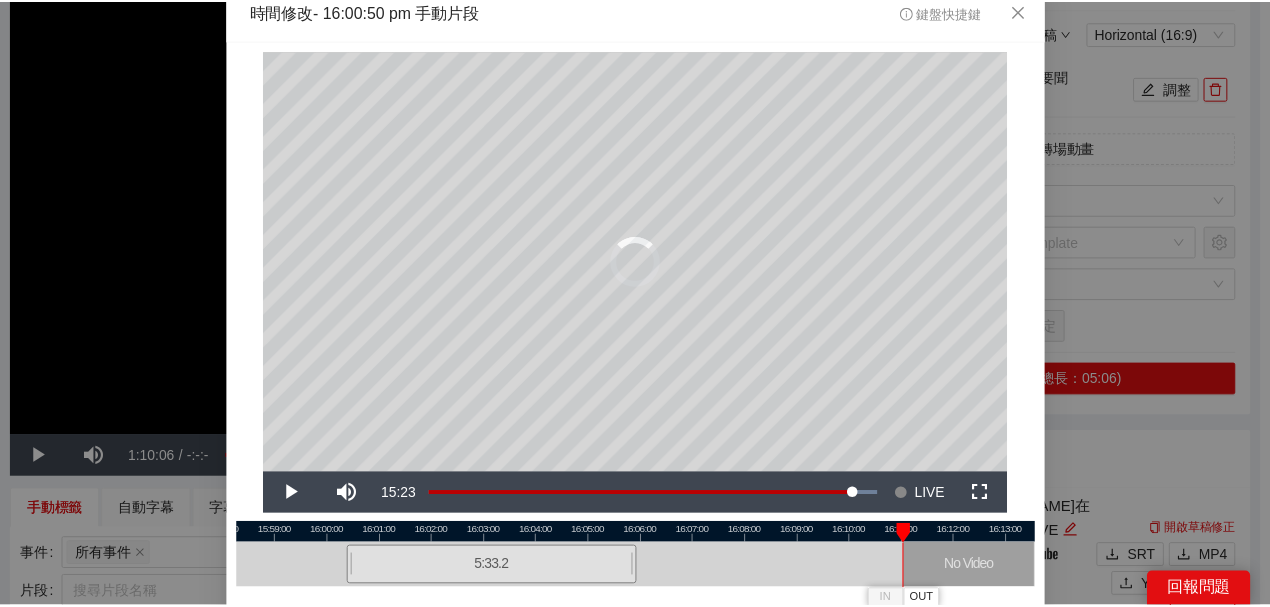 scroll, scrollTop: 0, scrollLeft: 0, axis: both 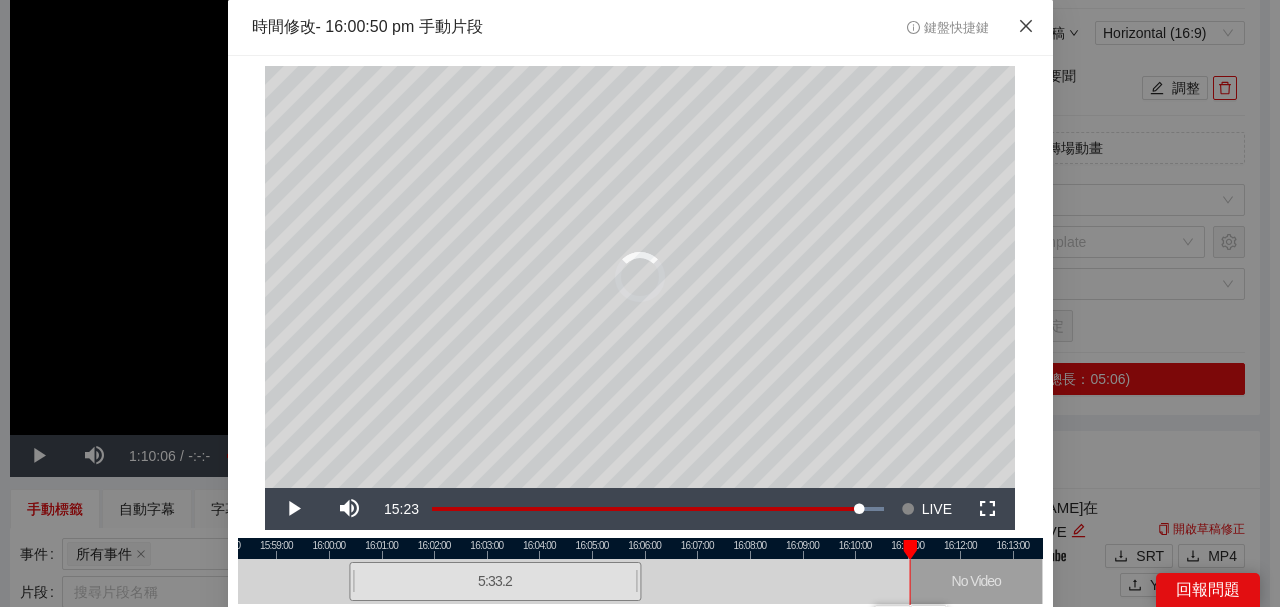 click 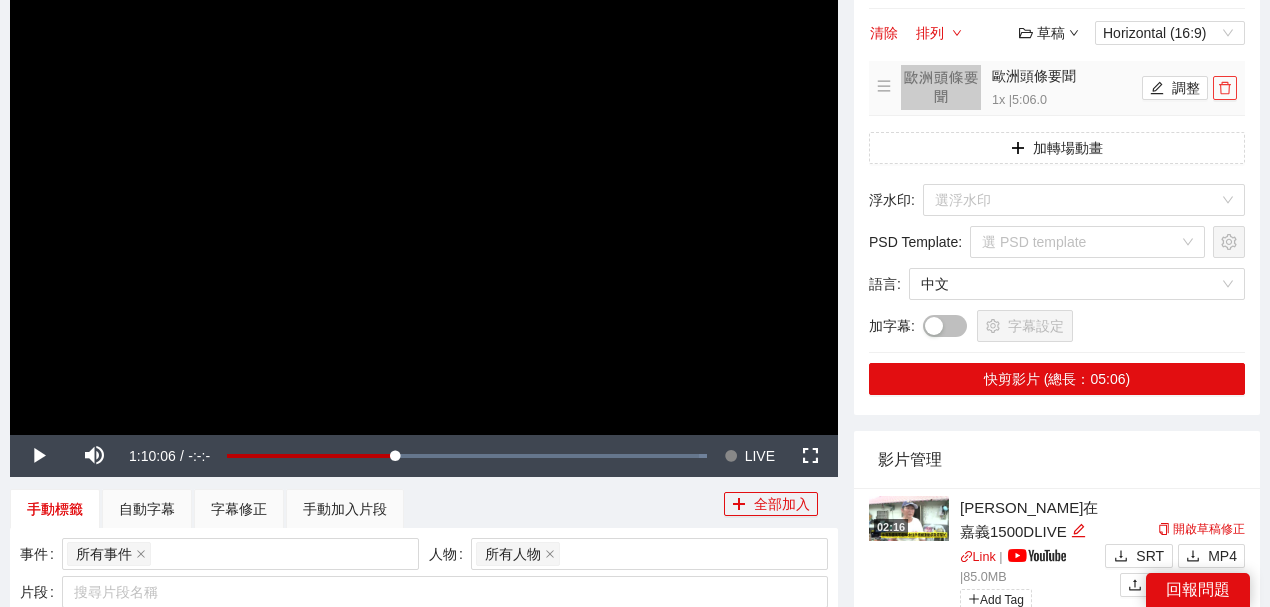click at bounding box center [1225, 88] 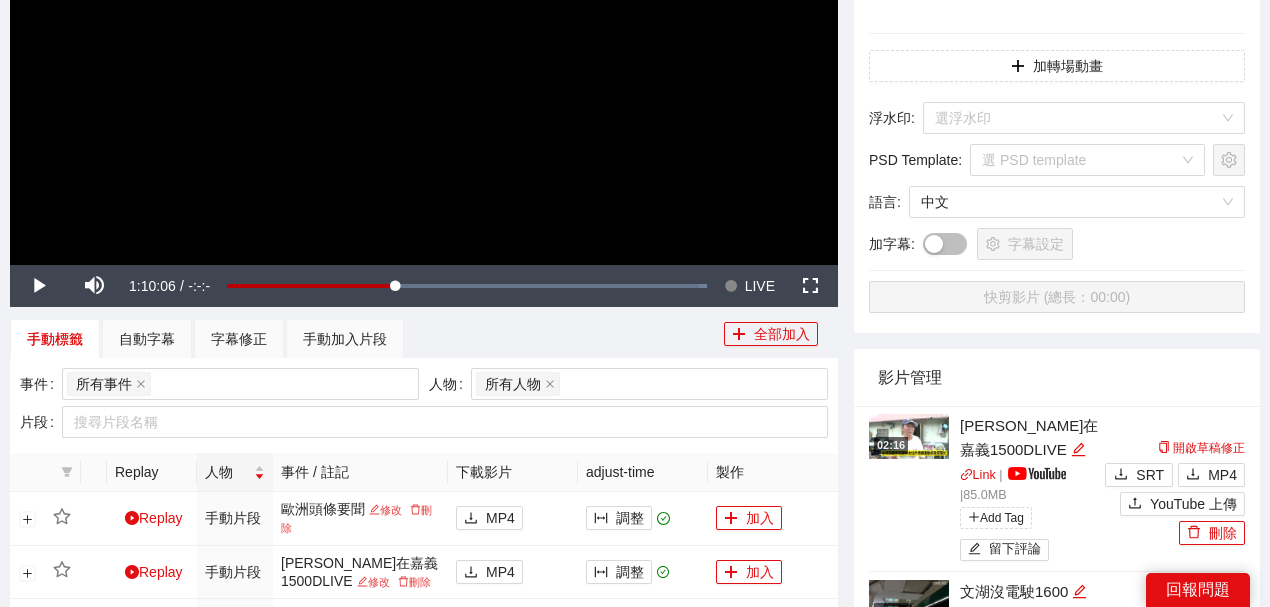 scroll, scrollTop: 466, scrollLeft: 0, axis: vertical 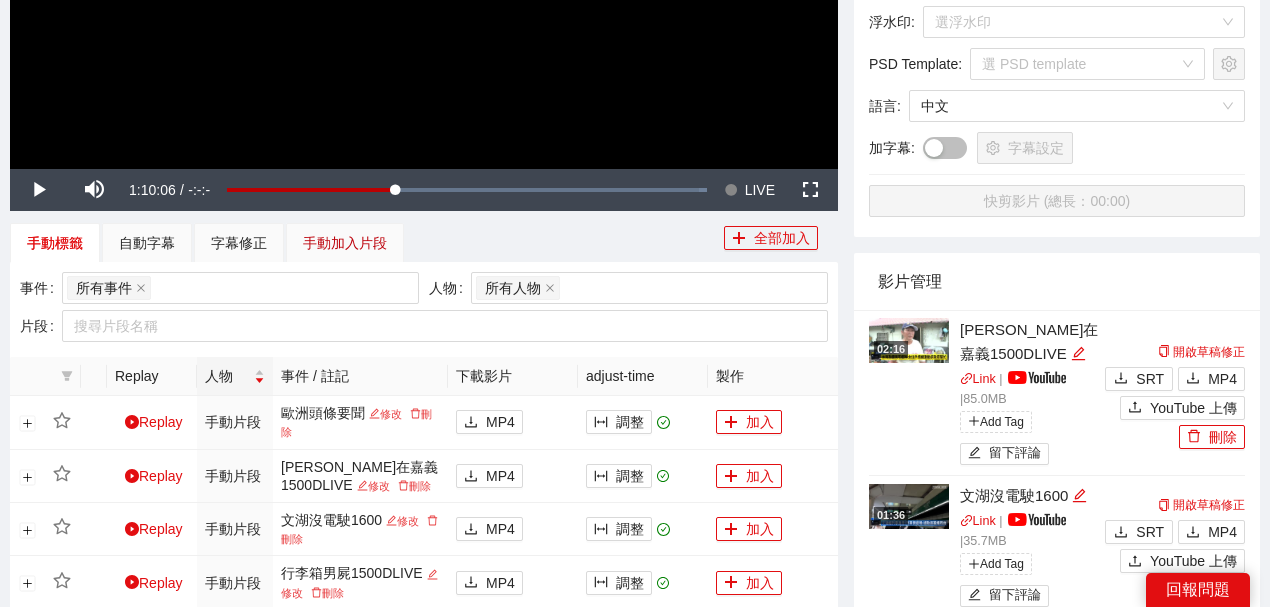 click on "手動加入片段" at bounding box center [345, 243] 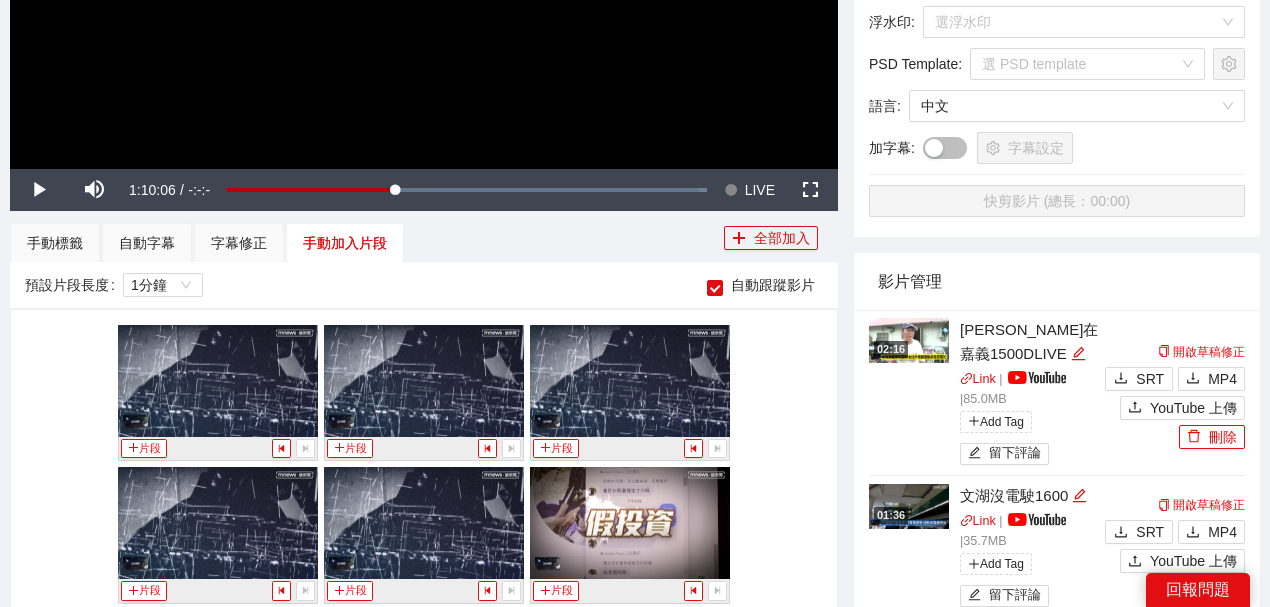 scroll, scrollTop: 733, scrollLeft: 0, axis: vertical 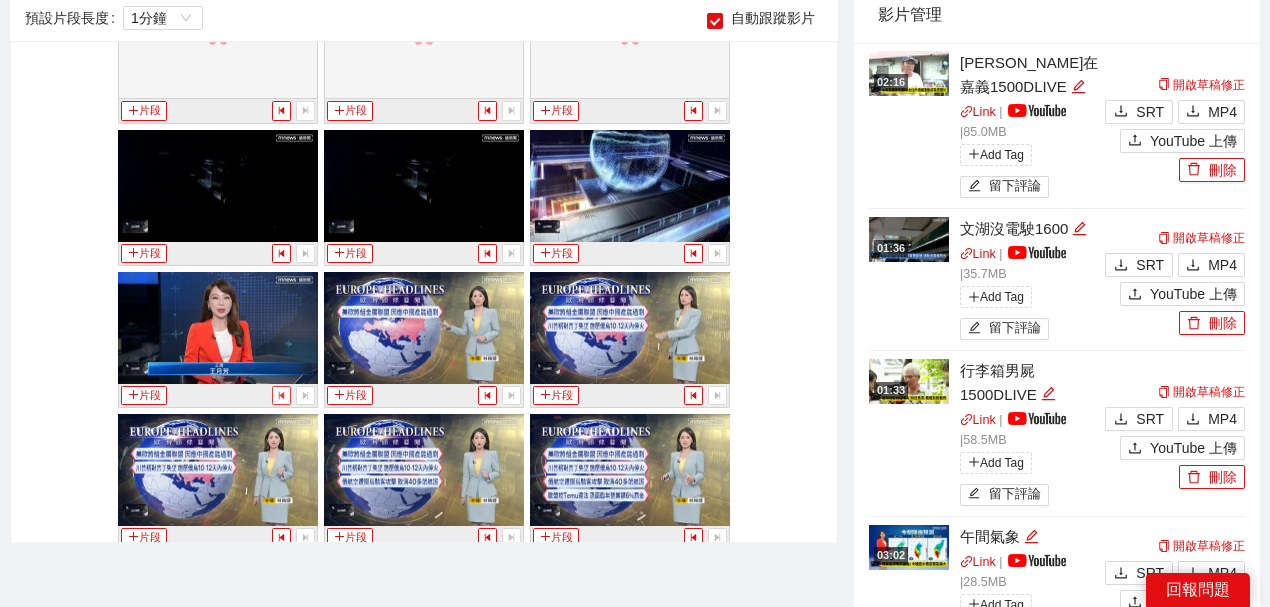 click 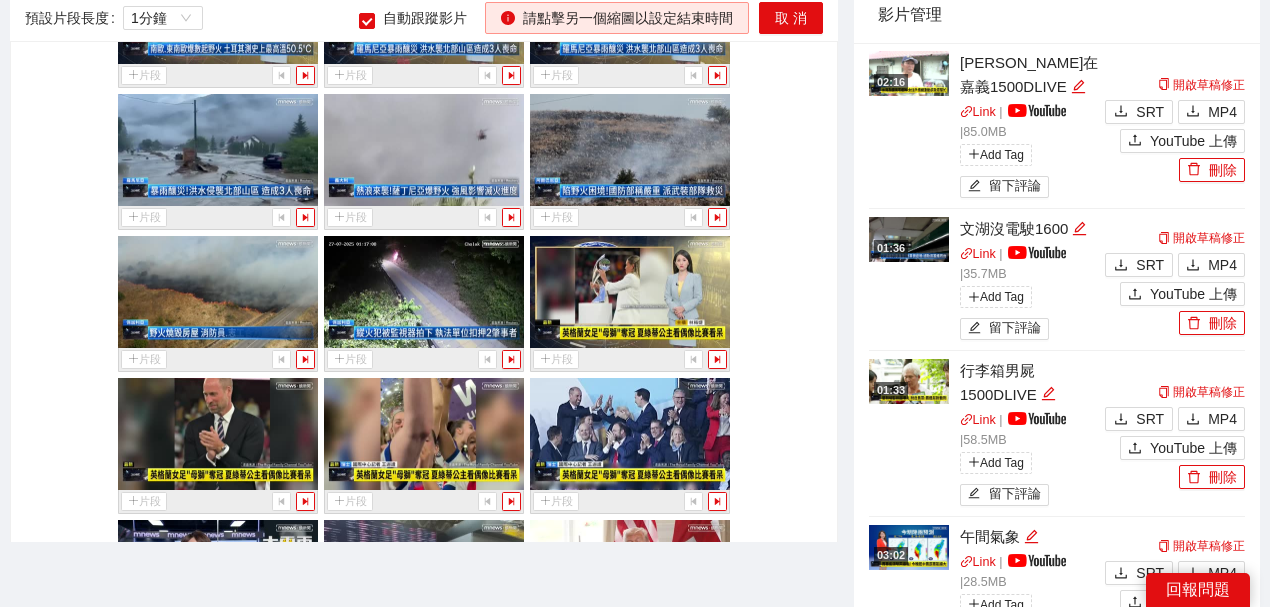 scroll, scrollTop: 30877, scrollLeft: 0, axis: vertical 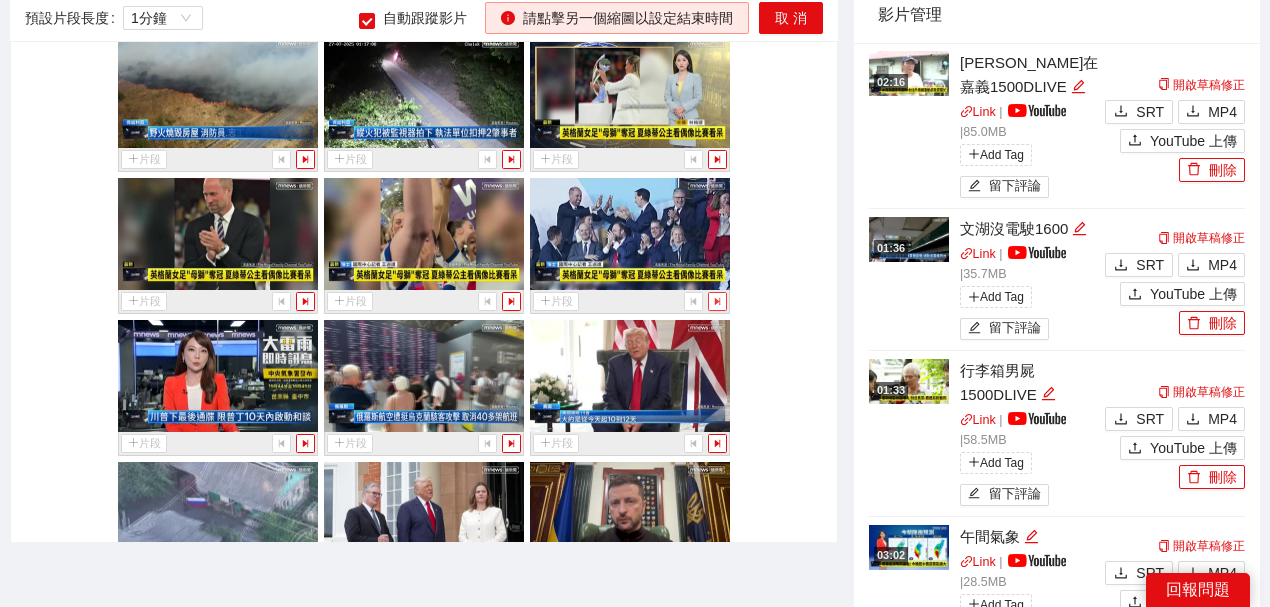 click 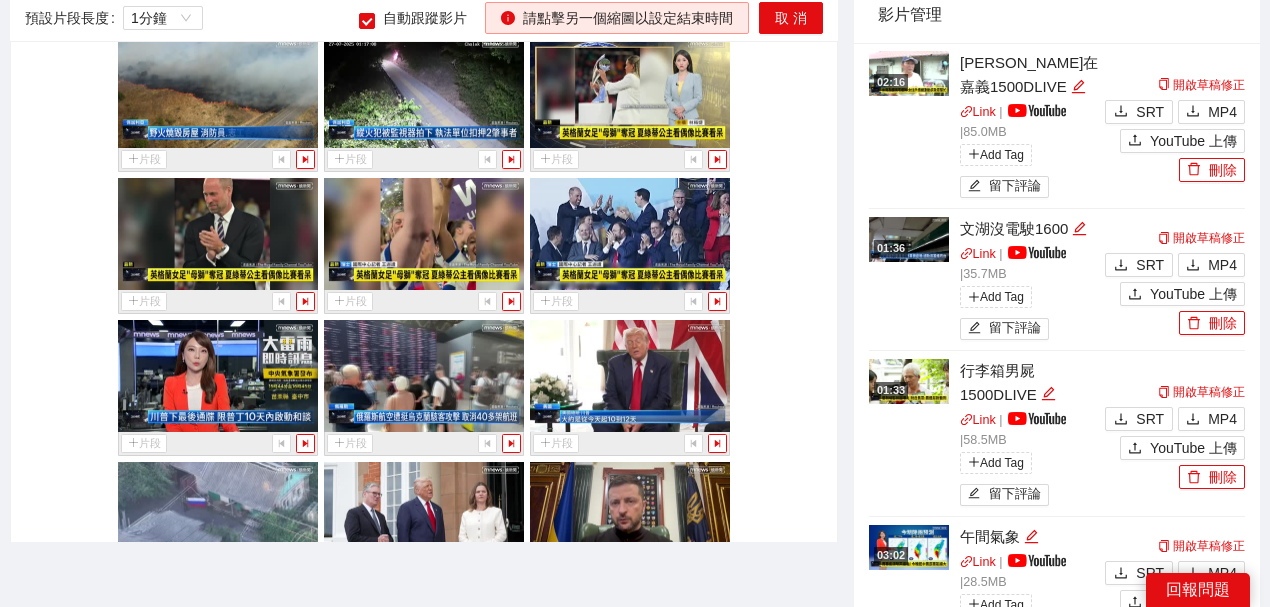 scroll, scrollTop: 466, scrollLeft: 0, axis: vertical 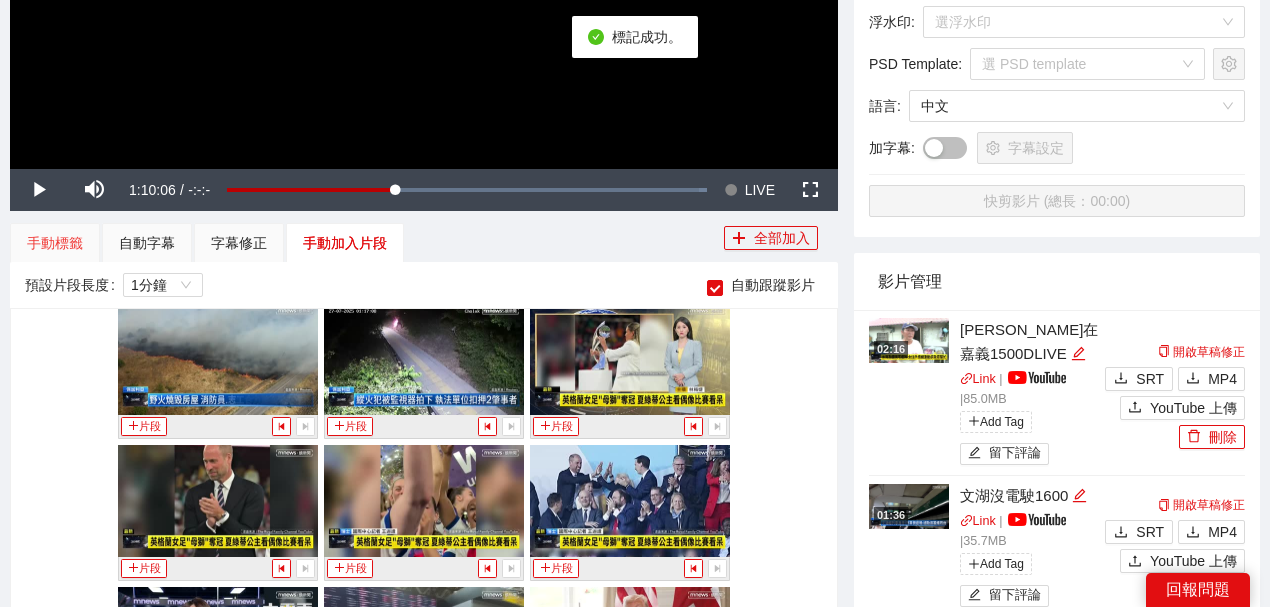 click on "手動標籤" at bounding box center (55, 243) 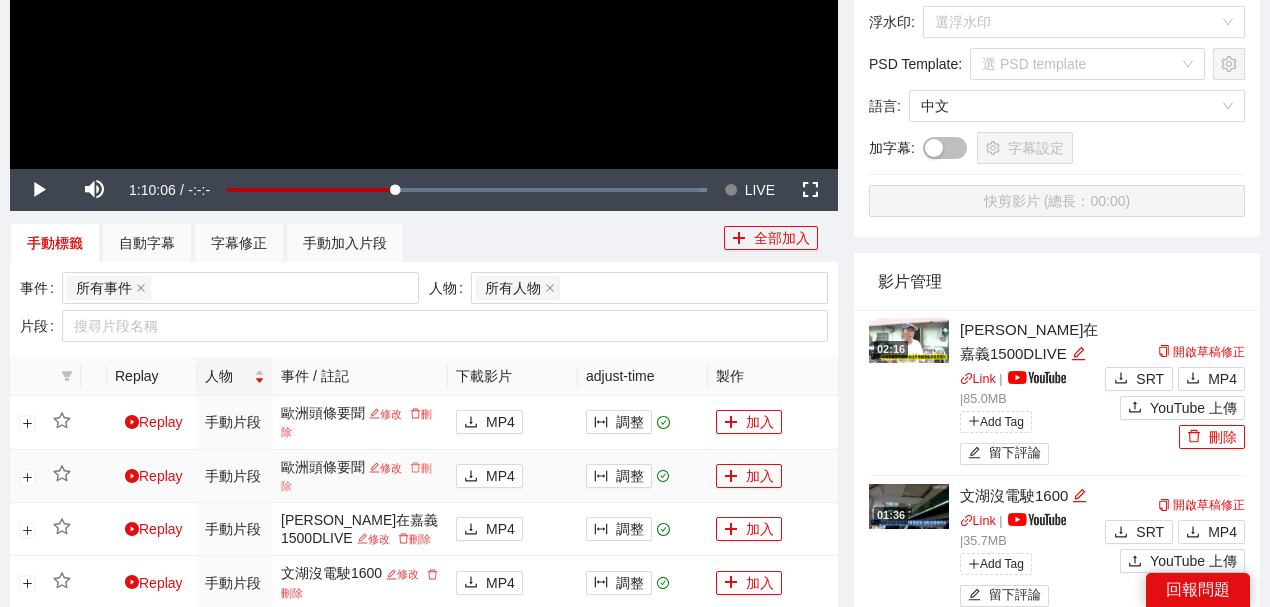 click 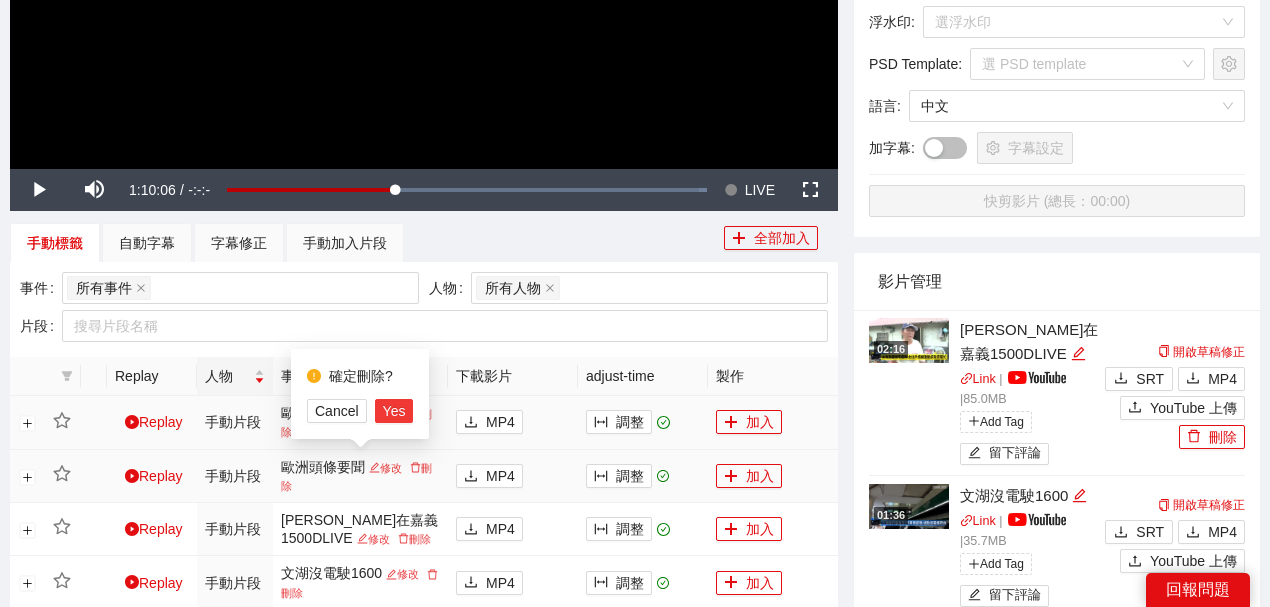 drag, startPoint x: 386, startPoint y: 408, endPoint x: 458, endPoint y: 399, distance: 72.56032 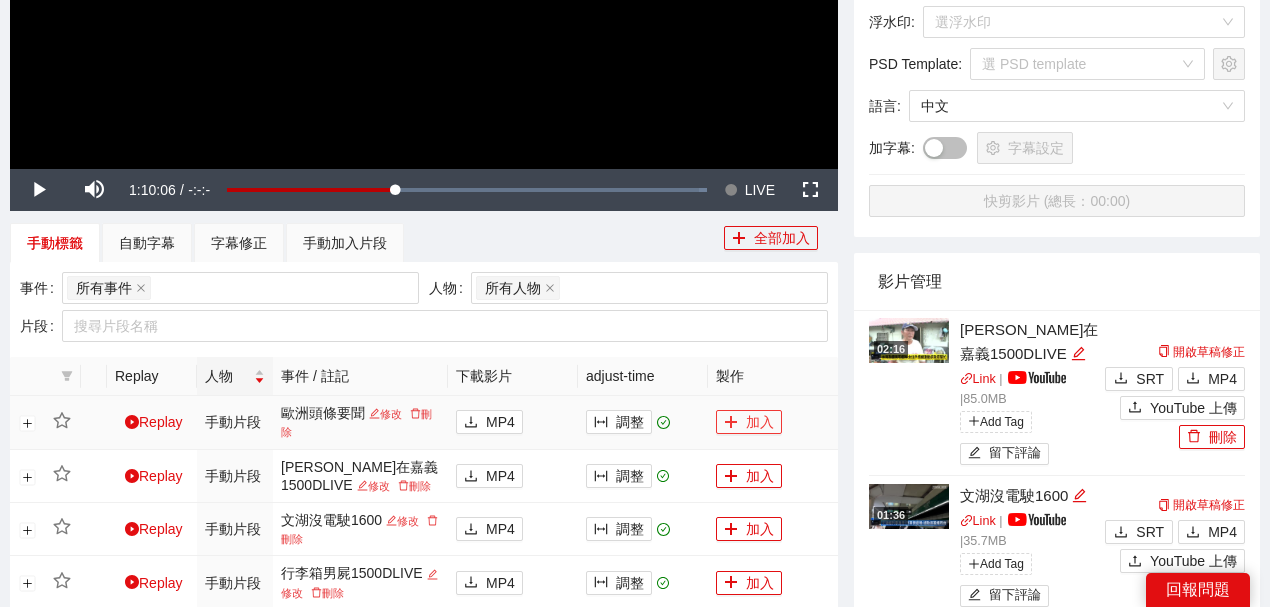 click on "加入" at bounding box center [749, 422] 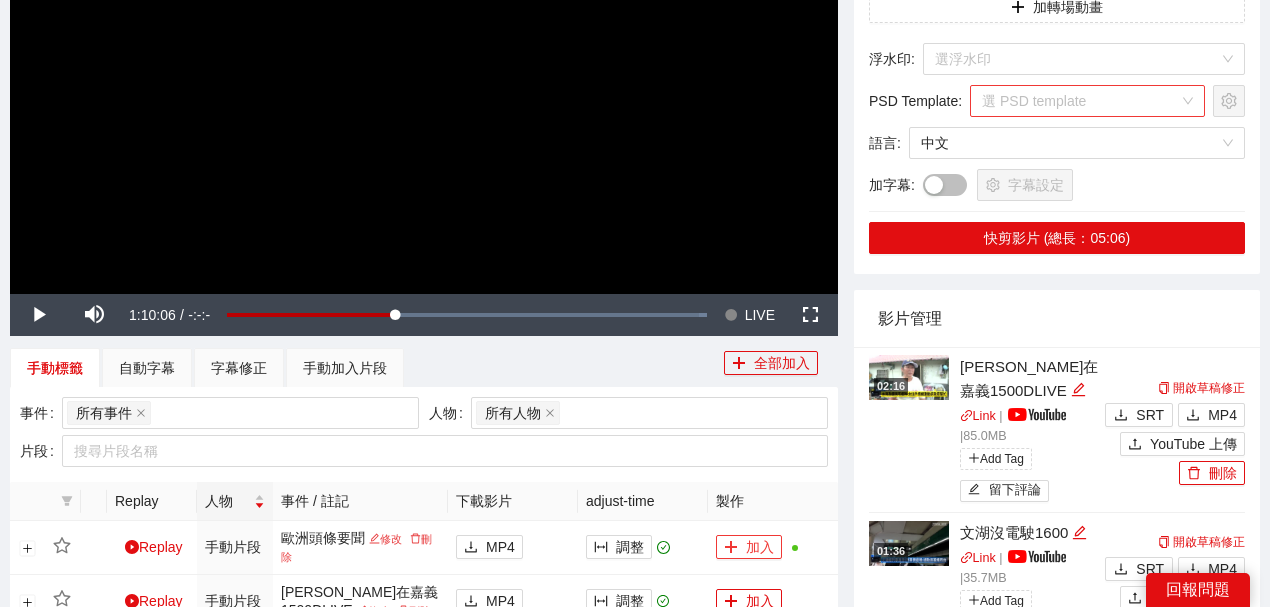 scroll, scrollTop: 200, scrollLeft: 0, axis: vertical 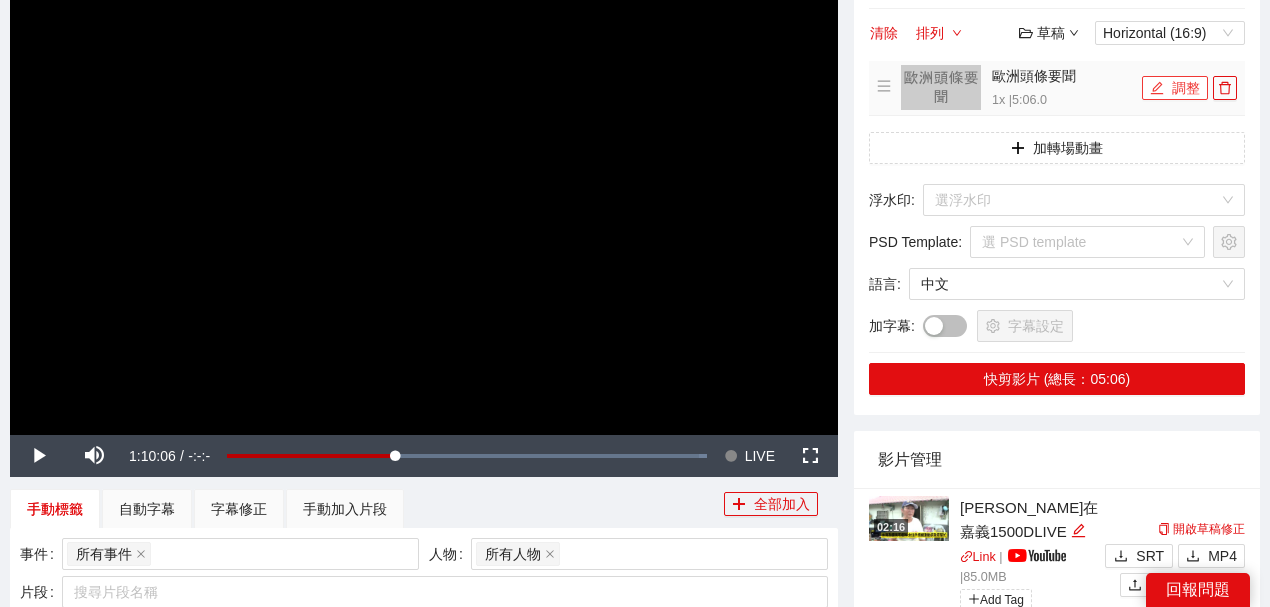 click on "調整" at bounding box center (1175, 88) 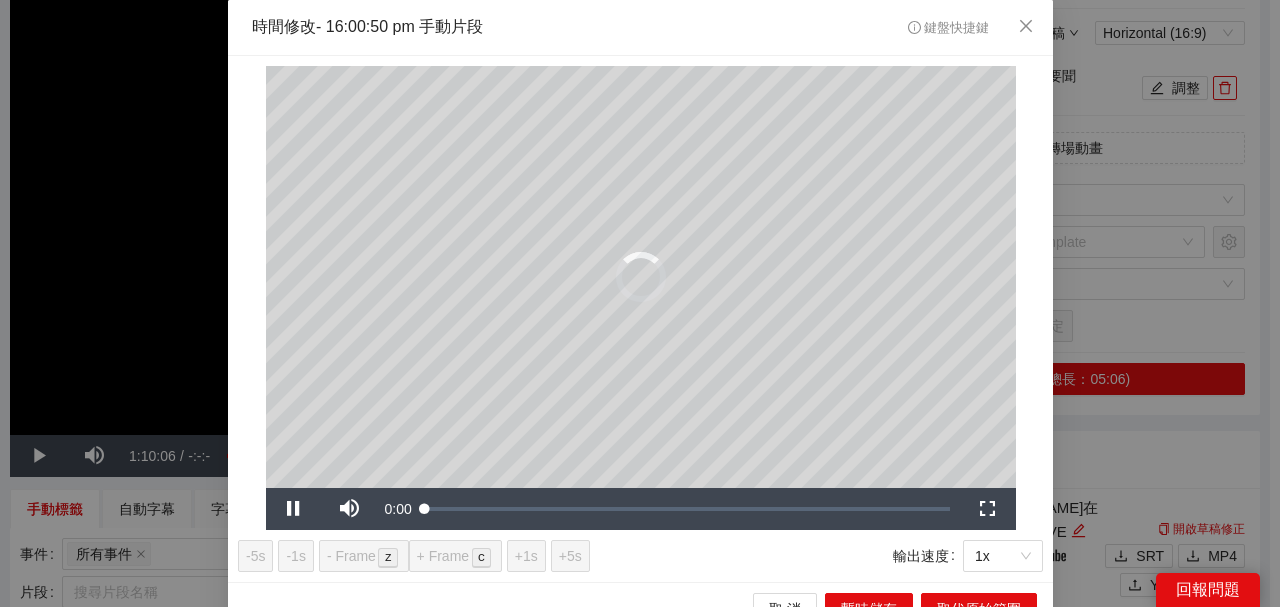 click on "**********" at bounding box center (640, 303) 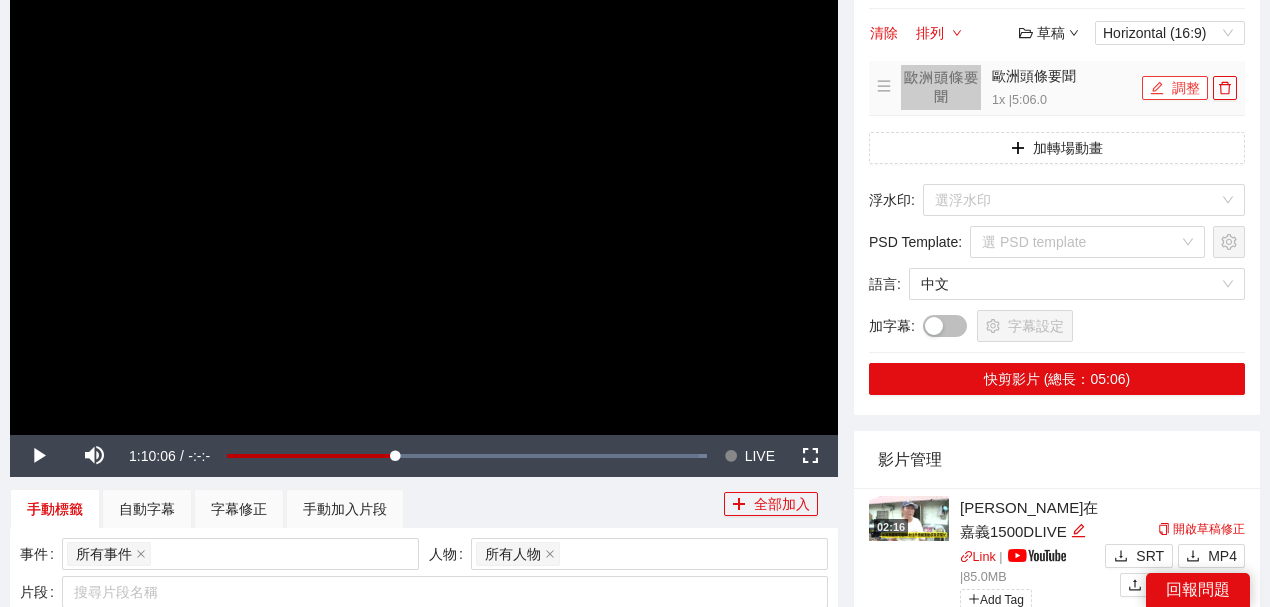 click 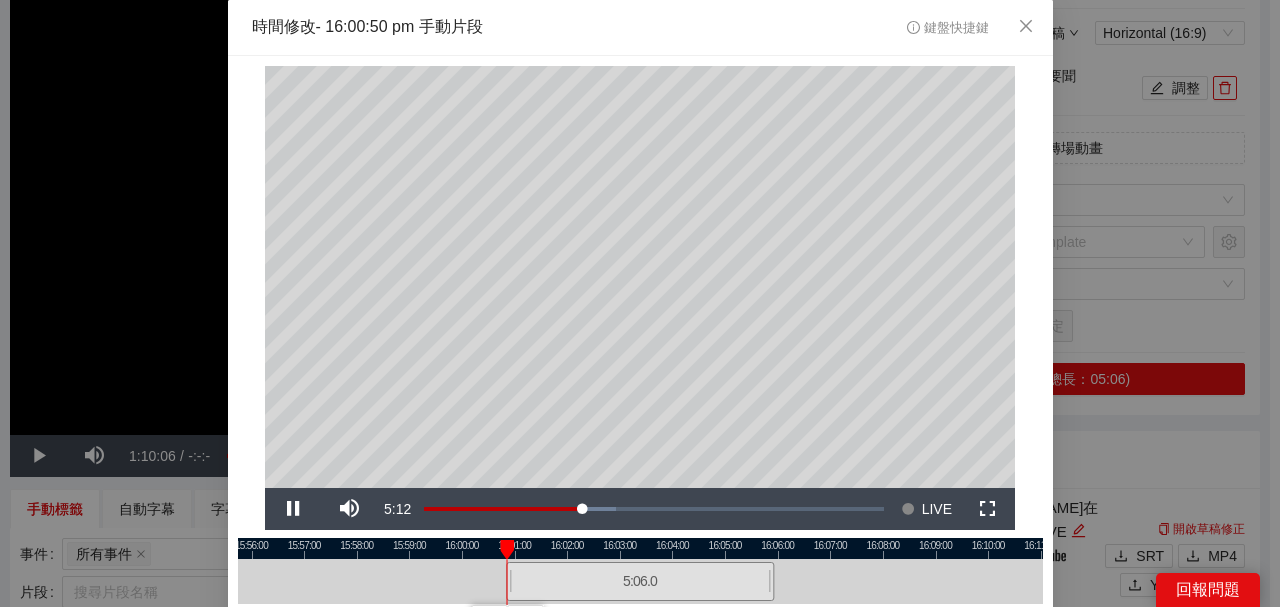 click at bounding box center [640, 548] 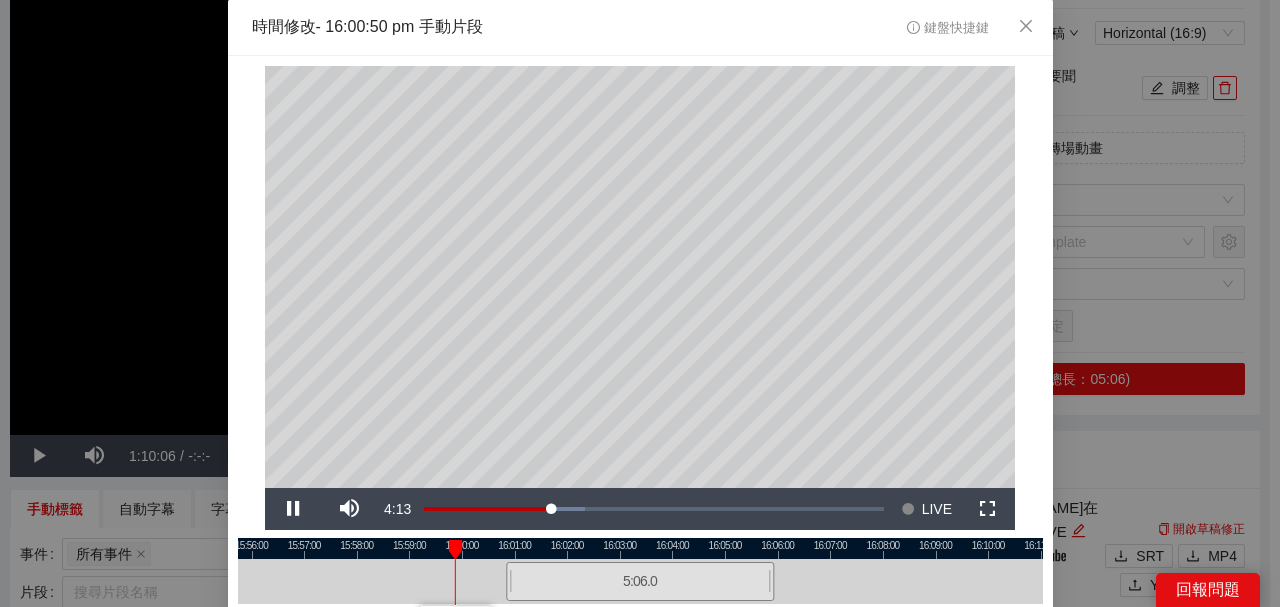 click at bounding box center [640, 548] 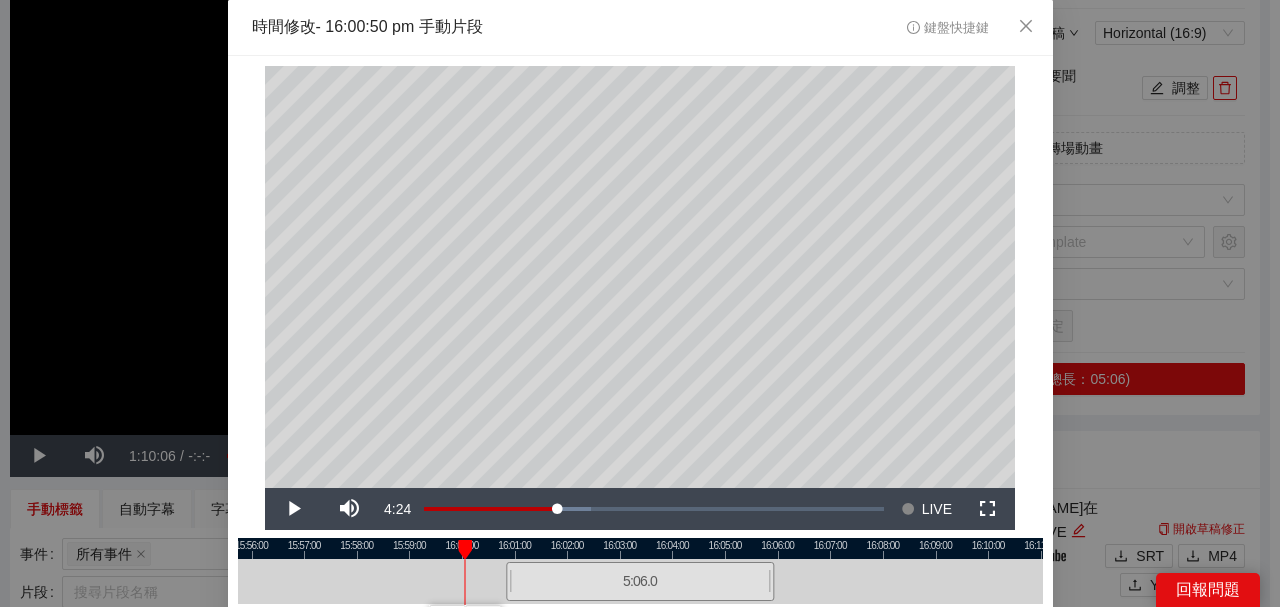 click at bounding box center (640, 548) 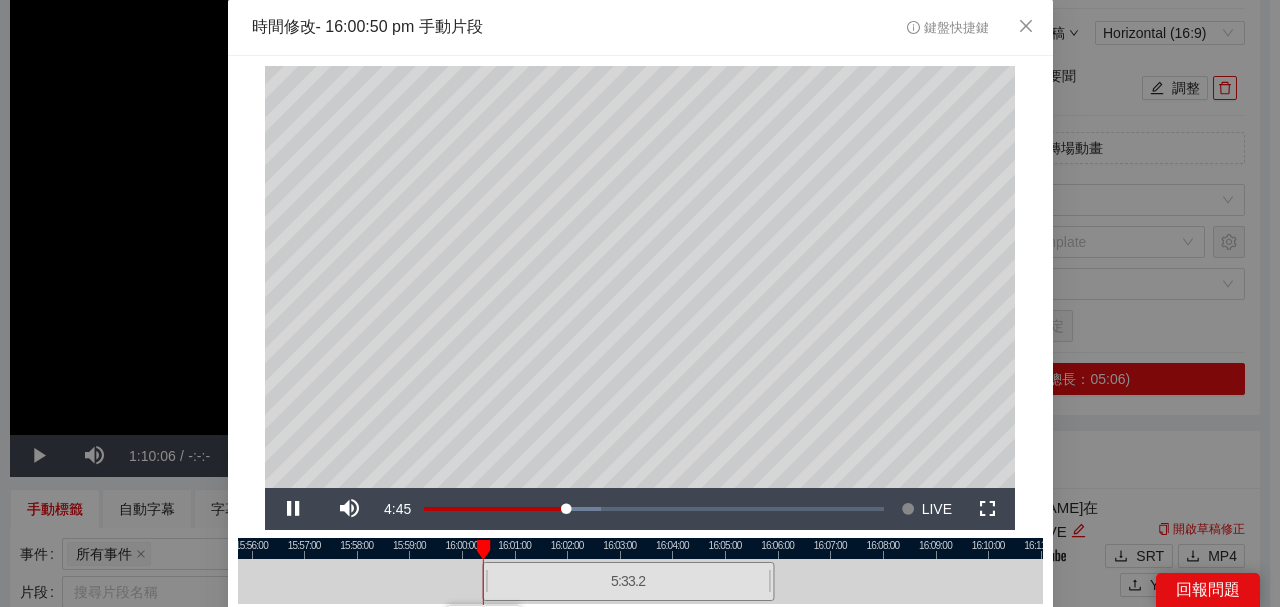 click at bounding box center (640, 548) 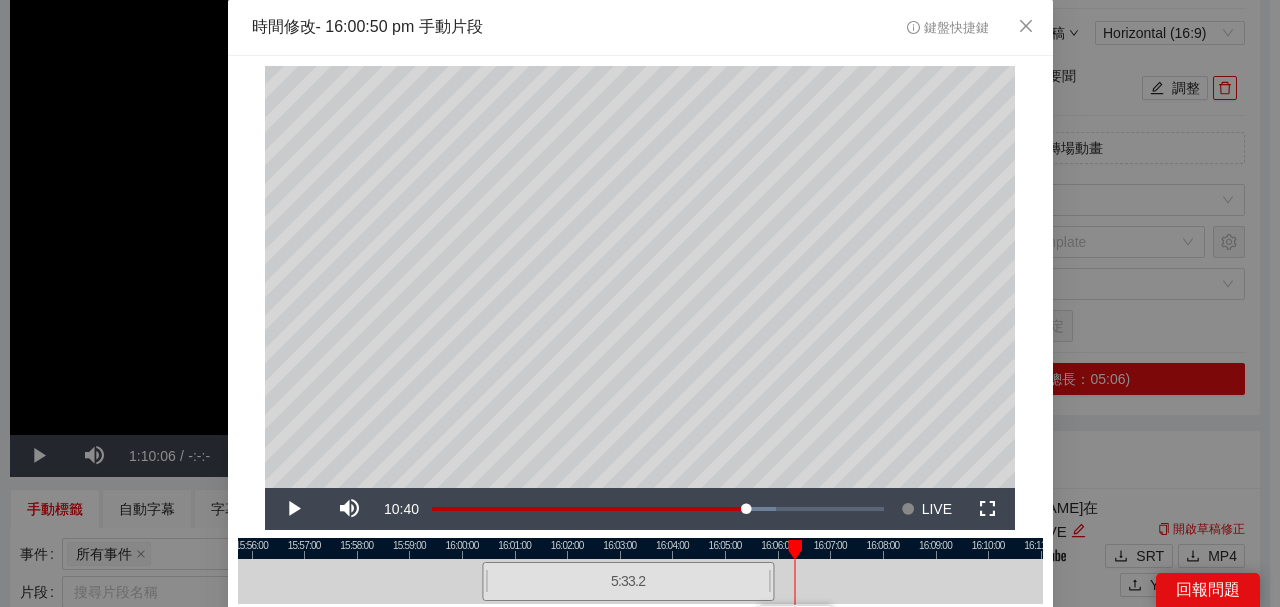click at bounding box center [640, 548] 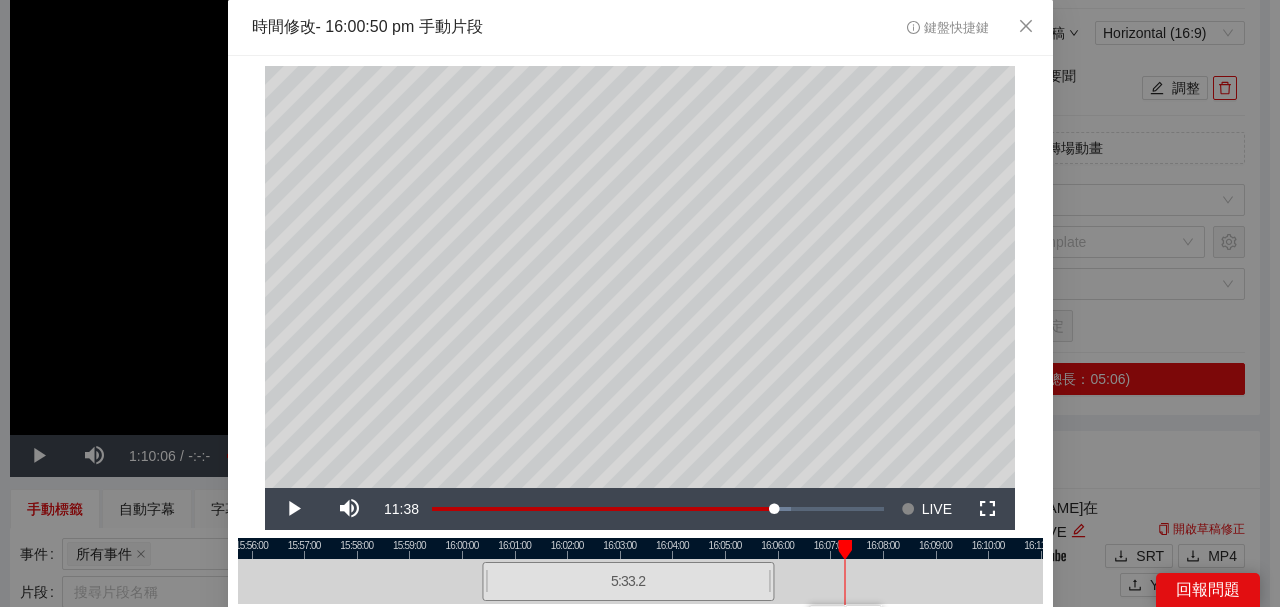 click at bounding box center [640, 548] 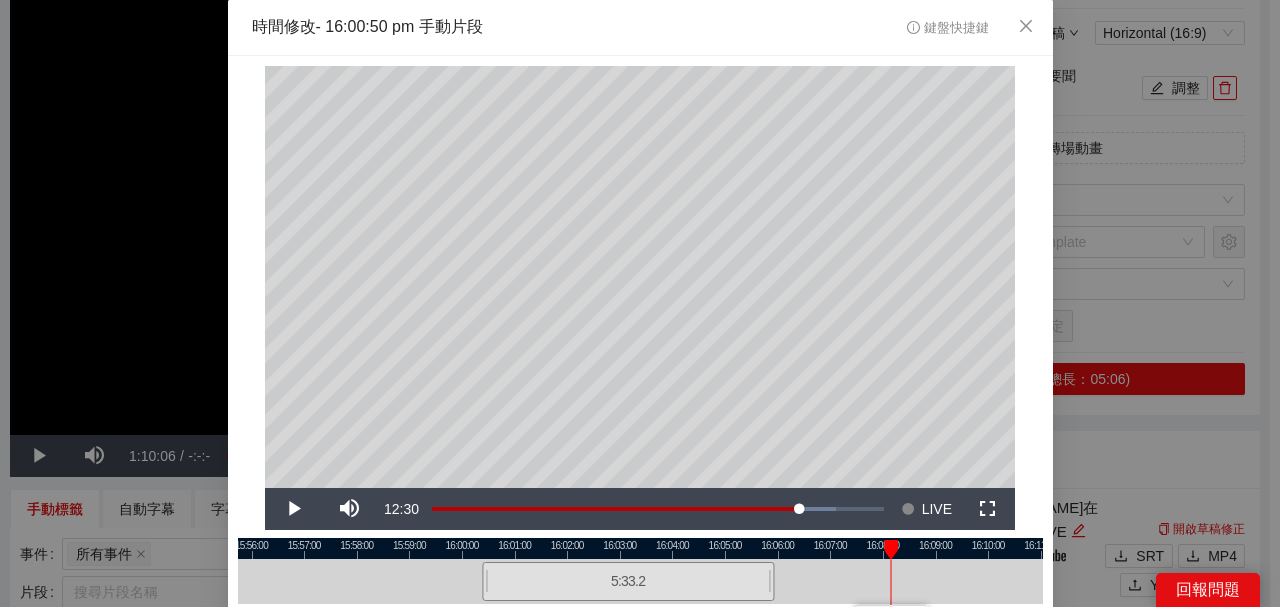 click at bounding box center [640, 581] 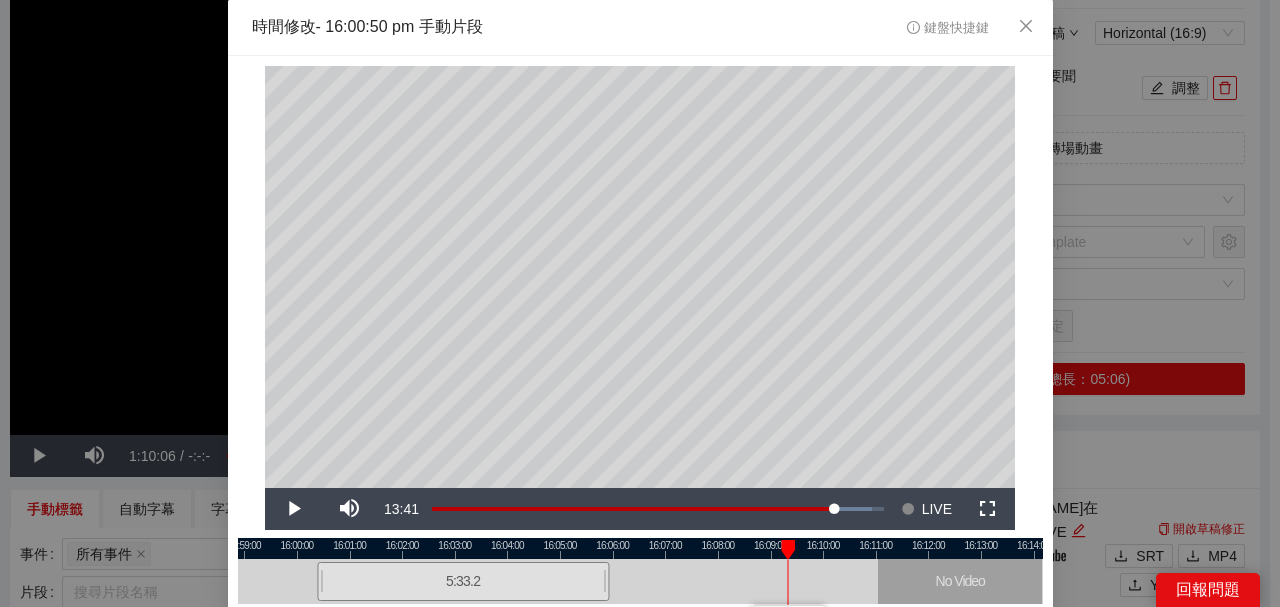 drag, startPoint x: 824, startPoint y: 546, endPoint x: 879, endPoint y: 546, distance: 55 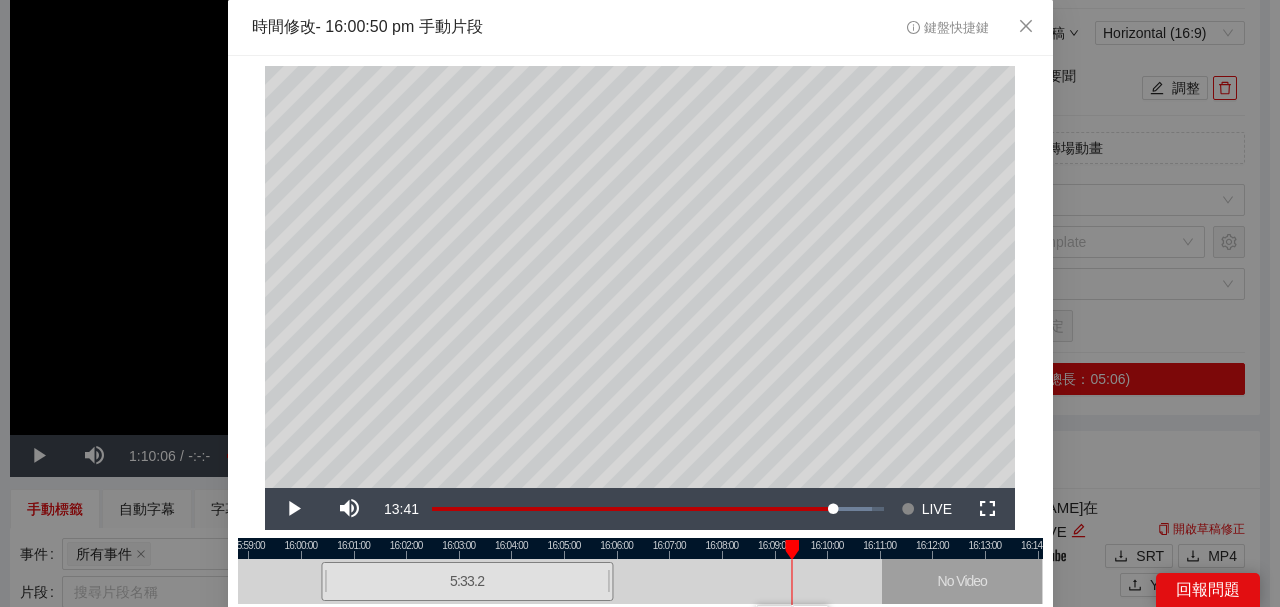 click at bounding box center (640, 548) 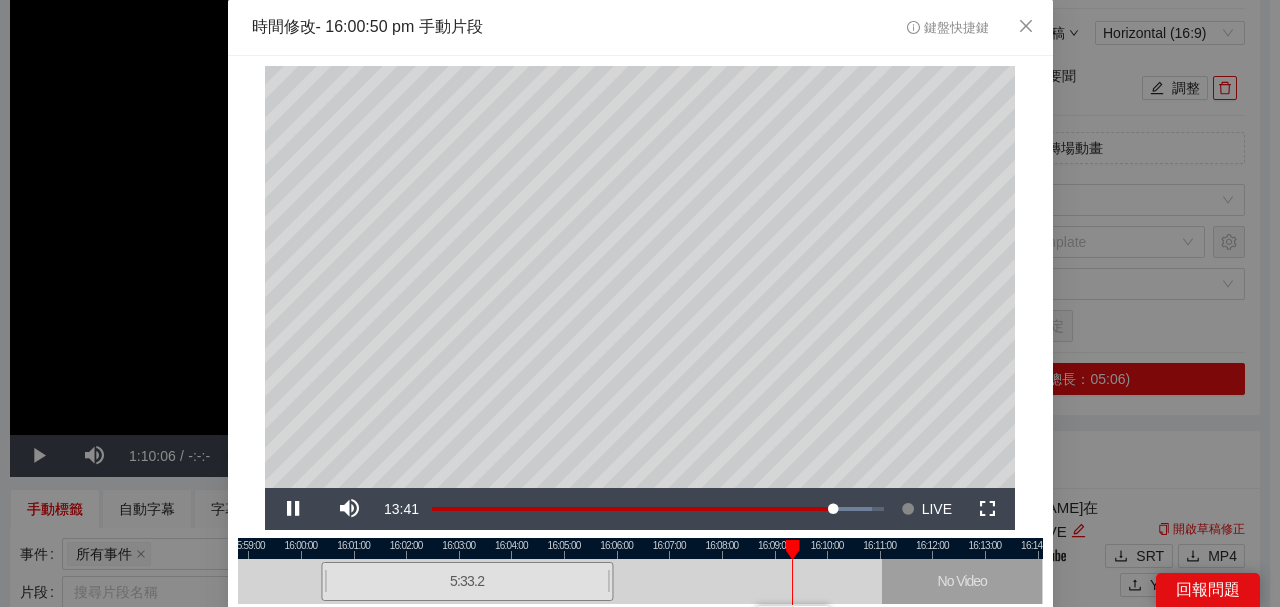 click at bounding box center [640, 548] 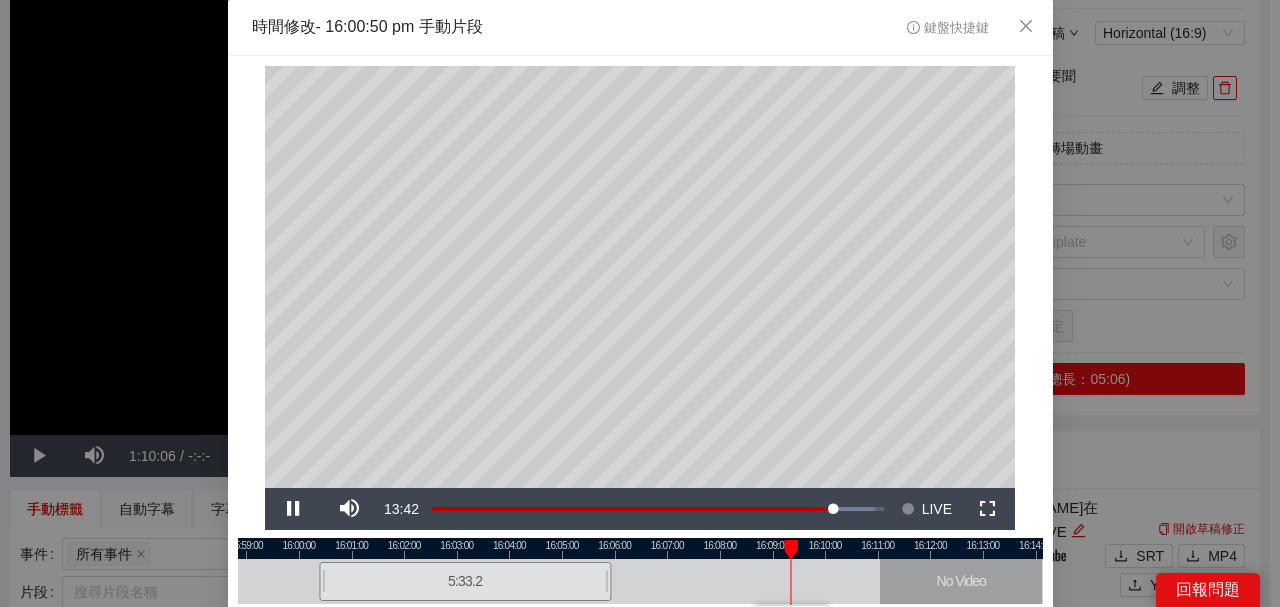 click at bounding box center (639, 548) 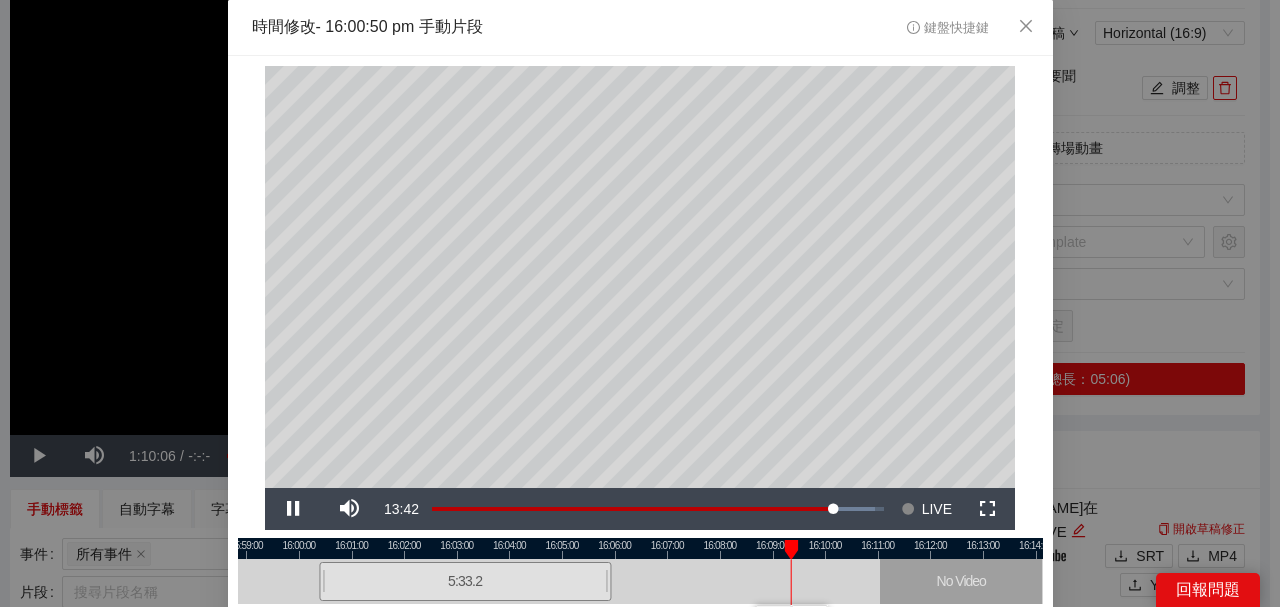 click at bounding box center [640, 548] 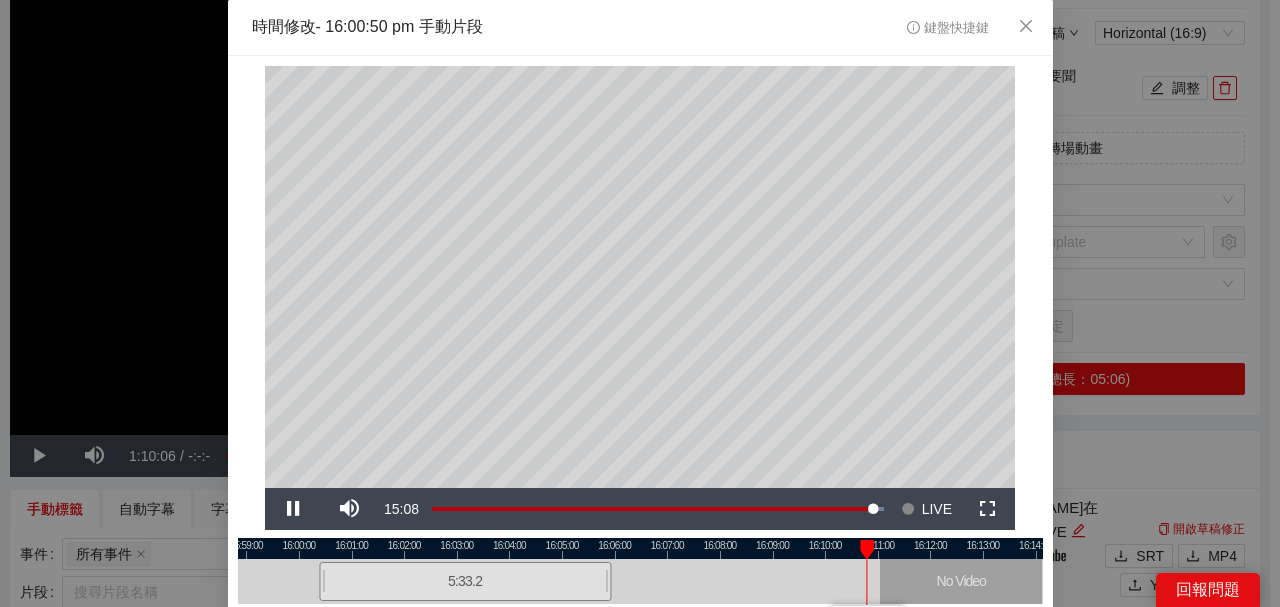 click at bounding box center [640, 548] 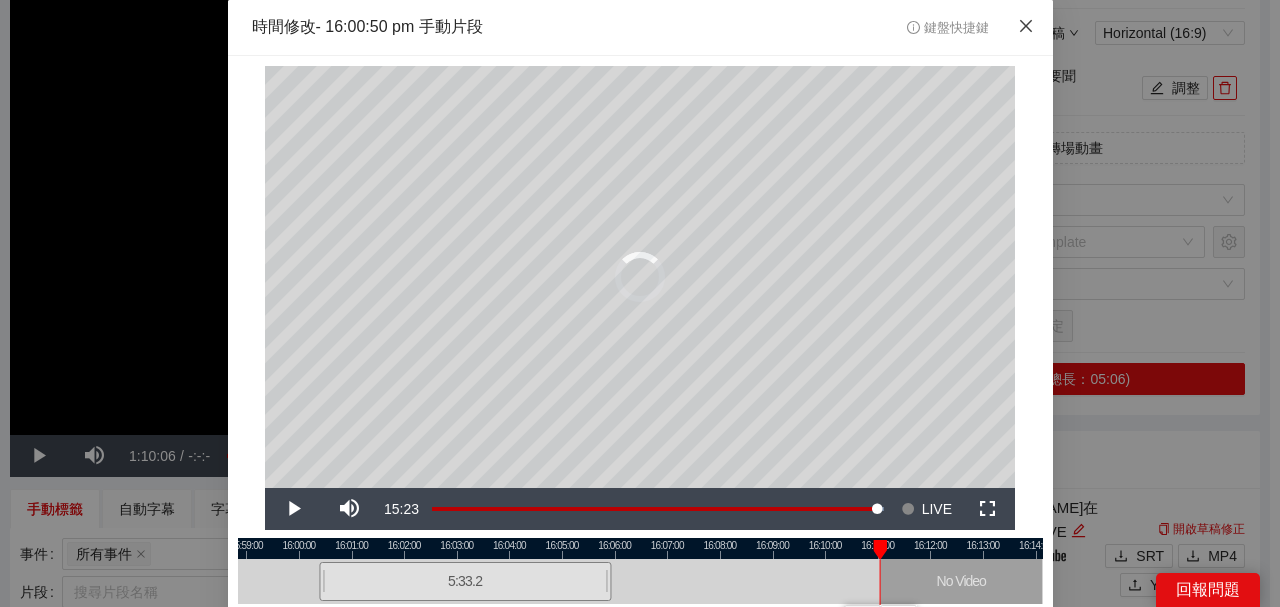click at bounding box center [1026, 27] 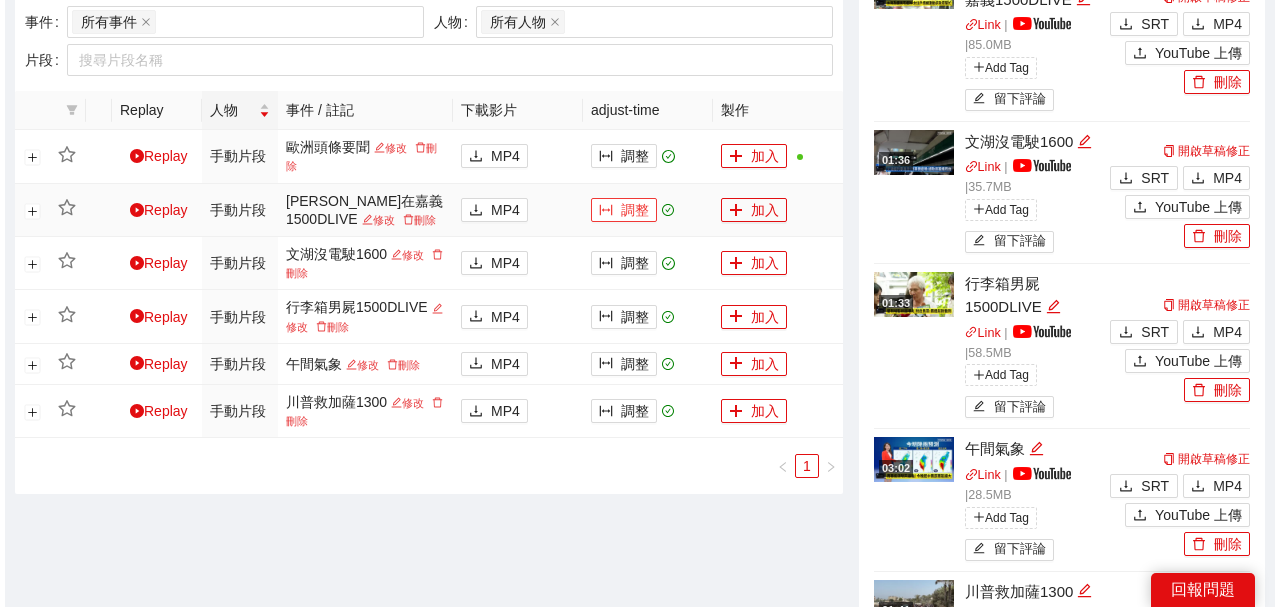 scroll, scrollTop: 666, scrollLeft: 0, axis: vertical 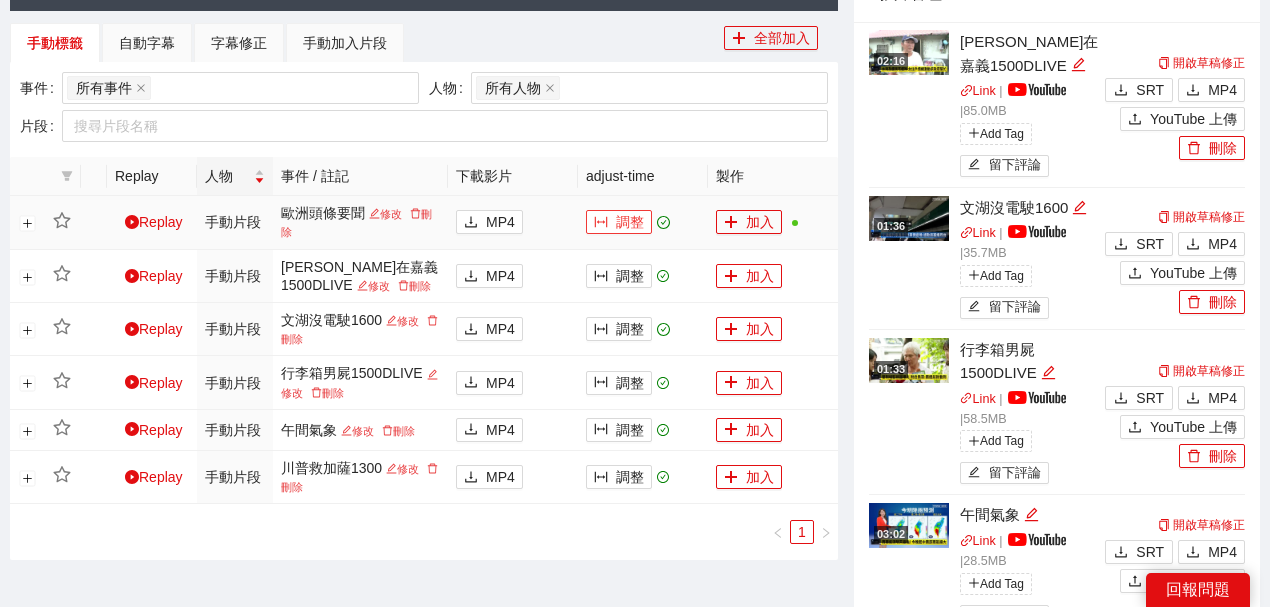 click on "調整" at bounding box center (619, 222) 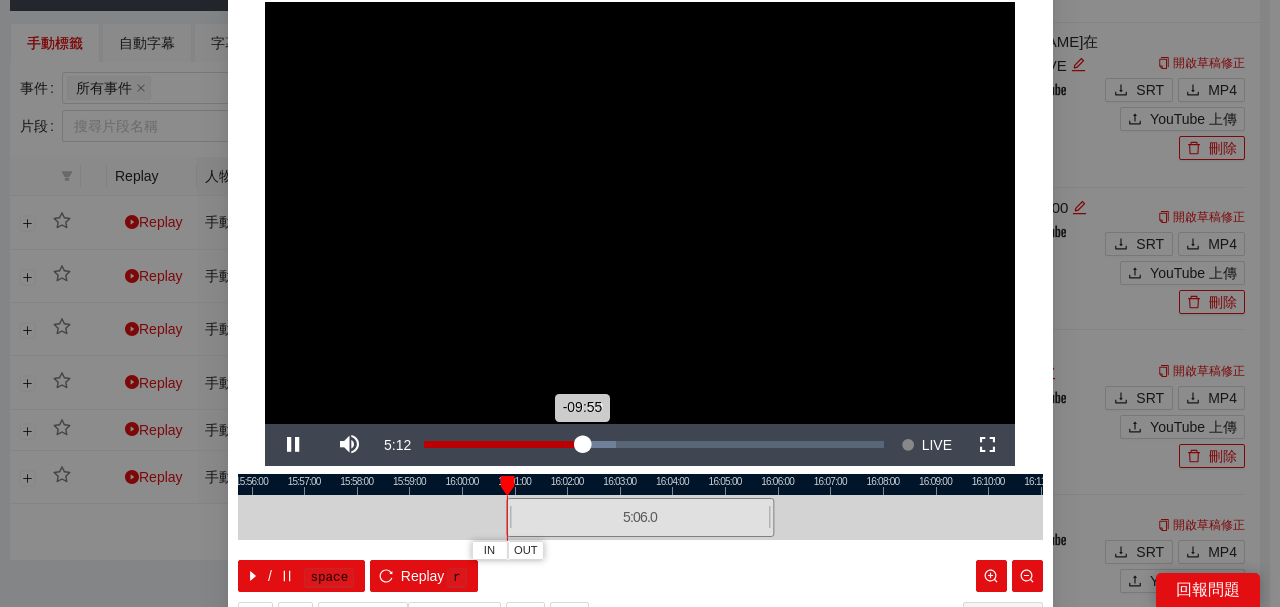 scroll, scrollTop: 133, scrollLeft: 0, axis: vertical 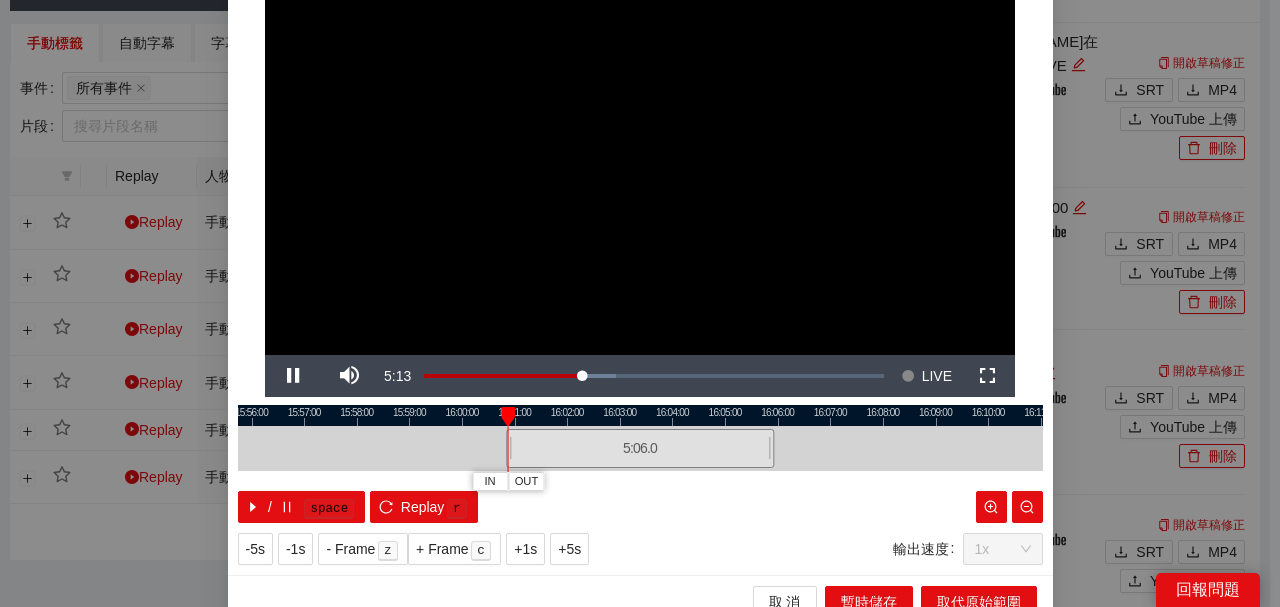 click at bounding box center (640, 415) 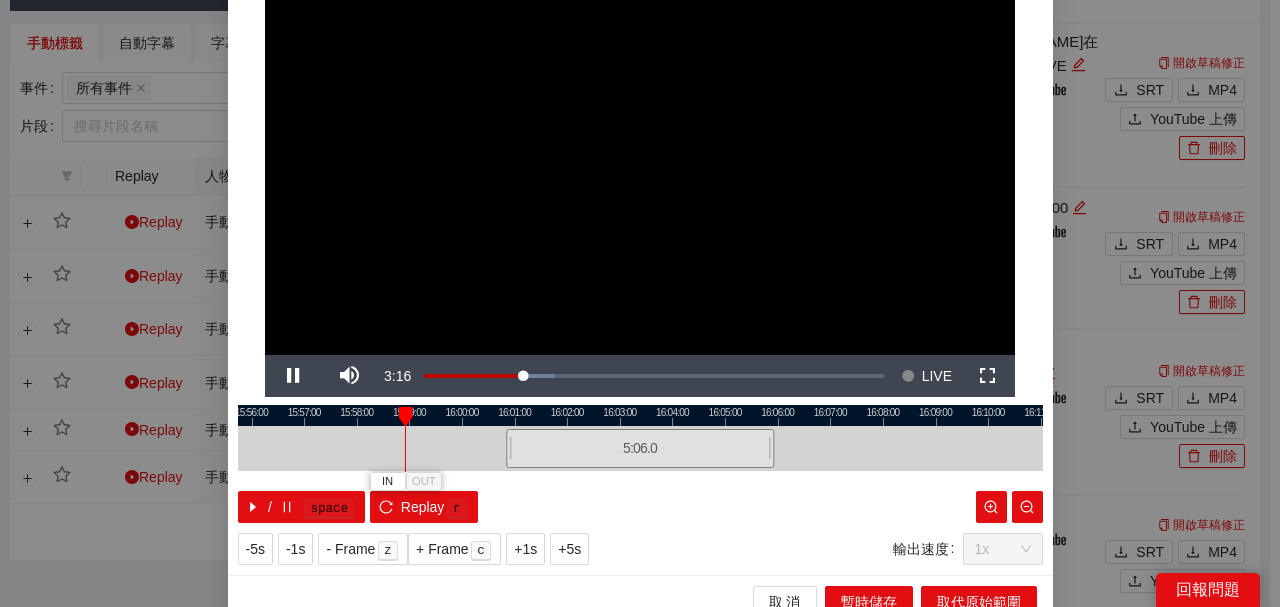 click at bounding box center [640, 415] 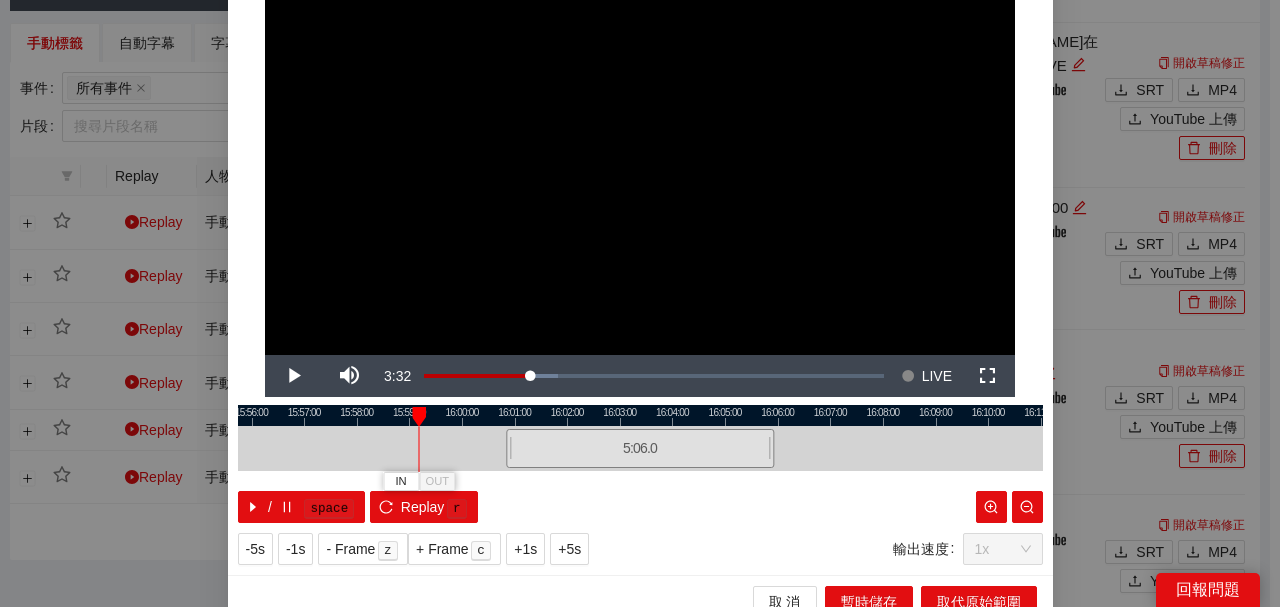 click at bounding box center (640, 415) 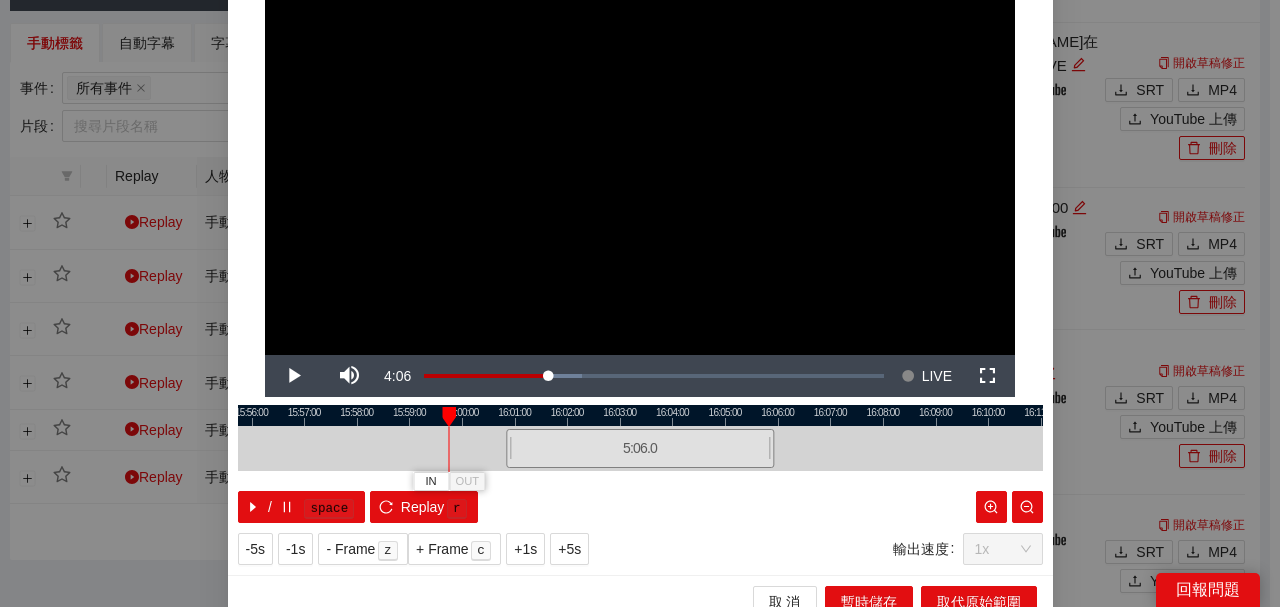 click at bounding box center (640, 415) 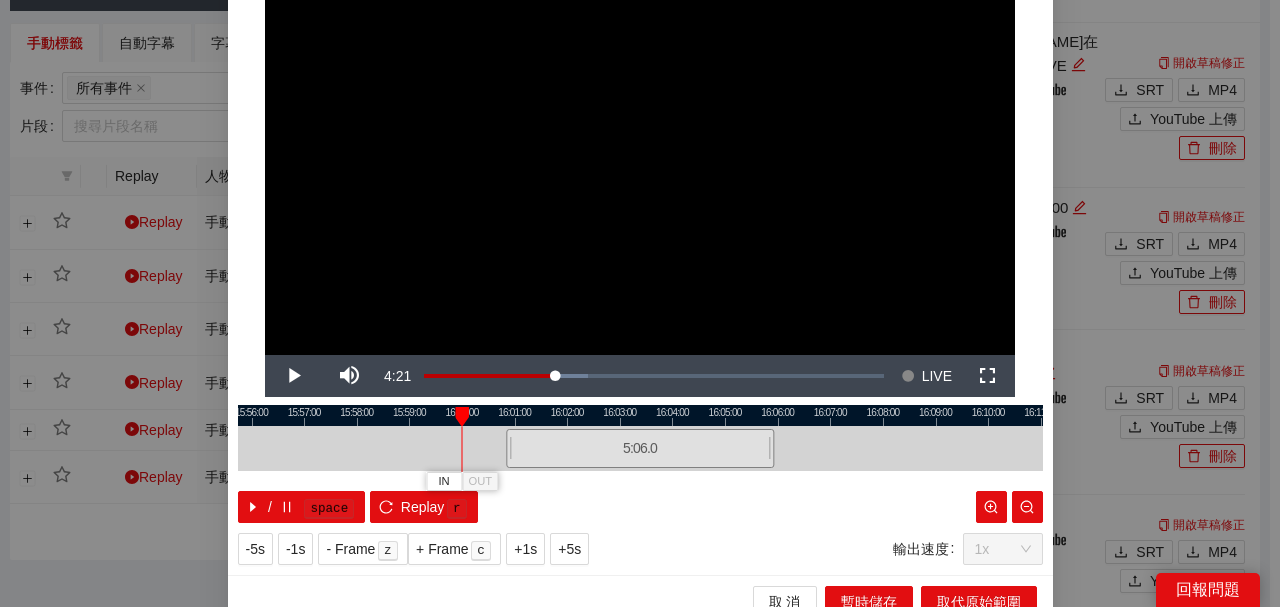 click at bounding box center [640, 415] 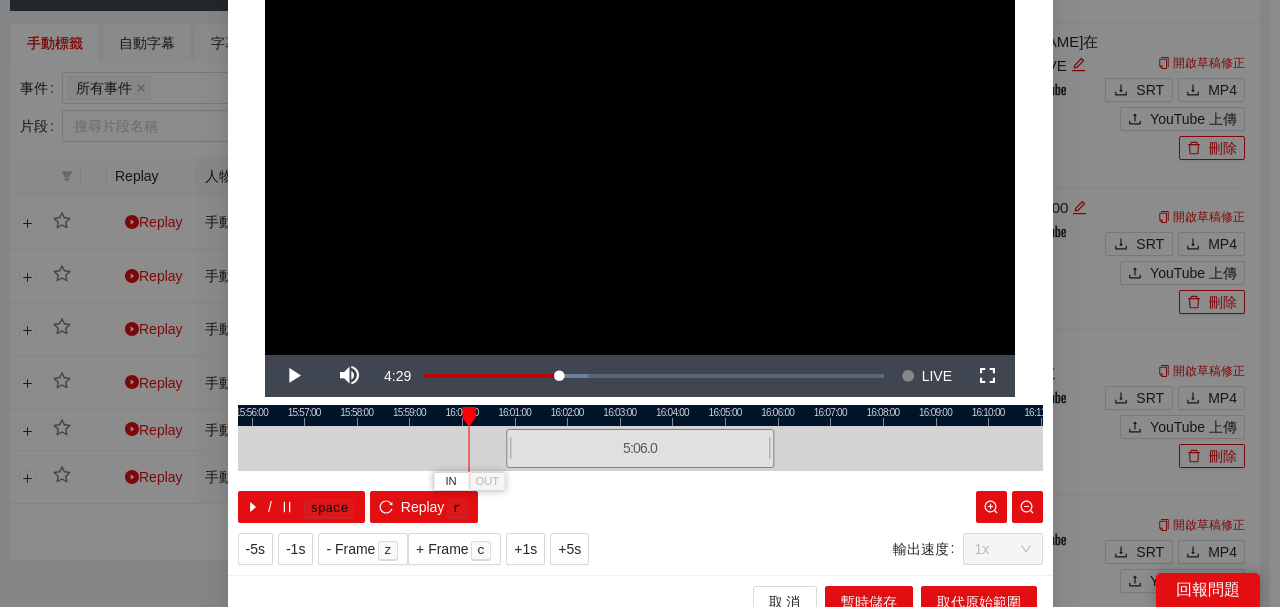 click at bounding box center [640, 415] 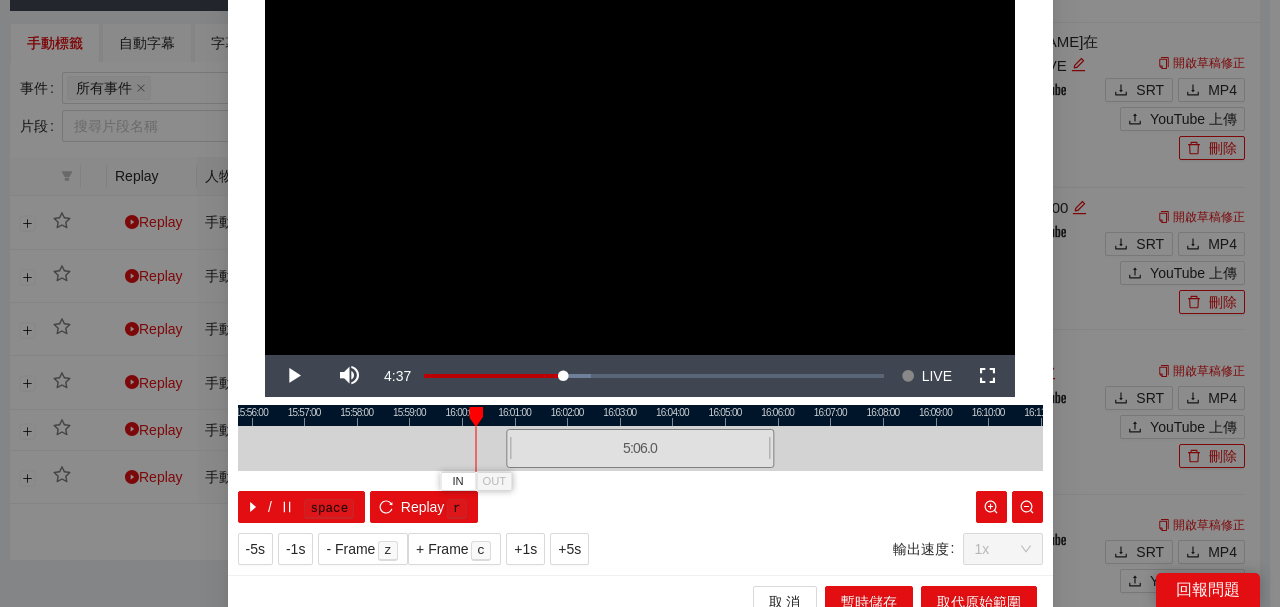 click at bounding box center [640, 415] 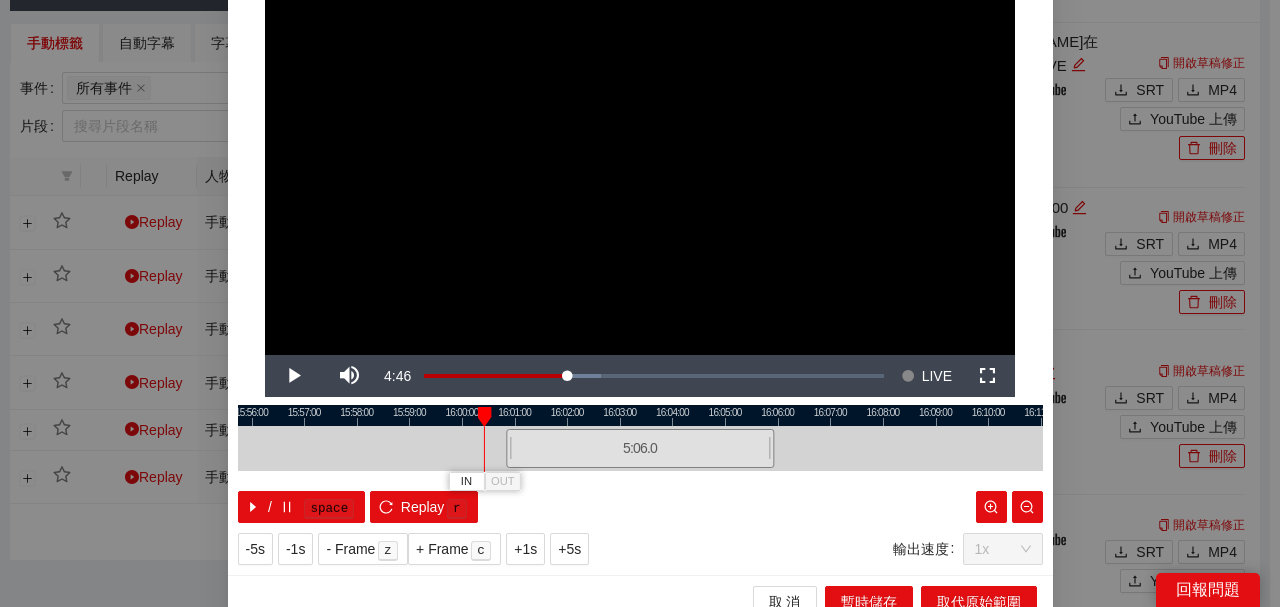 click at bounding box center (640, 415) 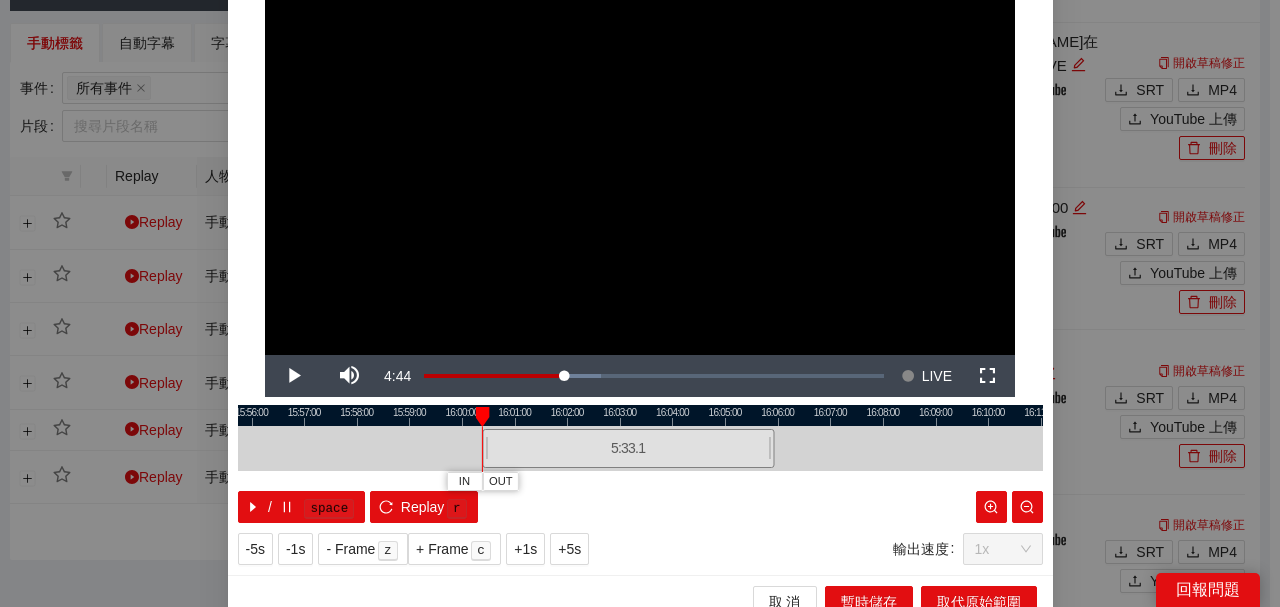 click at bounding box center [640, 448] 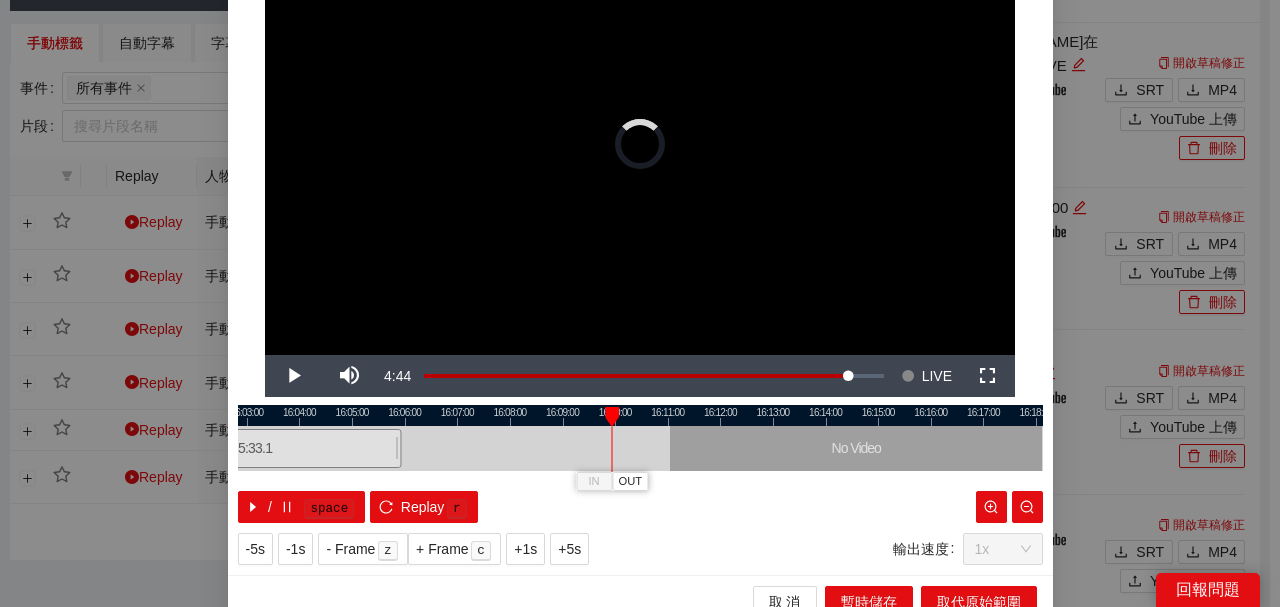 drag, startPoint x: 926, startPoint y: 416, endPoint x: 546, endPoint y: 412, distance: 380.02106 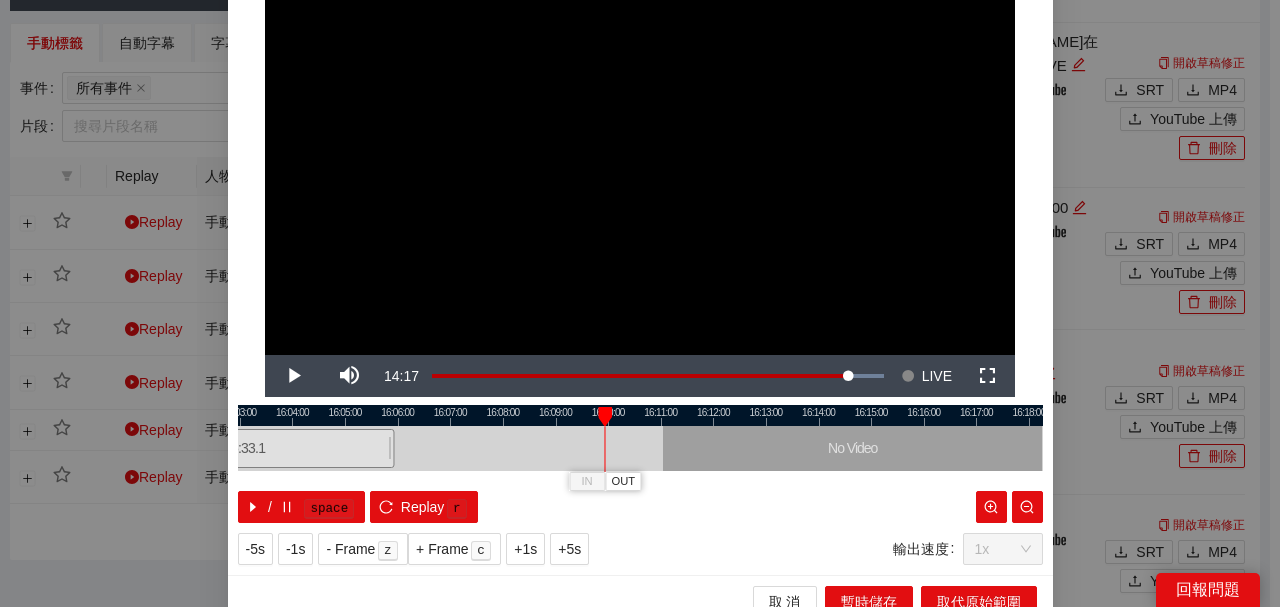 click at bounding box center [640, 415] 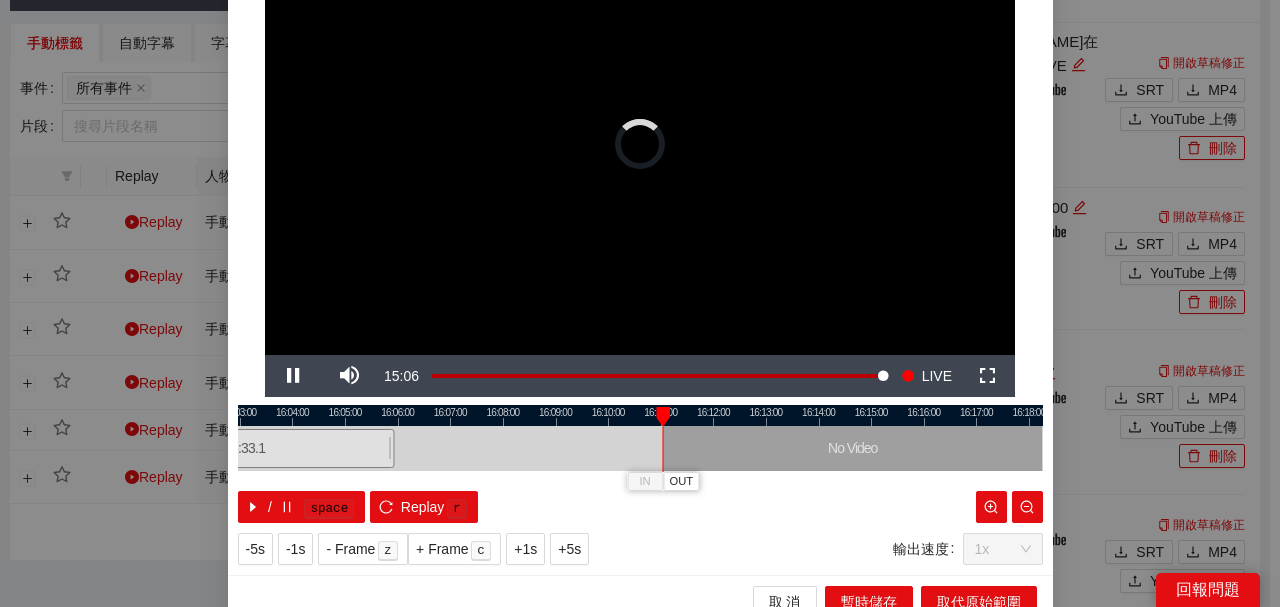 click at bounding box center [640, 415] 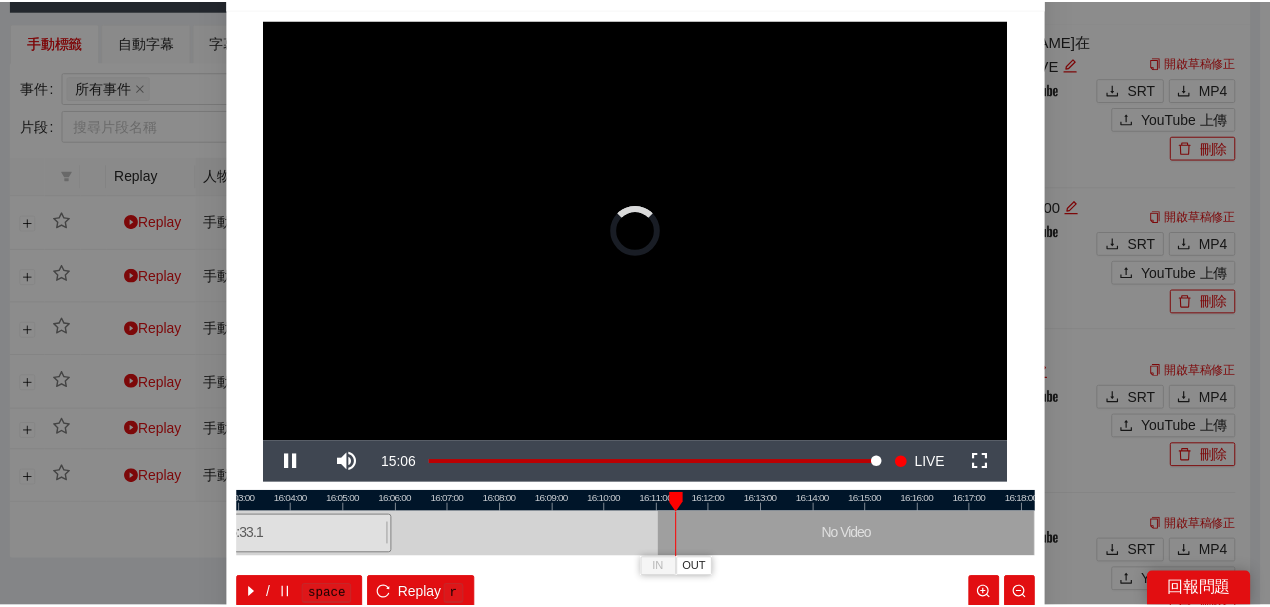 scroll, scrollTop: 0, scrollLeft: 0, axis: both 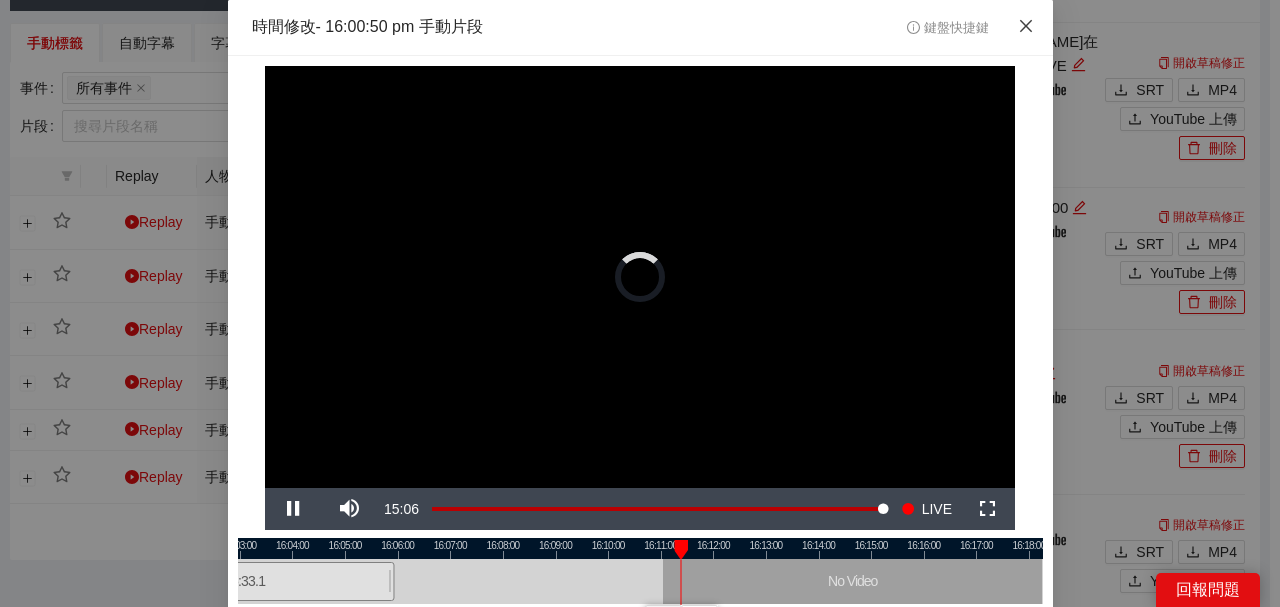 click 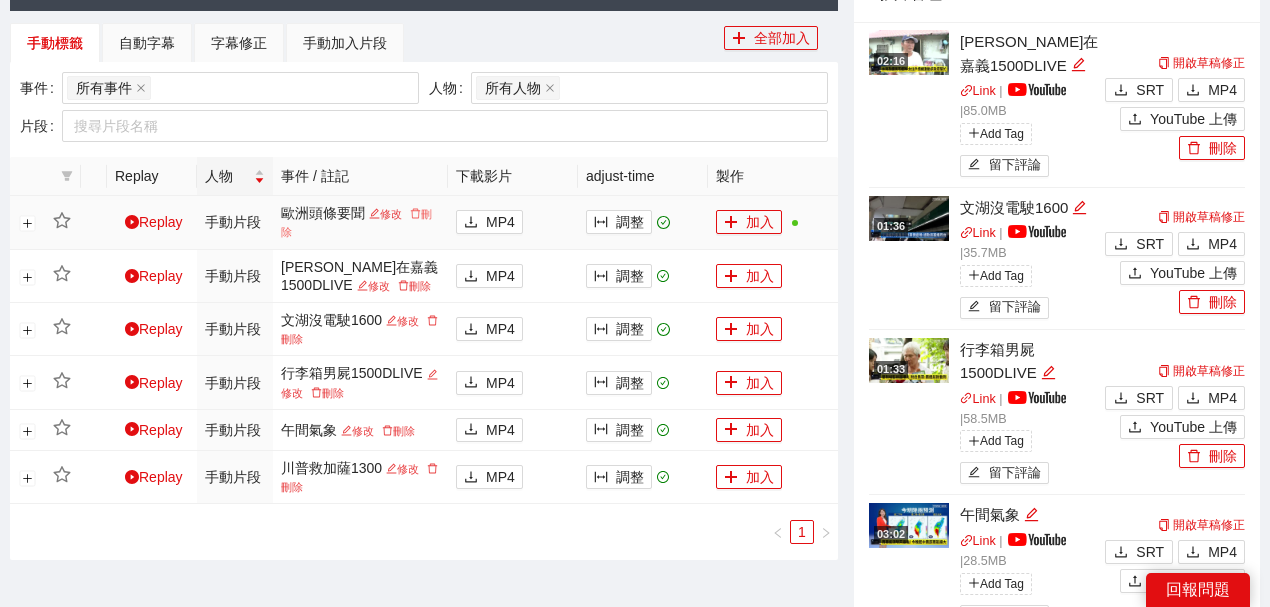 click 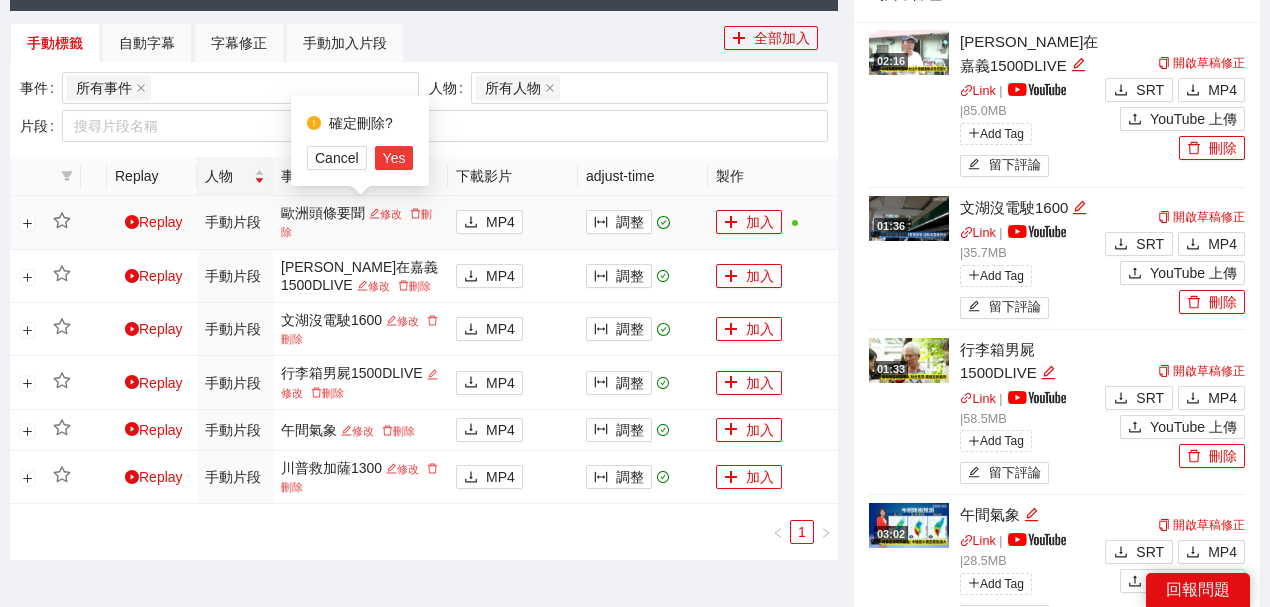 click on "Yes" at bounding box center [394, 158] 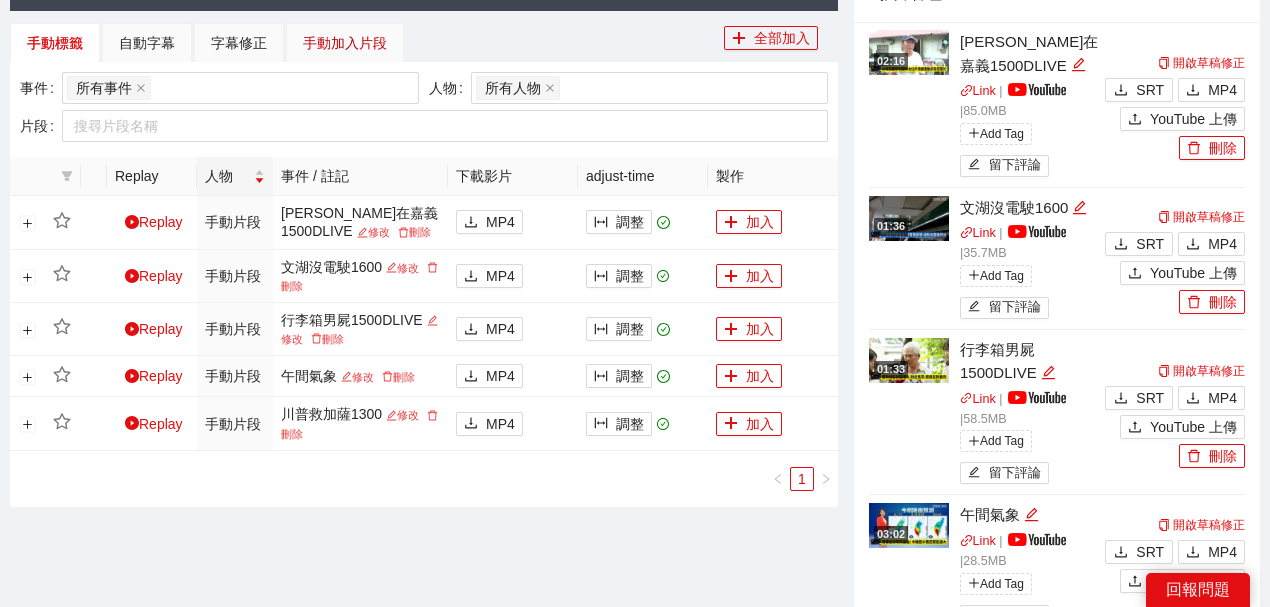 click on "手動加入片段" at bounding box center (345, 43) 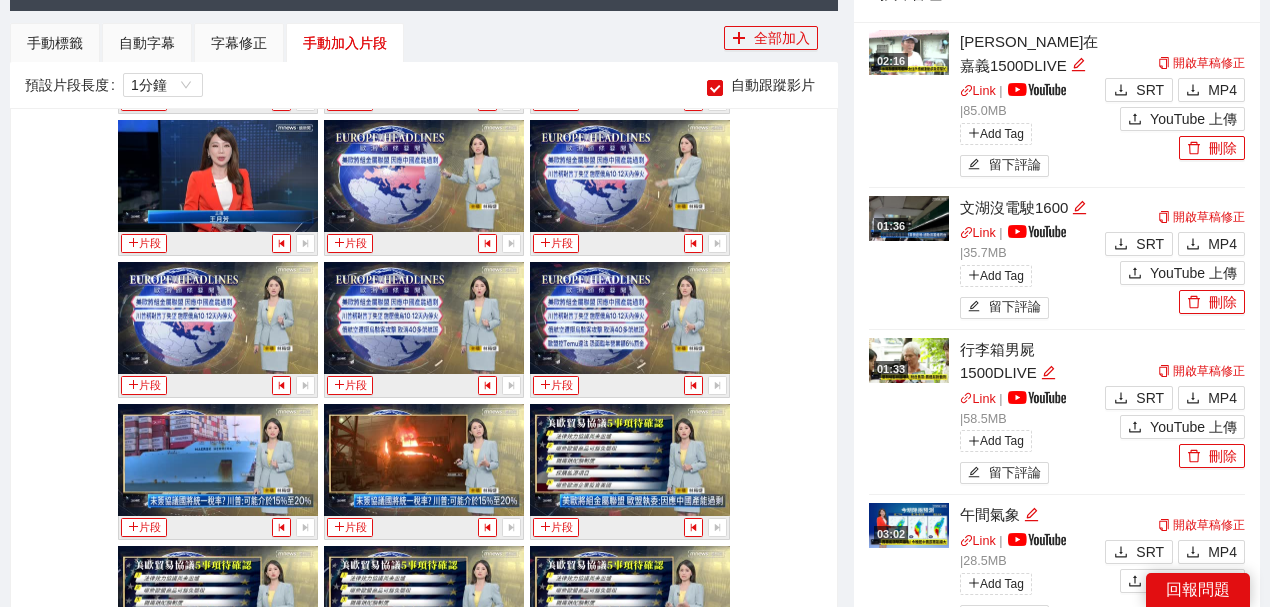 scroll, scrollTop: 29161, scrollLeft: 0, axis: vertical 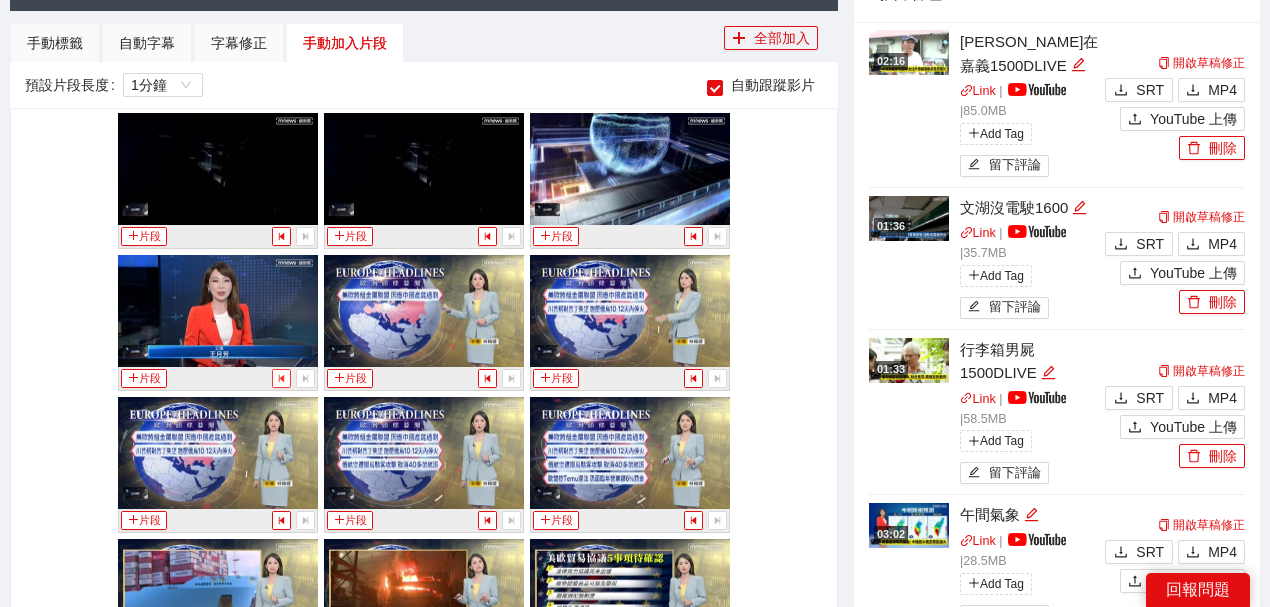 click 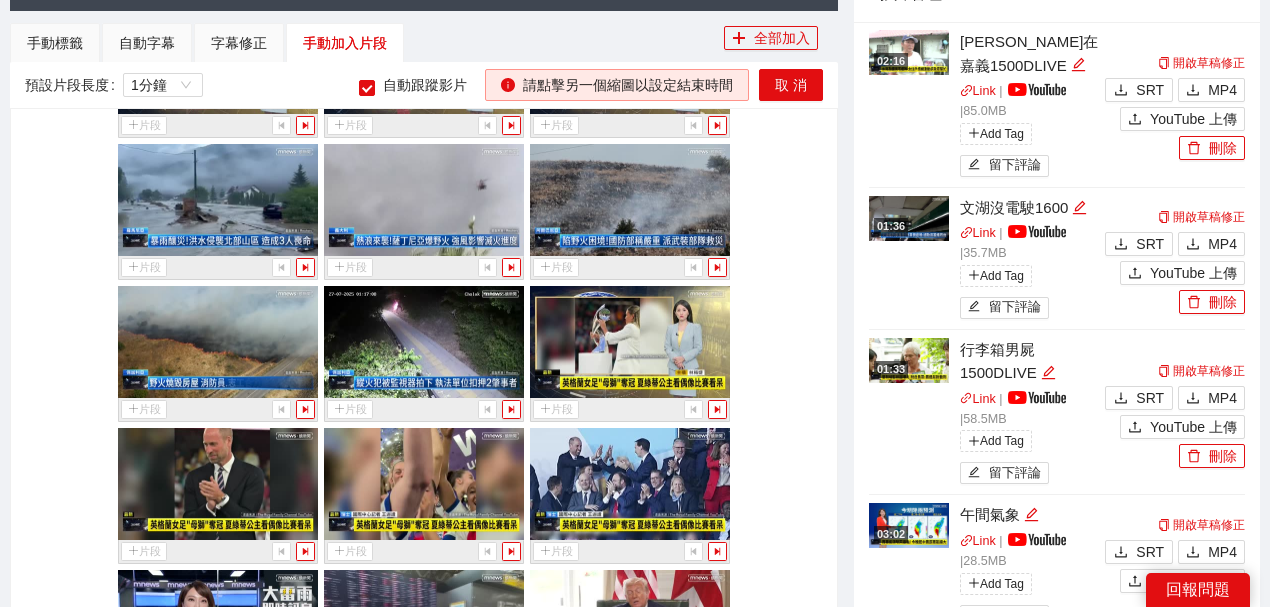 scroll, scrollTop: 31094, scrollLeft: 0, axis: vertical 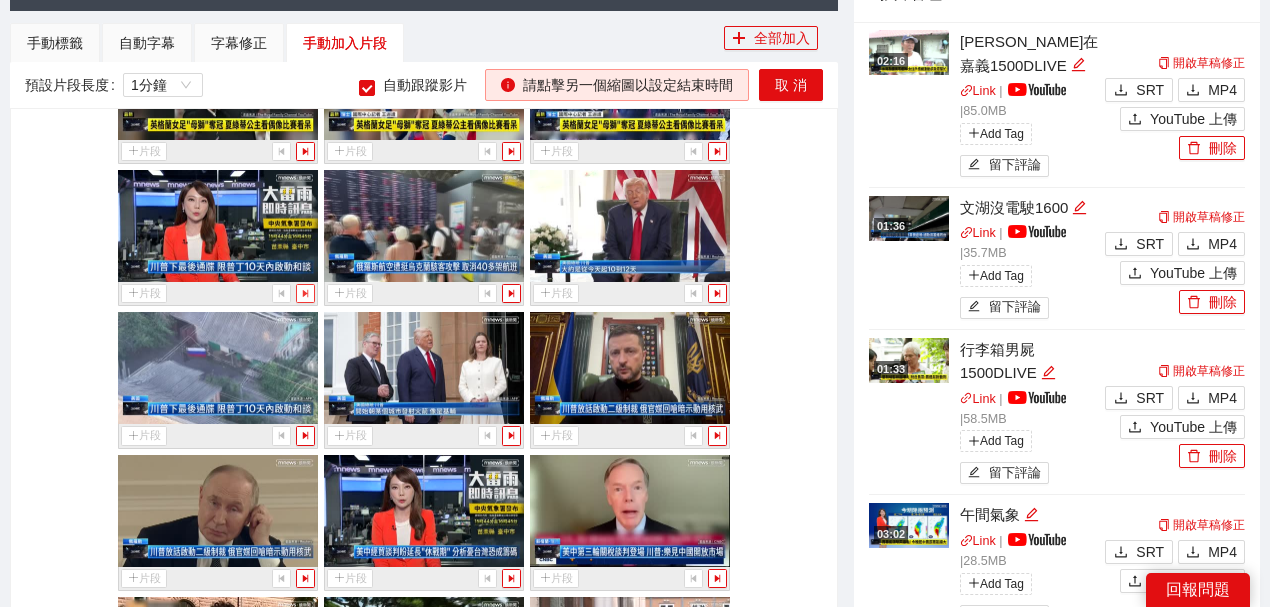 click 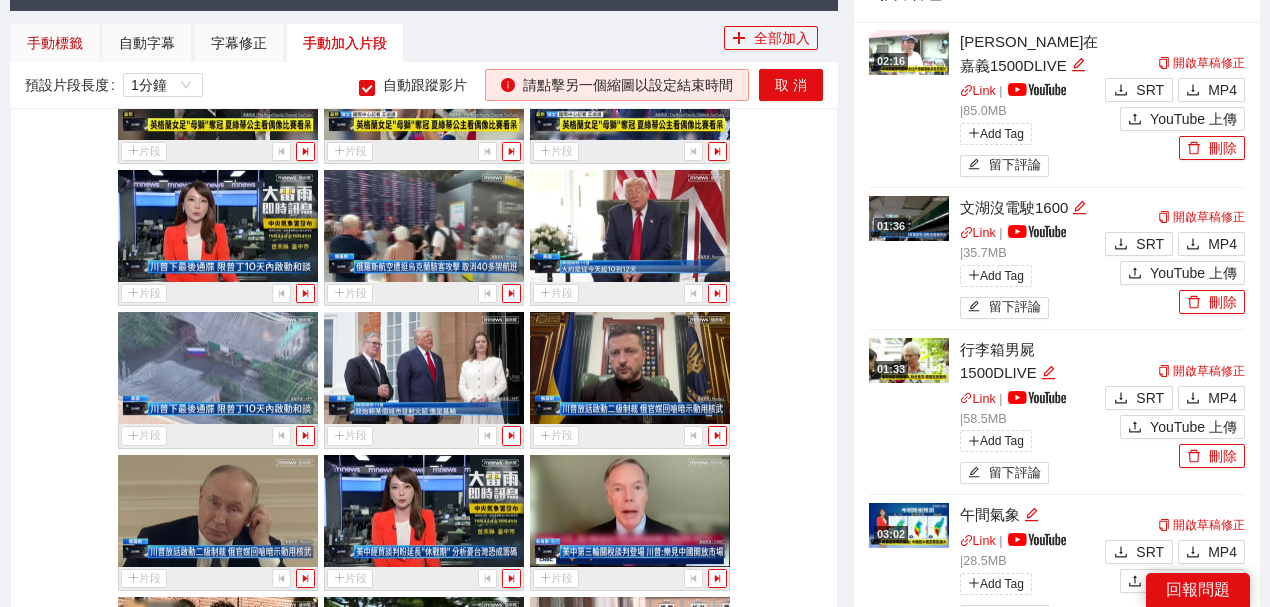 click on "手動標籤" at bounding box center (55, 43) 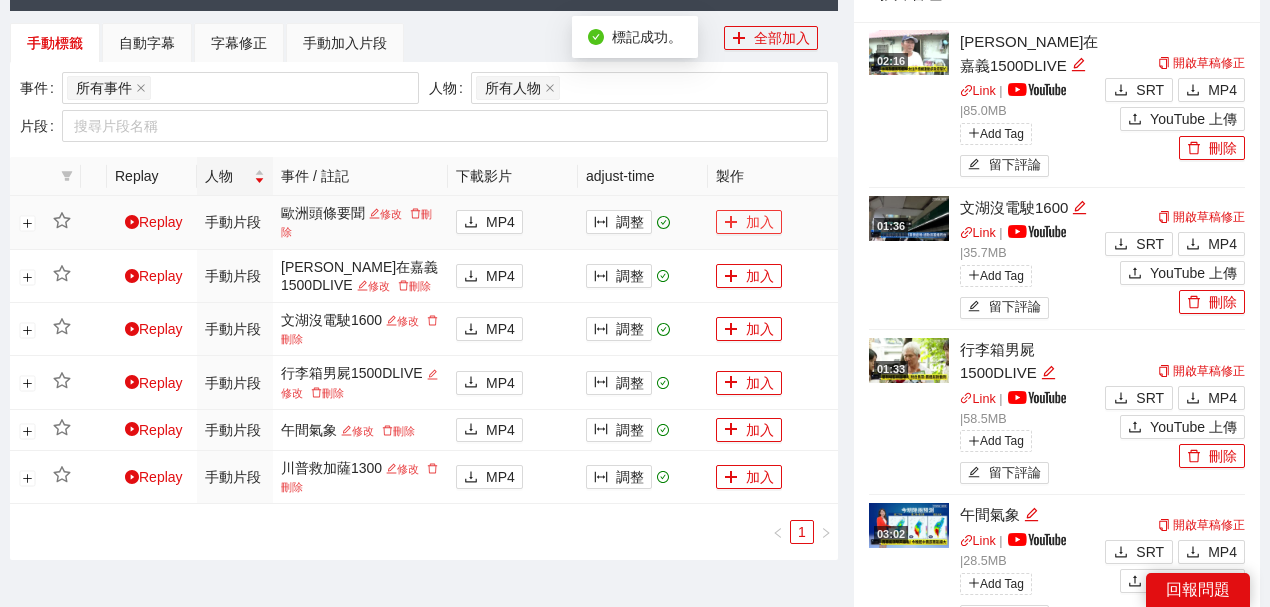click on "加入" at bounding box center [749, 222] 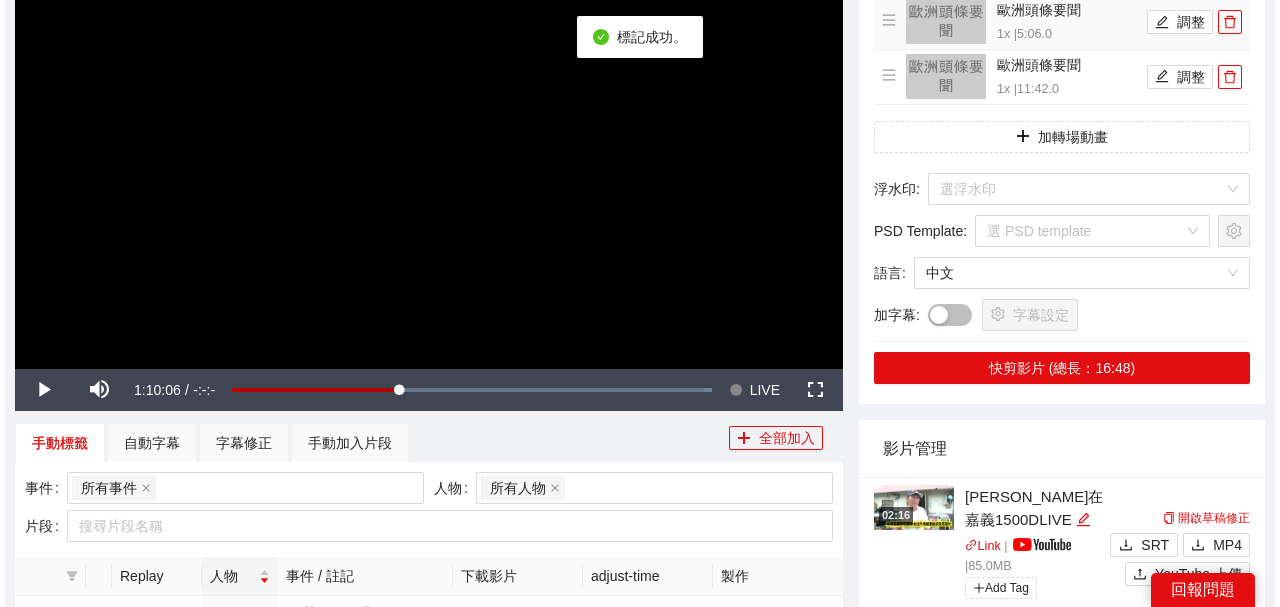 scroll, scrollTop: 0, scrollLeft: 0, axis: both 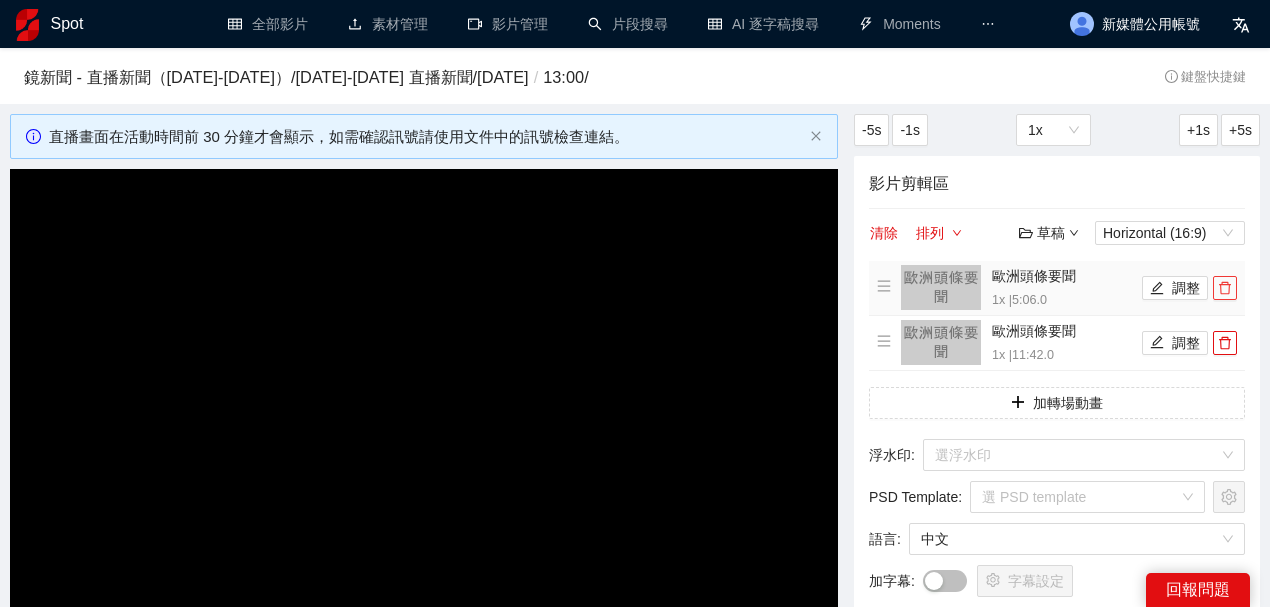 click 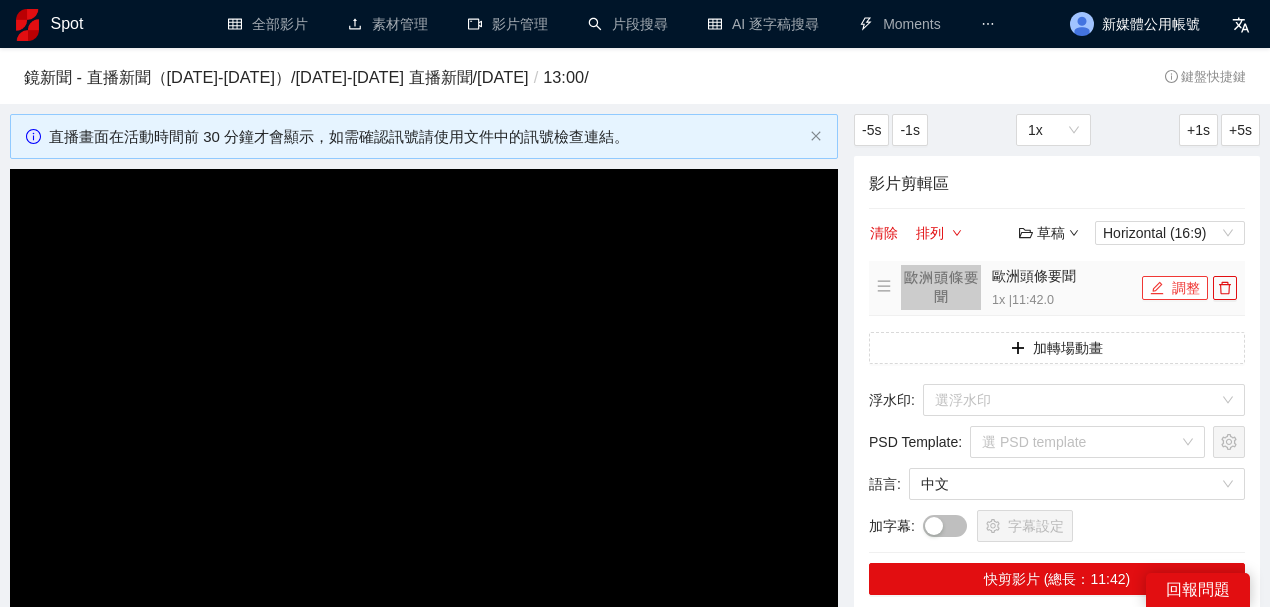click on "調整" at bounding box center [1175, 288] 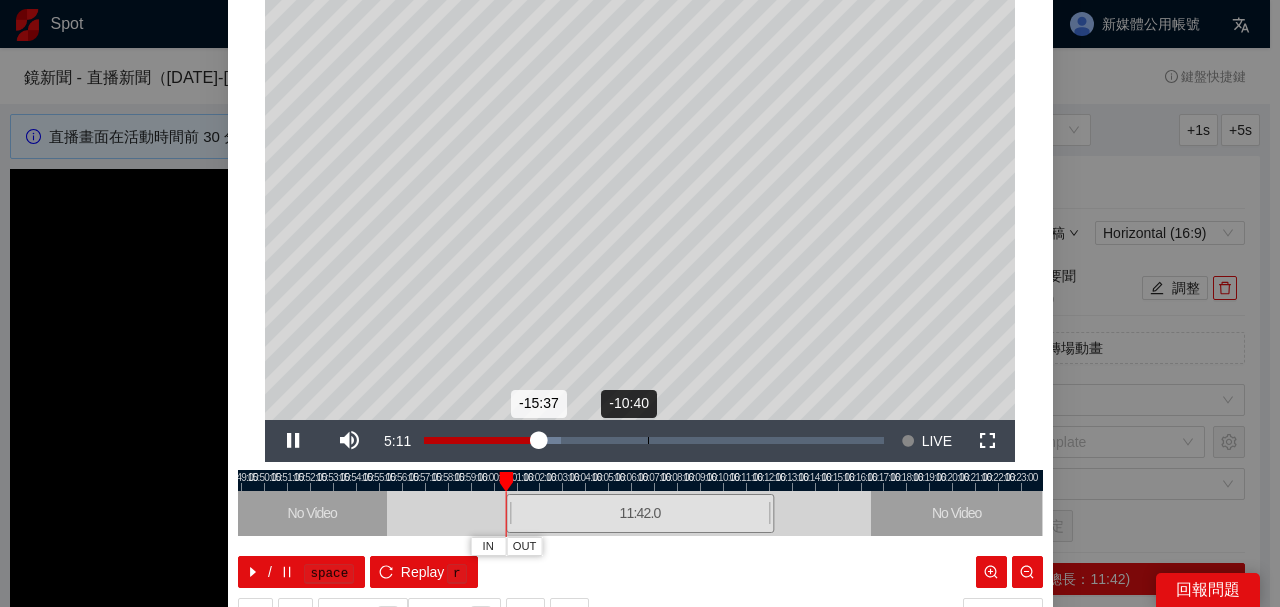 scroll, scrollTop: 133, scrollLeft: 0, axis: vertical 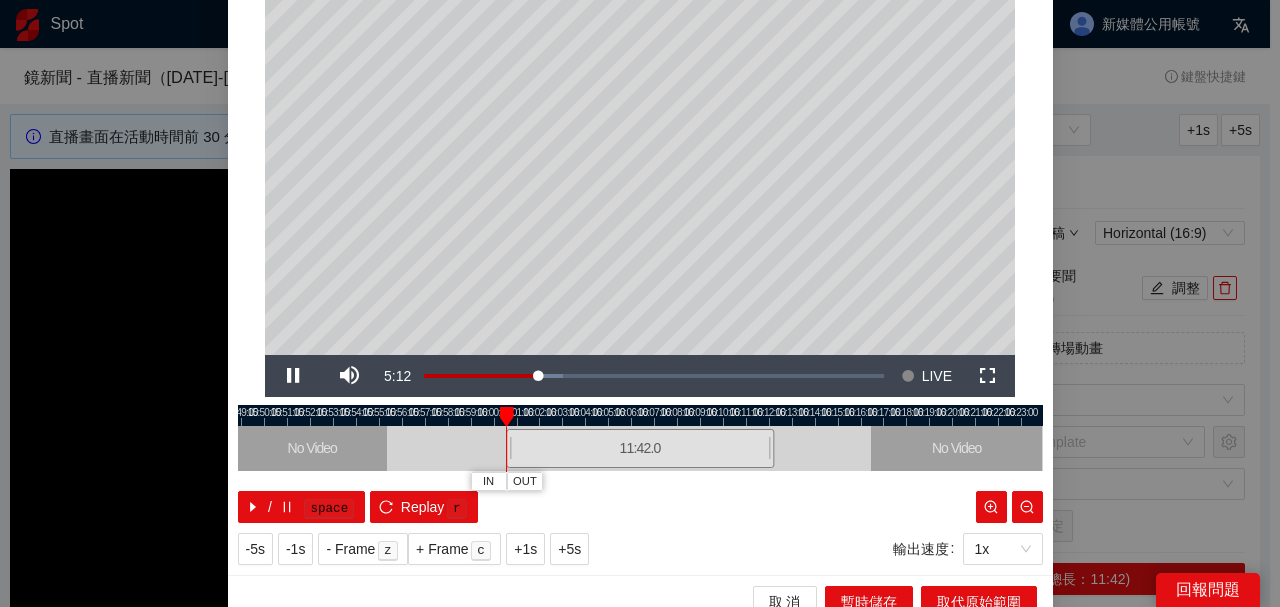 click at bounding box center [640, 415] 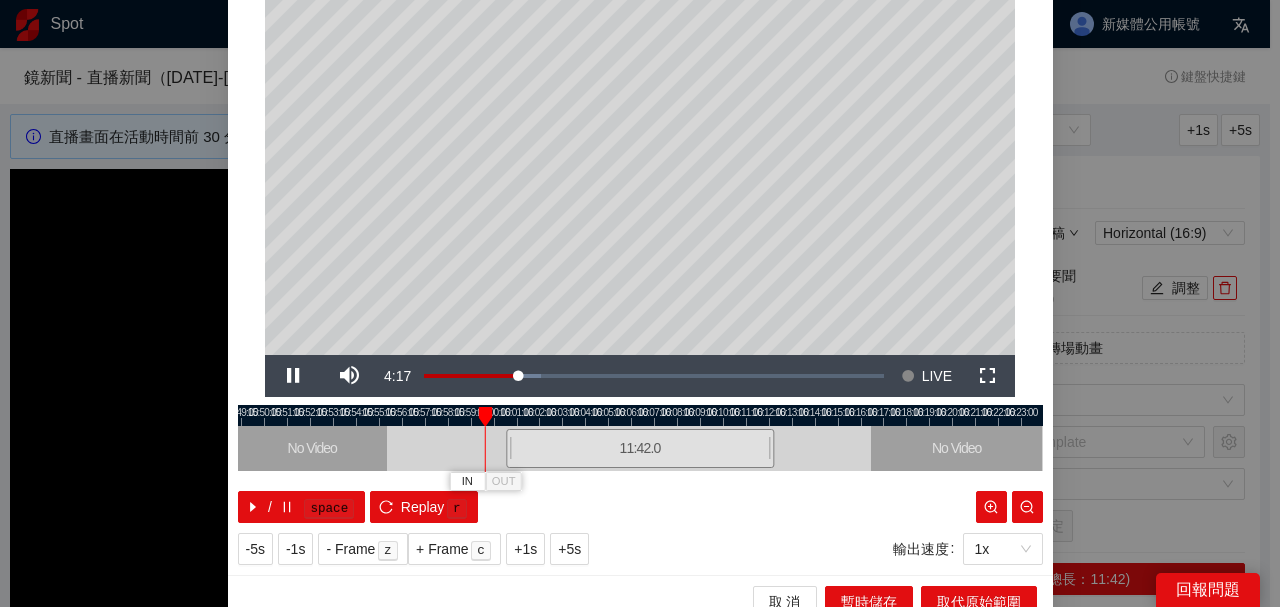 click at bounding box center (640, 415) 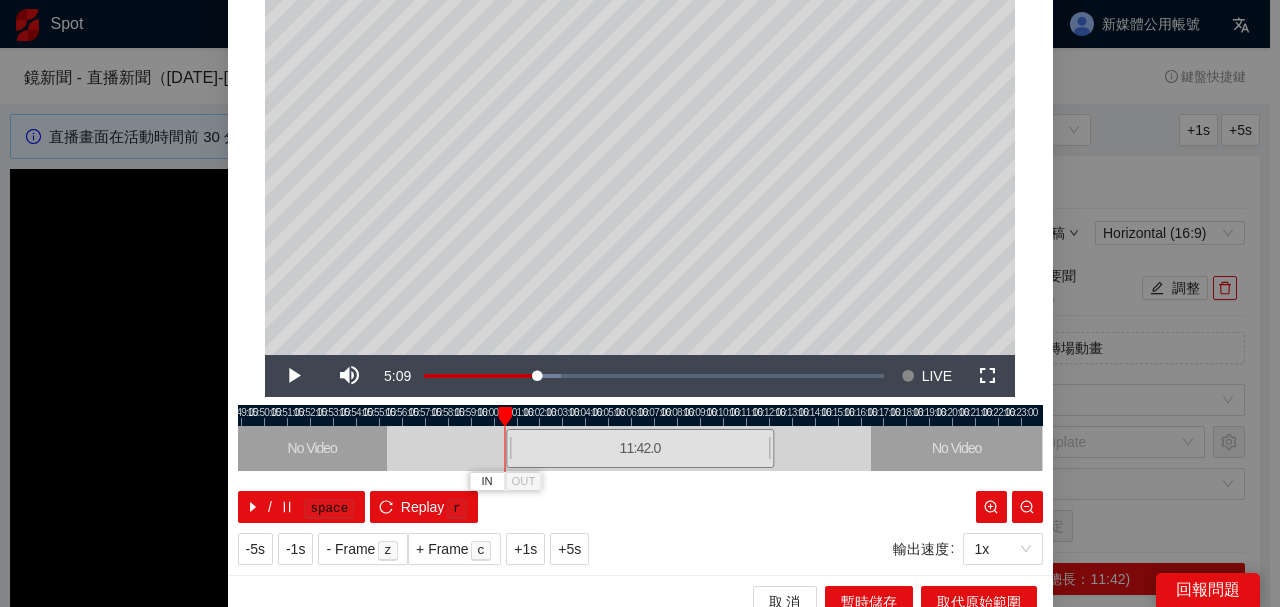 click at bounding box center [505, 417] 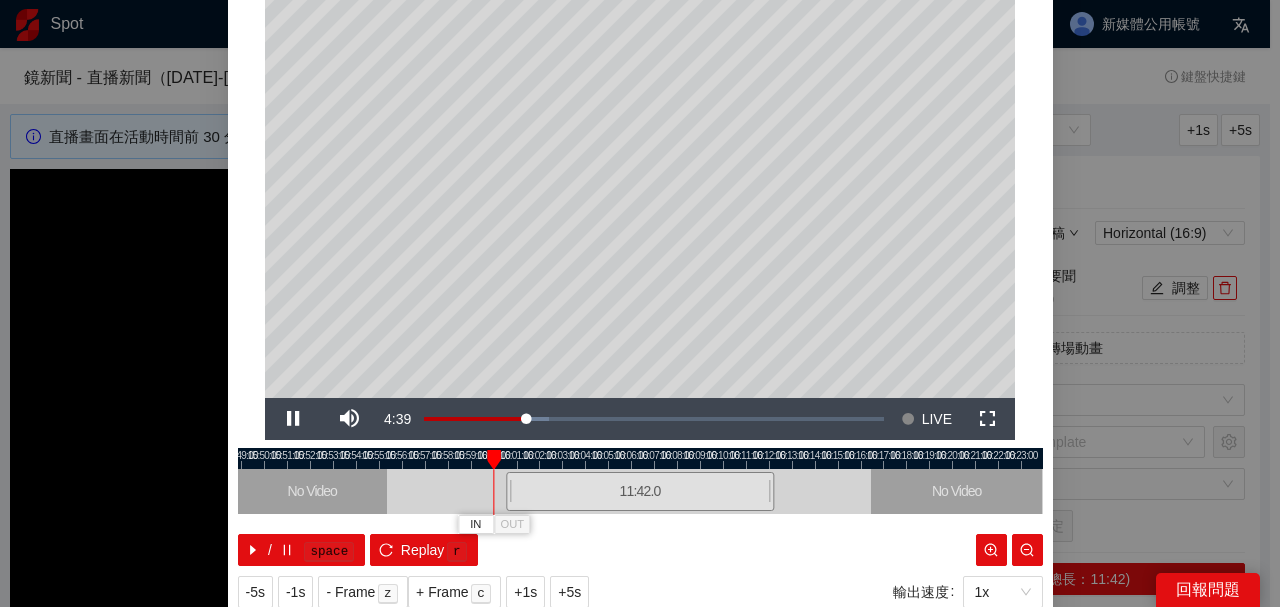 scroll, scrollTop: 0, scrollLeft: 0, axis: both 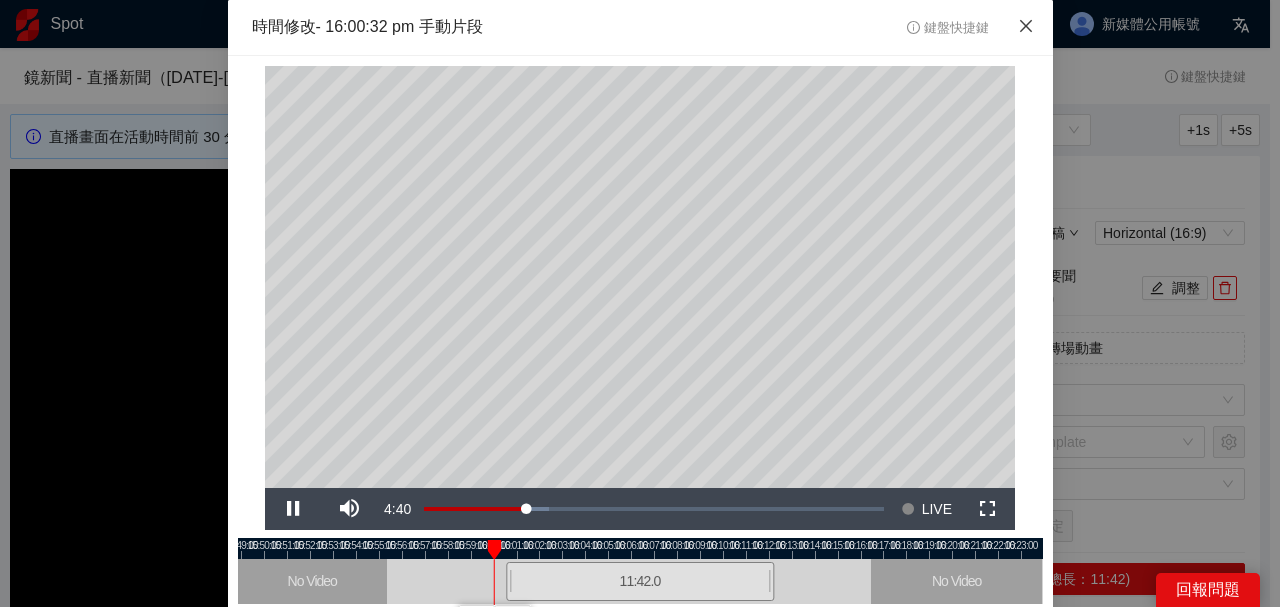click 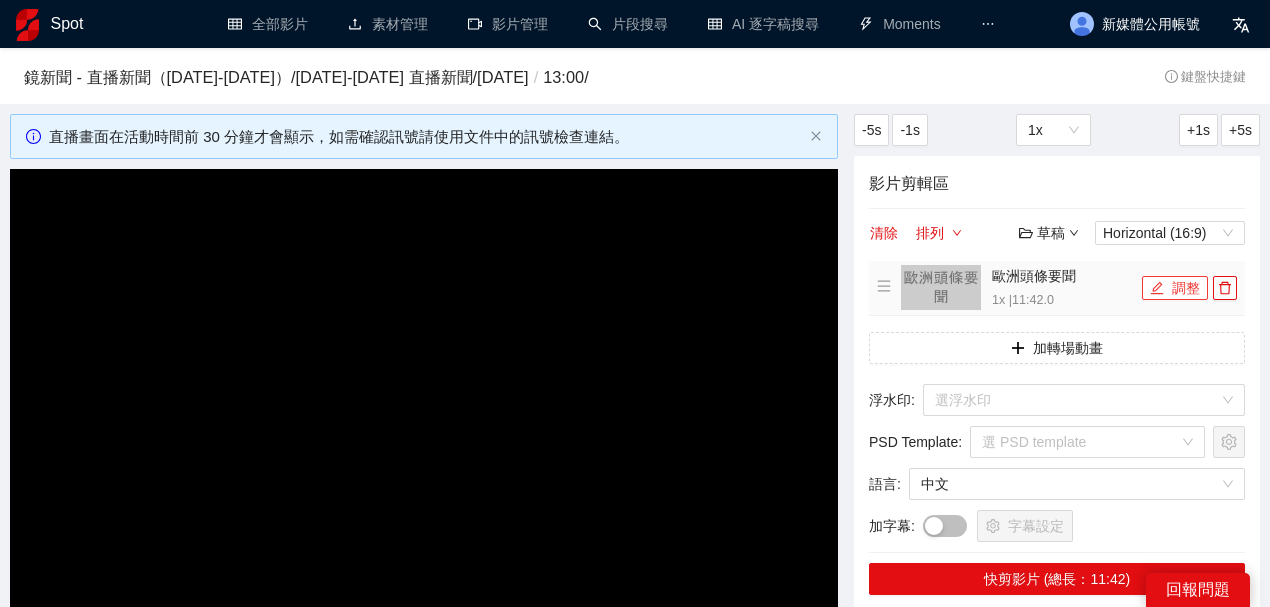 click 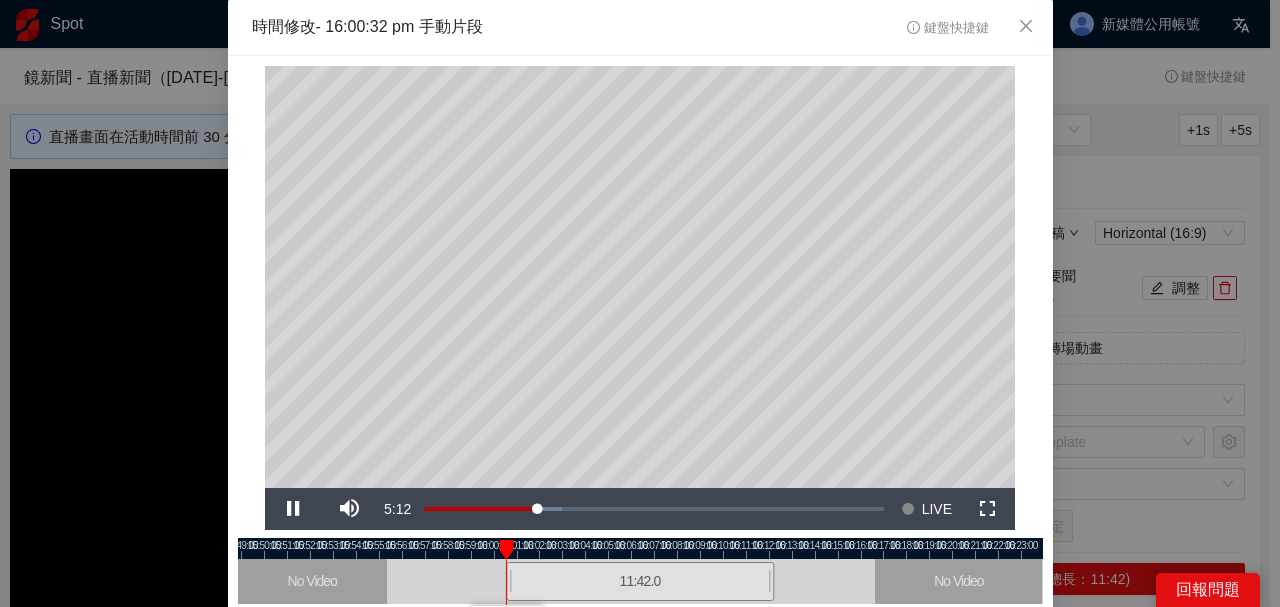 scroll, scrollTop: 133, scrollLeft: 0, axis: vertical 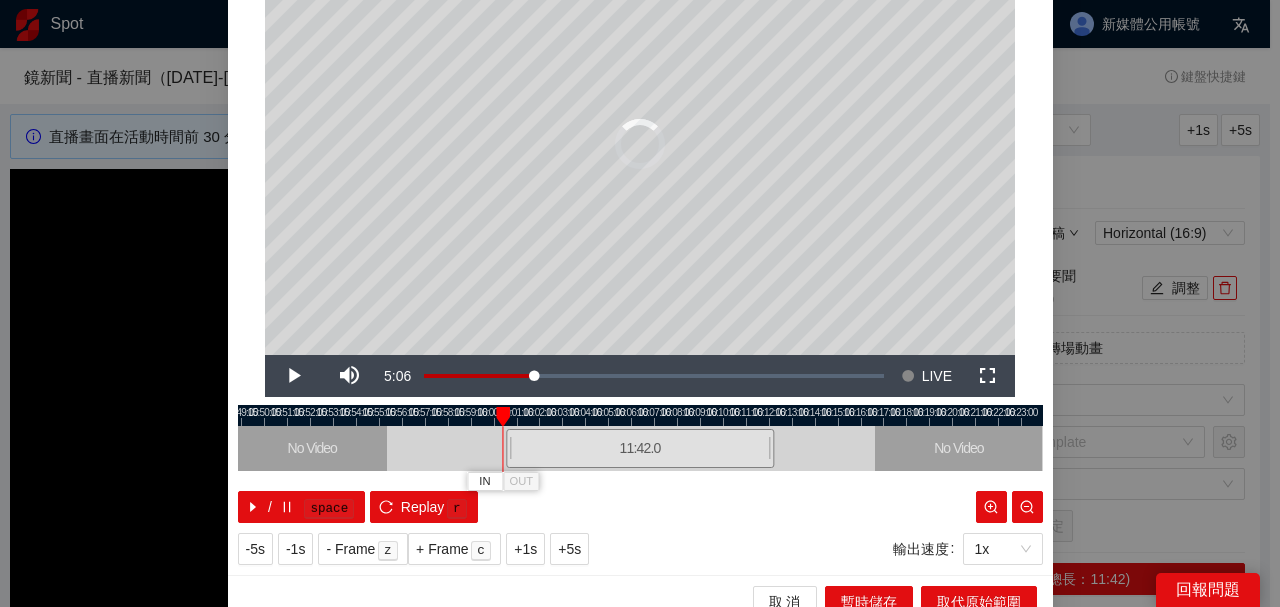 click at bounding box center [503, 417] 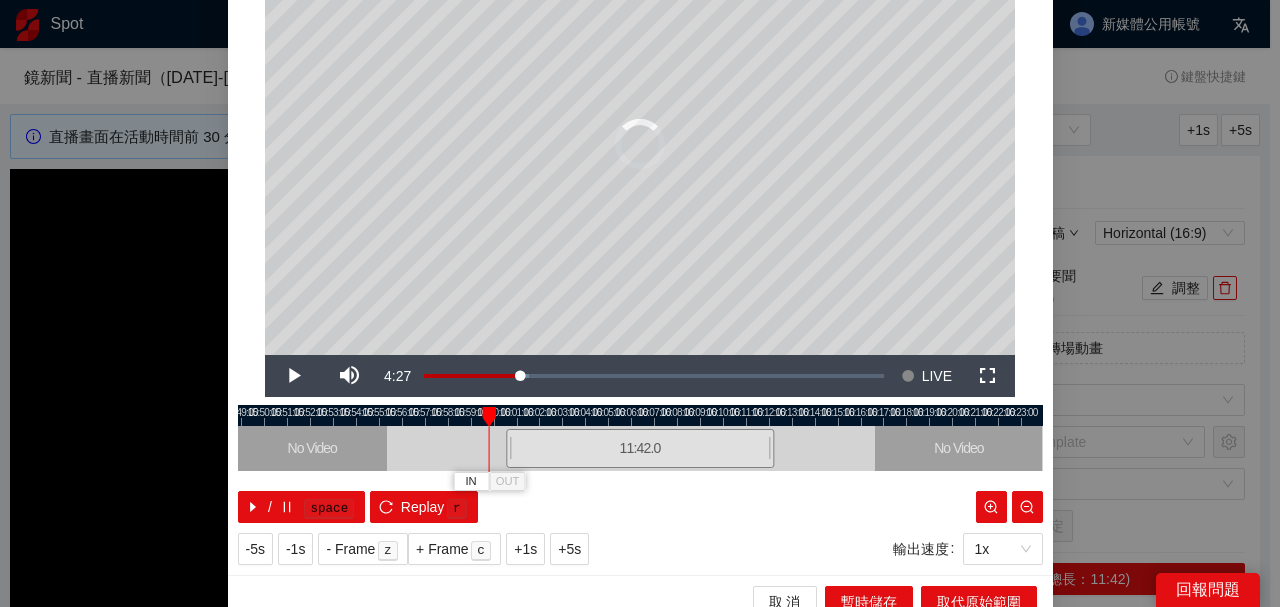 drag, startPoint x: 496, startPoint y: 417, endPoint x: 482, endPoint y: 417, distance: 14 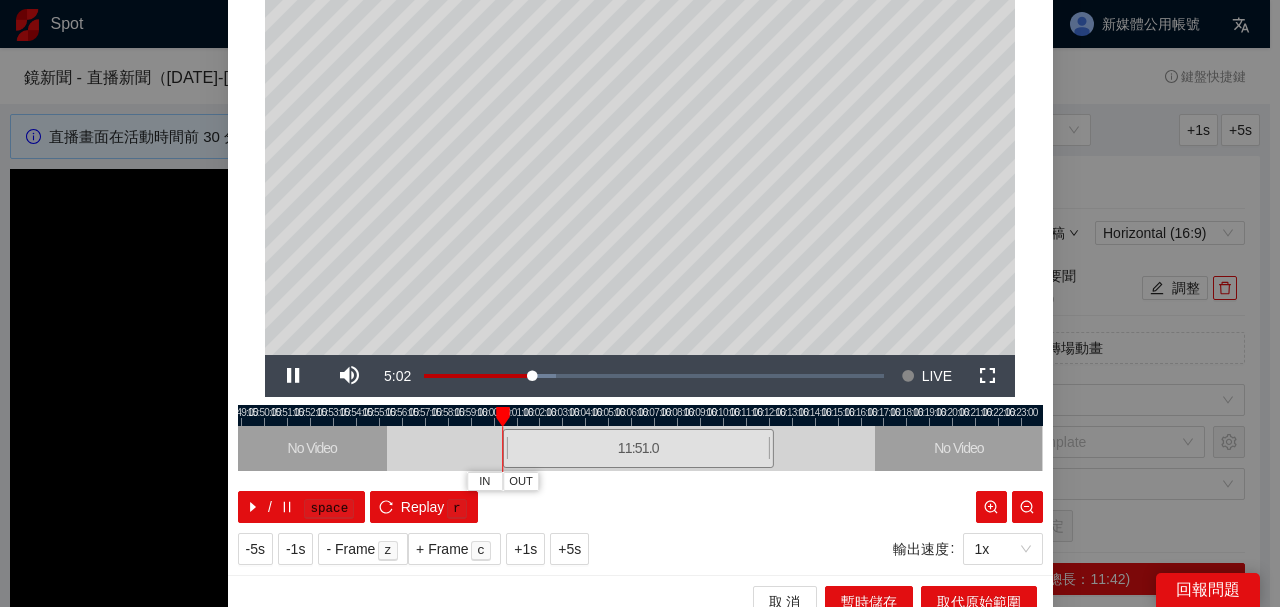 click at bounding box center [640, 415] 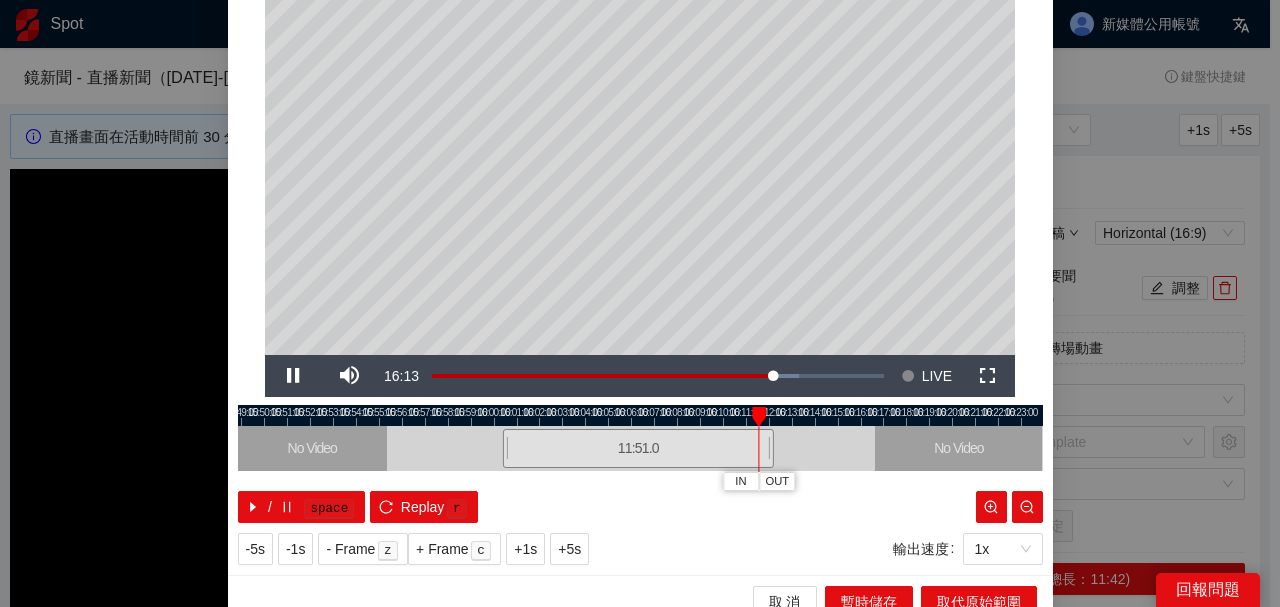 click at bounding box center [640, 415] 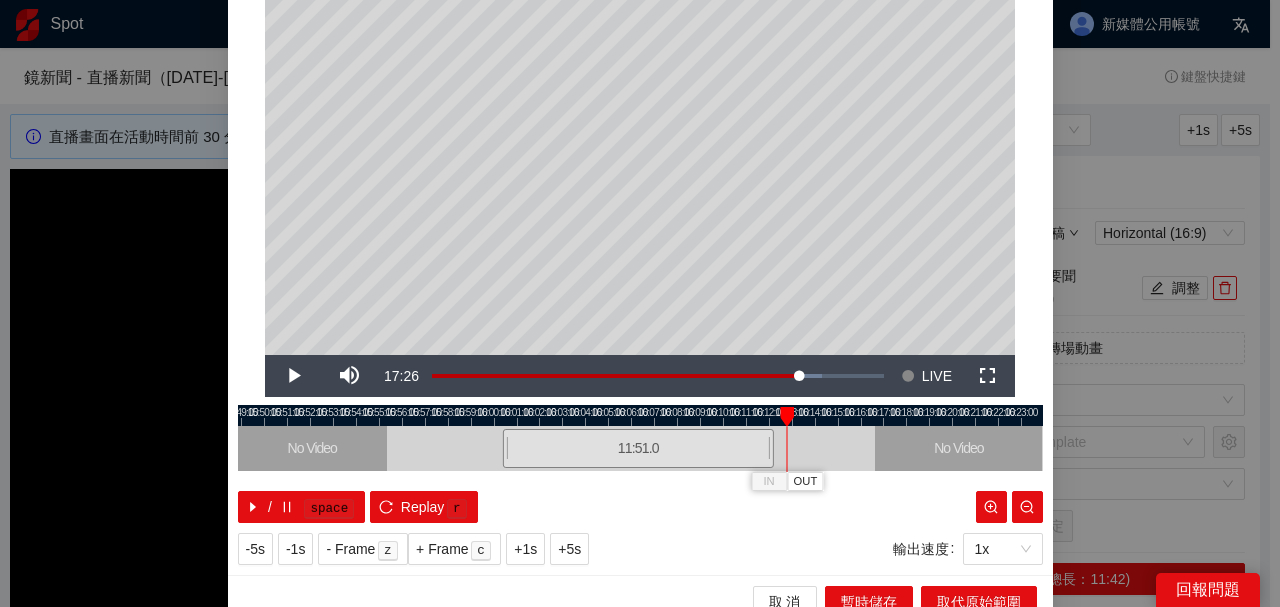 click at bounding box center (640, 415) 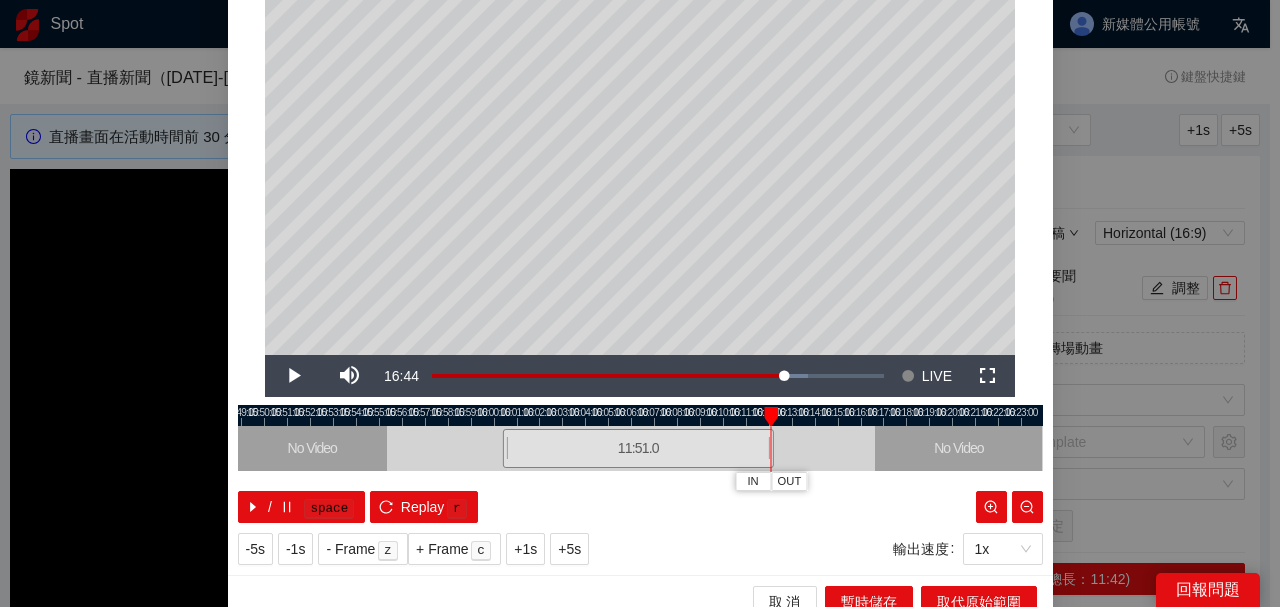 click at bounding box center (640, 415) 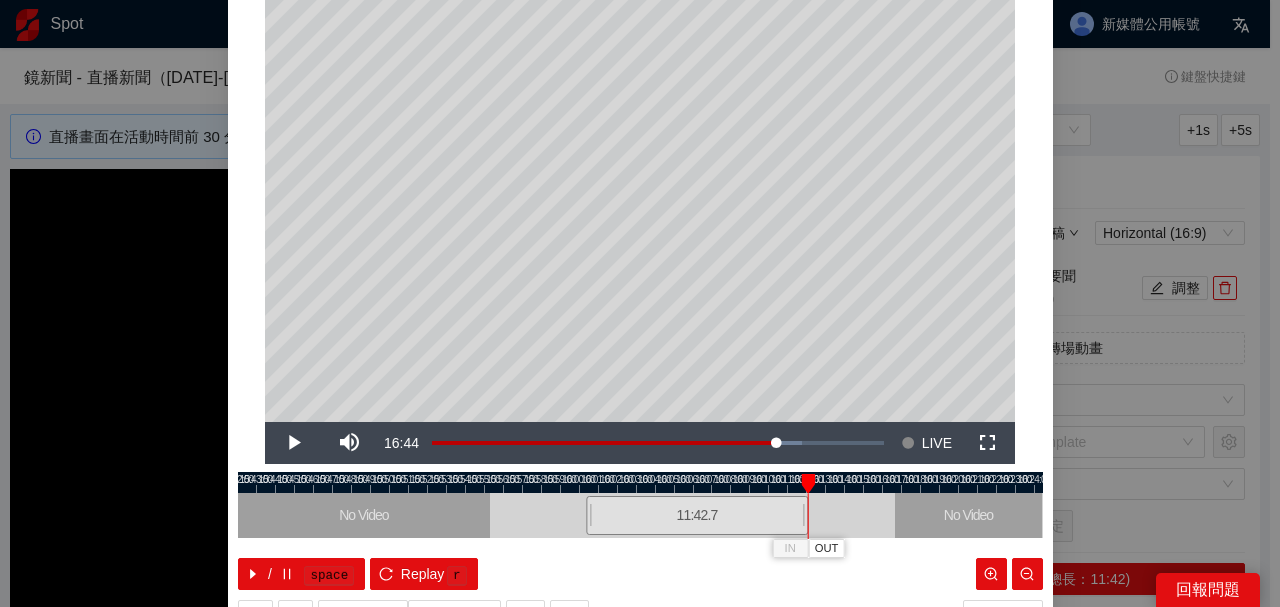 scroll, scrollTop: 152, scrollLeft: 0, axis: vertical 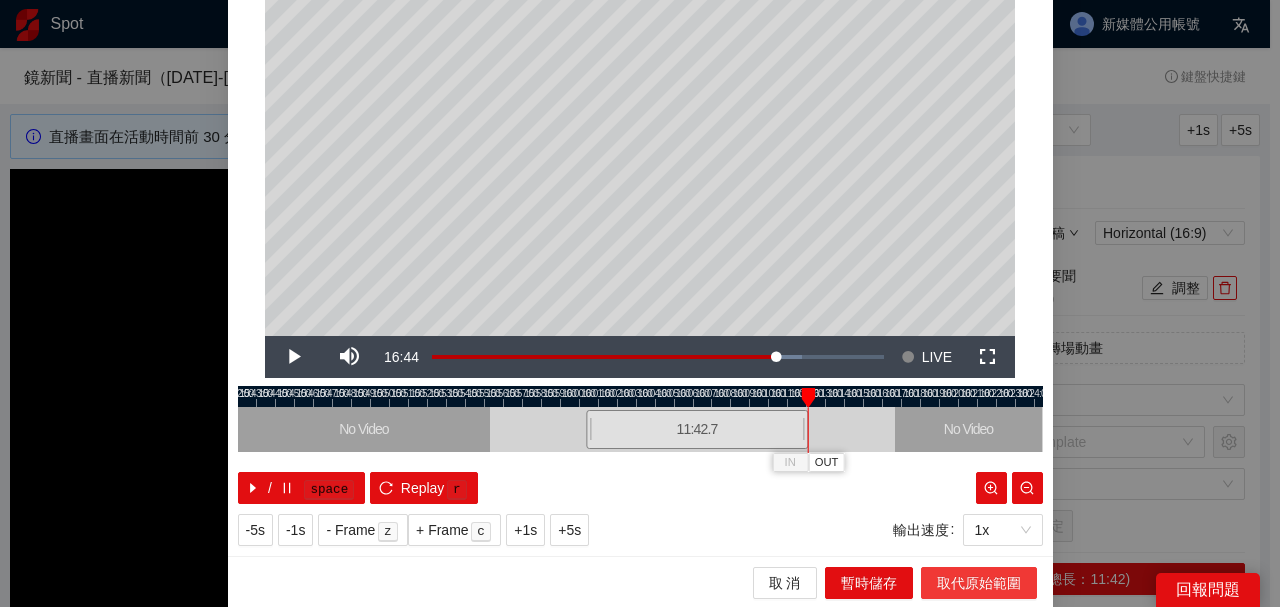 click on "取代原始範圍" at bounding box center [979, 583] 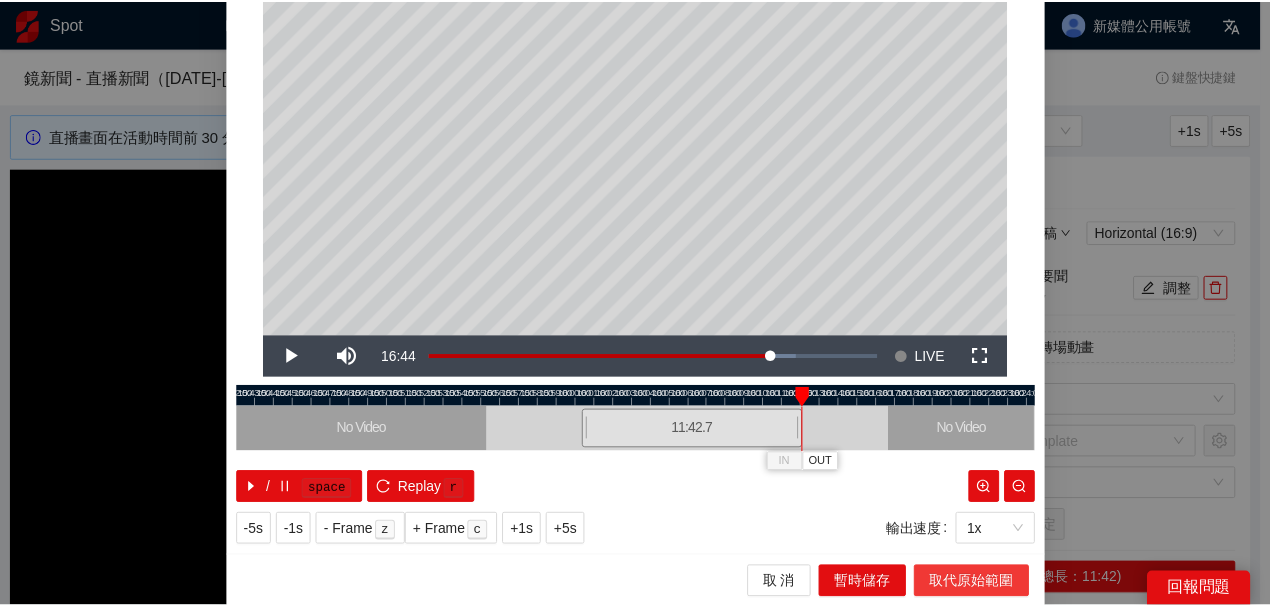 scroll, scrollTop: 0, scrollLeft: 0, axis: both 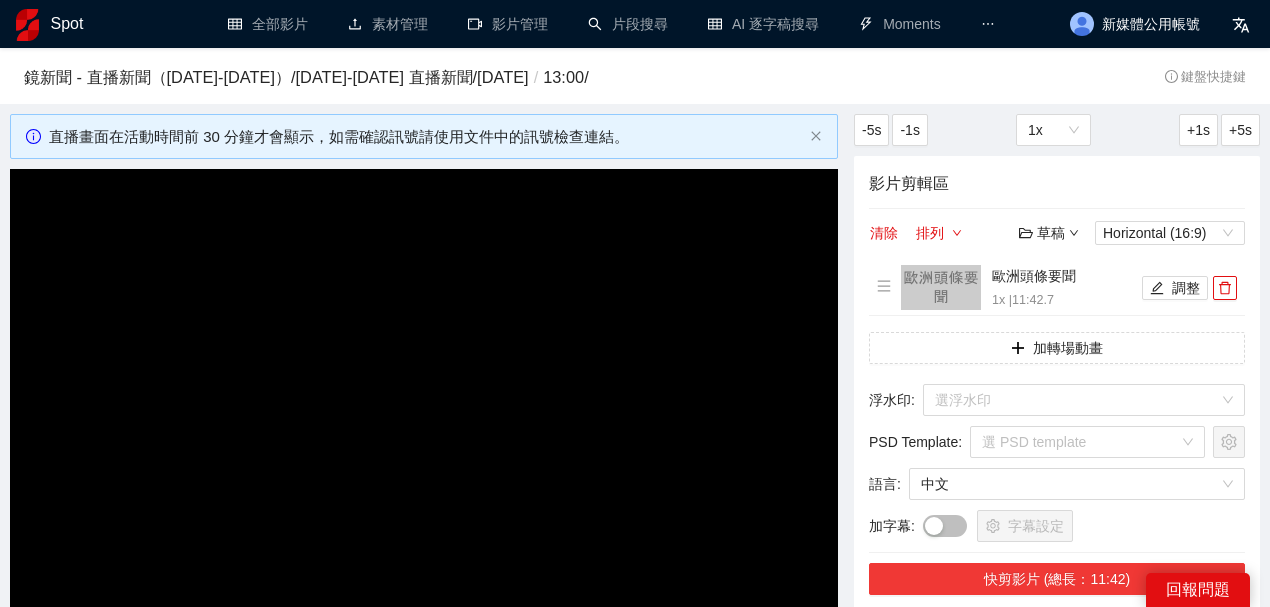 click on "快剪影片 (總長：11:42)" at bounding box center (1057, 579) 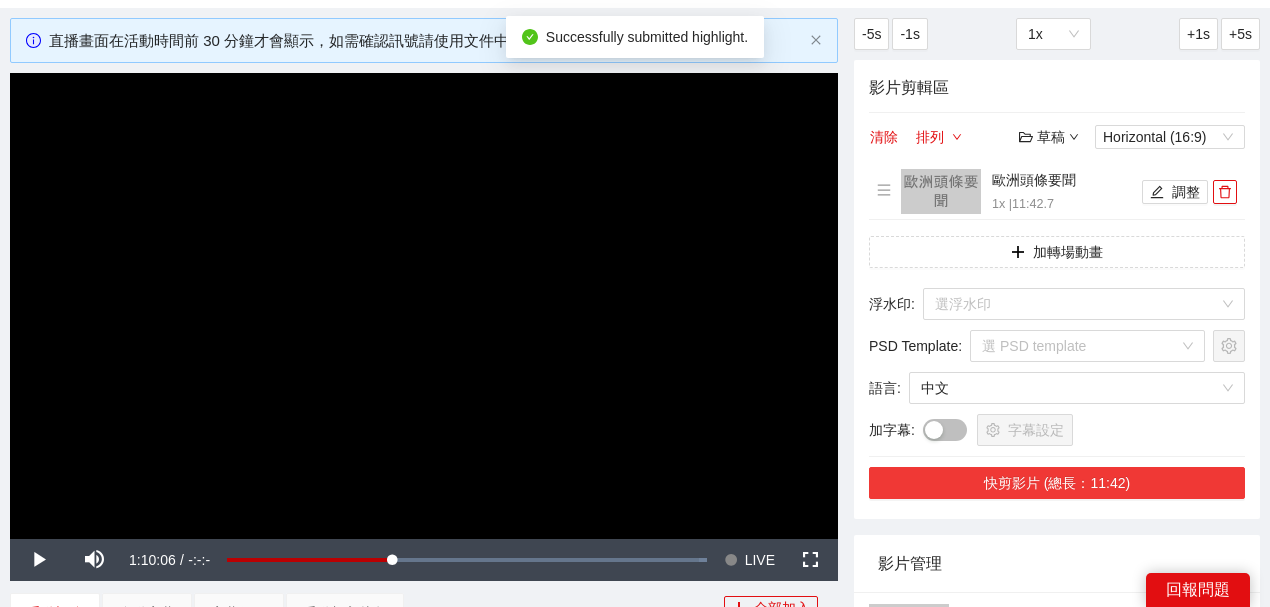 scroll, scrollTop: 200, scrollLeft: 0, axis: vertical 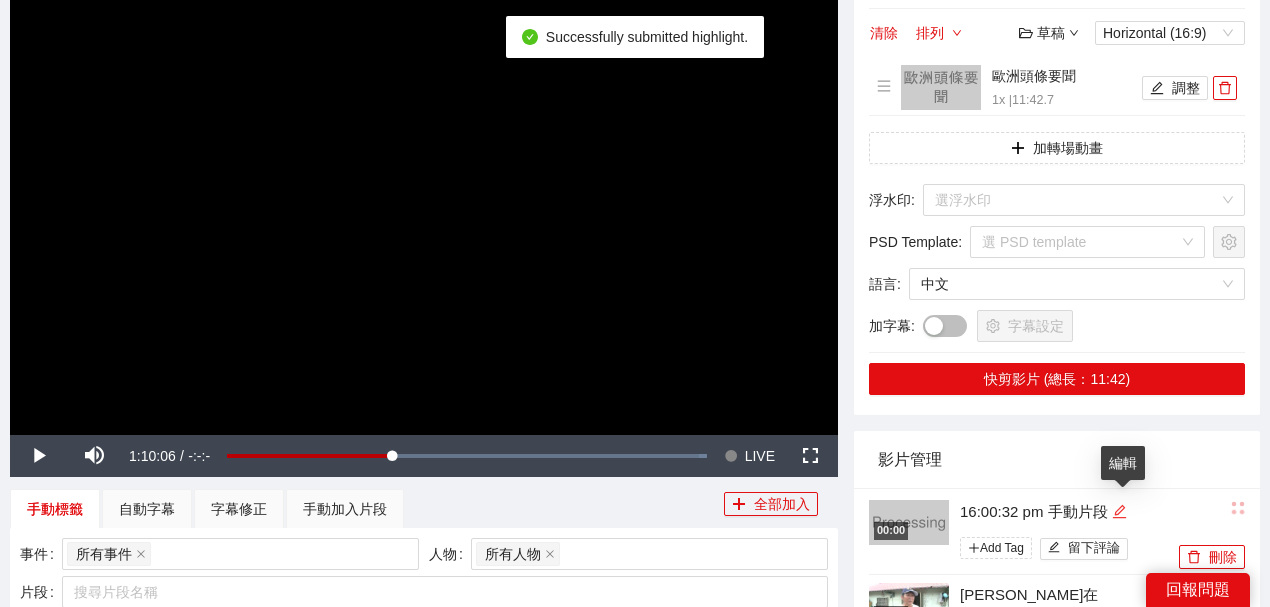 click 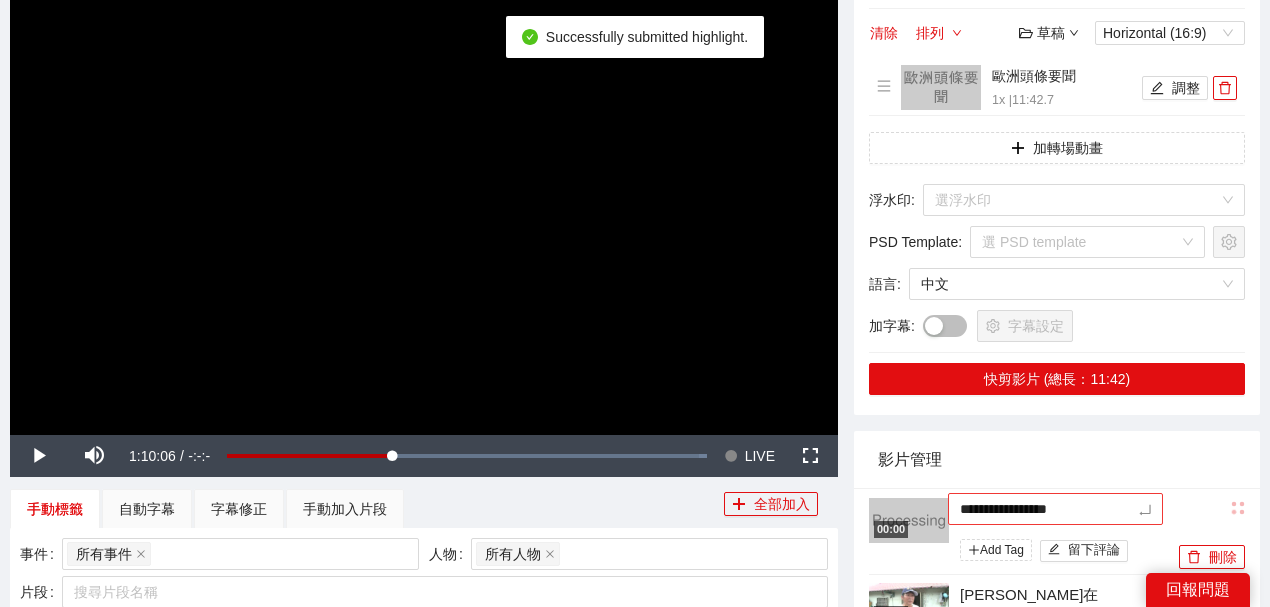 drag, startPoint x: 1121, startPoint y: 510, endPoint x: 949, endPoint y: 509, distance: 172.00291 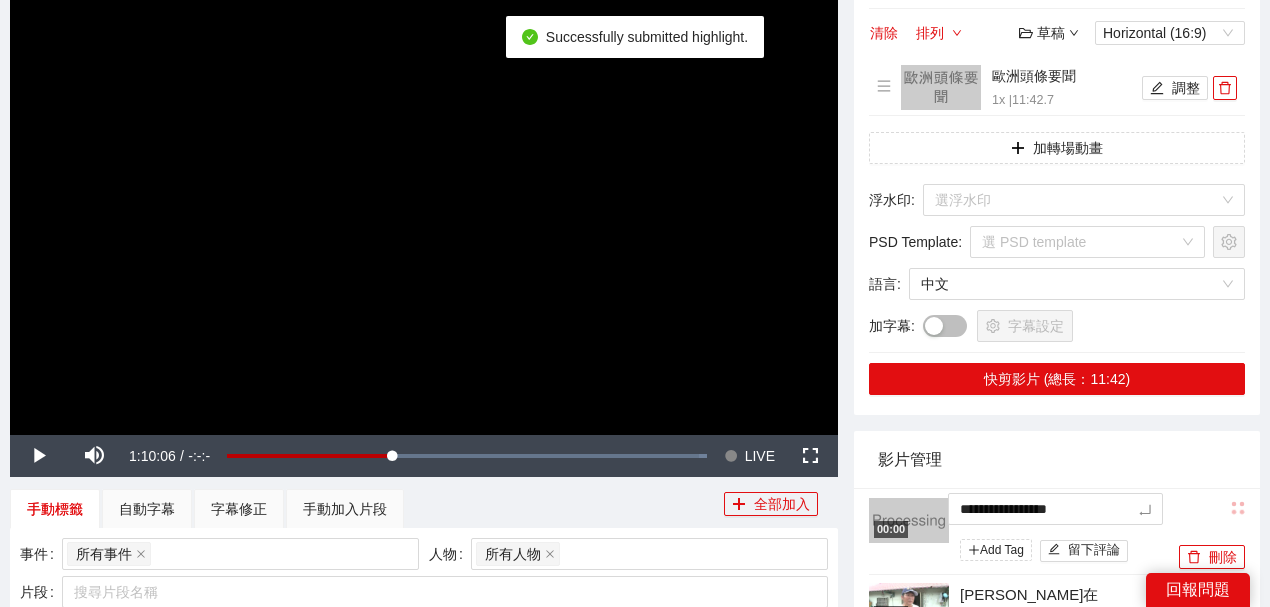 type on "******" 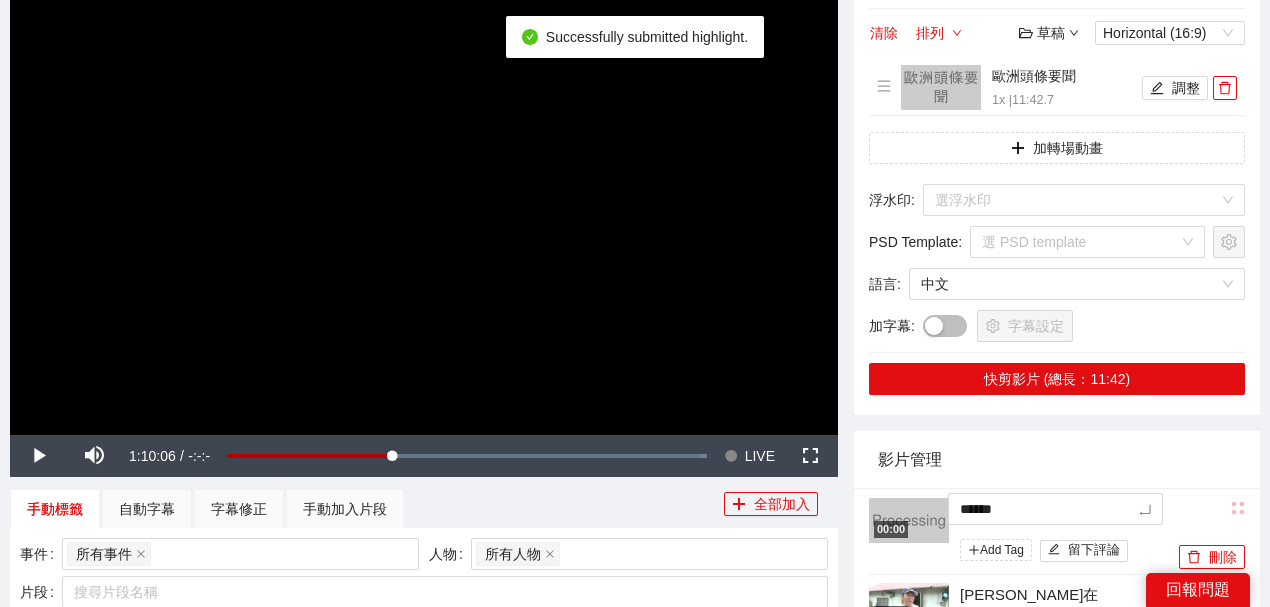 click on "影片管理" at bounding box center (1057, 459) 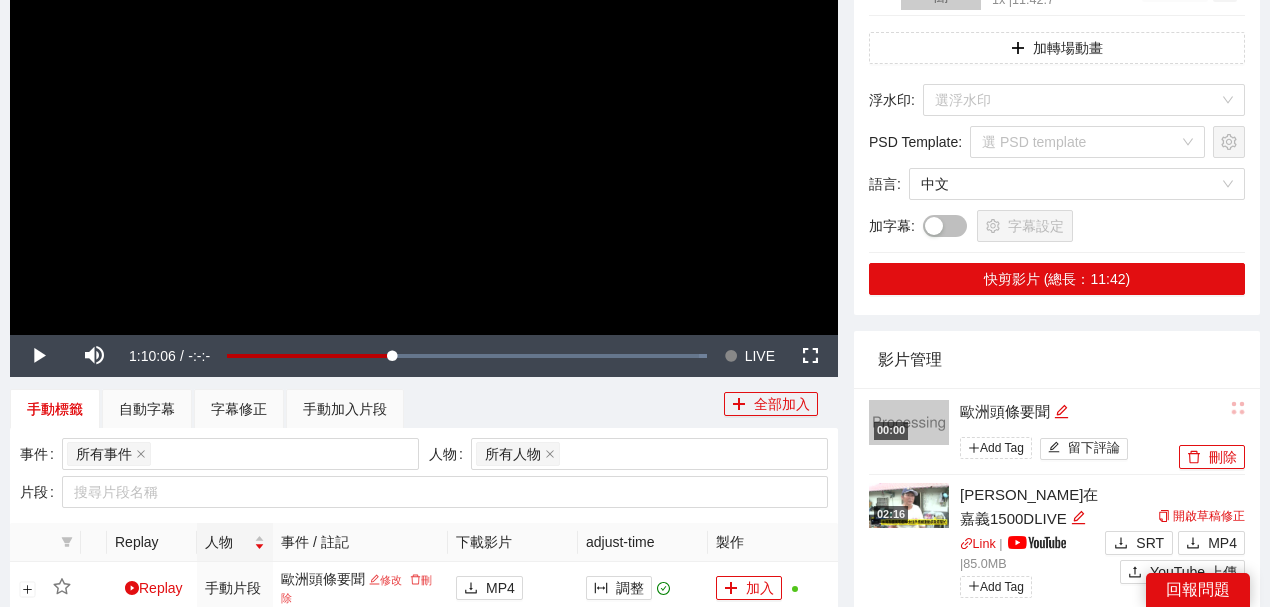 scroll, scrollTop: 400, scrollLeft: 0, axis: vertical 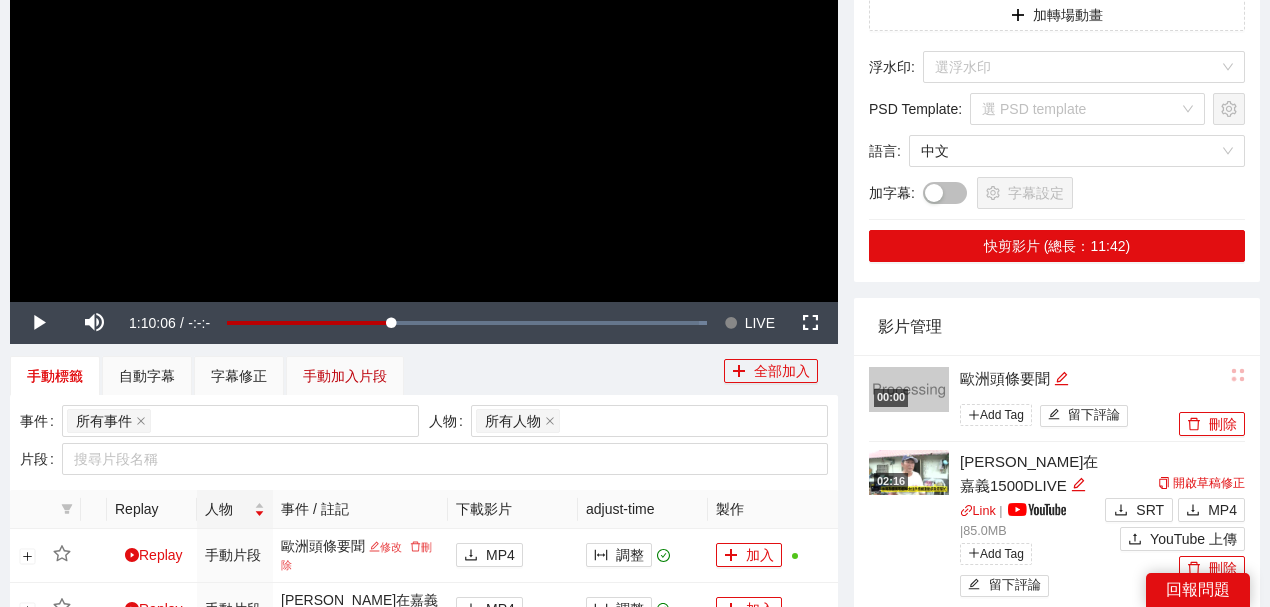 click on "手動加入片段" at bounding box center [345, 376] 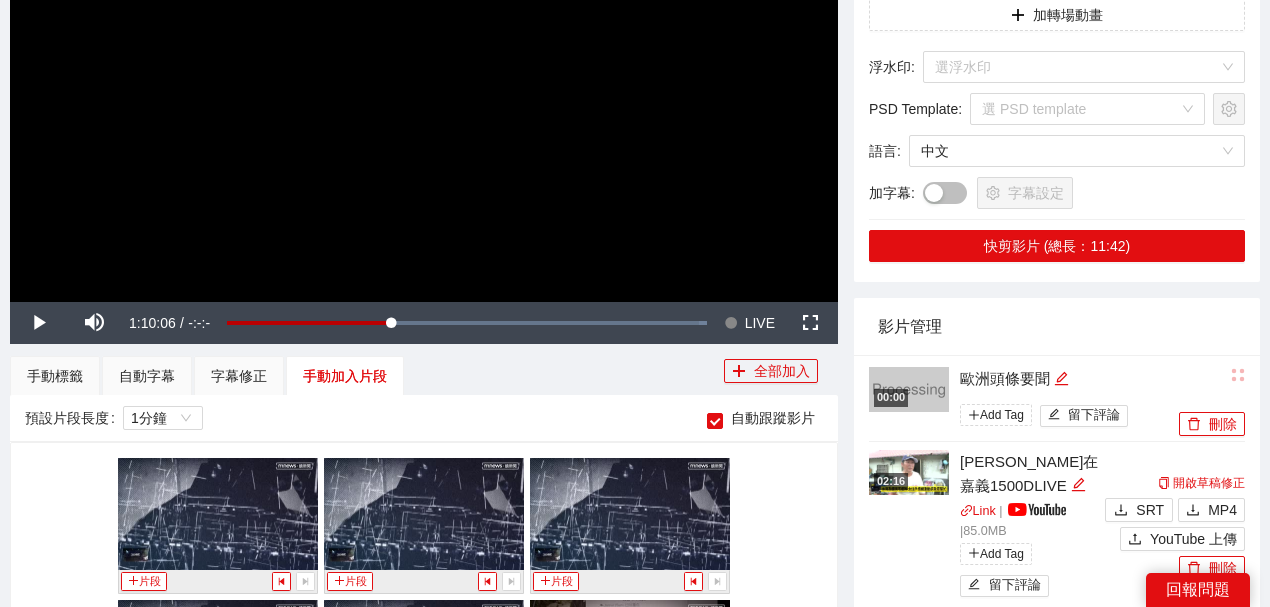 scroll, scrollTop: 533, scrollLeft: 0, axis: vertical 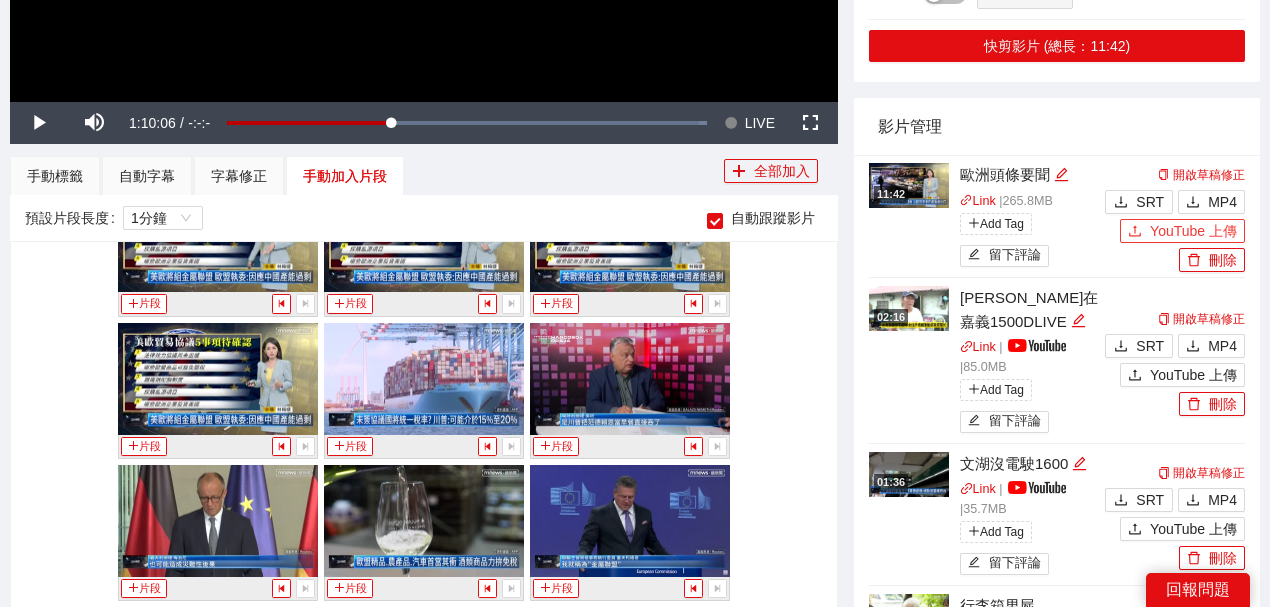 drag, startPoint x: 1171, startPoint y: 225, endPoint x: 1089, endPoint y: 215, distance: 82.607506 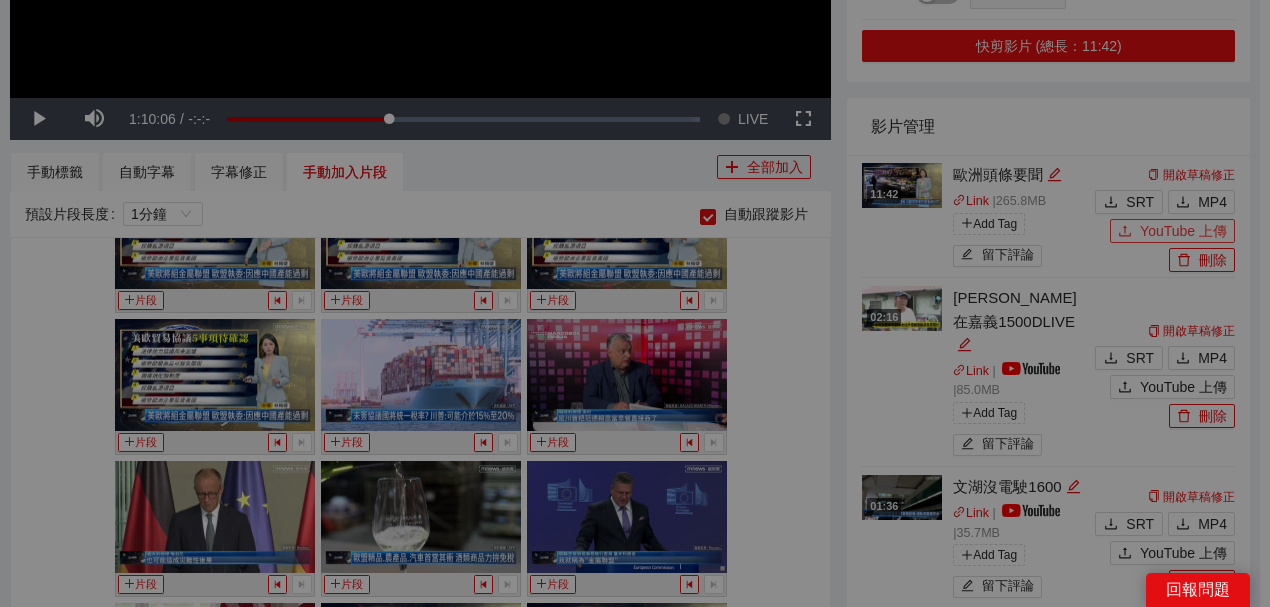 type 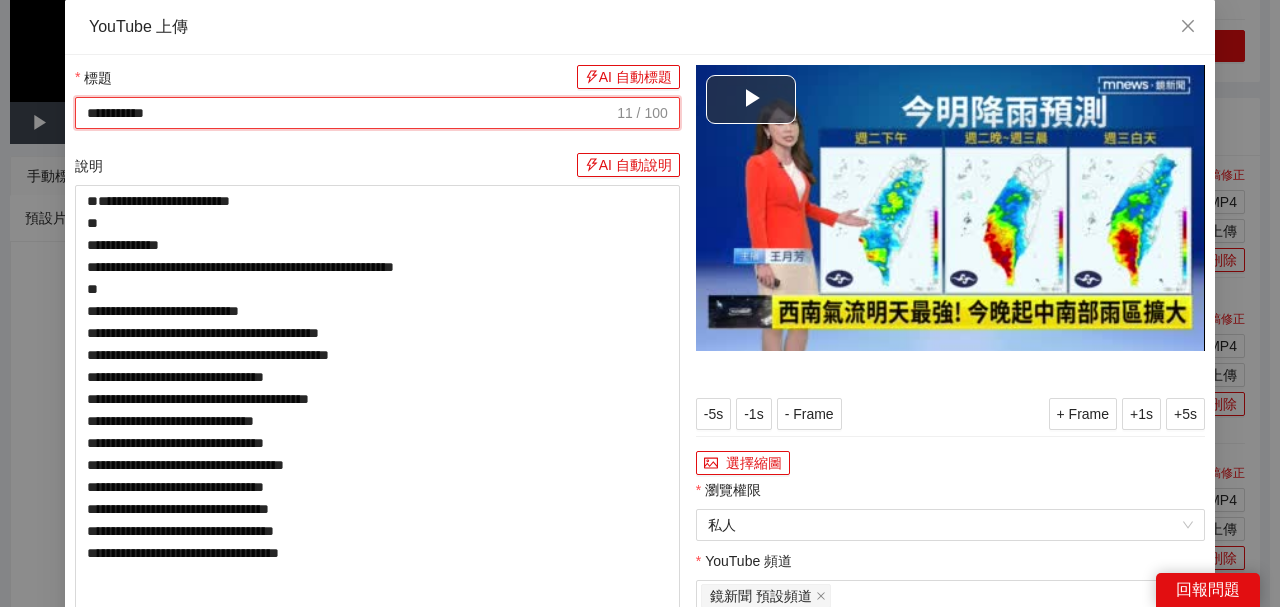 drag, startPoint x: 353, startPoint y: 104, endPoint x: 7, endPoint y: 62, distance: 348.53983 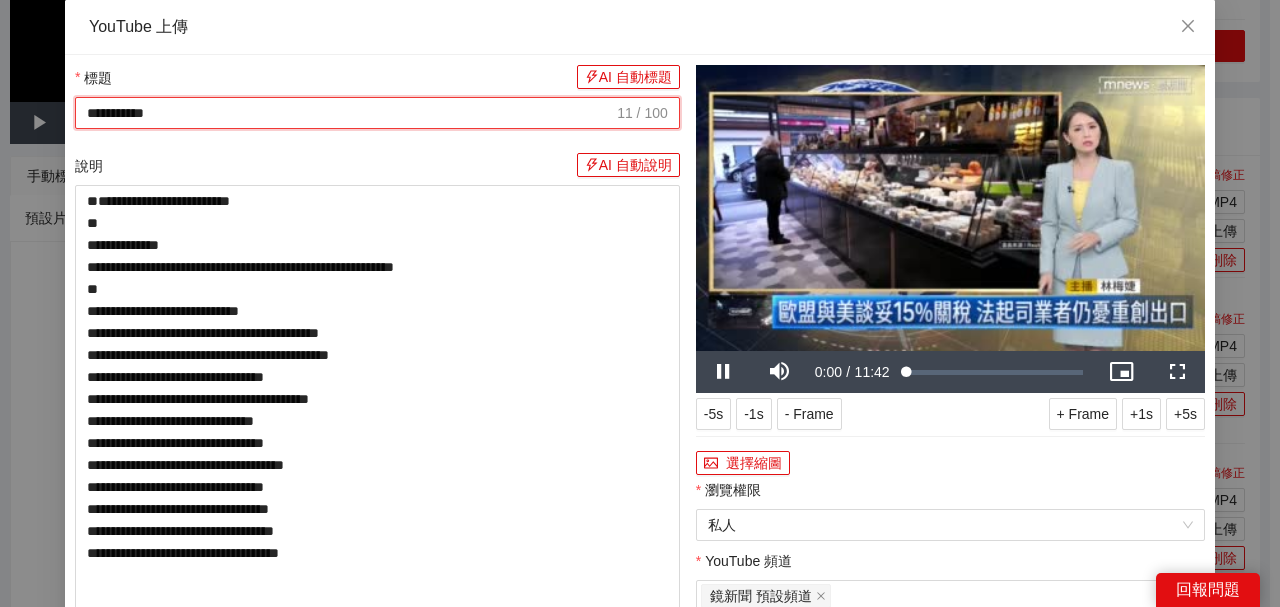 paste on "**********" 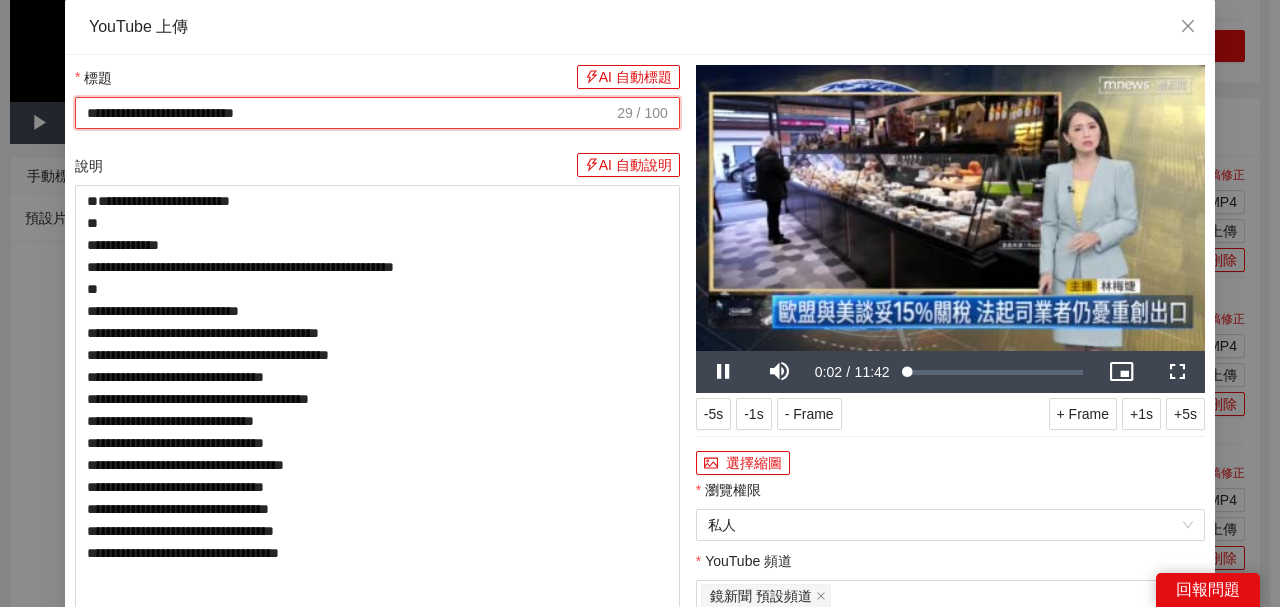 type on "**********" 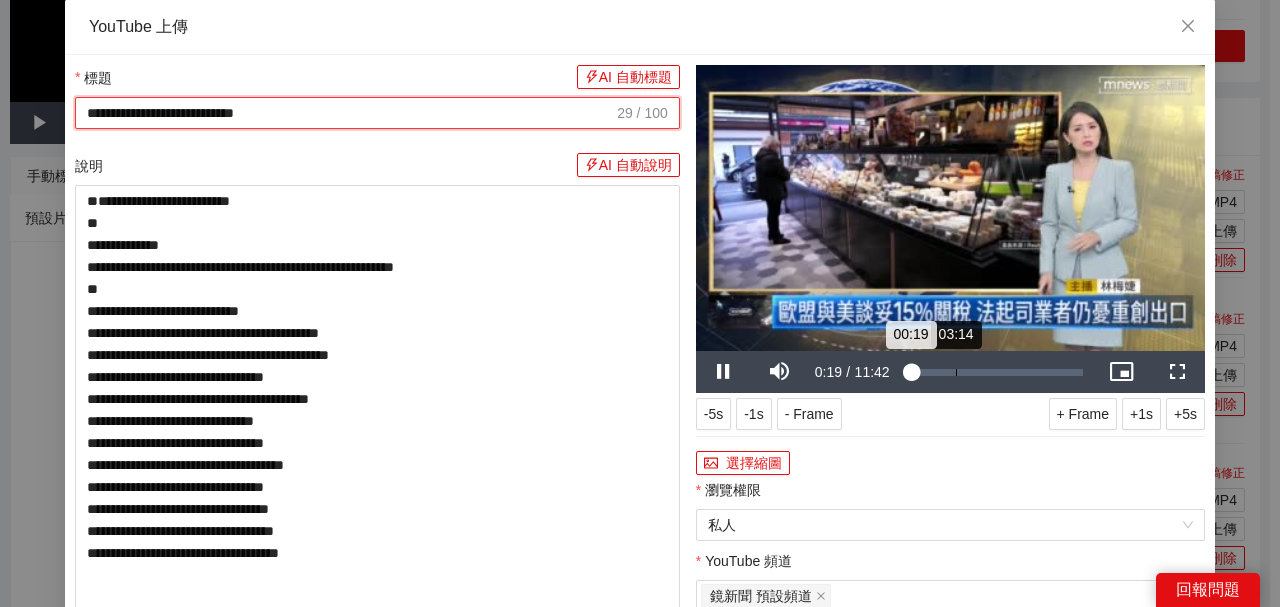click on "Loaded :  5.08% 03:14 00:19" at bounding box center (995, 372) 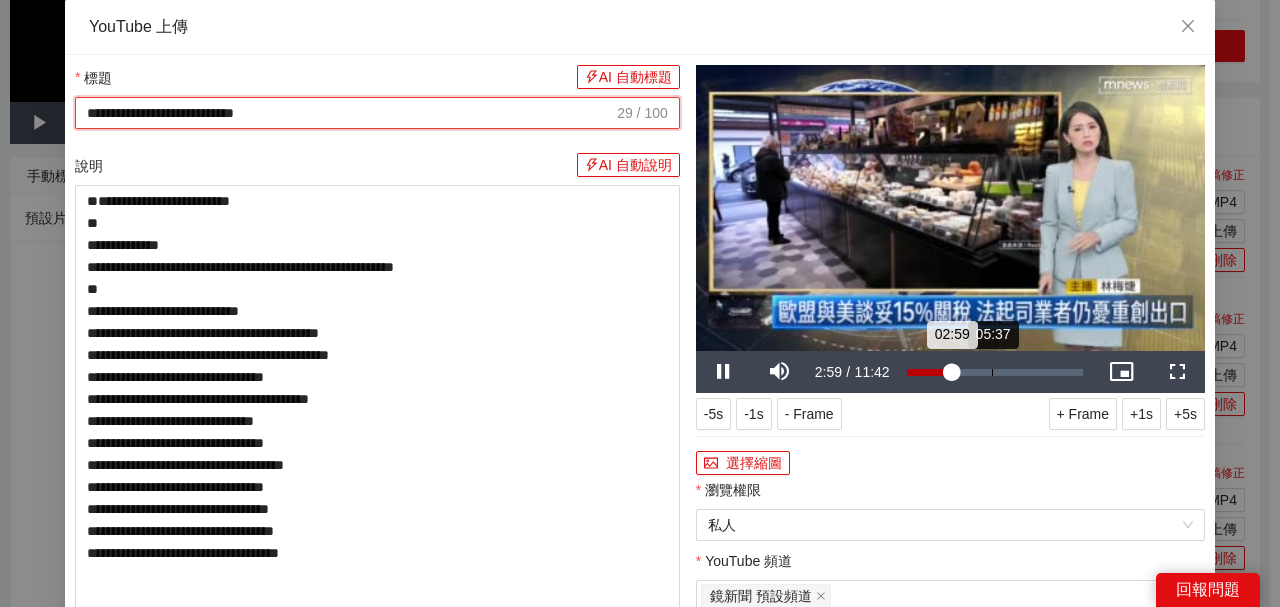 click on "05:37" at bounding box center (992, 372) 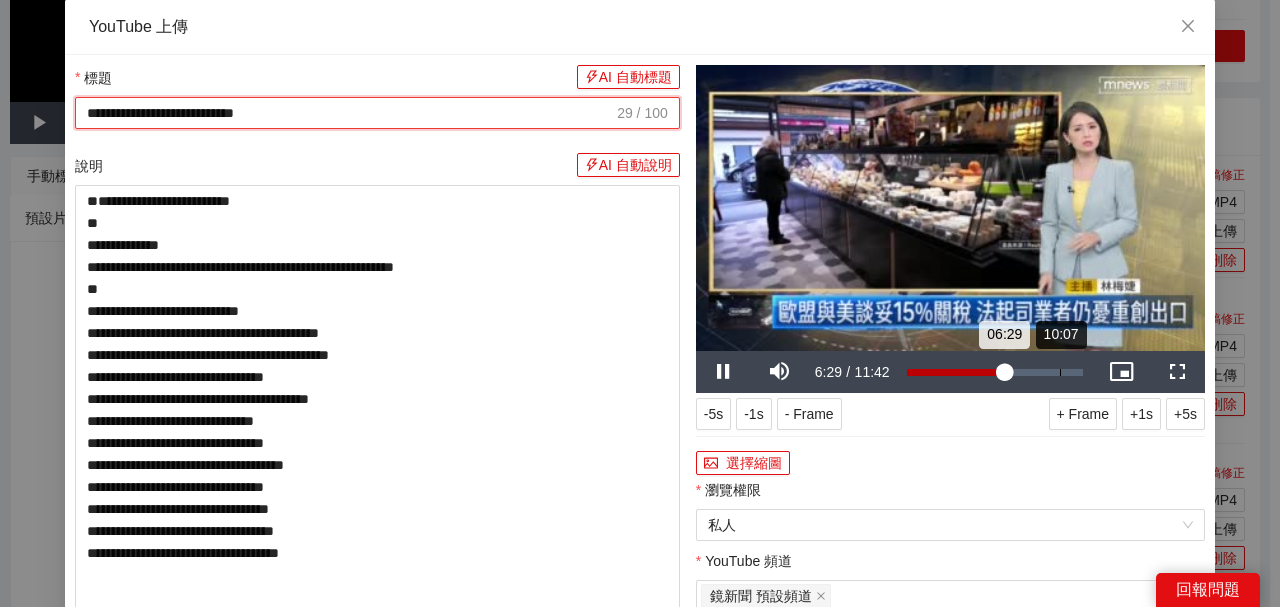 click on "Loaded :  55.73% 10:07 06:29" at bounding box center (995, 372) 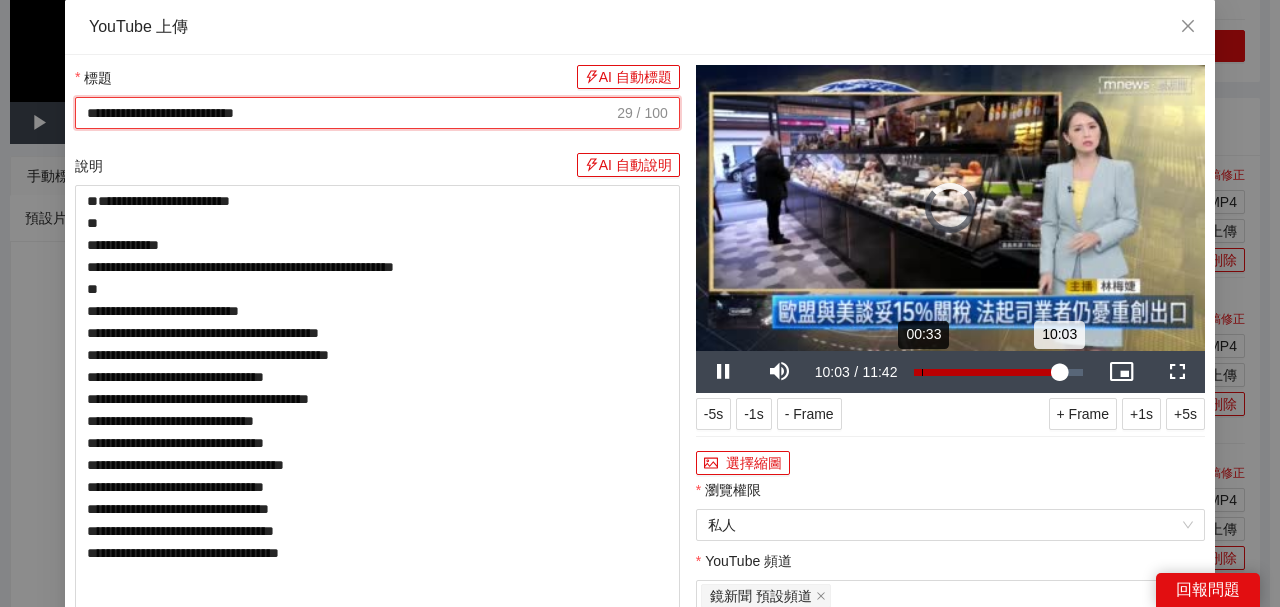 click on "00:33" at bounding box center [922, 372] 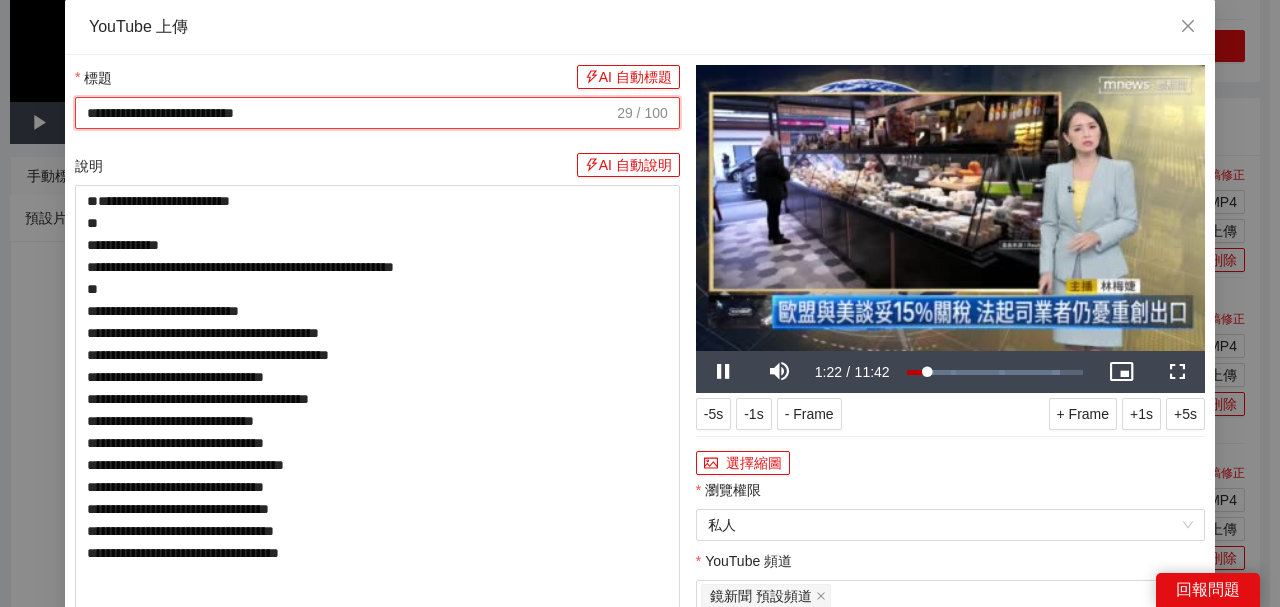 click at bounding box center [950, 208] 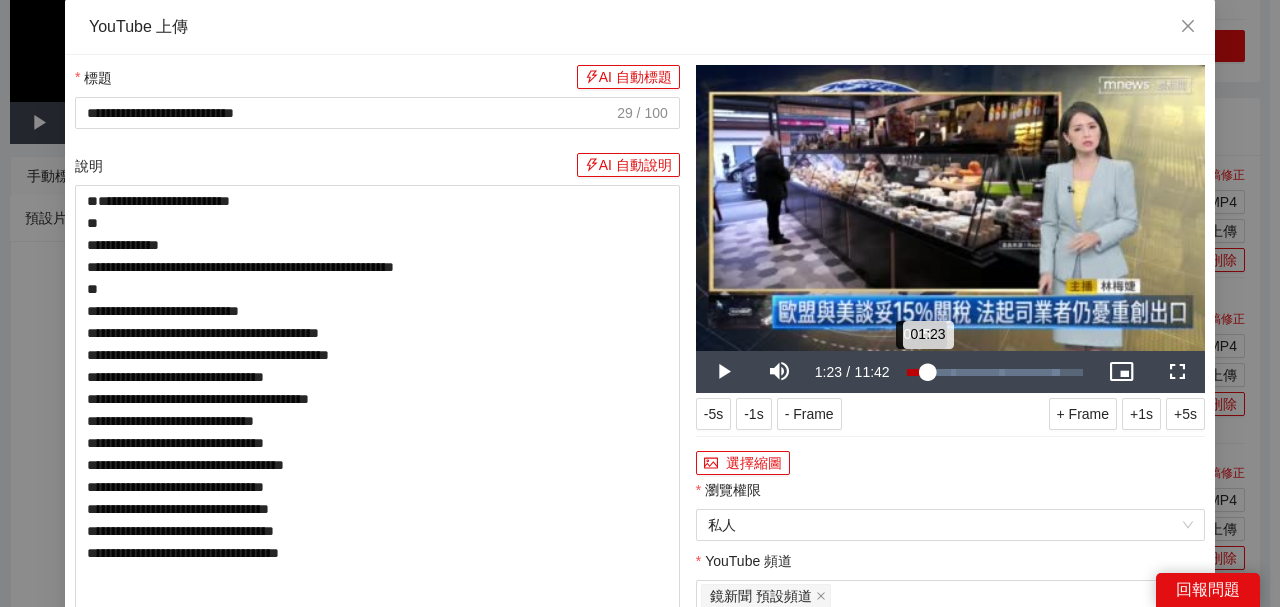 click on "Loaded :  86.75% 00:51 01:23" at bounding box center (995, 372) 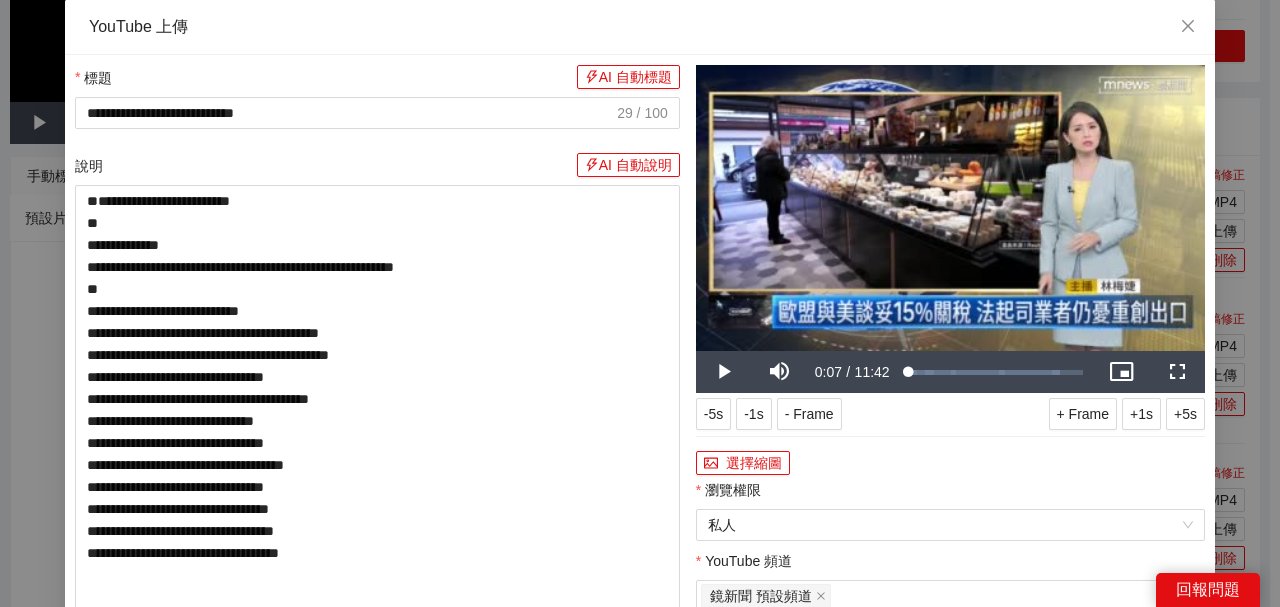 click at bounding box center (950, 208) 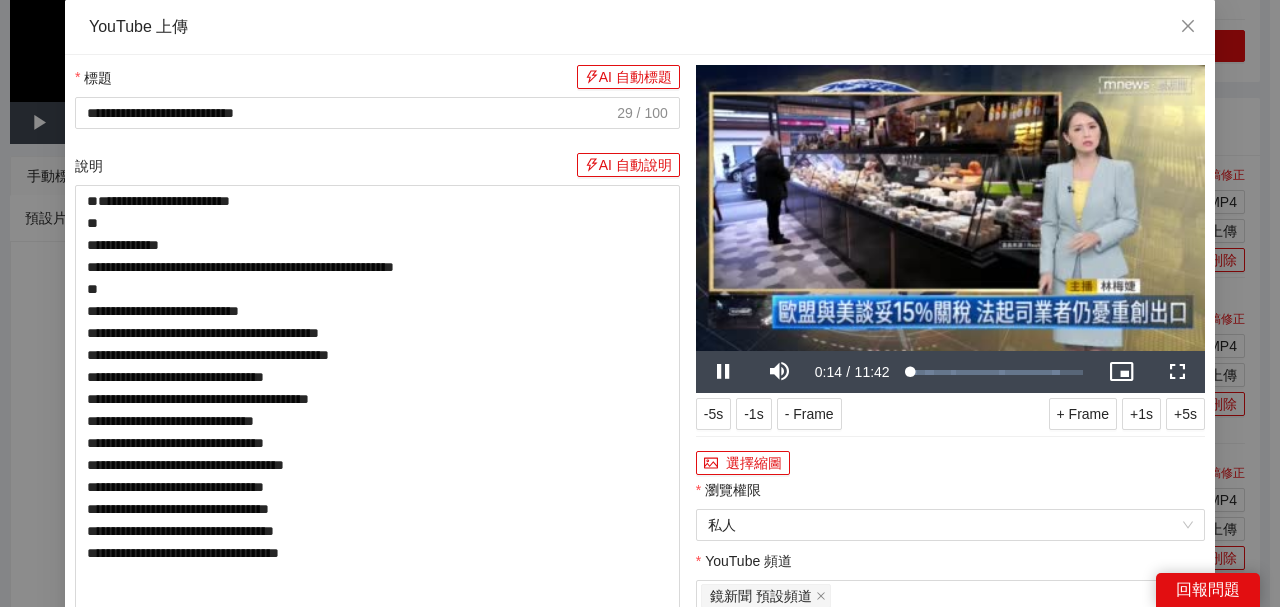click at bounding box center [950, 208] 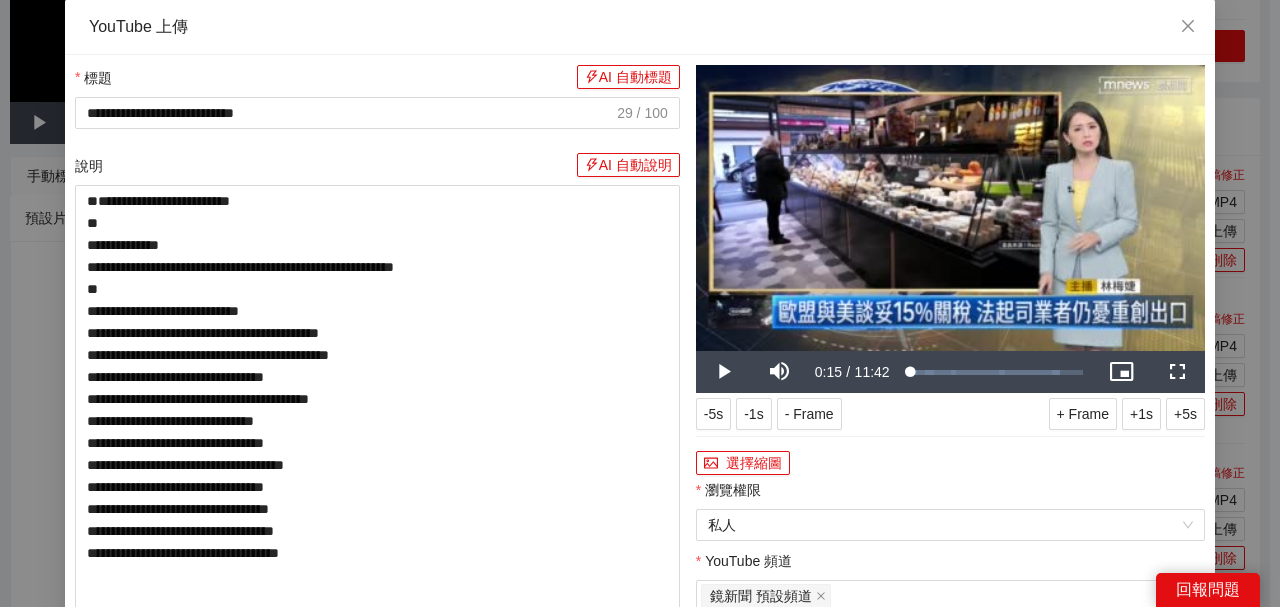 click at bounding box center (950, 208) 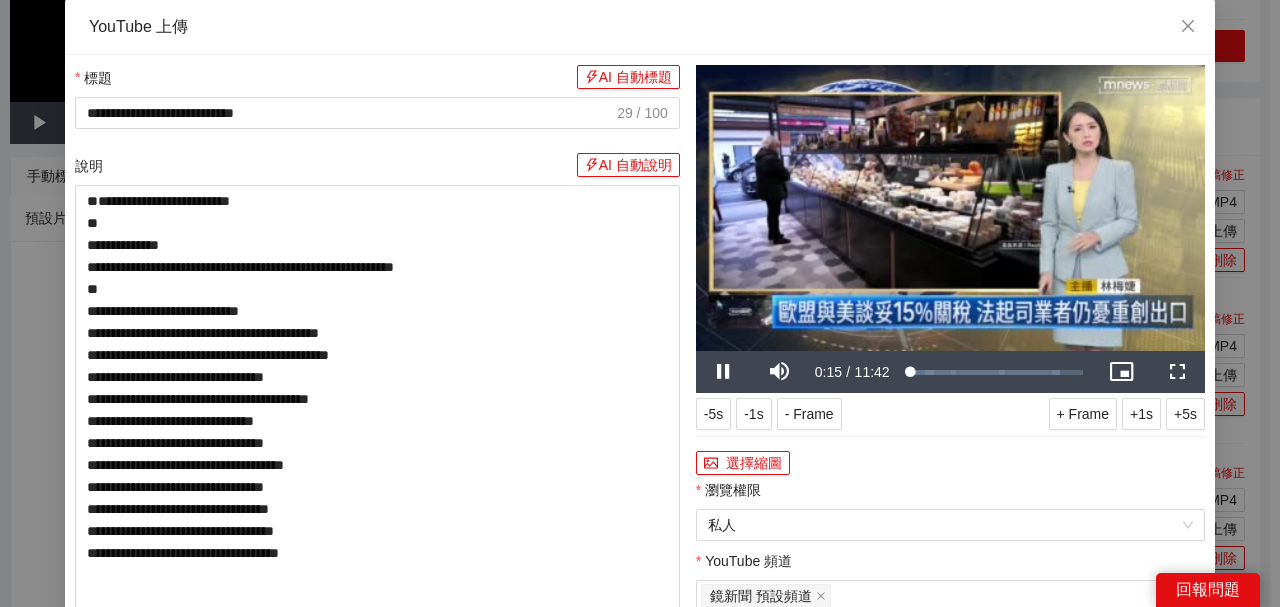 click at bounding box center (950, 208) 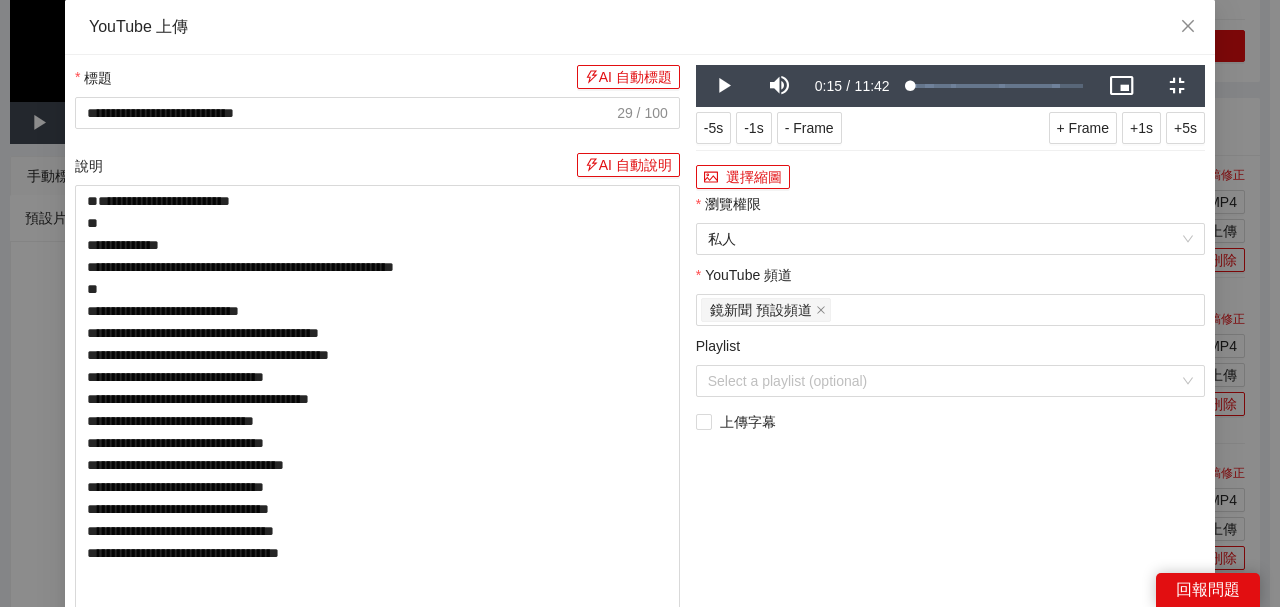 scroll, scrollTop: 0, scrollLeft: 0, axis: both 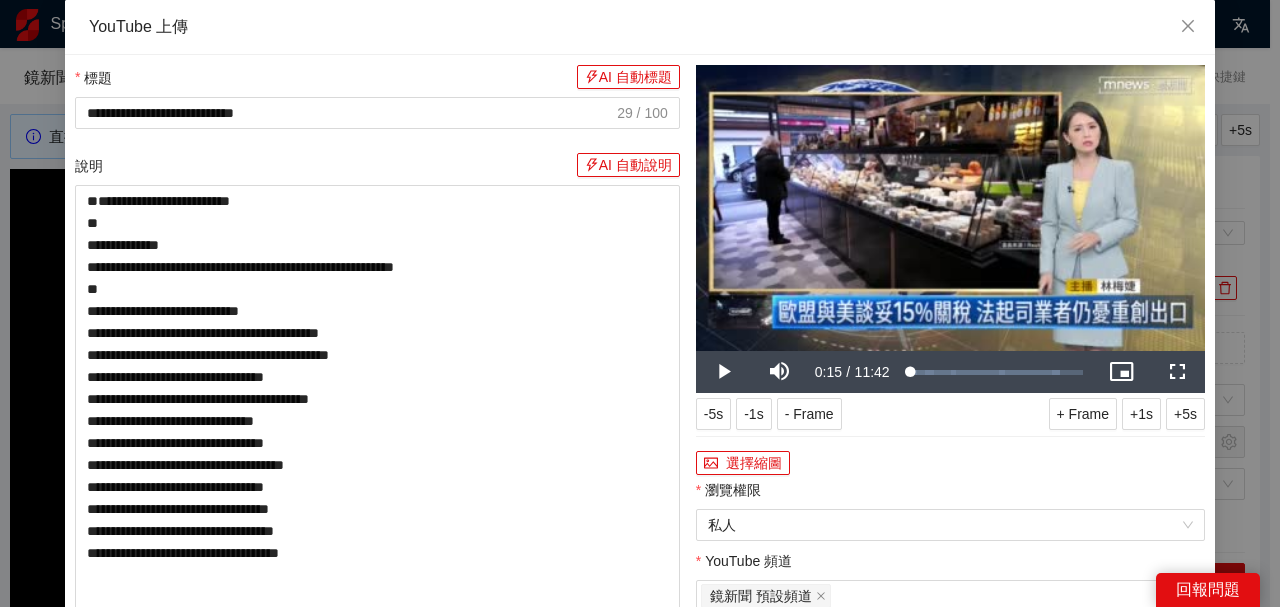 click at bounding box center [950, 208] 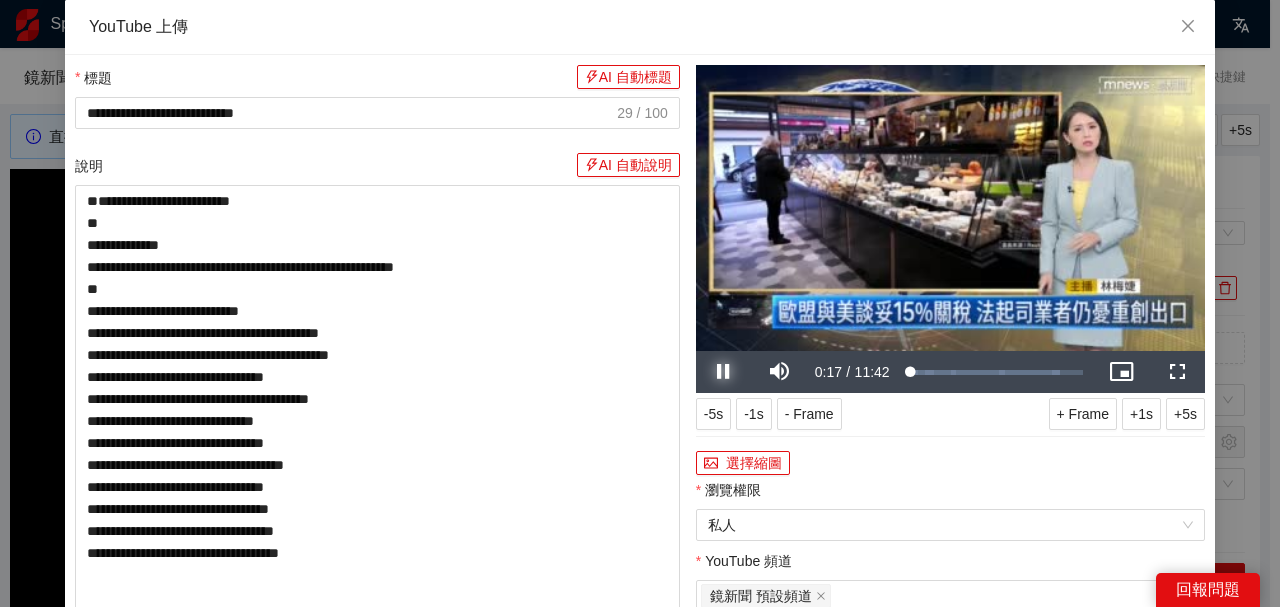 click at bounding box center [724, 372] 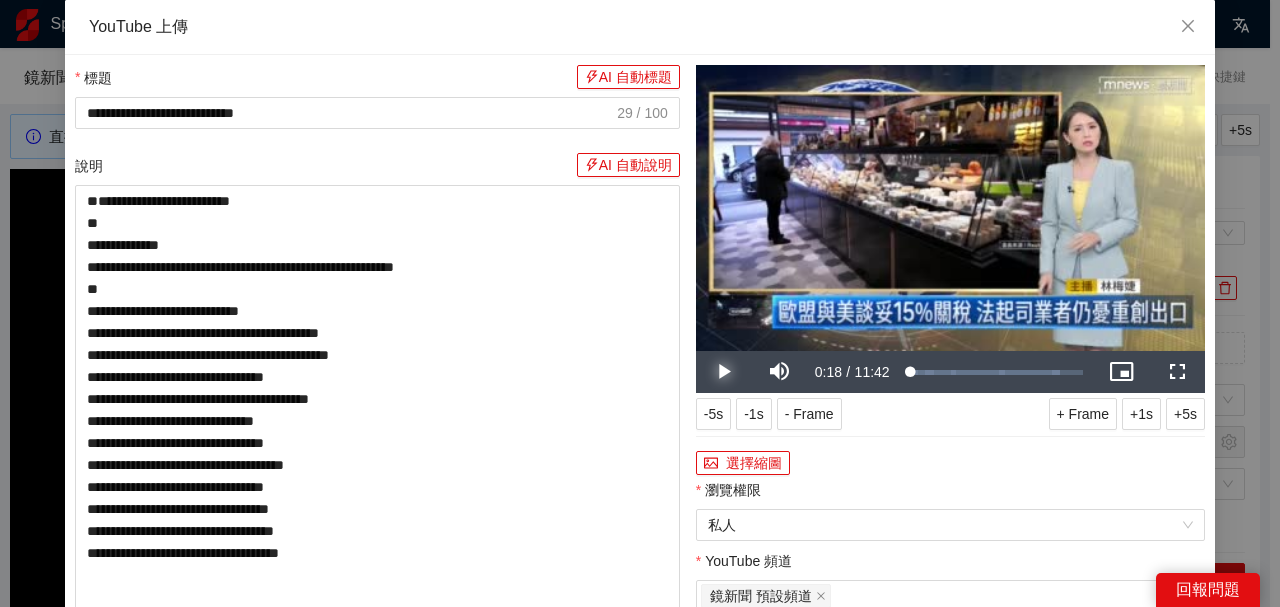 click at bounding box center (724, 372) 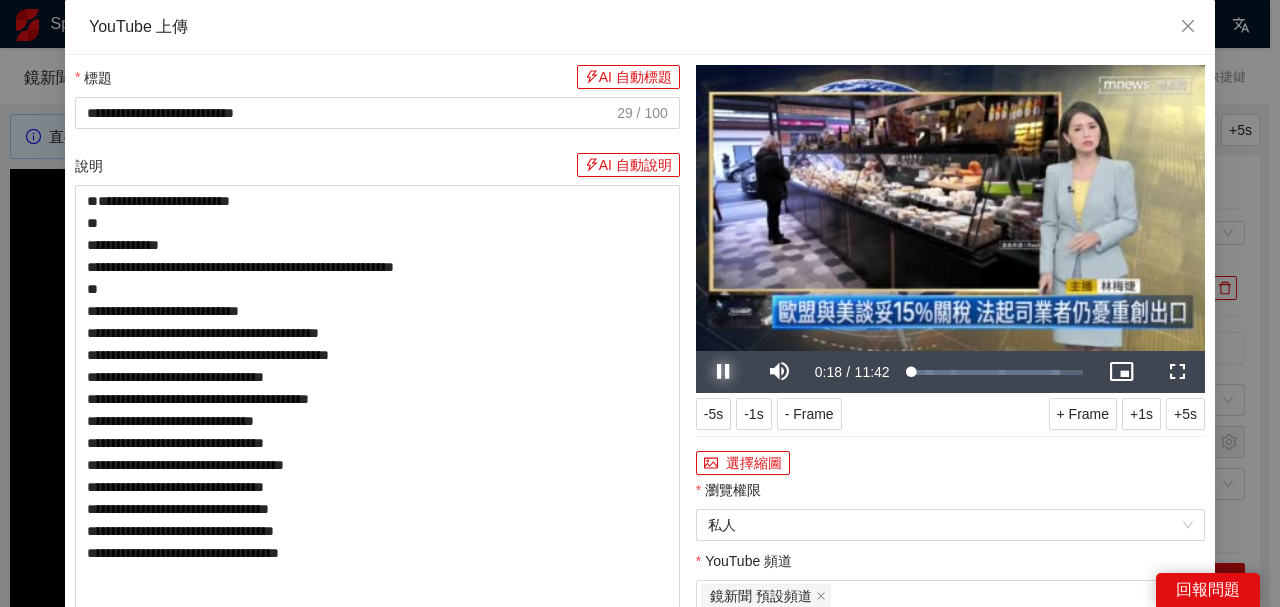 click at bounding box center [724, 372] 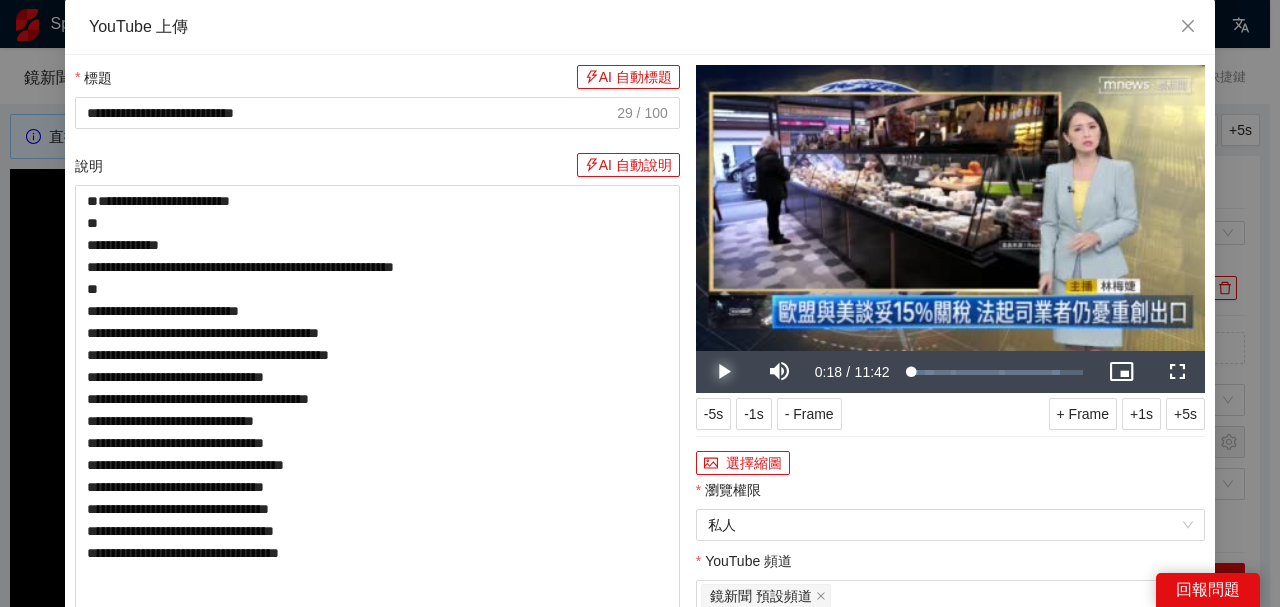 click at bounding box center [724, 372] 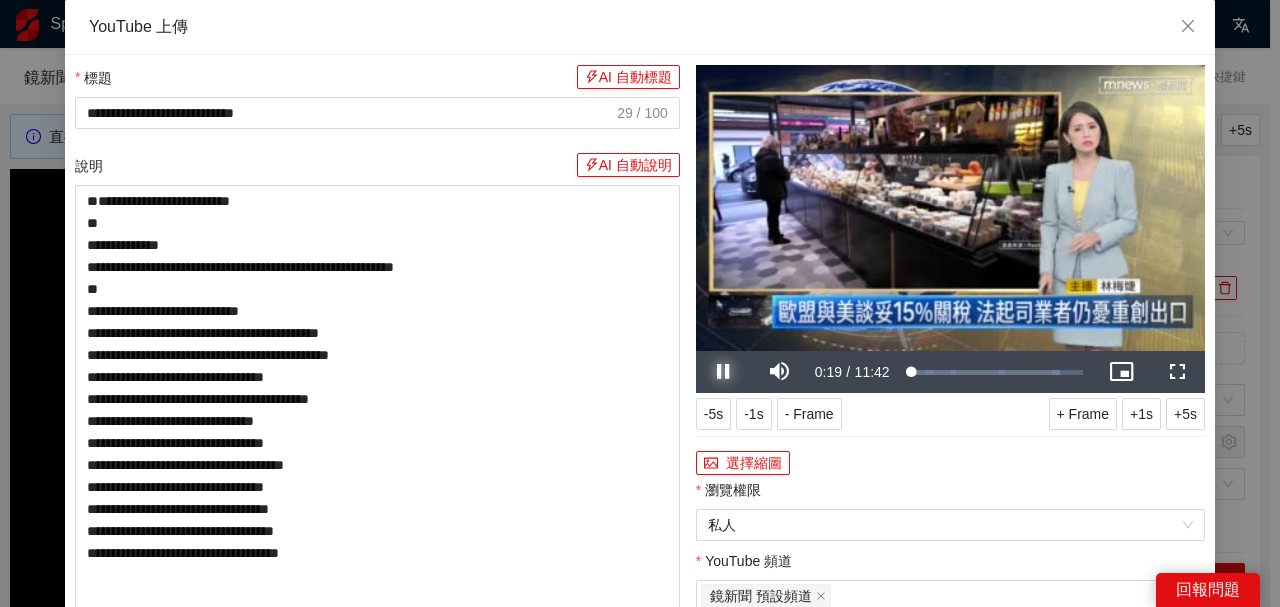 click at bounding box center [724, 372] 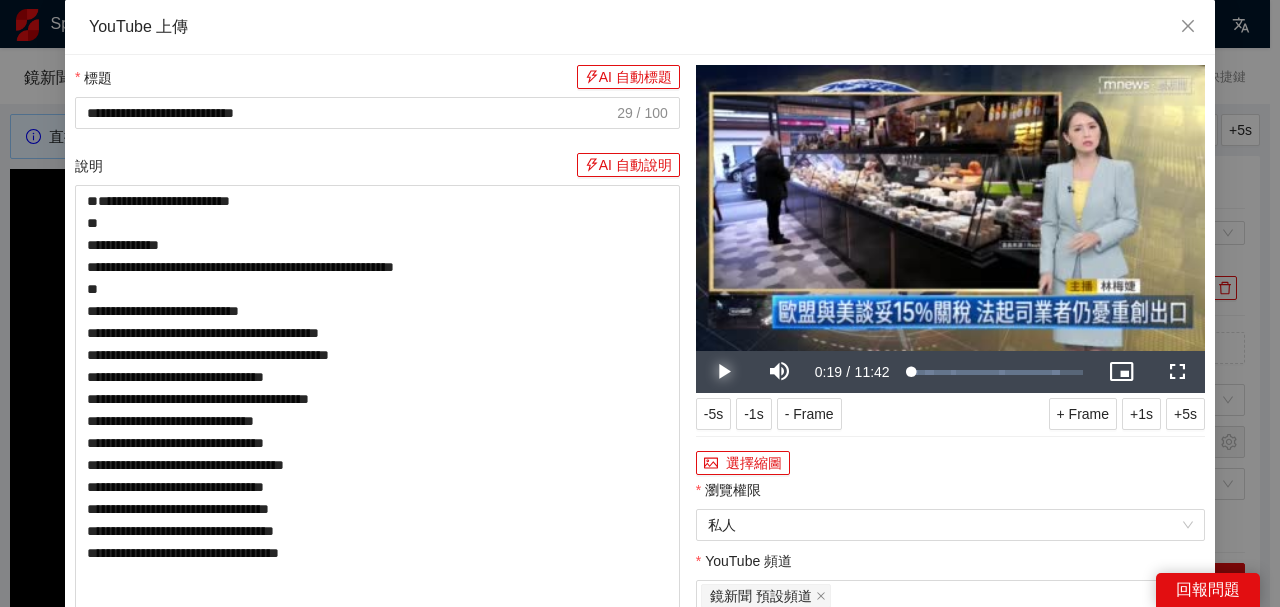 click at bounding box center (724, 372) 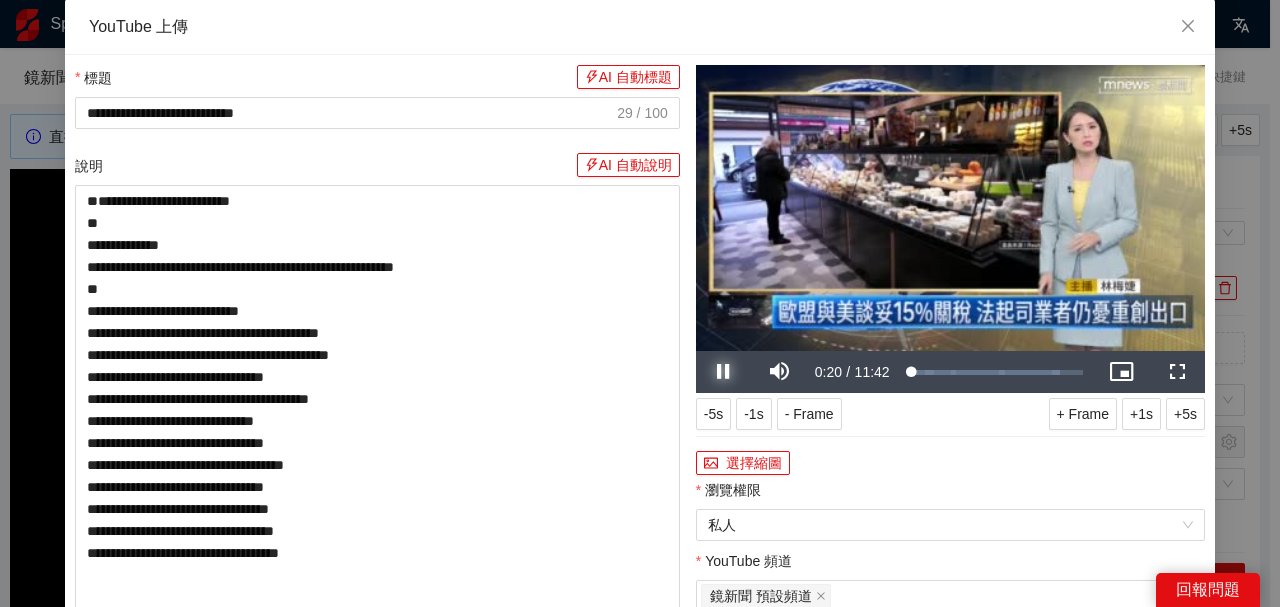 click at bounding box center (724, 372) 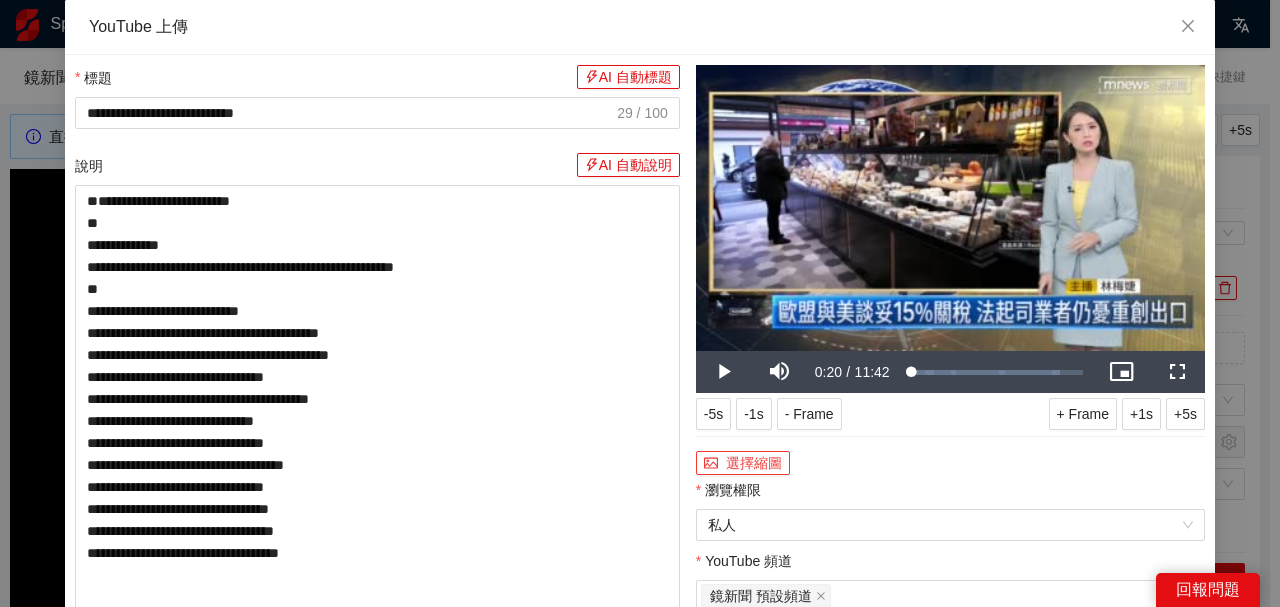 click on "選擇縮圖" at bounding box center (743, 463) 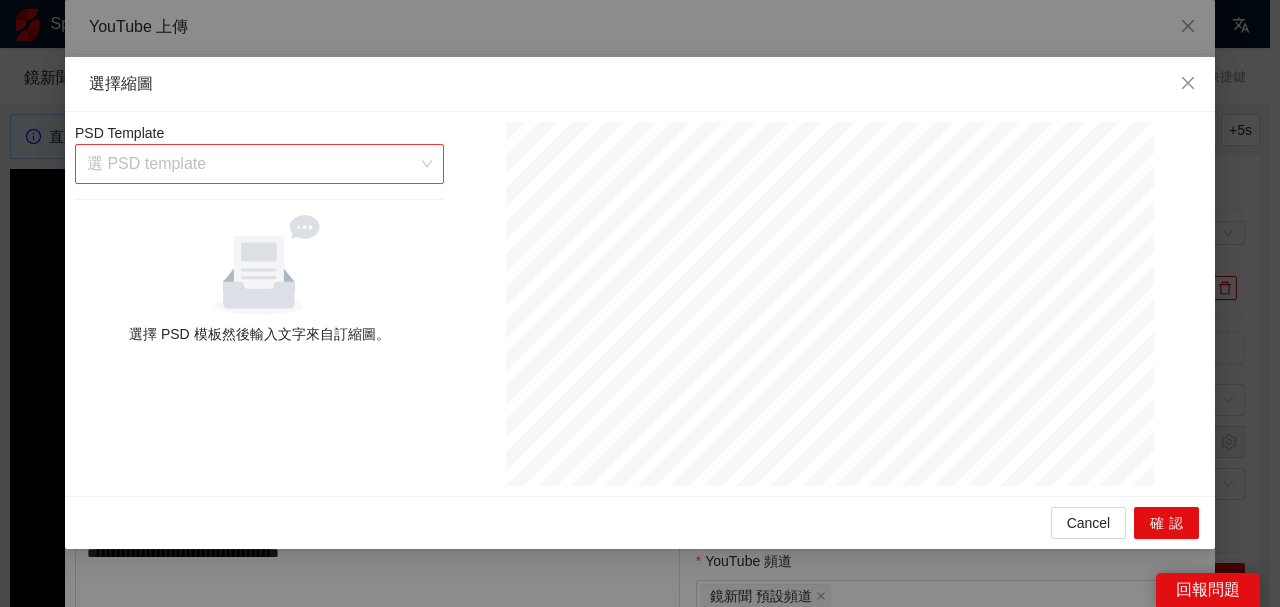 click at bounding box center [252, 164] 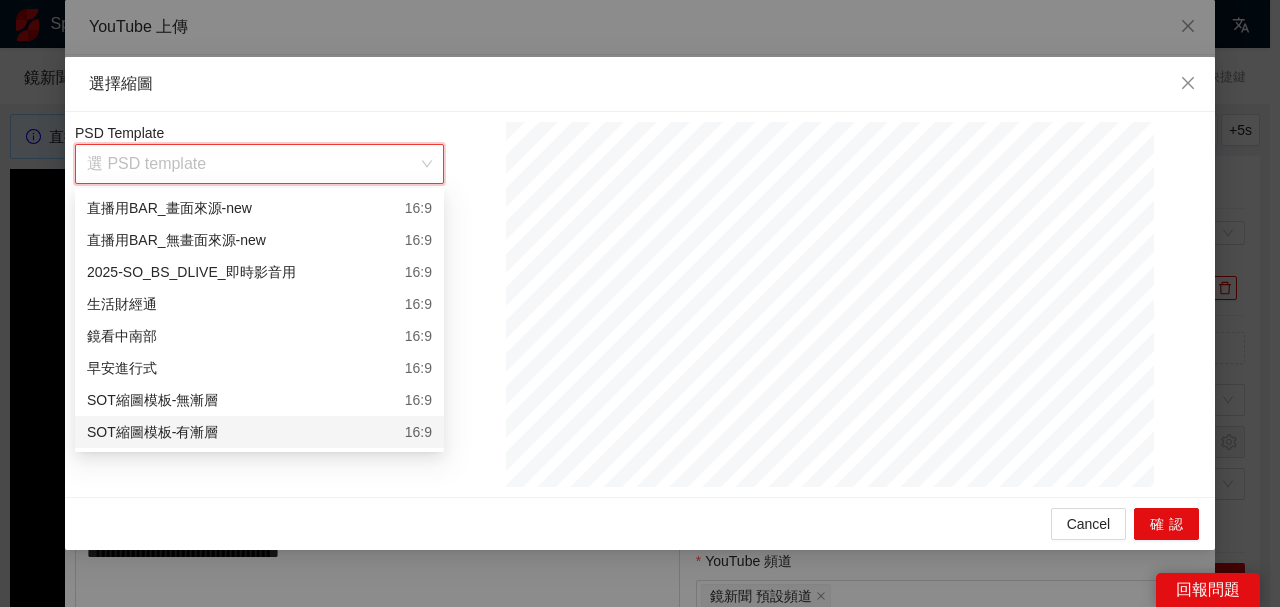 click at bounding box center (252, 164) 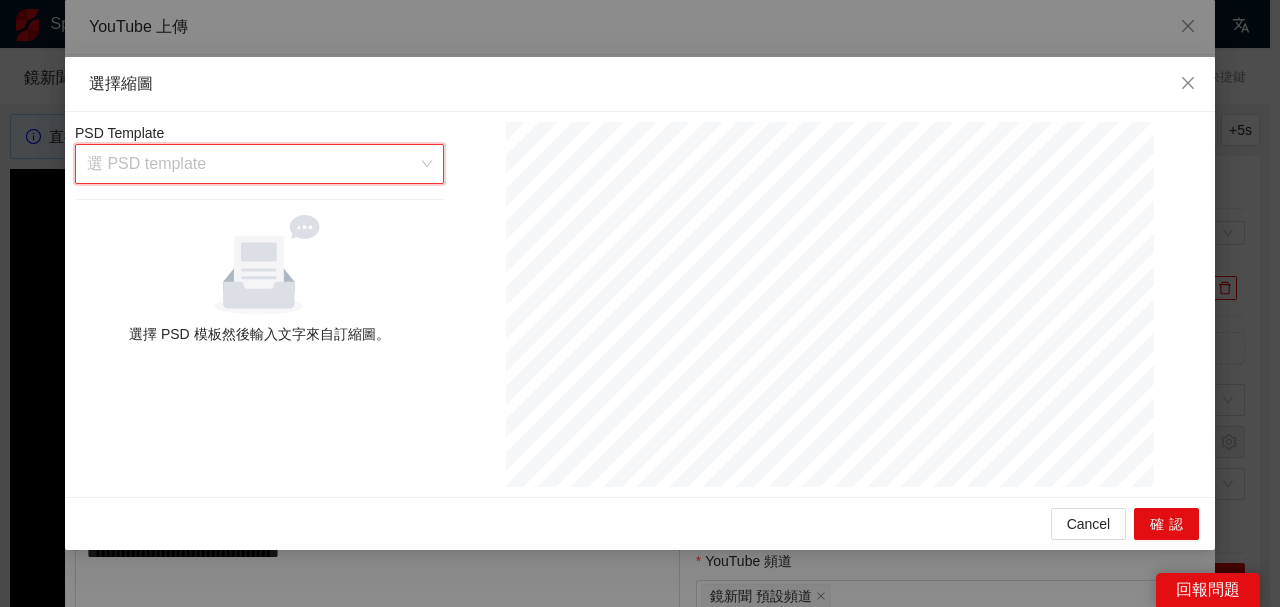click at bounding box center [252, 164] 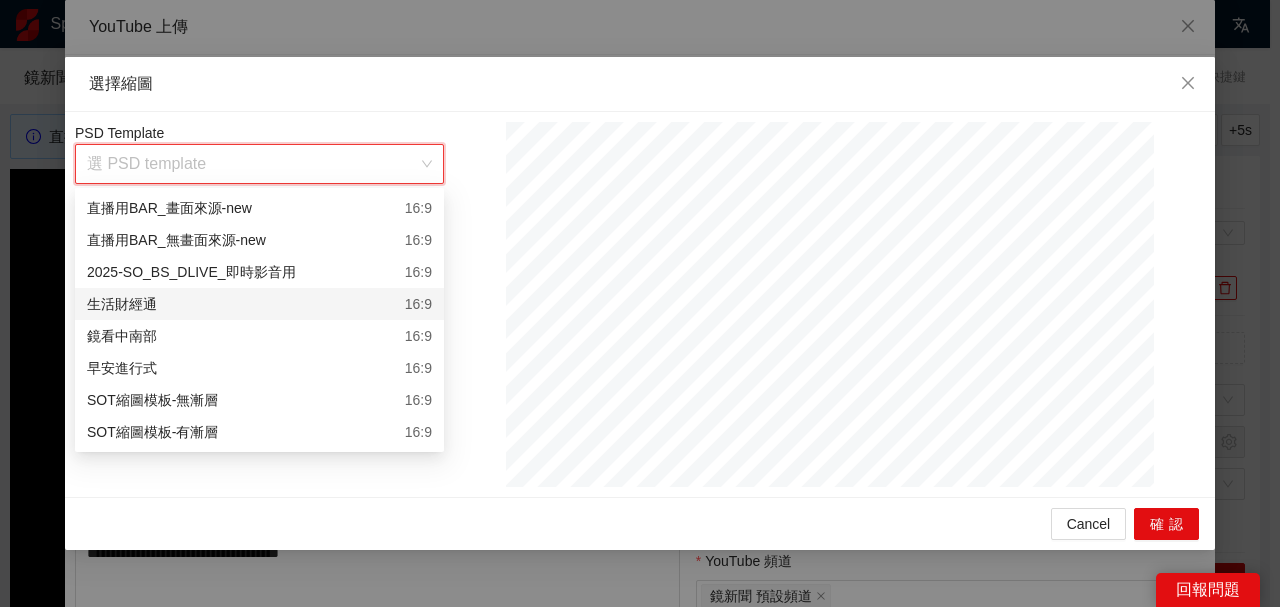 click on "生活財經通 16:9" at bounding box center [259, 304] 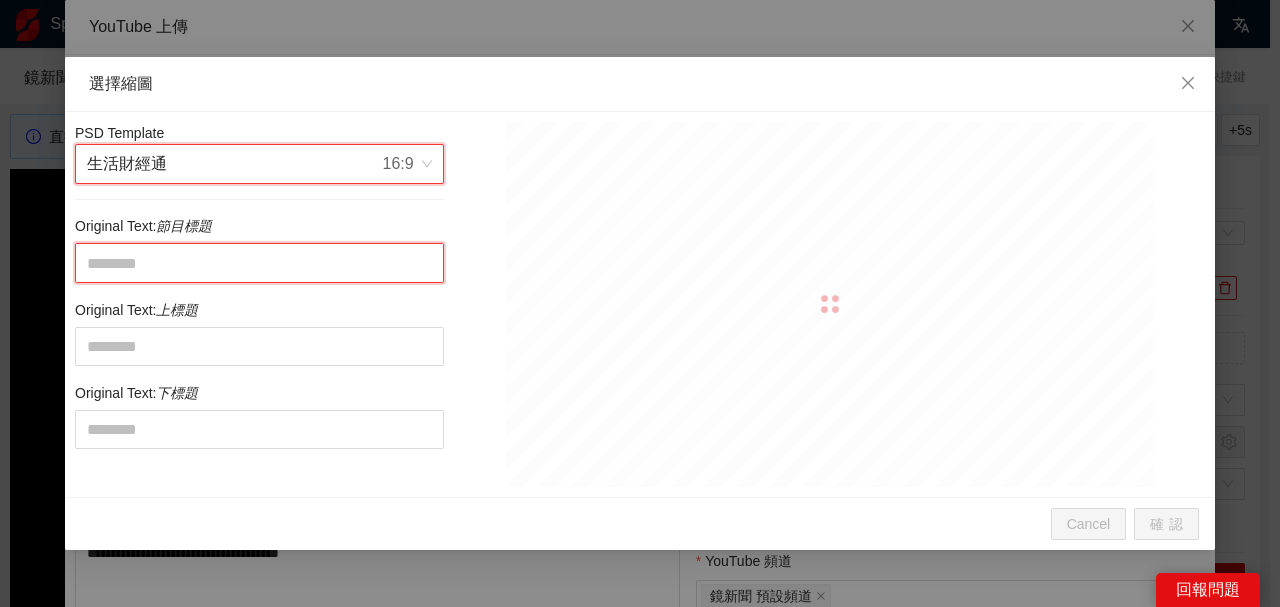 click at bounding box center [259, 262] 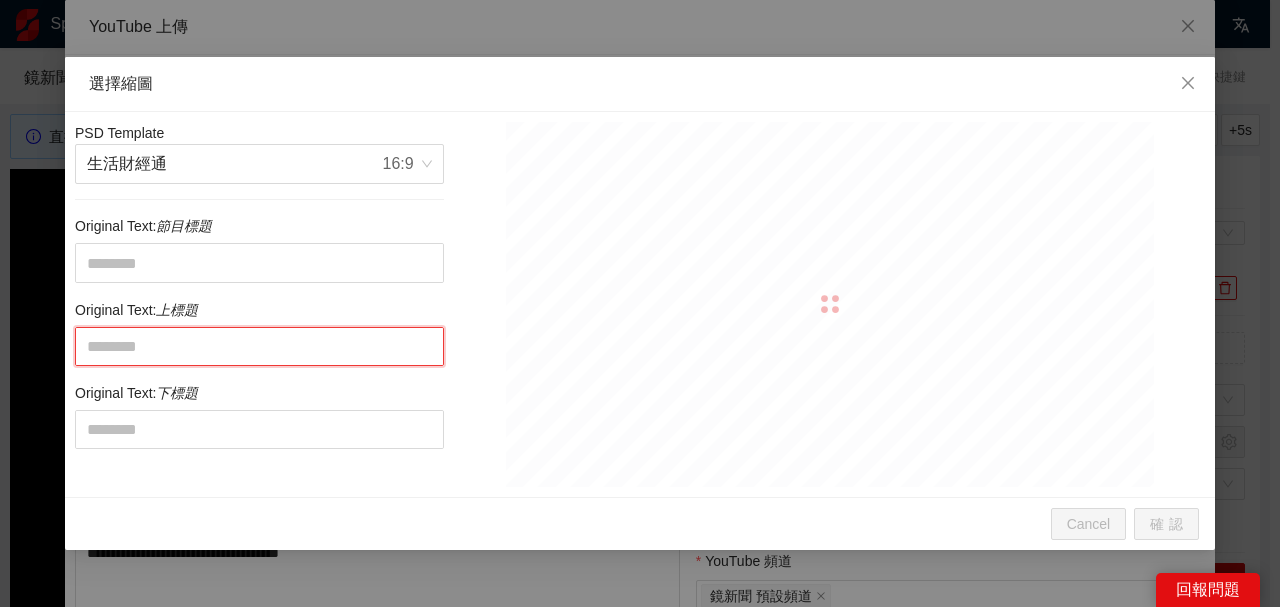 click at bounding box center (259, 346) 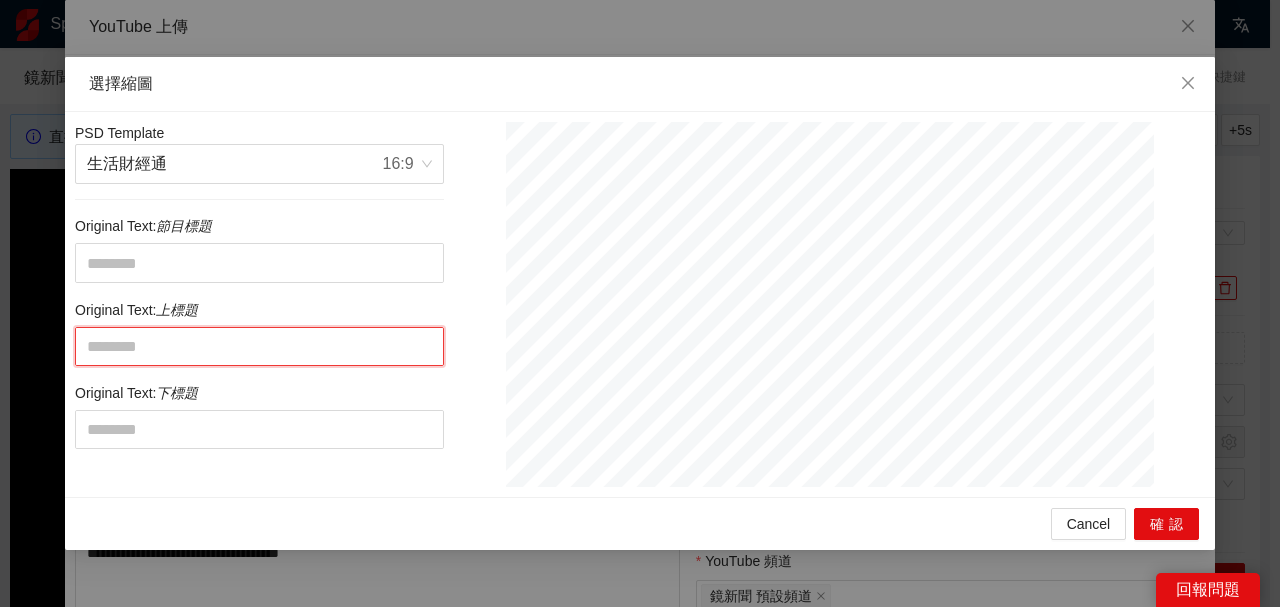 paste on "**********" 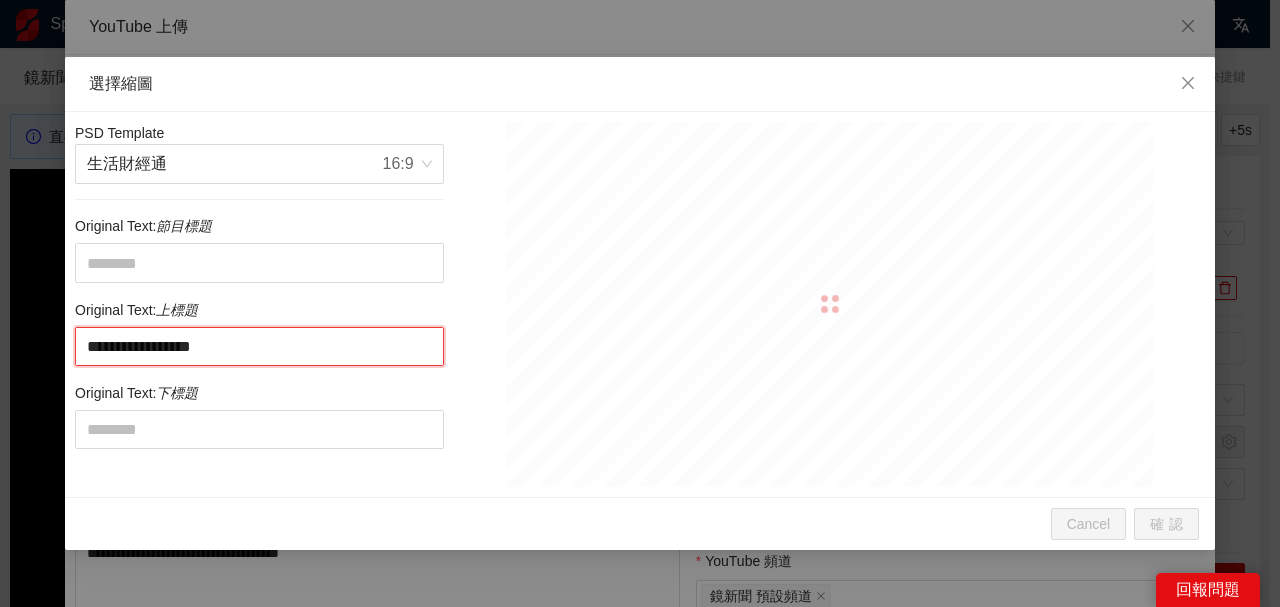 drag, startPoint x: 232, startPoint y: 342, endPoint x: 485, endPoint y: 376, distance: 255.27437 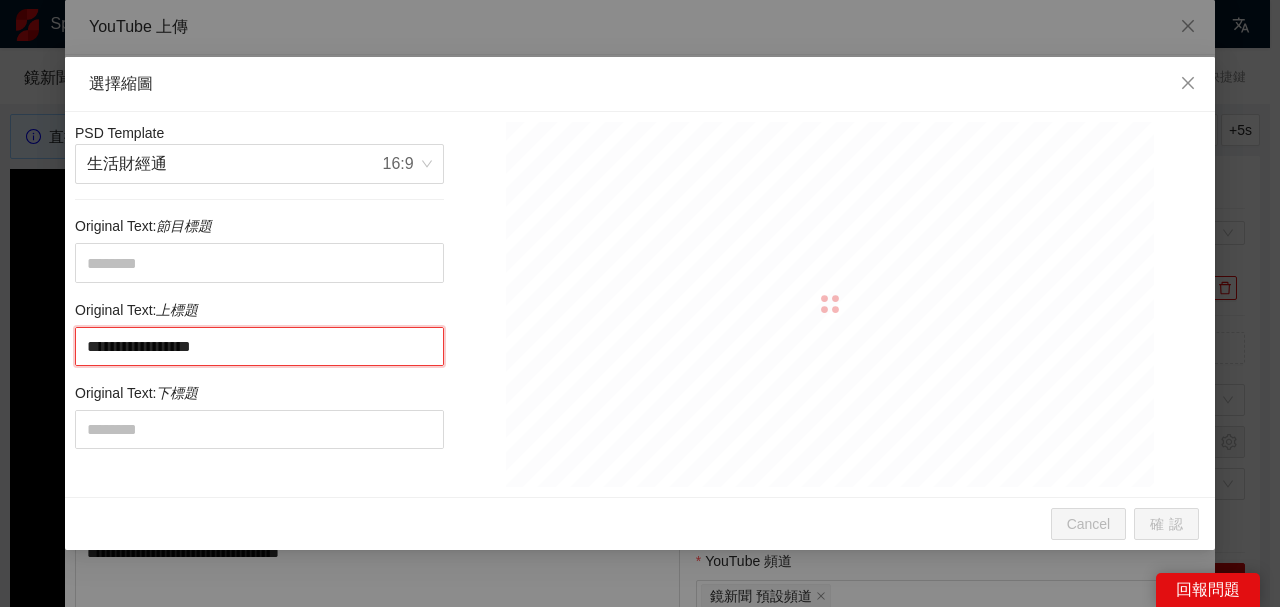 click on "**********" at bounding box center (640, 304) 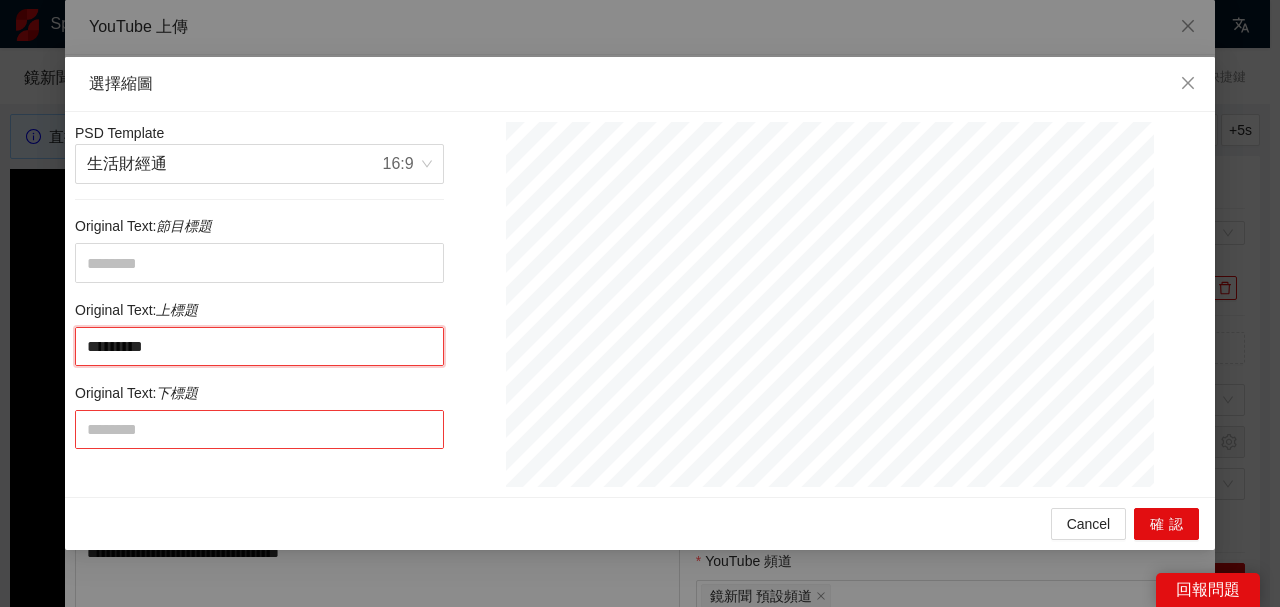 type on "********" 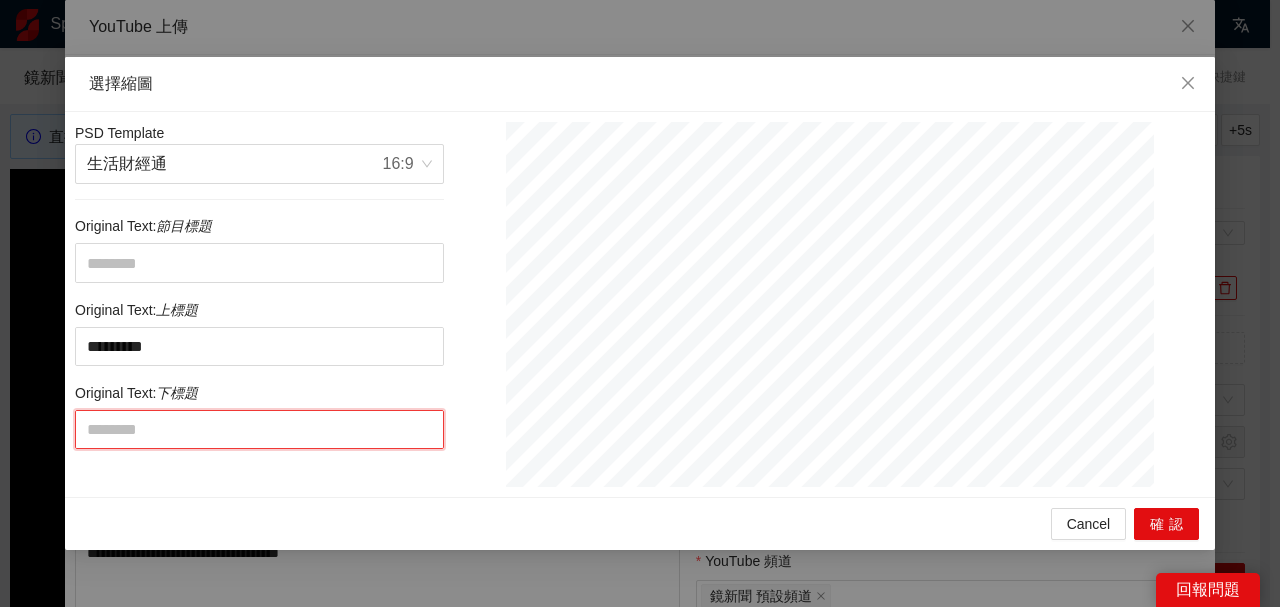 click at bounding box center (259, 429) 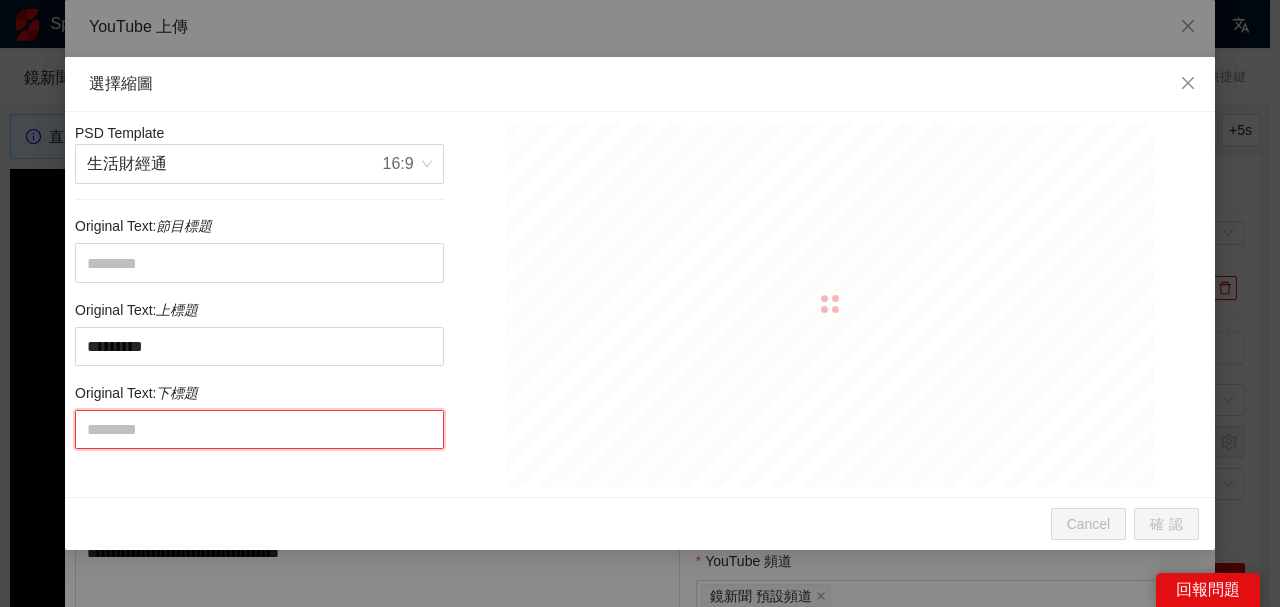 paste on "********" 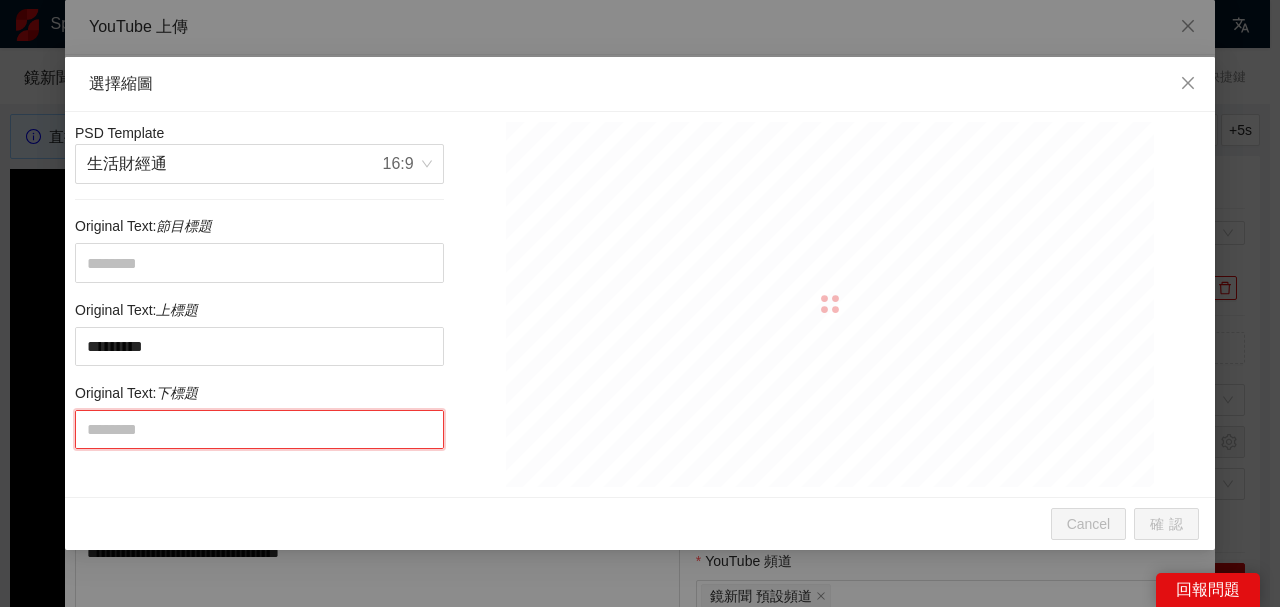 type on "********" 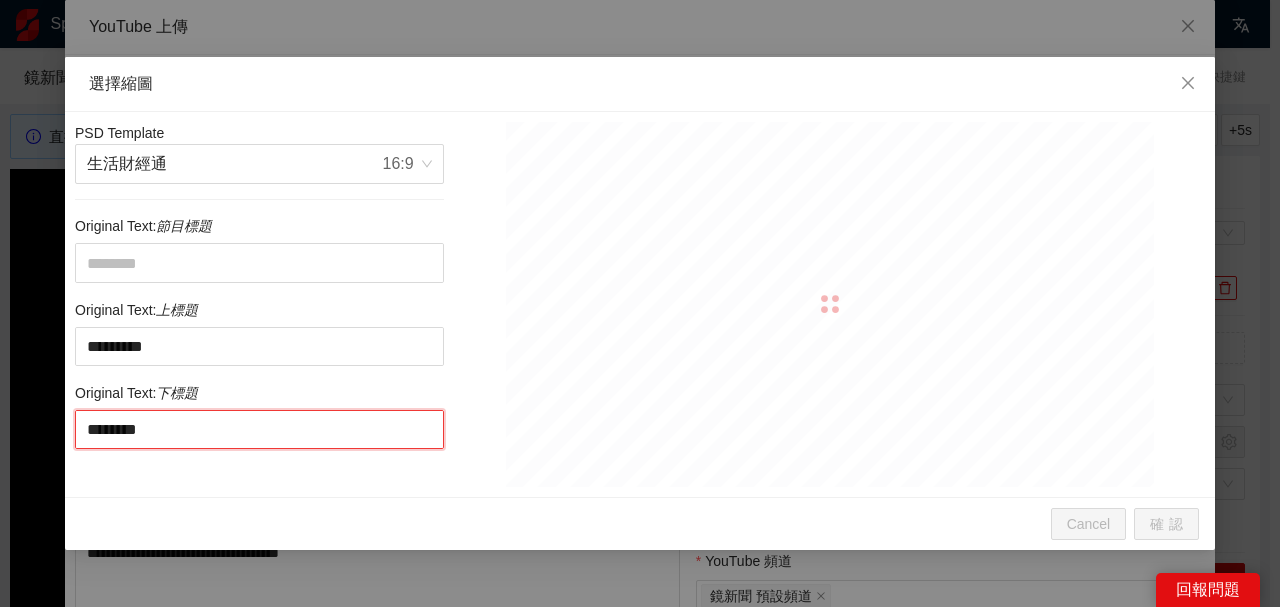 type on "********" 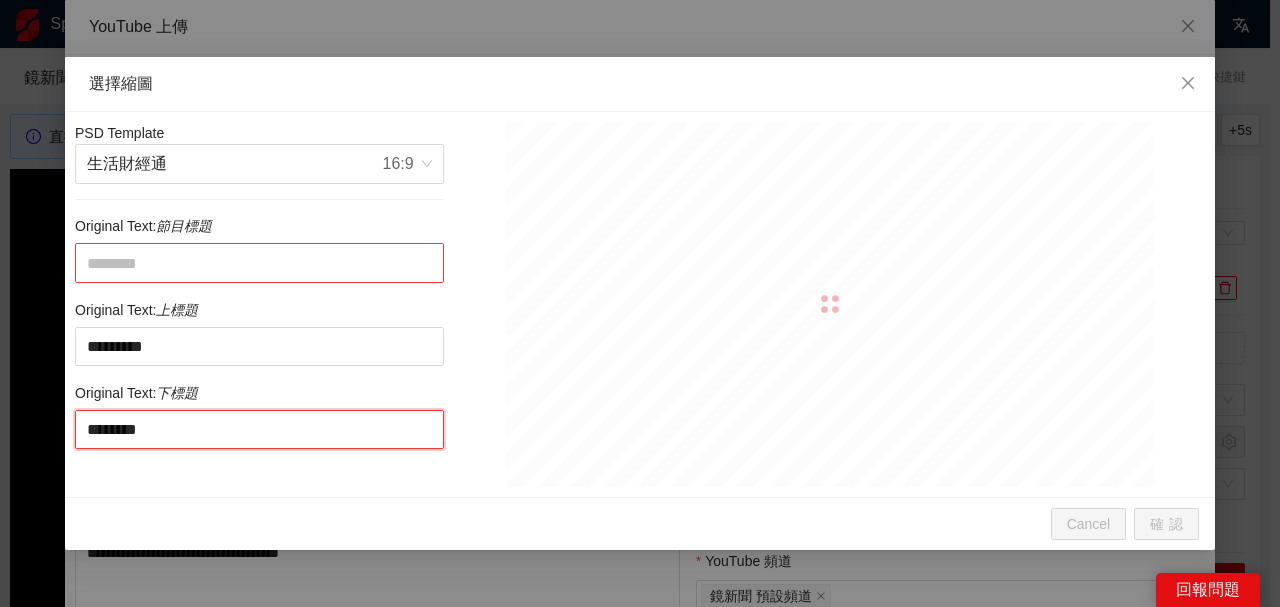 type on "********" 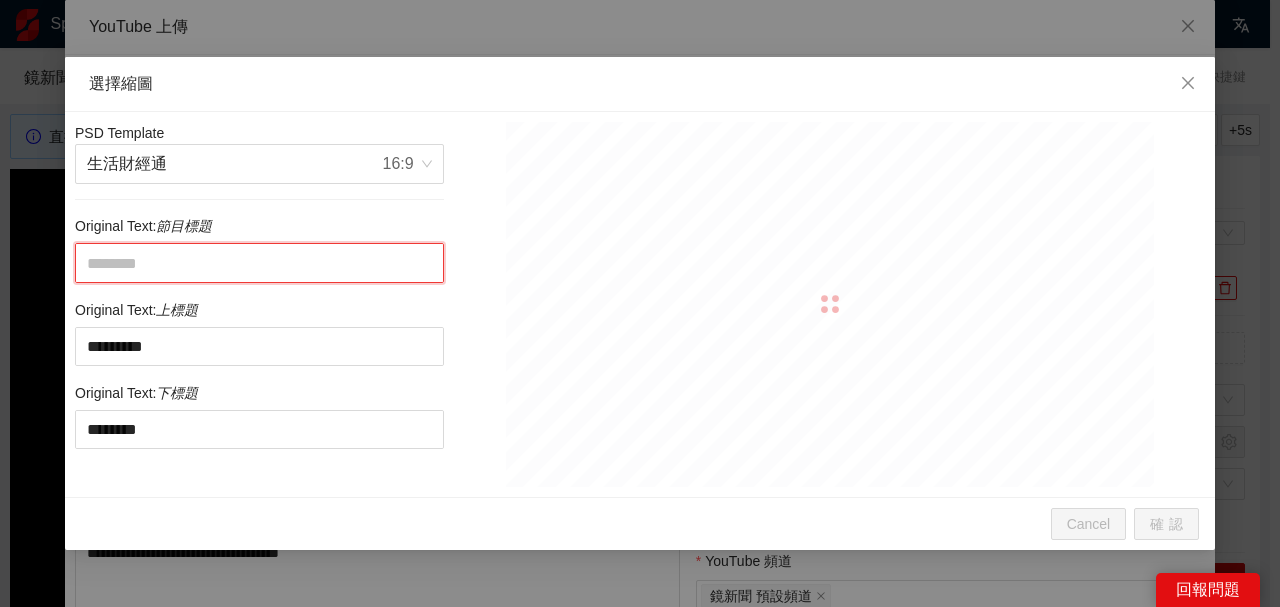 click at bounding box center (259, 262) 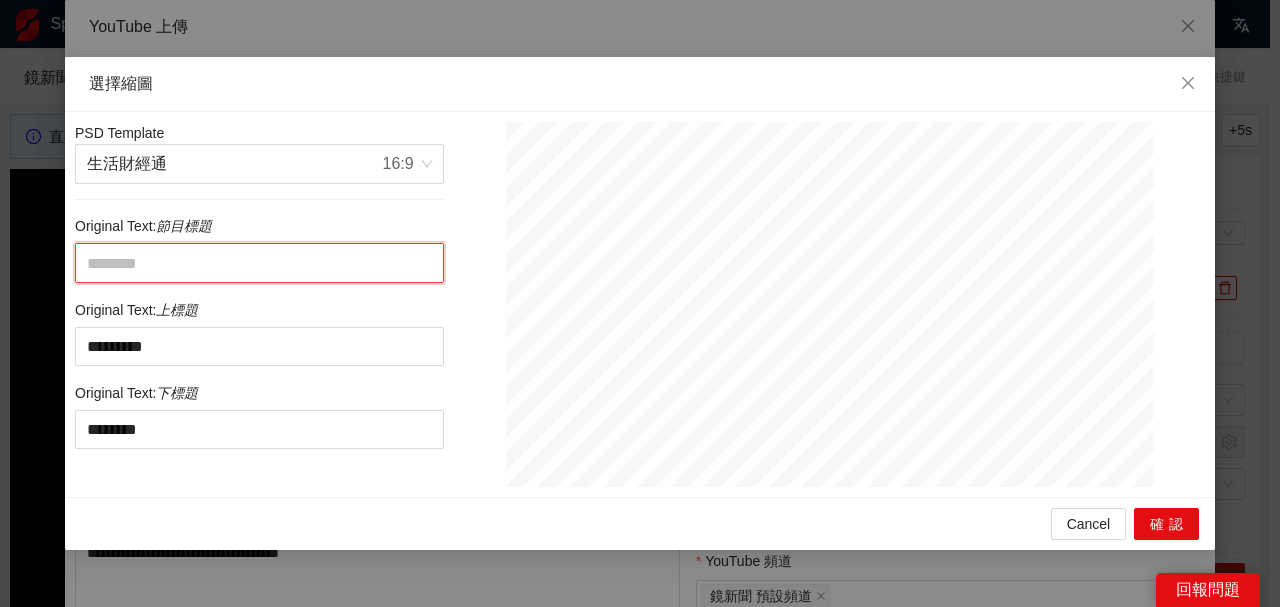 type on "*" 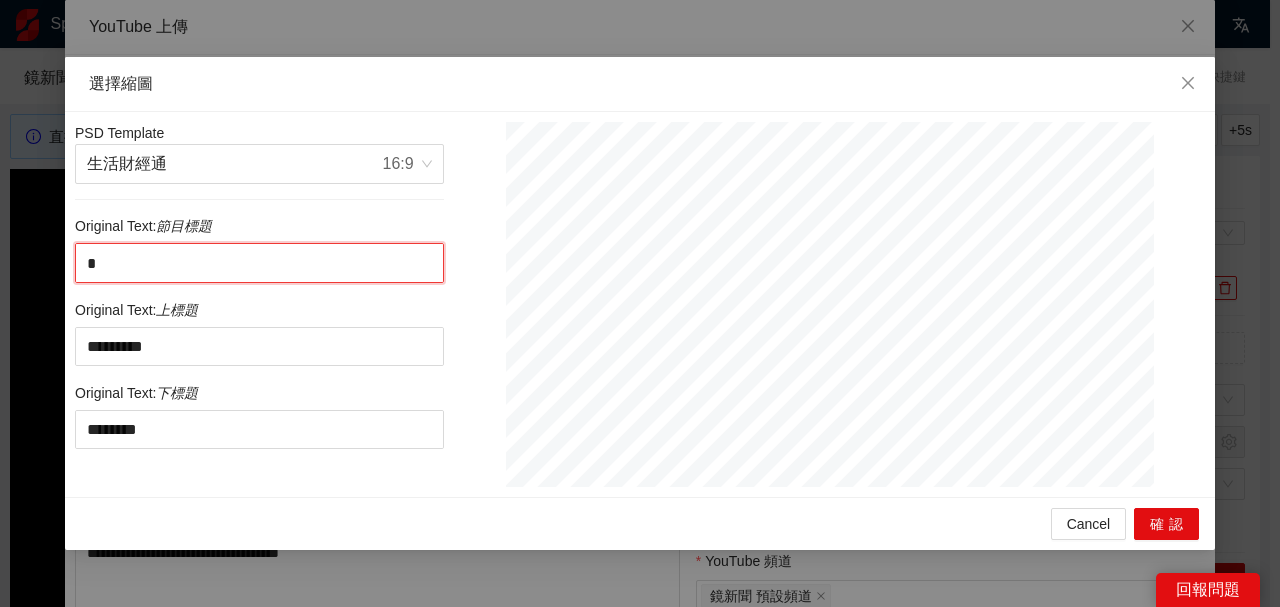 type on "*" 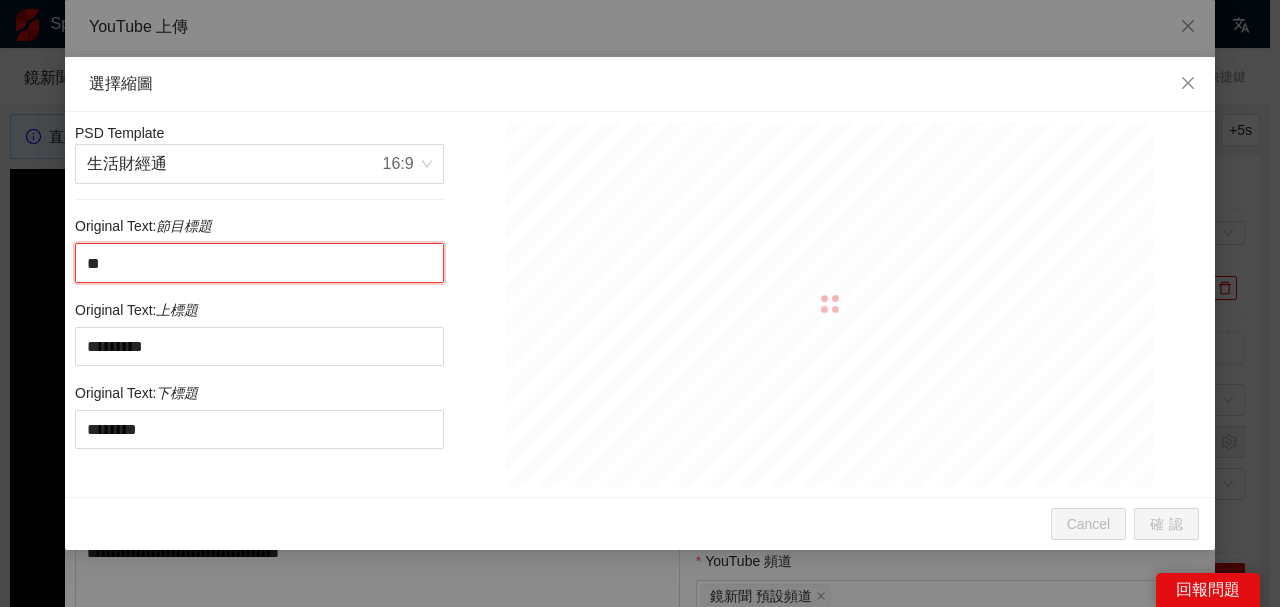 type on "***" 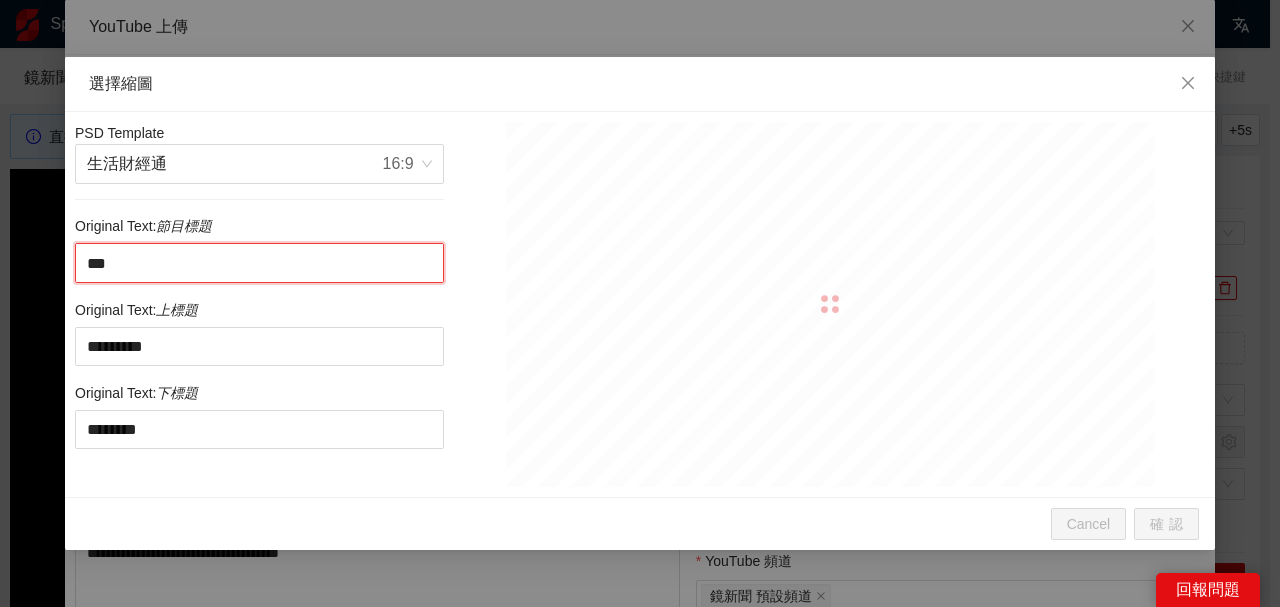 type on "***" 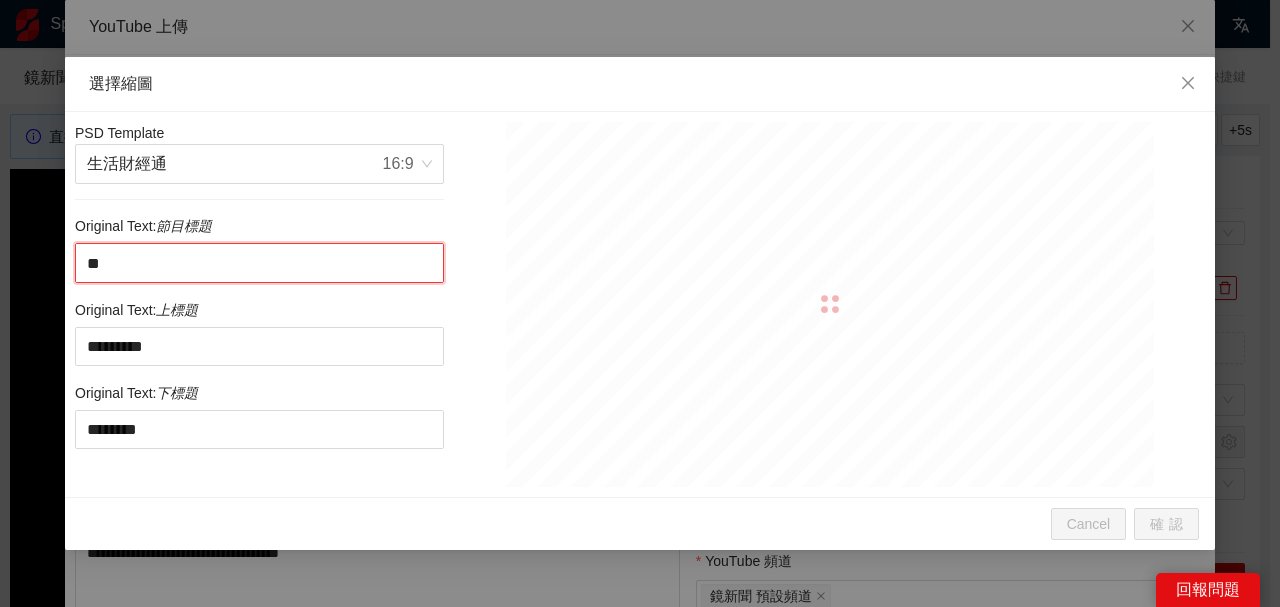 type on "***" 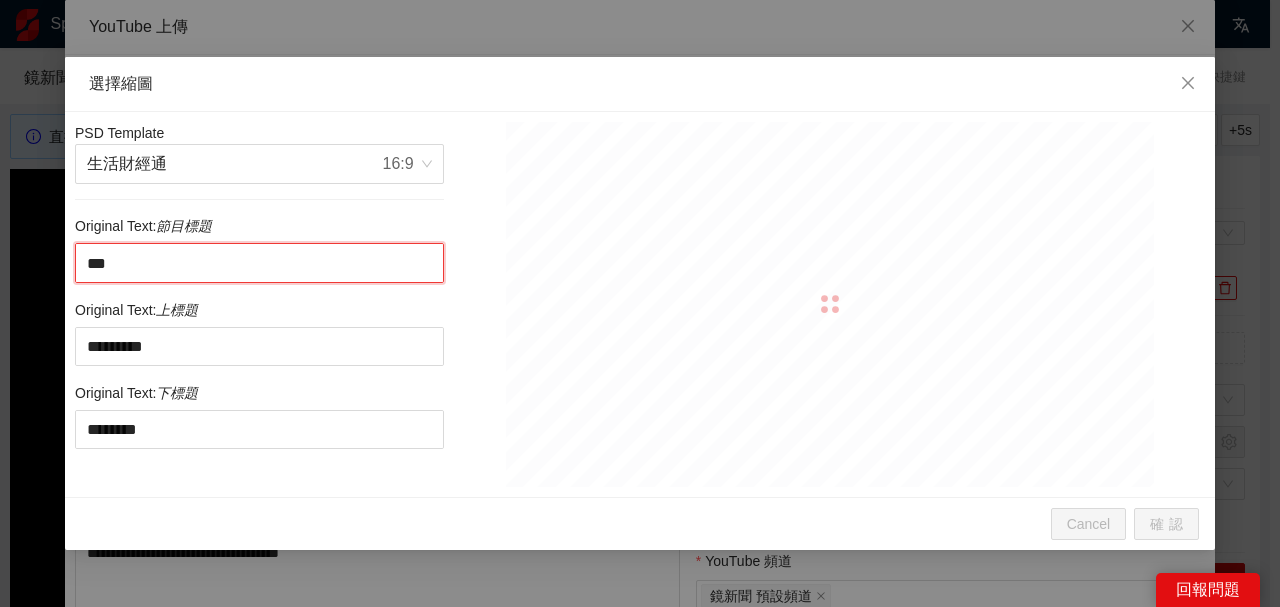 type on "****" 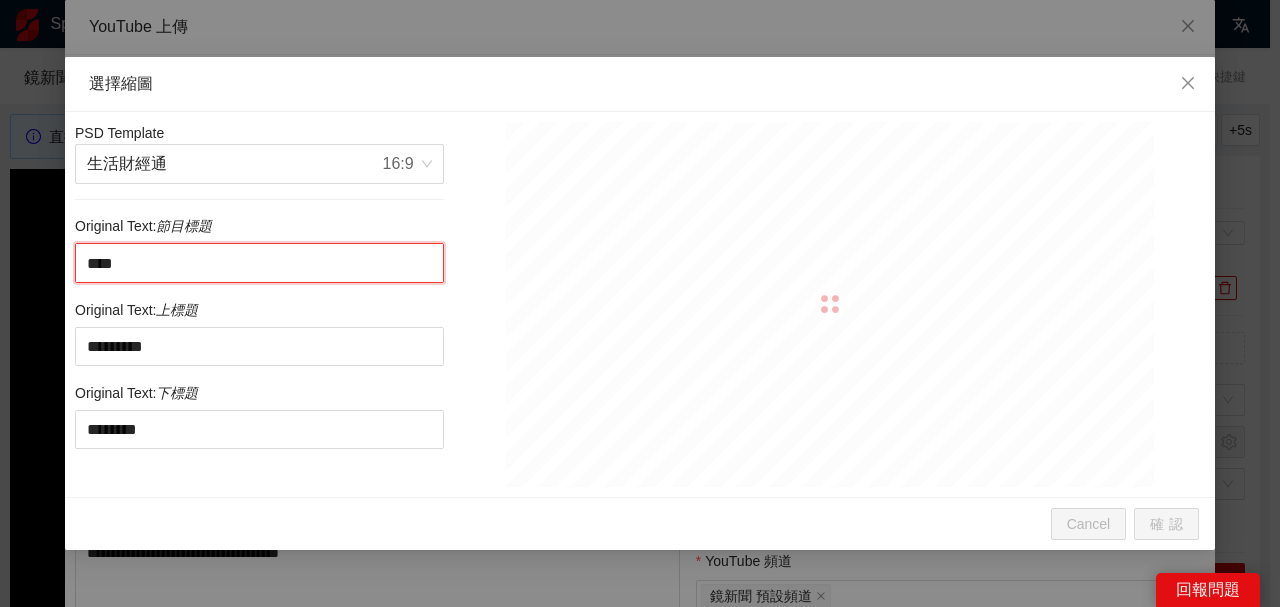 type on "***" 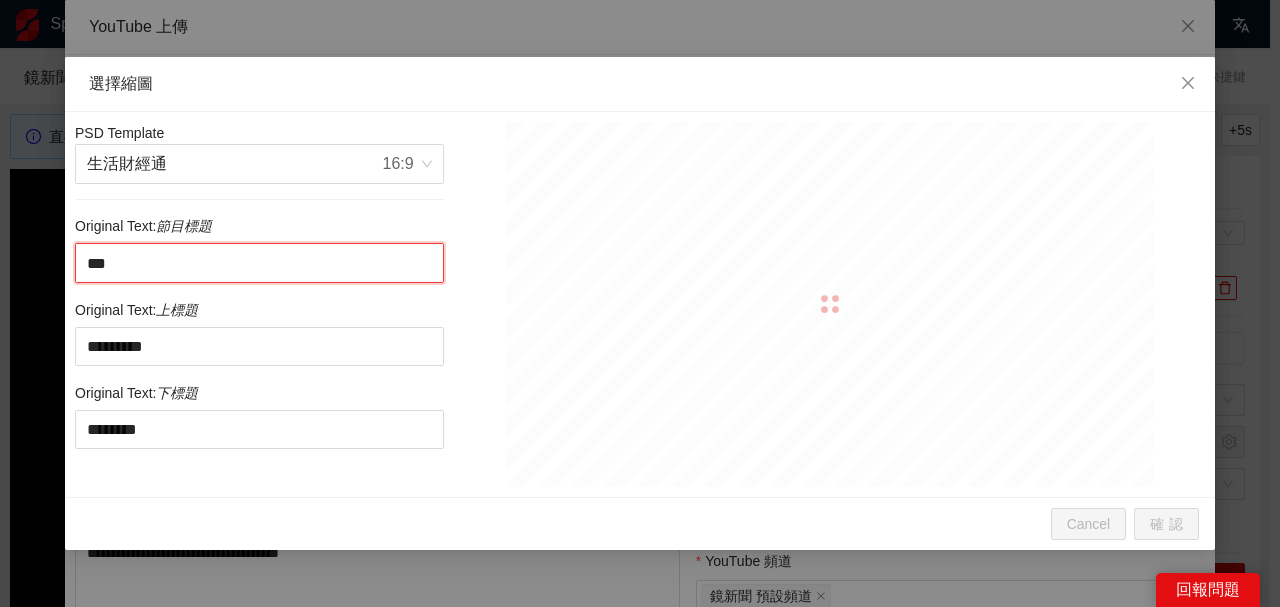 type on "***" 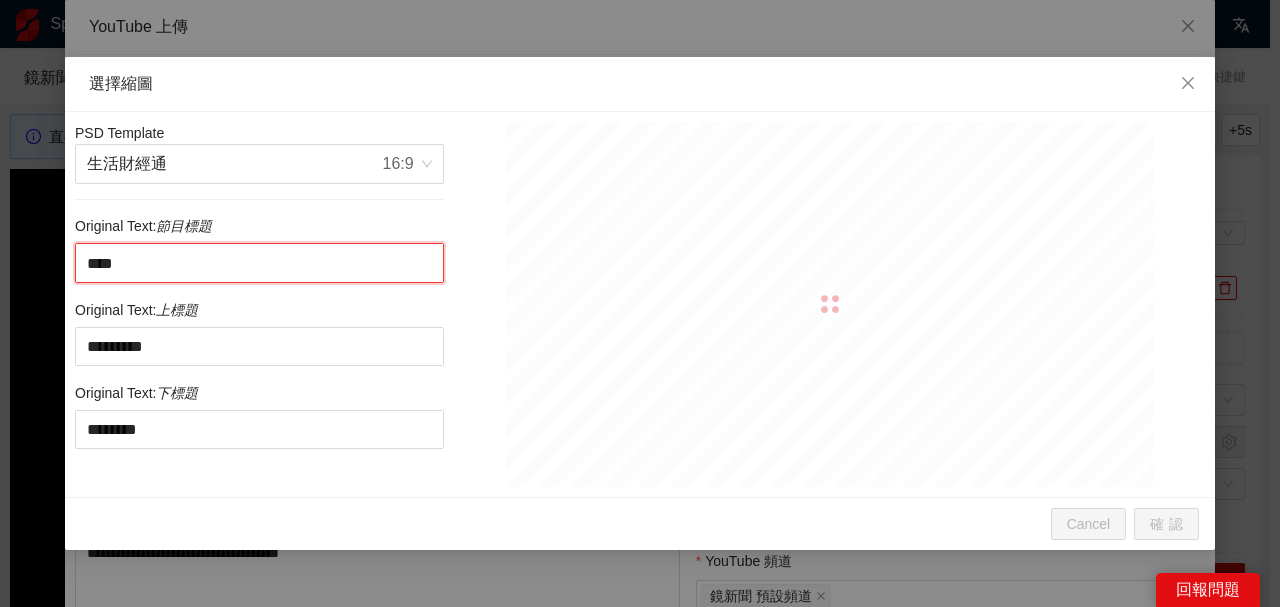 type on "*****" 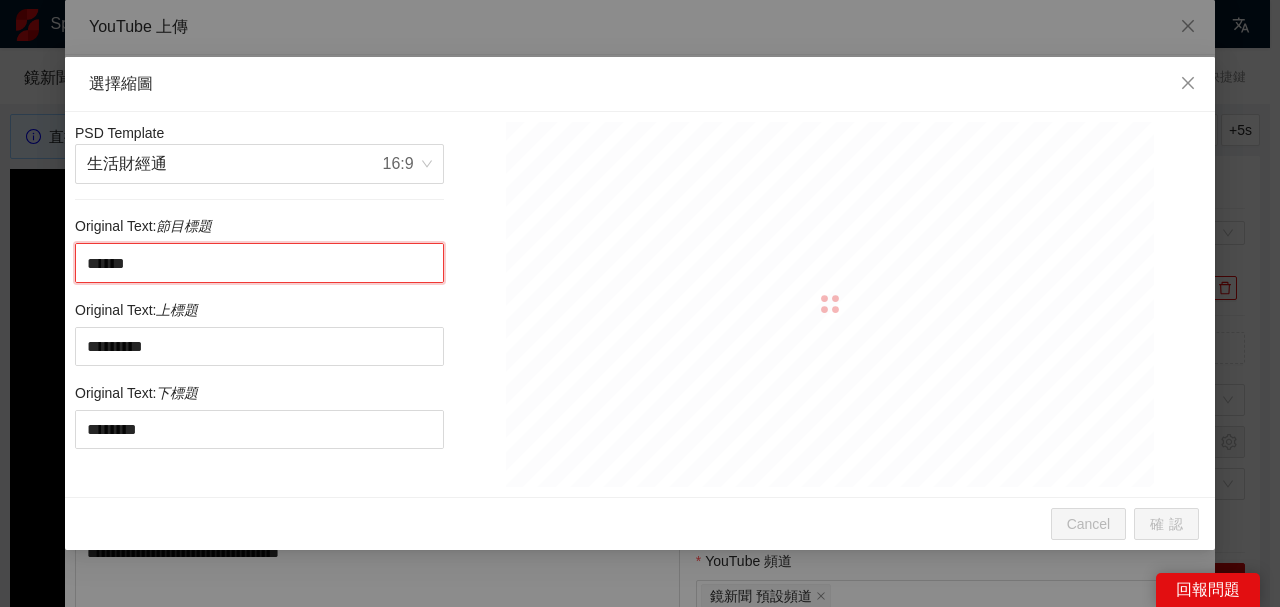 type on "****" 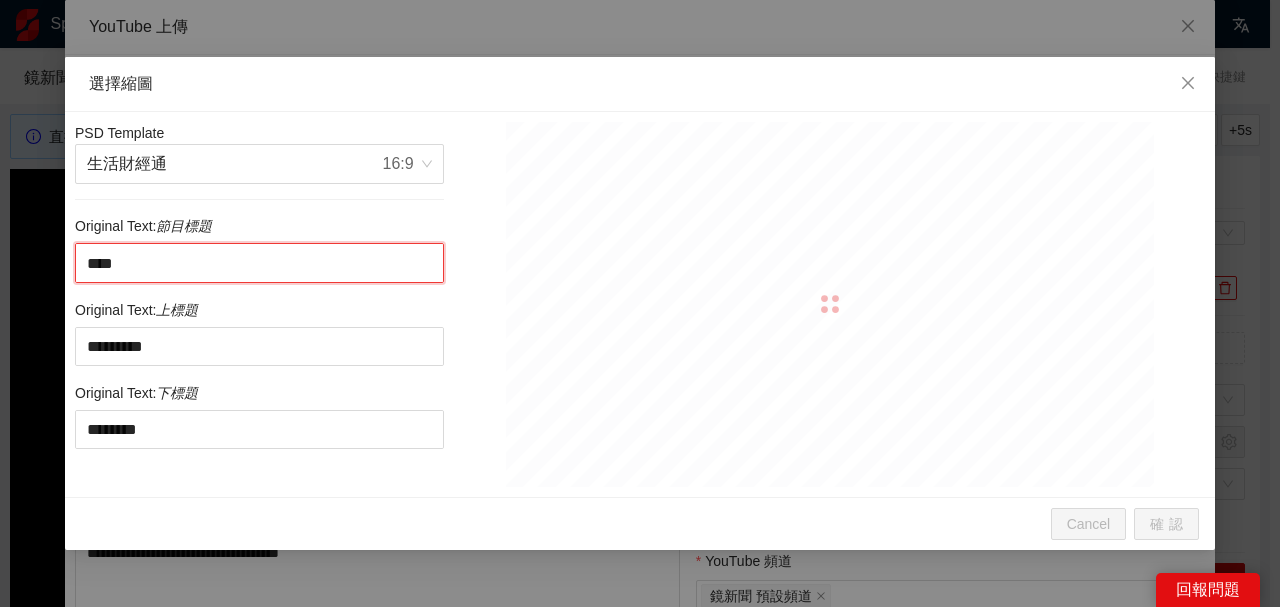 type on "****" 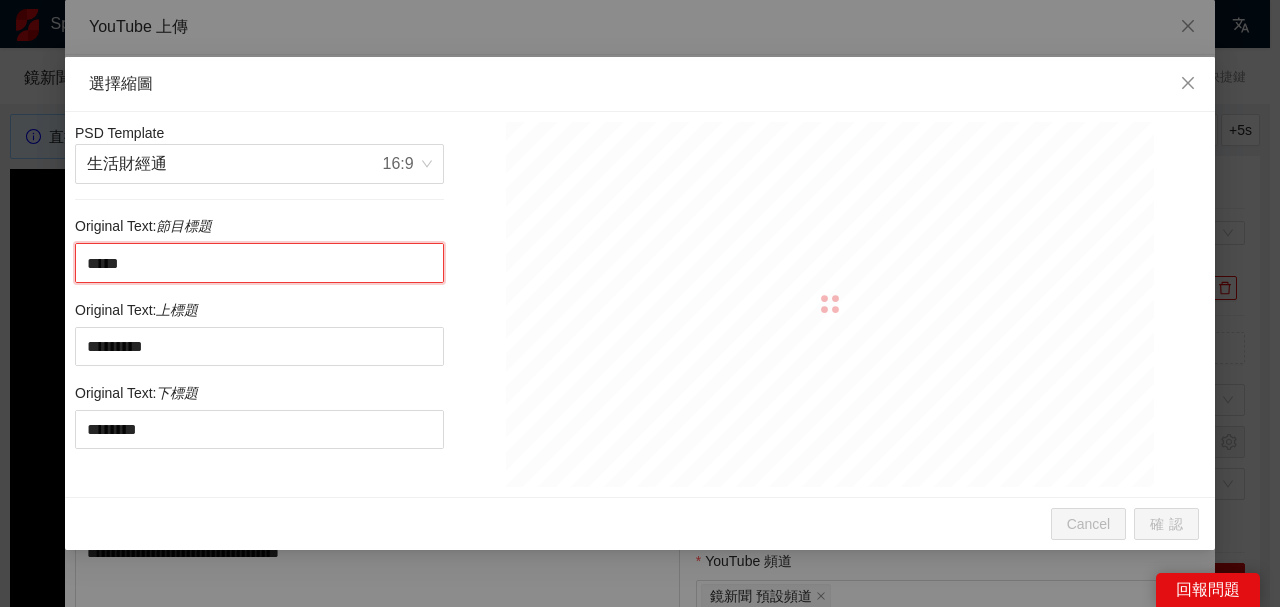 type on "******" 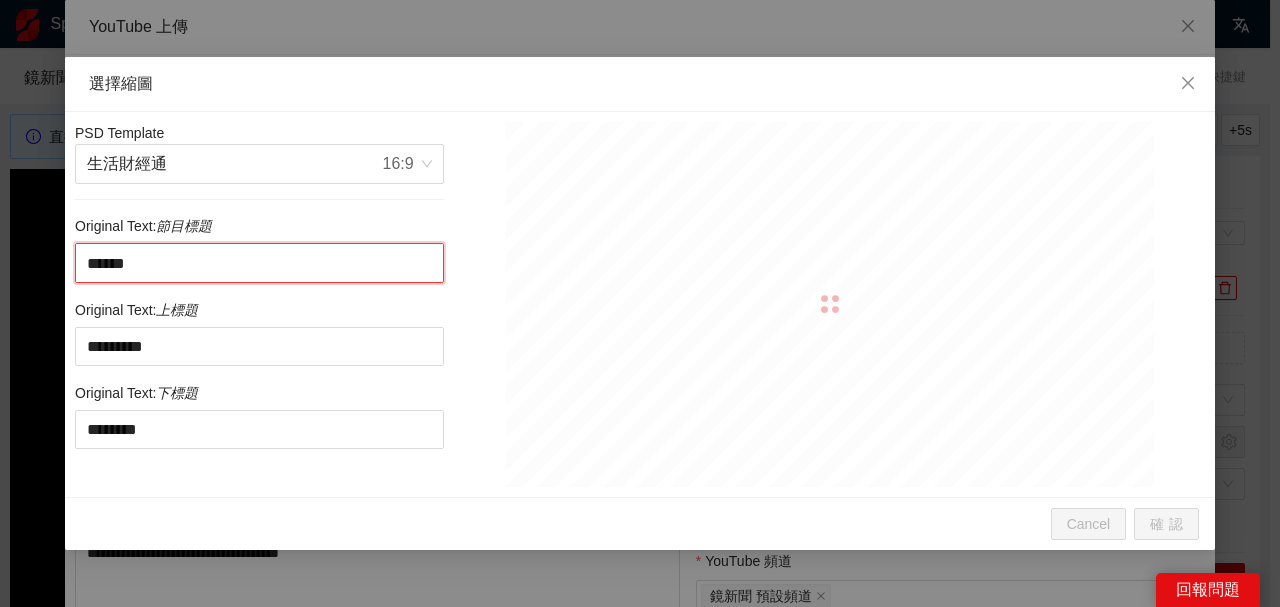type on "******" 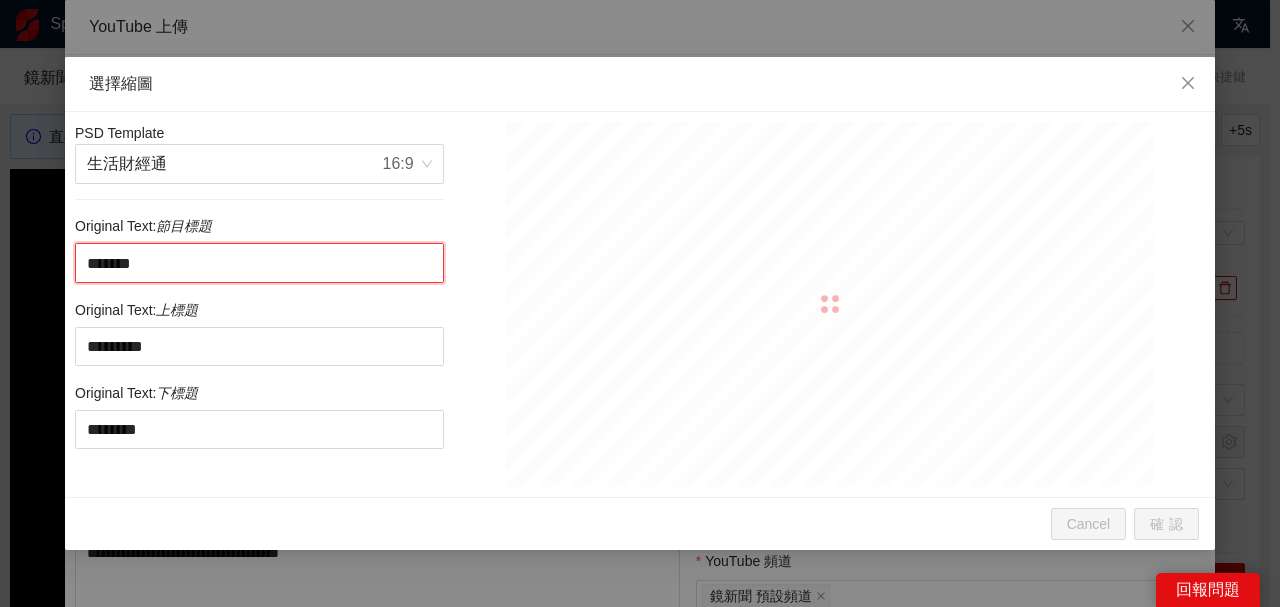 type on "******" 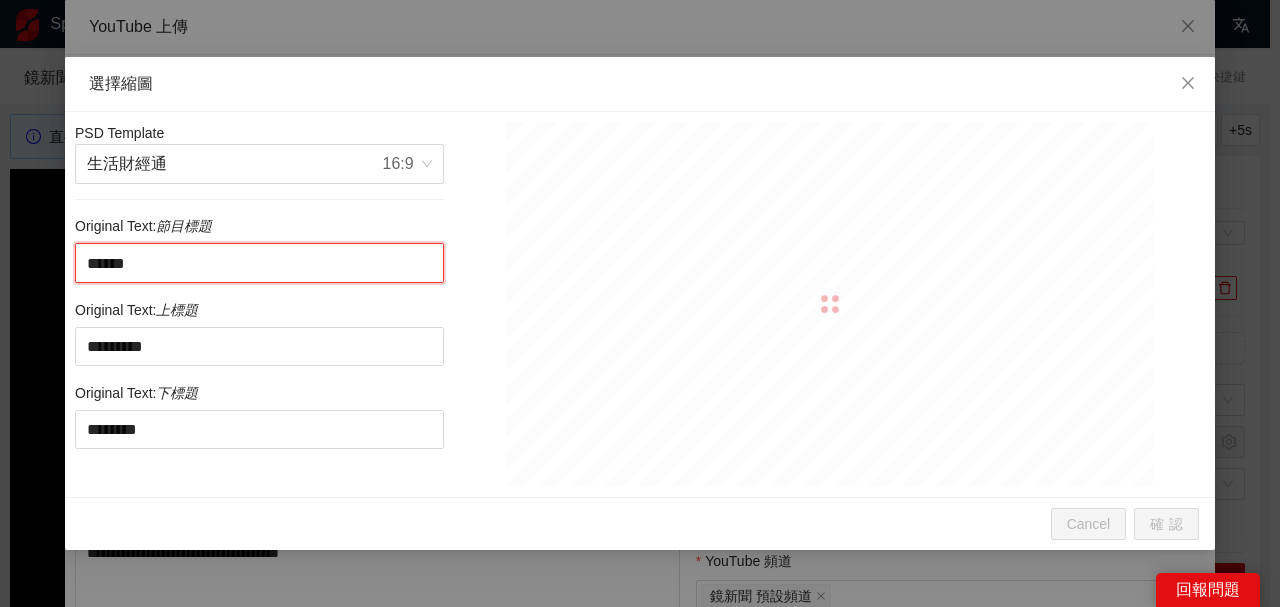 type on "******" 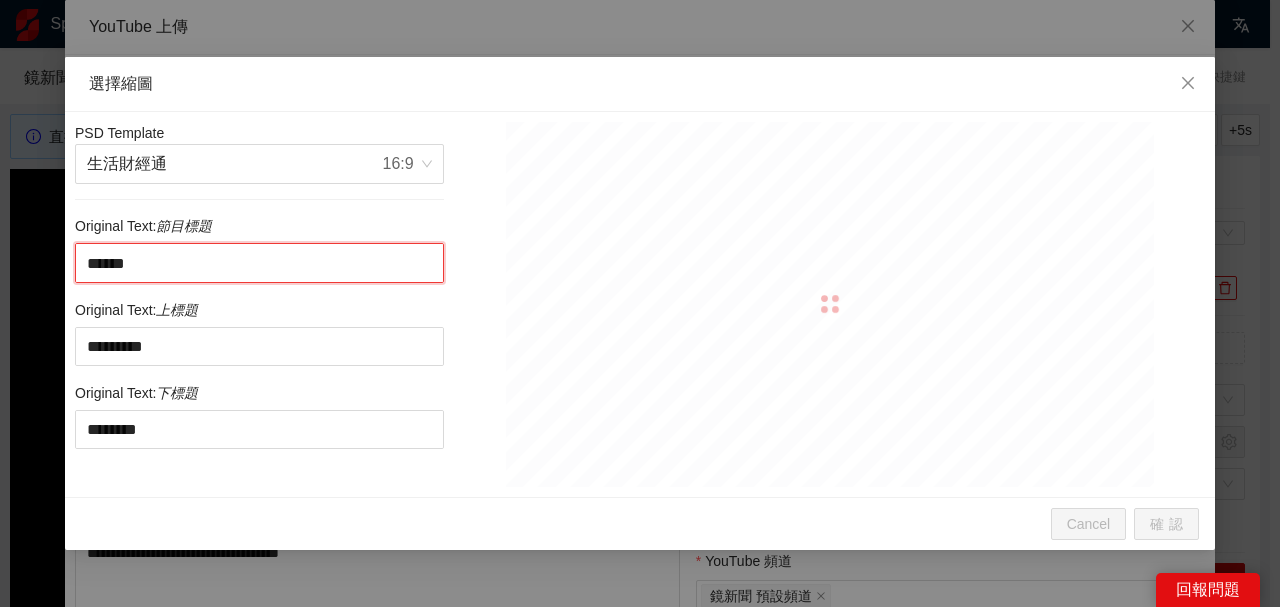 type on "*****" 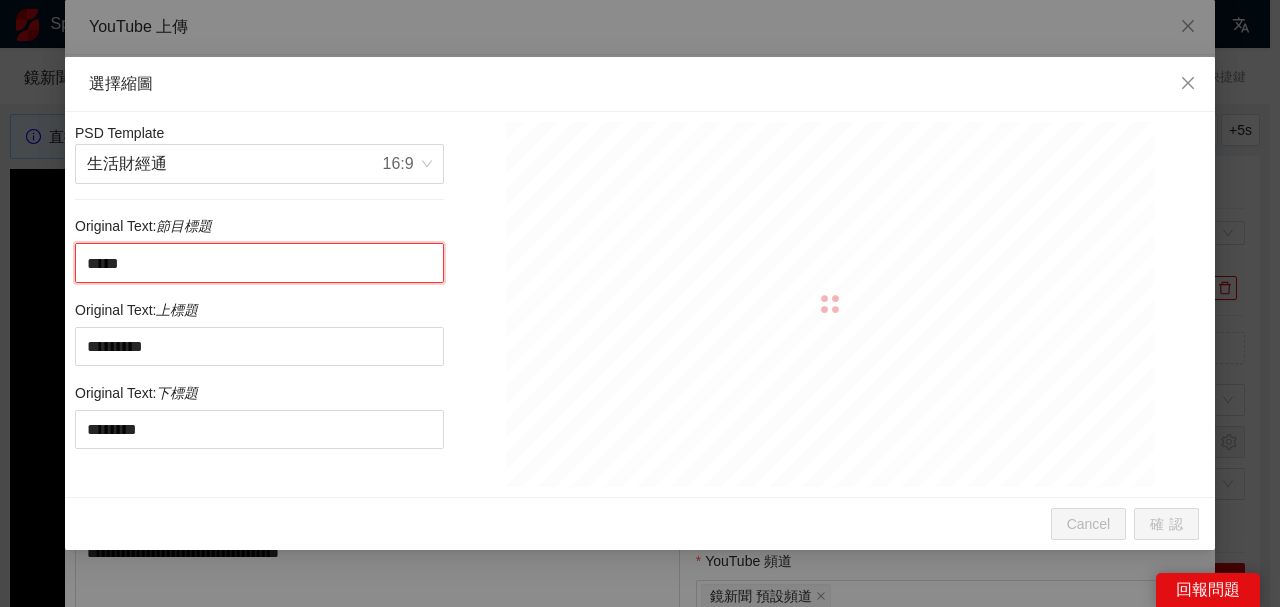 type on "****" 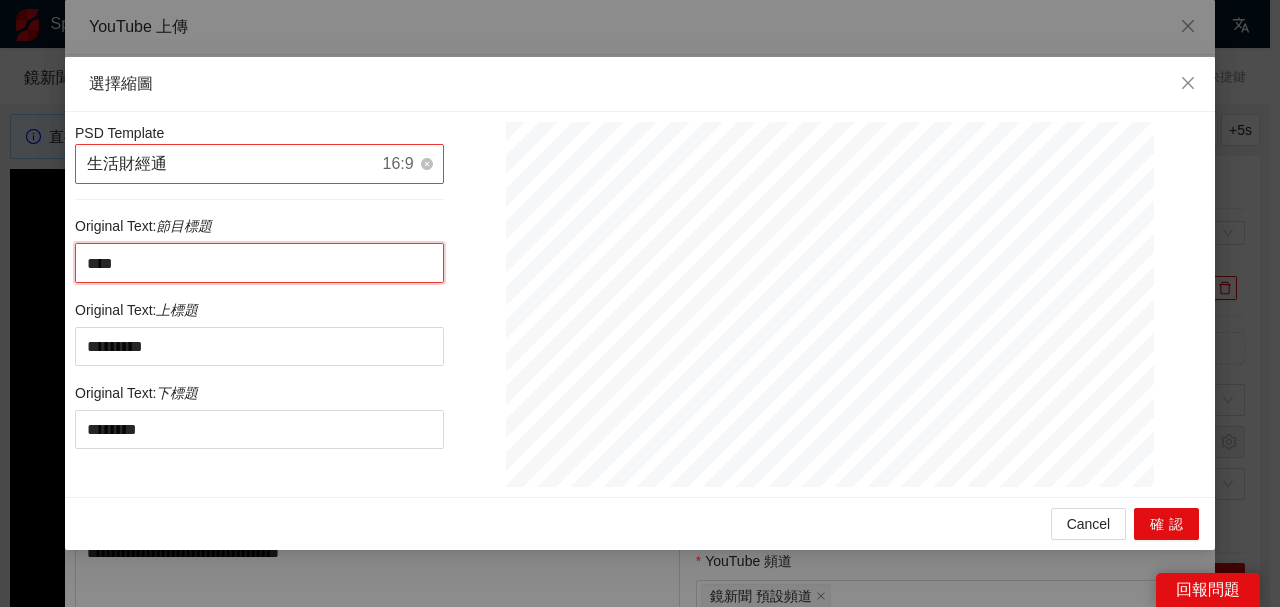 click on "生活財經通 16:9" at bounding box center [250, 164] 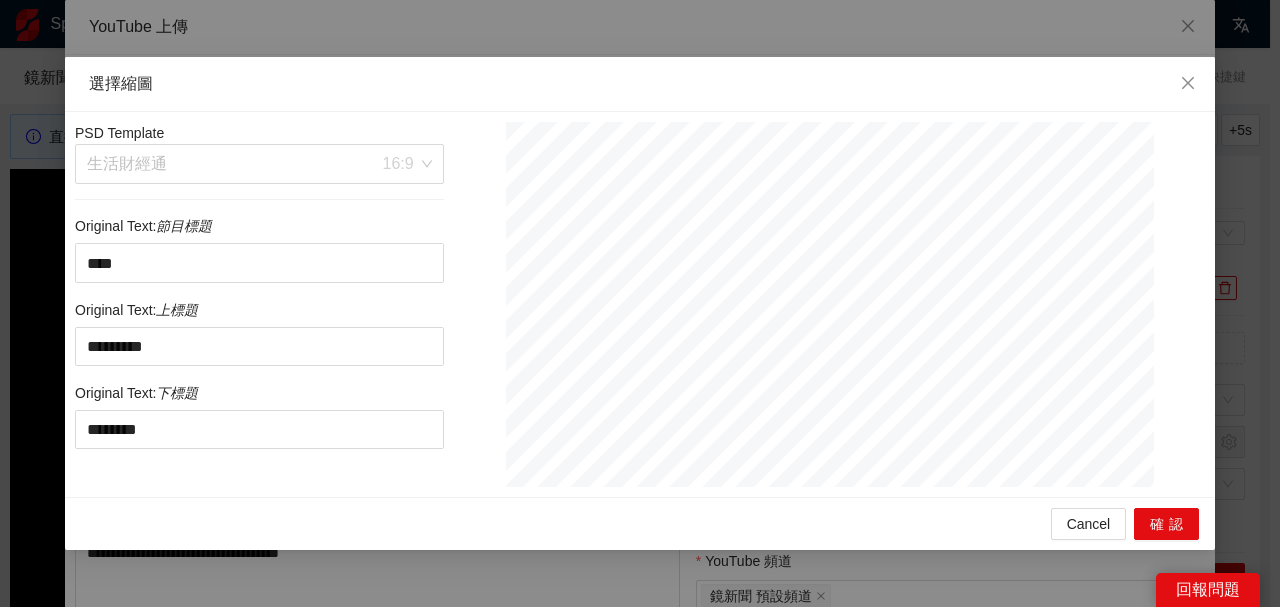 click on "生活財經通 16:9" at bounding box center [75, 188] 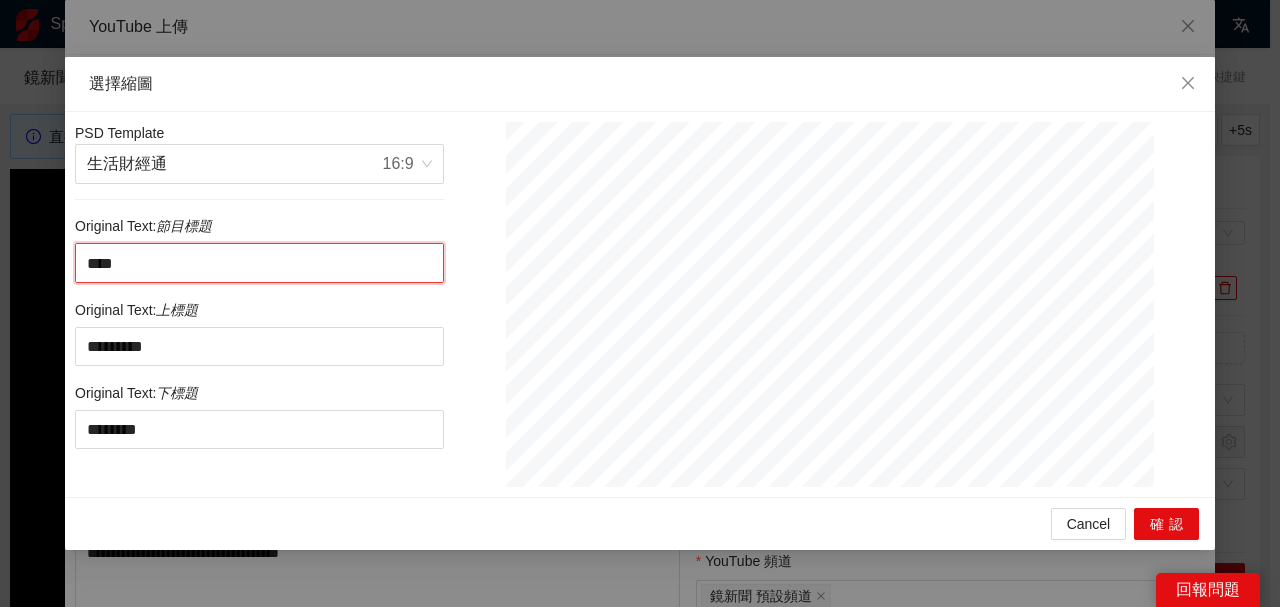 drag, startPoint x: 322, startPoint y: 264, endPoint x: 48, endPoint y: 280, distance: 274.46677 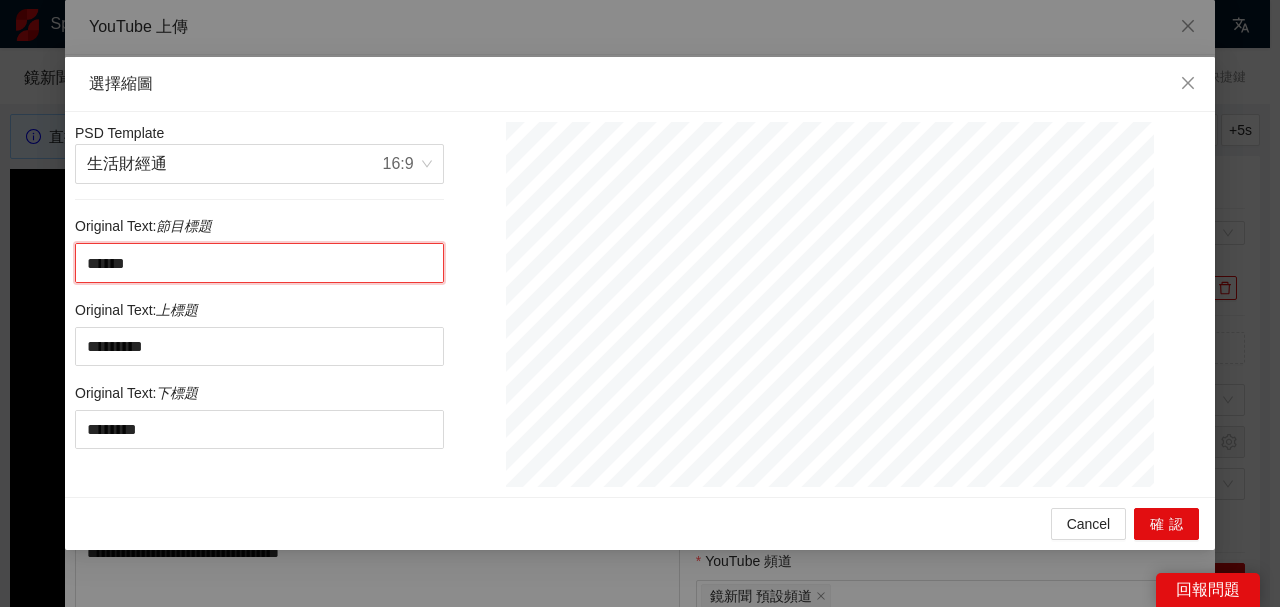 type on "******" 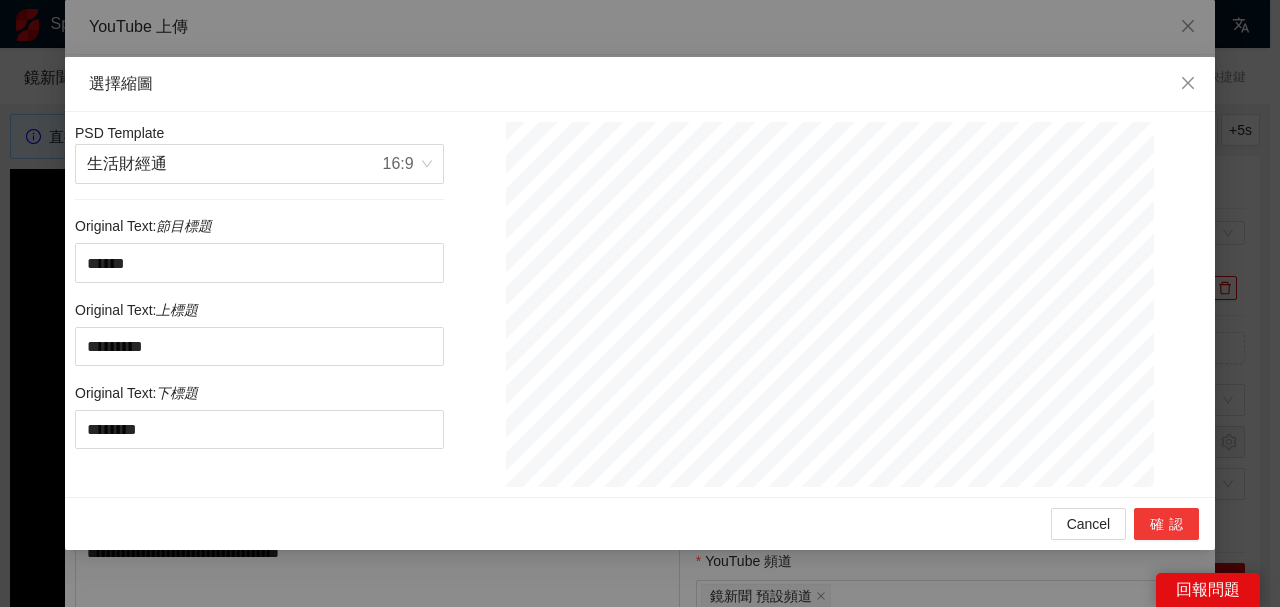 click on "確認" at bounding box center [1166, 524] 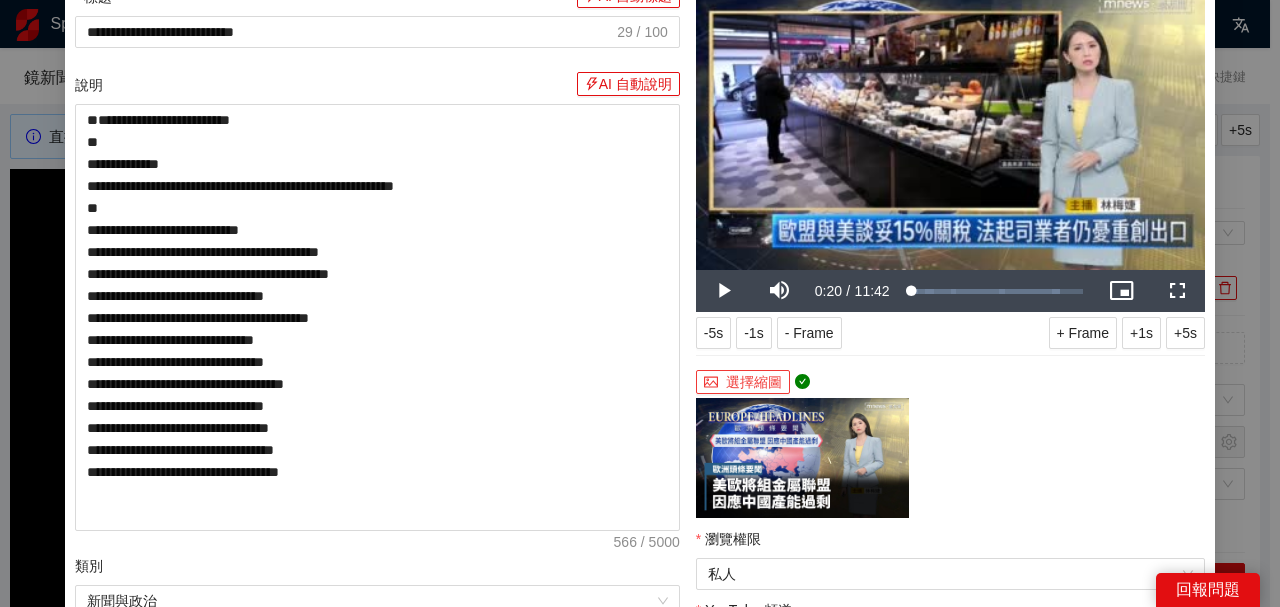 scroll, scrollTop: 266, scrollLeft: 0, axis: vertical 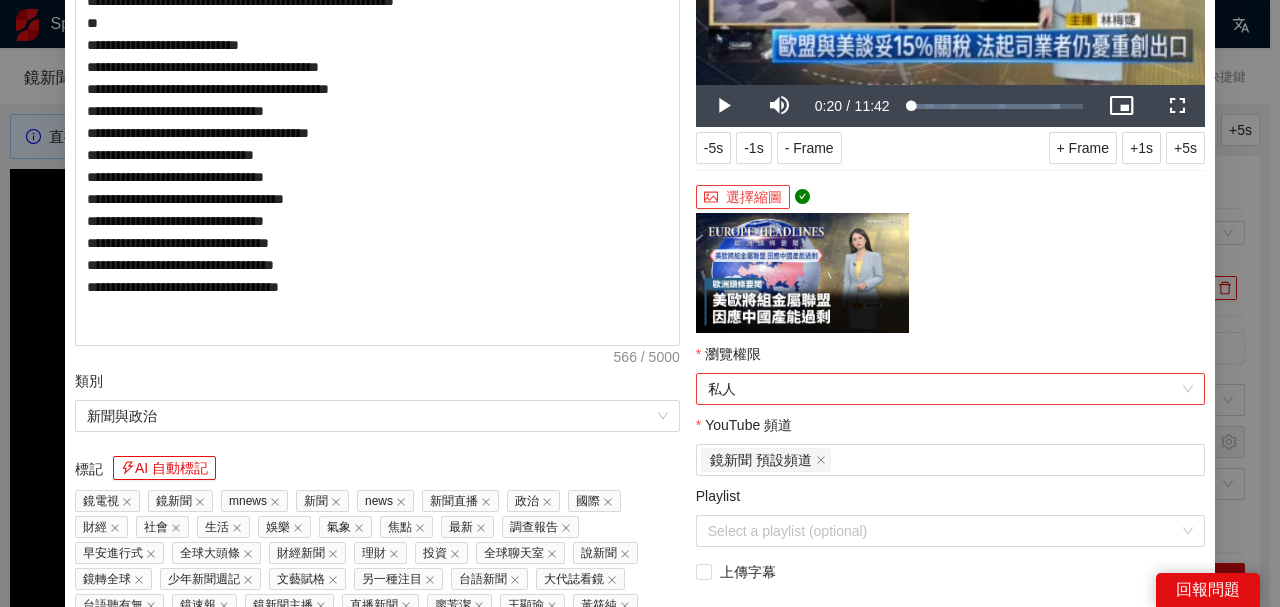 click on "私人" at bounding box center [950, 389] 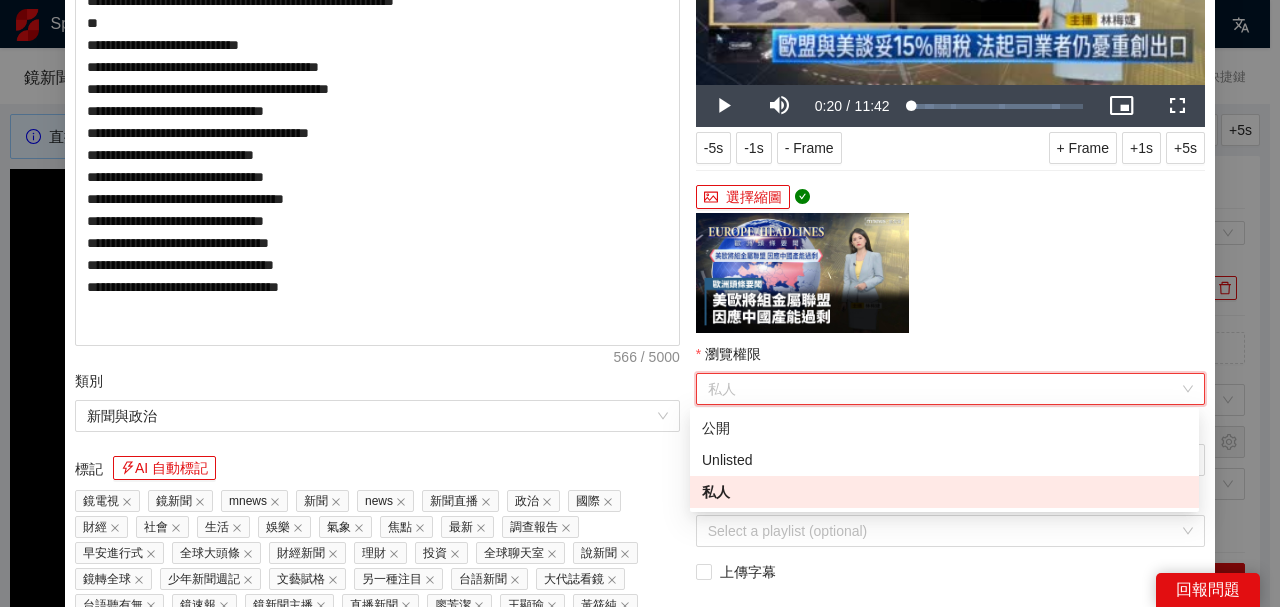 click on "瀏覽權限" at bounding box center (950, 358) 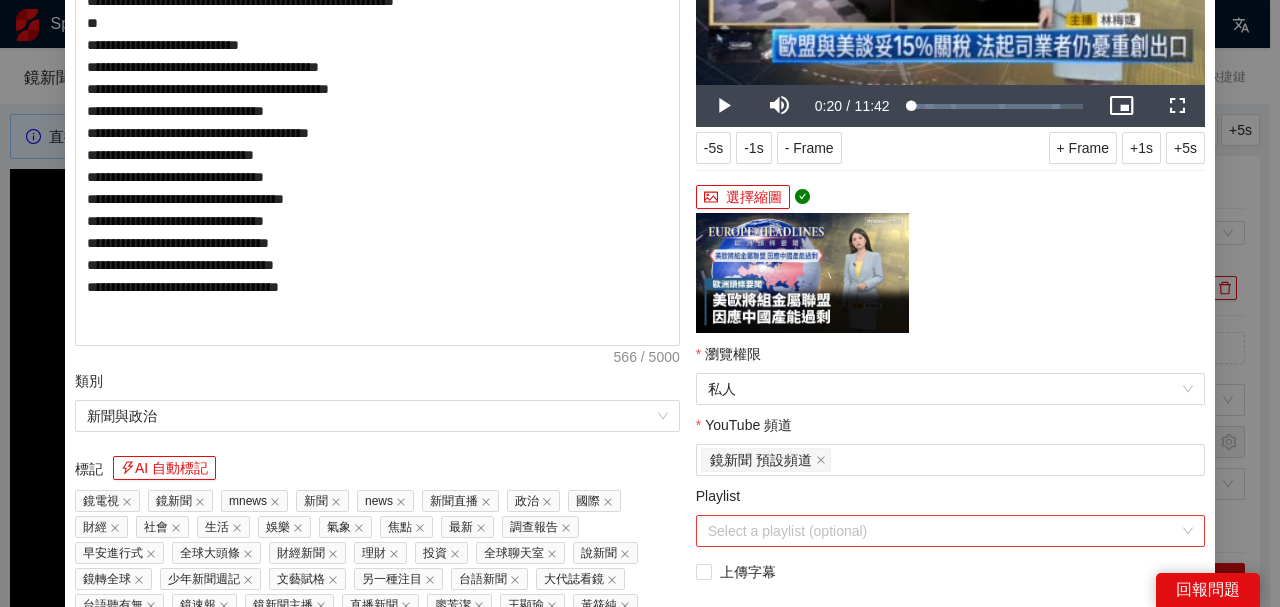 click on "Playlist" at bounding box center [943, 531] 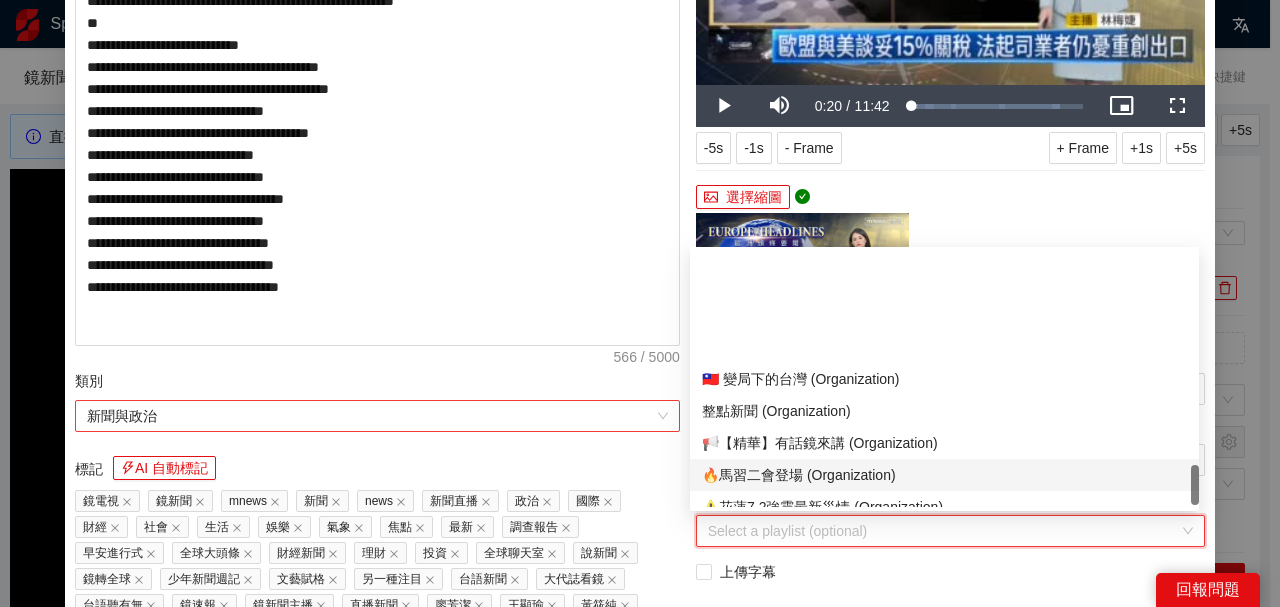 scroll, scrollTop: 1344, scrollLeft: 0, axis: vertical 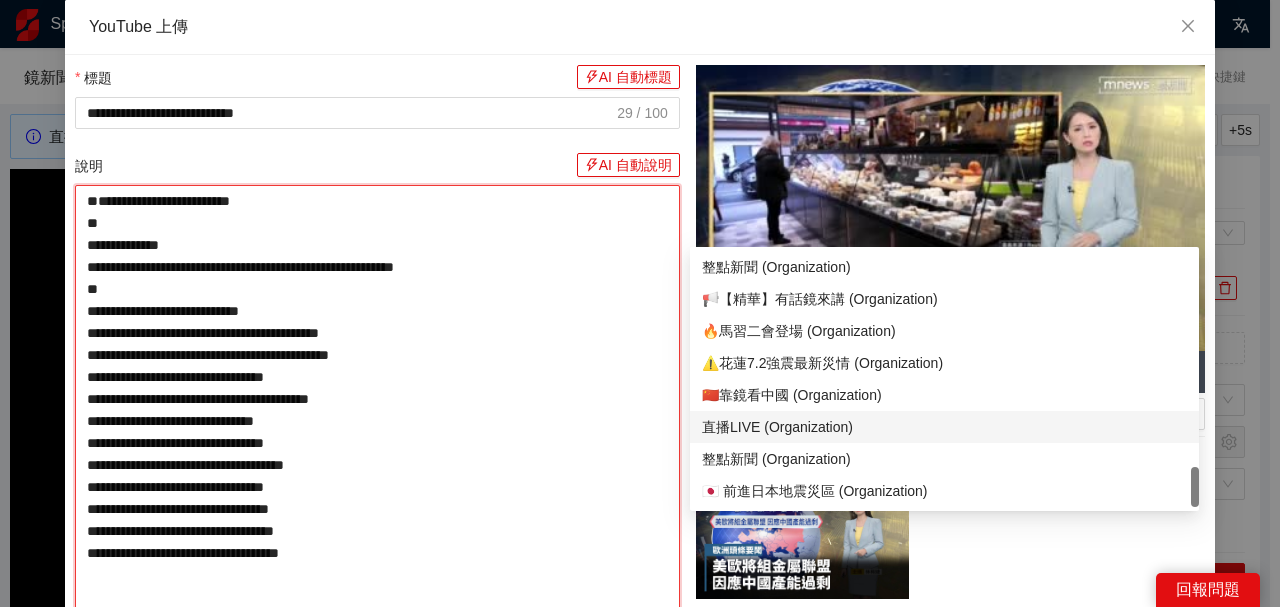 click on "**********" at bounding box center (377, 398) 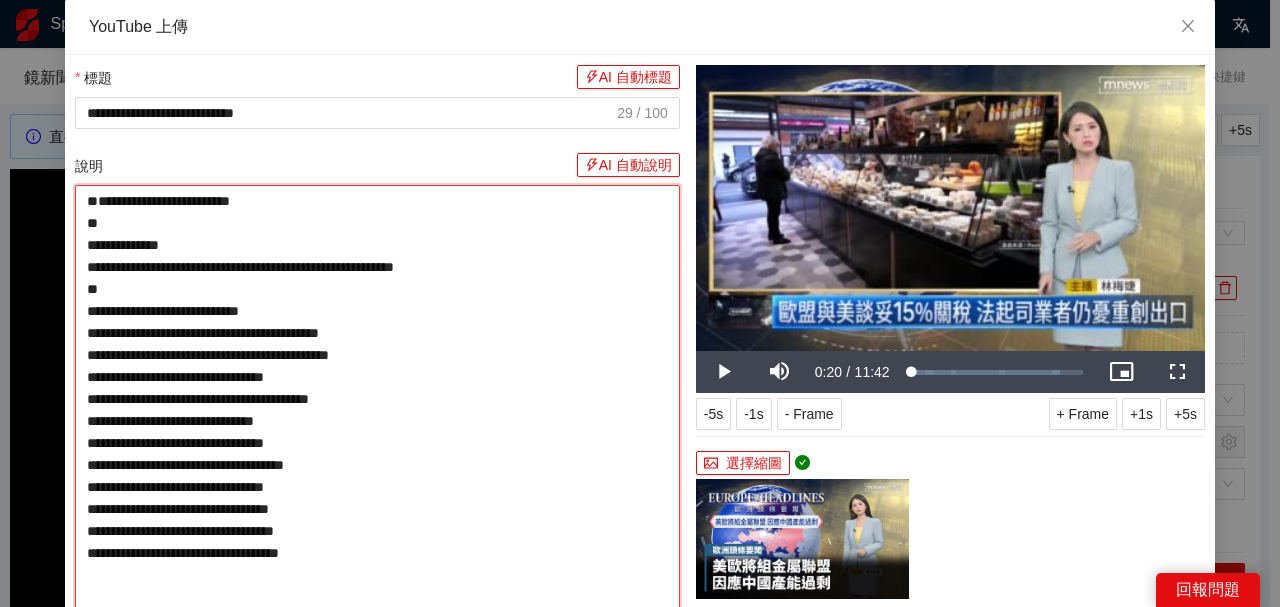 click on "**********" at bounding box center [377, 398] 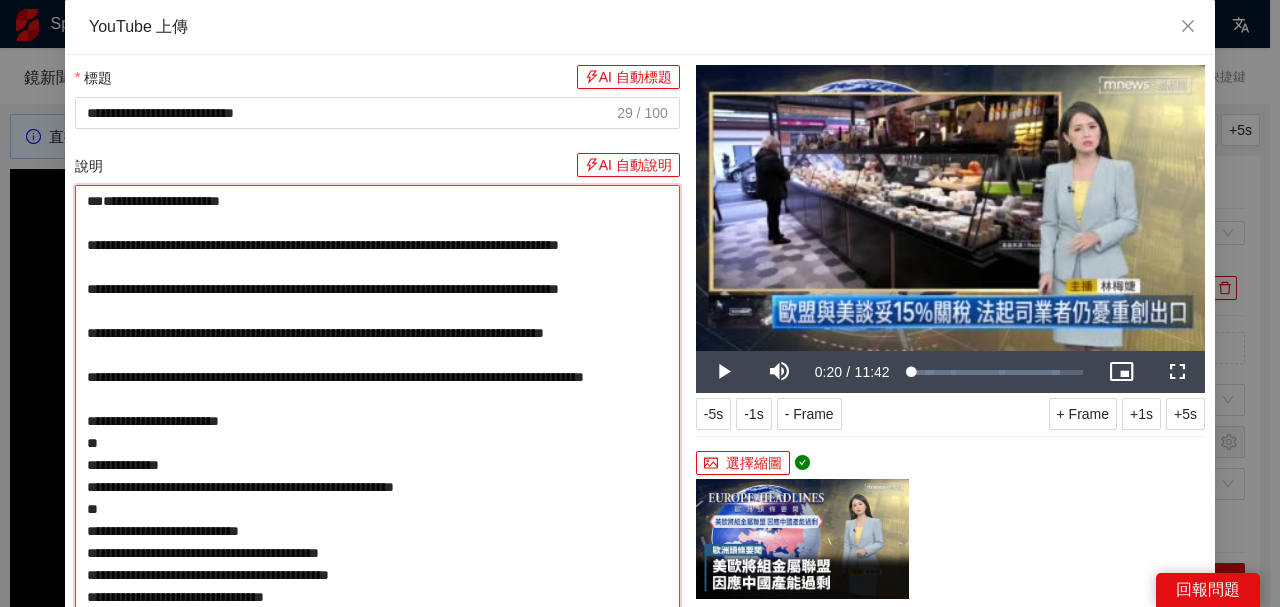 type on "**********" 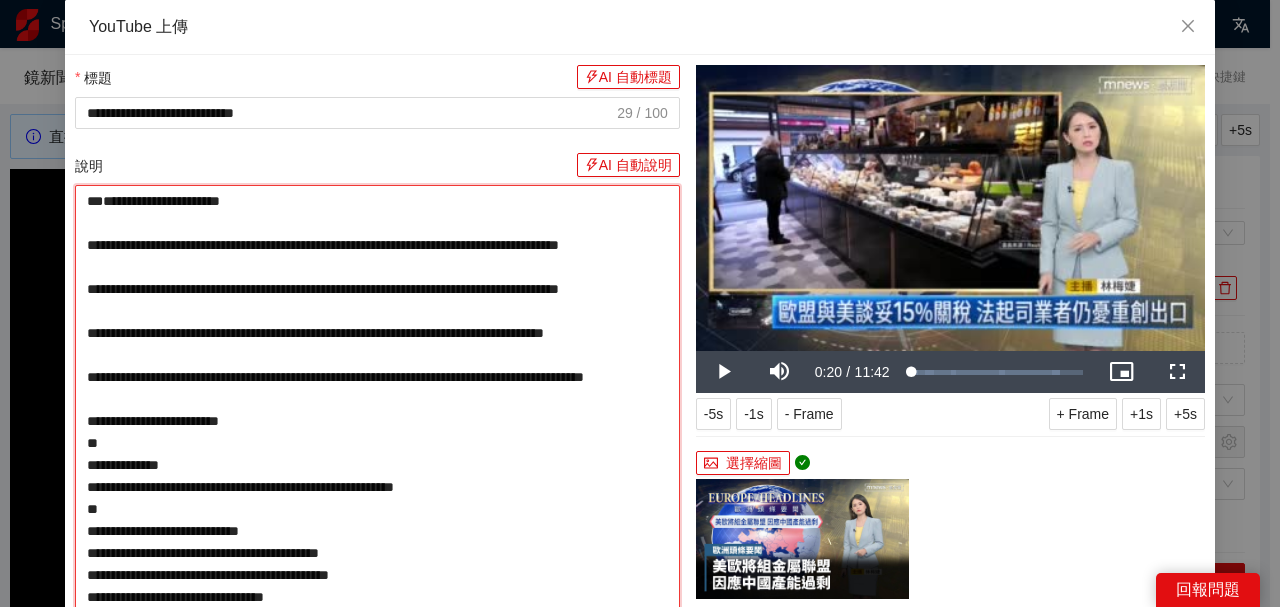 scroll, scrollTop: 20, scrollLeft: 0, axis: vertical 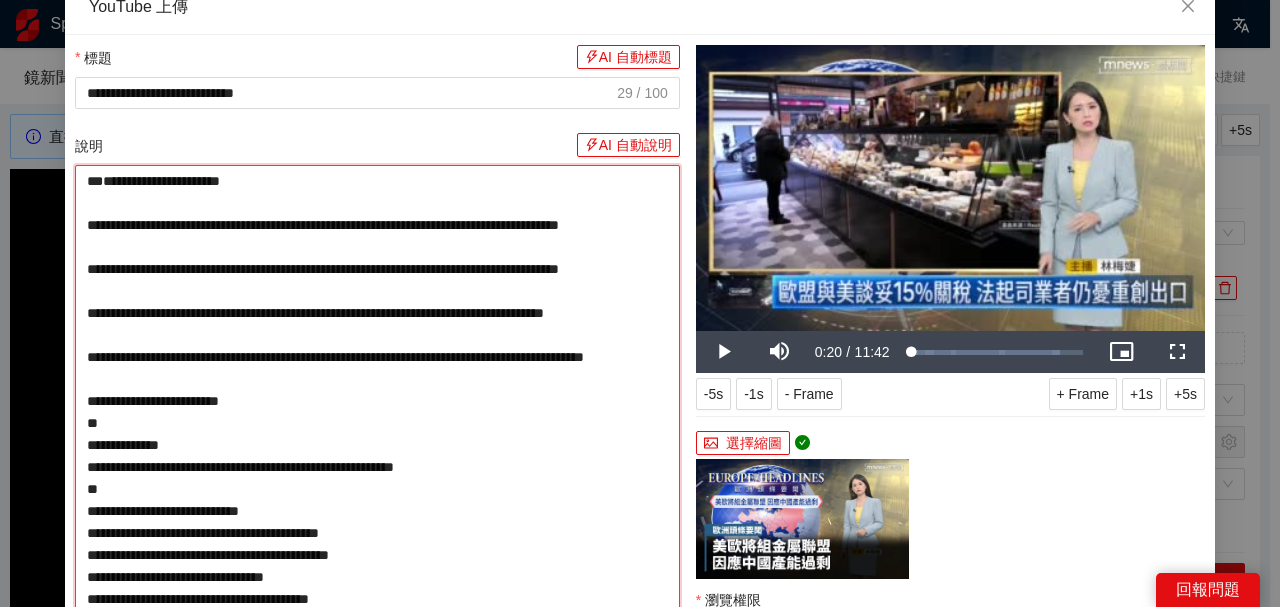 click on "**********" at bounding box center [377, 587] 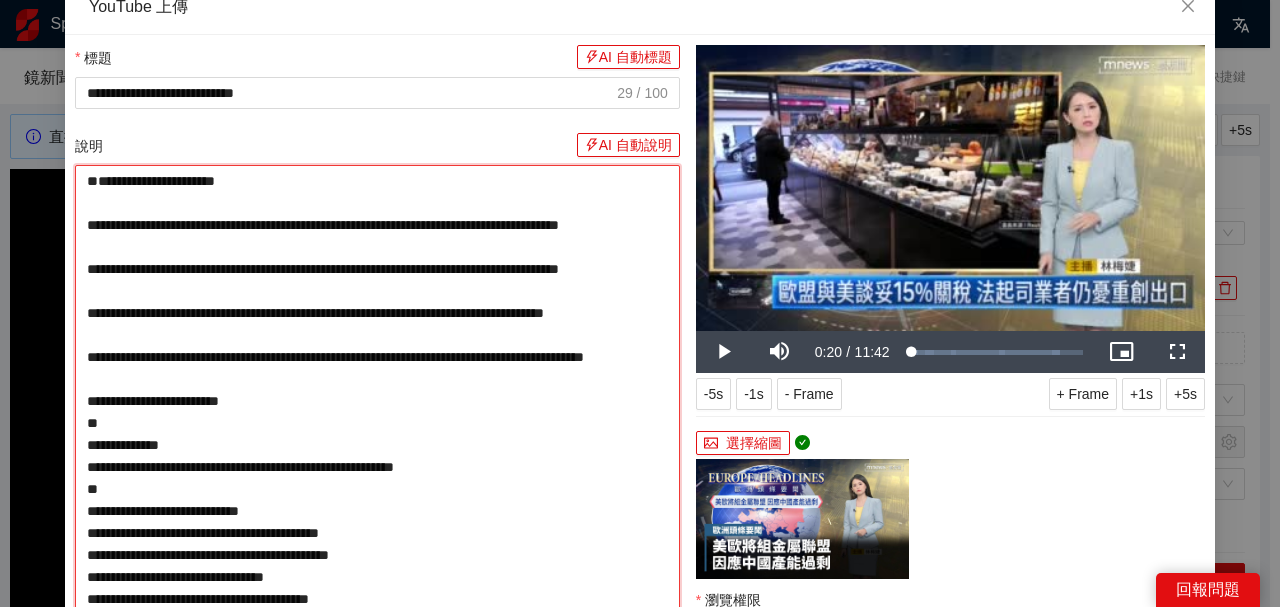 type on "**********" 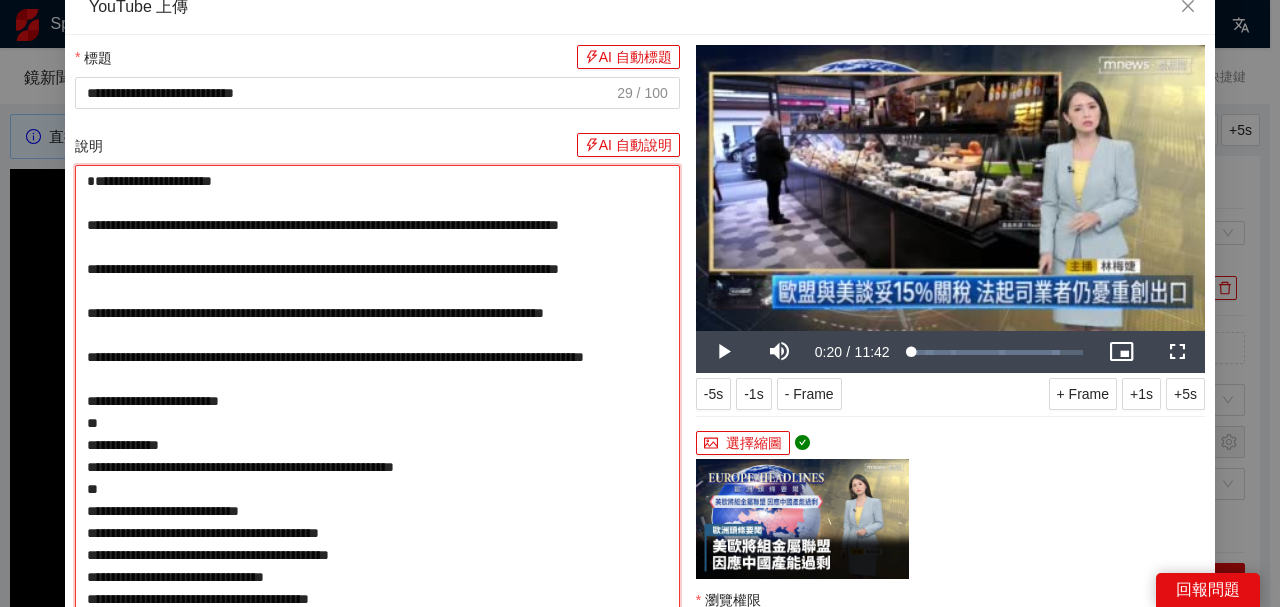 type on "**********" 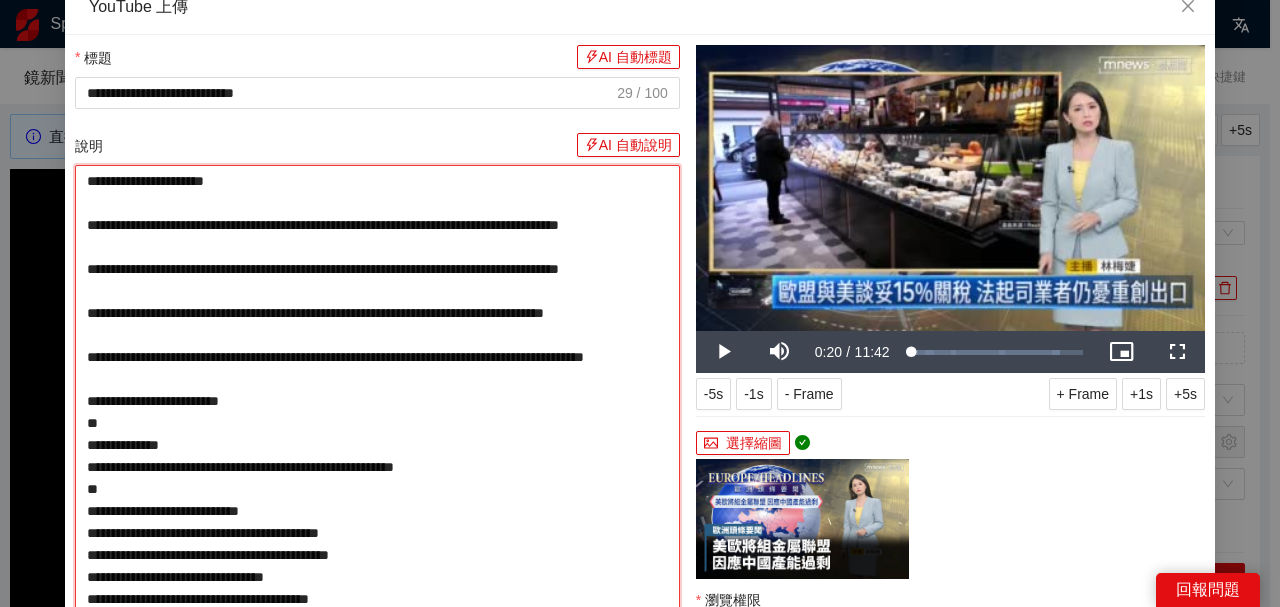 type on "**********" 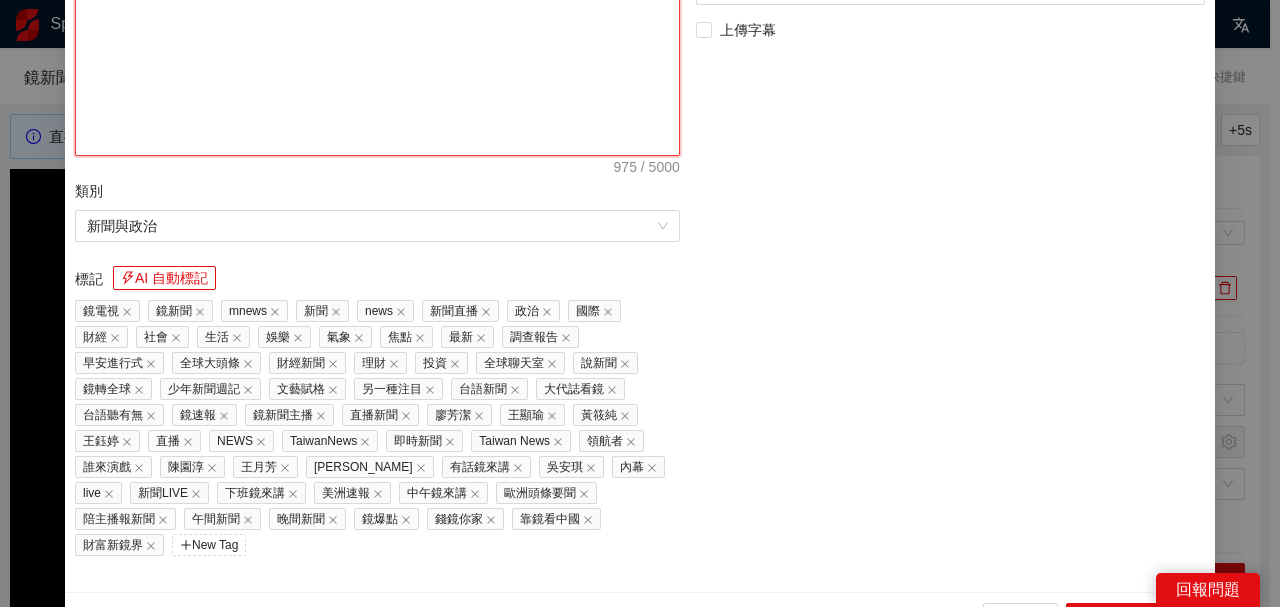 scroll, scrollTop: 813, scrollLeft: 0, axis: vertical 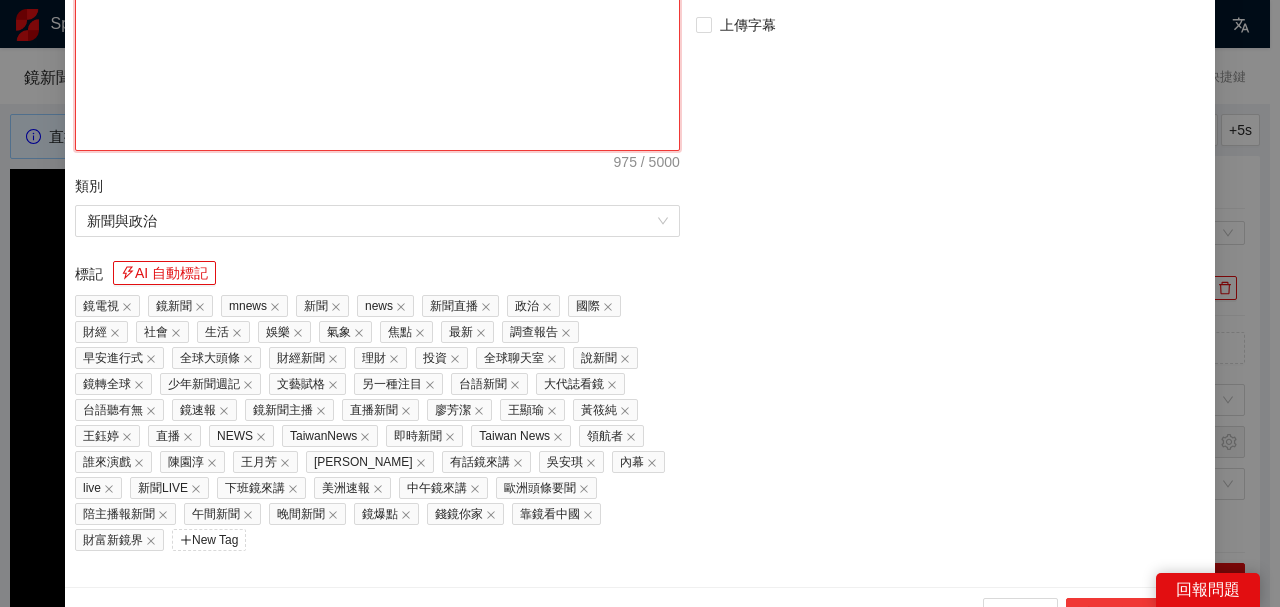 type on "**********" 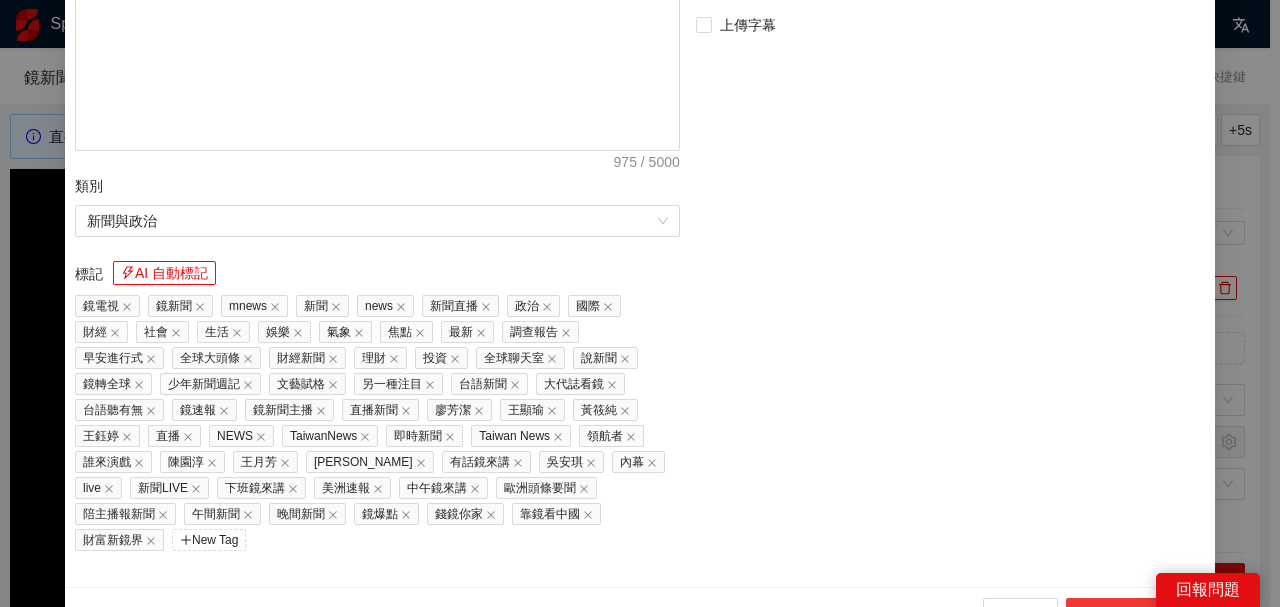 click on "上傳到 YouTube" at bounding box center (1132, 614) 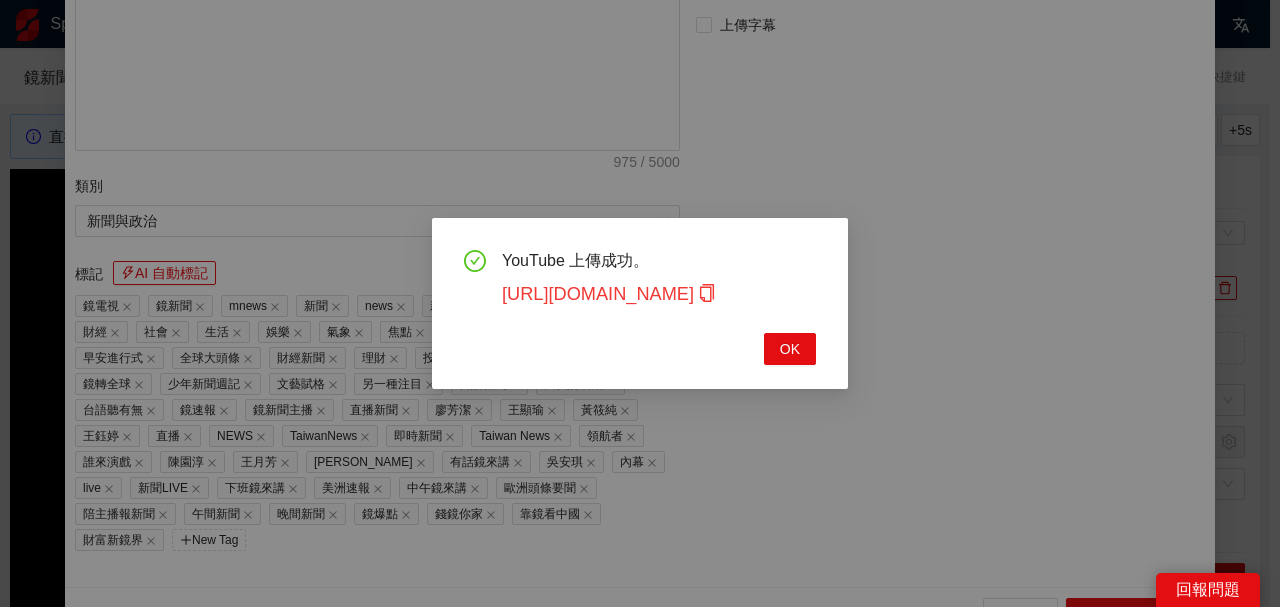 click 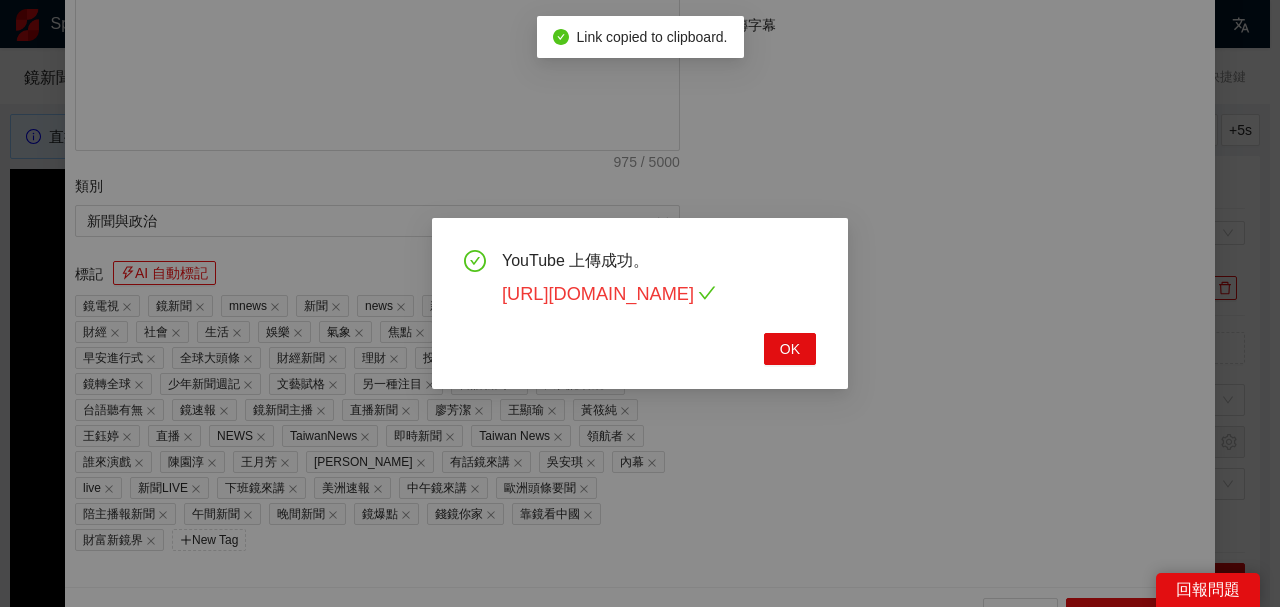 click on "https://youtu.be/2RnExjastwE" at bounding box center [609, 294] 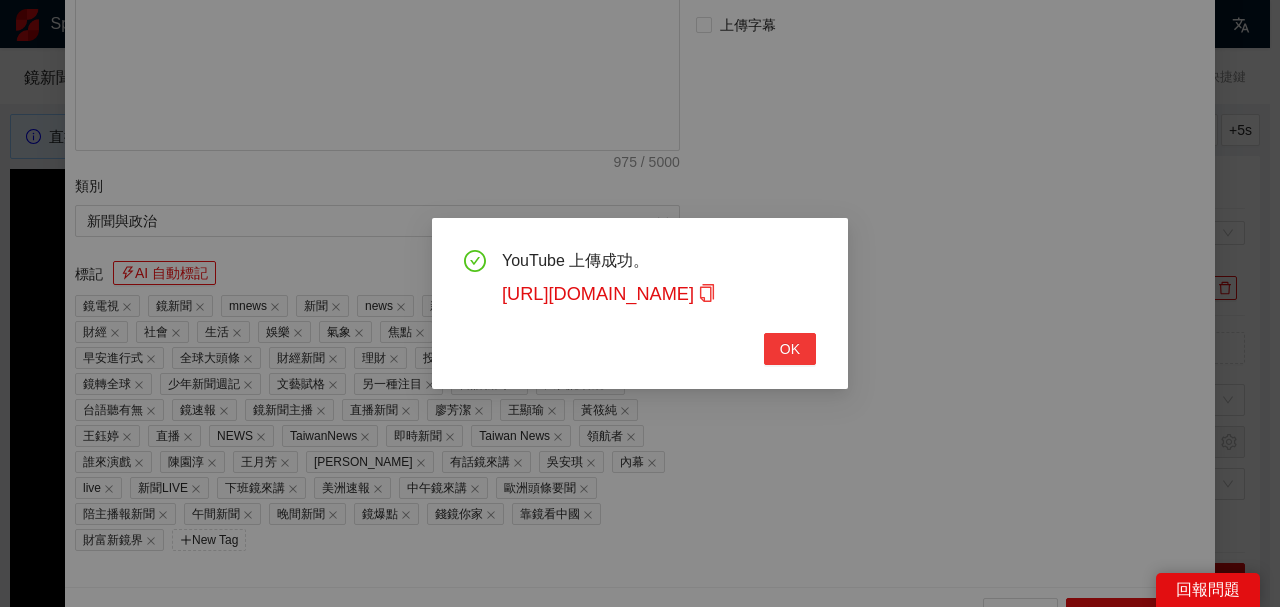 click on "OK" at bounding box center [790, 349] 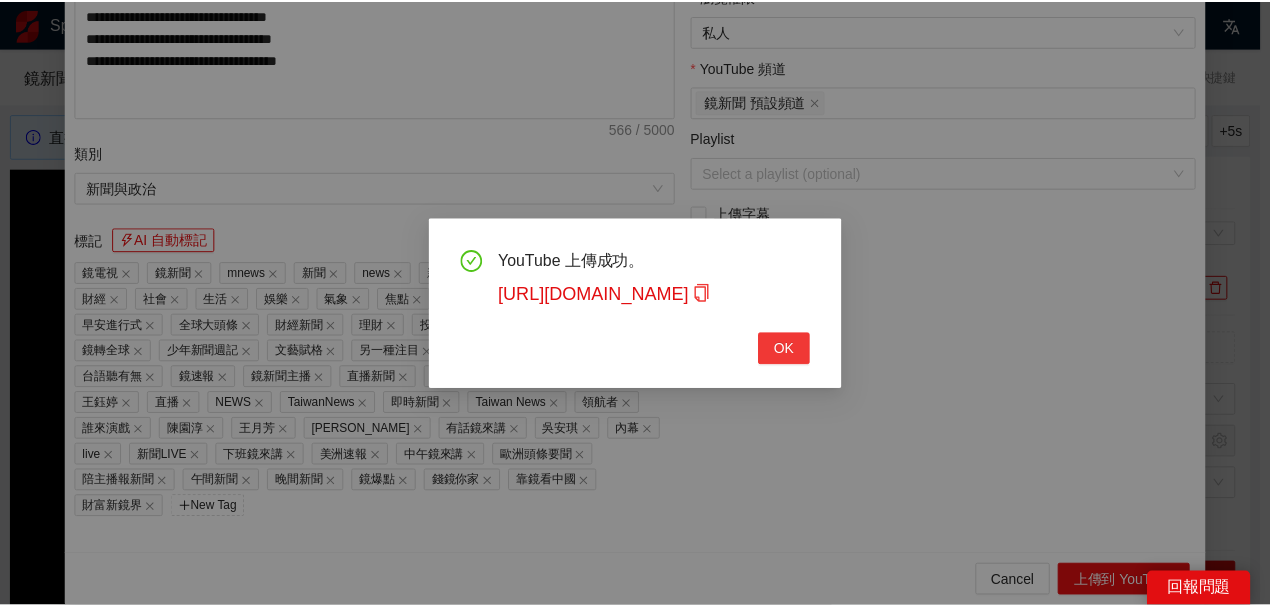 scroll, scrollTop: 461, scrollLeft: 0, axis: vertical 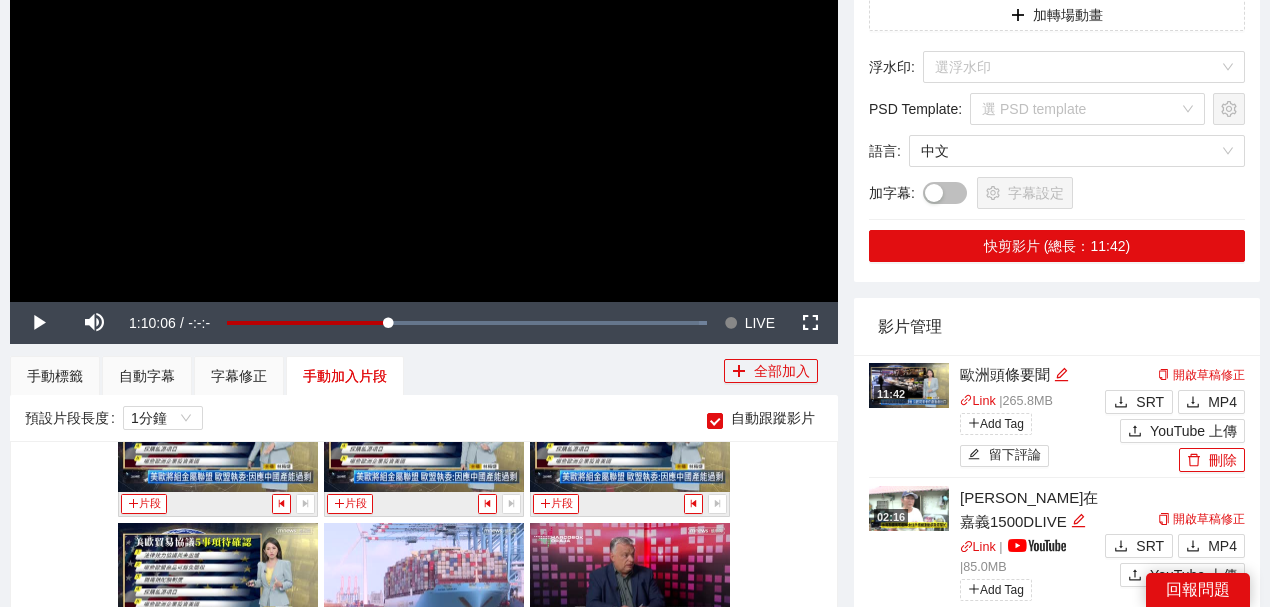 click on "SRT MP4" at bounding box center [1172, 399] 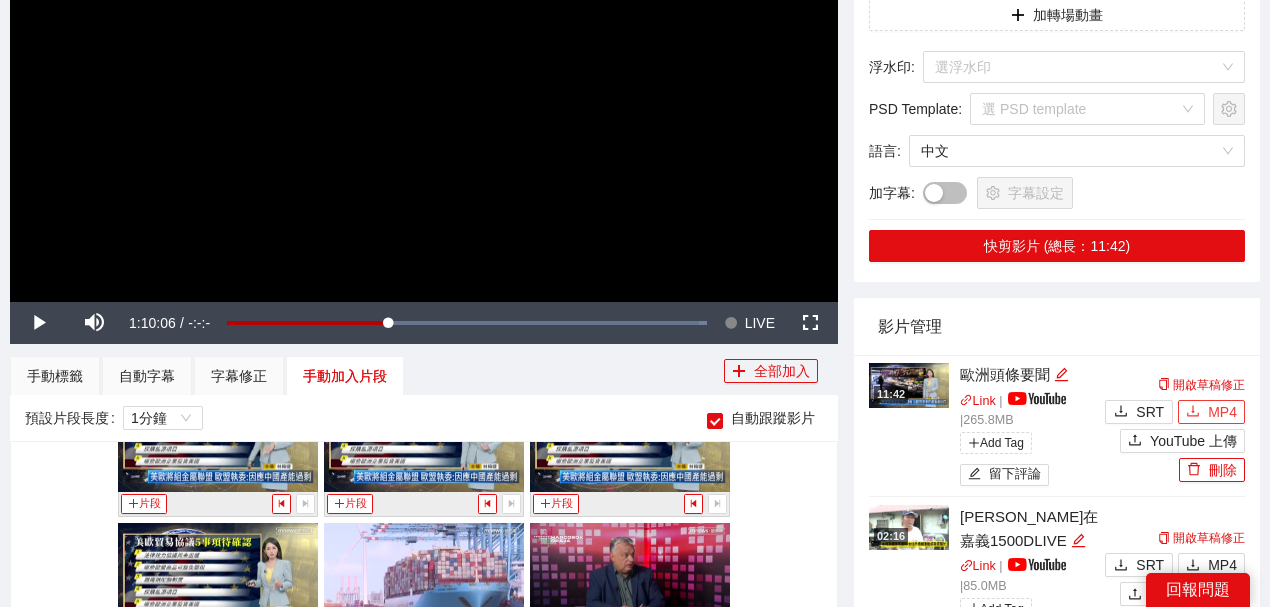 click on "MP4" at bounding box center (1222, 412) 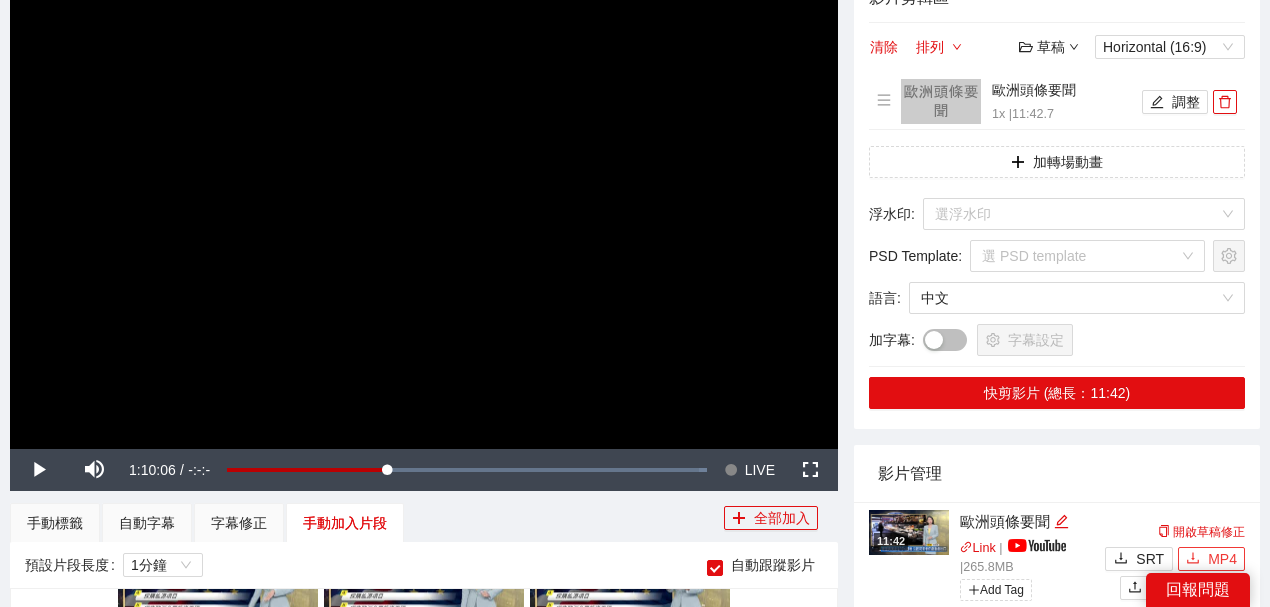 scroll, scrollTop: 0, scrollLeft: 0, axis: both 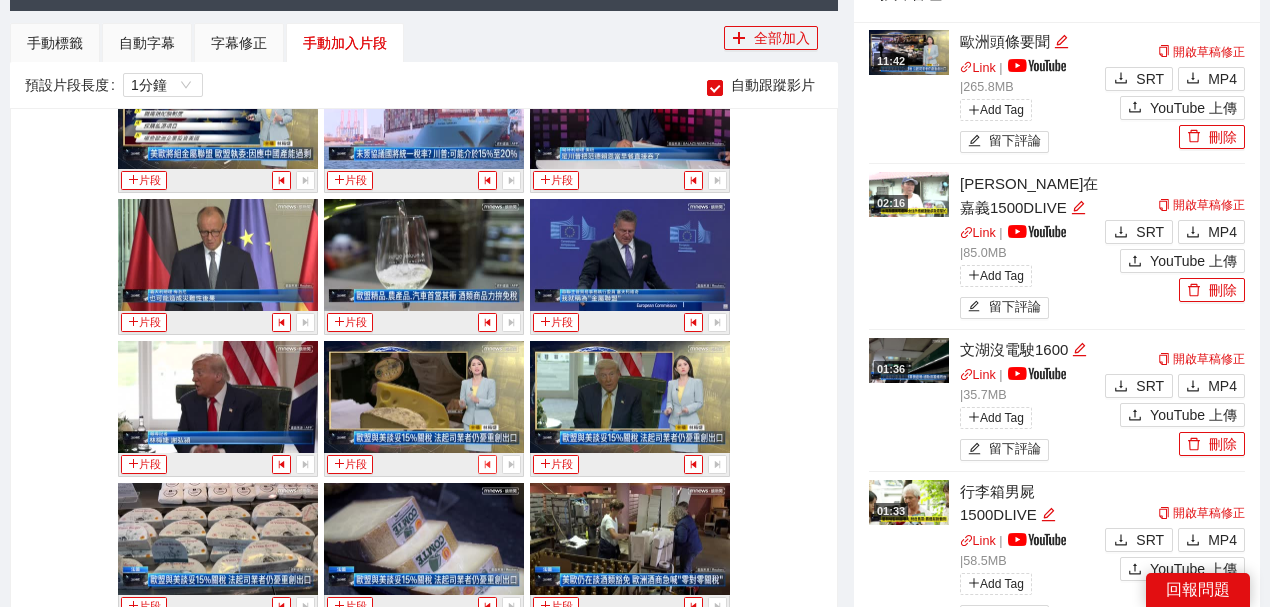 click 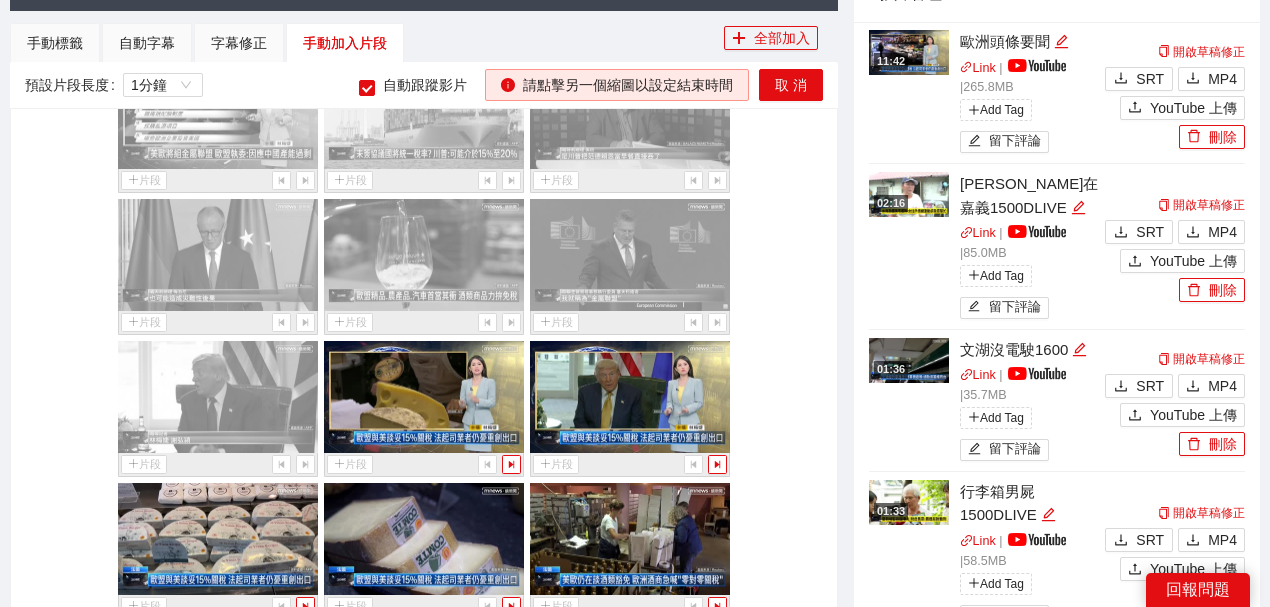 scroll, scrollTop: 30062, scrollLeft: 0, axis: vertical 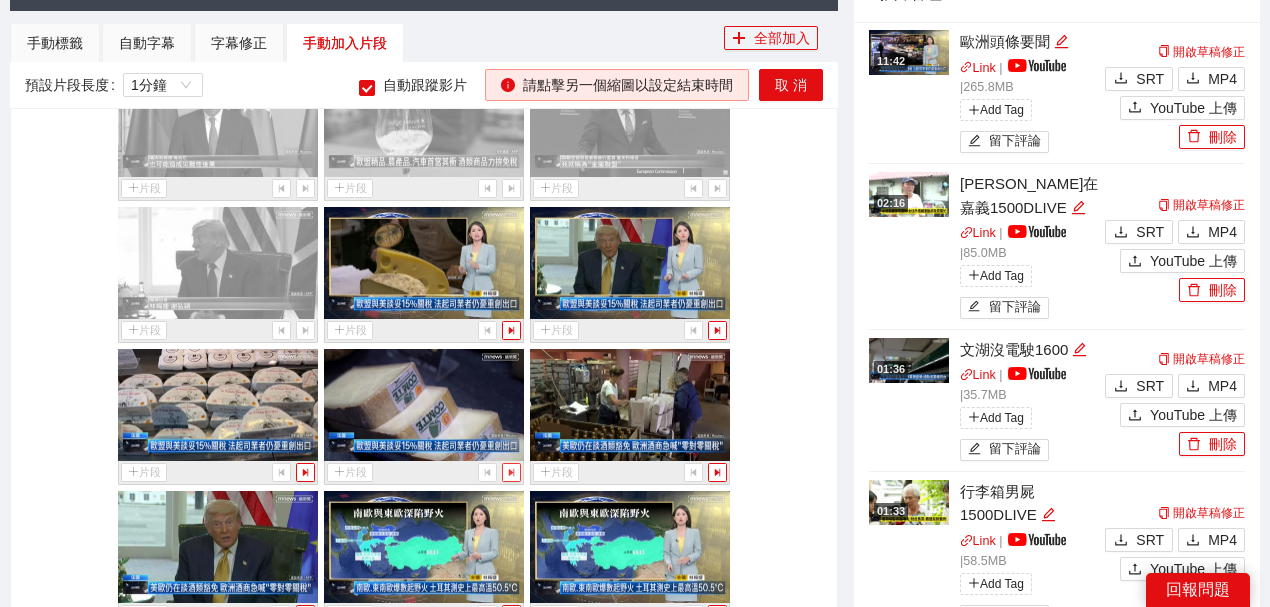 click 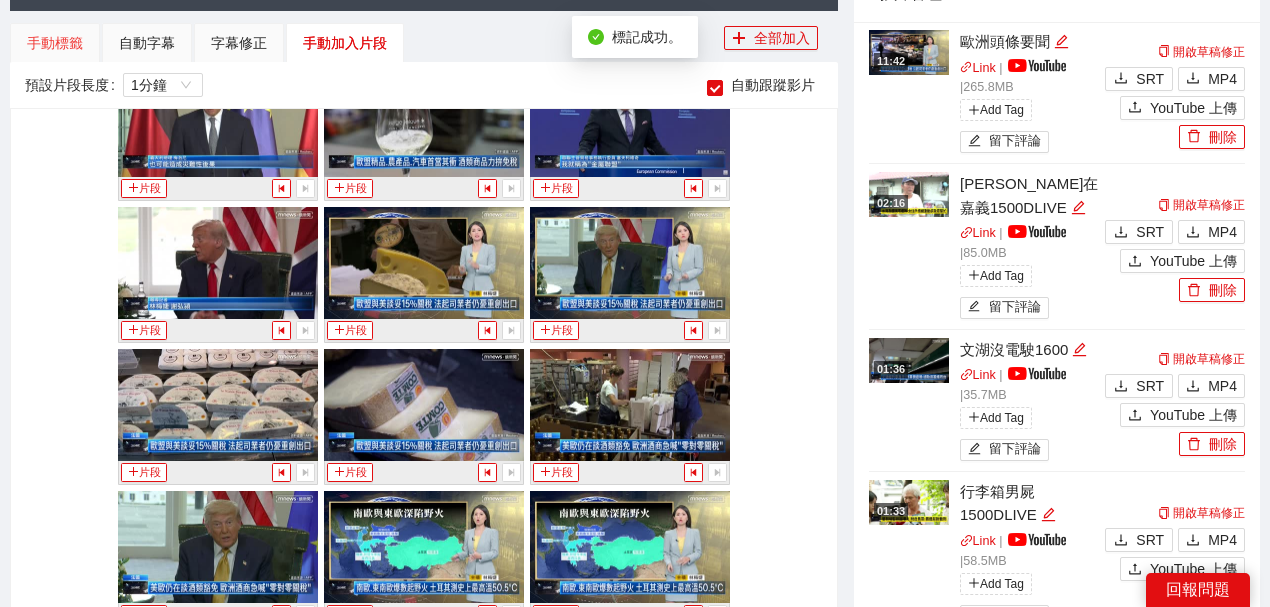 click on "手動標籤" at bounding box center (55, 43) 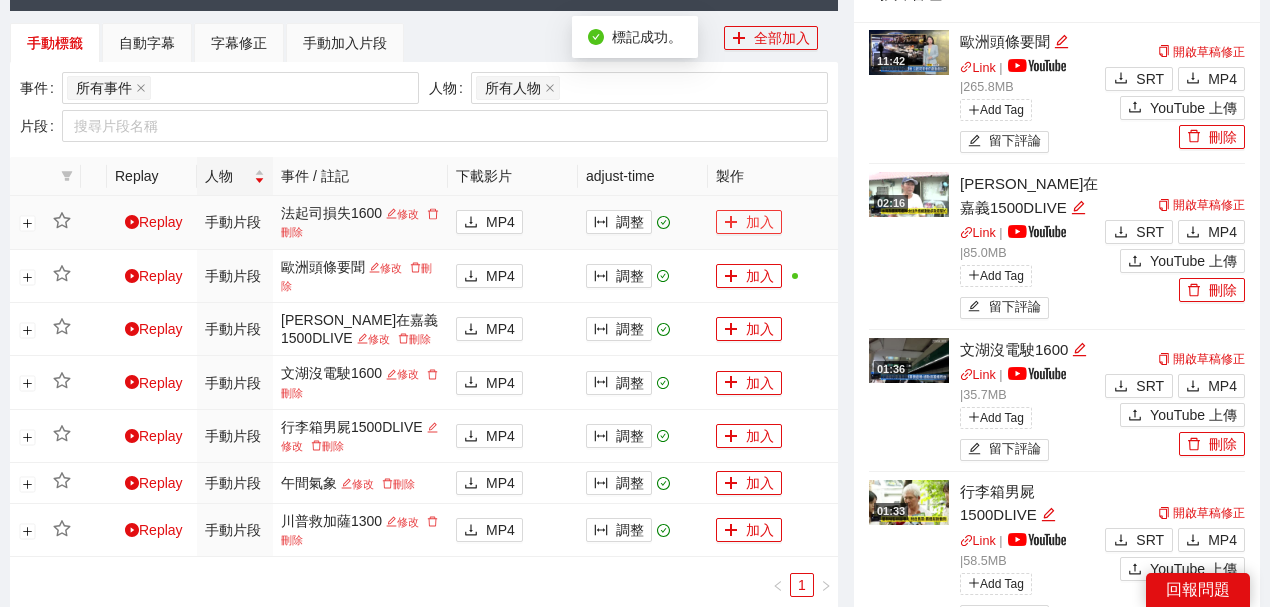 click on "加入" at bounding box center (749, 222) 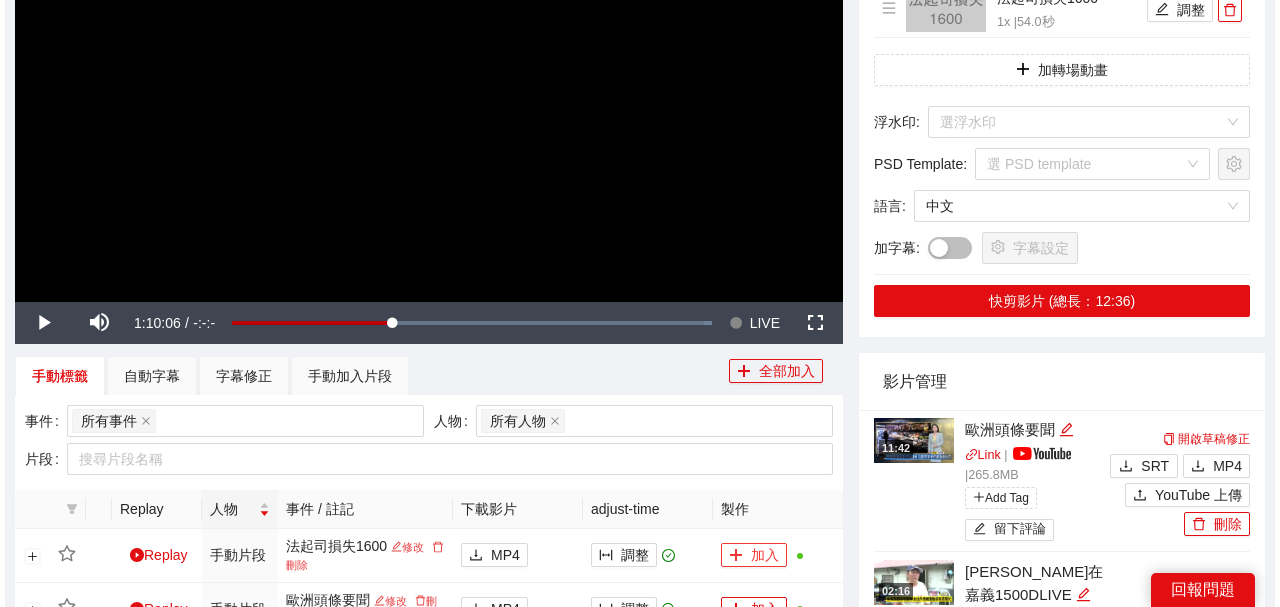 scroll, scrollTop: 66, scrollLeft: 0, axis: vertical 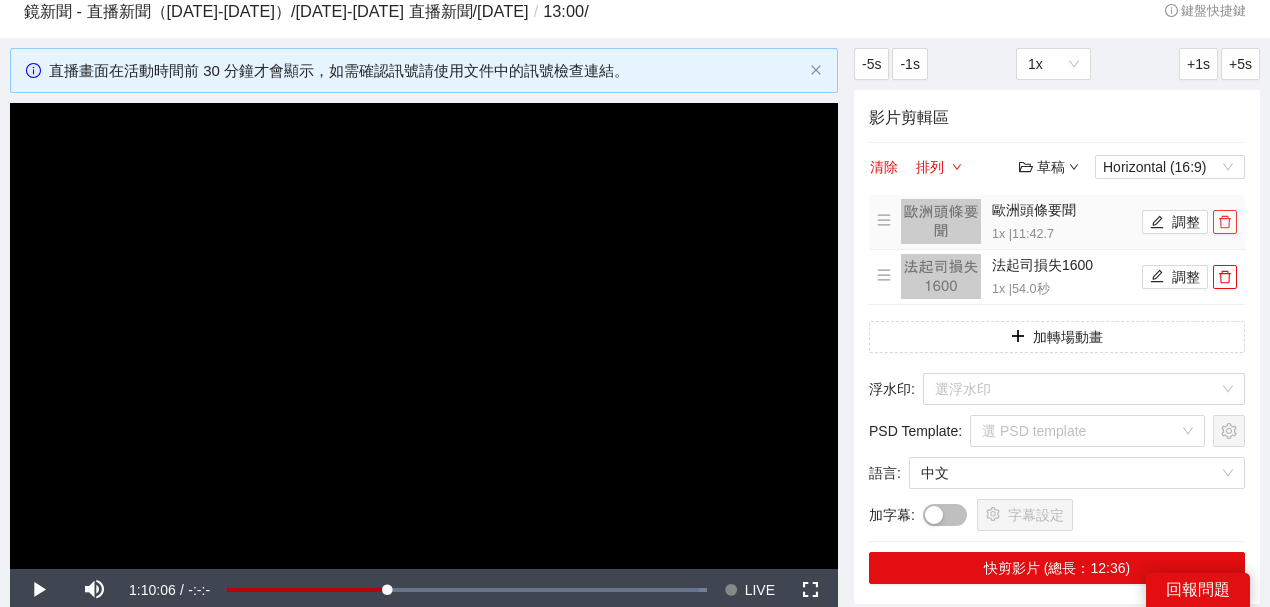 click 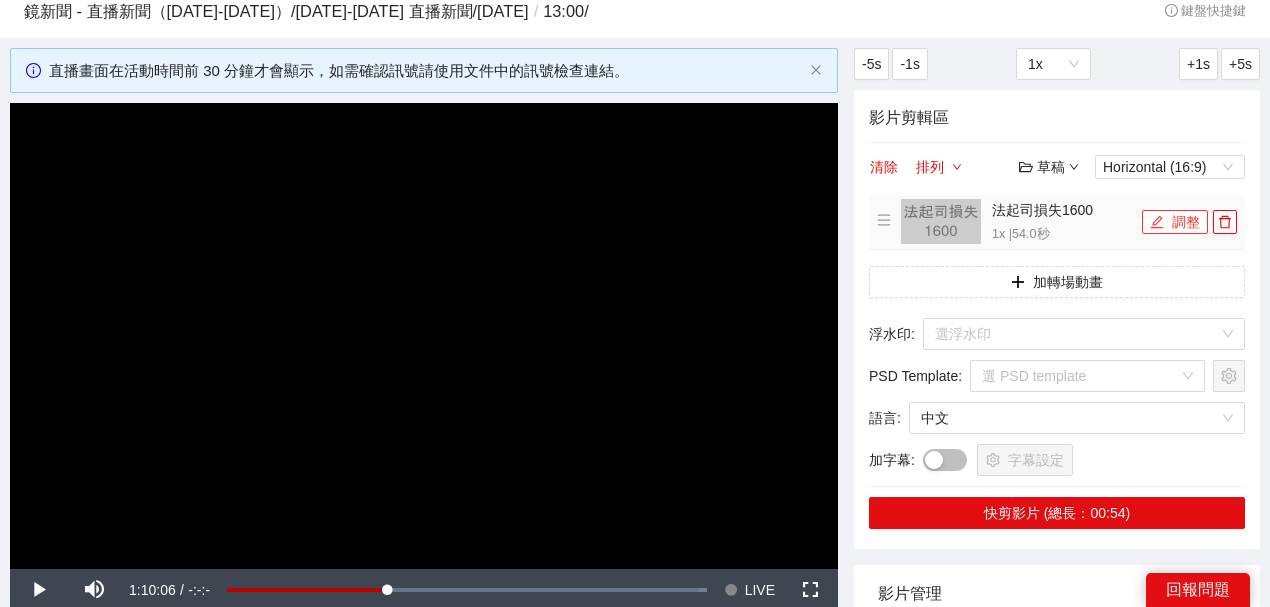 click on "調整" at bounding box center (1175, 222) 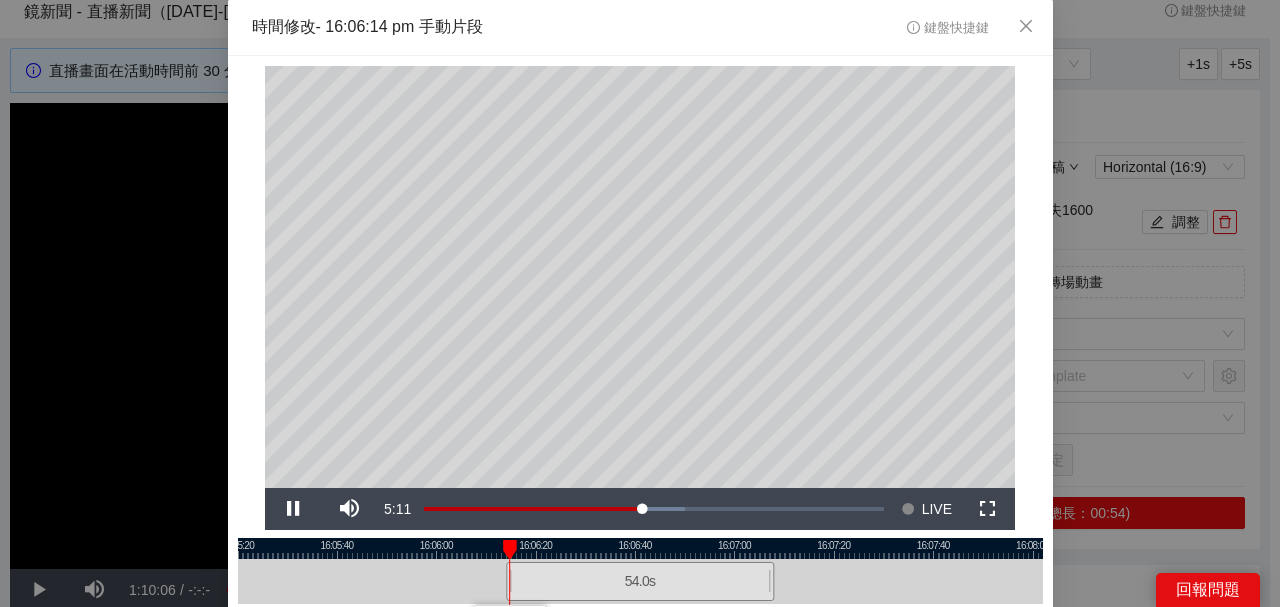 click at bounding box center (640, 548) 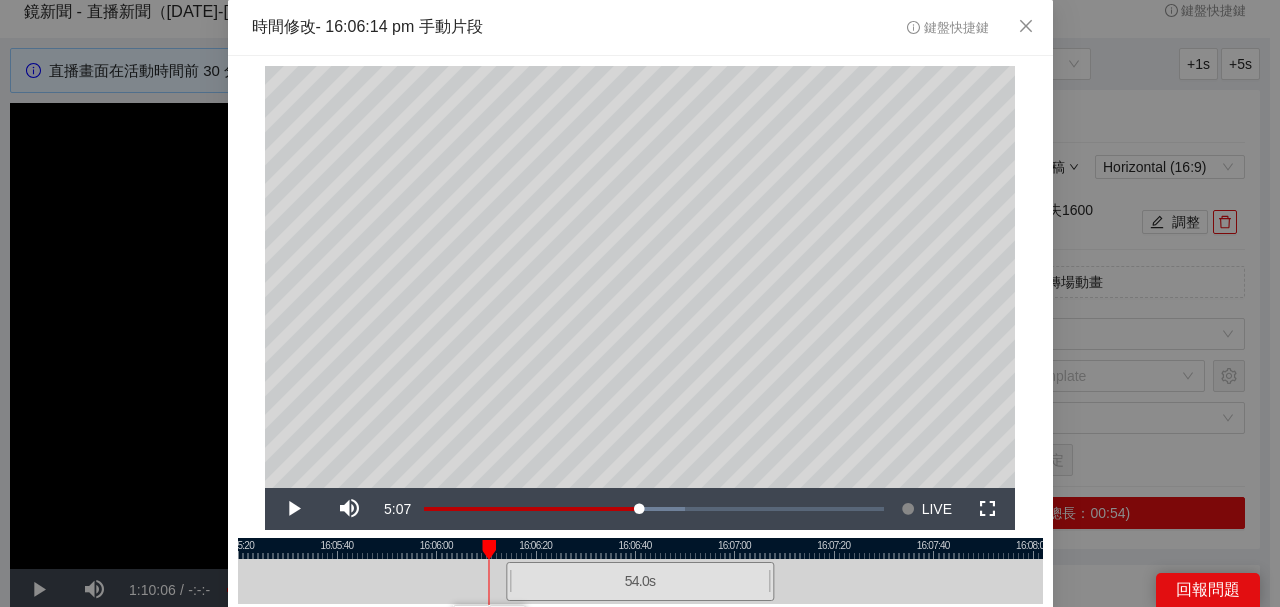 click at bounding box center [640, 548] 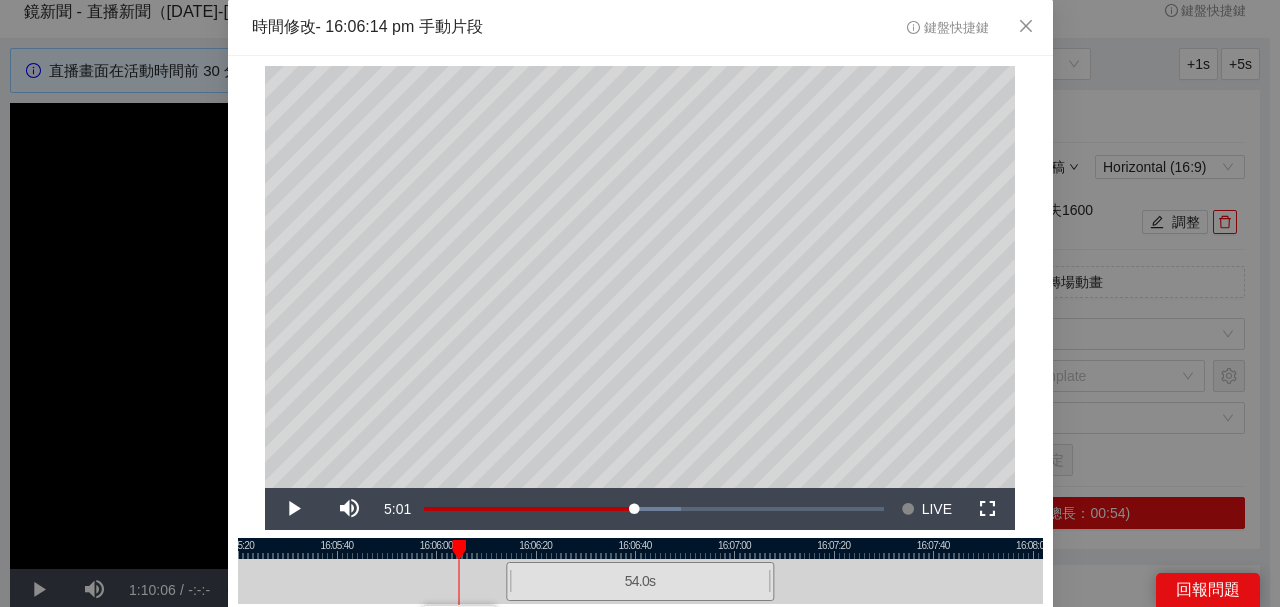 click at bounding box center (640, 548) 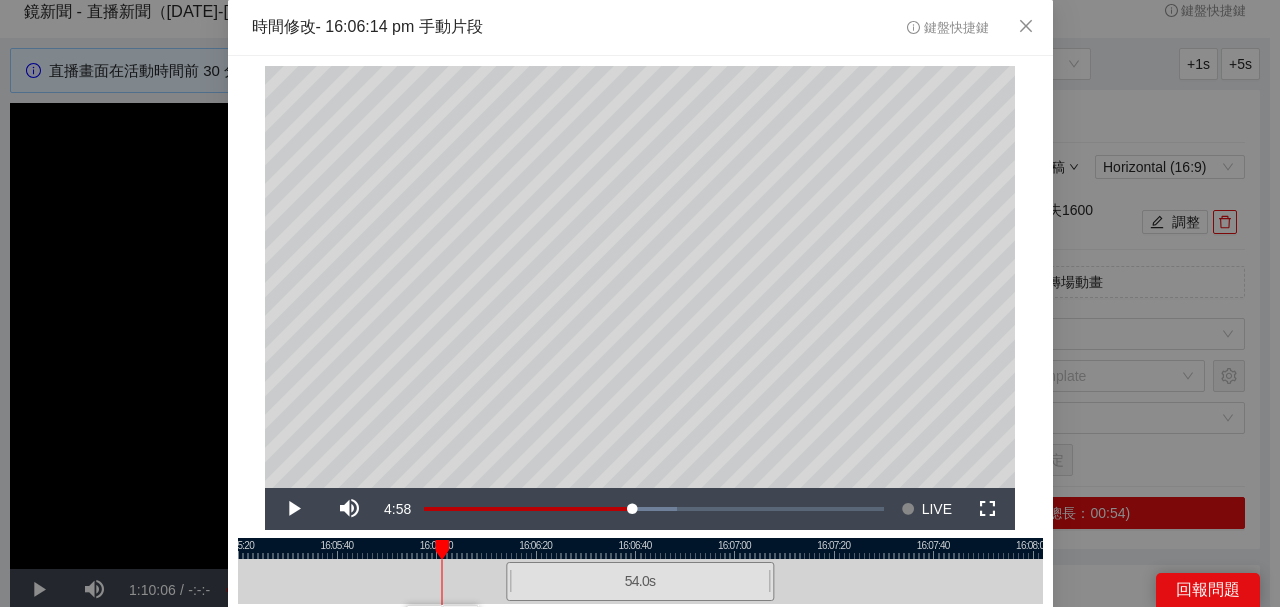 click at bounding box center (640, 548) 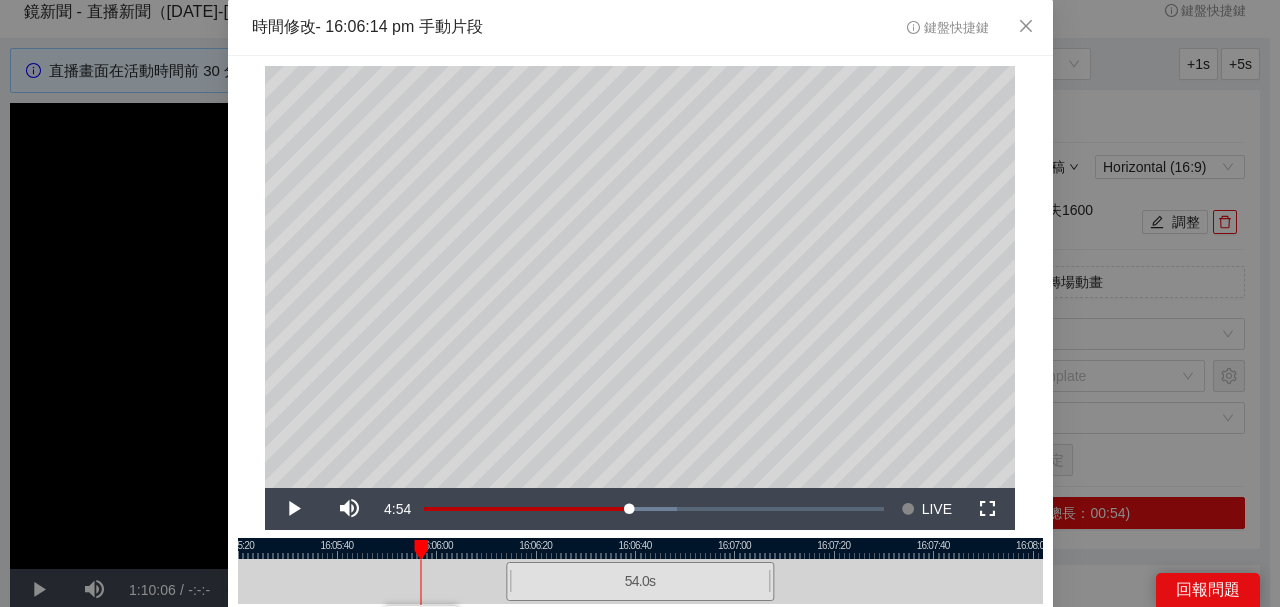 click at bounding box center [640, 548] 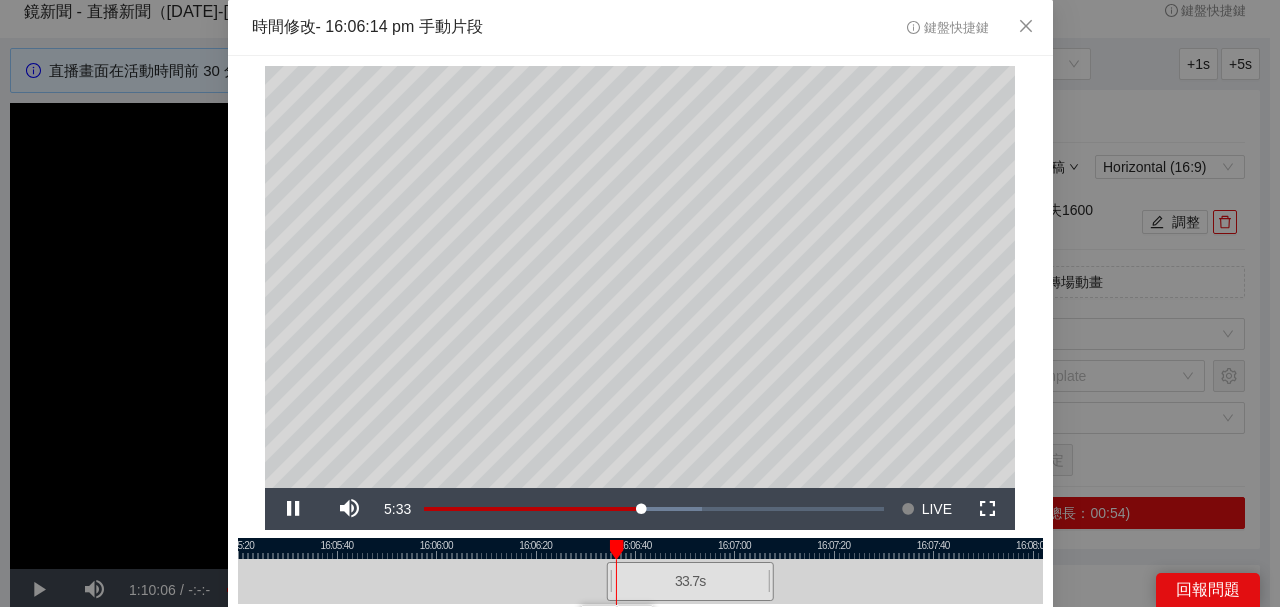 click at bounding box center (640, 548) 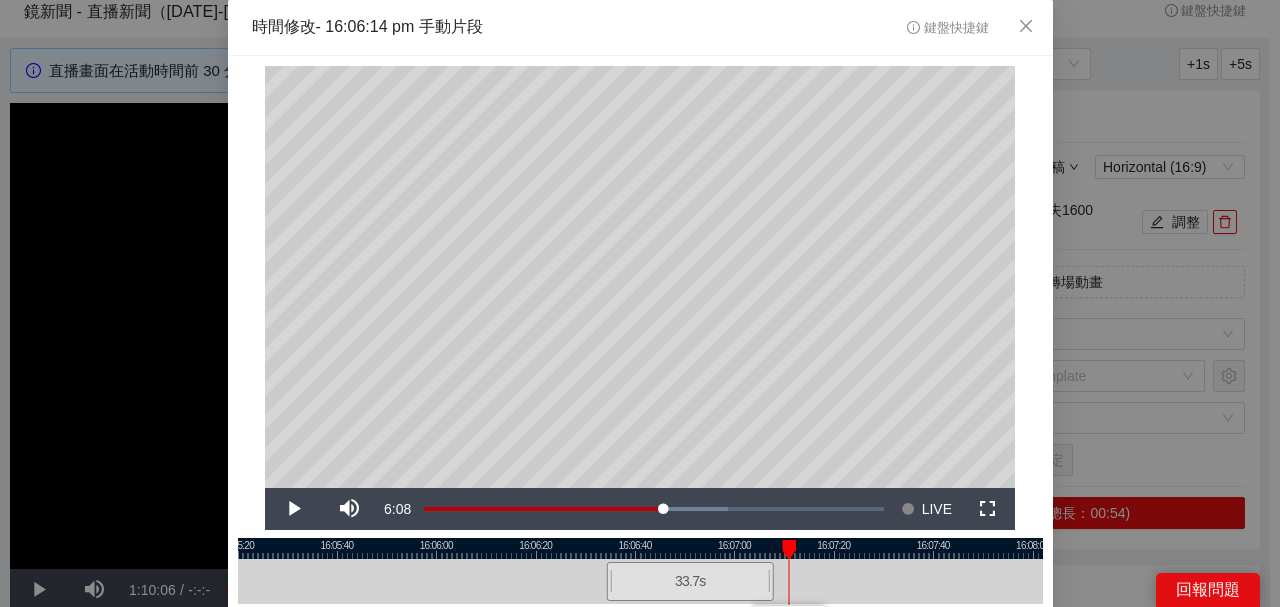 click at bounding box center [640, 548] 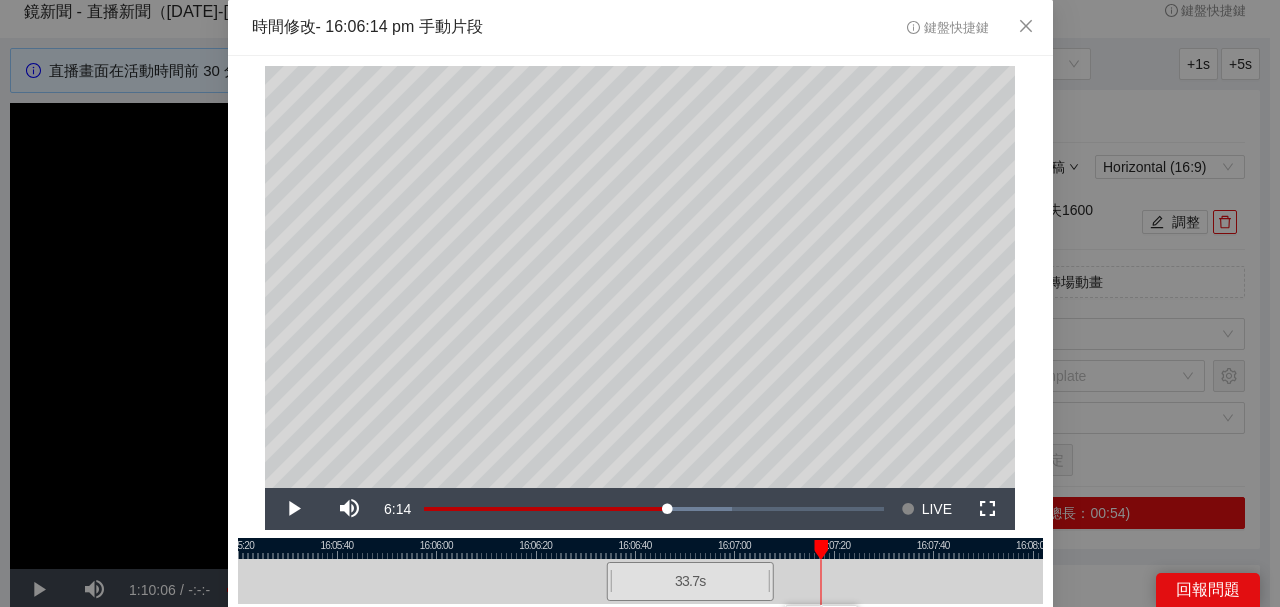 click at bounding box center [640, 548] 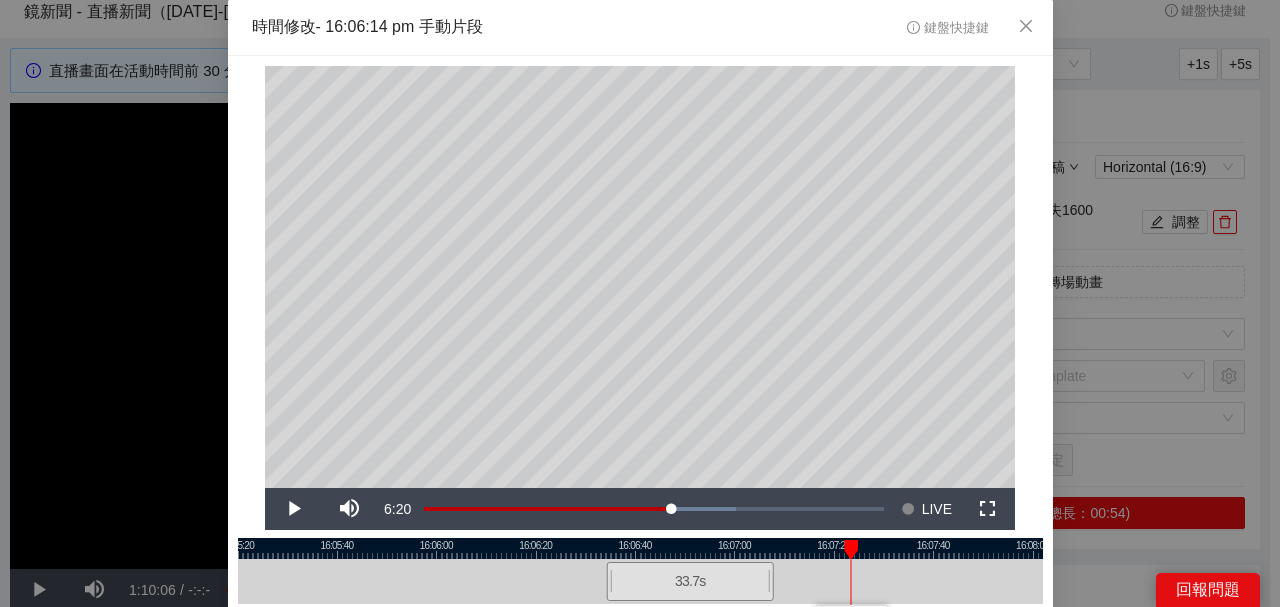 click at bounding box center (640, 548) 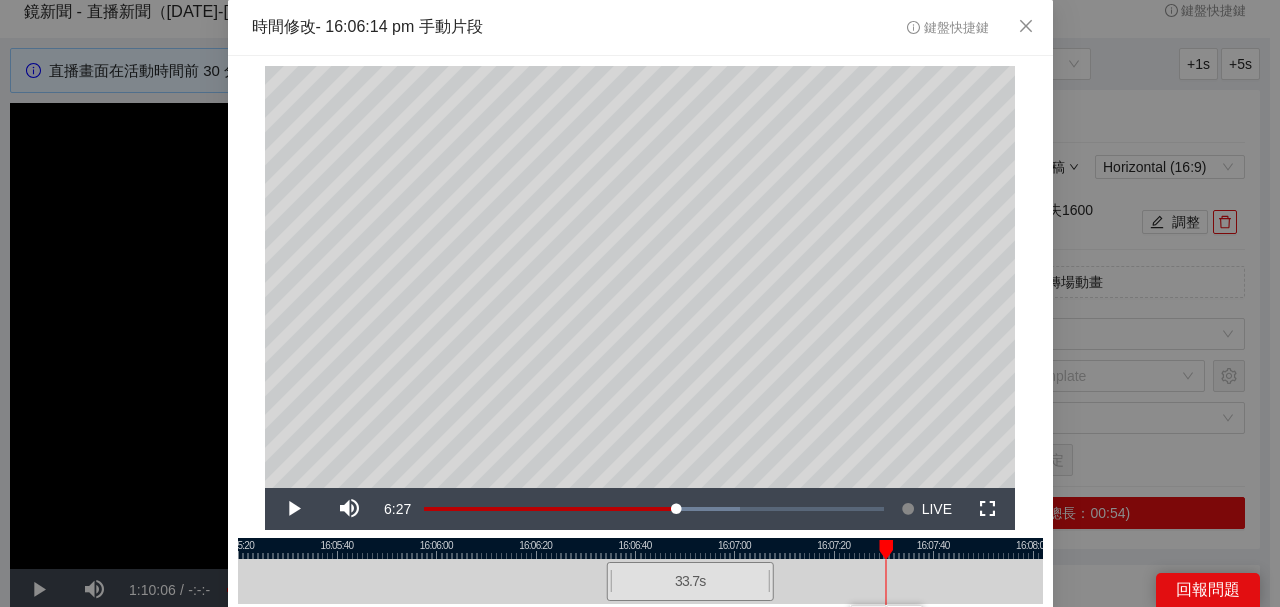 click at bounding box center (640, 548) 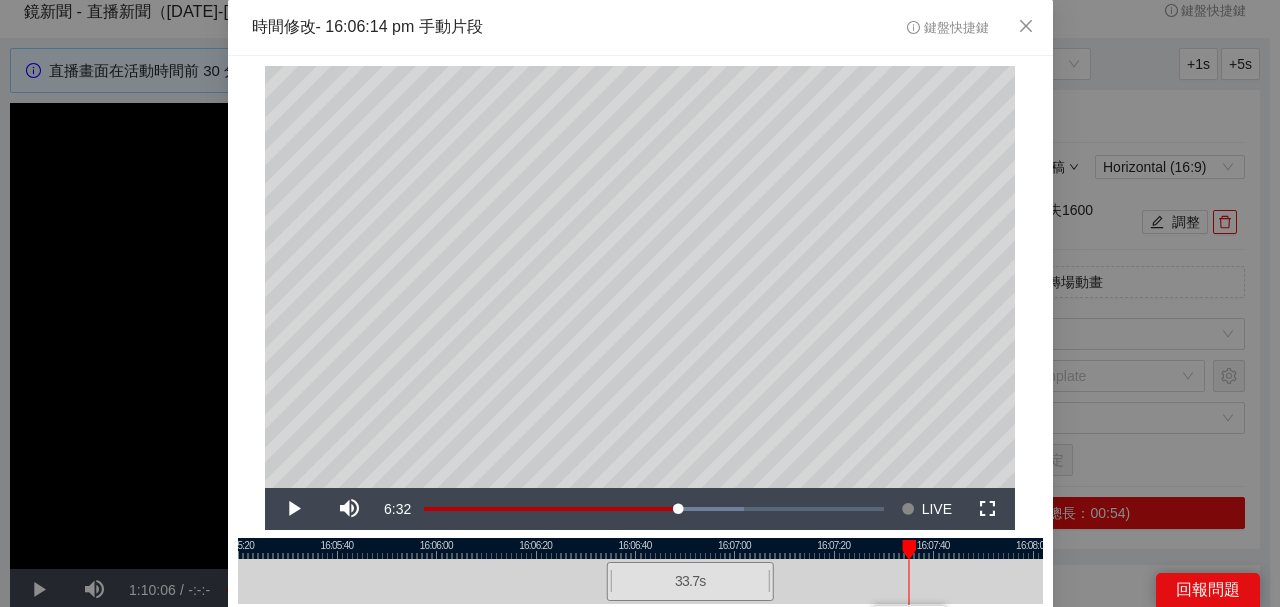 click at bounding box center [640, 548] 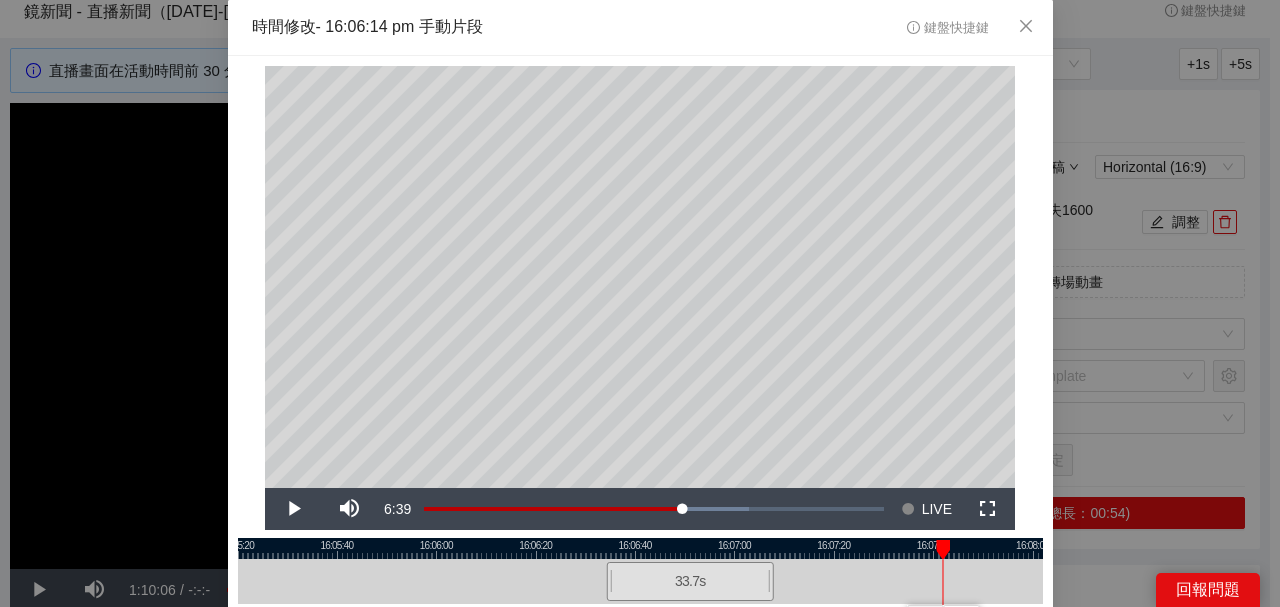 click at bounding box center (640, 548) 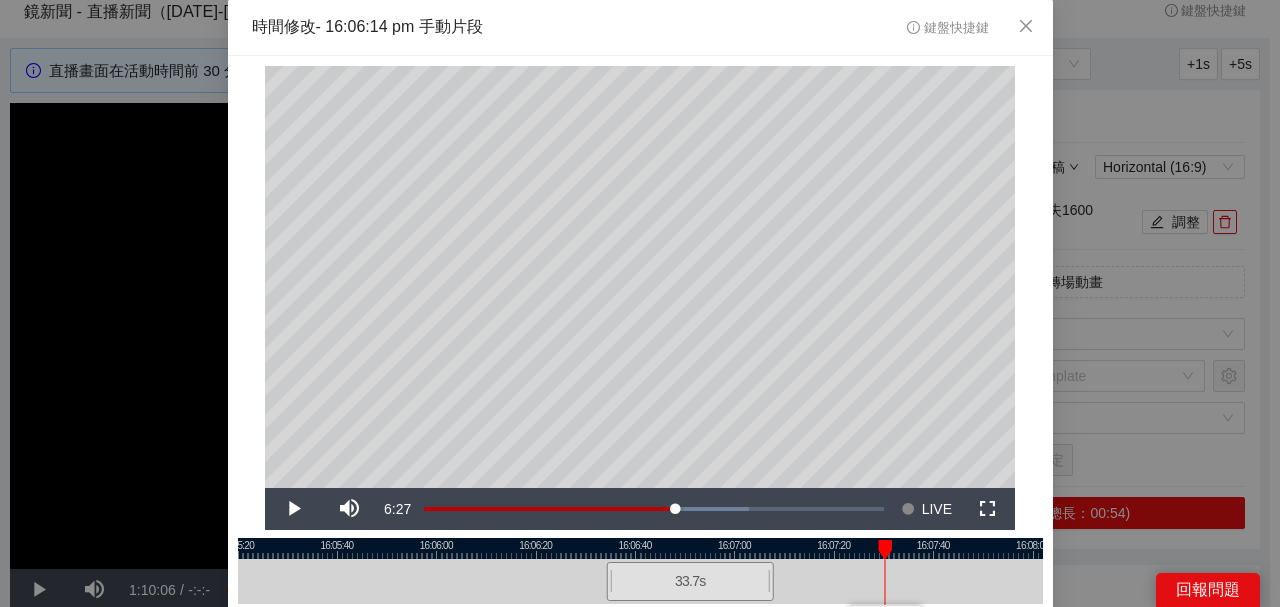click at bounding box center [640, 548] 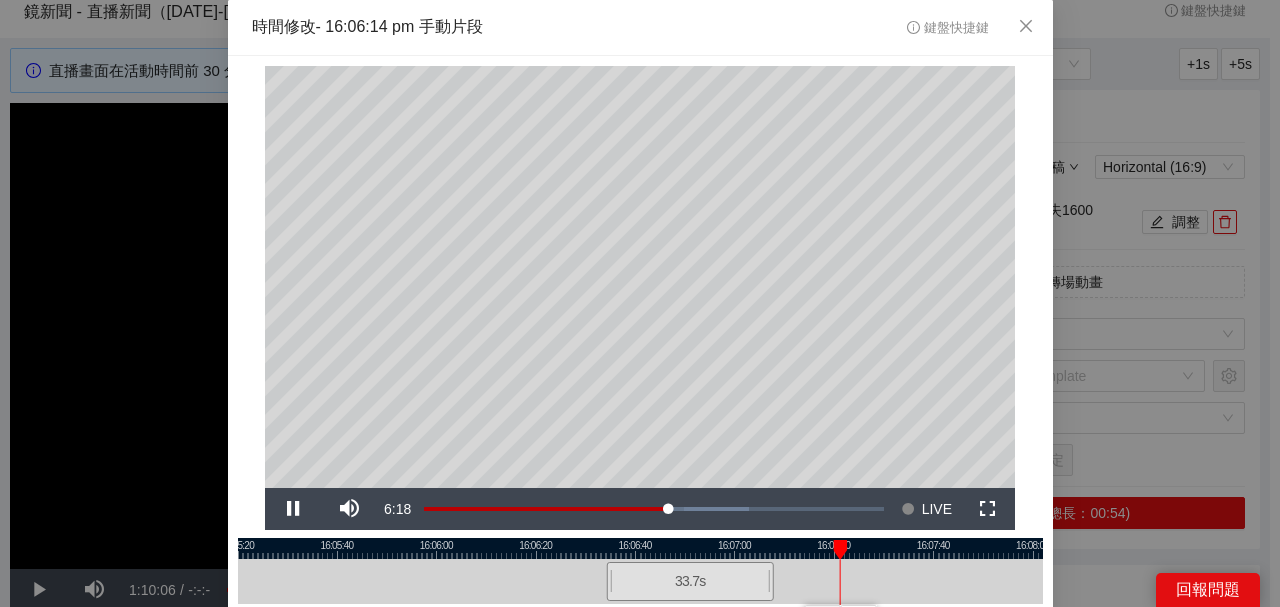 click at bounding box center (640, 548) 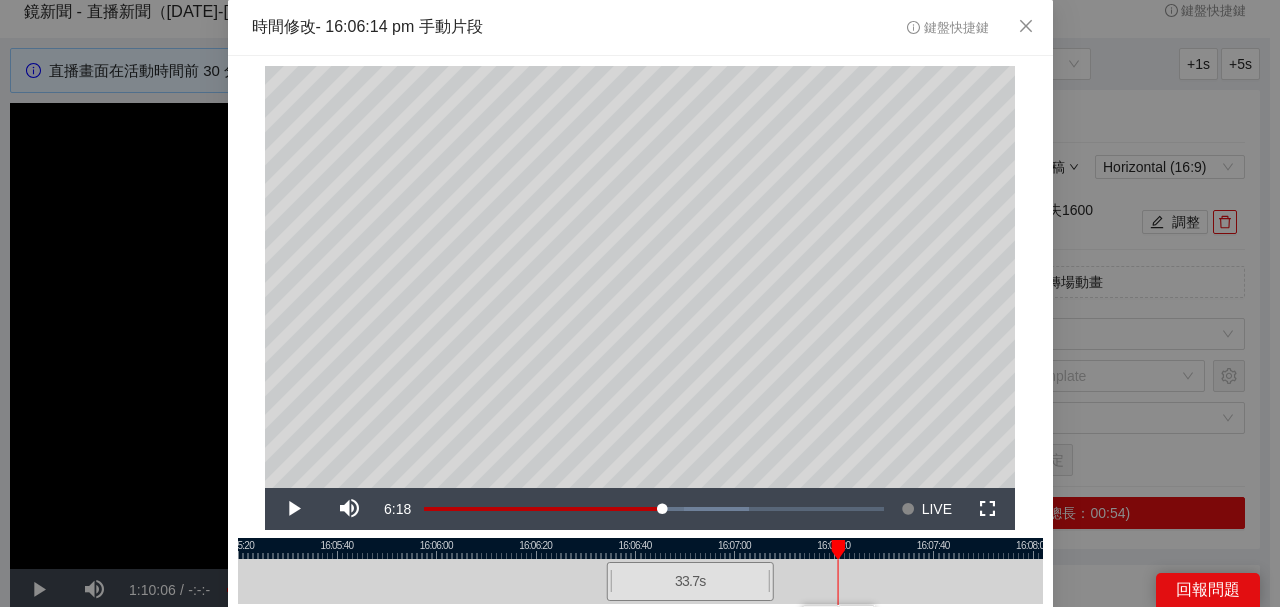 click at bounding box center (640, 548) 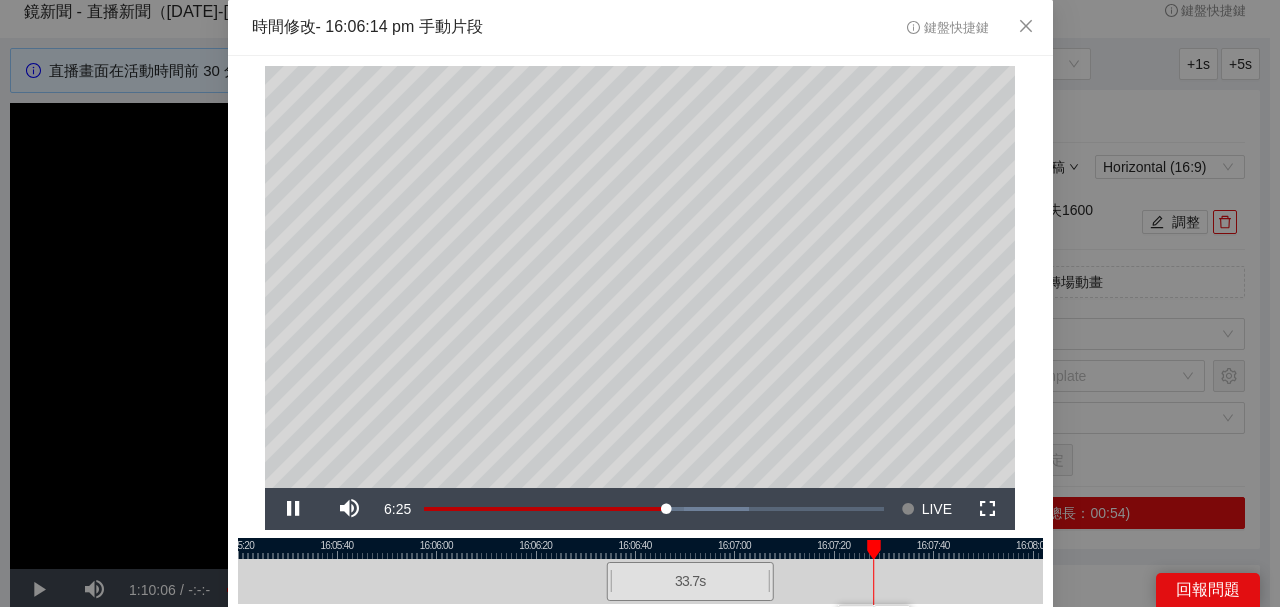 click at bounding box center (640, 548) 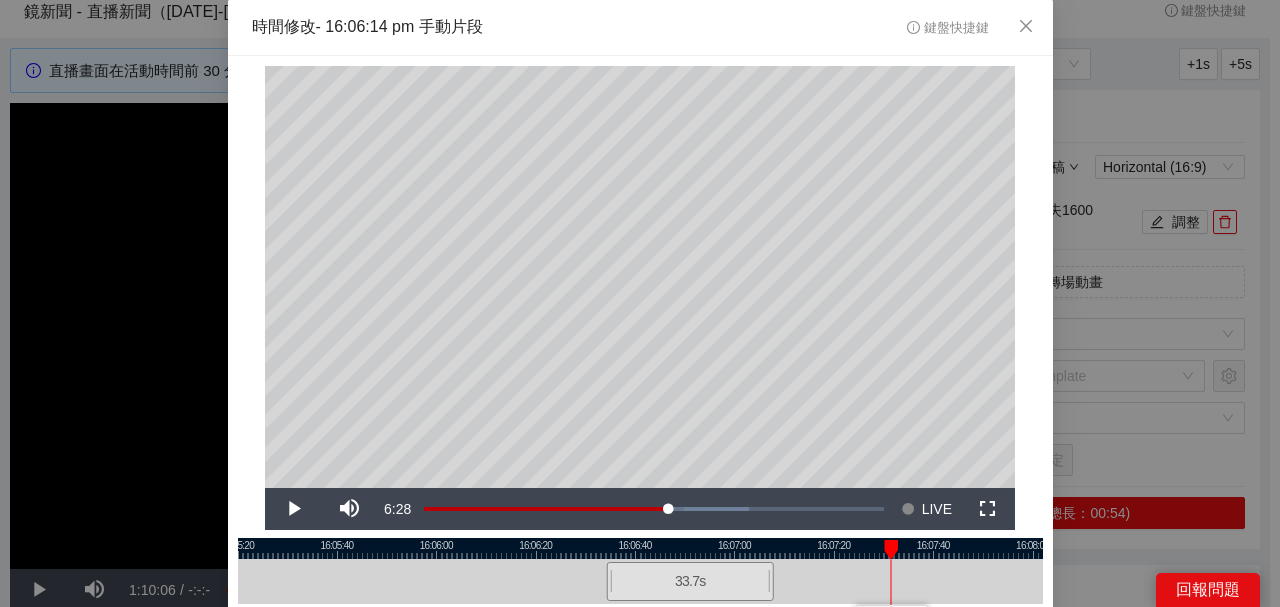 click at bounding box center (640, 548) 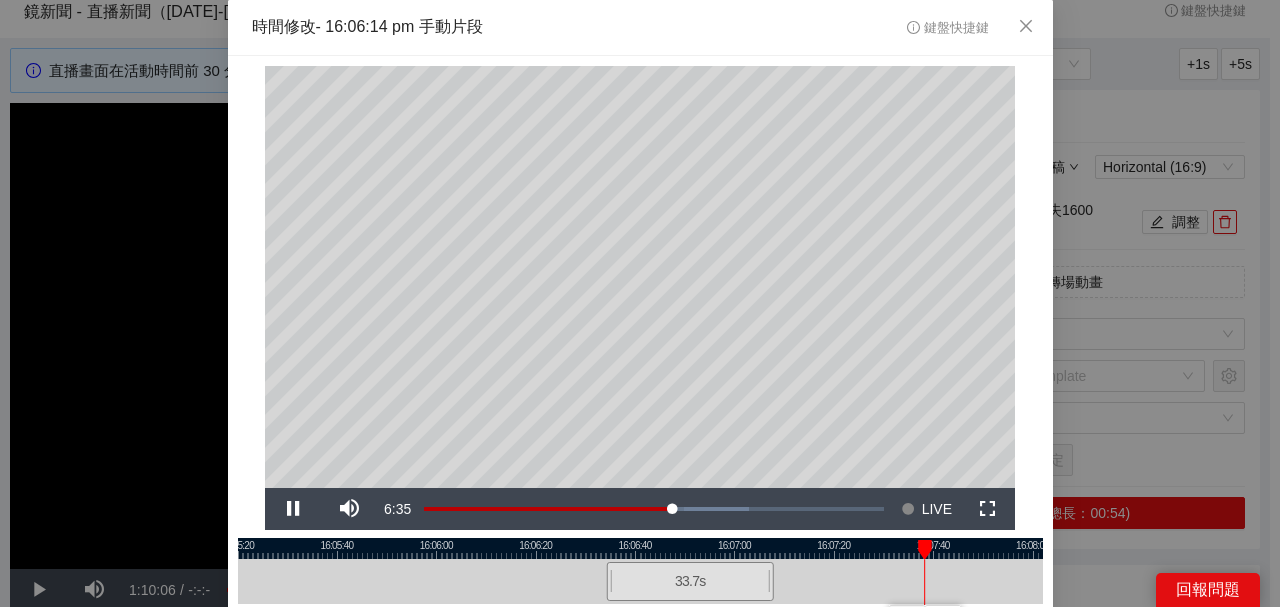 click at bounding box center [640, 548] 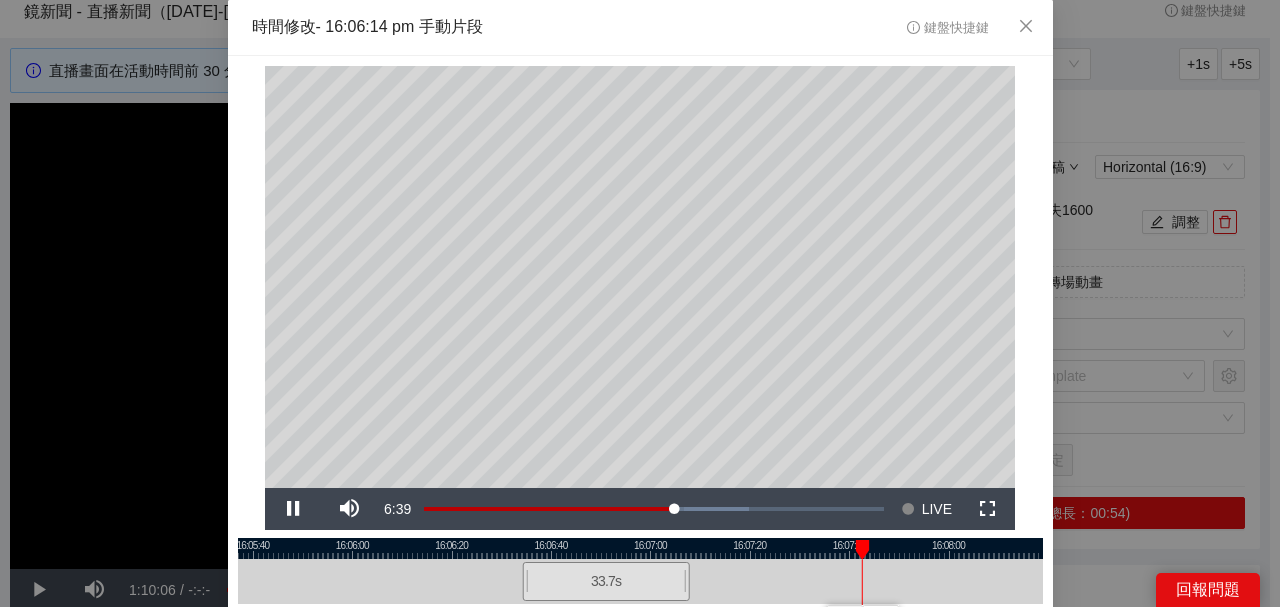 drag, startPoint x: 911, startPoint y: 551, endPoint x: 790, endPoint y: 554, distance: 121.037186 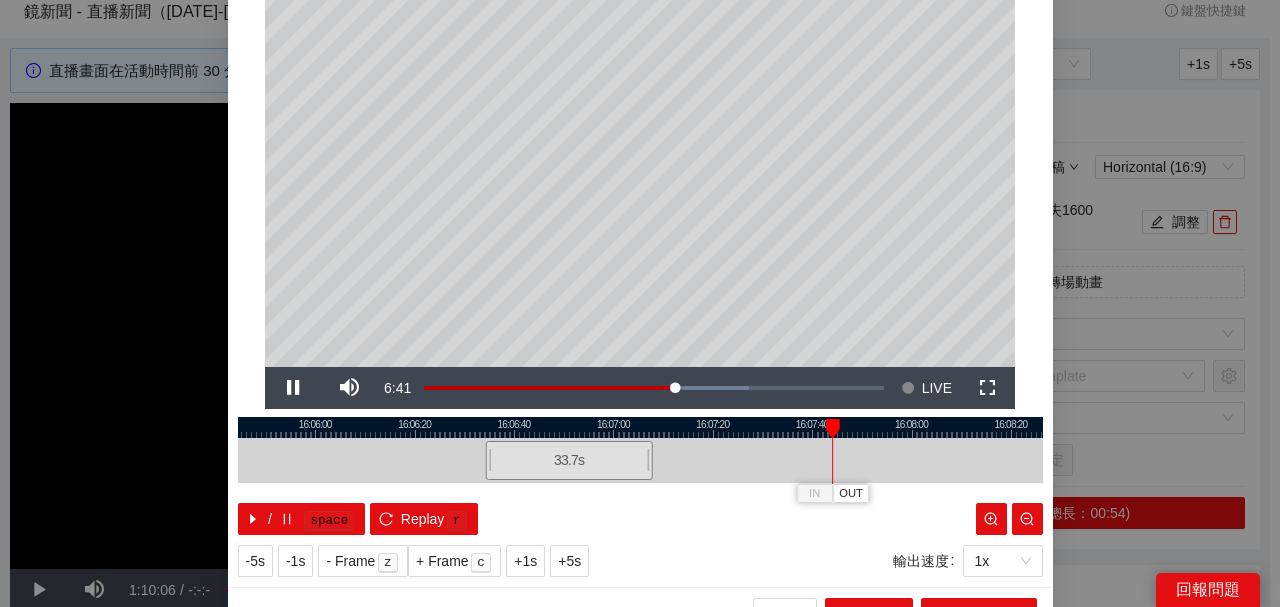 scroll, scrollTop: 133, scrollLeft: 0, axis: vertical 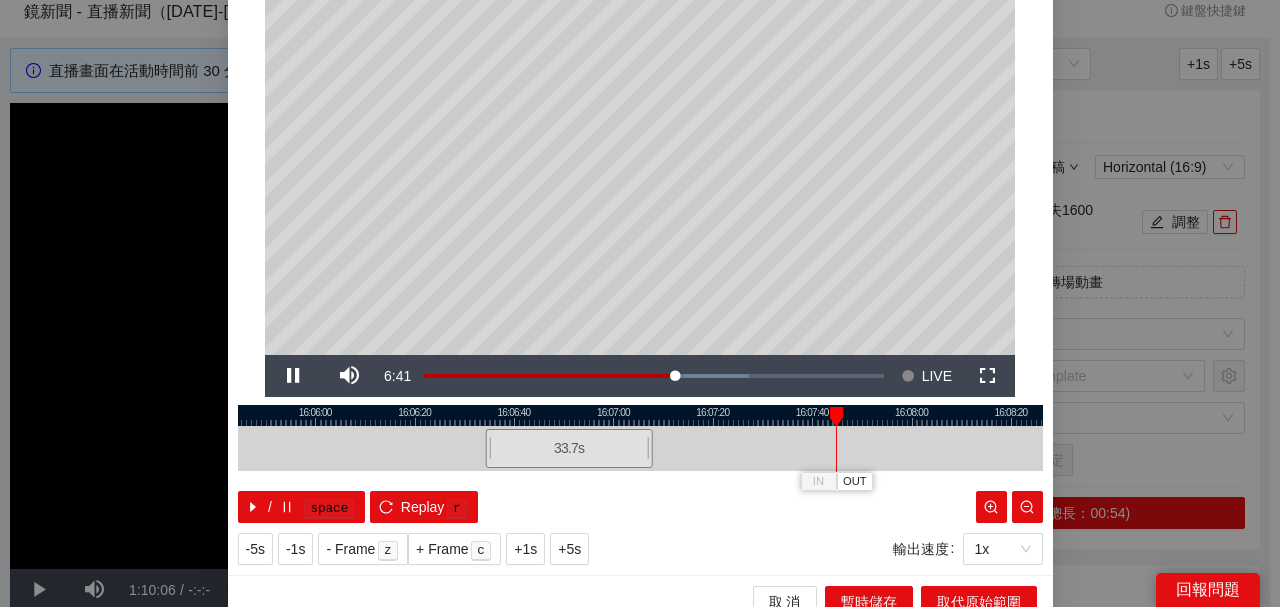 click at bounding box center [640, 415] 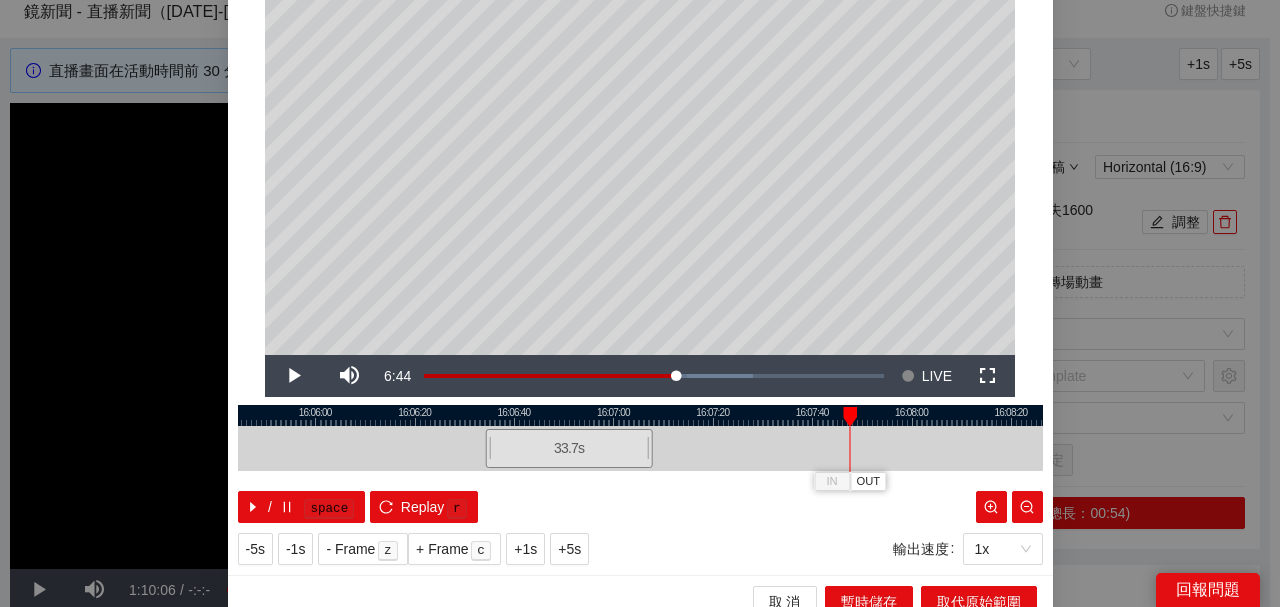 click at bounding box center [640, 415] 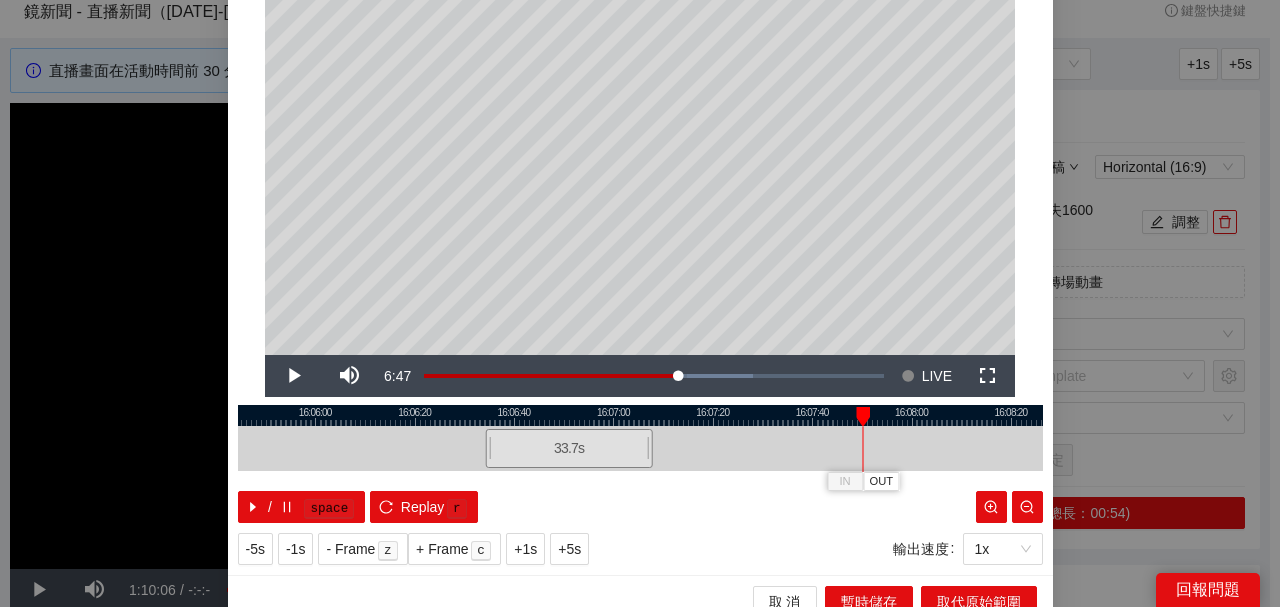 click at bounding box center (640, 415) 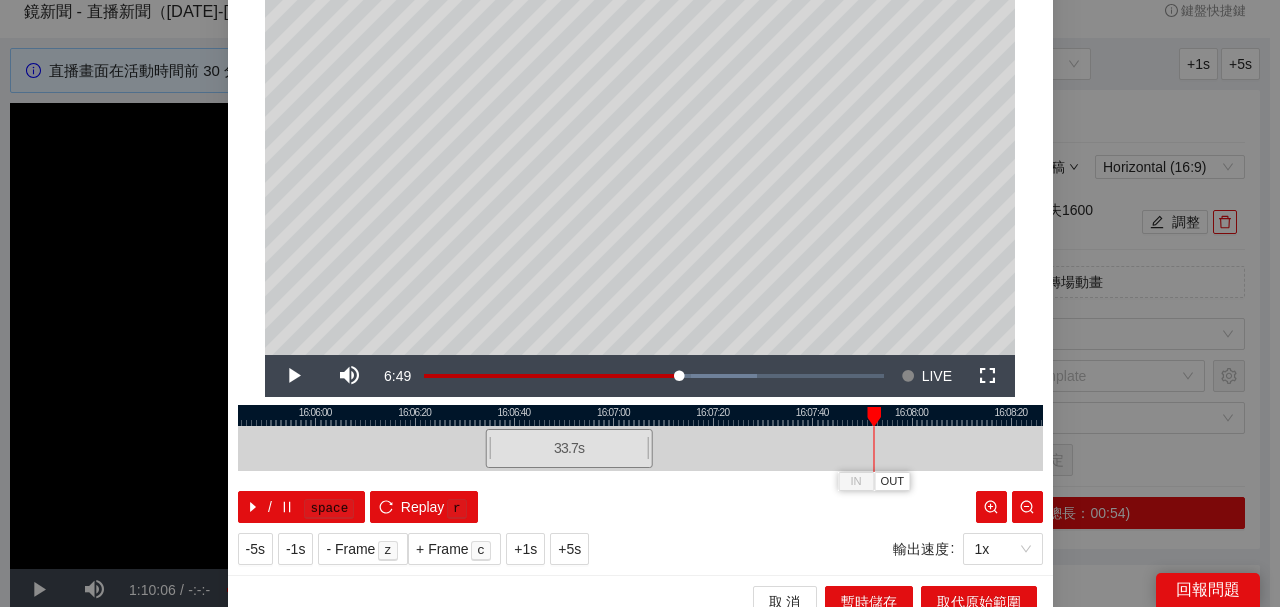 click at bounding box center [640, 415] 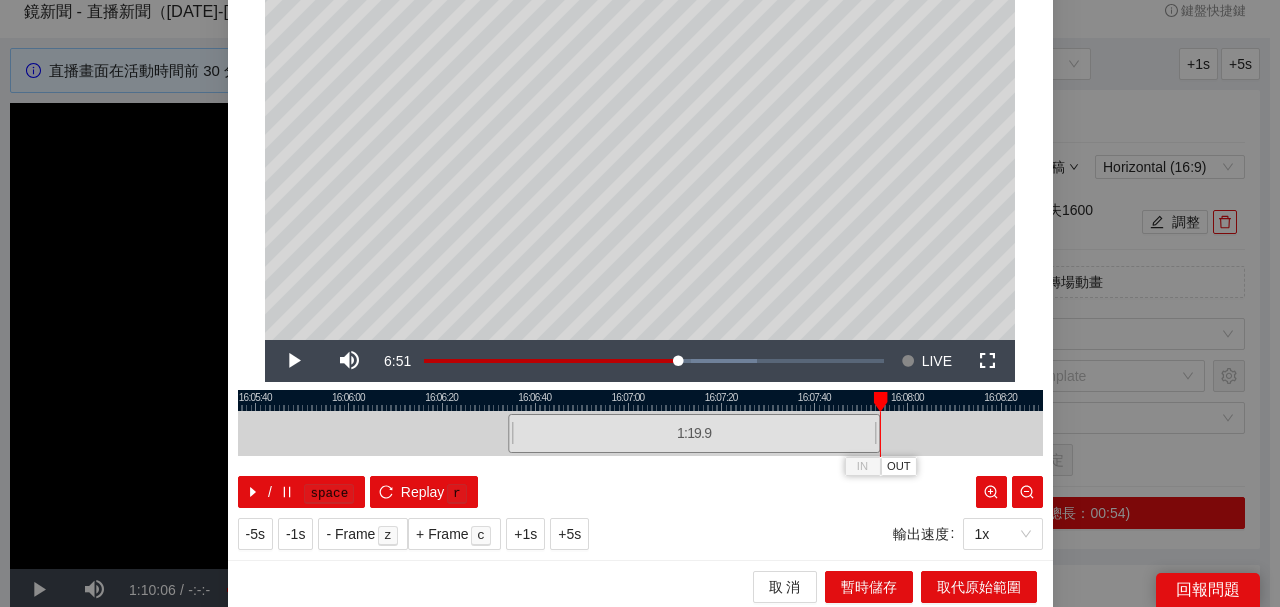 scroll, scrollTop: 152, scrollLeft: 0, axis: vertical 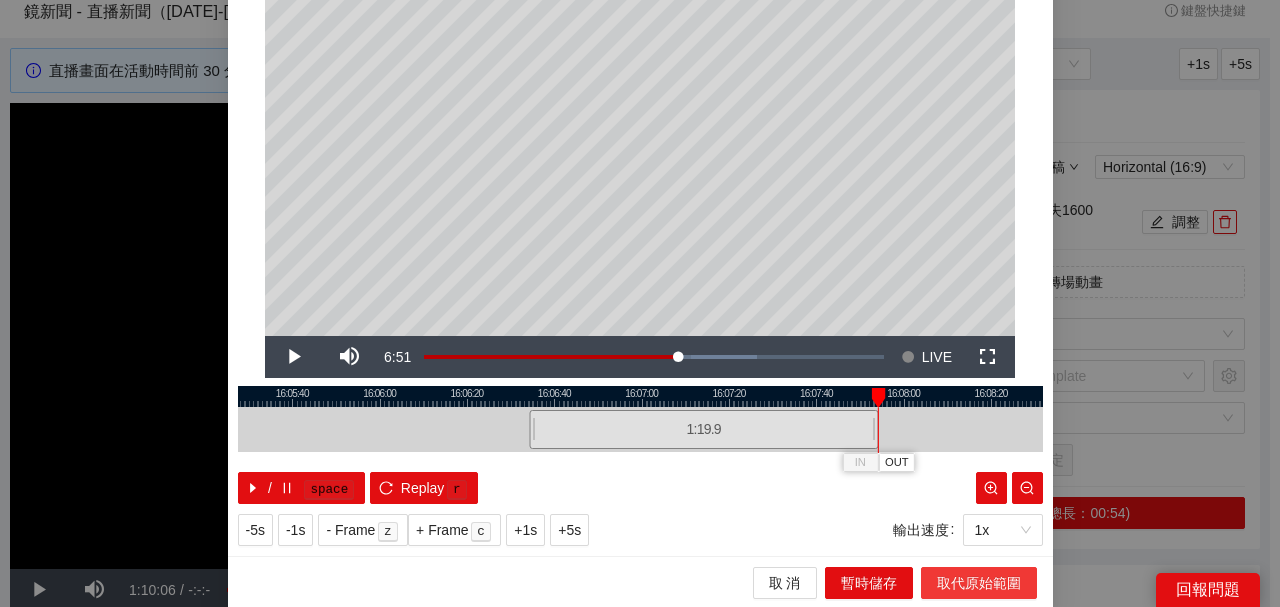 click on "取代原始範圍" at bounding box center (979, 583) 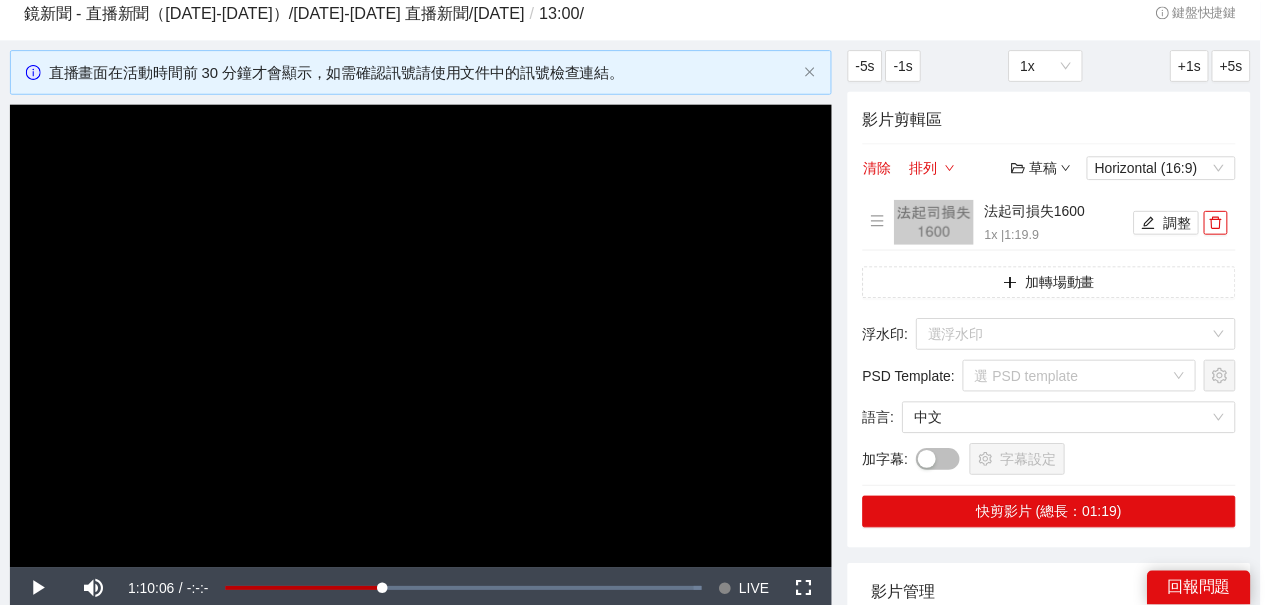 scroll, scrollTop: 0, scrollLeft: 0, axis: both 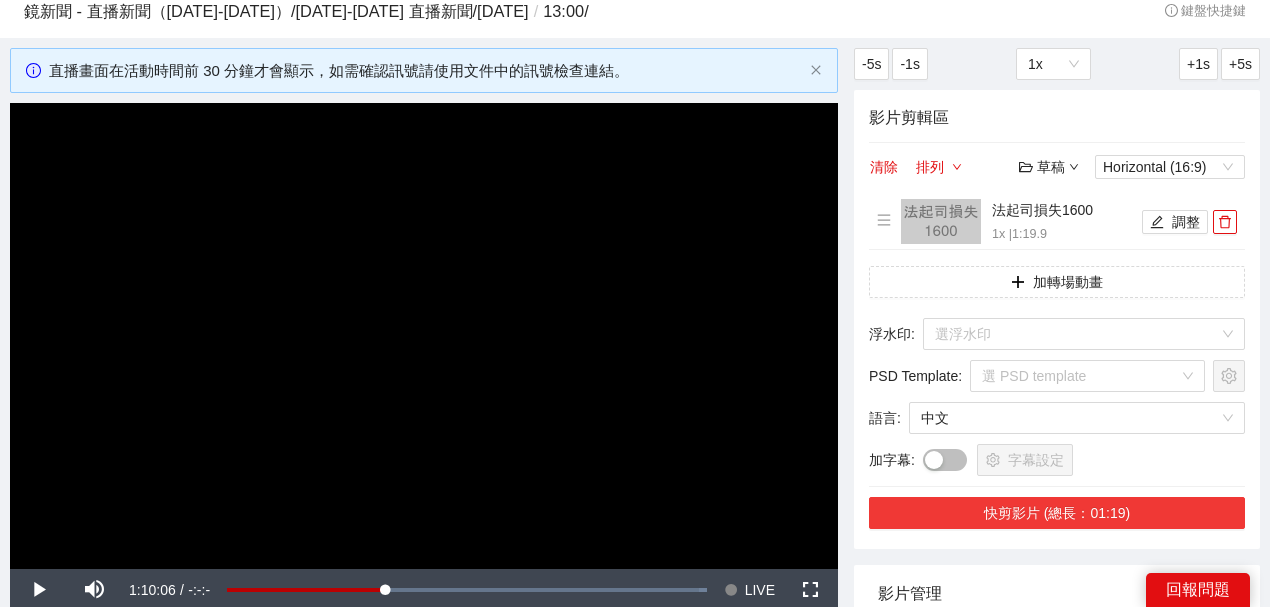 click on "快剪影片 (總長：01:19)" at bounding box center [1057, 513] 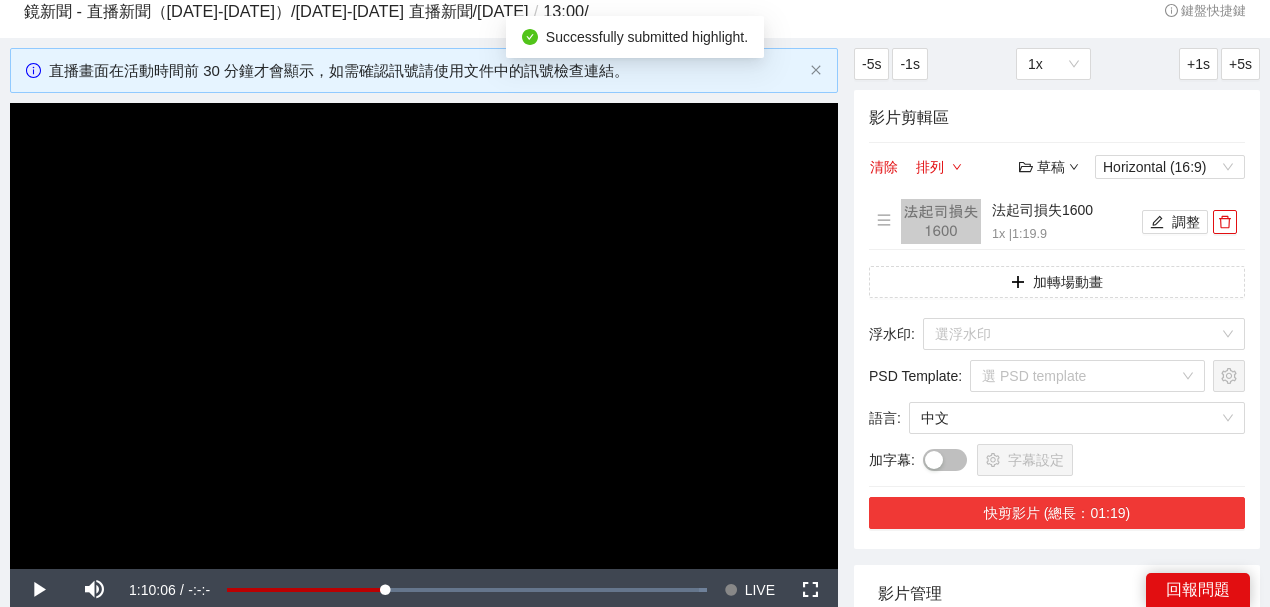 scroll, scrollTop: 266, scrollLeft: 0, axis: vertical 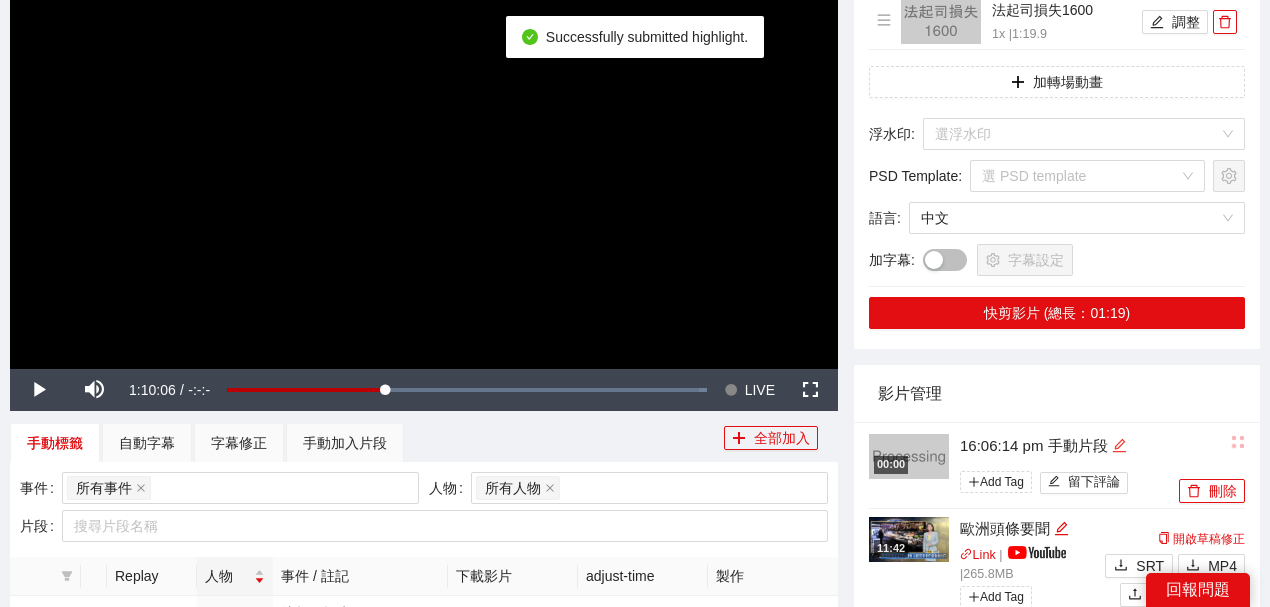 click 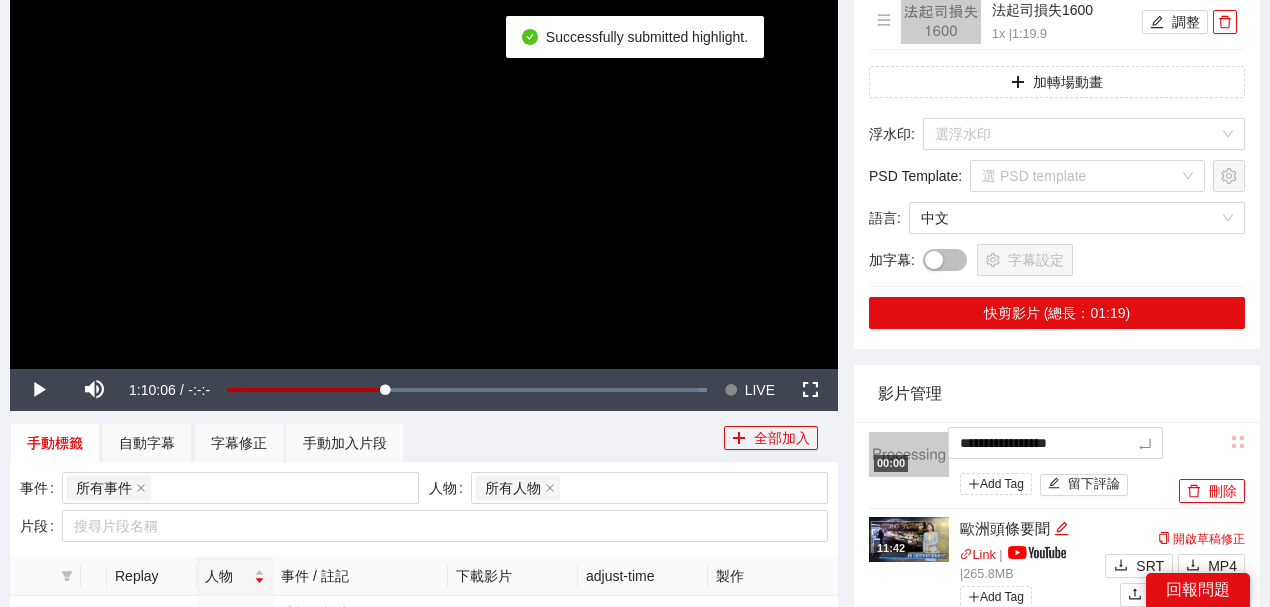 drag, startPoint x: 912, startPoint y: 440, endPoint x: 895, endPoint y: 438, distance: 17.117243 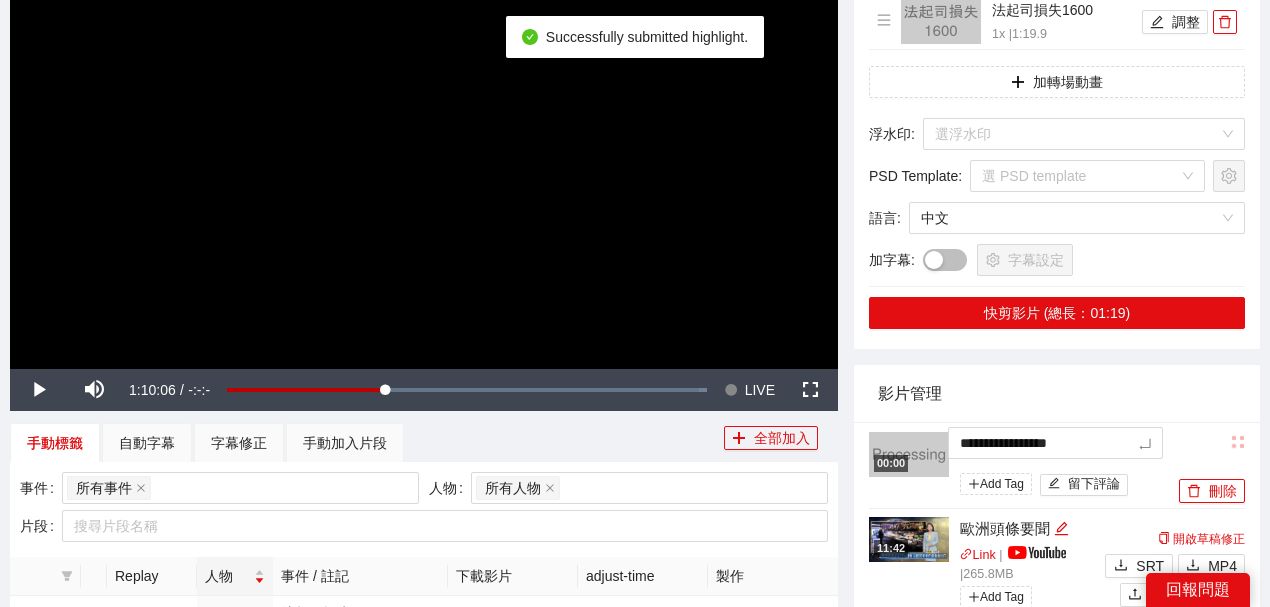 type on "*********" 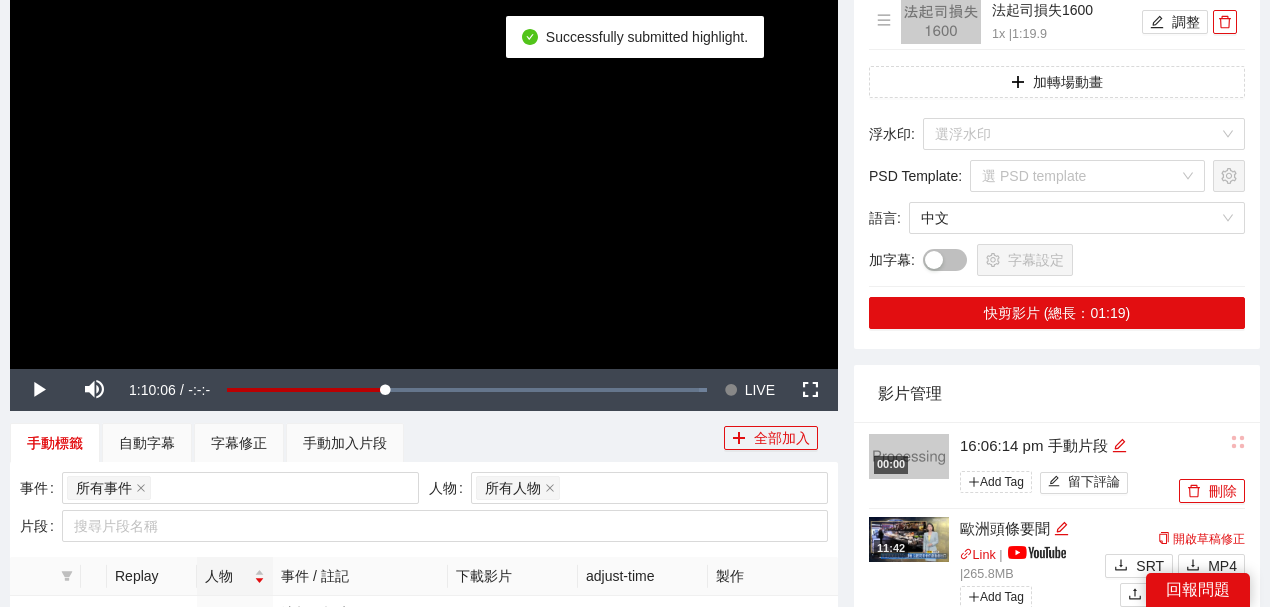 click on "影片管理" at bounding box center (1057, 393) 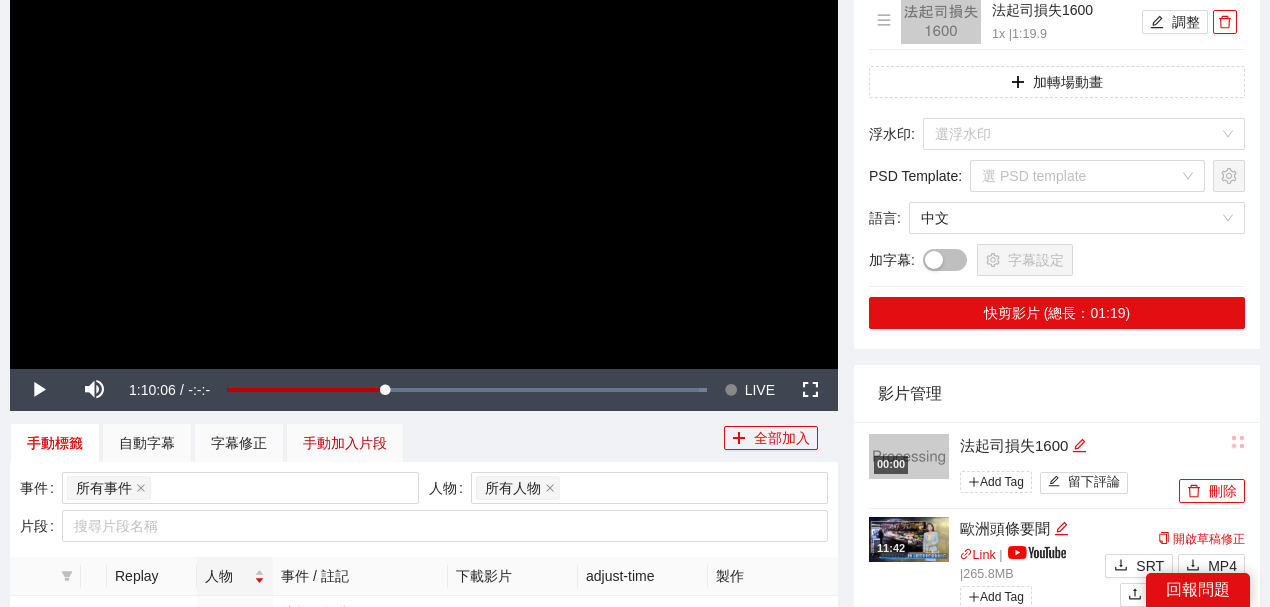 click on "手動加入片段" at bounding box center (345, 443) 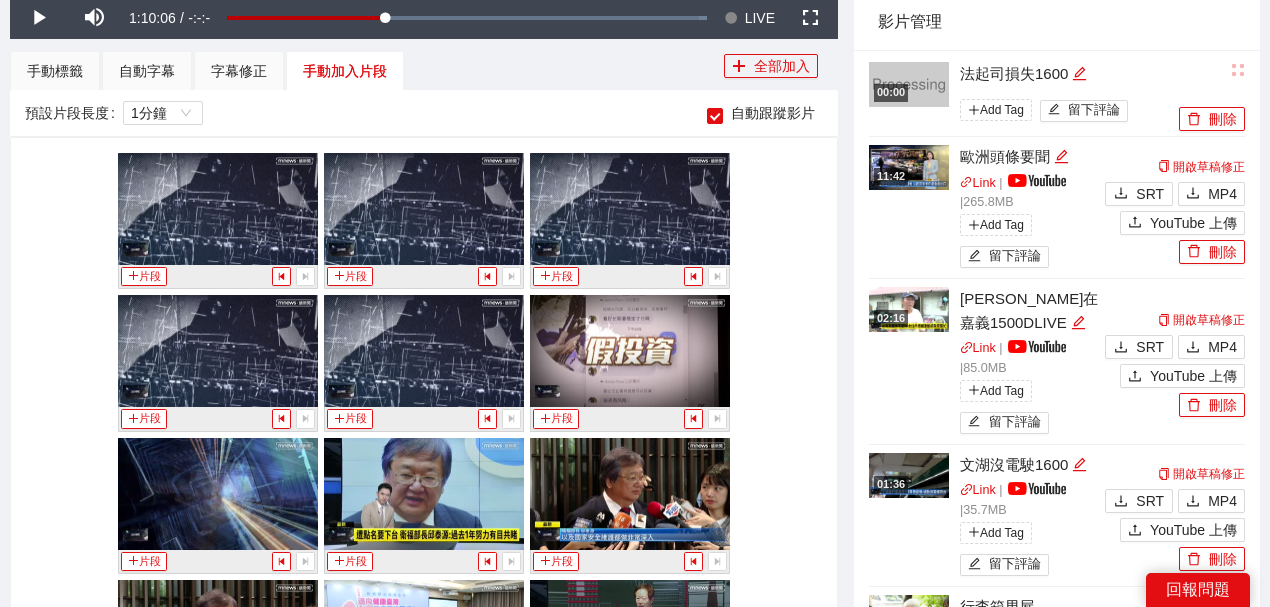 scroll, scrollTop: 600, scrollLeft: 0, axis: vertical 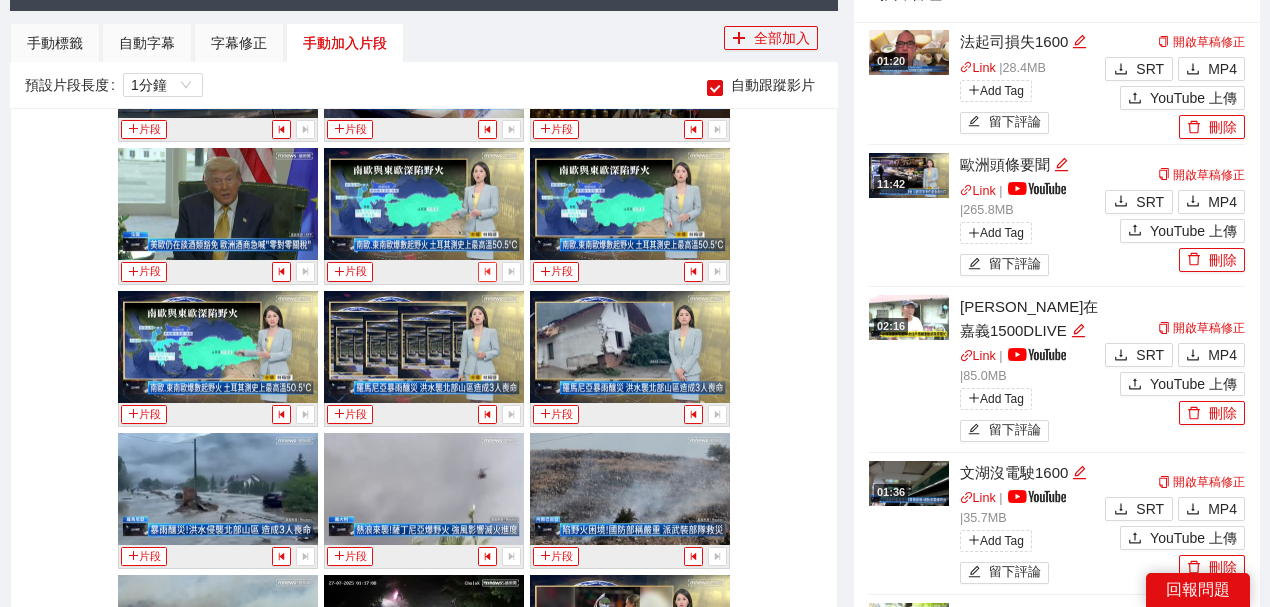 click 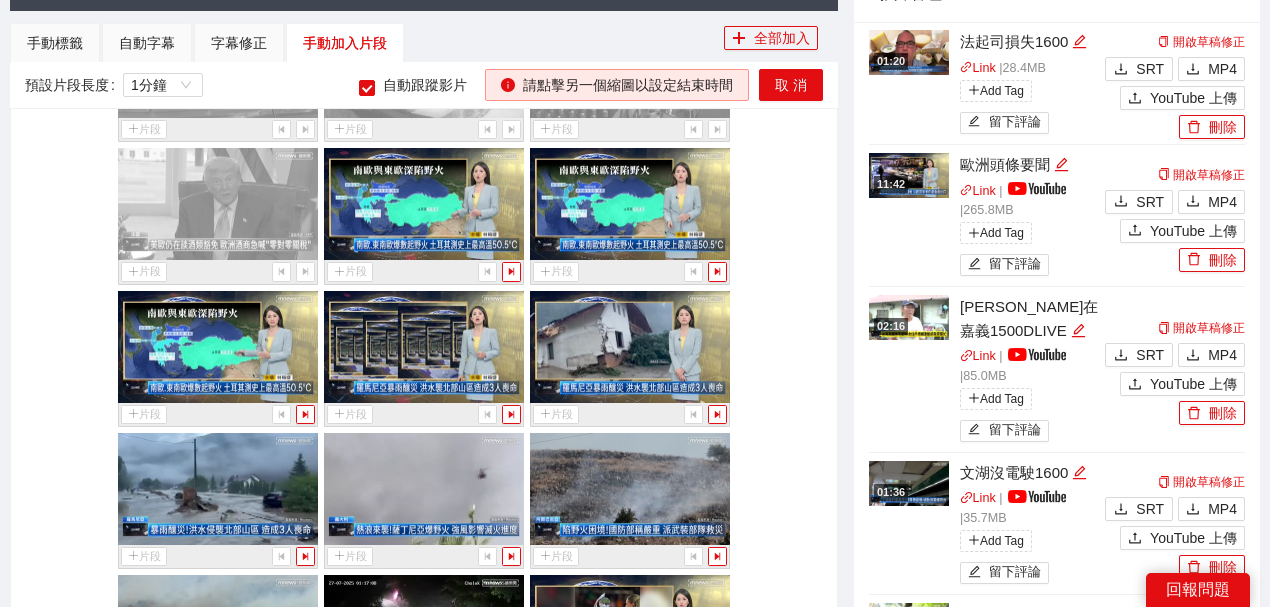 scroll, scrollTop: 30472, scrollLeft: 0, axis: vertical 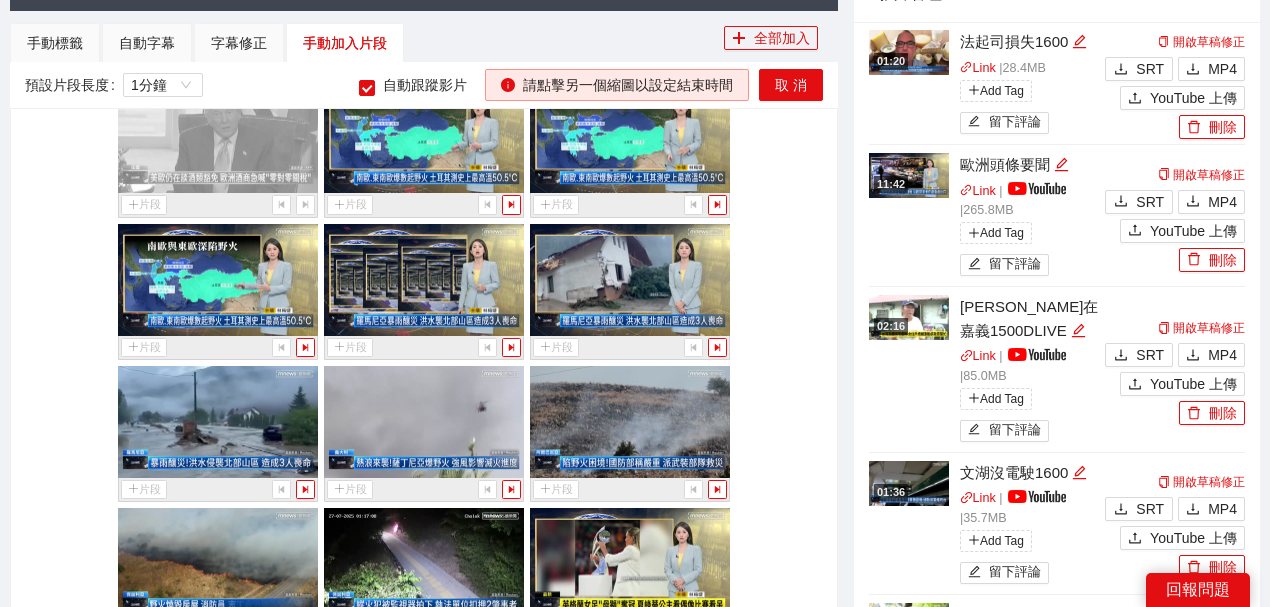 click 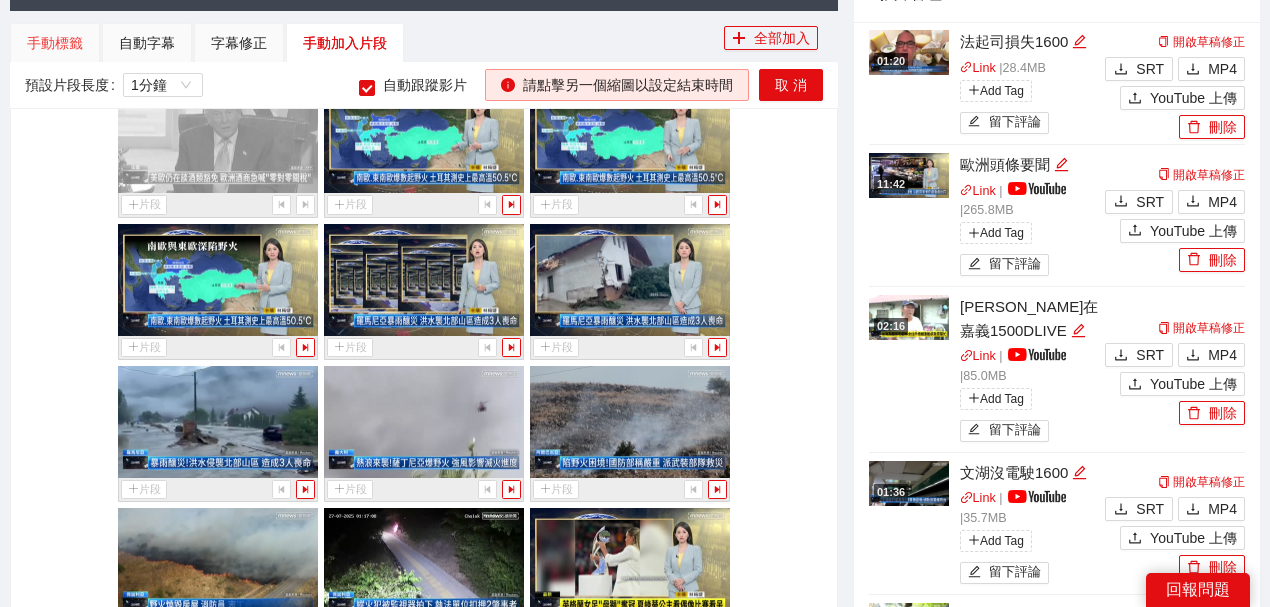 click on "手動標籤" at bounding box center [55, 43] 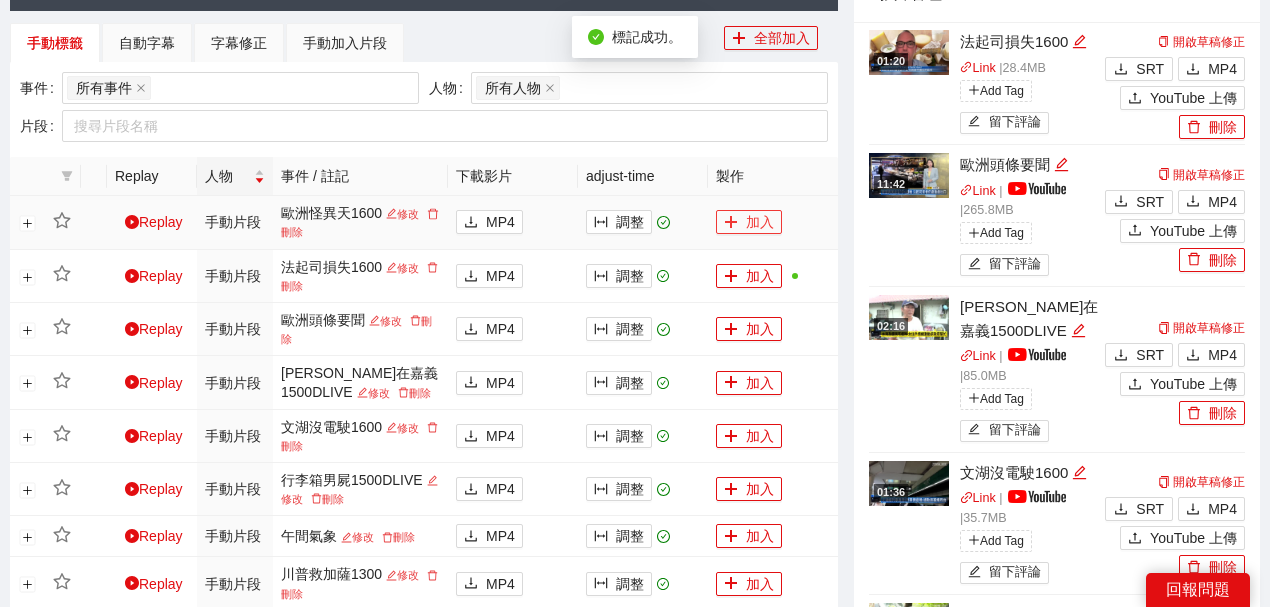 click on "加入" at bounding box center [749, 222] 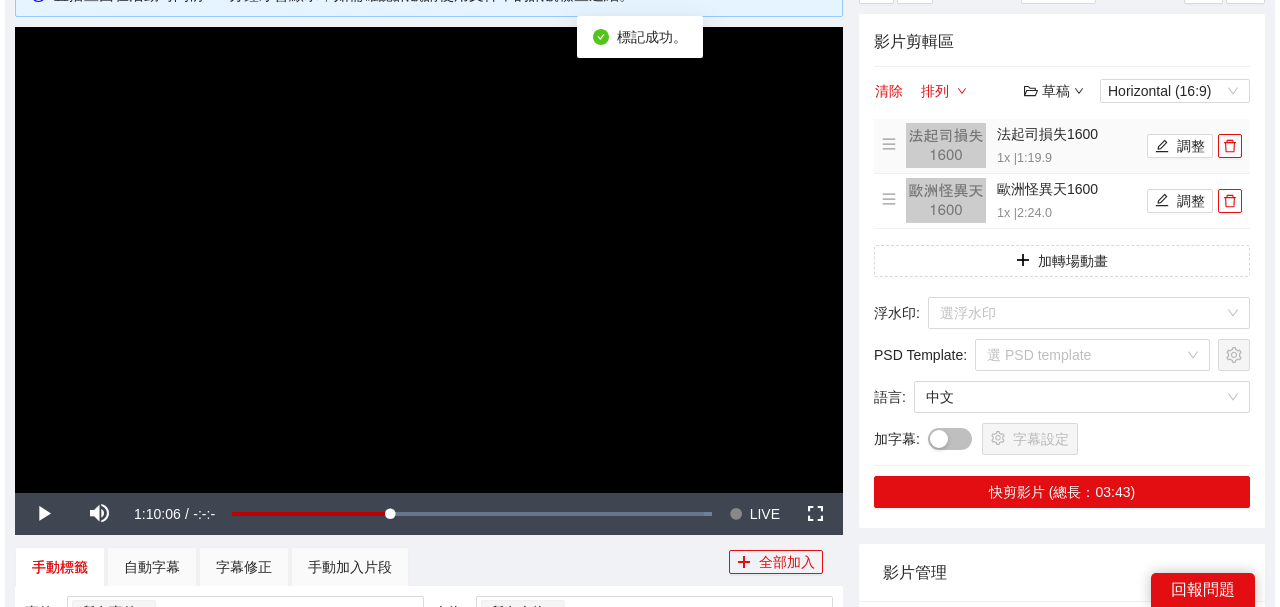 scroll, scrollTop: 133, scrollLeft: 0, axis: vertical 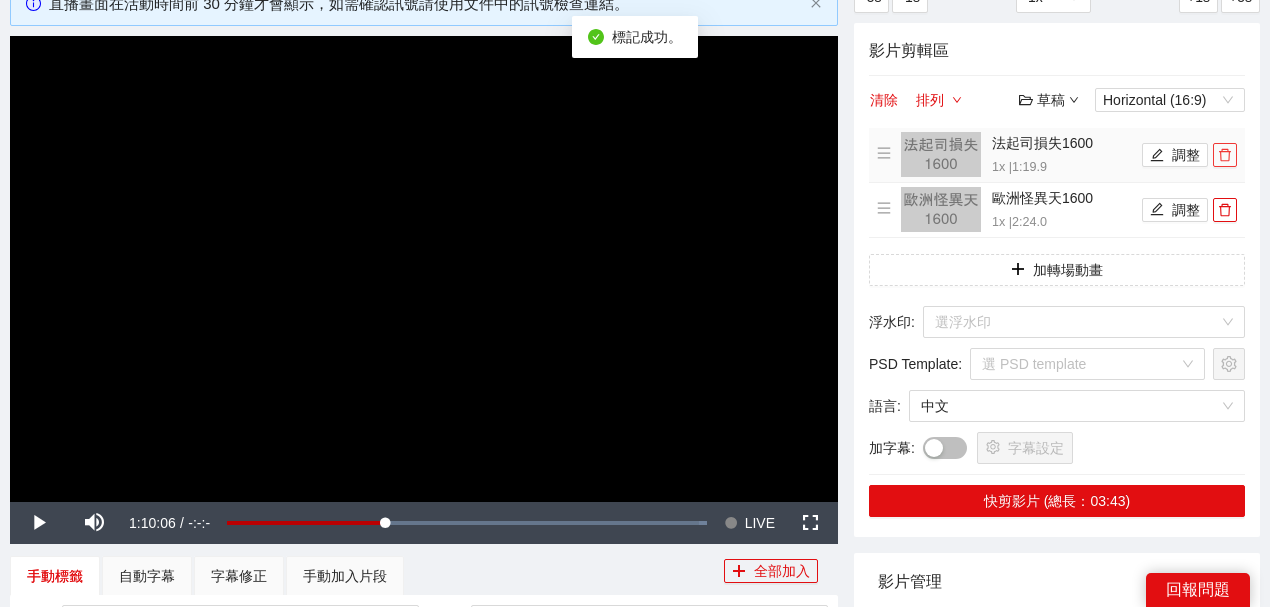 click at bounding box center (1225, 155) 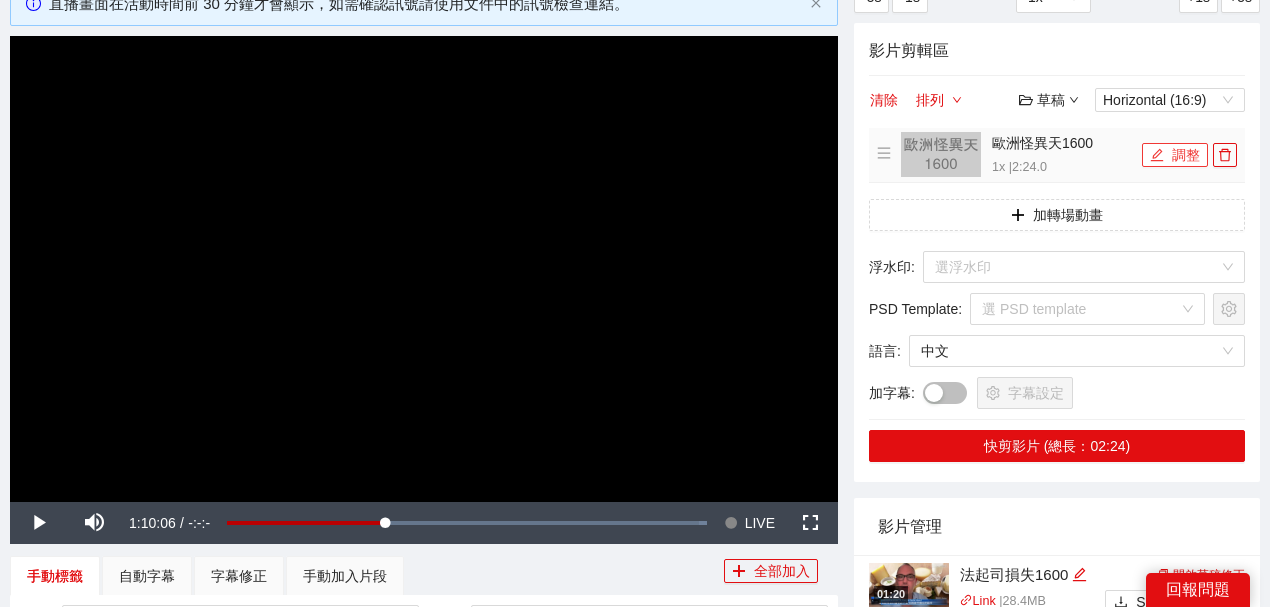 click on "調整" at bounding box center (1175, 155) 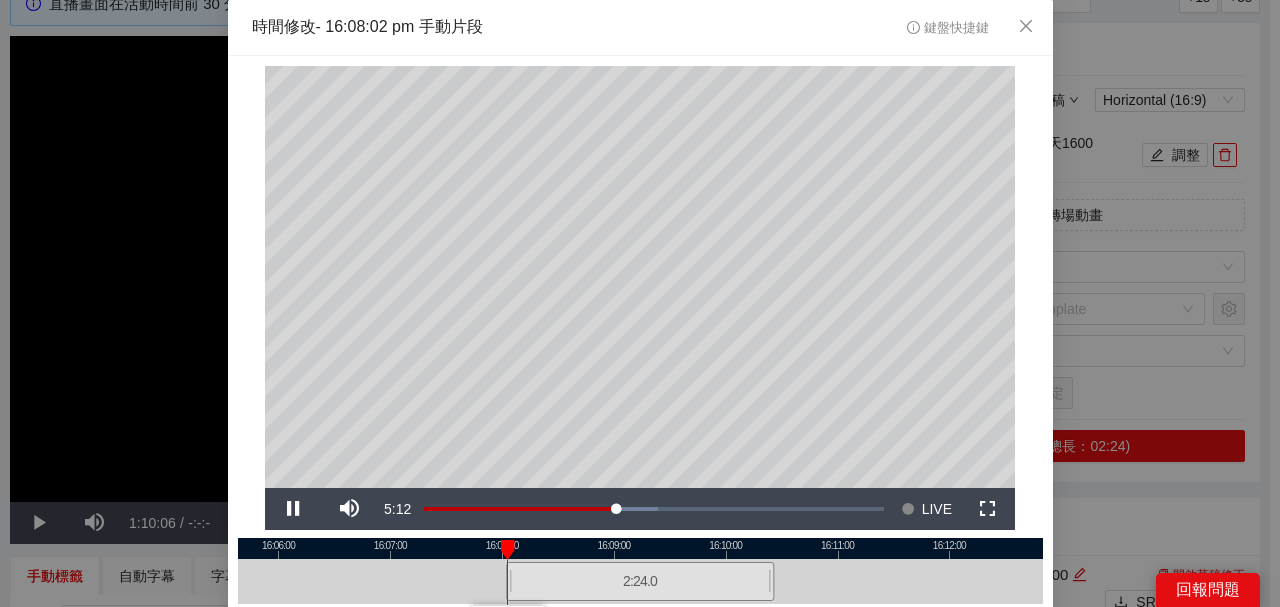 click at bounding box center [640, 548] 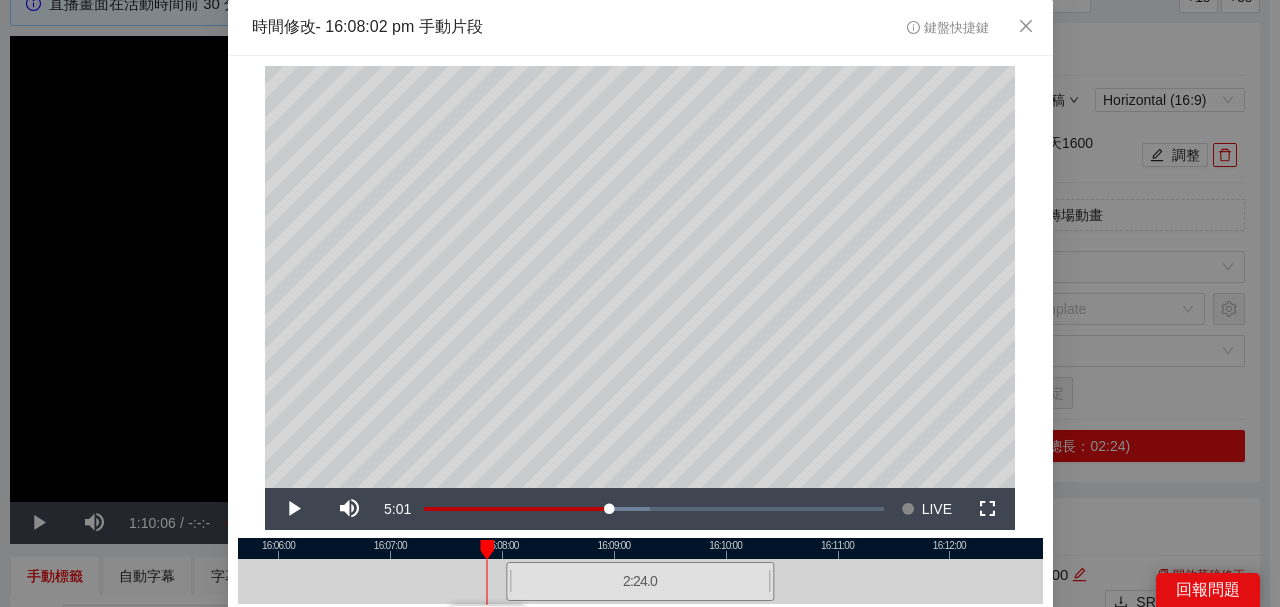 click at bounding box center (640, 548) 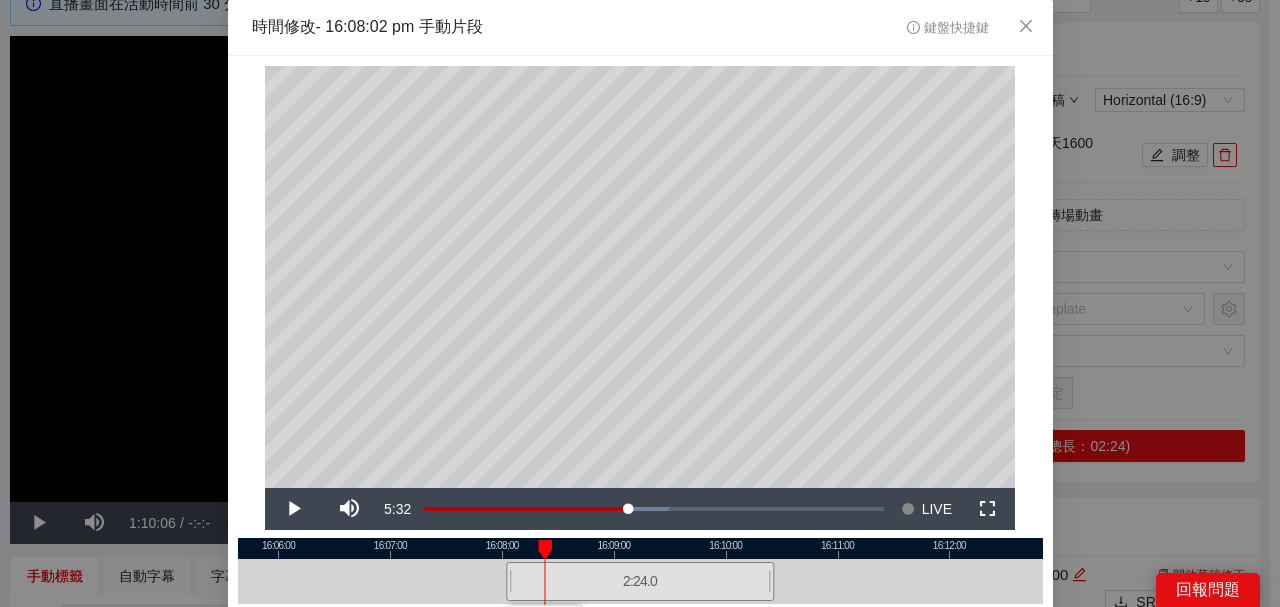 click at bounding box center [640, 548] 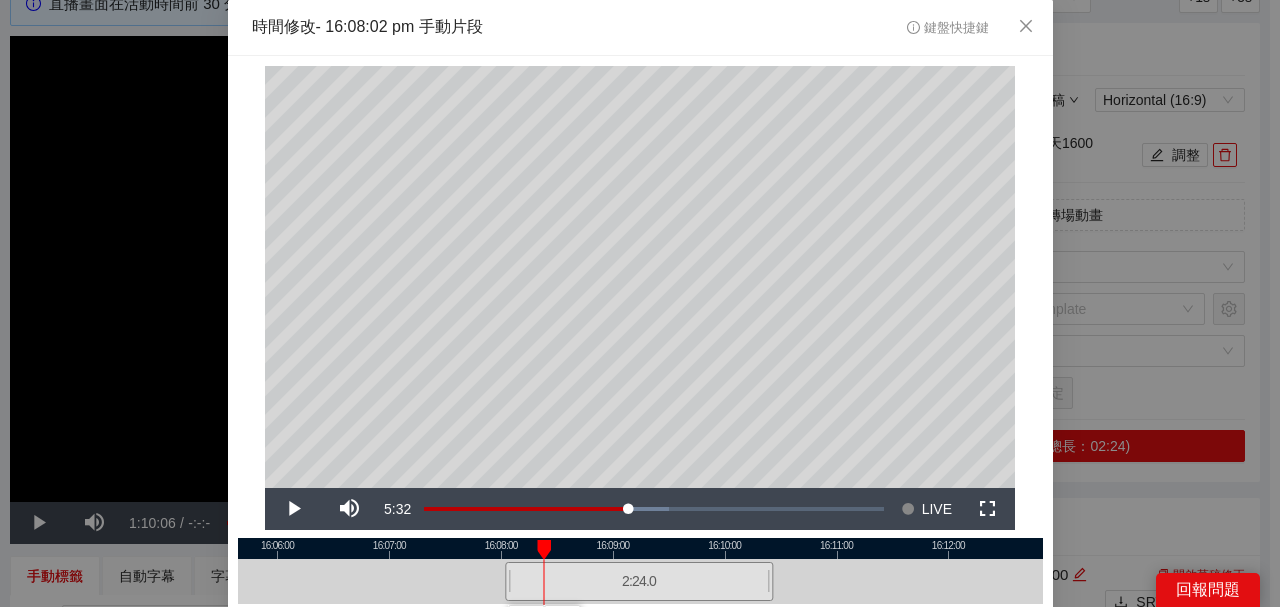 click at bounding box center [544, 550] 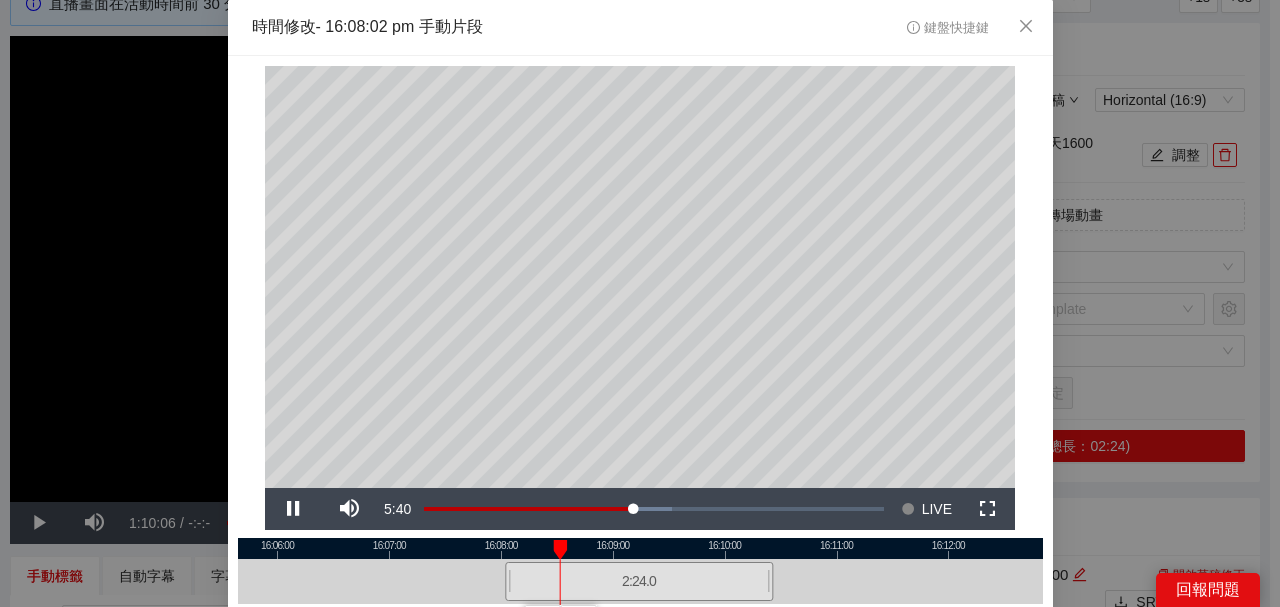 click at bounding box center (640, 548) 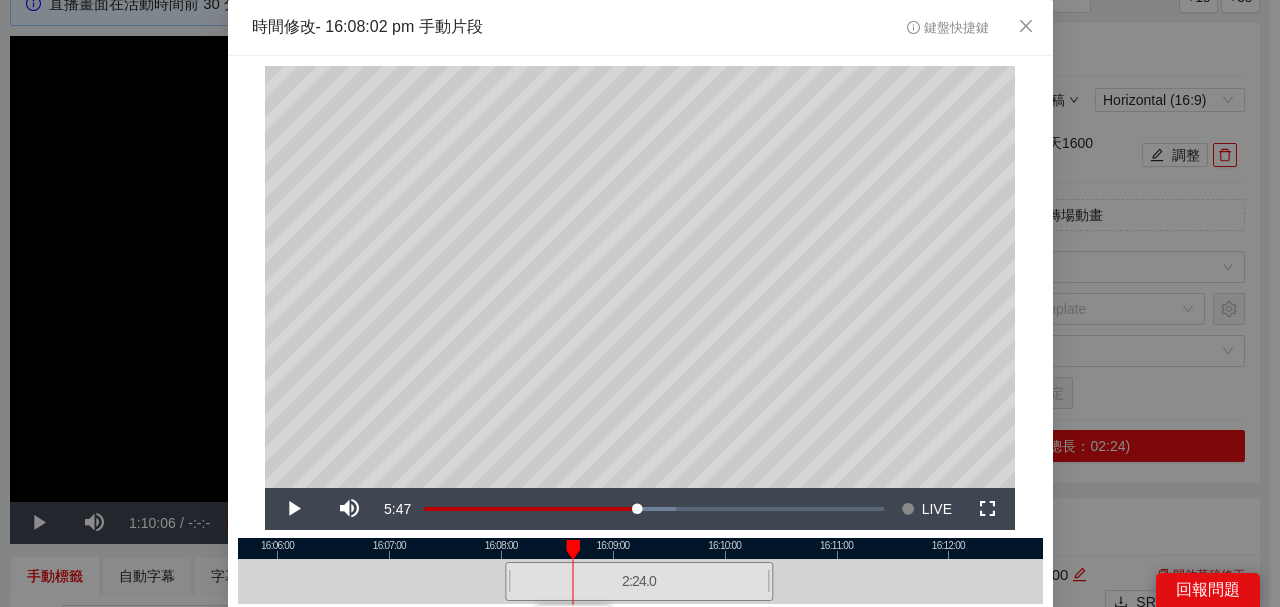 click at bounding box center [640, 548] 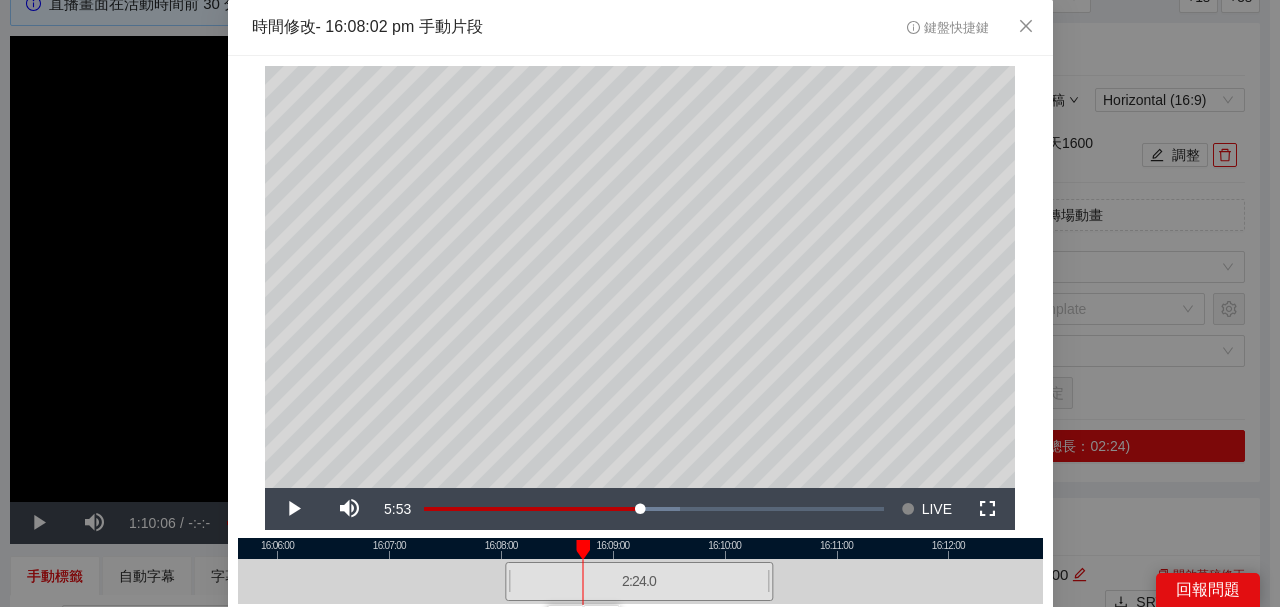 click at bounding box center [640, 548] 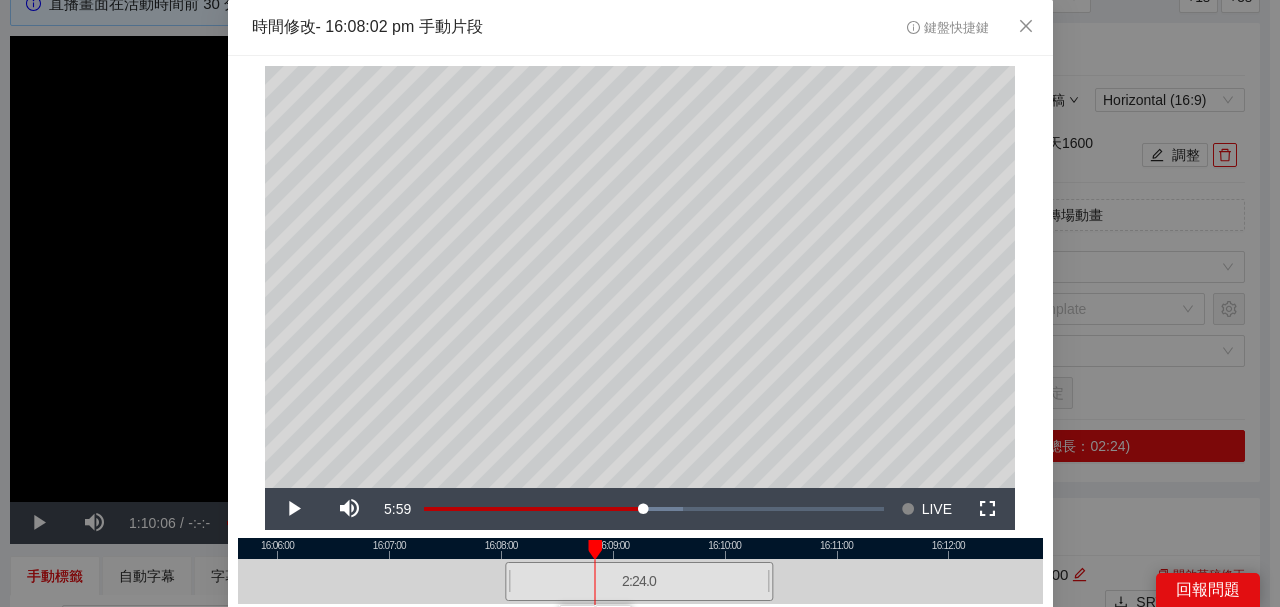 click at bounding box center (640, 548) 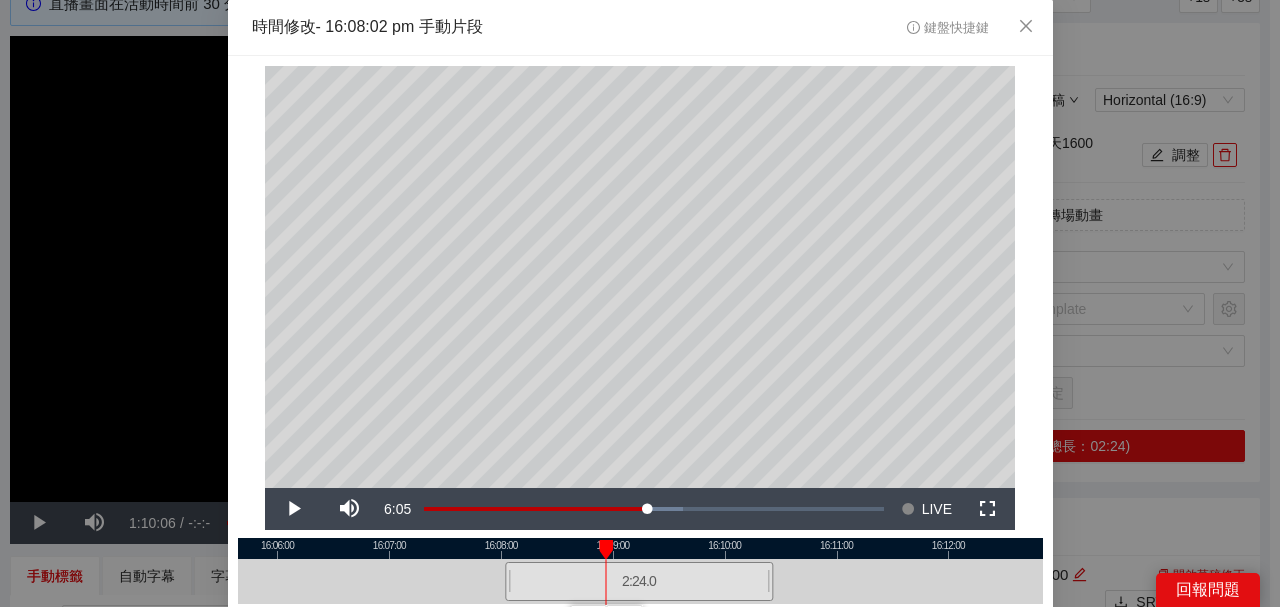 click at bounding box center (640, 548) 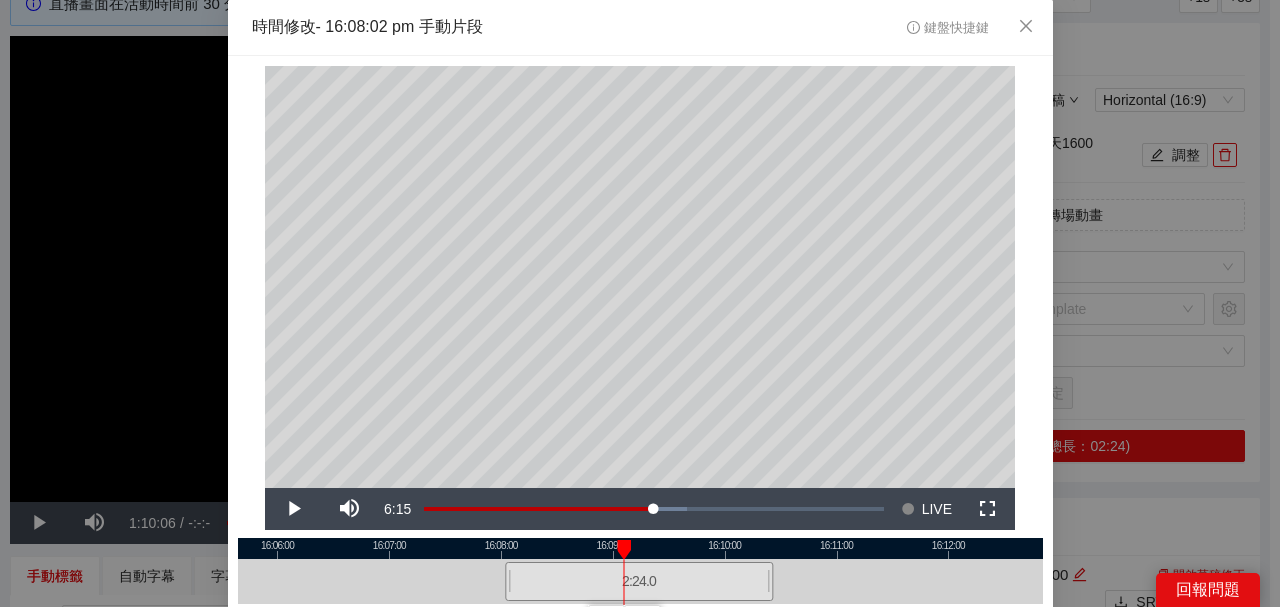 click at bounding box center [640, 548] 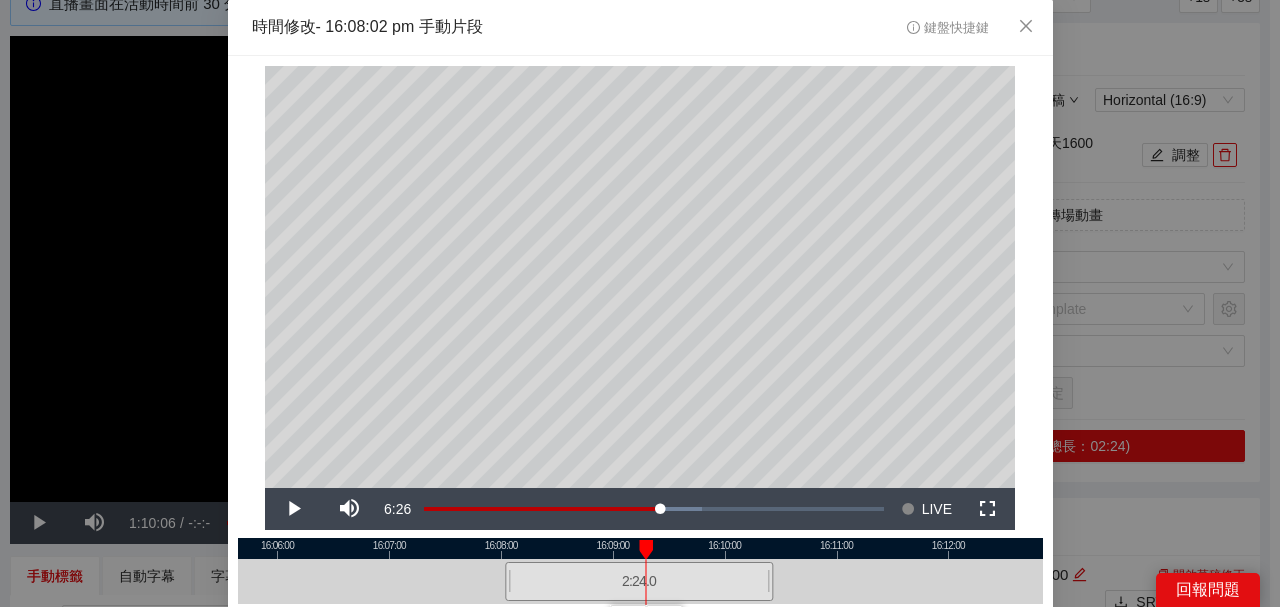 click at bounding box center [640, 548] 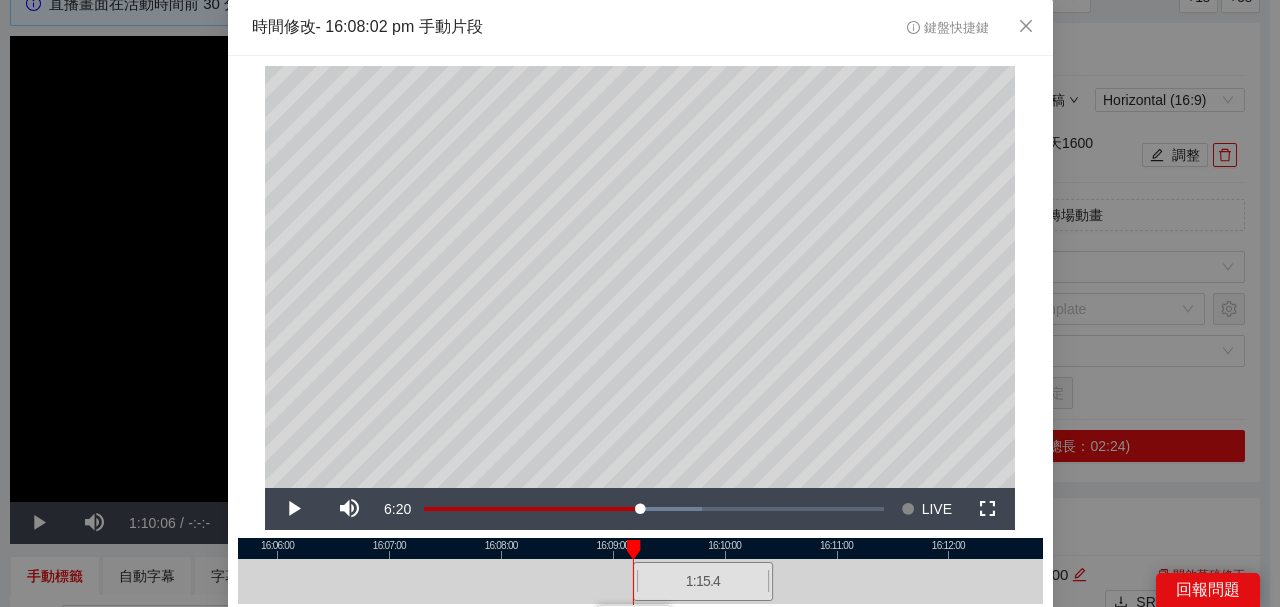 click at bounding box center (770, 581) 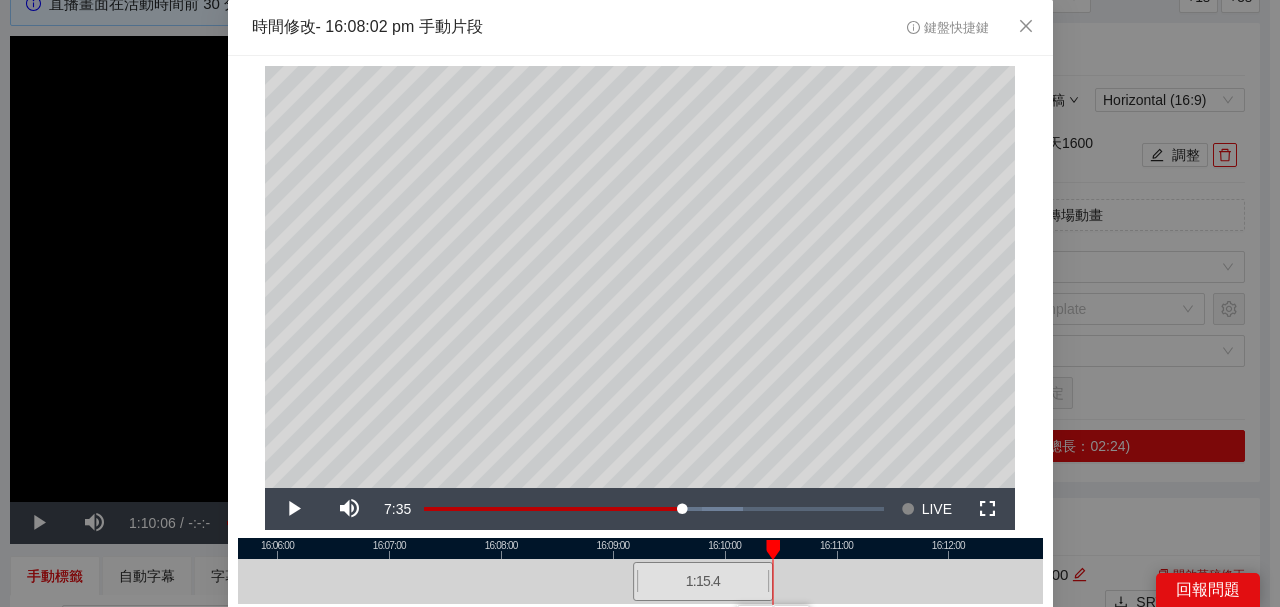 click at bounding box center (640, 548) 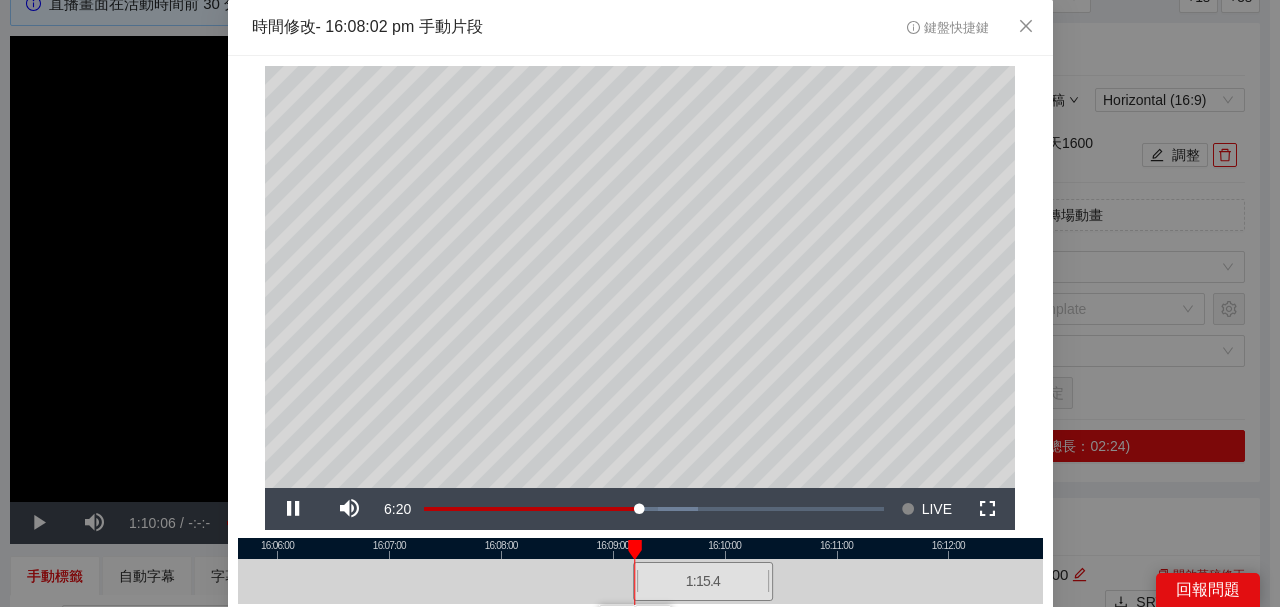 click at bounding box center (640, 548) 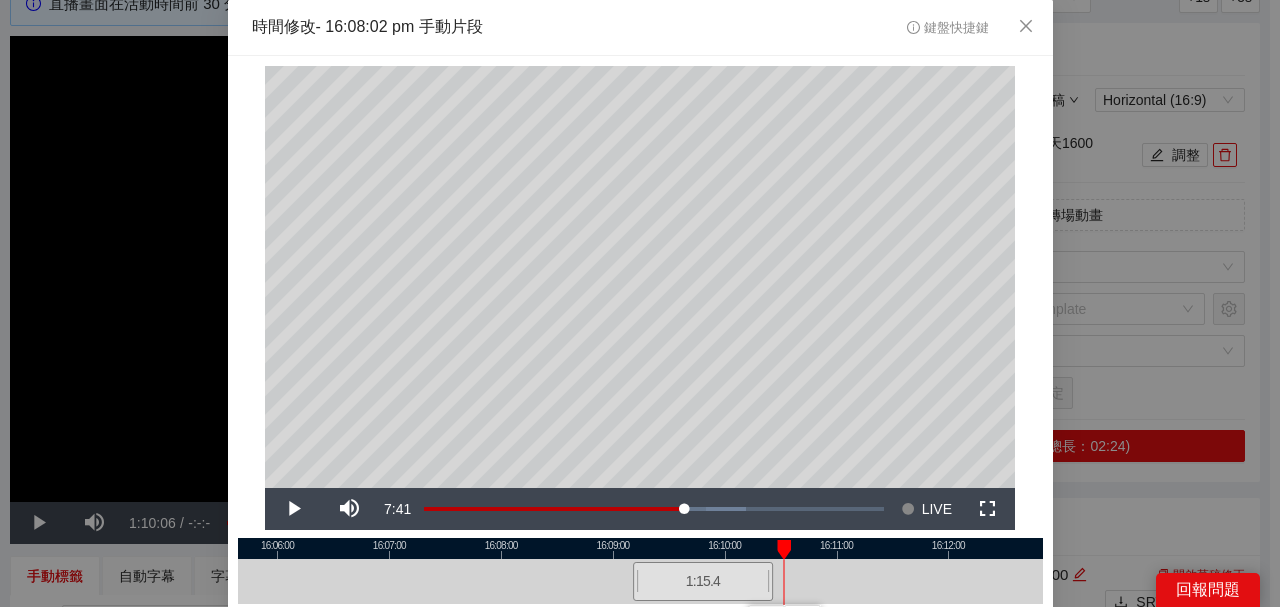 click at bounding box center (640, 548) 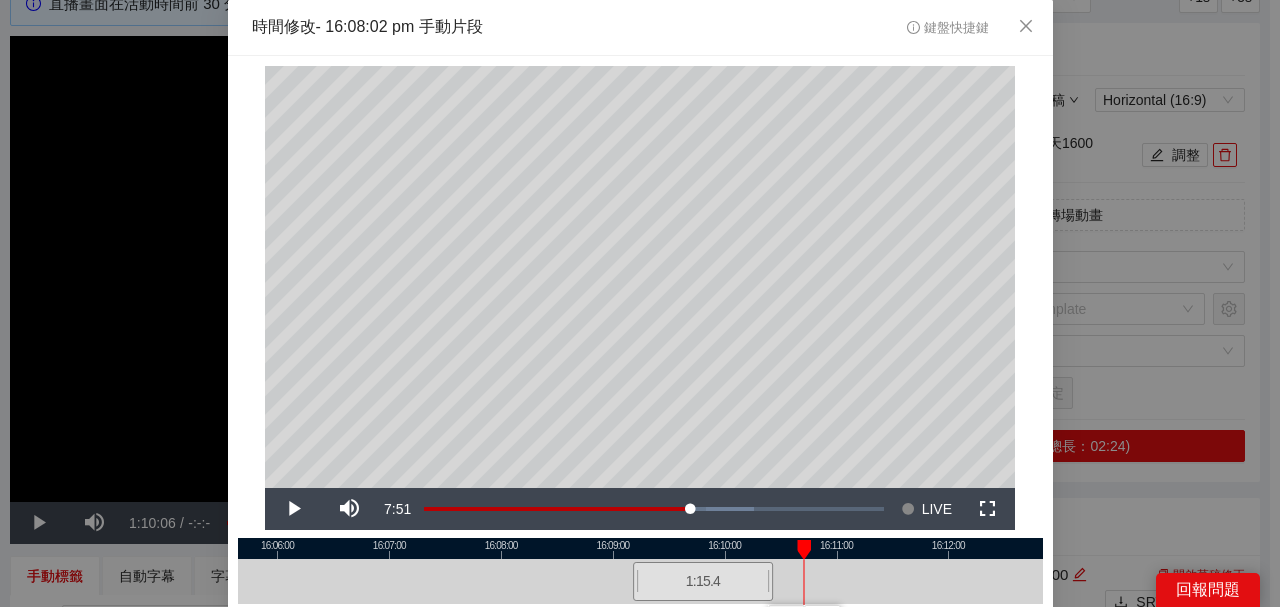 click on "IN OUT" at bounding box center [804, 550] 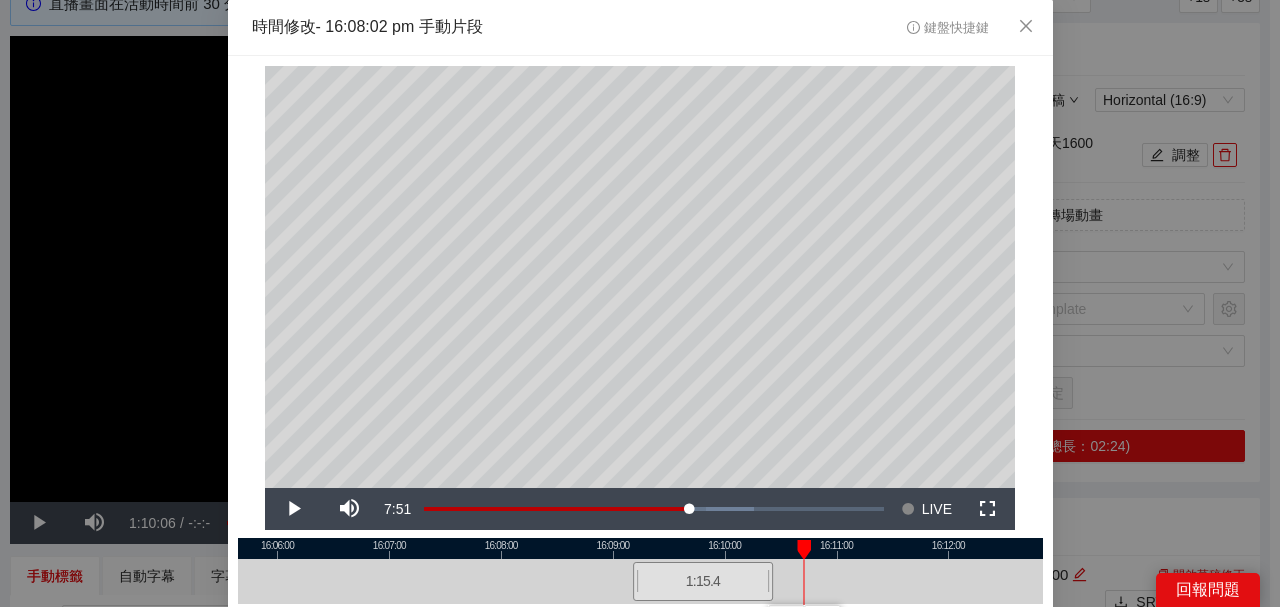 click at bounding box center (640, 548) 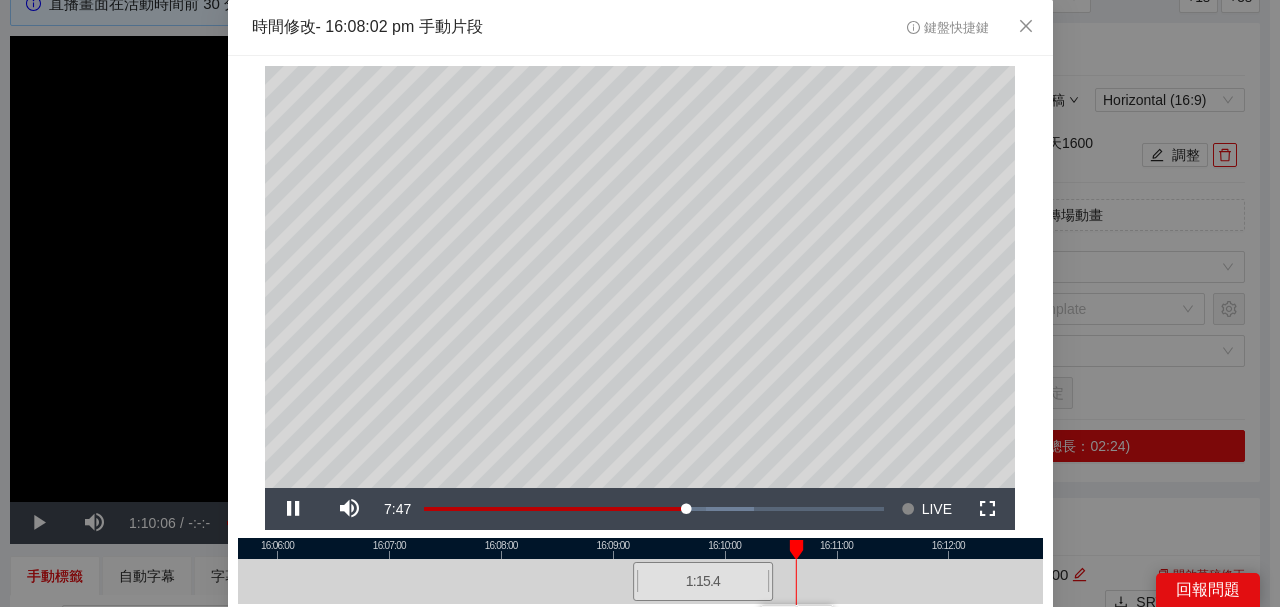 click at bounding box center [640, 548] 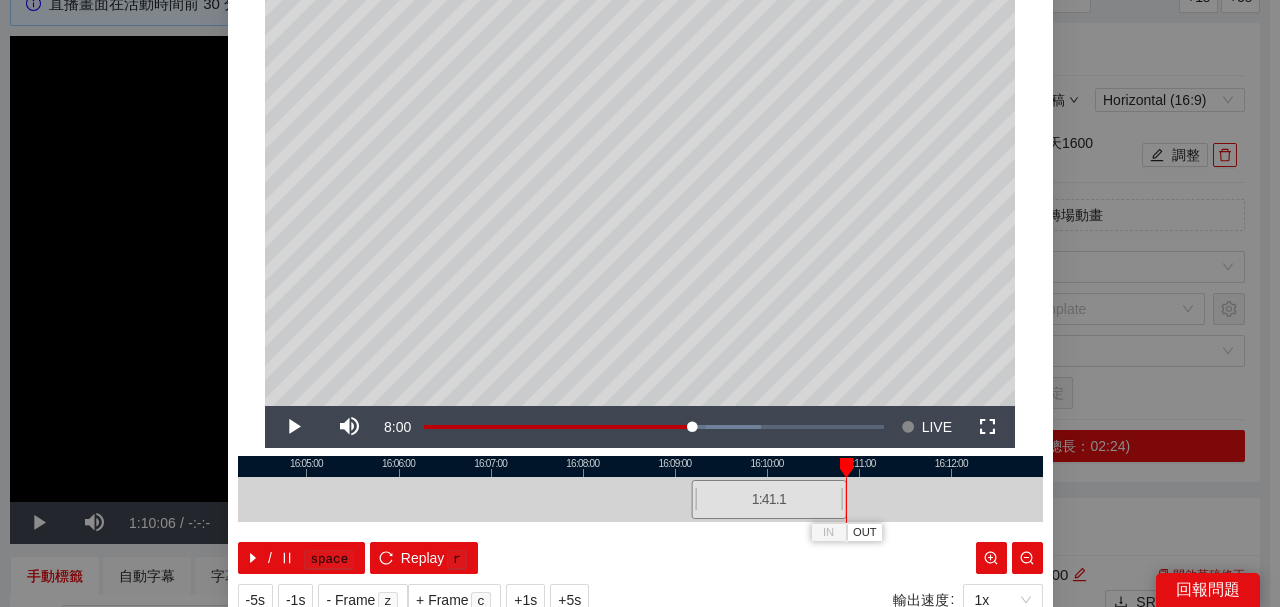 scroll, scrollTop: 152, scrollLeft: 0, axis: vertical 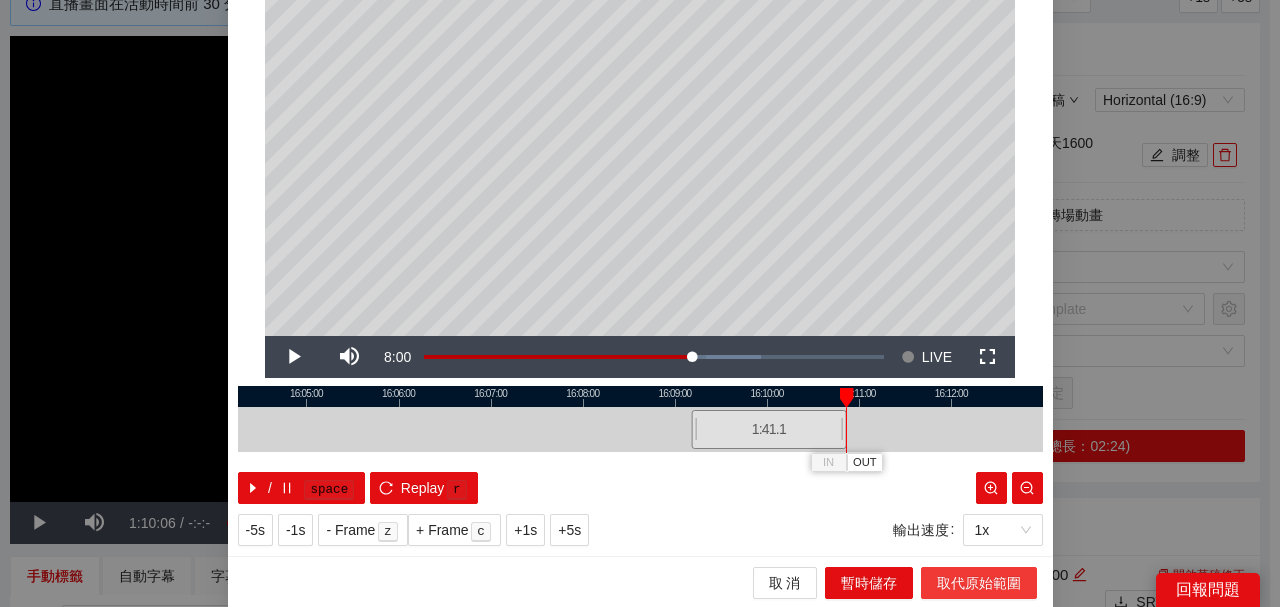 click on "取代原始範圍" at bounding box center (979, 583) 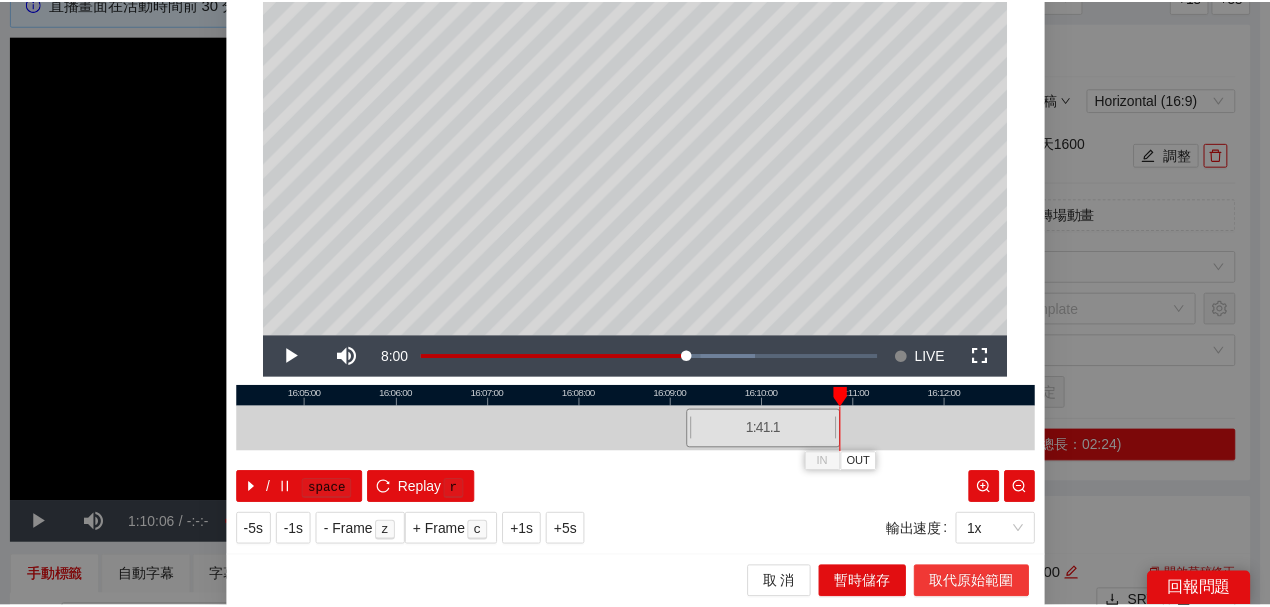 scroll, scrollTop: 0, scrollLeft: 0, axis: both 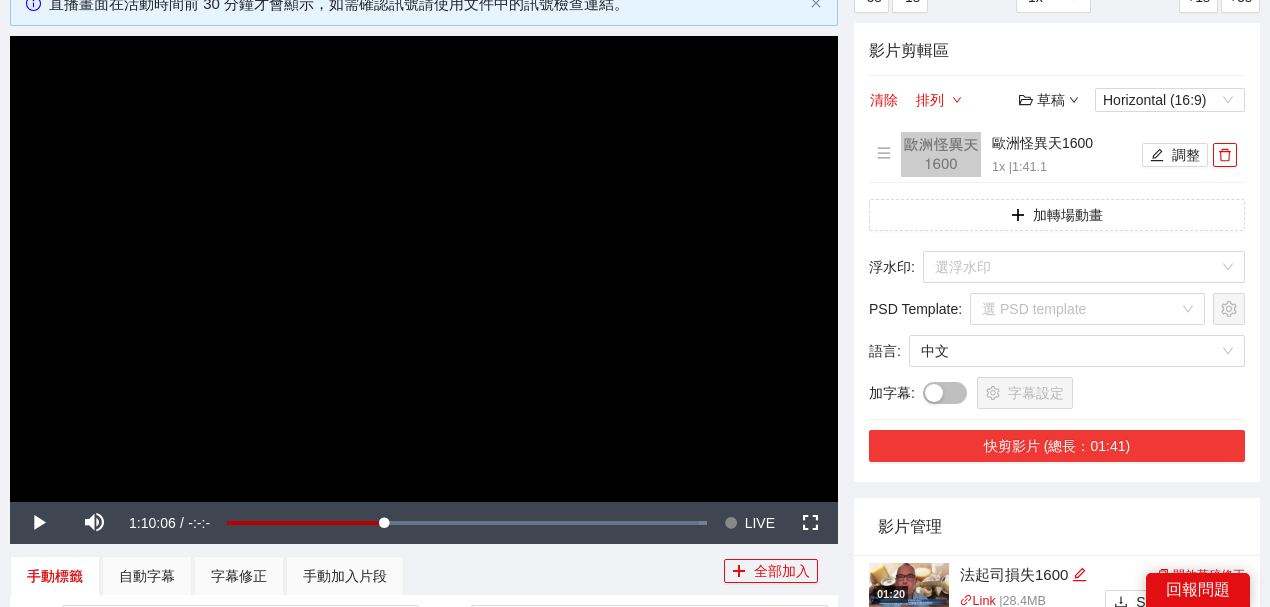 click on "快剪影片 (總長：01:41)" at bounding box center [1057, 446] 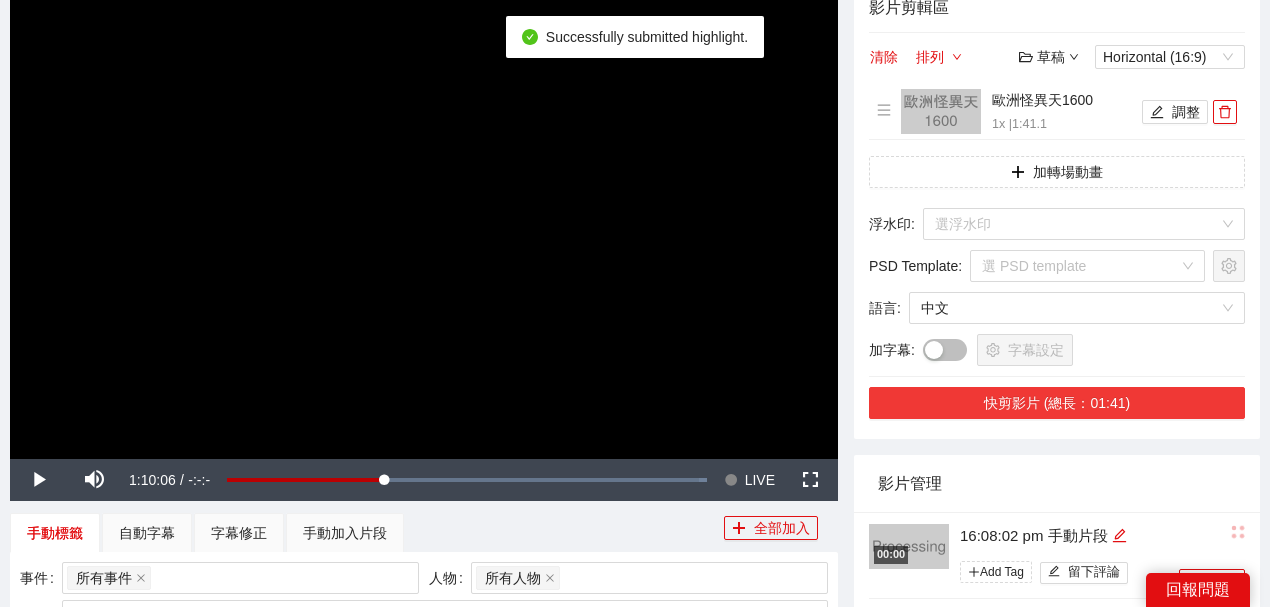 scroll, scrollTop: 200, scrollLeft: 0, axis: vertical 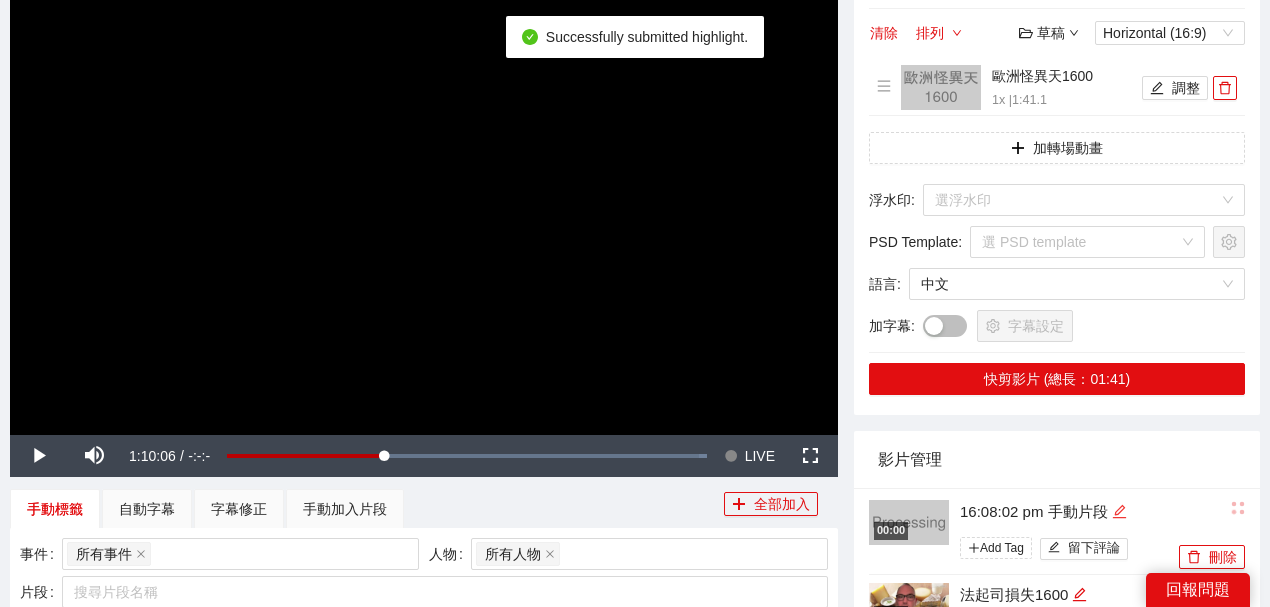 click 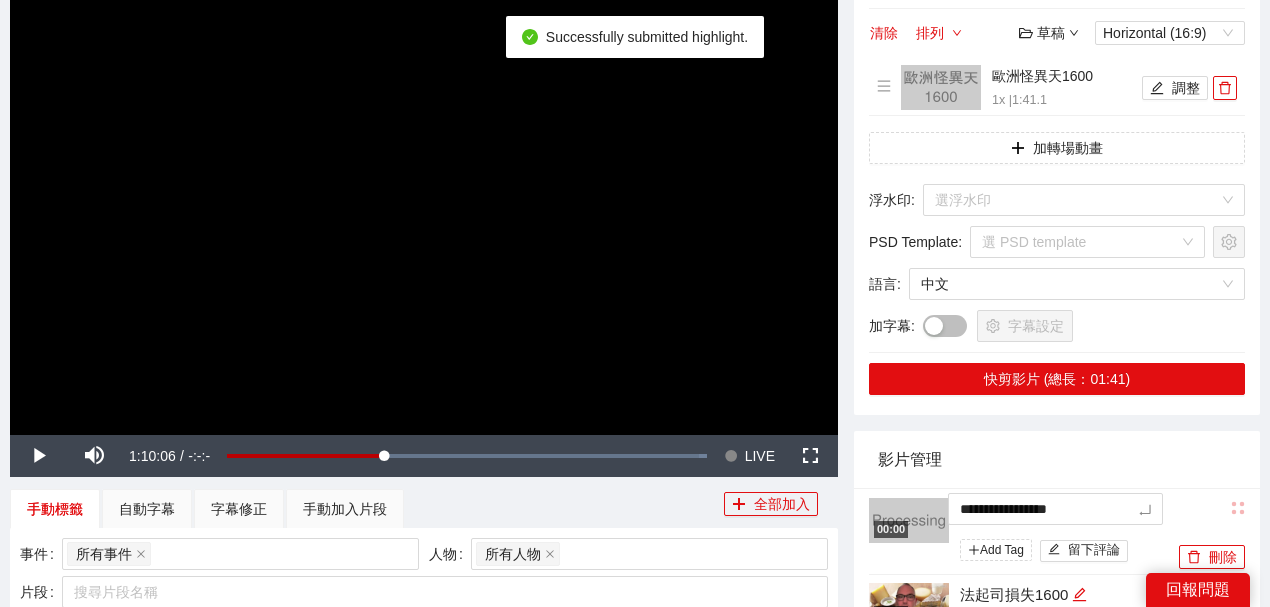 click on "**********" at bounding box center [635, 799] 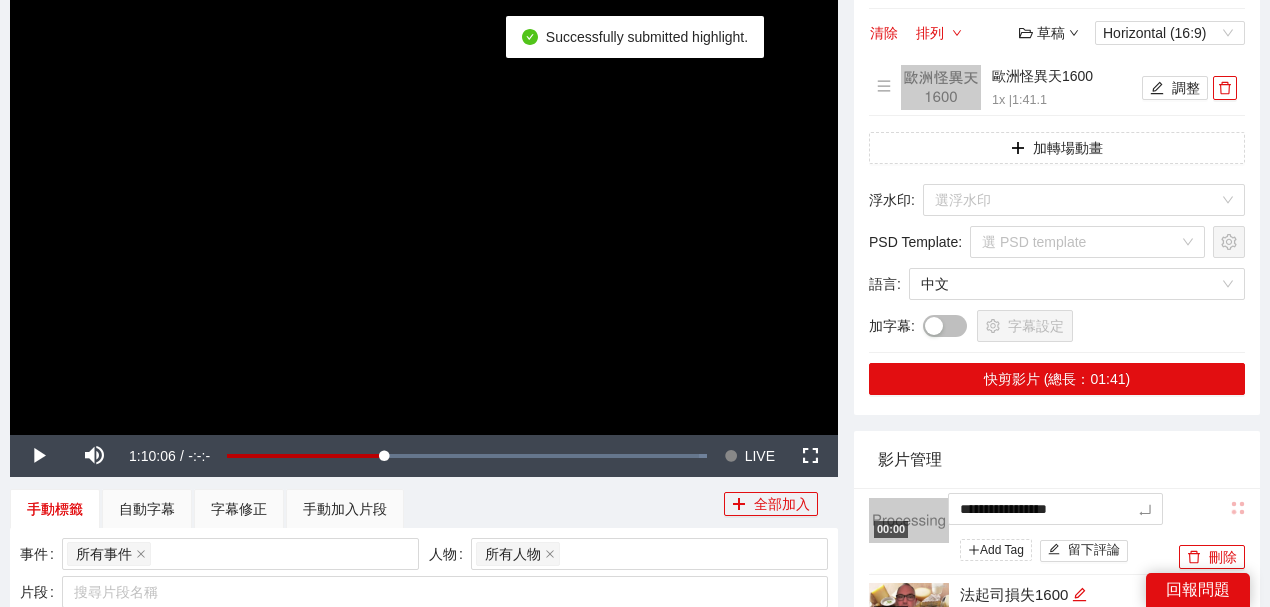 type on "*********" 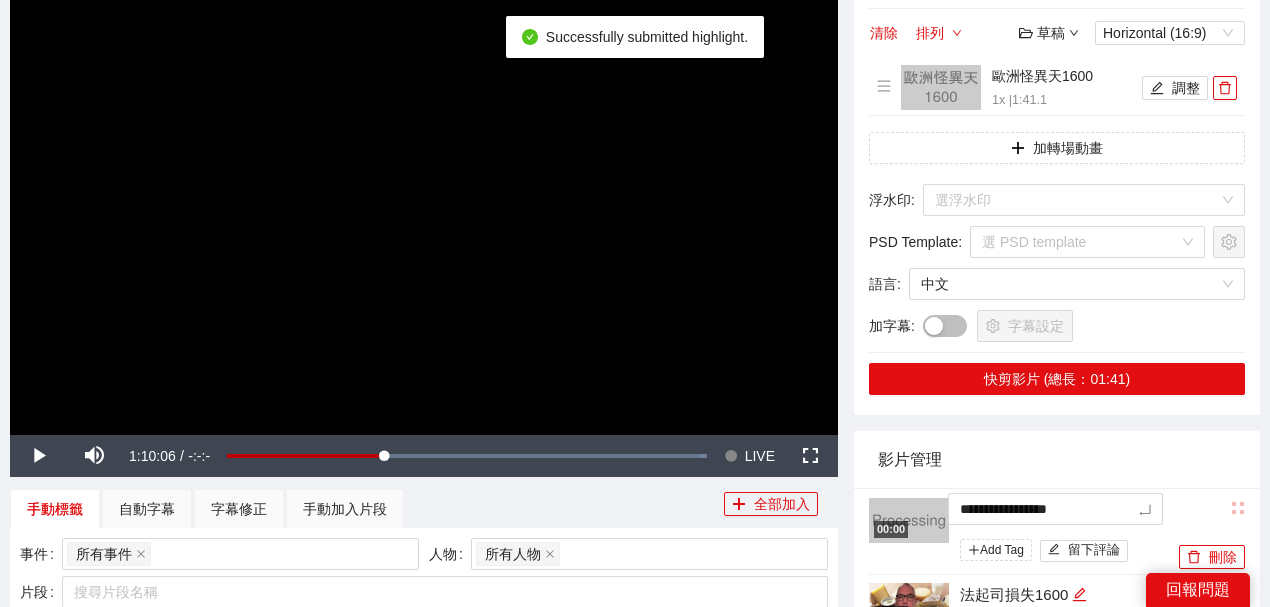 type on "*********" 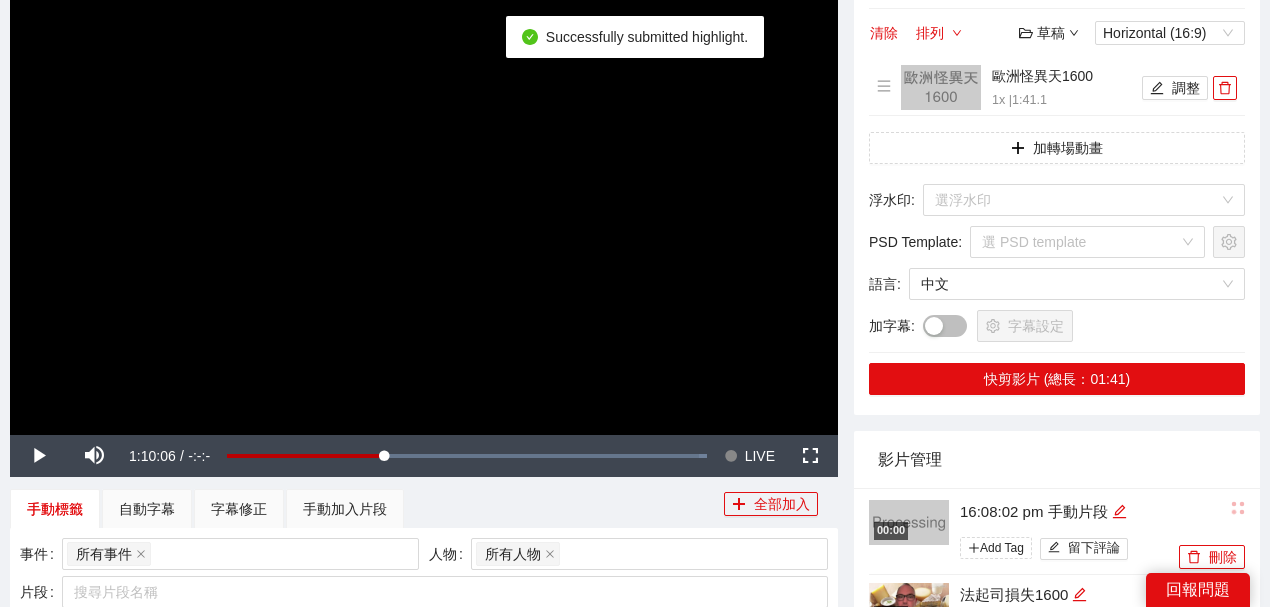 click on "影片管理" at bounding box center [1057, 459] 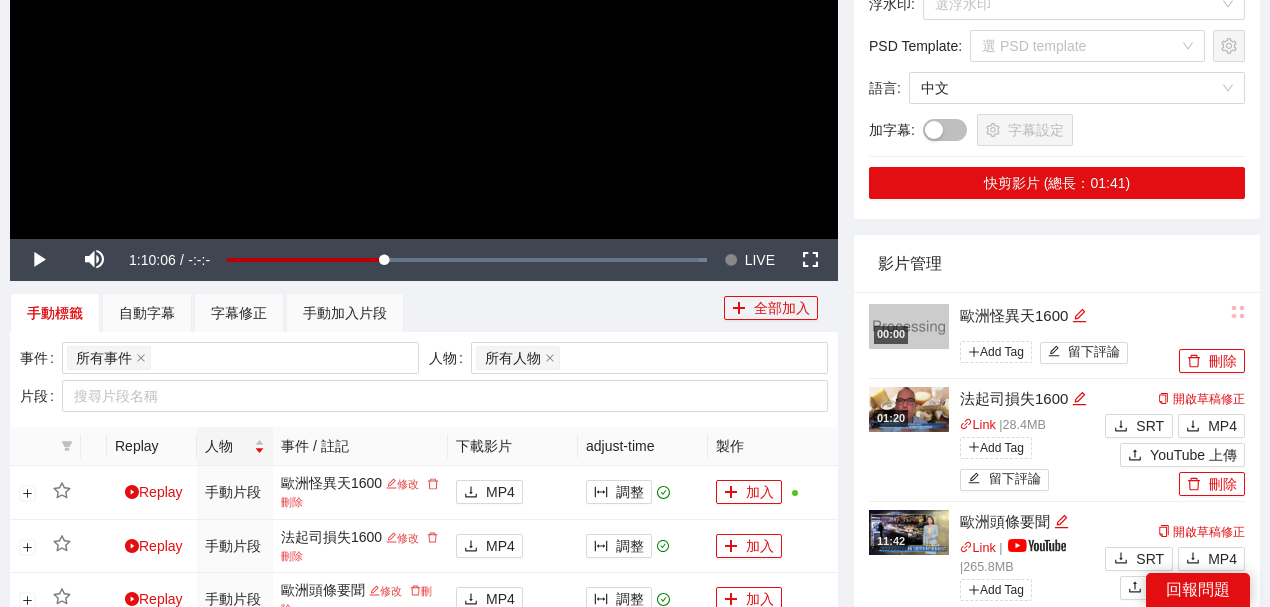 scroll, scrollTop: 533, scrollLeft: 0, axis: vertical 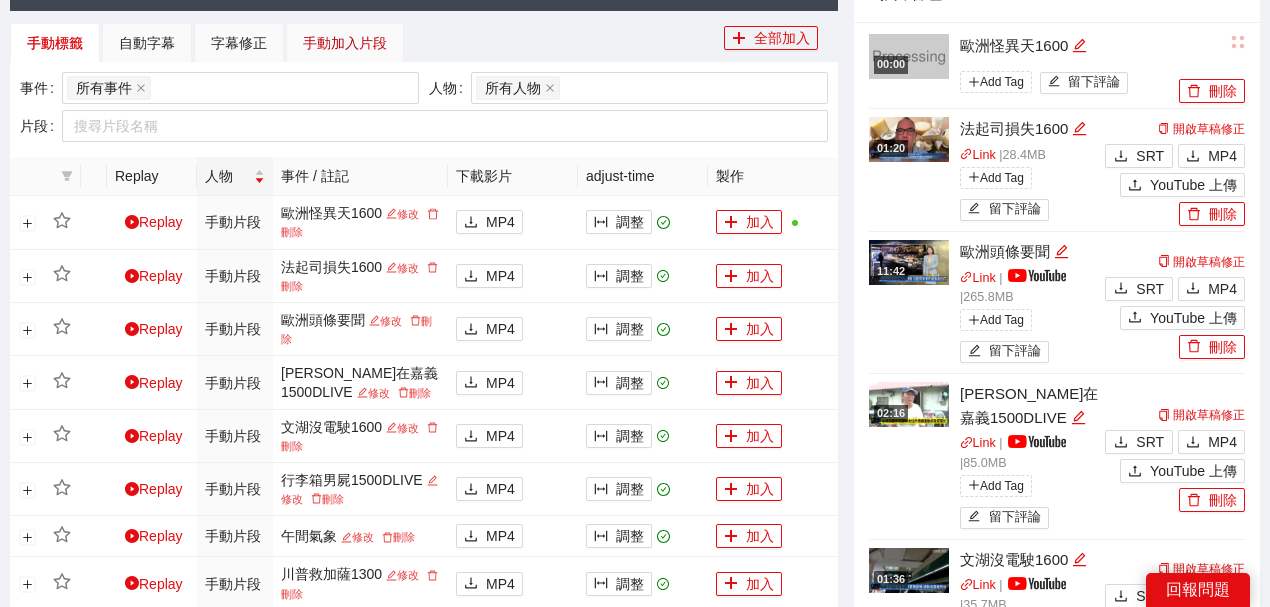 click on "手動加入片段" at bounding box center (345, 43) 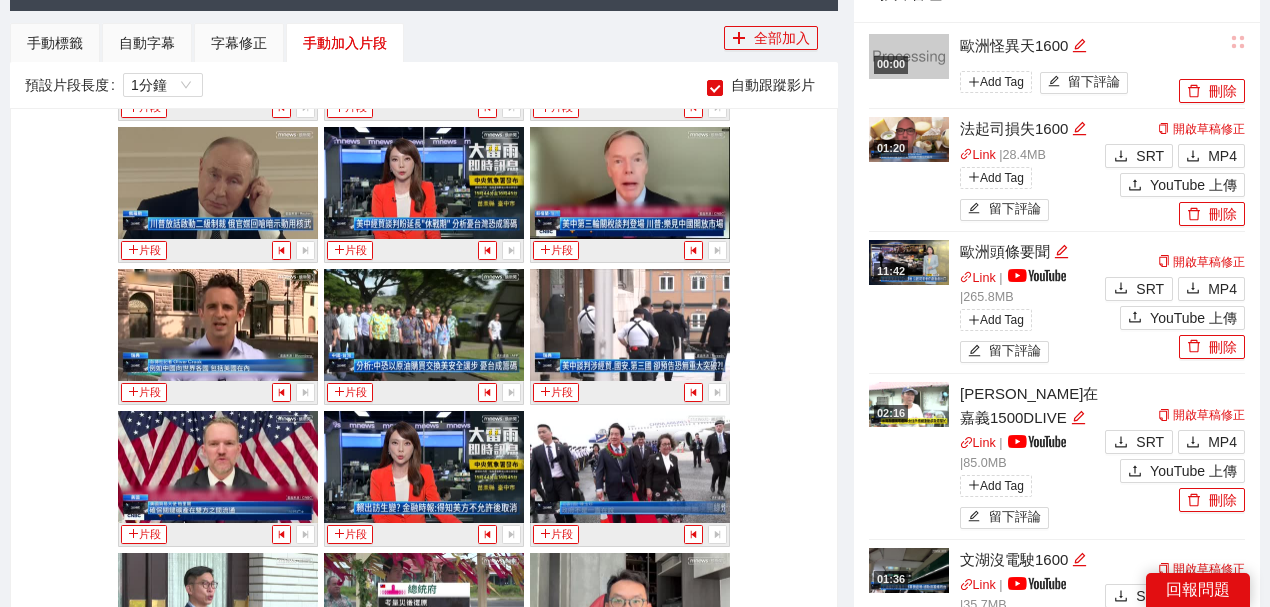 scroll, scrollTop: 31222, scrollLeft: 0, axis: vertical 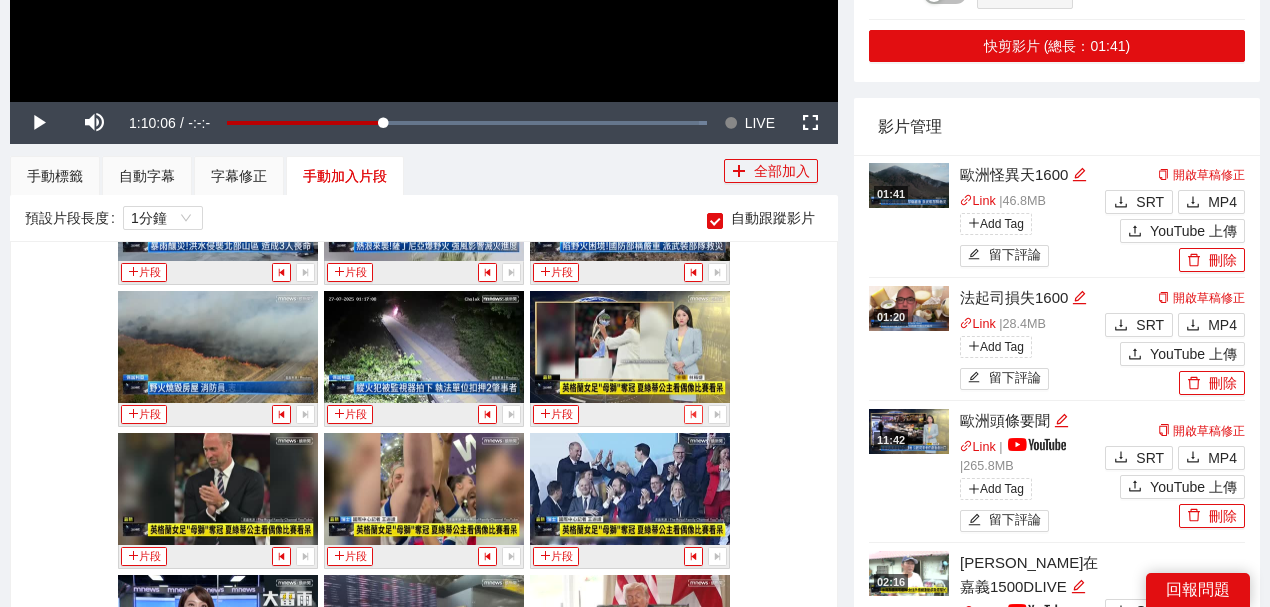 click 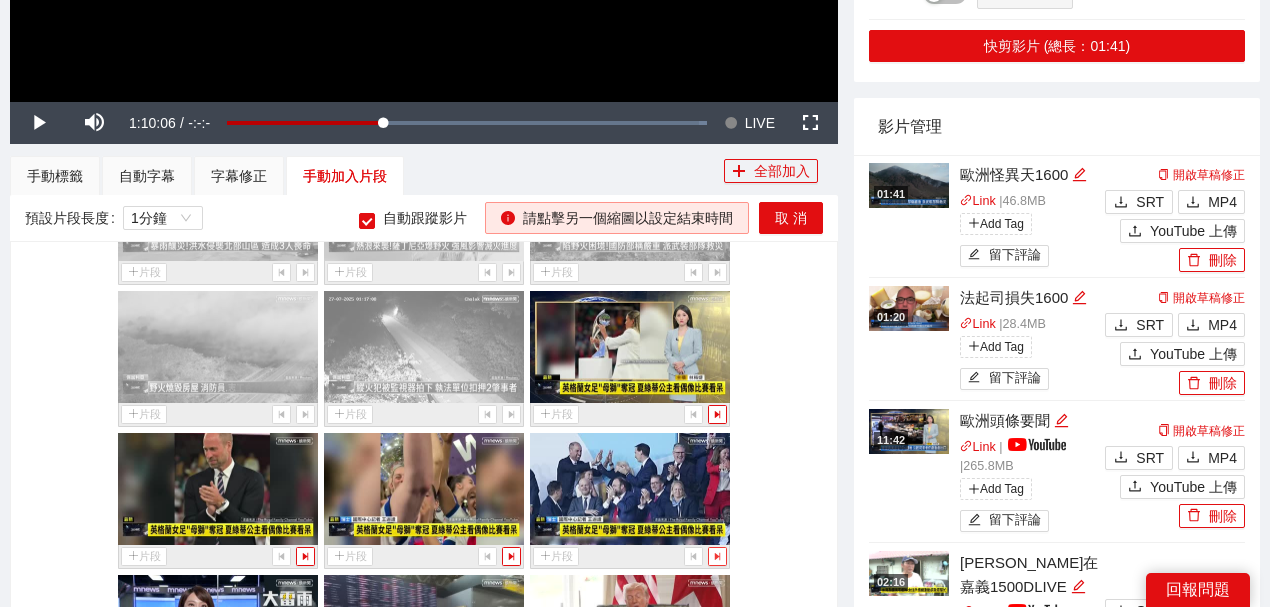 click 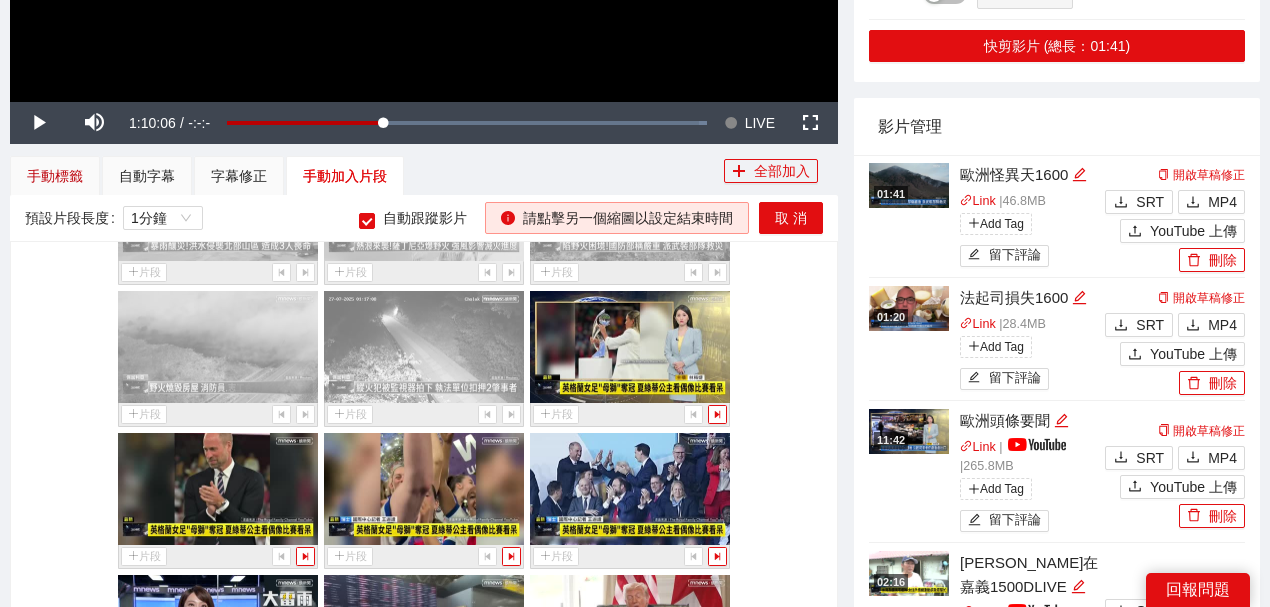 click on "手動標籤" at bounding box center [55, 176] 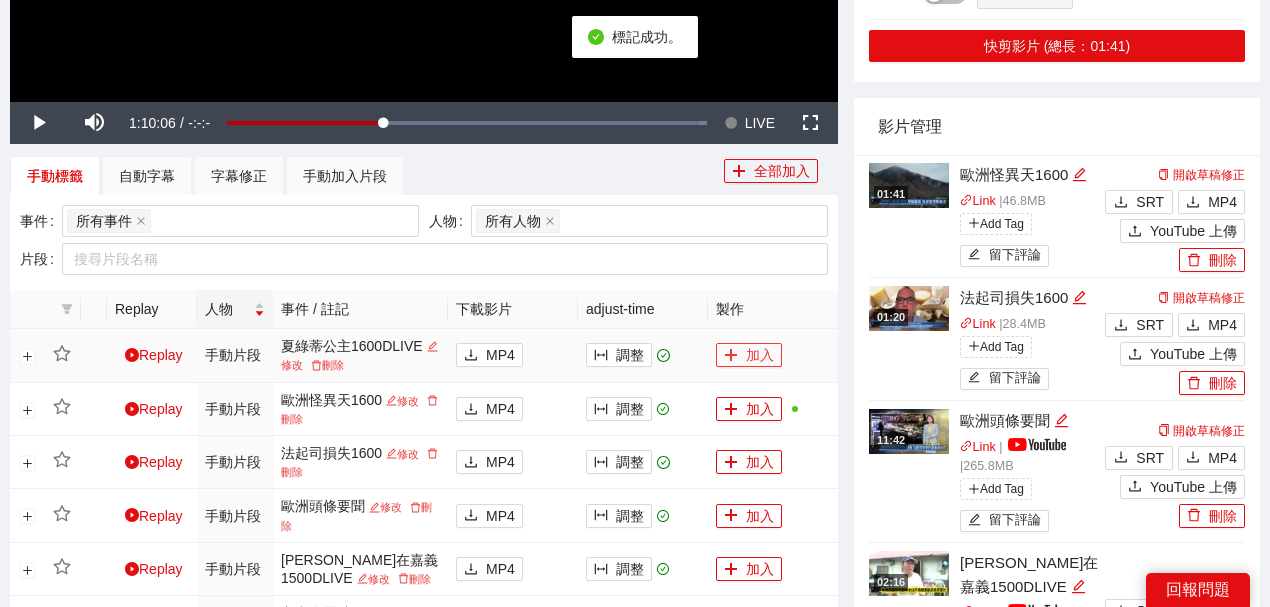 click on "加入" at bounding box center (749, 355) 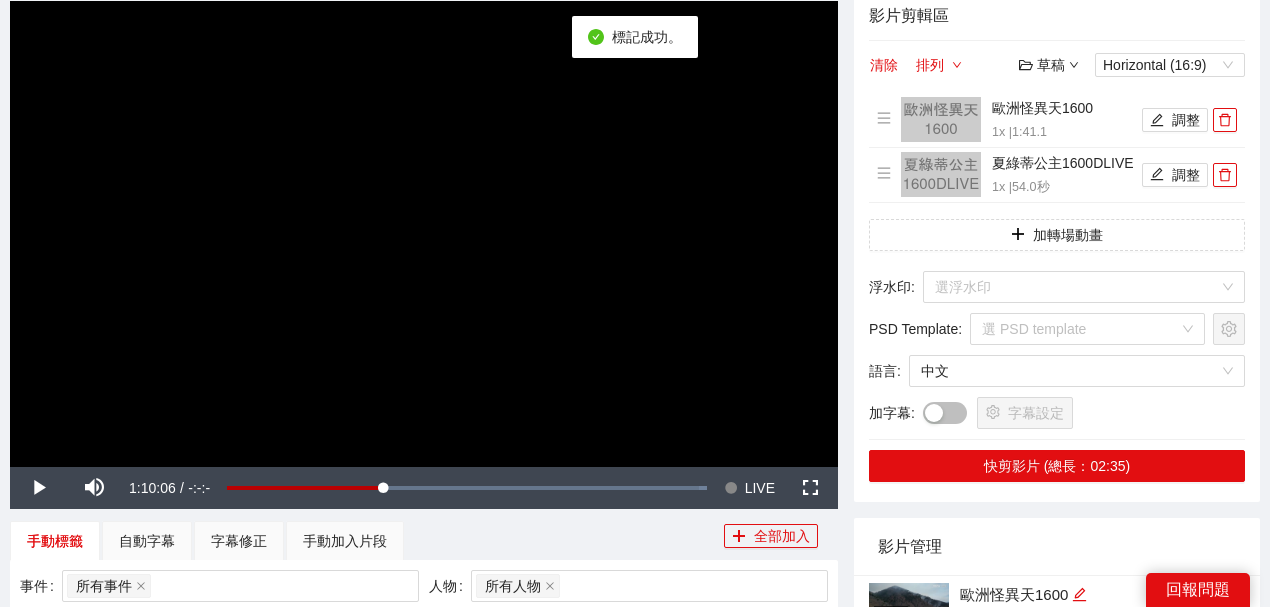 scroll, scrollTop: 66, scrollLeft: 0, axis: vertical 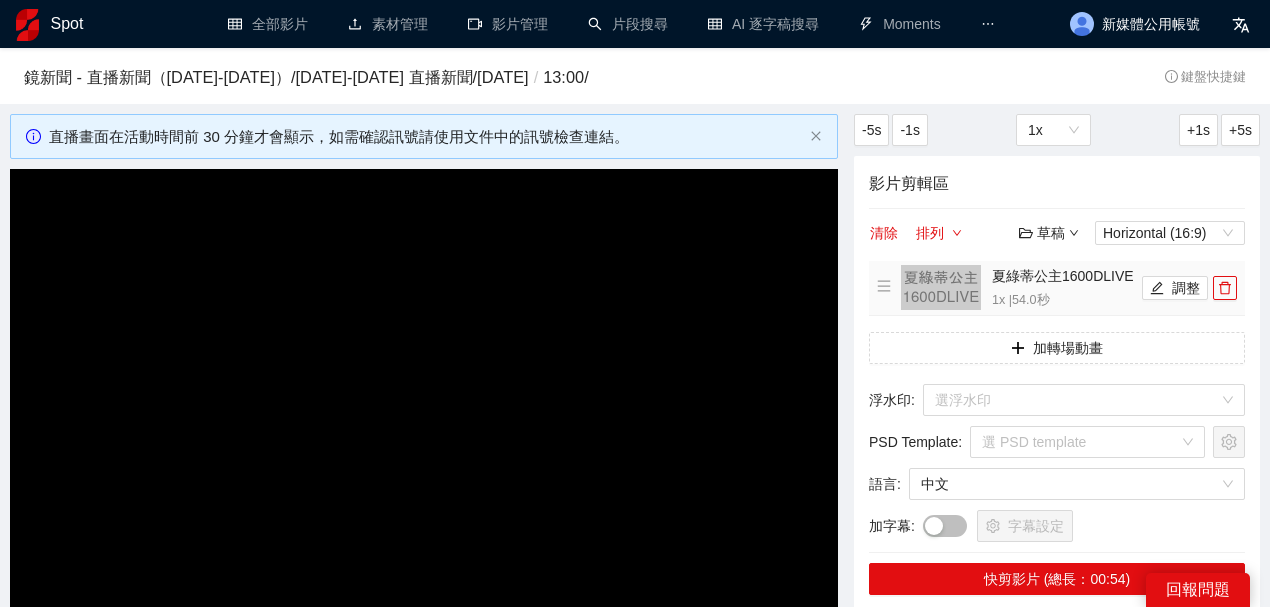 click on "調整" at bounding box center (1175, 288) 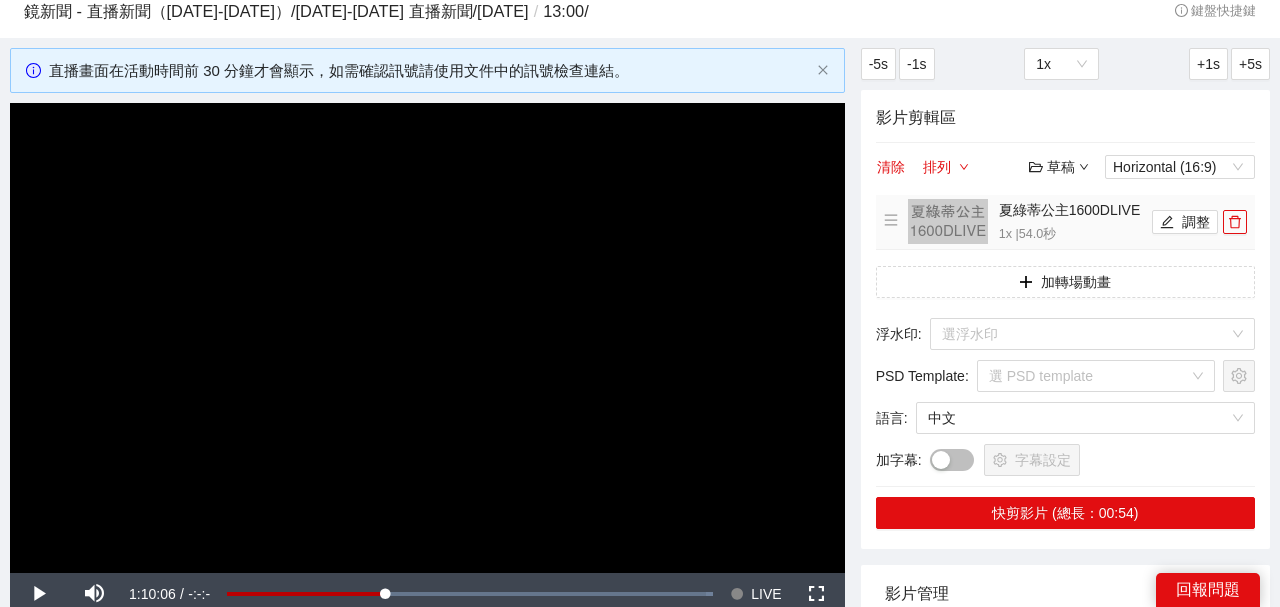 scroll, scrollTop: 66, scrollLeft: 0, axis: vertical 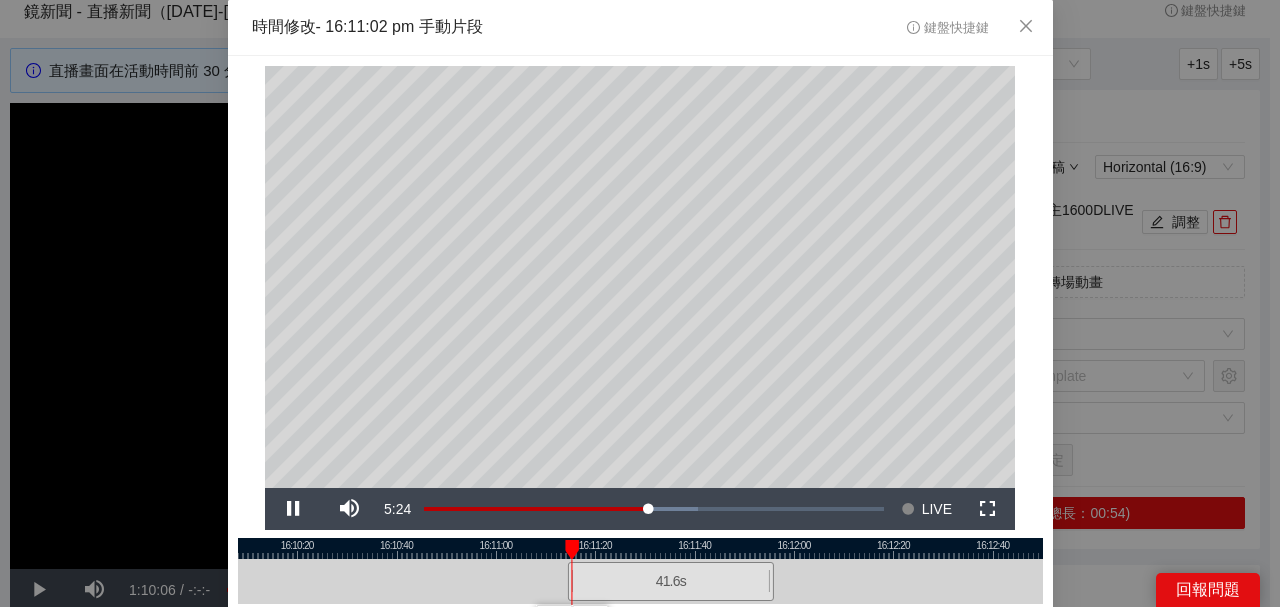 click at bounding box center [640, 548] 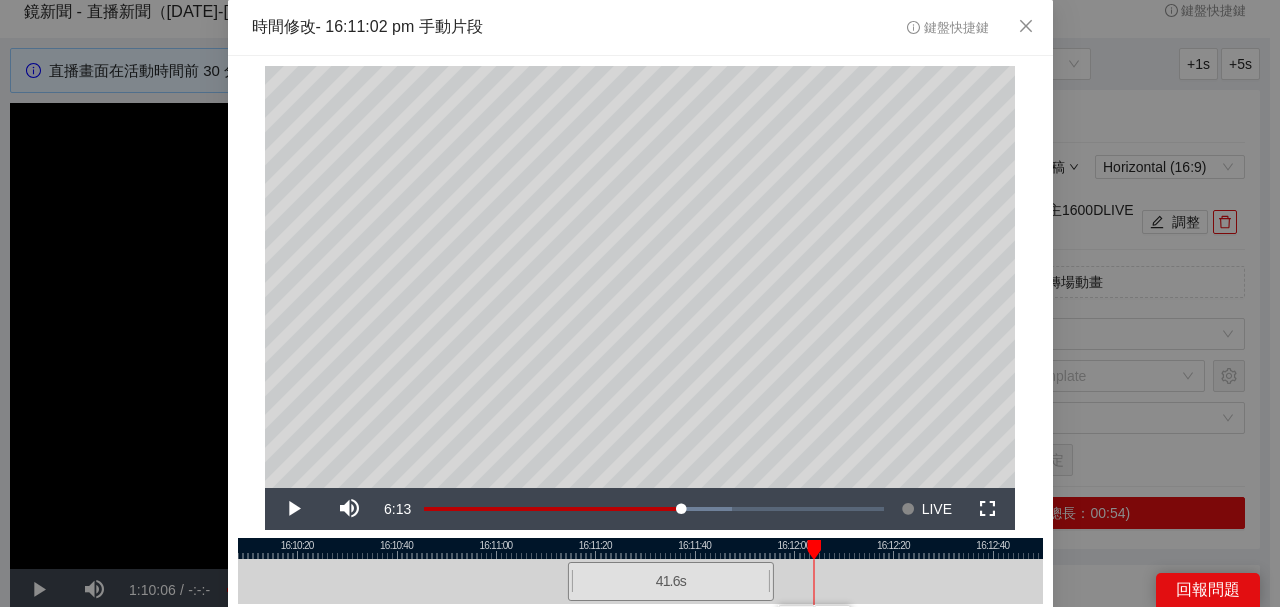 click at bounding box center [640, 548] 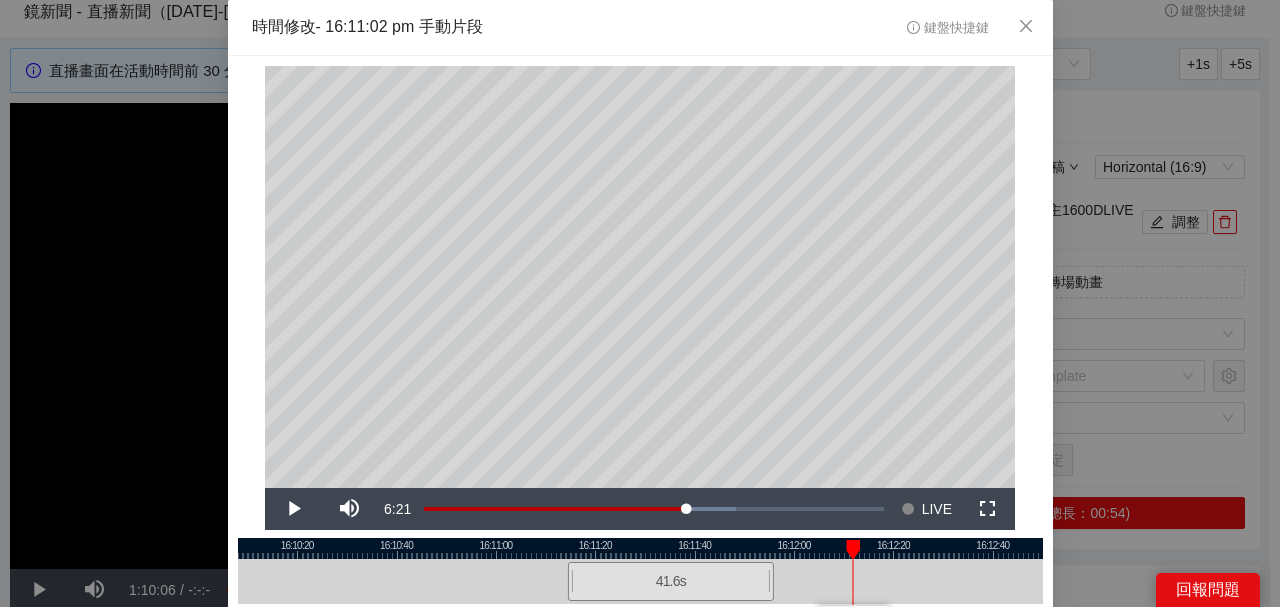 click at bounding box center (640, 548) 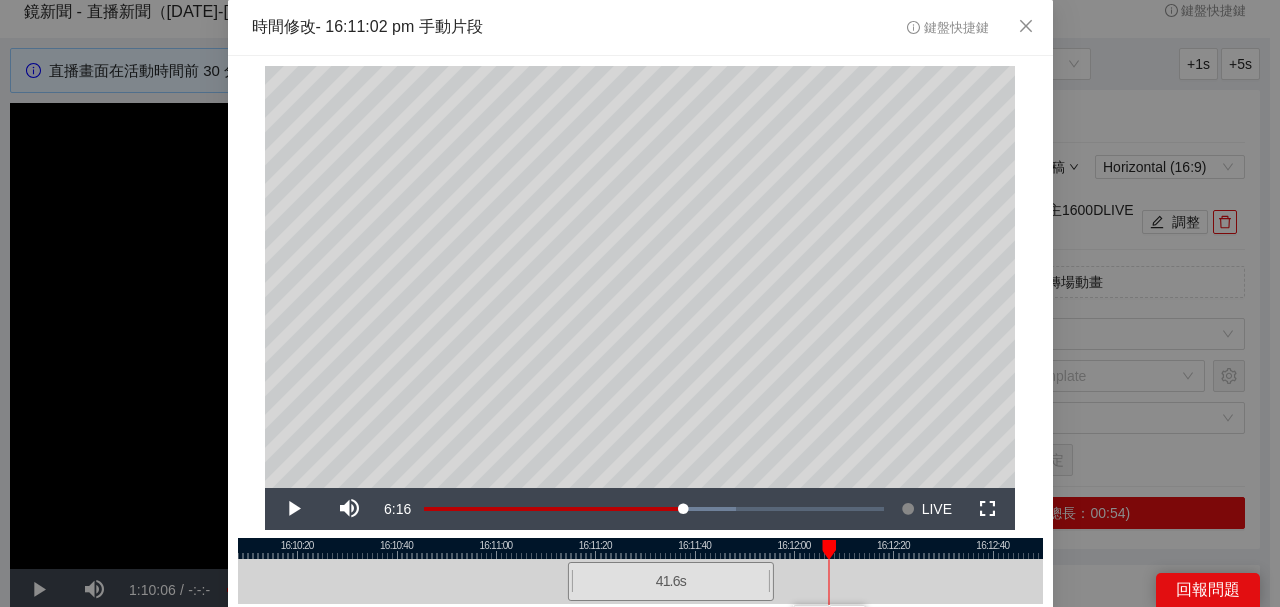 click at bounding box center [640, 548] 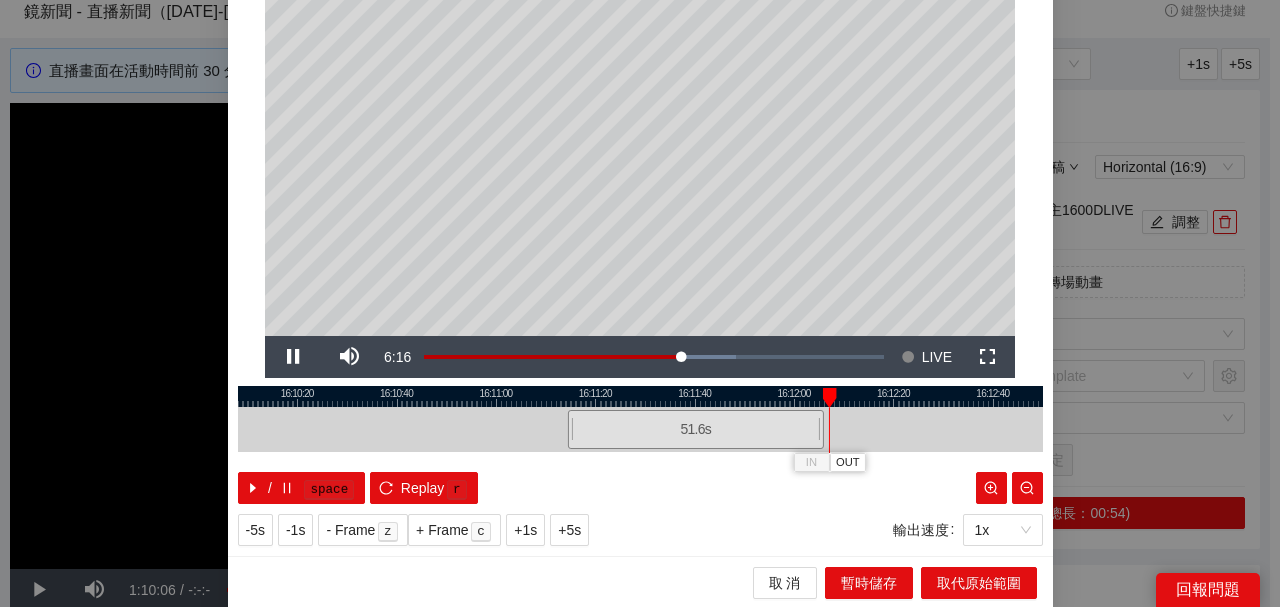 scroll, scrollTop: 152, scrollLeft: 0, axis: vertical 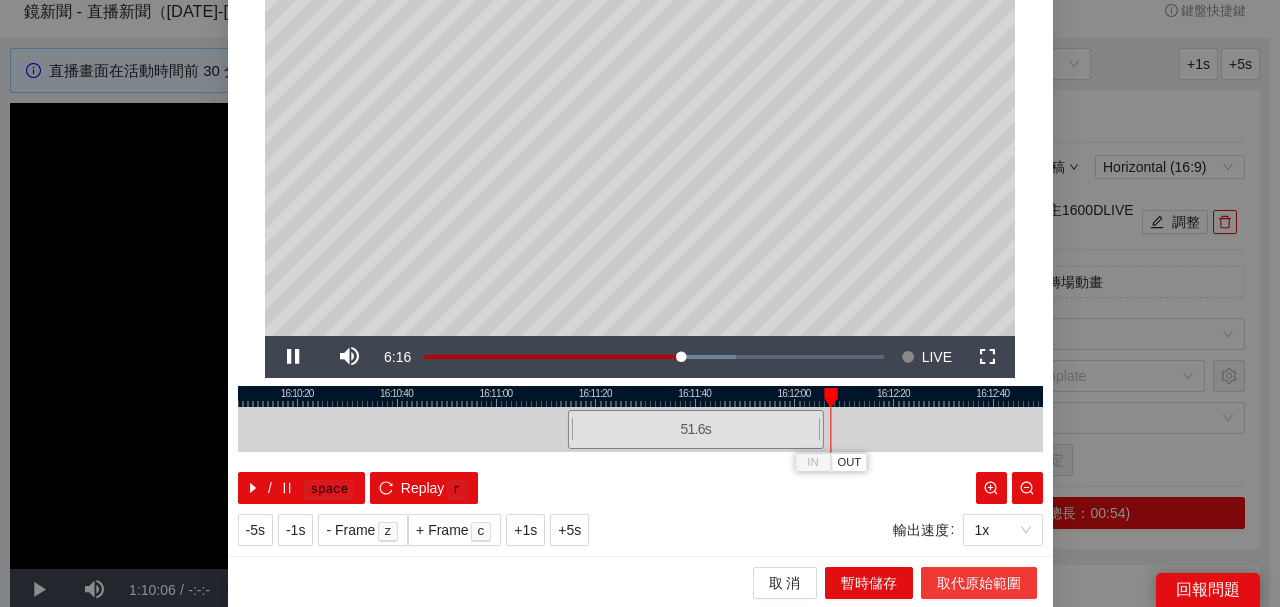 click on "取代原始範圍" at bounding box center [979, 583] 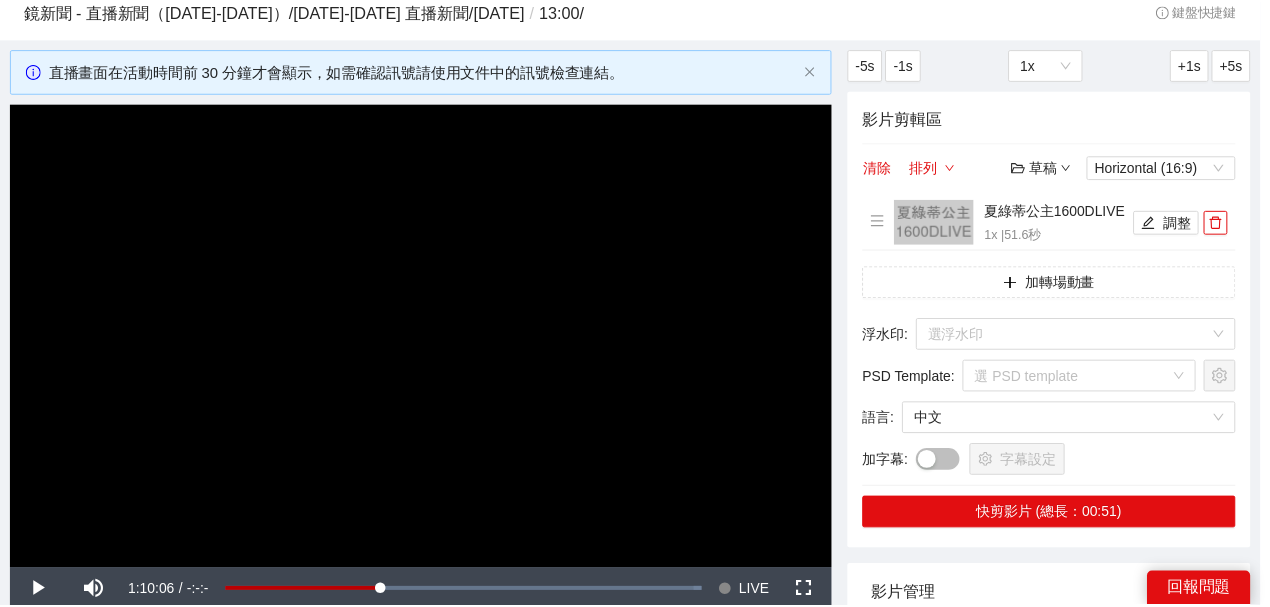 scroll, scrollTop: 0, scrollLeft: 0, axis: both 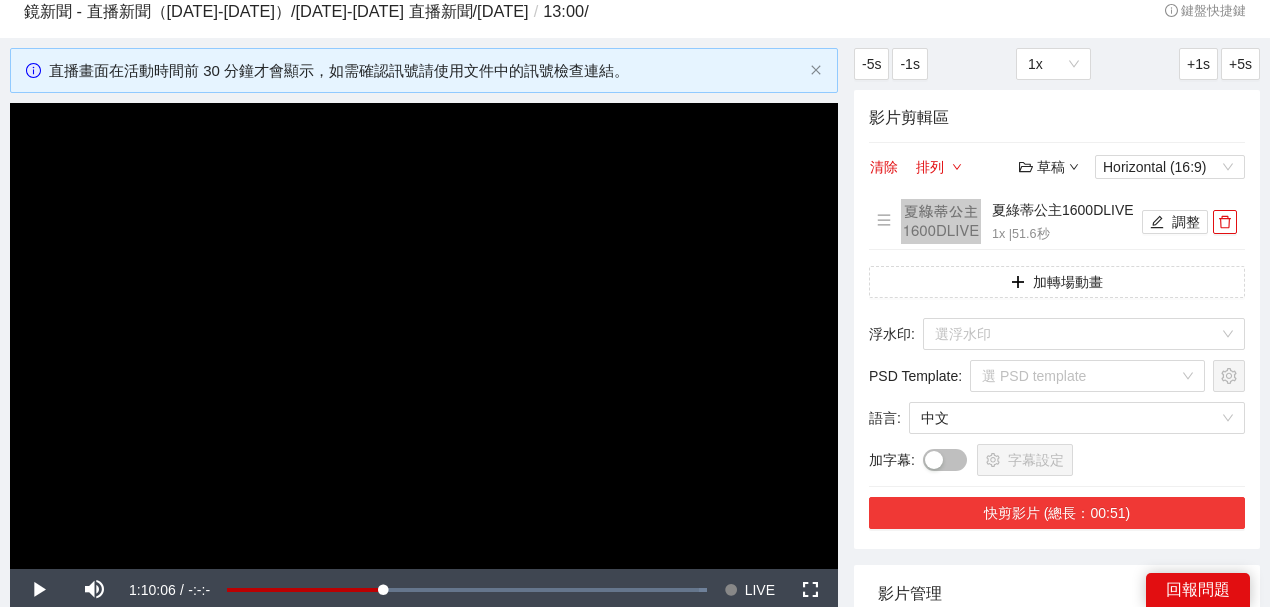 click on "快剪影片 (總長：00:51)" at bounding box center [1057, 513] 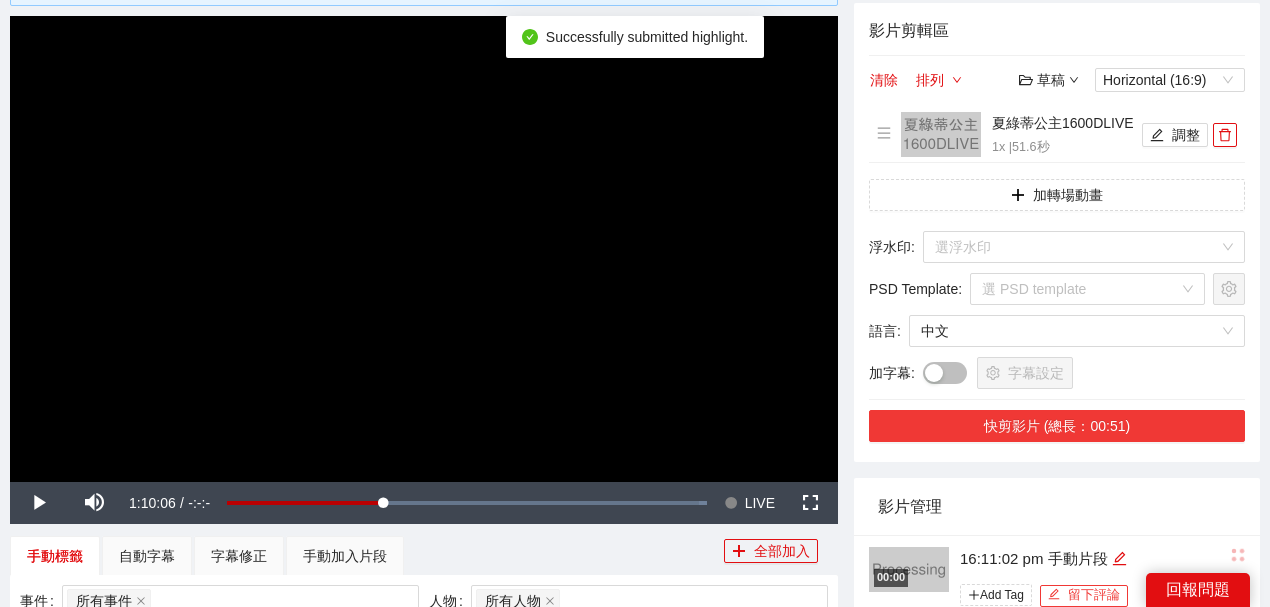 scroll, scrollTop: 266, scrollLeft: 0, axis: vertical 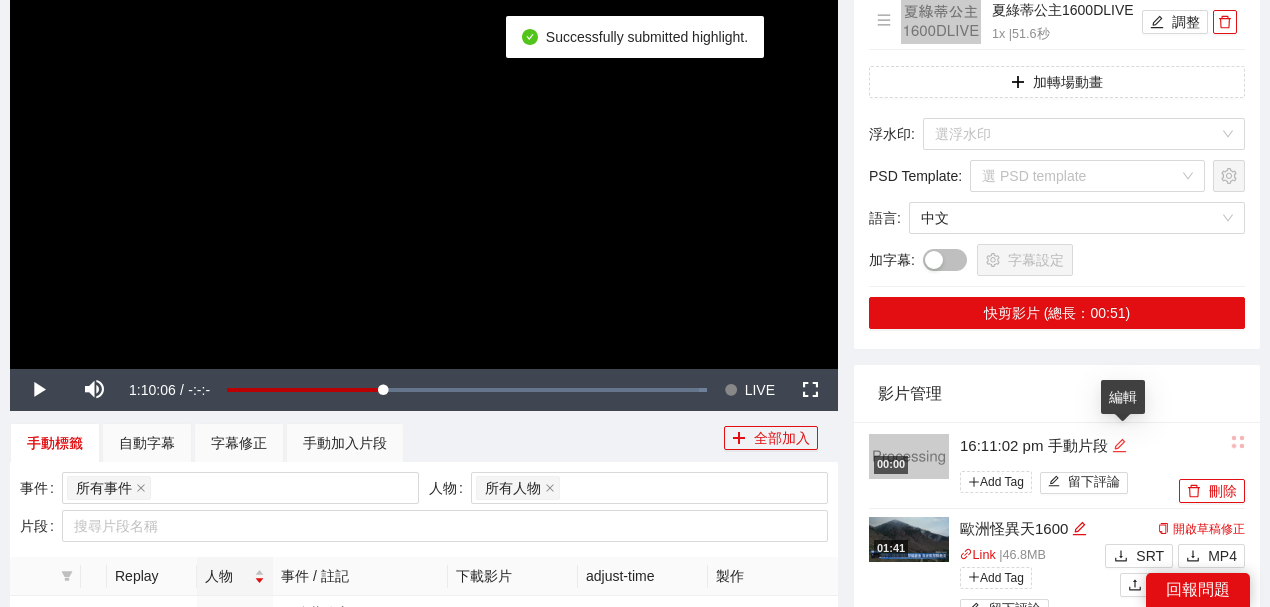 click 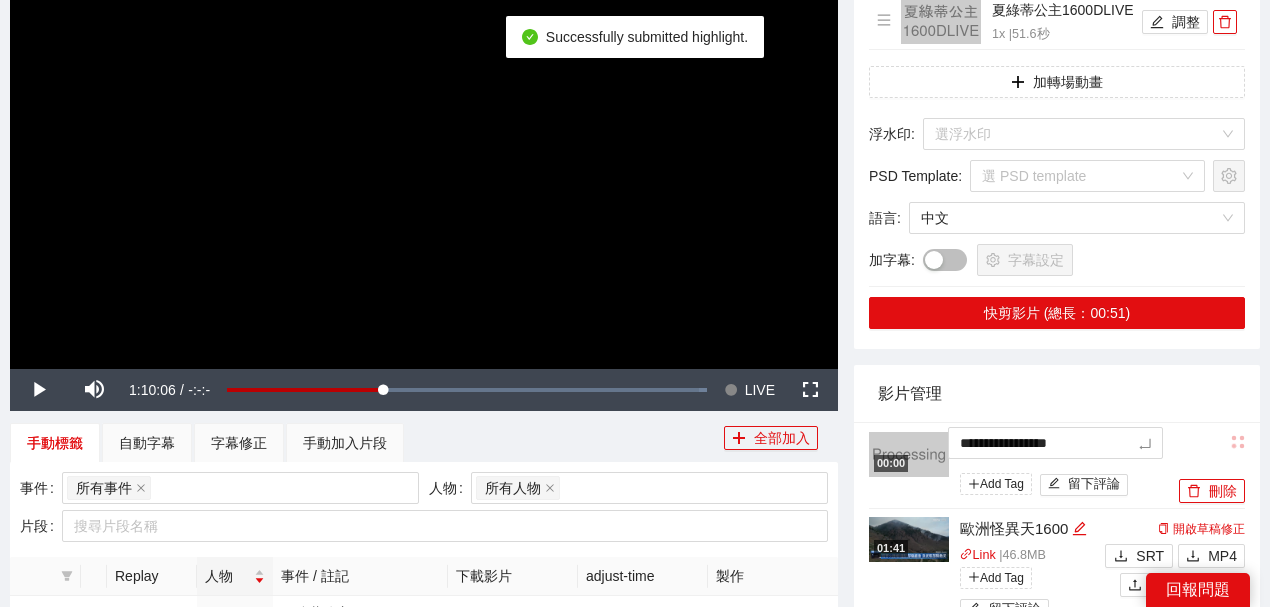 click on "**********" at bounding box center (635, 795) 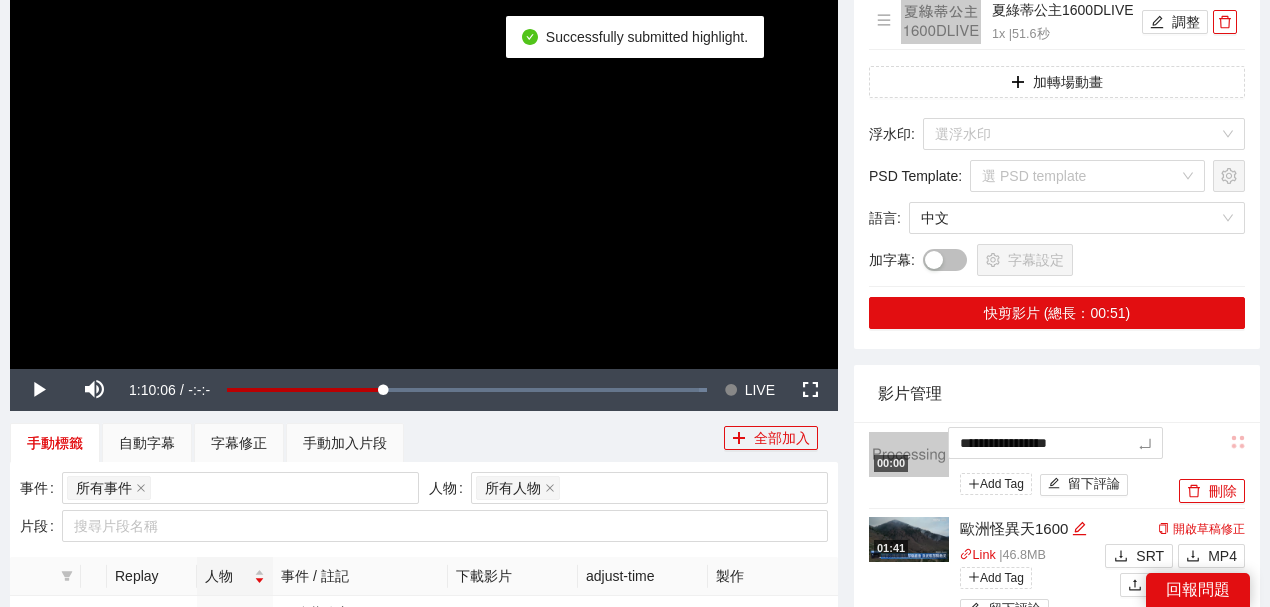 type on "**********" 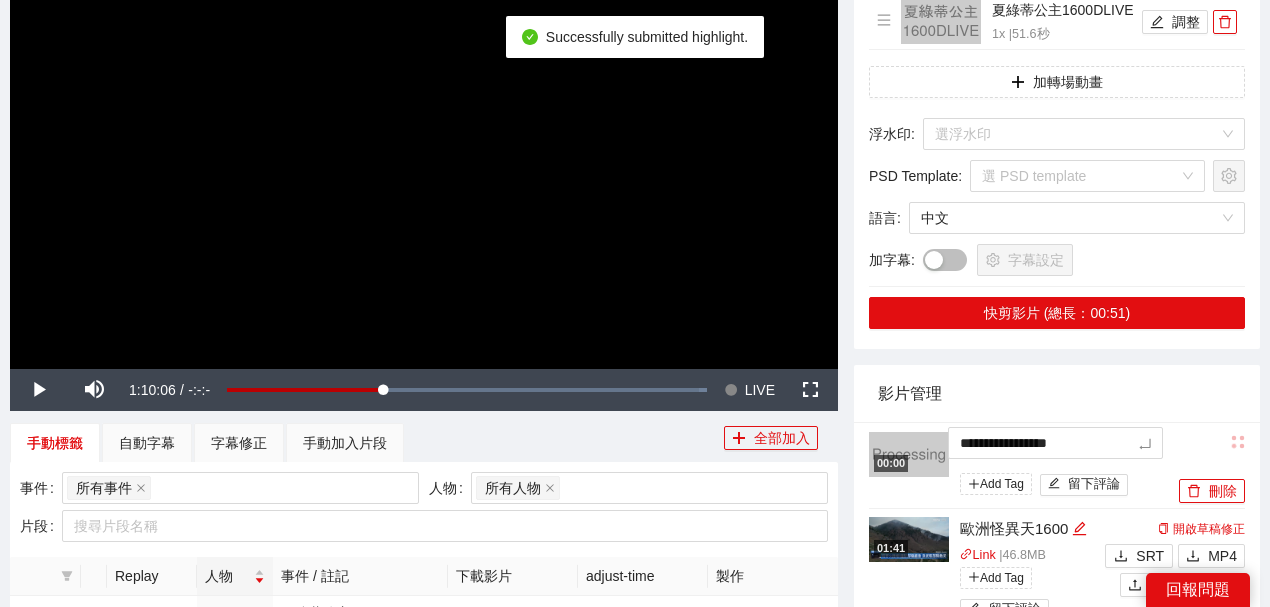 type on "**********" 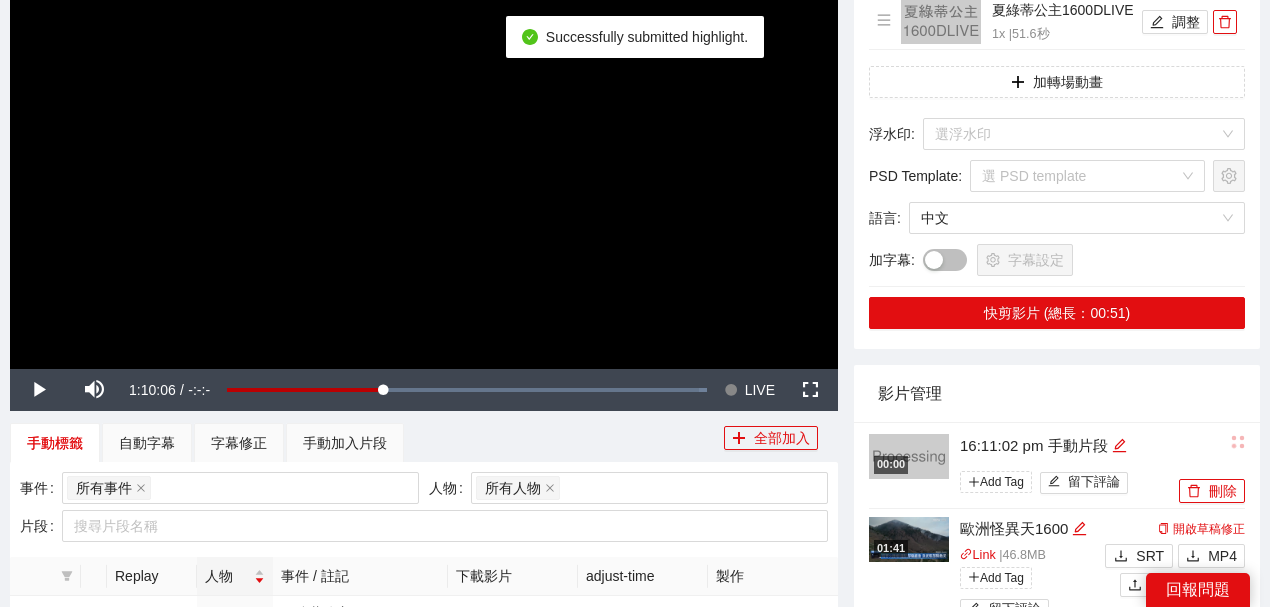 drag, startPoint x: 1028, startPoint y: 392, endPoint x: 1001, endPoint y: 380, distance: 29.546574 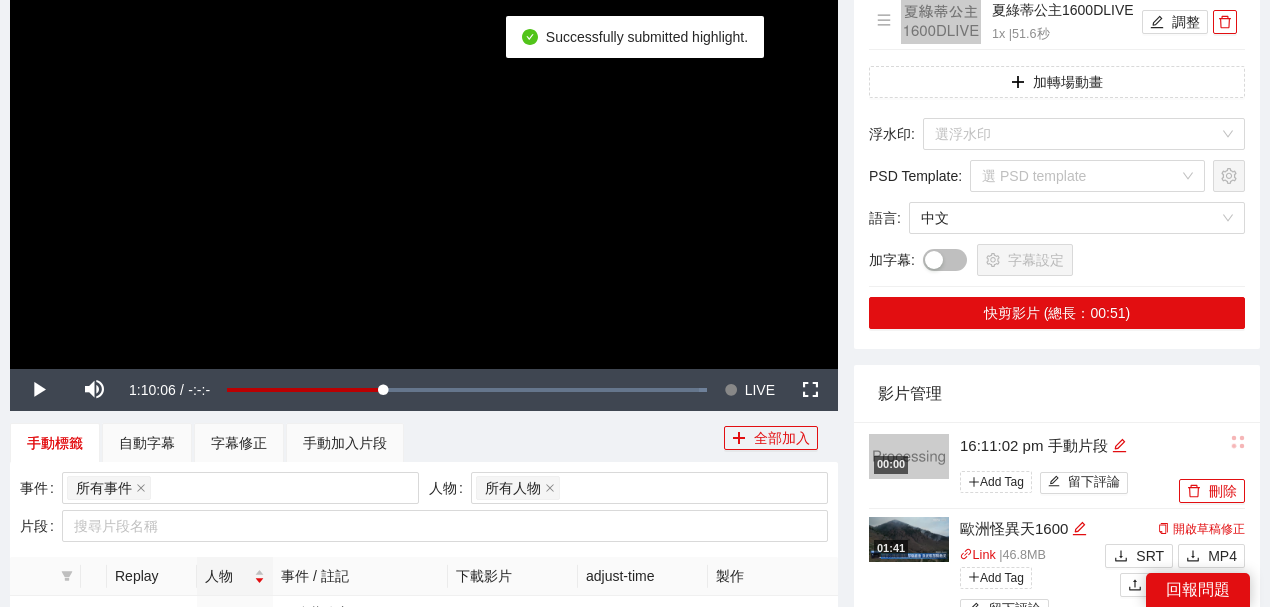 click on "影片管理" at bounding box center (1057, 393) 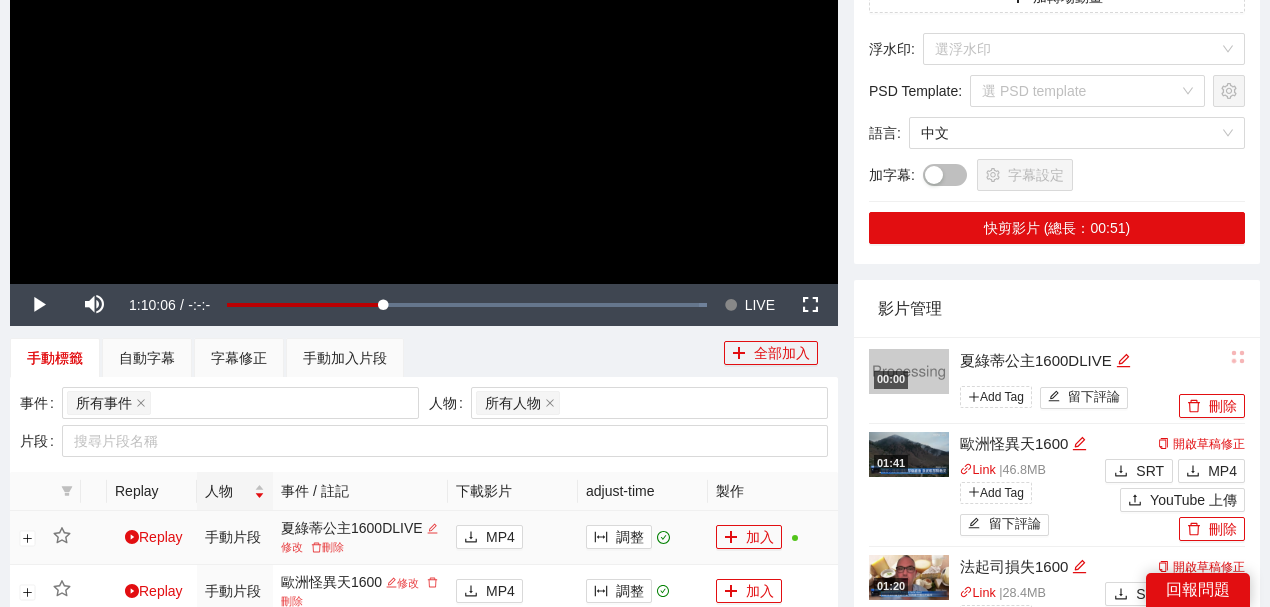 scroll, scrollTop: 466, scrollLeft: 0, axis: vertical 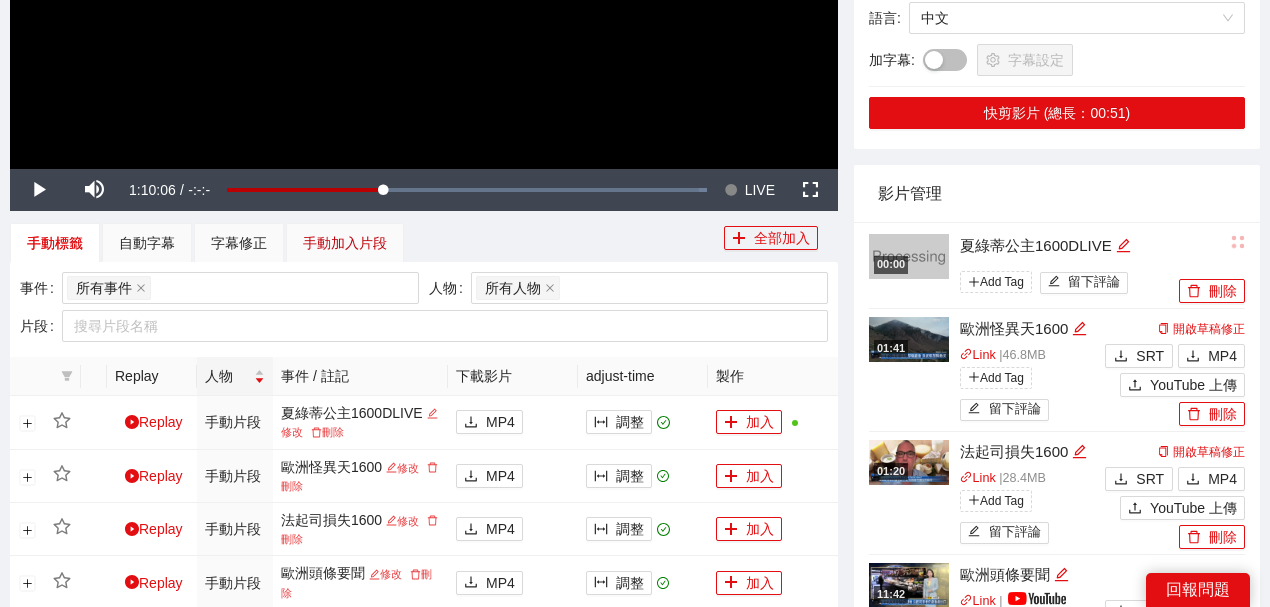 click on "手動加入片段" at bounding box center [345, 243] 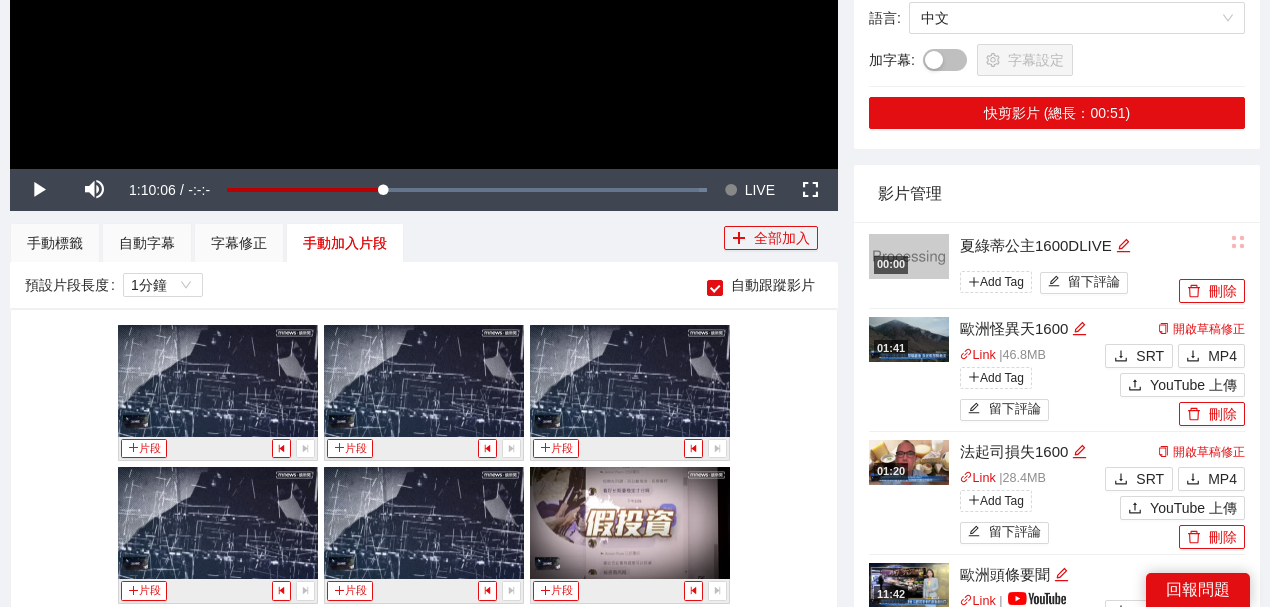 scroll, scrollTop: 733, scrollLeft: 0, axis: vertical 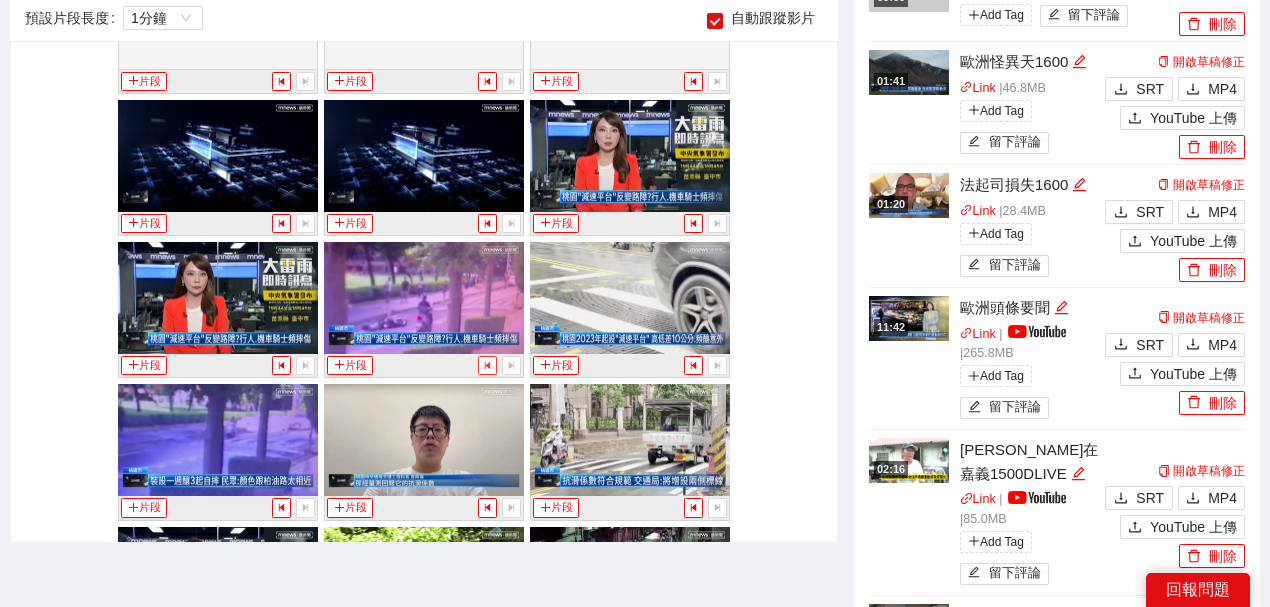 click 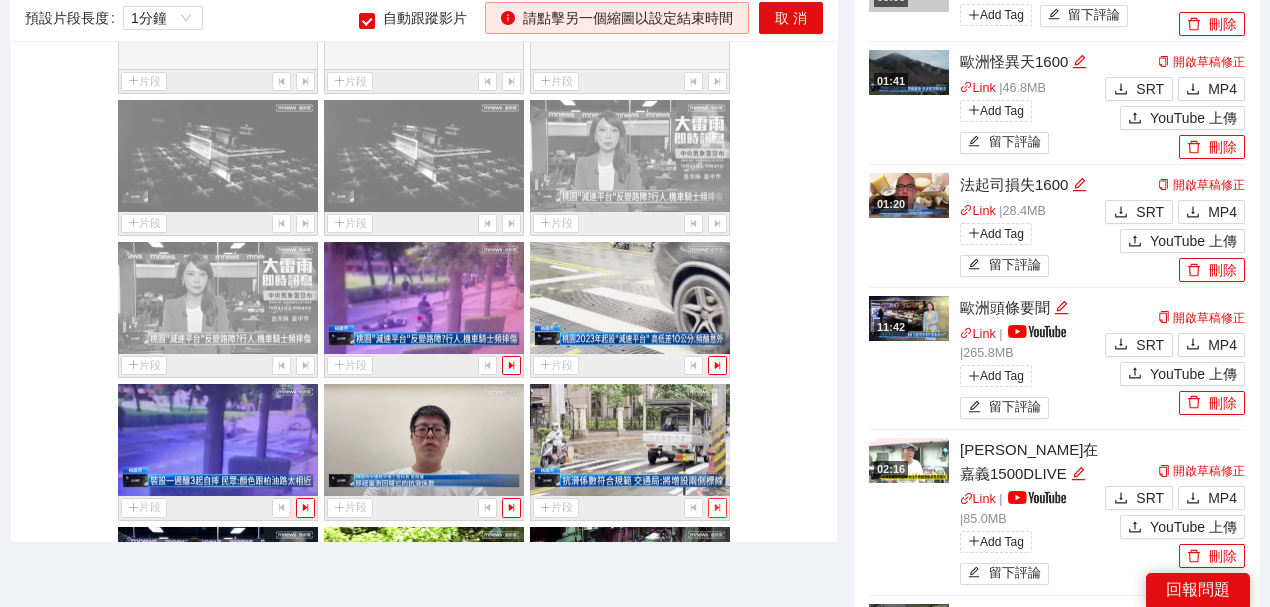 click 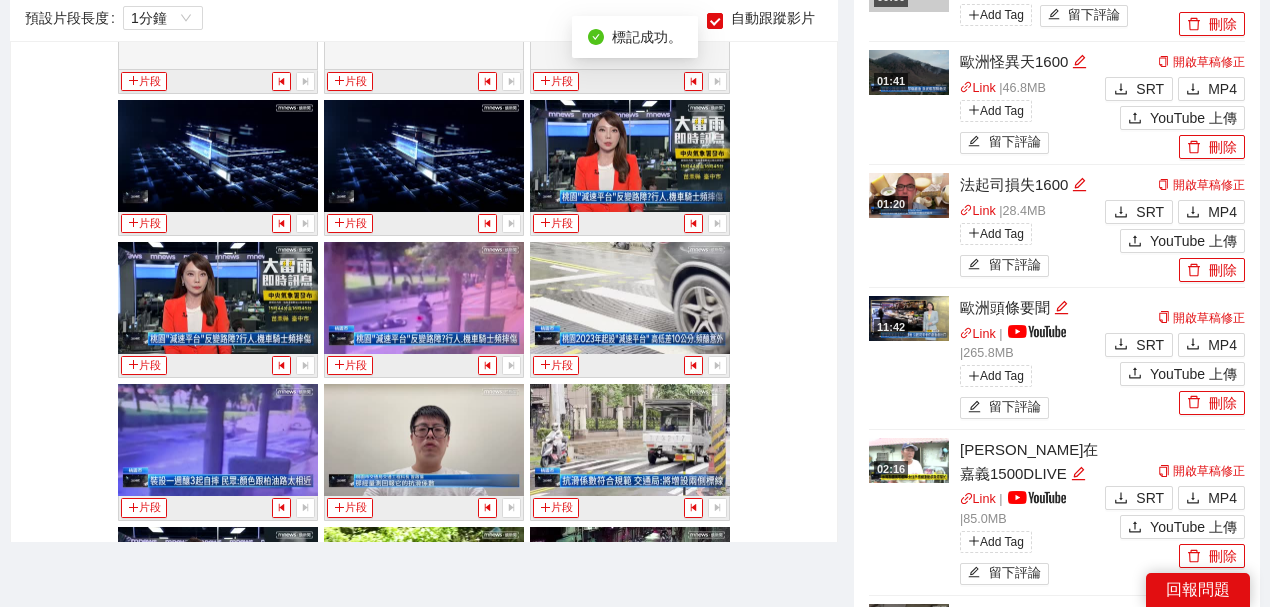 click on "手動標籤" at bounding box center [55, -24] 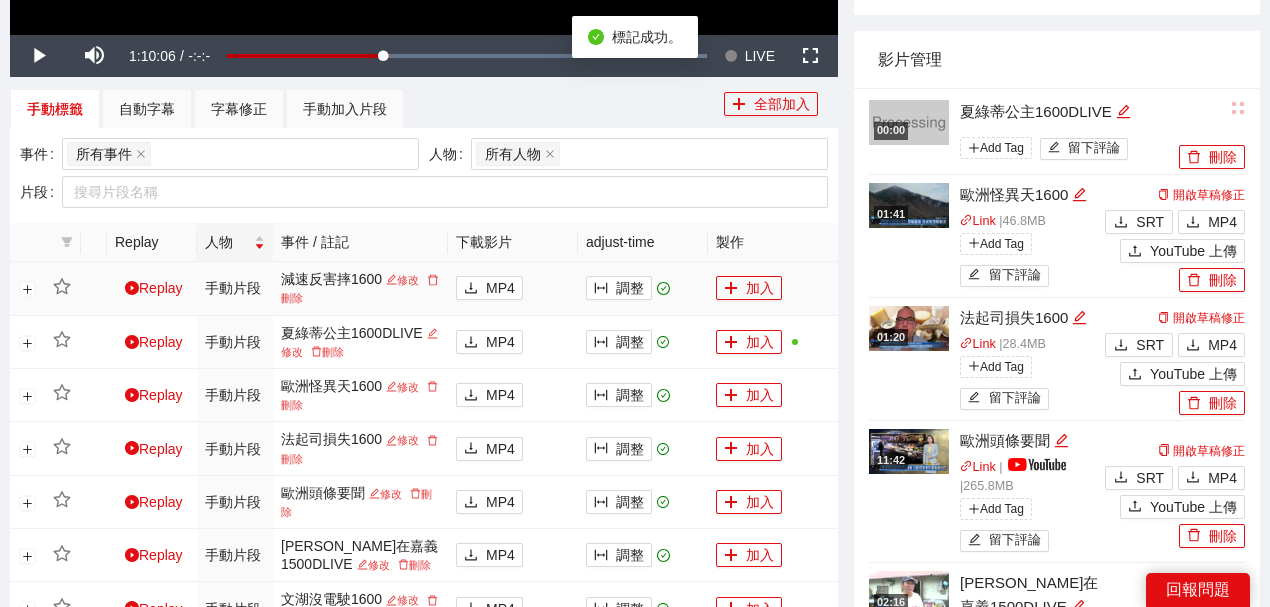 click on "加入" at bounding box center (773, 288) 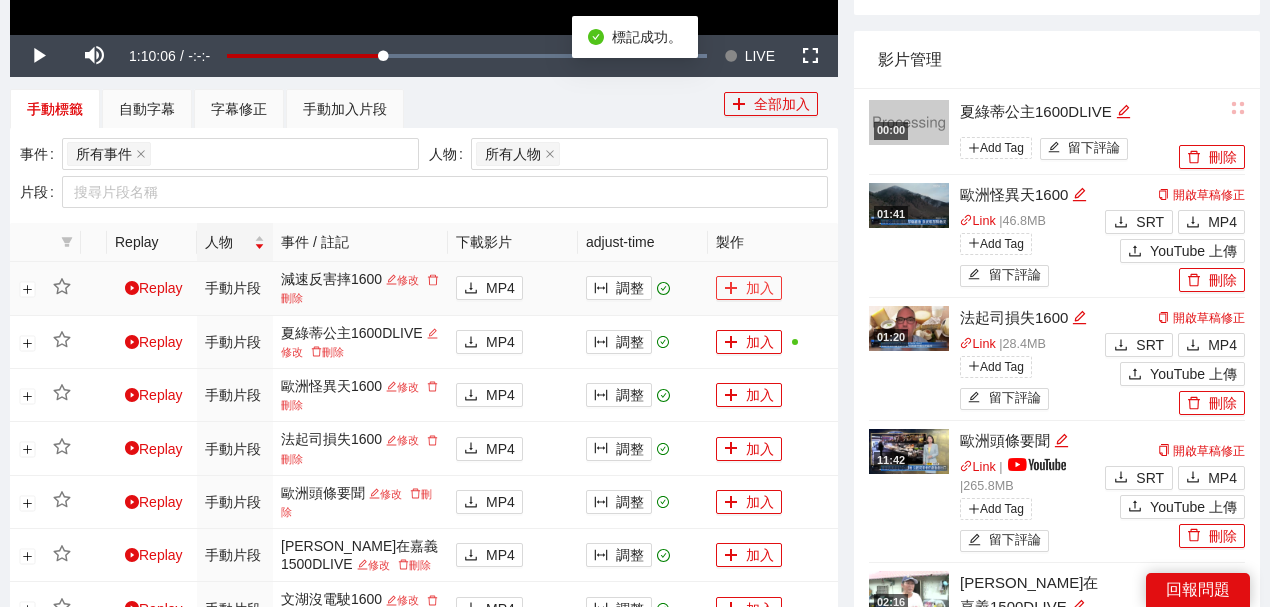 click on "加入" at bounding box center [749, 288] 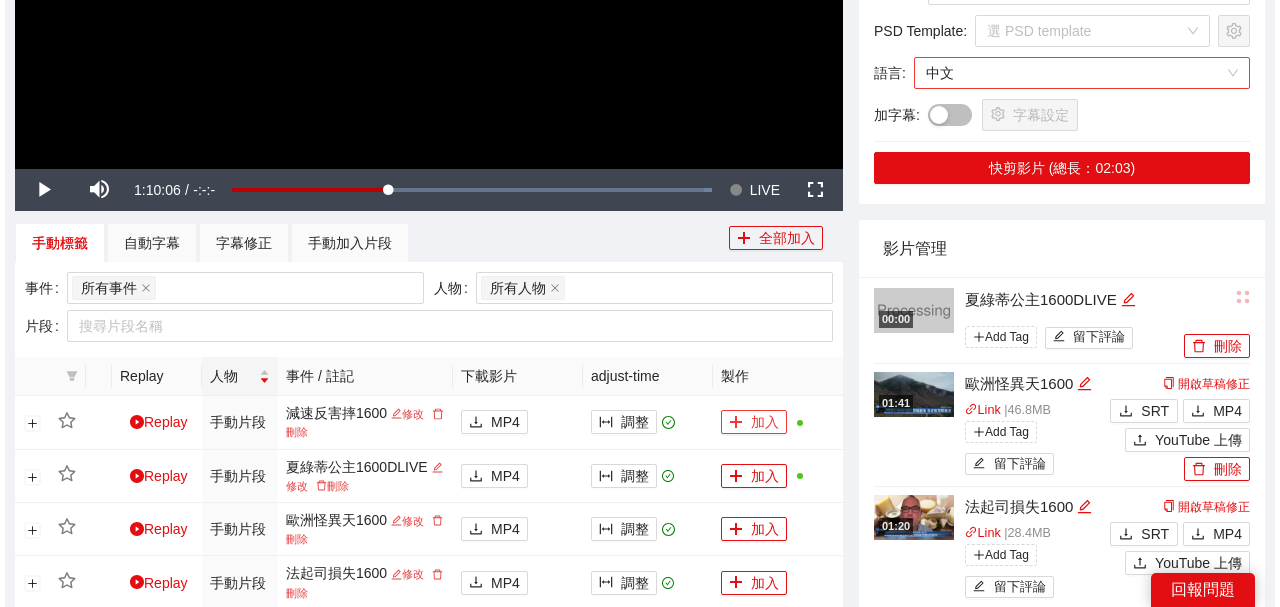 scroll, scrollTop: 266, scrollLeft: 0, axis: vertical 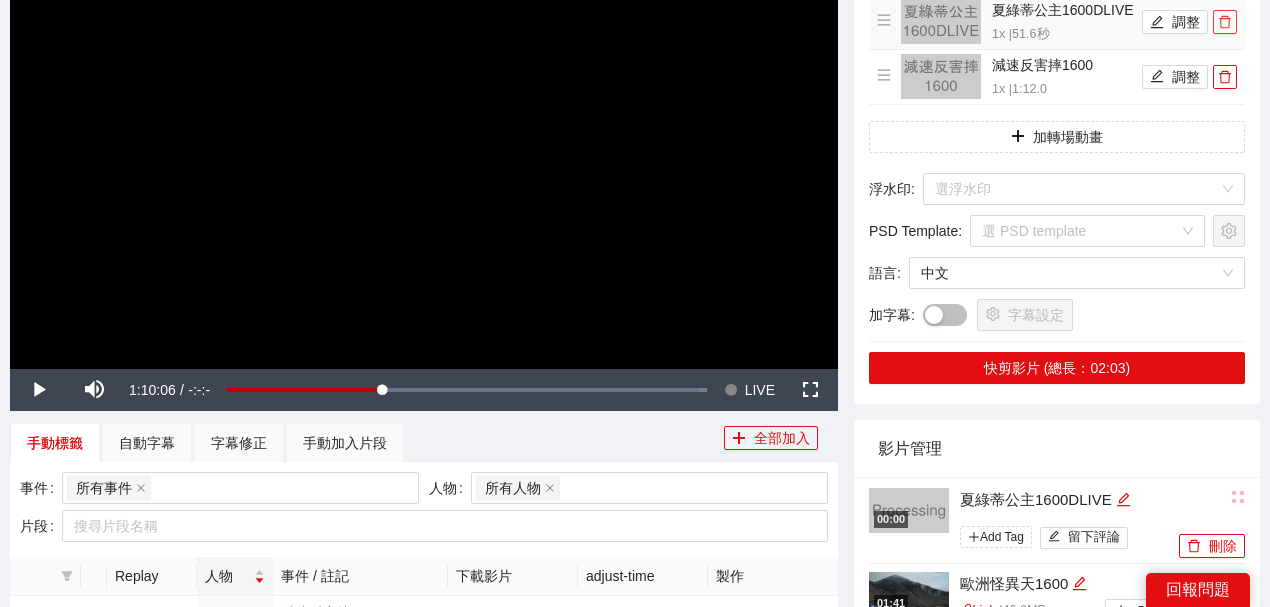 drag, startPoint x: 1230, startPoint y: 26, endPoint x: 1163, endPoint y: 21, distance: 67.18631 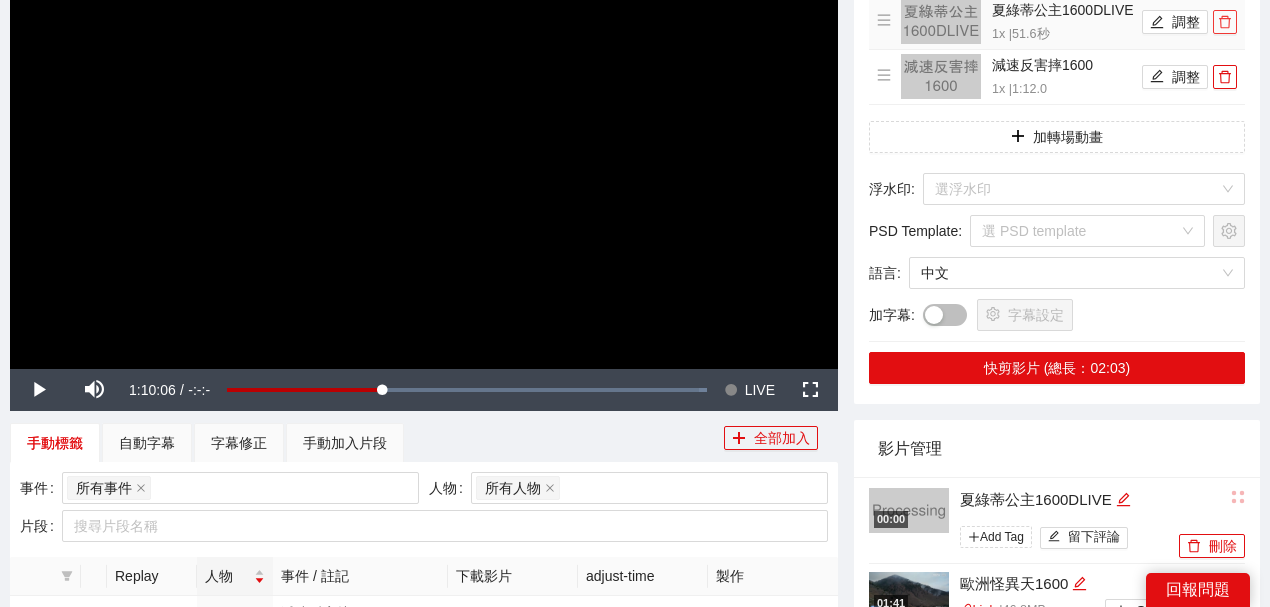 click 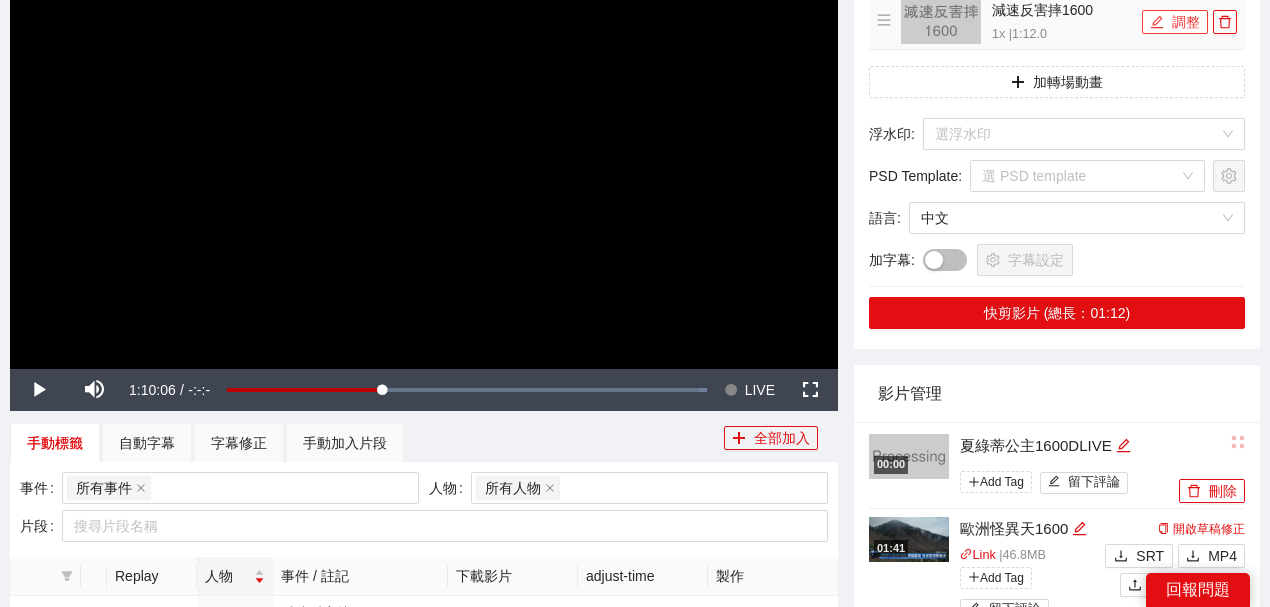 click 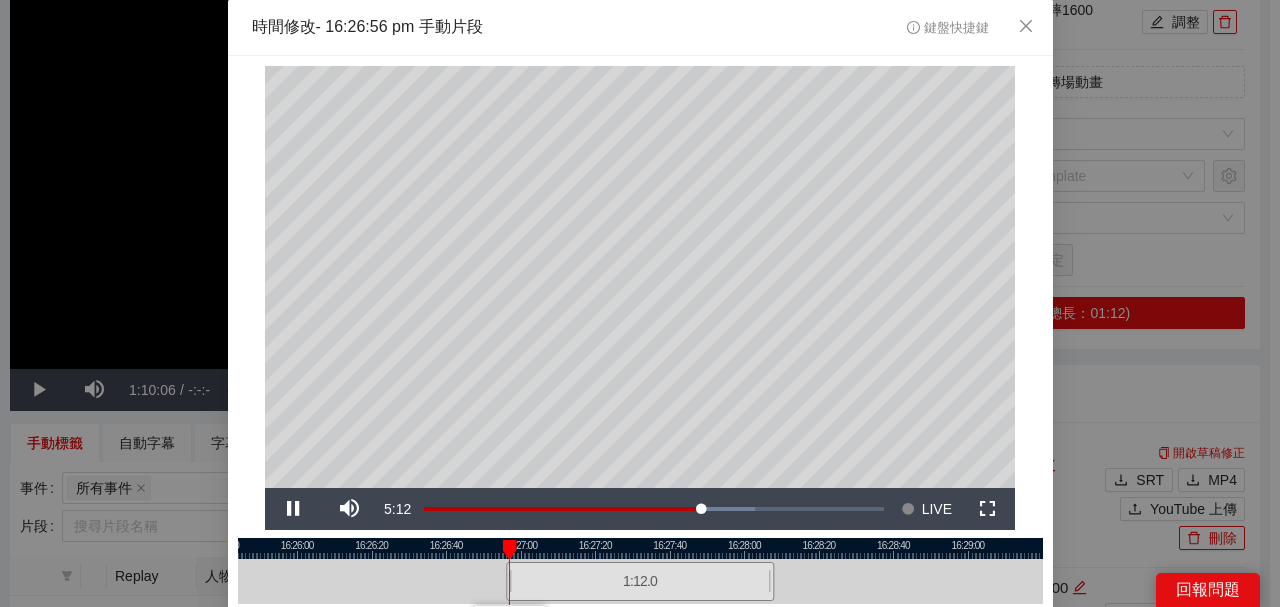 click at bounding box center [640, 548] 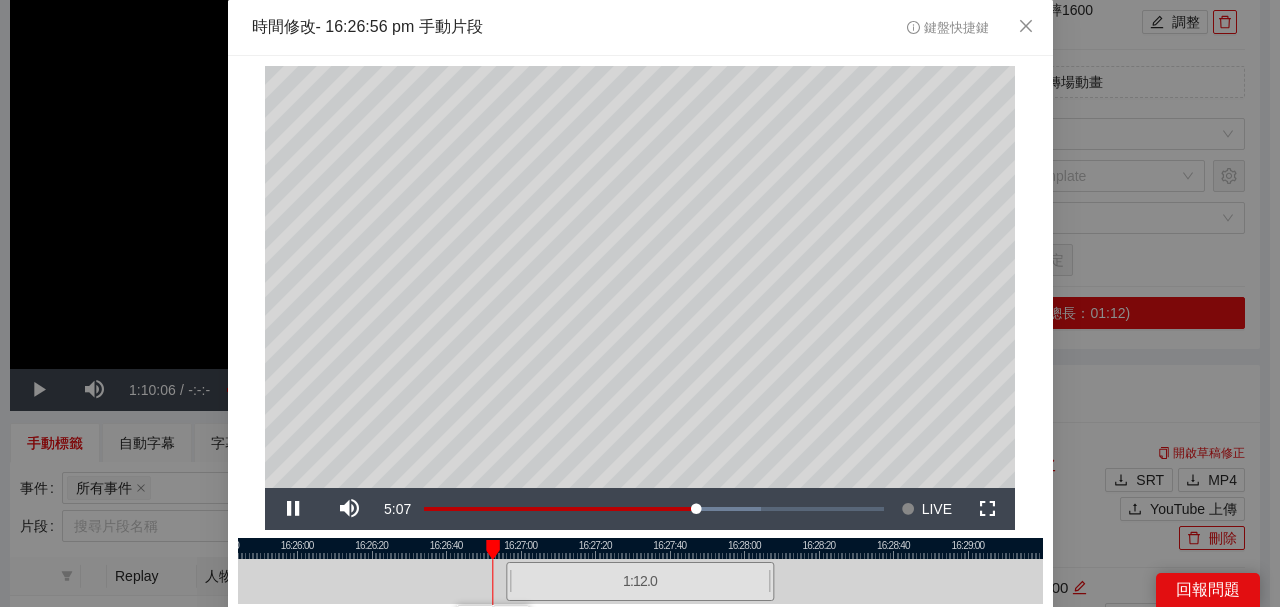 click at bounding box center (640, 548) 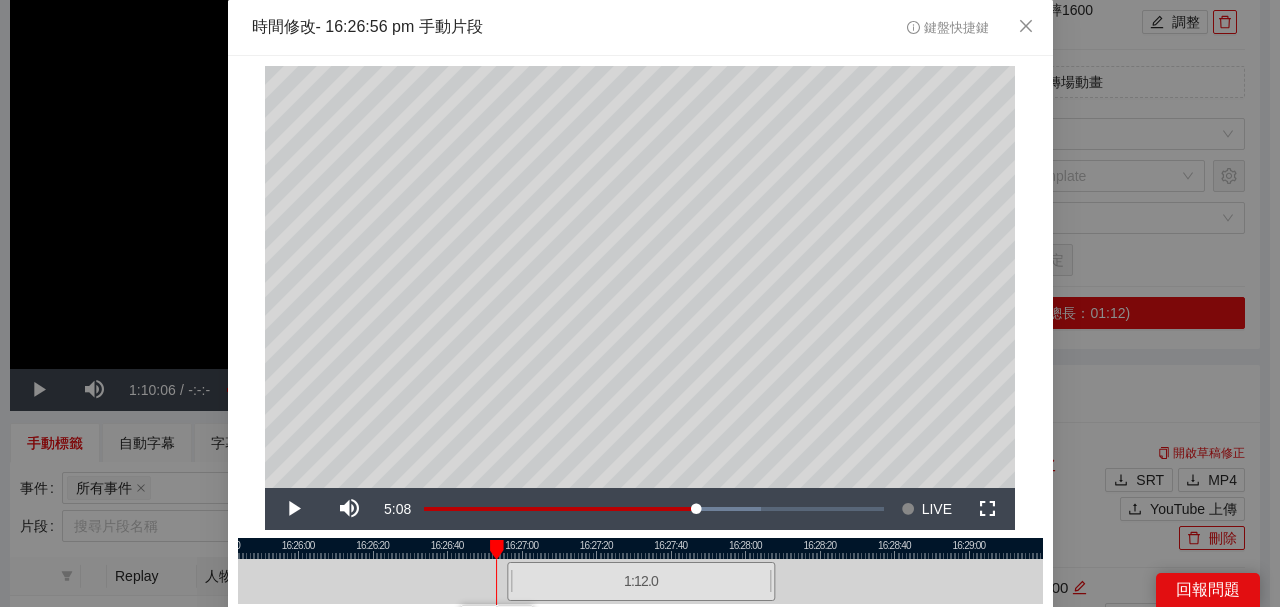 click at bounding box center [640, 548] 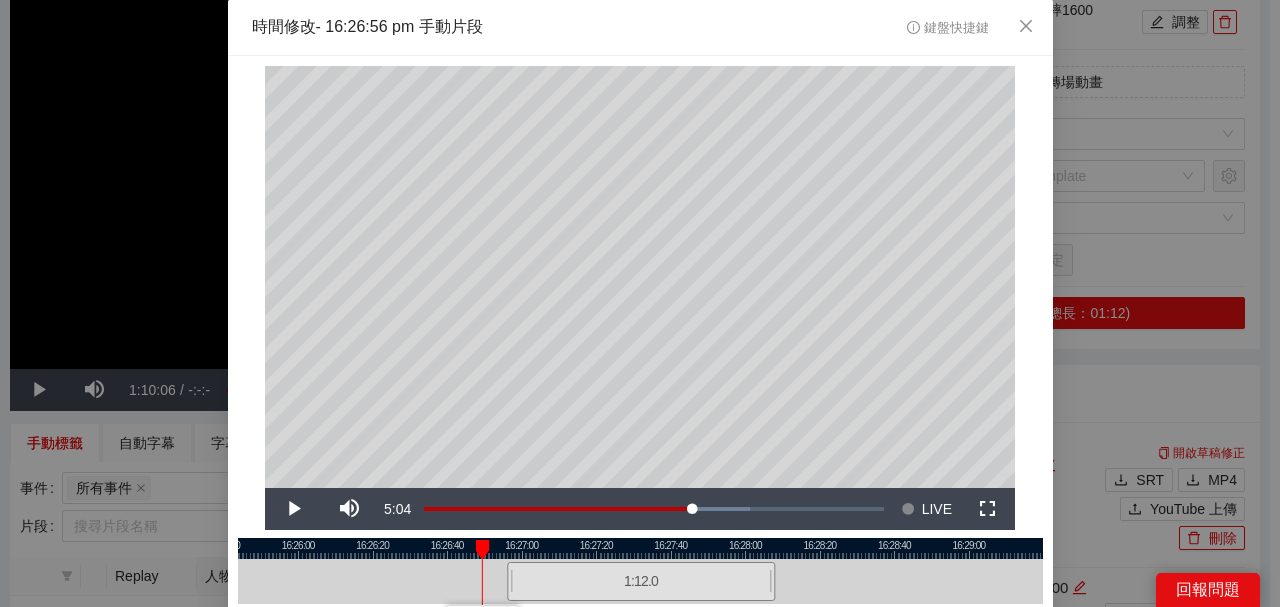 click at bounding box center (640, 548) 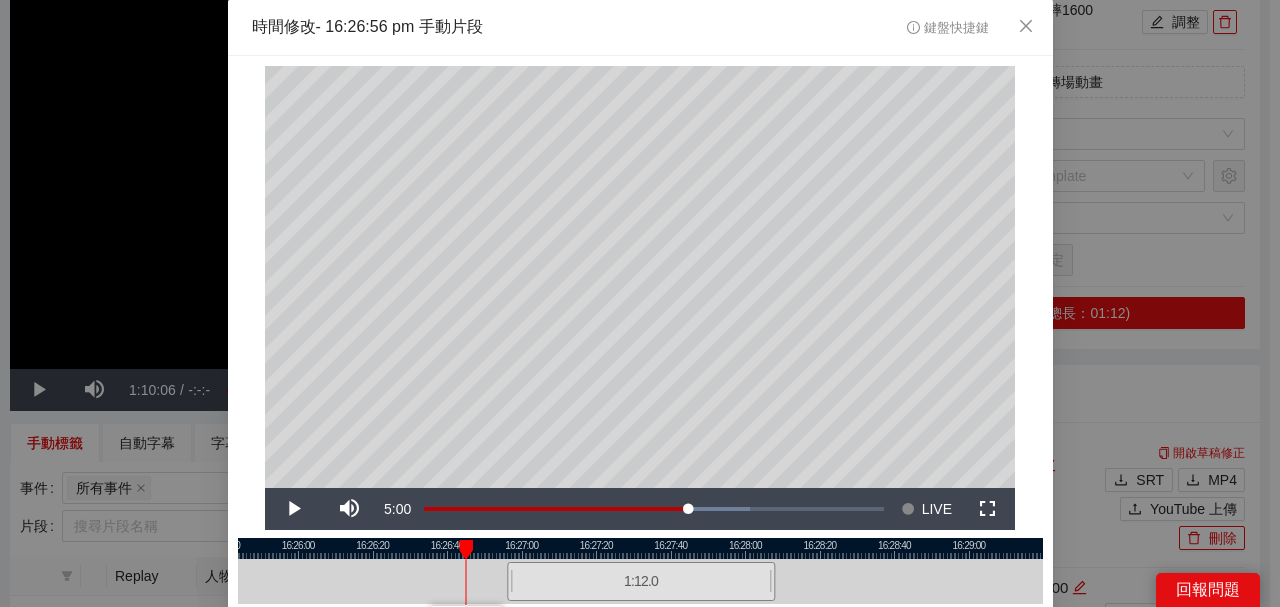 click at bounding box center (640, 548) 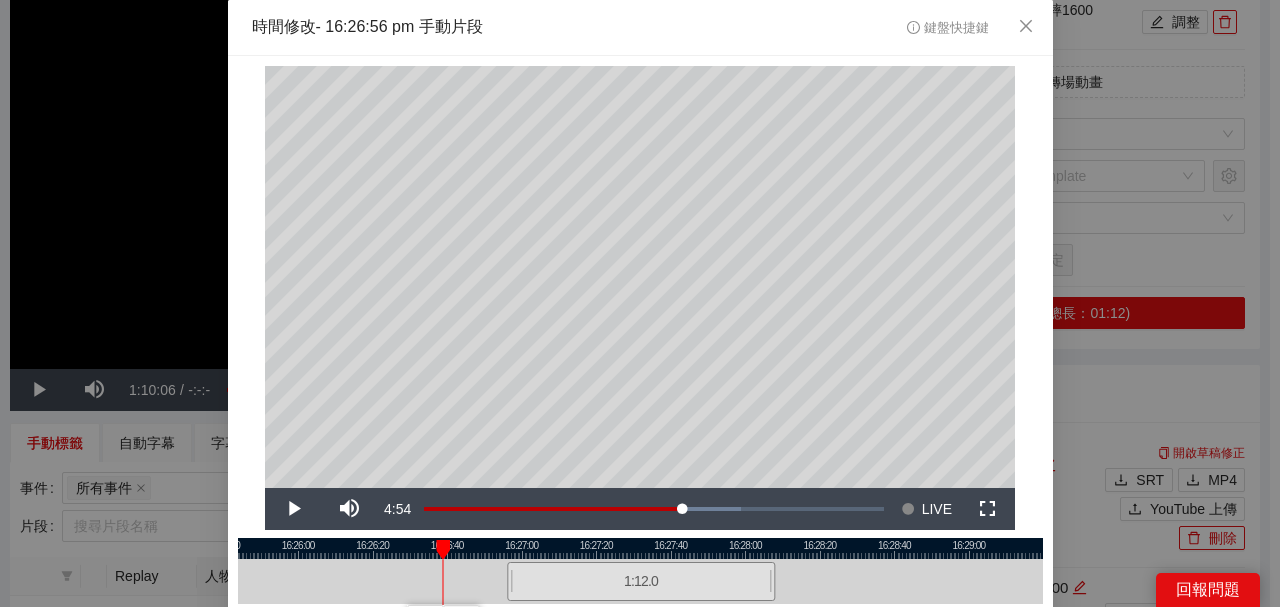 click at bounding box center [640, 548] 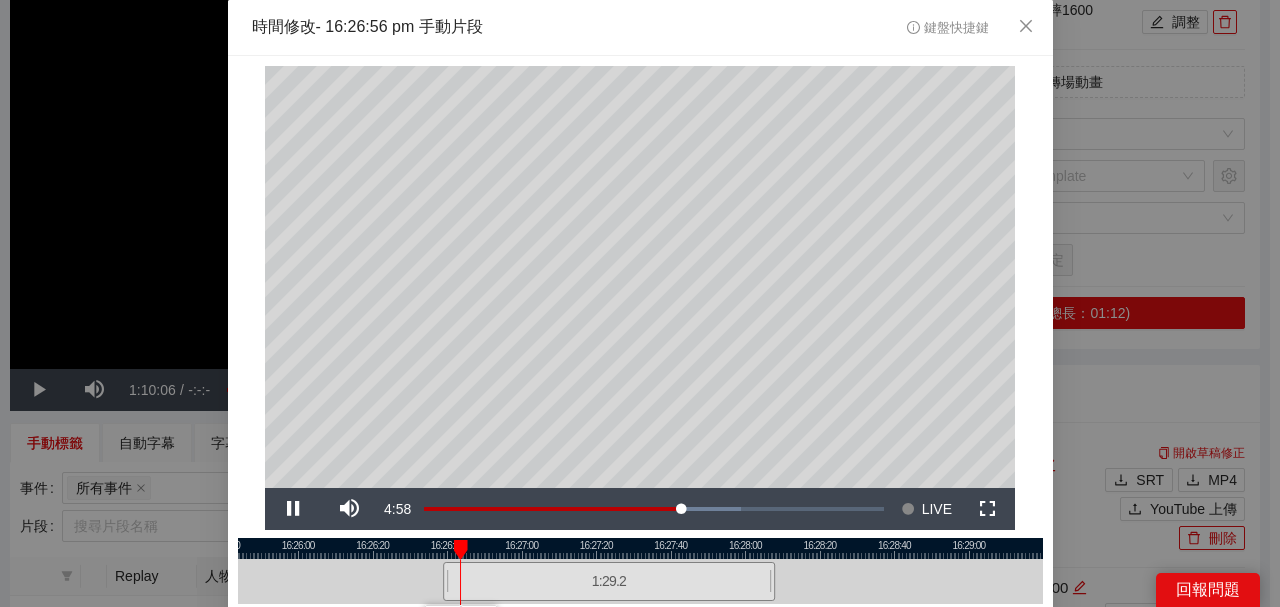 click at bounding box center [640, 548] 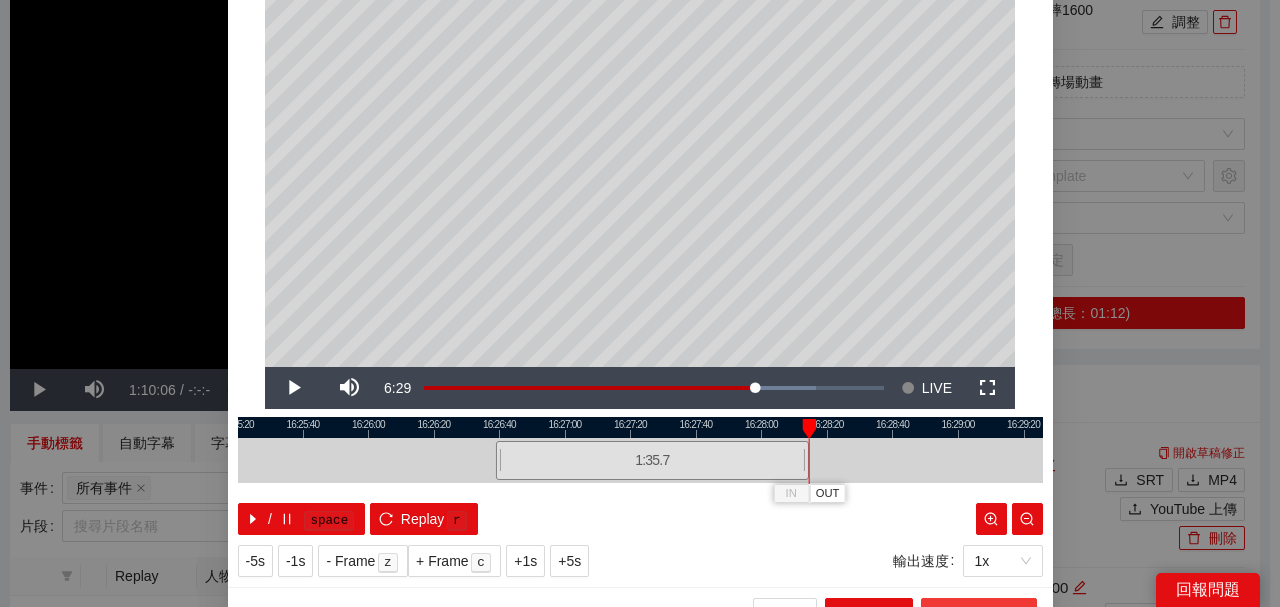 scroll, scrollTop: 133, scrollLeft: 0, axis: vertical 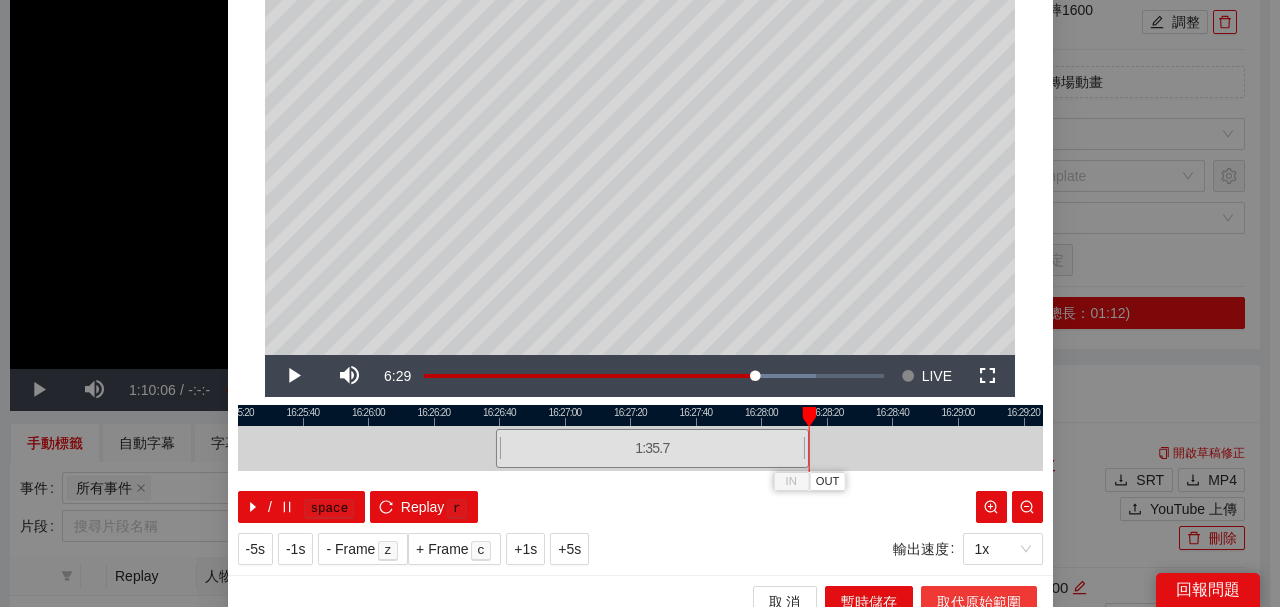 click on "取代原始範圍" at bounding box center [979, 602] 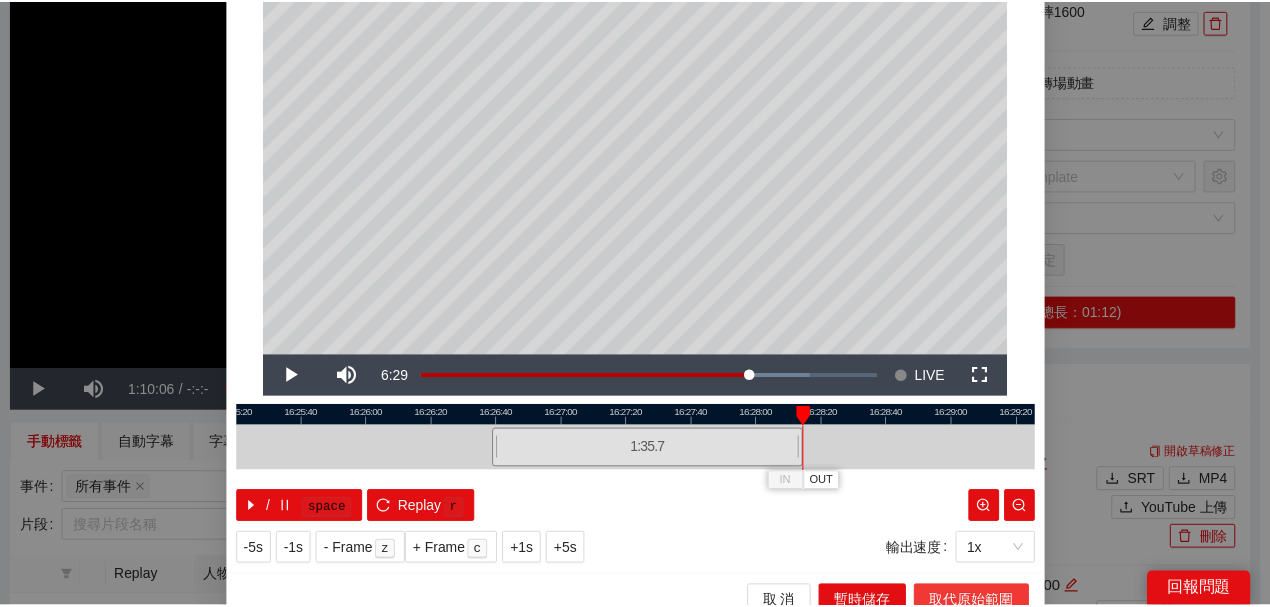 scroll, scrollTop: 0, scrollLeft: 0, axis: both 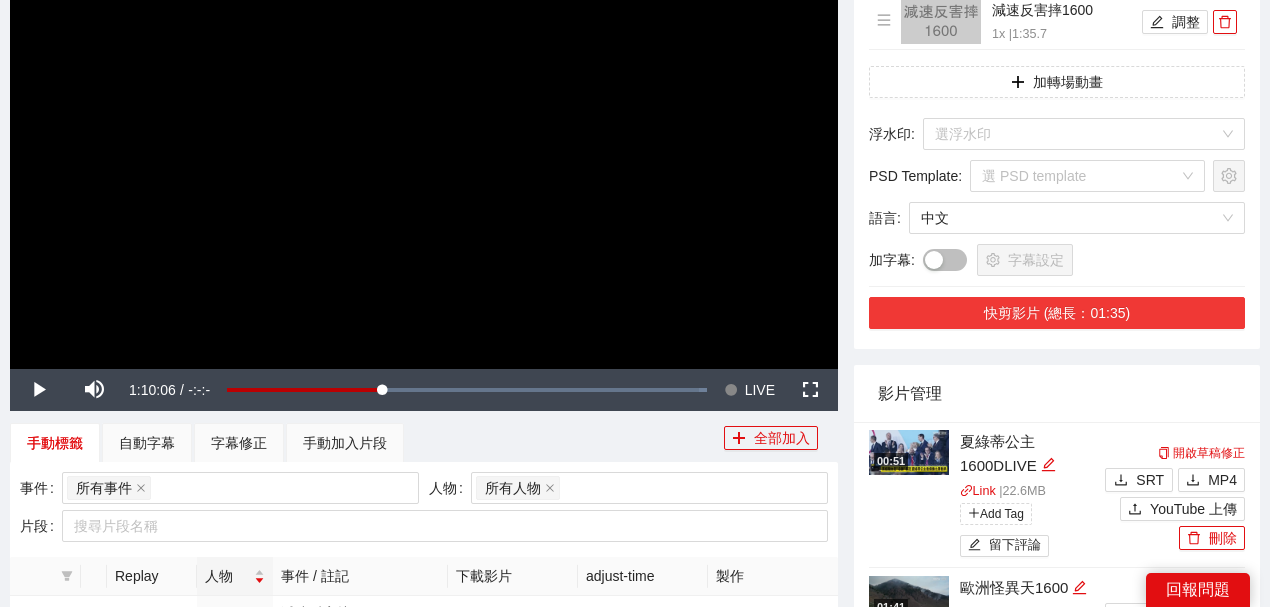 click on "快剪影片 (總長：01:35)" at bounding box center [1057, 313] 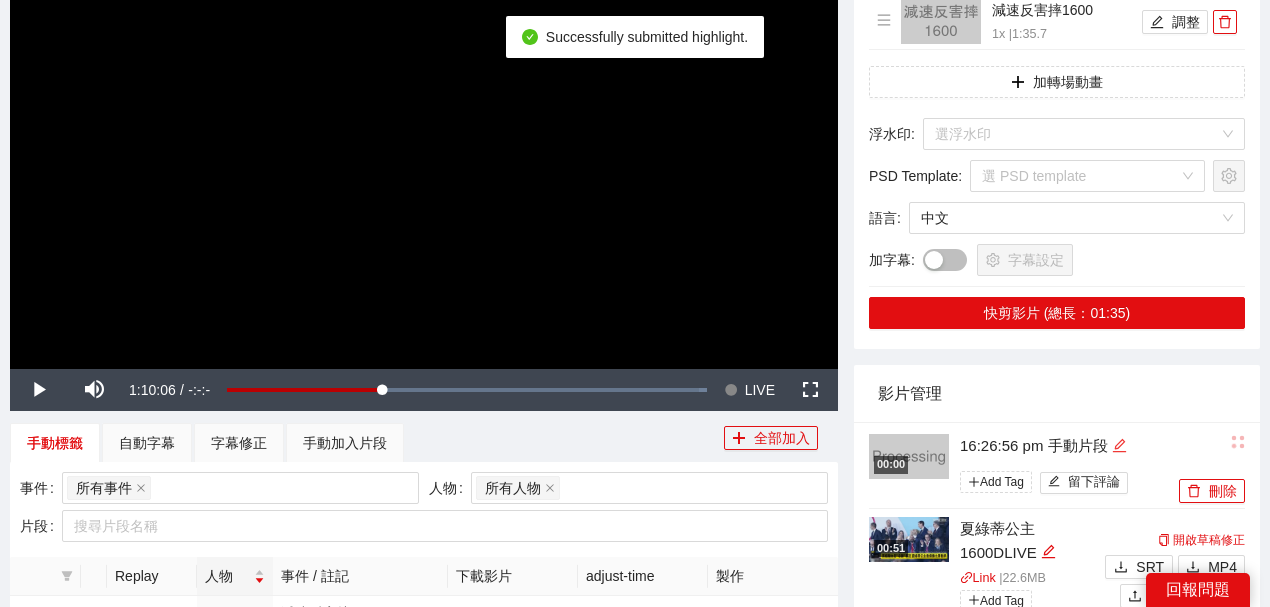 click 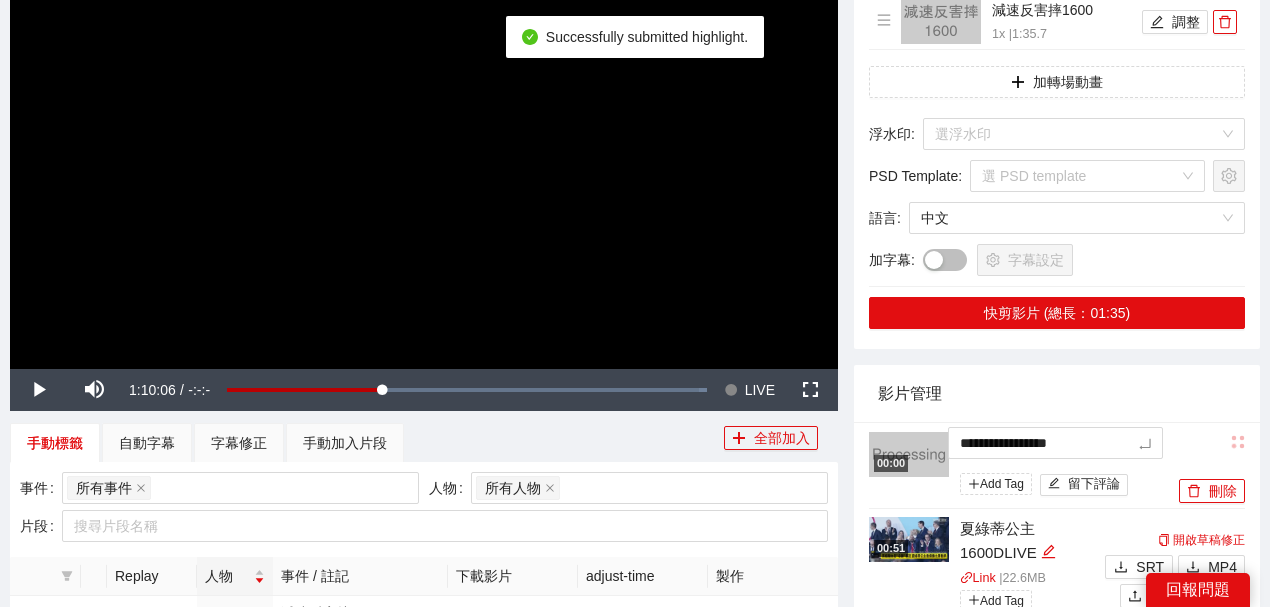 drag, startPoint x: 1117, startPoint y: 436, endPoint x: 811, endPoint y: 401, distance: 307.99512 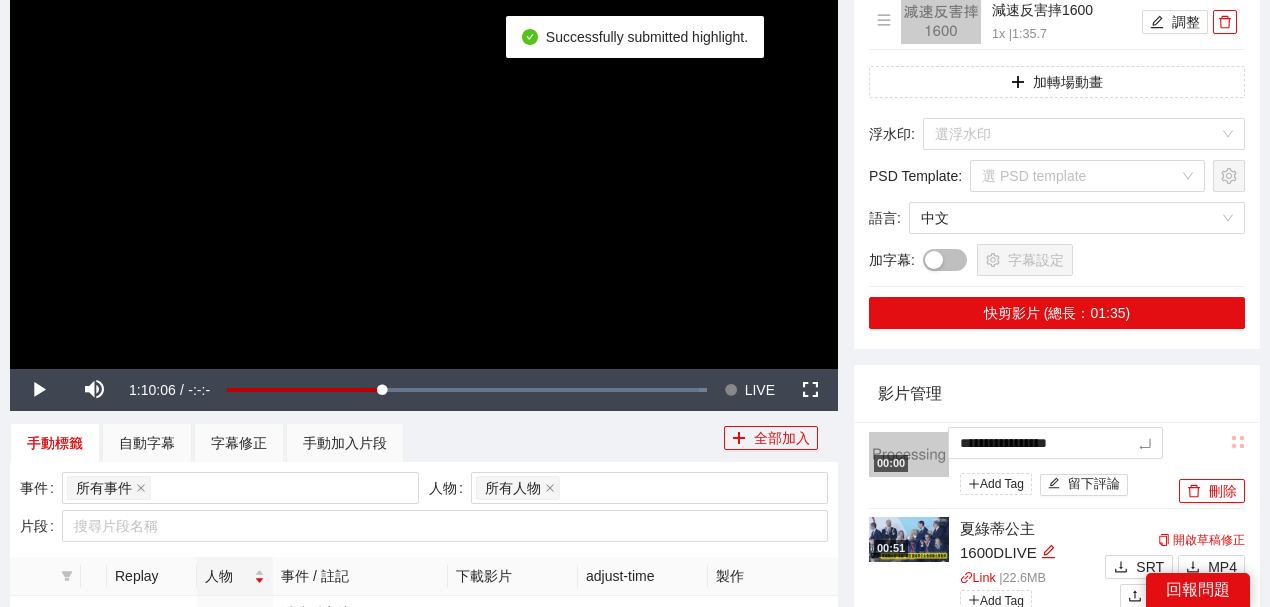 click on "**********" at bounding box center (635, 868) 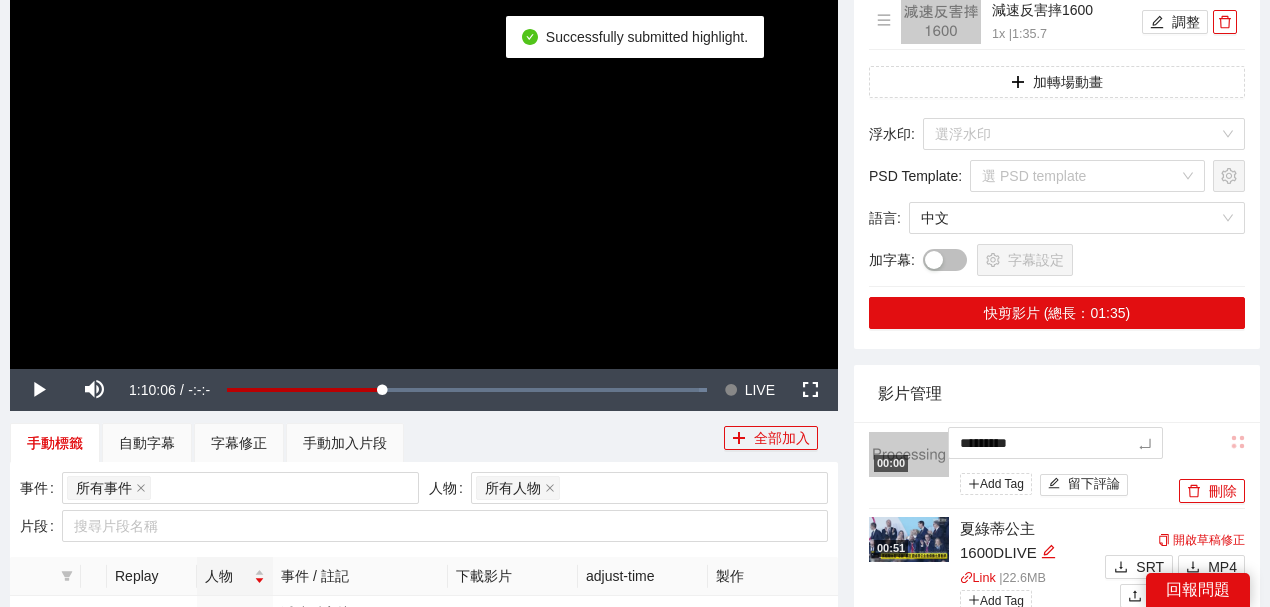 click on "-5s -1s 1x +1s +5s 影片剪輯區 清除 排列     草稿   Horizontal (16:9) 減速反害摔1600 1x |  1:35.7     調整   加轉場動畫 浮水印 : 選浮水印 PSD Template : 選 PSD template 語言 : 中文 加字幕 :   字幕設定 快剪影片 (總長：01:35) 影片管理 00:00 *********  Add Tag   留下評論   刪除 00:51 夏綠蒂公主1600DLIVE  Link   |  22.6  MB  Add Tag   留下評論   開啟草稿修正 SRT MP4 YouTube 上傳   刪除 01:41 歐洲怪異天1600  Link   |  46.8  MB  Add Tag   留下評論   開啟草稿修正 SRT MP4 YouTube 上傳   刪除 01:20 法起司損失1600  Link   |  28.4  MB  Add Tag   留下評論   開啟草稿修正 SRT MP4 YouTube 上傳   刪除 11:42 歐洲頭條要聞  Link   |   |  265.8  MB  Add Tag   留下評論   開啟草稿修正 SRT MP4 YouTube 上傳   刪除 02:16 唐葳在嘉義1500DLIVE  Link   |   |  85.0  MB  Add Tag   留下評論   開啟草稿修正 SRT MP4 YouTube 上傳   刪除 01:36 文湖沒電駛1600  Link   |   |  35.7  MB     SRT" at bounding box center [1057, 868] 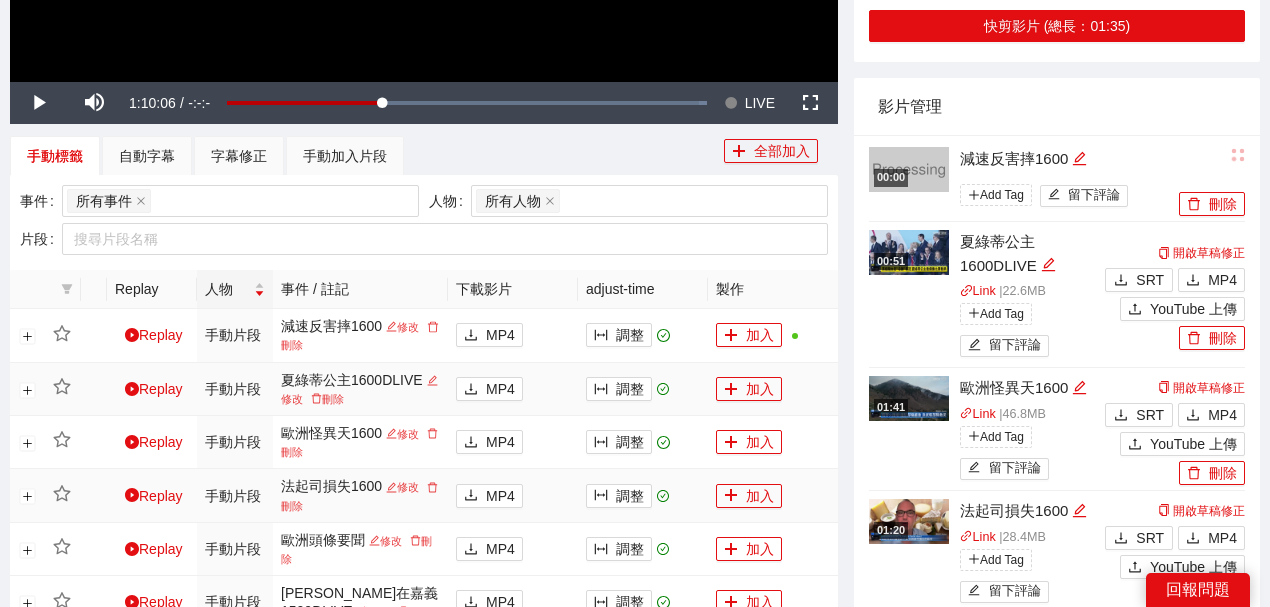 scroll, scrollTop: 666, scrollLeft: 0, axis: vertical 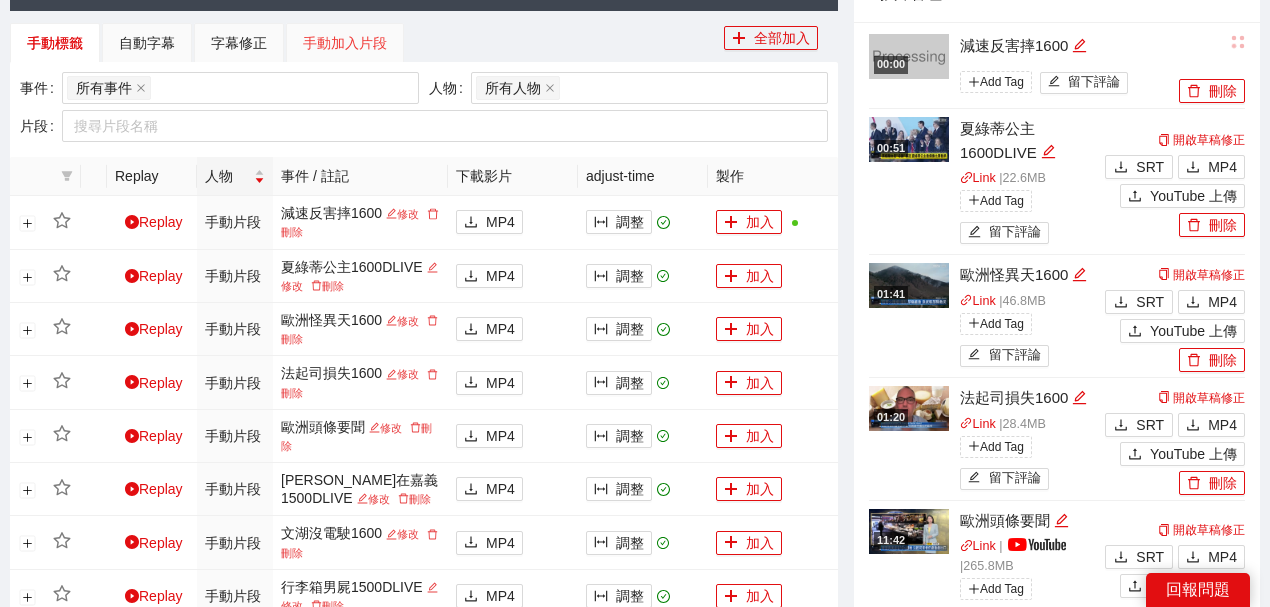 click on "手動加入片段" at bounding box center [345, 43] 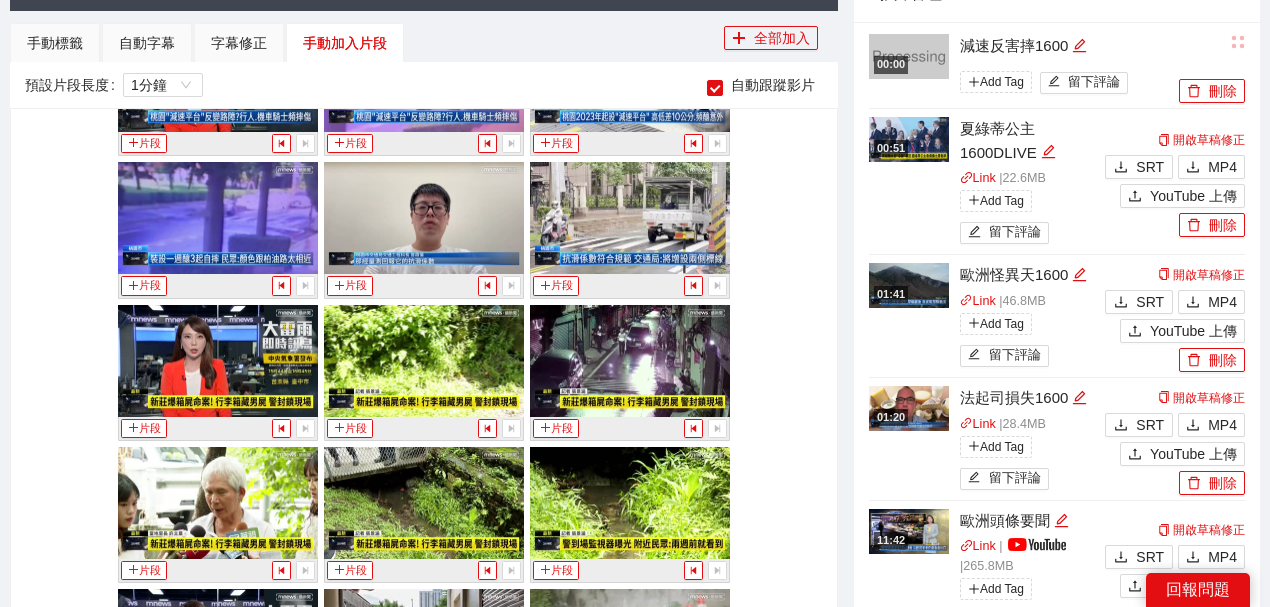 scroll, scrollTop: 33572, scrollLeft: 0, axis: vertical 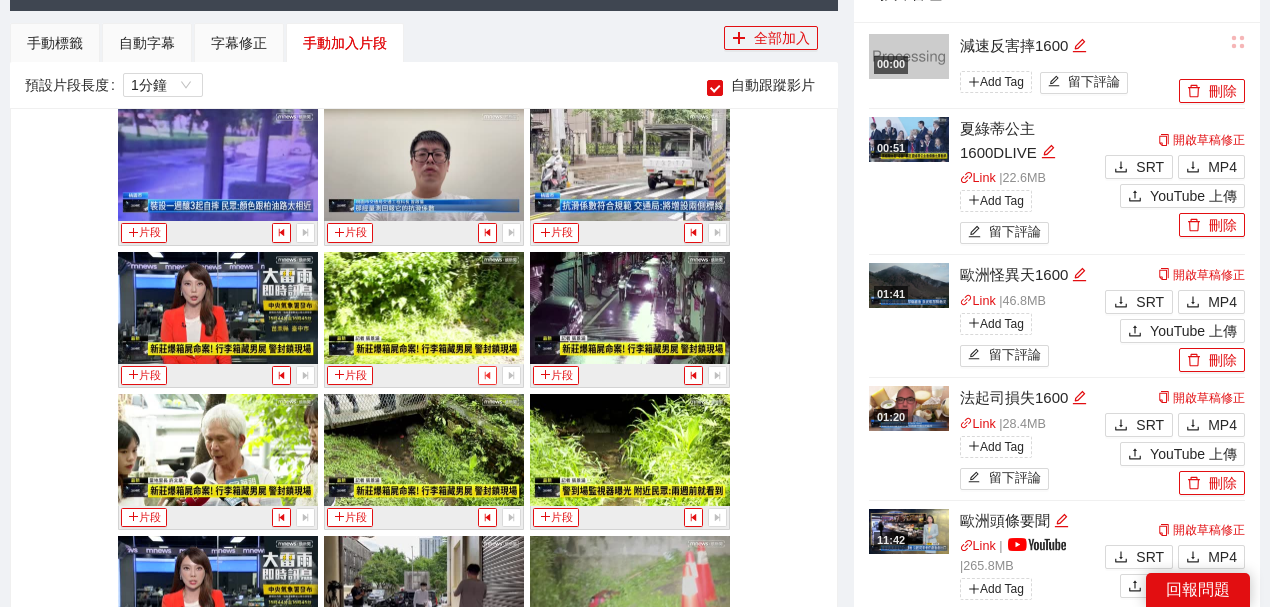 click 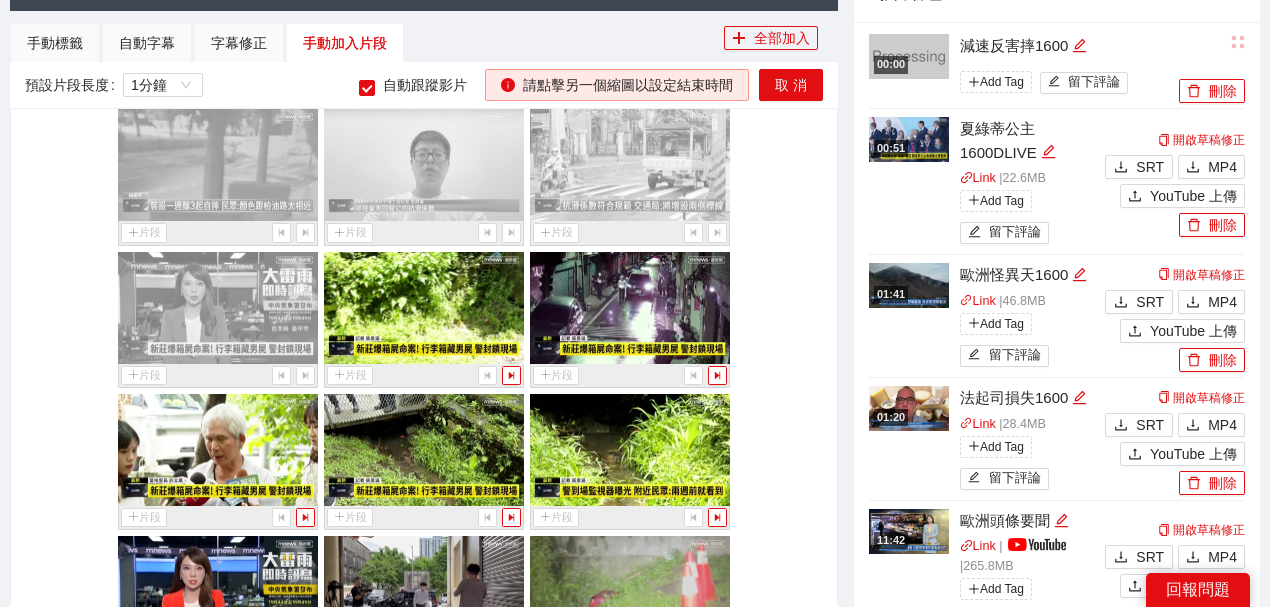 scroll, scrollTop: 733, scrollLeft: 0, axis: vertical 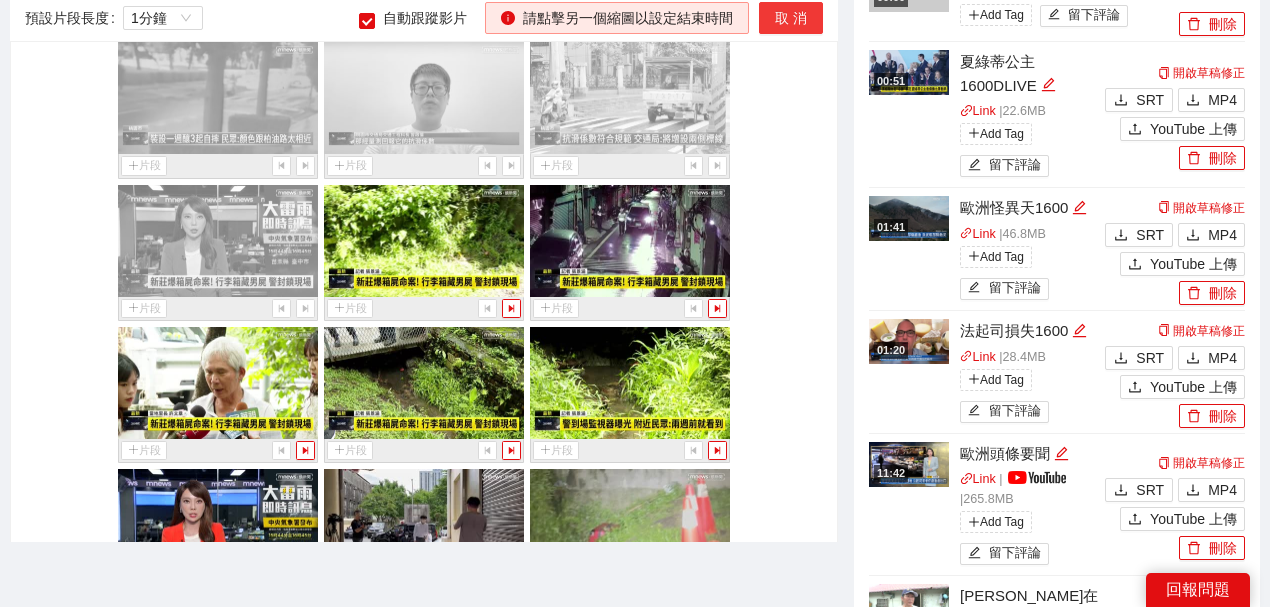 click on "取 消" at bounding box center (791, 18) 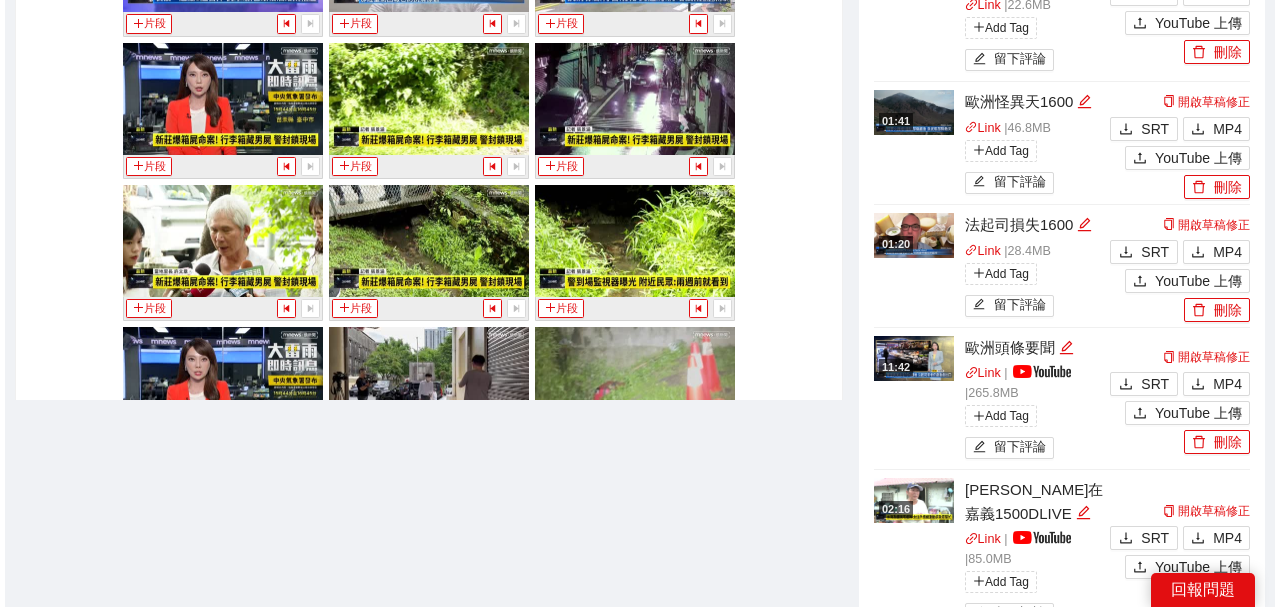 scroll, scrollTop: 933, scrollLeft: 0, axis: vertical 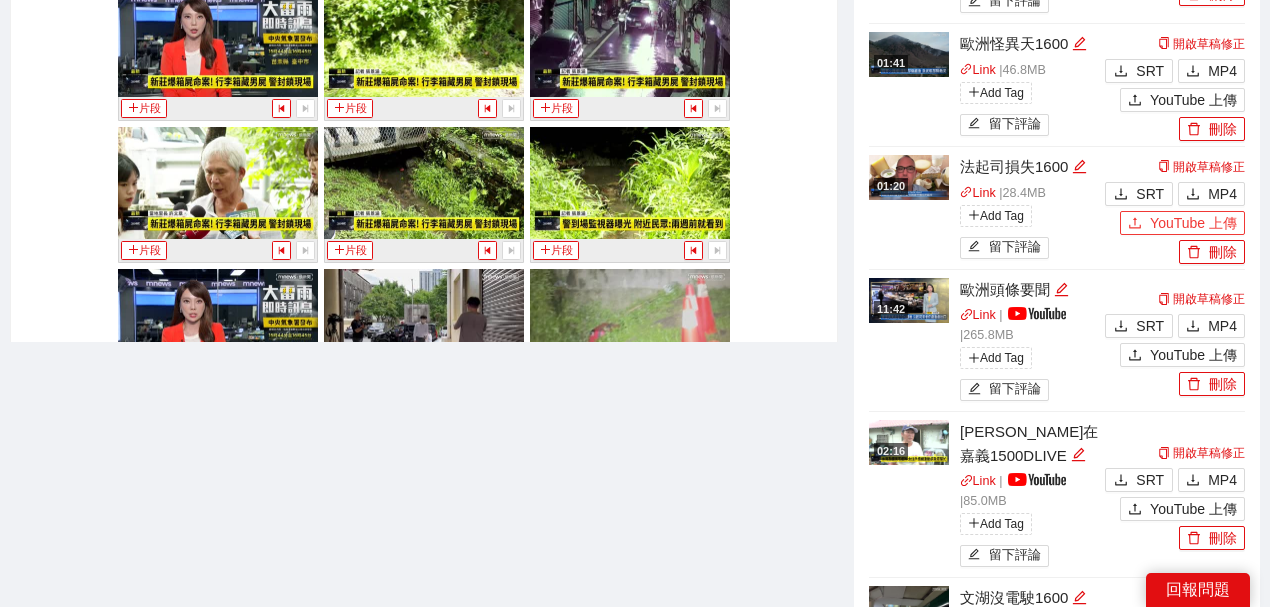 drag, startPoint x: 1182, startPoint y: 217, endPoint x: 644, endPoint y: 134, distance: 544.36475 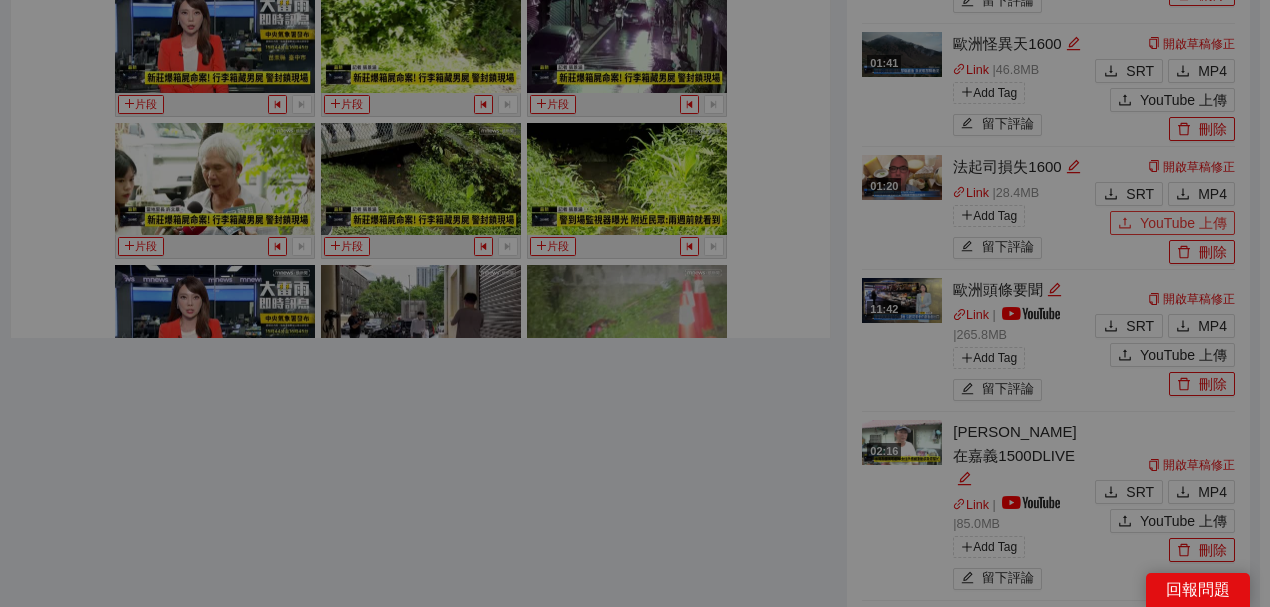 type 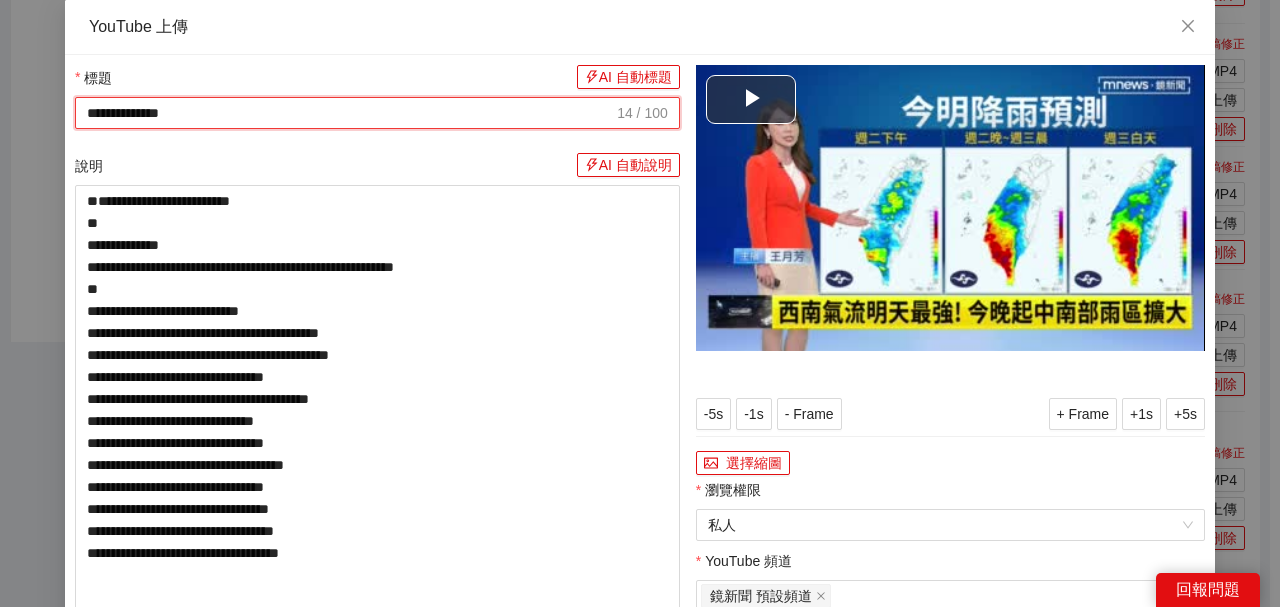 drag, startPoint x: 448, startPoint y: 104, endPoint x: 295, endPoint y: 107, distance: 153.0294 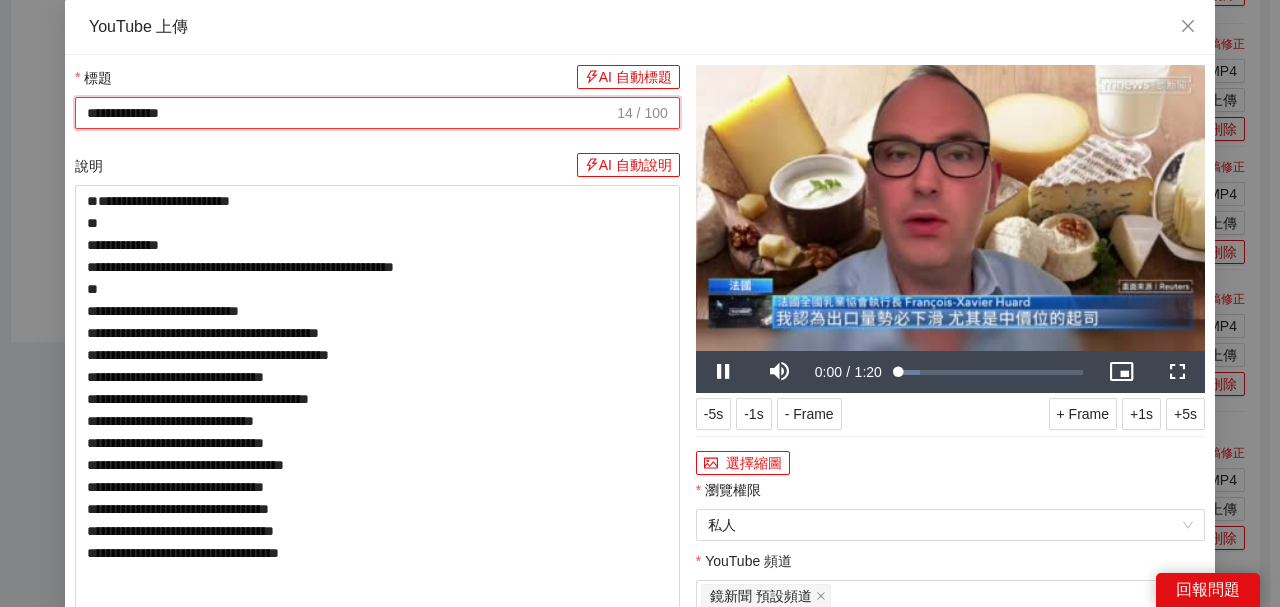 drag, startPoint x: 300, startPoint y: 106, endPoint x: 0, endPoint y: 94, distance: 300.2399 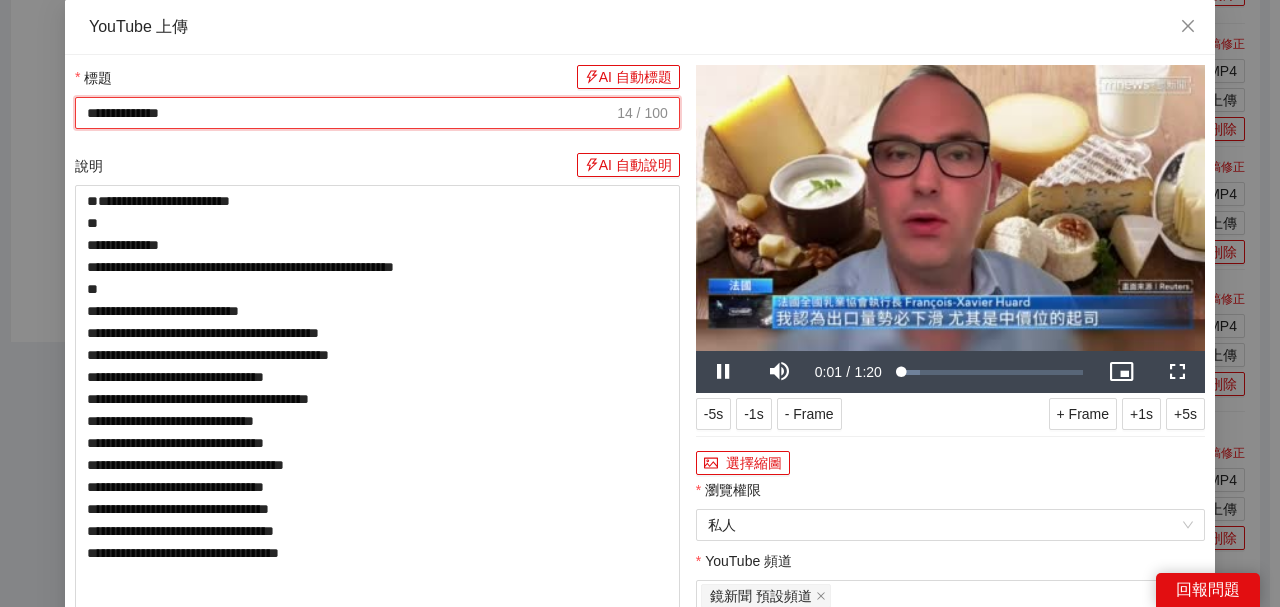 paste on "**********" 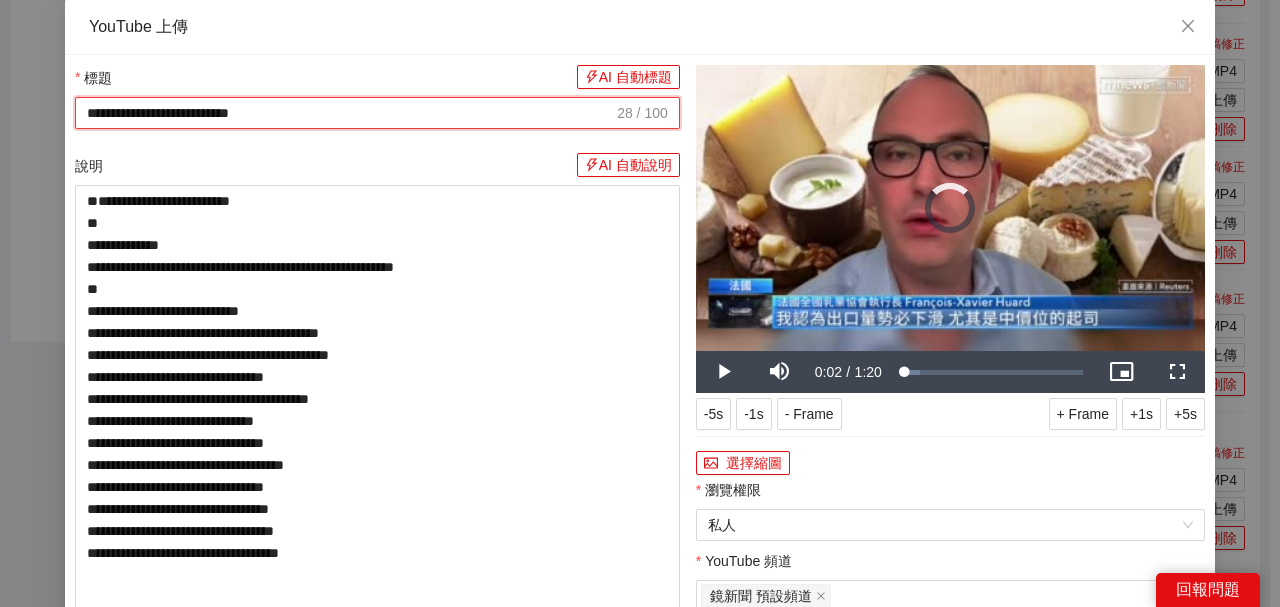 drag, startPoint x: 854, startPoint y: 369, endPoint x: 838, endPoint y: 370, distance: 16.03122 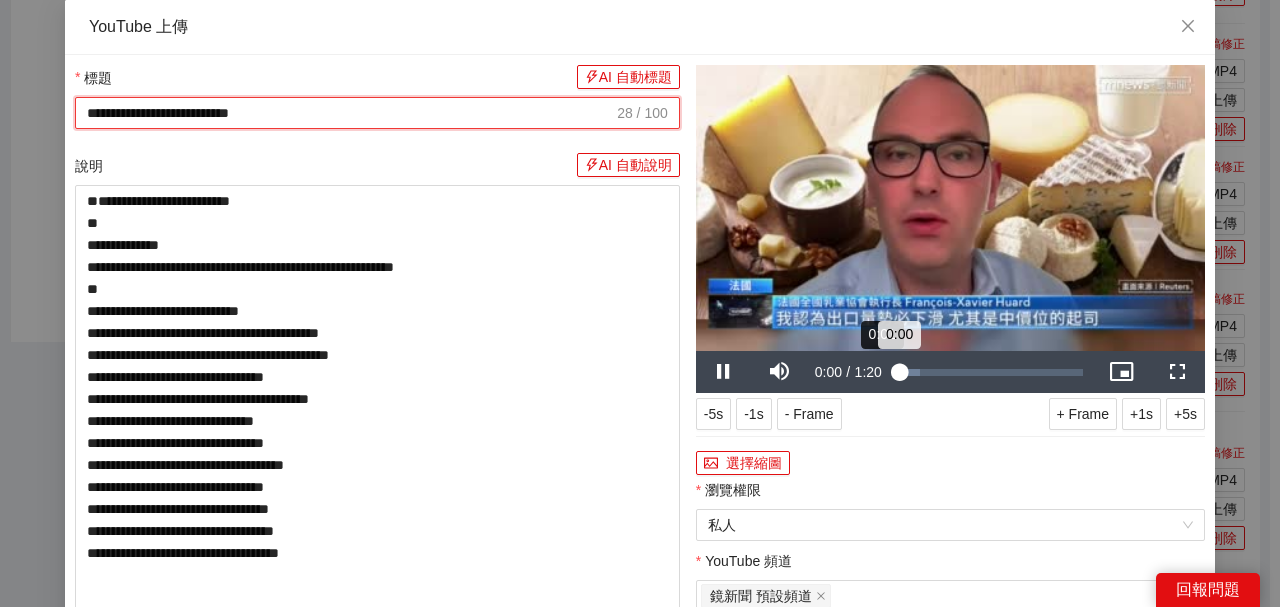 click on "Loaded :  11.26% 0:01 0:00" at bounding box center (991, 372) 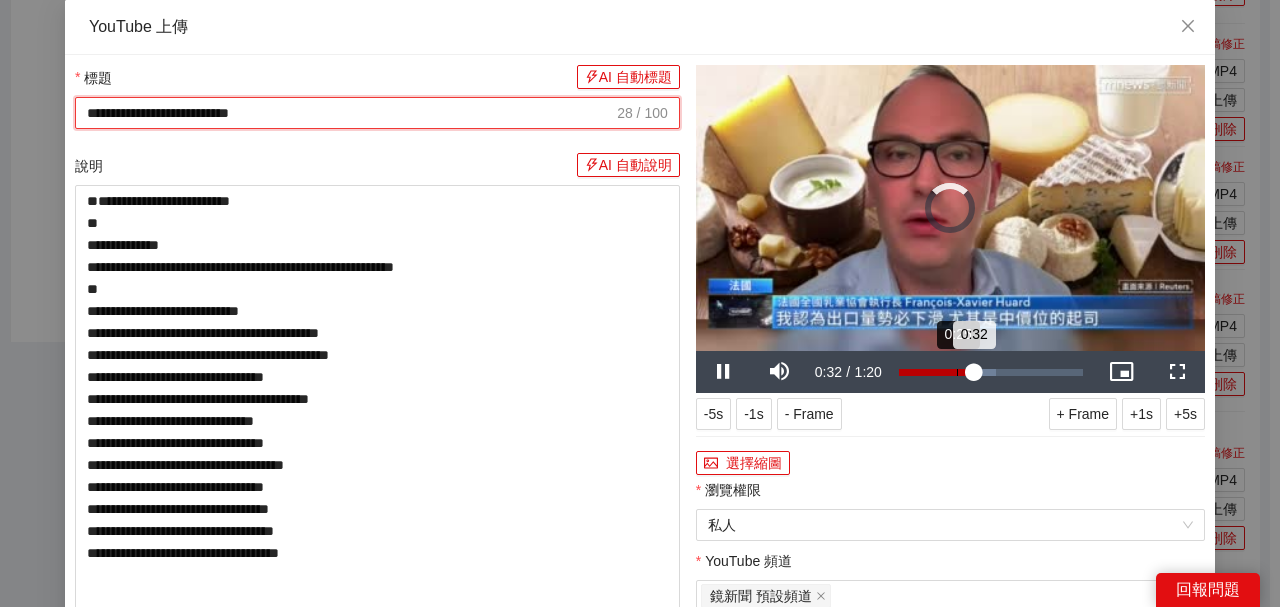 click on "0:25" at bounding box center (957, 372) 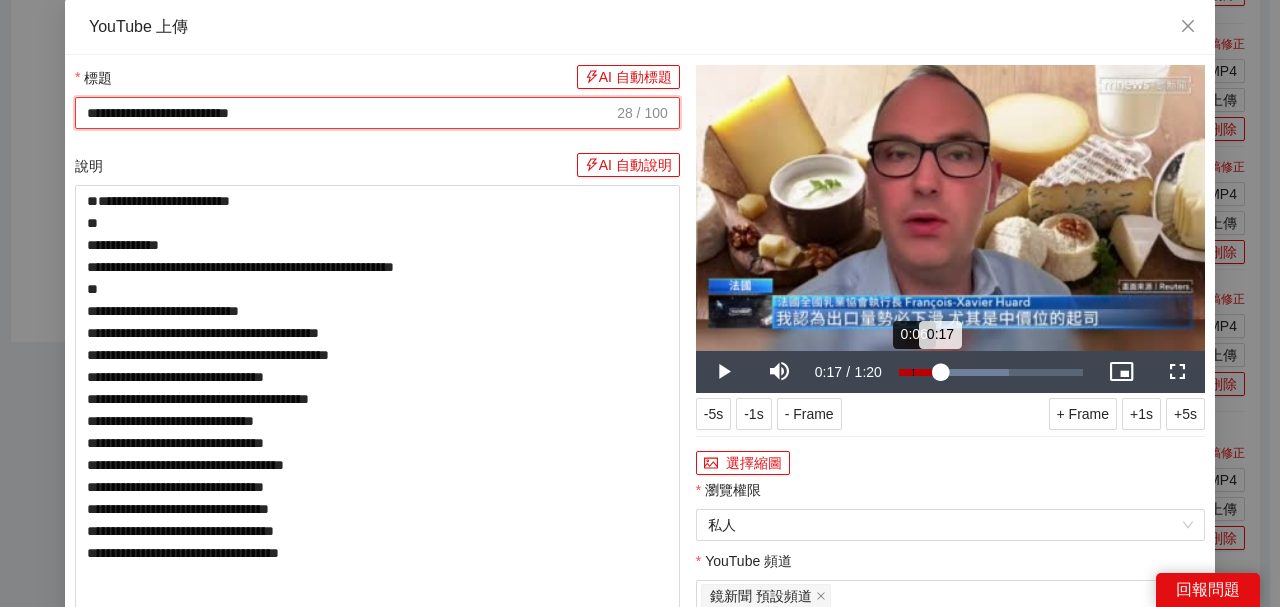 click on "0:06" at bounding box center (913, 372) 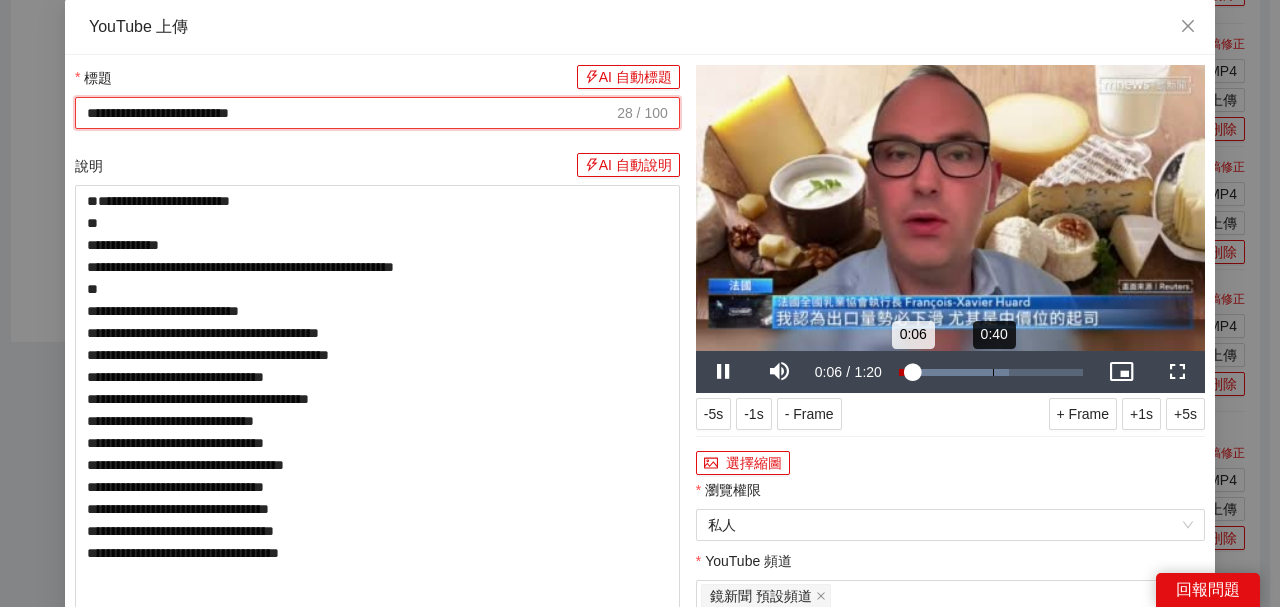click on "0:40" at bounding box center [993, 372] 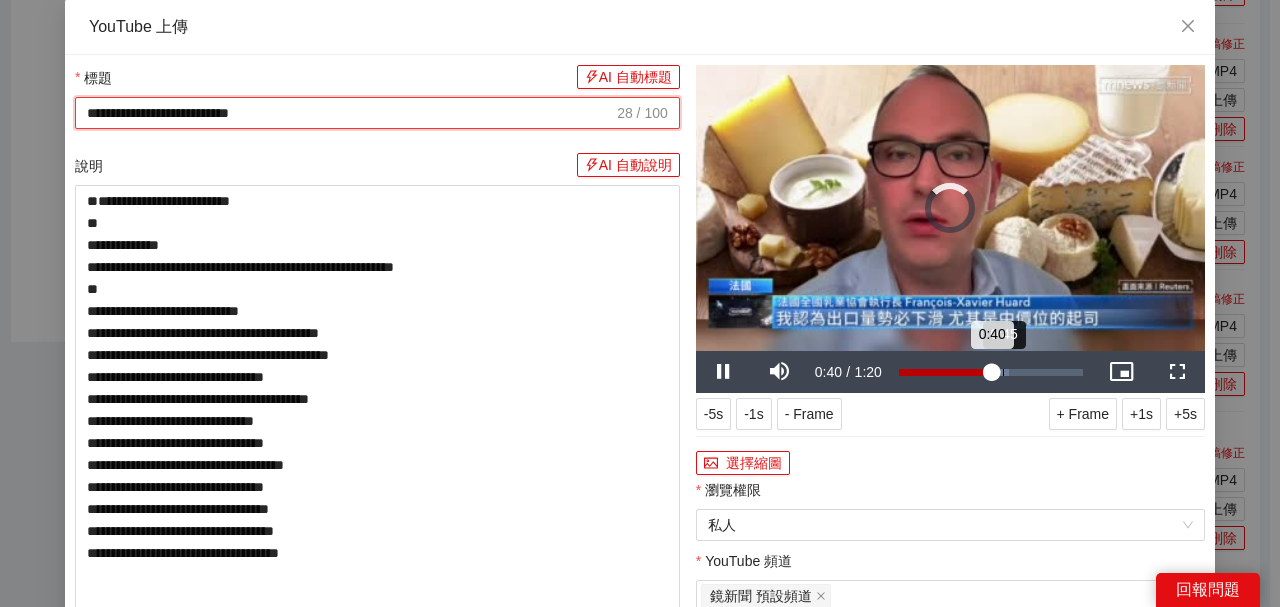 click on "0:45" at bounding box center (1003, 372) 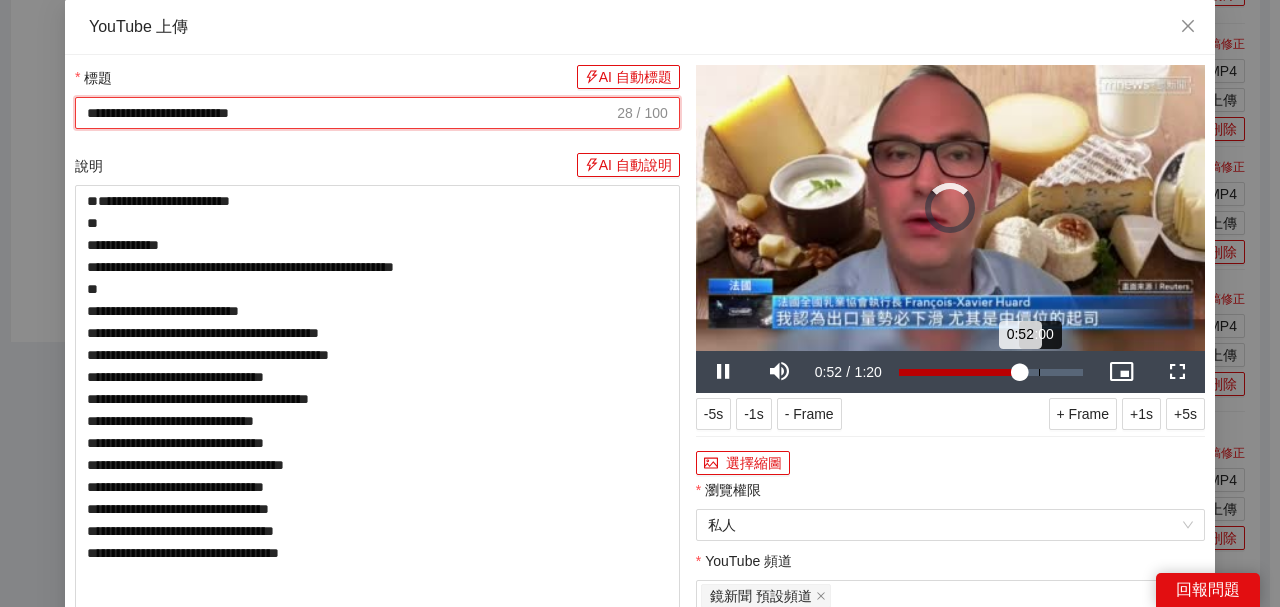 click on "Loaded :  66.81% 1:00 0:52" at bounding box center [991, 372] 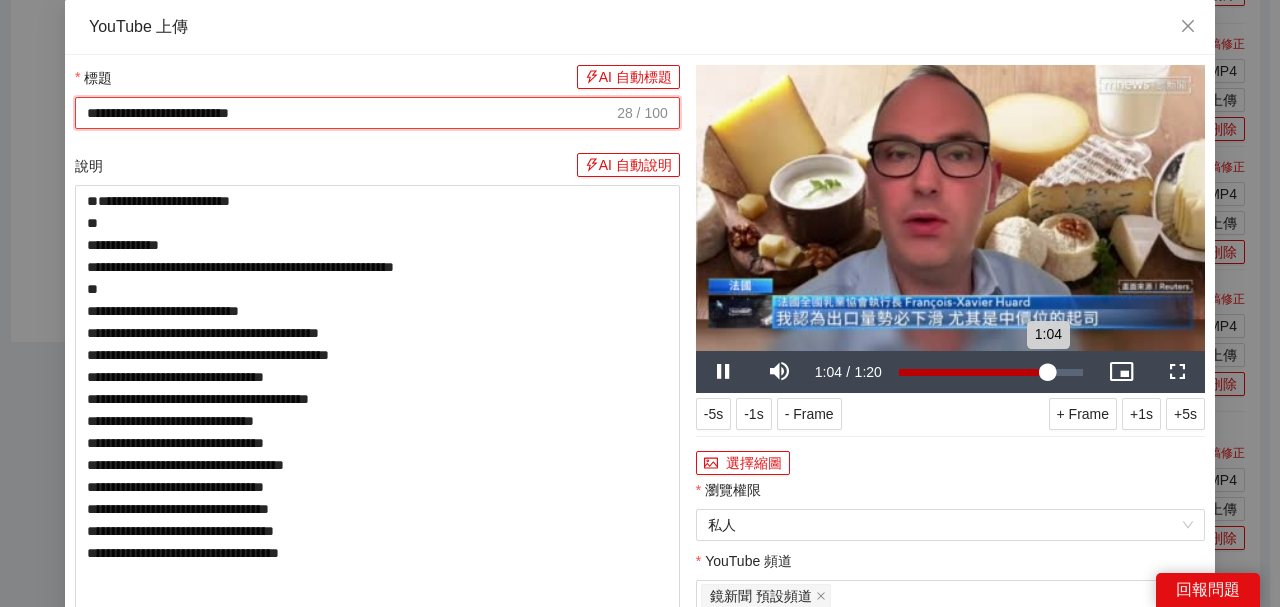 click on "Loaded :  66.81% 1:04 1:04" at bounding box center [991, 372] 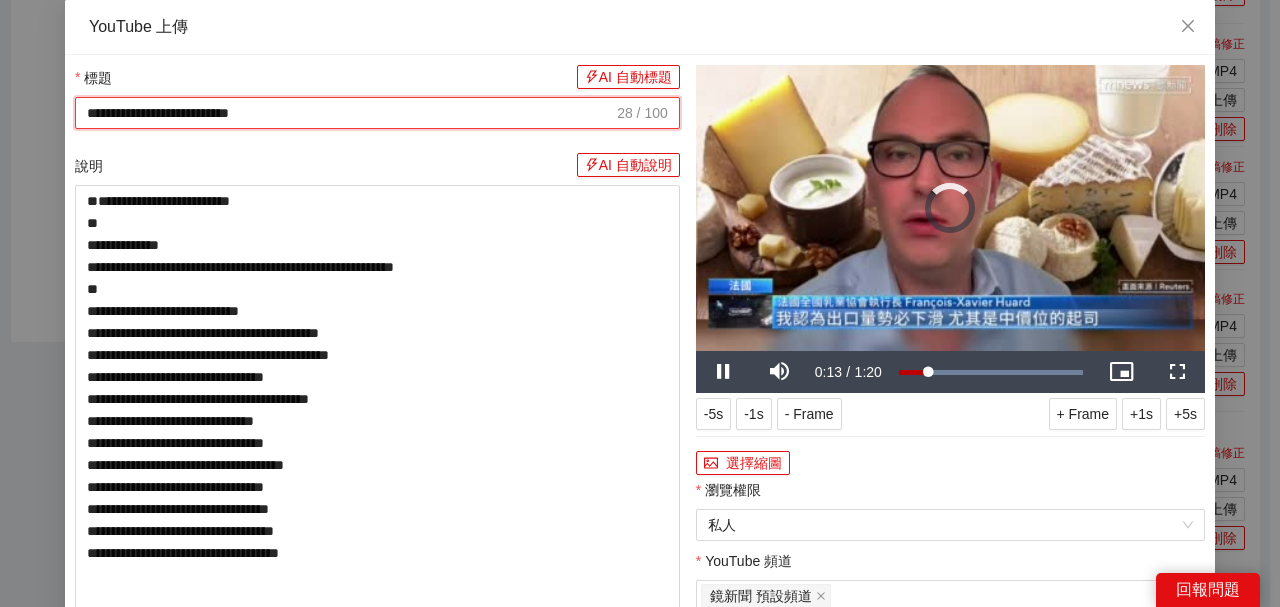 type on "**********" 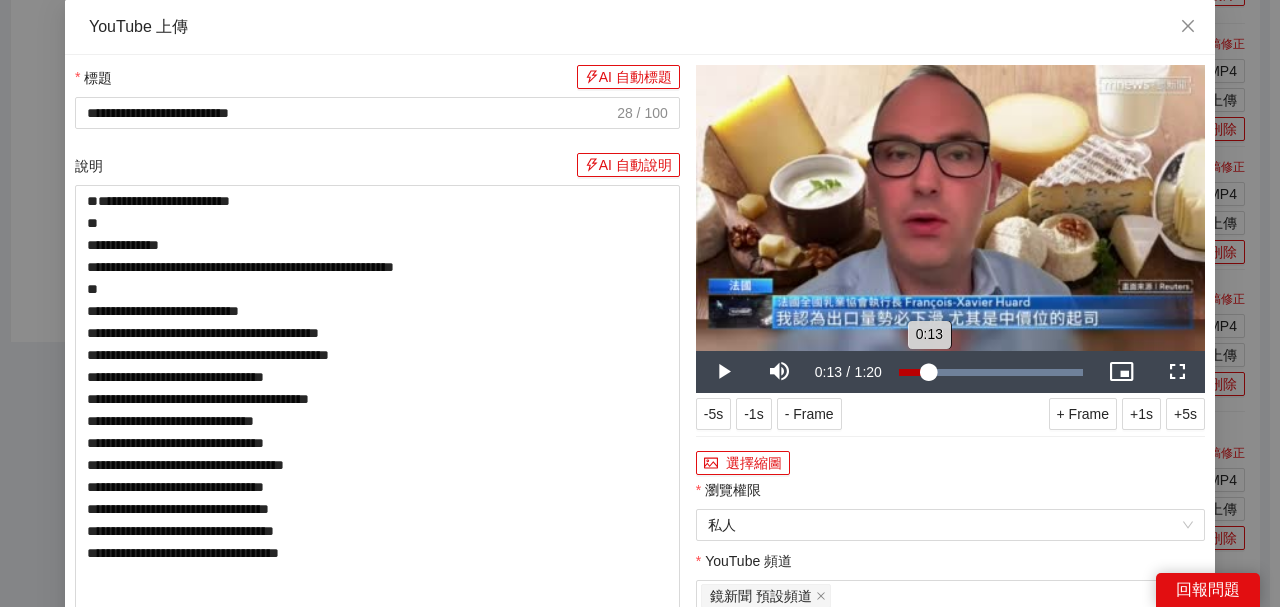 click on "0:13" at bounding box center [929, 372] 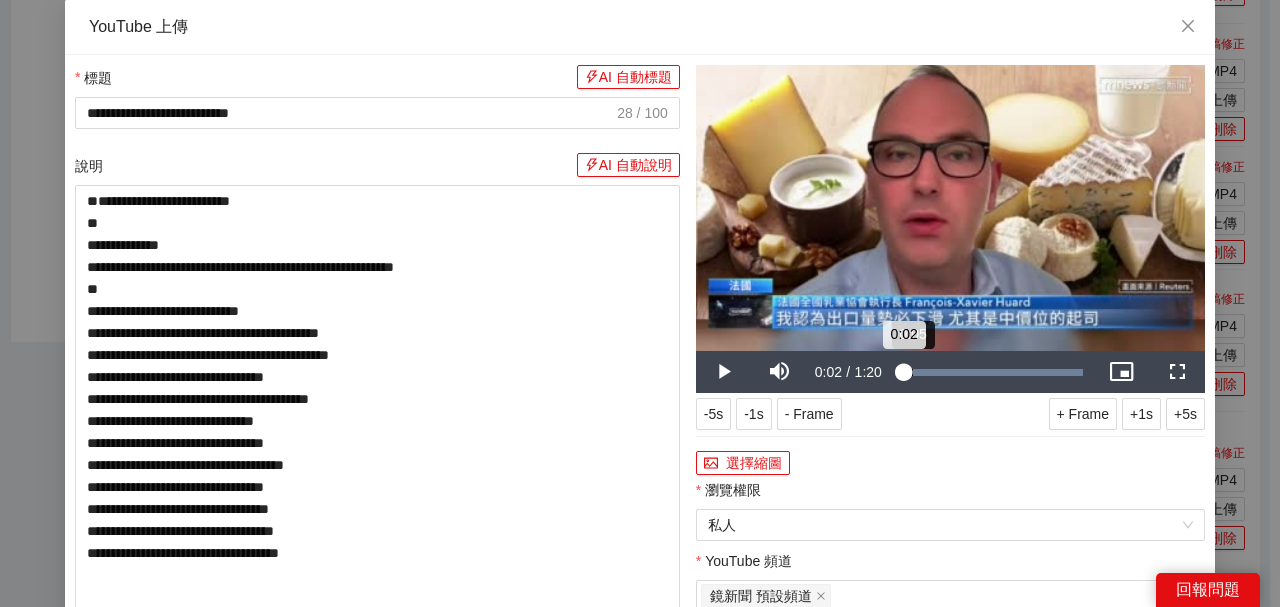 click on "0:02" at bounding box center (901, 372) 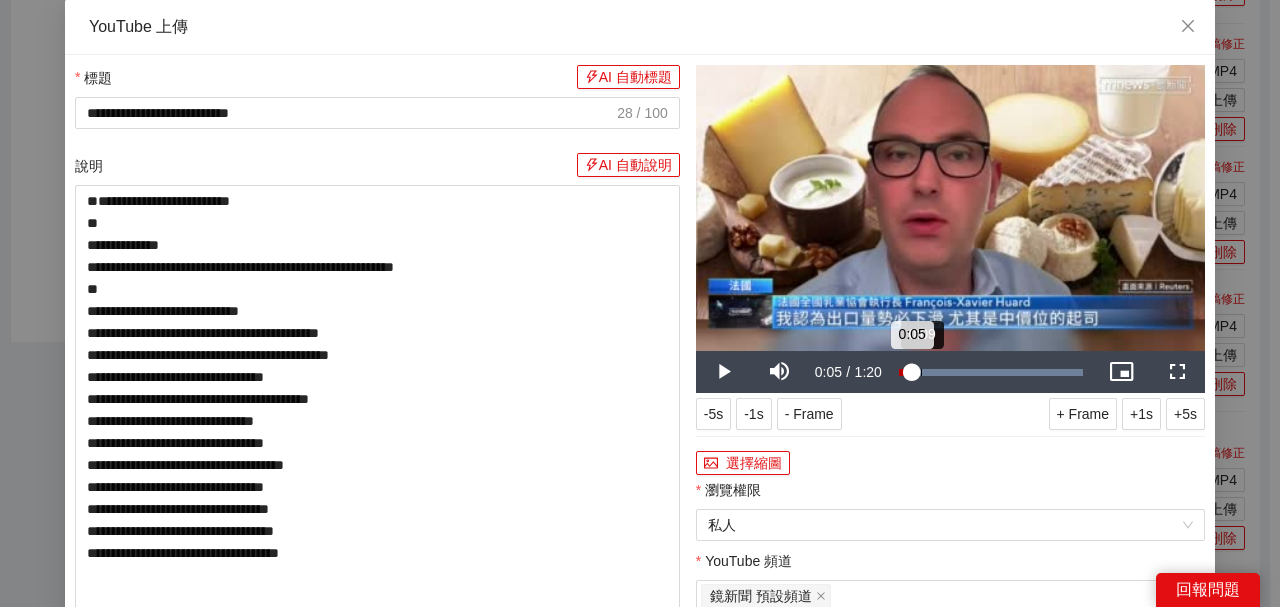 click on "0:05" at bounding box center (905, 372) 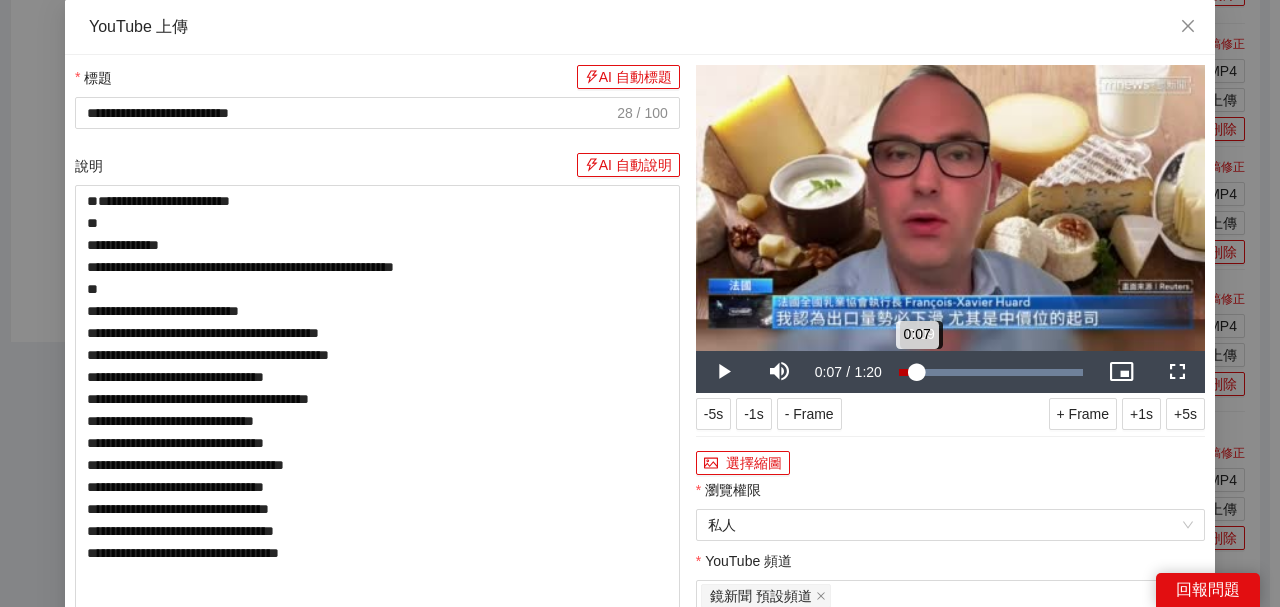 click on "0:07" at bounding box center (908, 372) 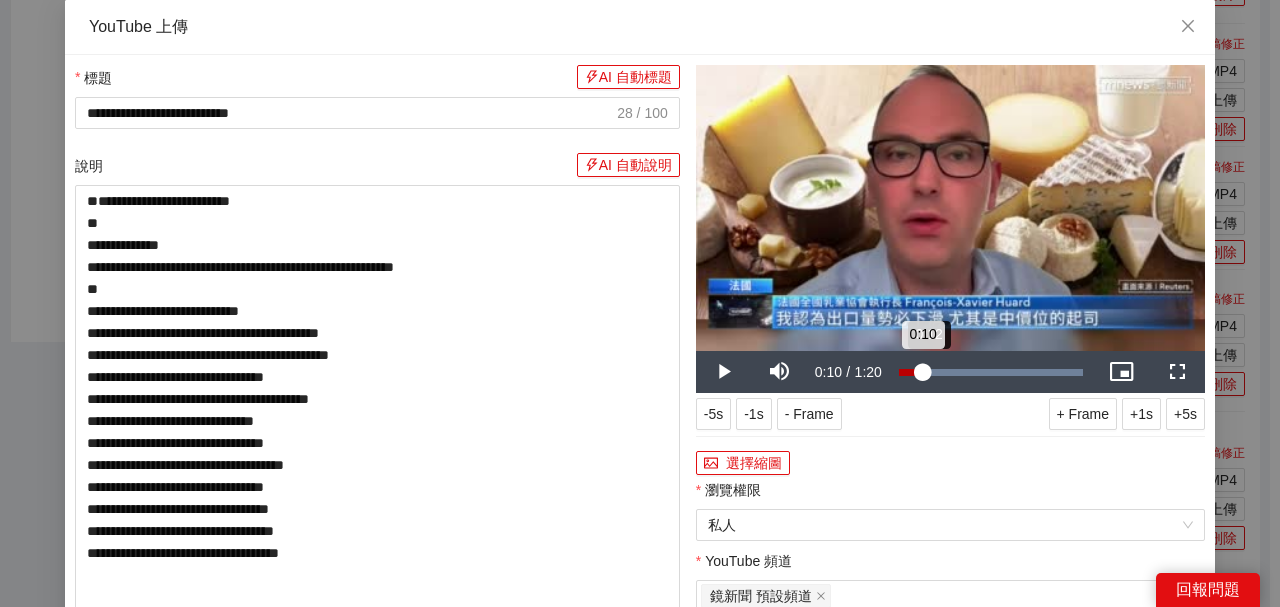 click on "0:10" at bounding box center [911, 372] 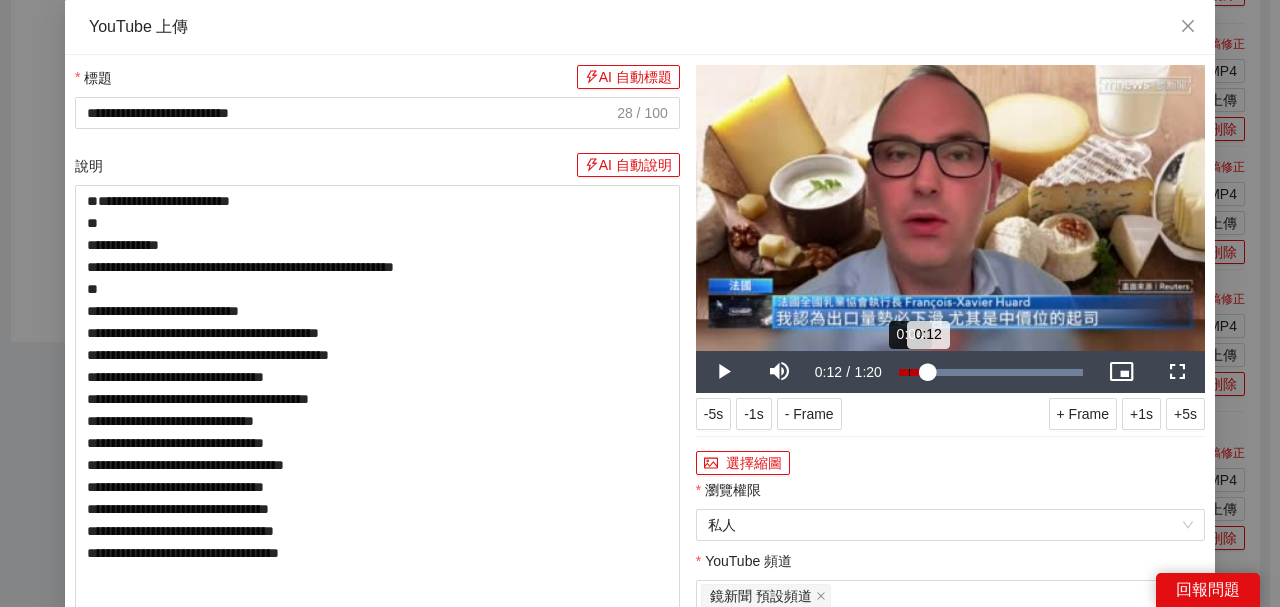 click on "0:04" at bounding box center [909, 372] 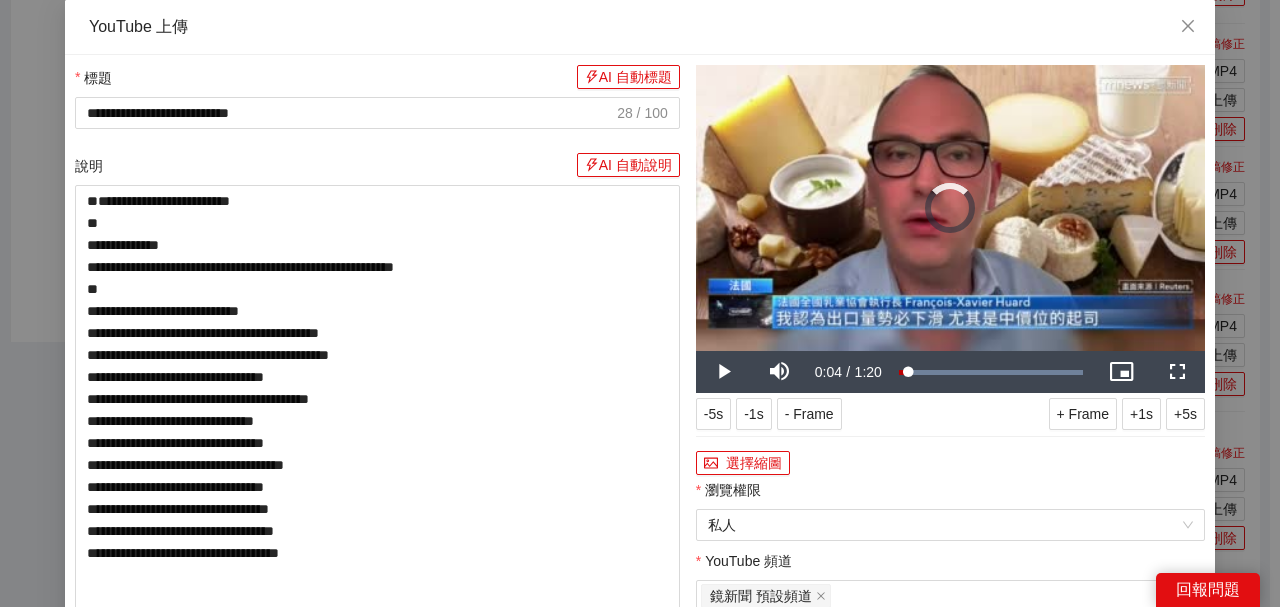 drag, startPoint x: 904, startPoint y: 372, endPoint x: 858, endPoint y: 372, distance: 46 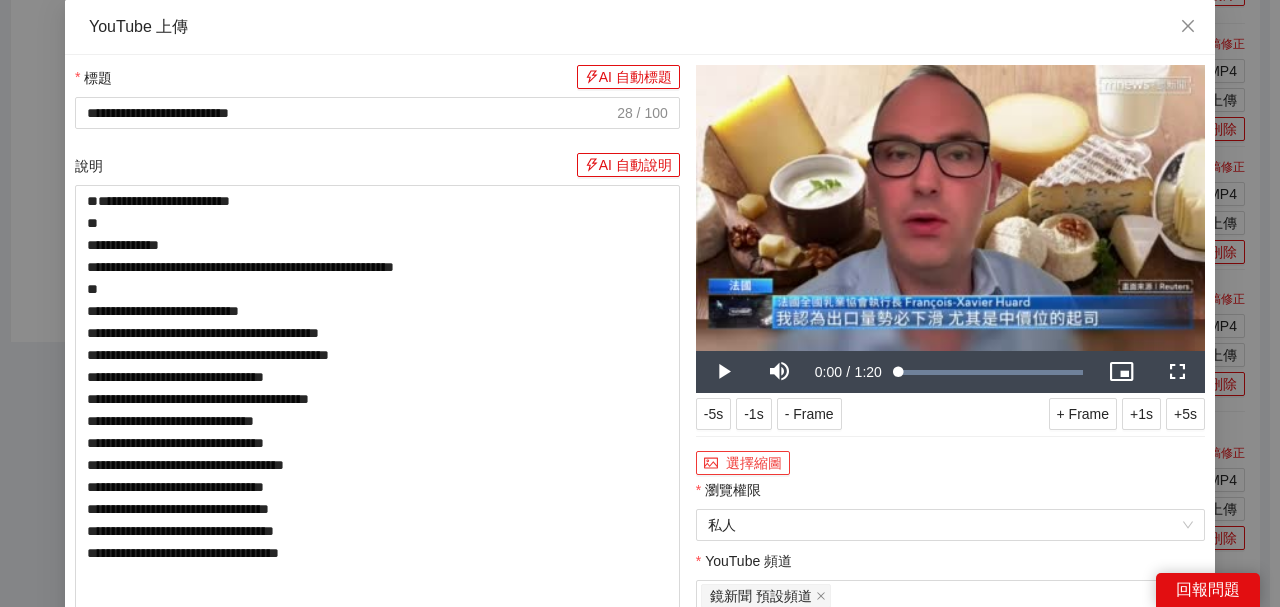 click on "選擇縮圖" at bounding box center (743, 463) 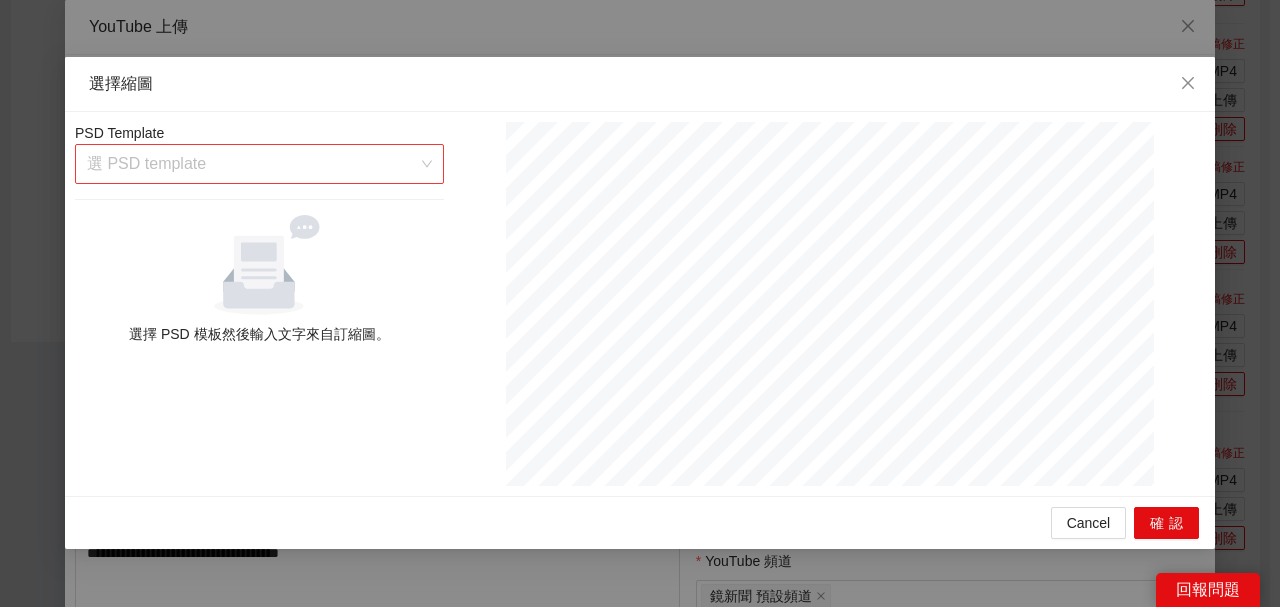 click at bounding box center [252, 164] 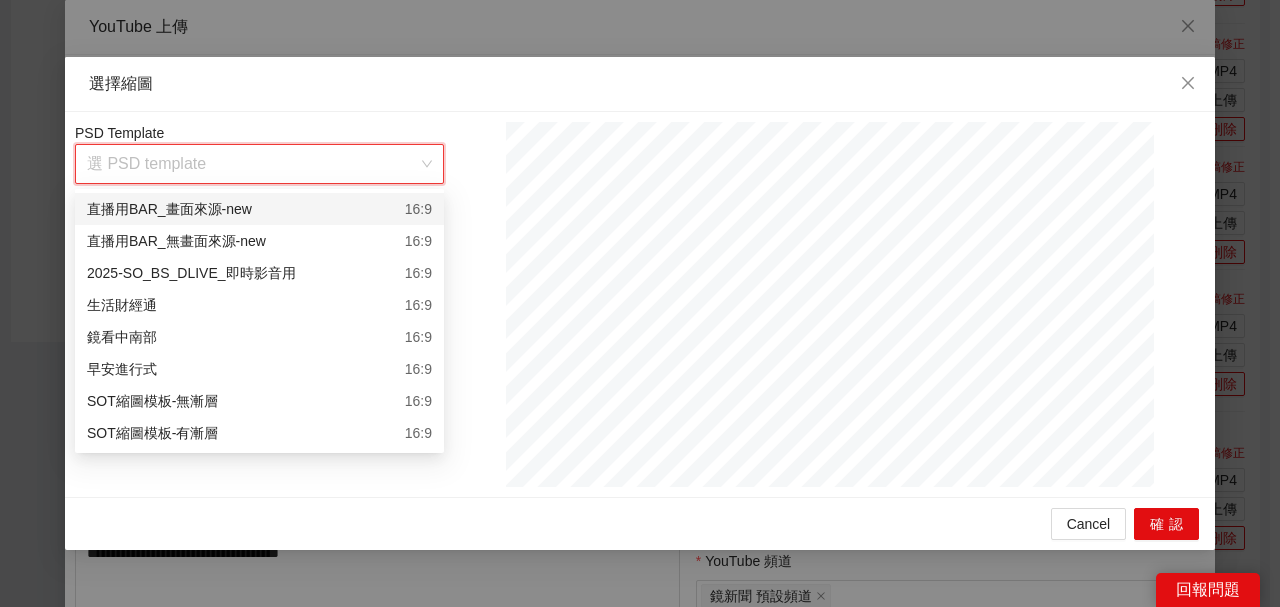 click on "SOT縮圖模板-有漸層 16:9" at bounding box center [259, 433] 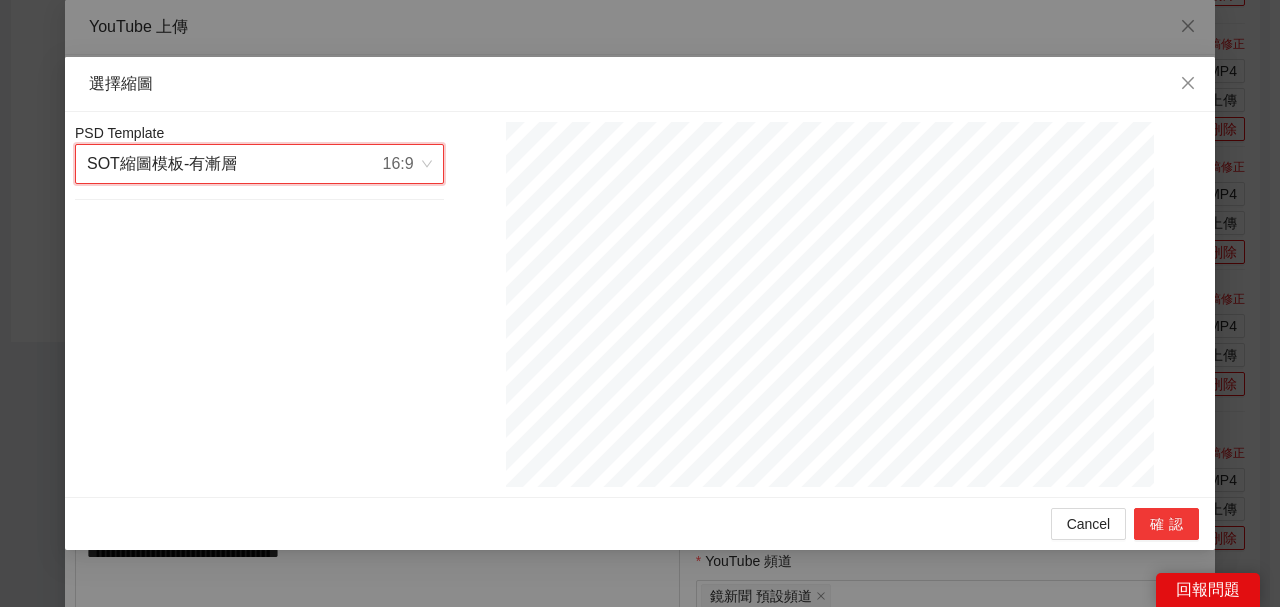 click on "確認" at bounding box center (1166, 524) 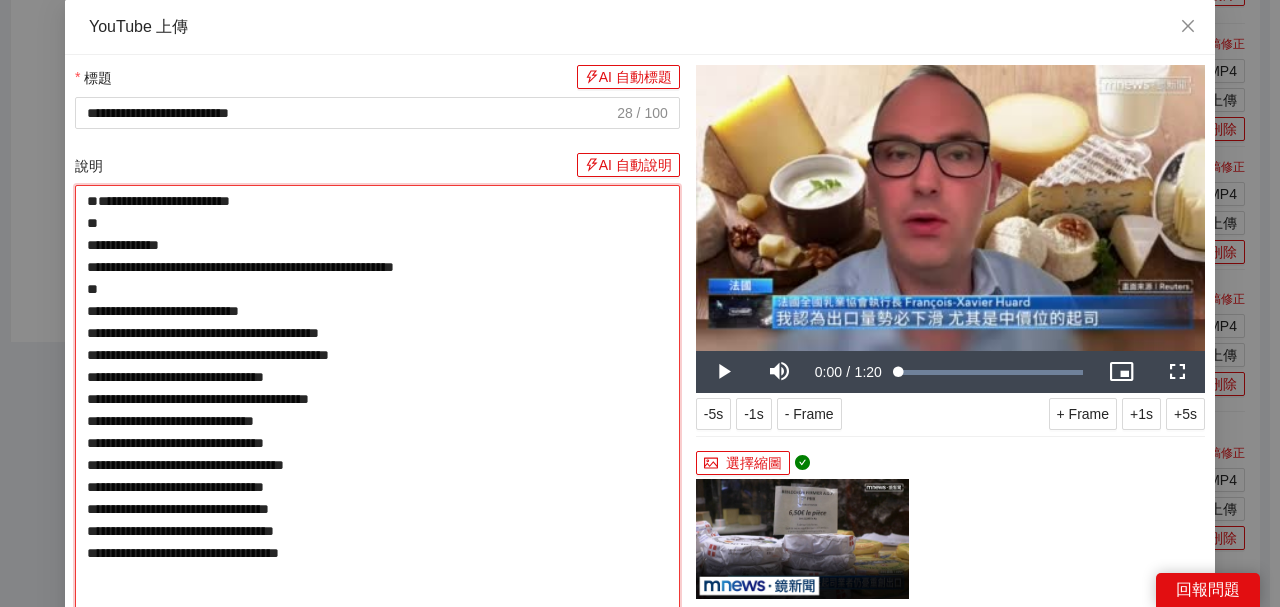 click on "**********" at bounding box center [377, 398] 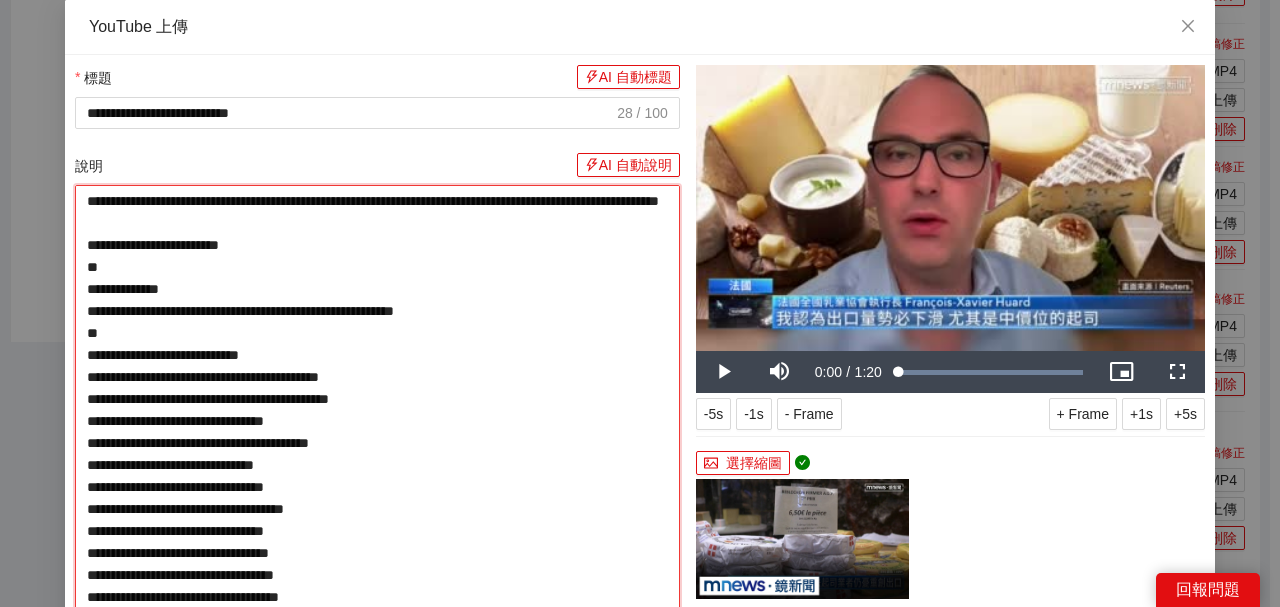 type on "**********" 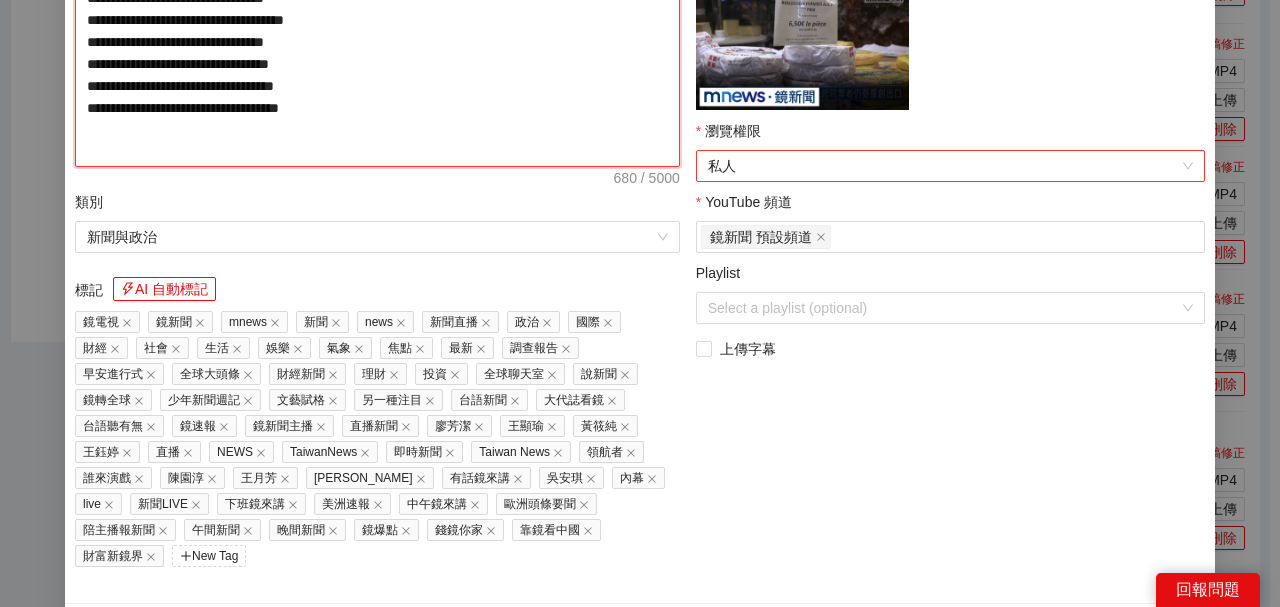 scroll, scrollTop: 505, scrollLeft: 0, axis: vertical 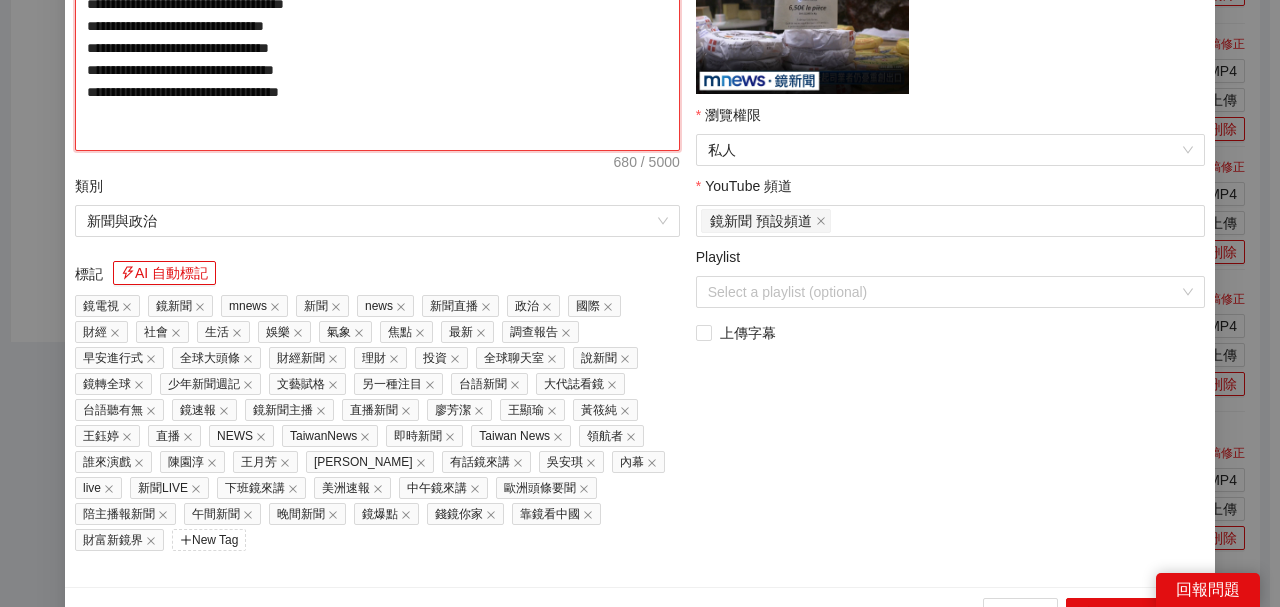 click on "私人" at bounding box center [950, 150] 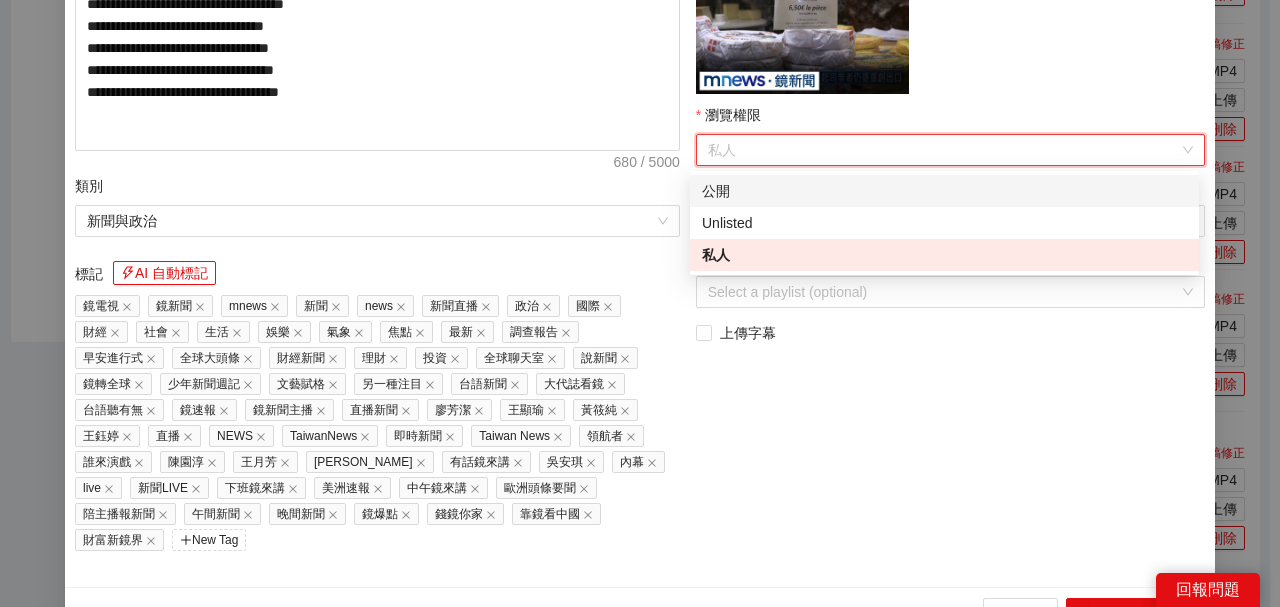 click on "公開" at bounding box center (944, 191) 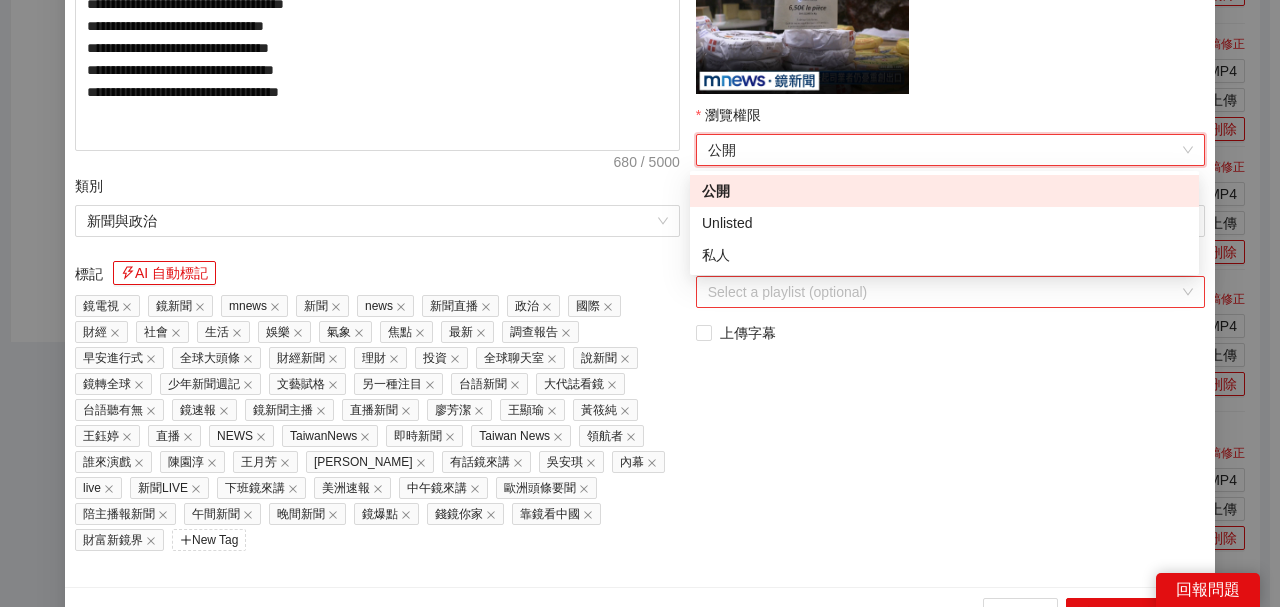 click on "Playlist" at bounding box center [943, 292] 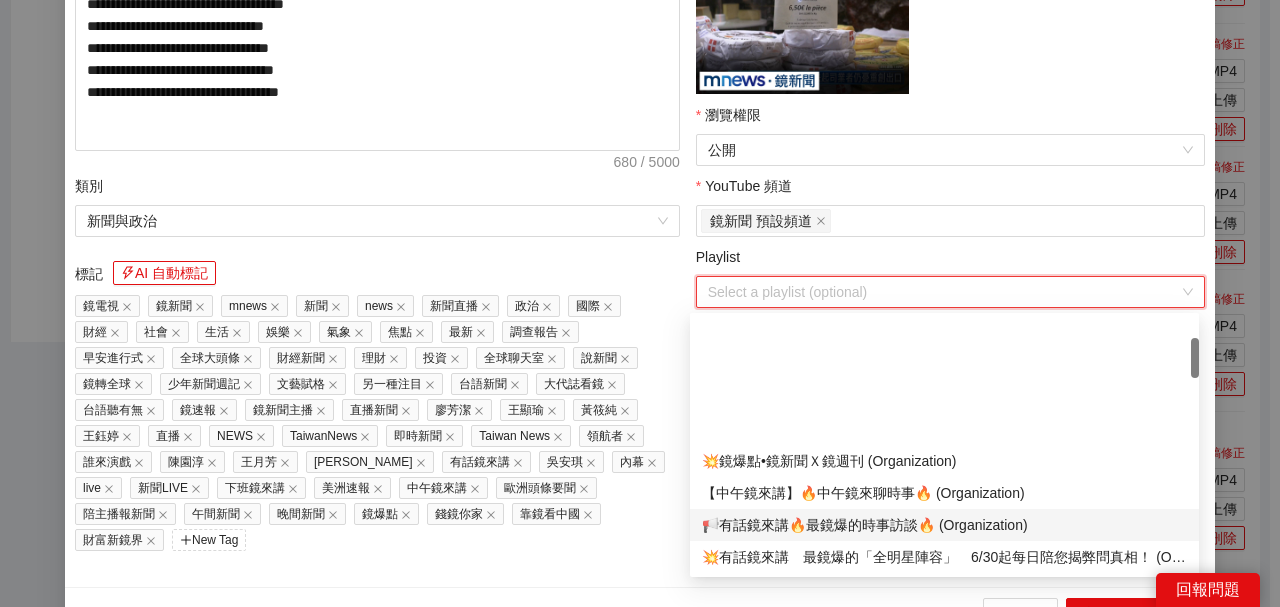scroll, scrollTop: 200, scrollLeft: 0, axis: vertical 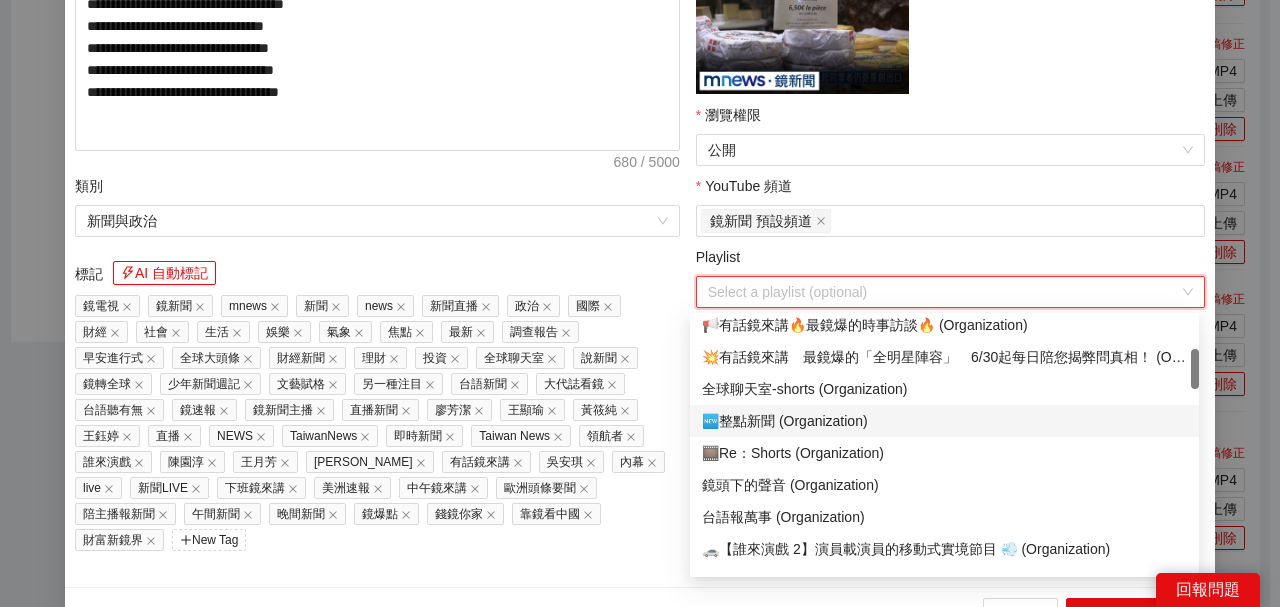 click on "🆕整點新聞 (Organization)" at bounding box center [944, 421] 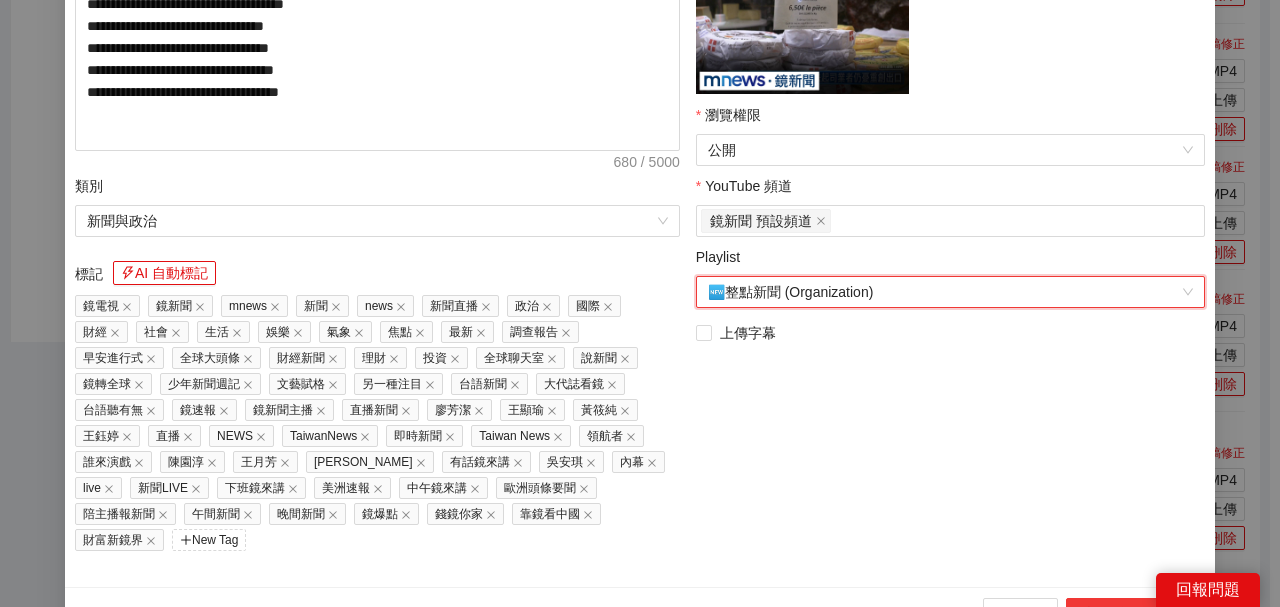 click on "上傳到 YouTube" at bounding box center [1132, 614] 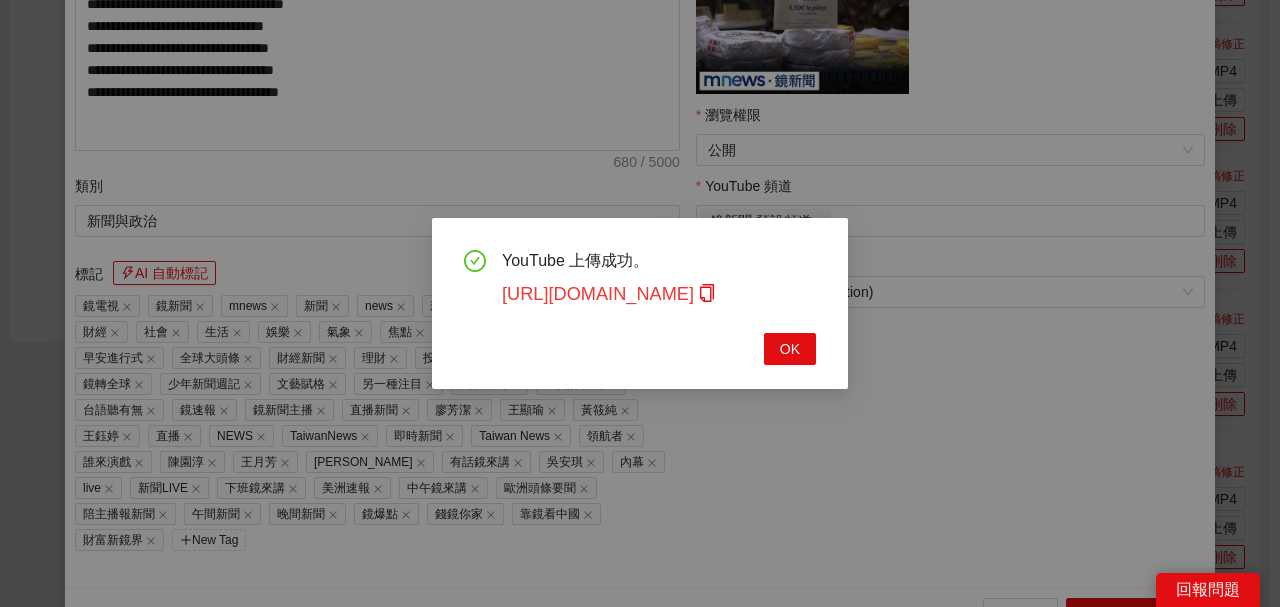click 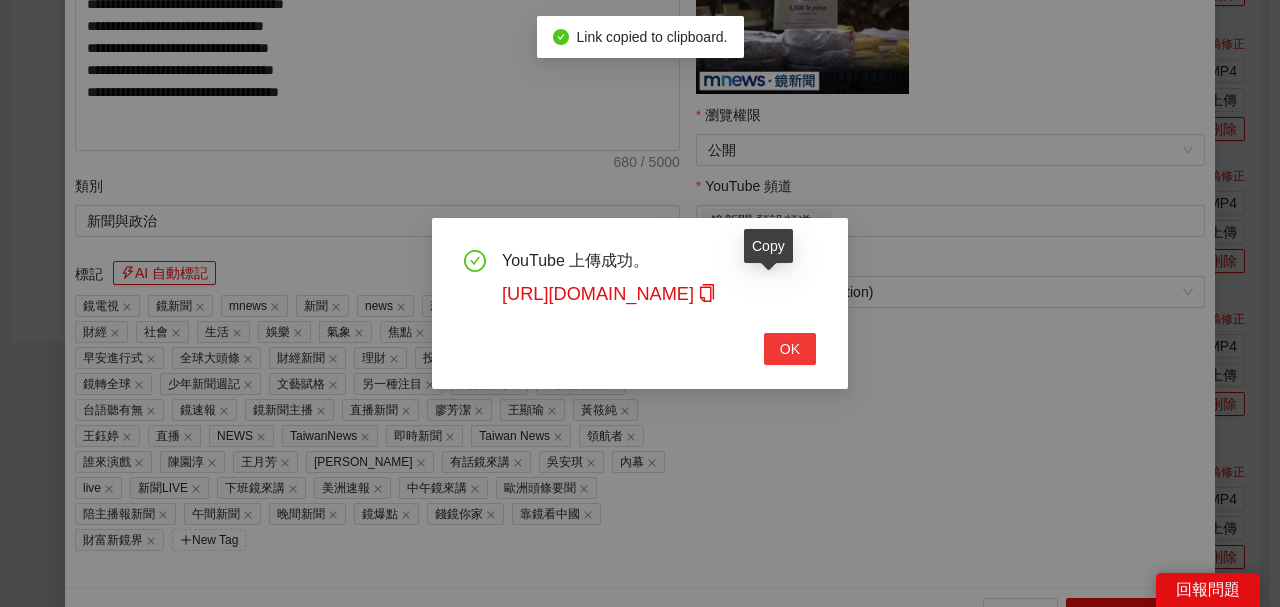 click on "OK" at bounding box center [790, 349] 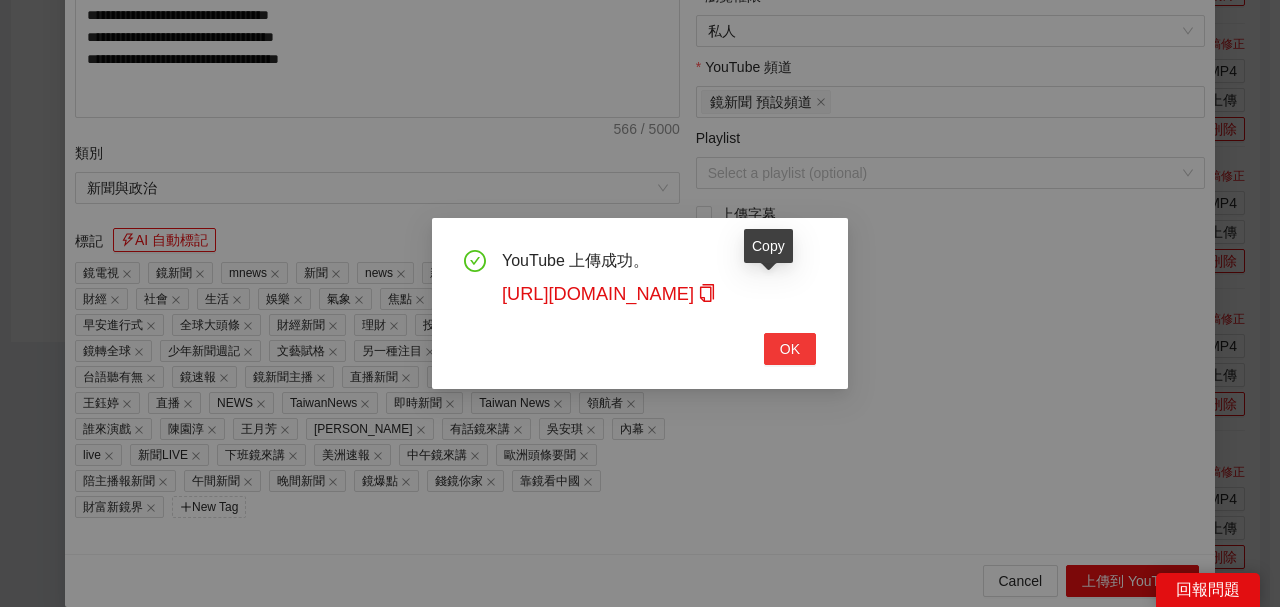 type on "**********" 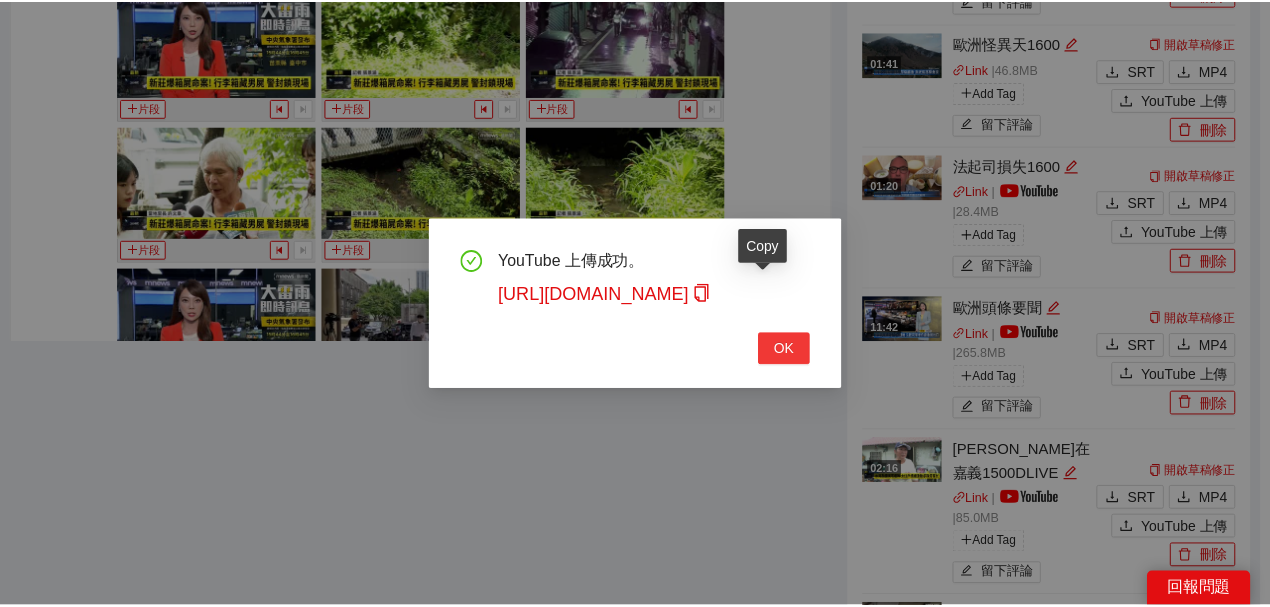 scroll, scrollTop: 461, scrollLeft: 0, axis: vertical 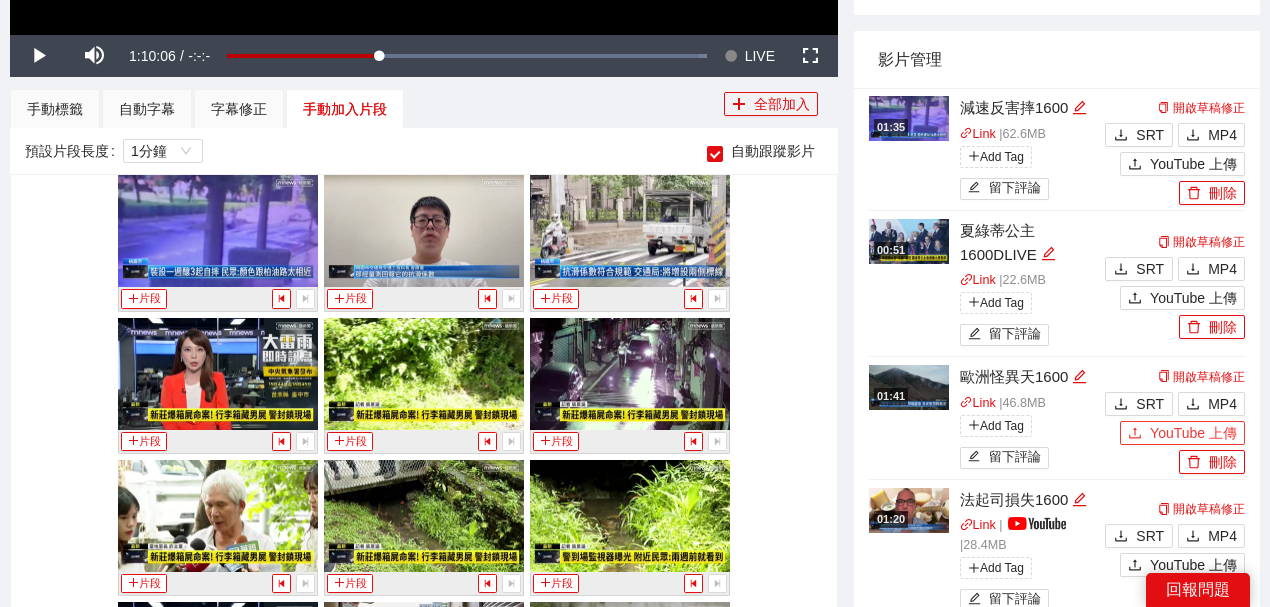 click on "YouTube 上傳" at bounding box center (1193, 433) 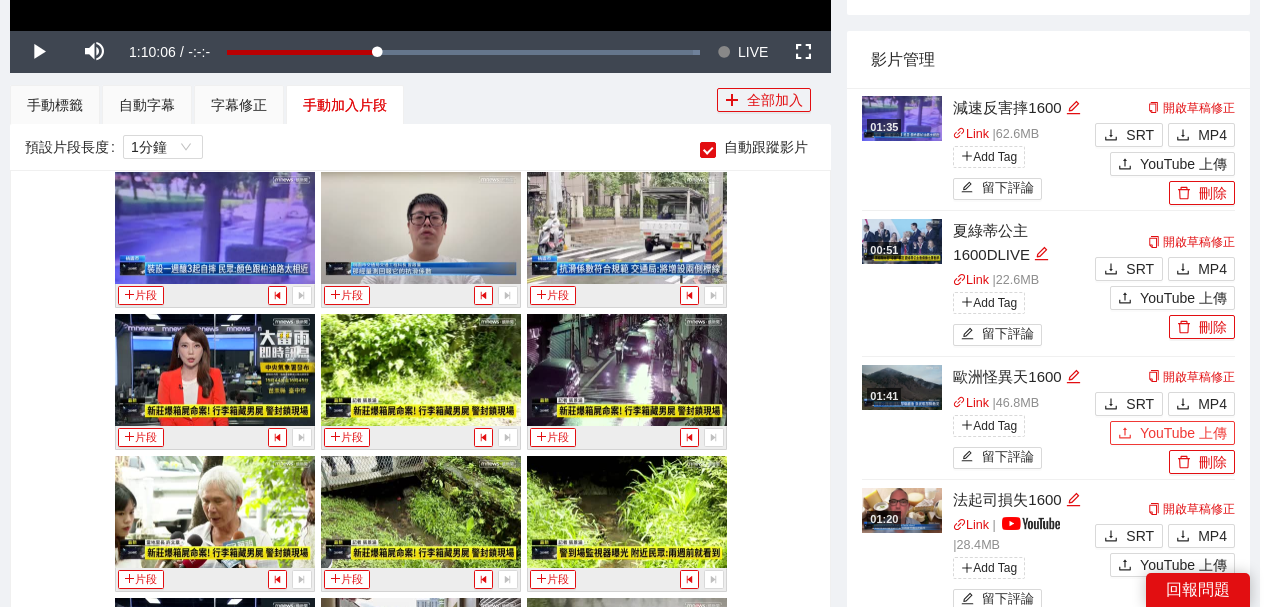 type 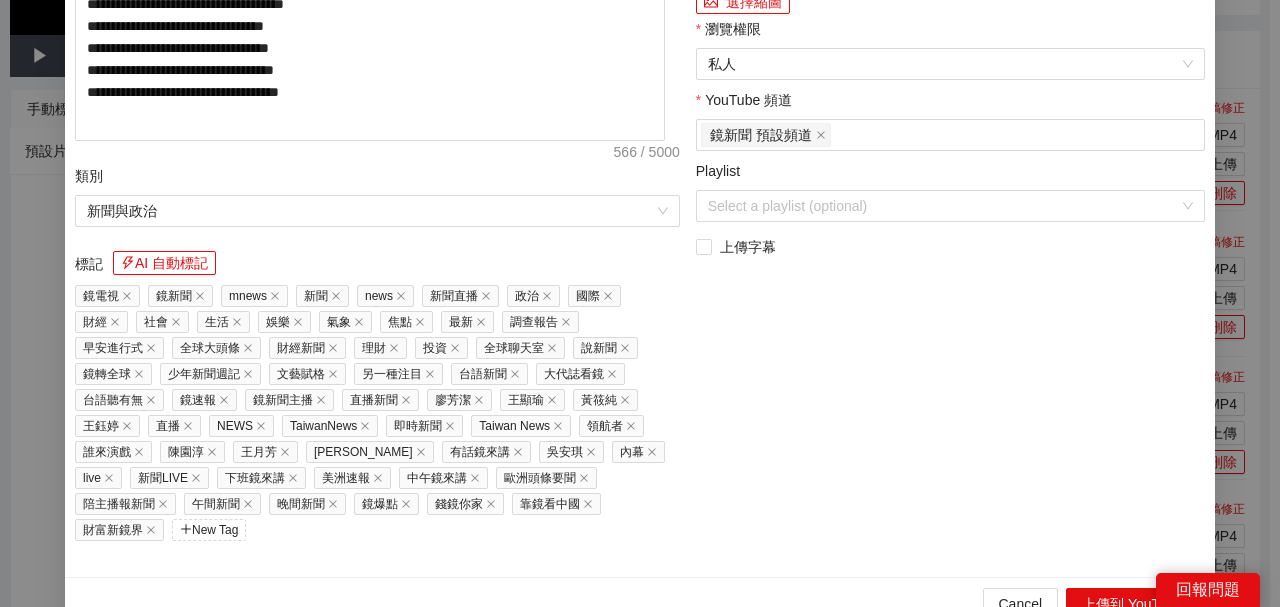 drag, startPoint x: 160, startPoint y: 111, endPoint x: 61, endPoint y: 112, distance: 99.00505 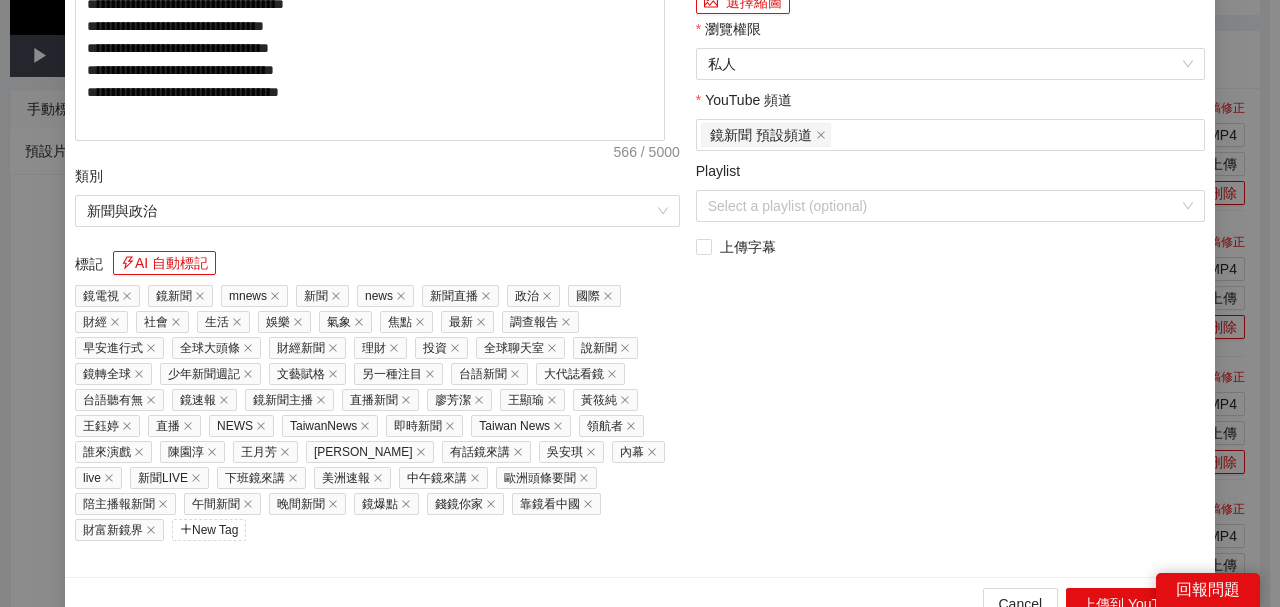 paste on "**********" 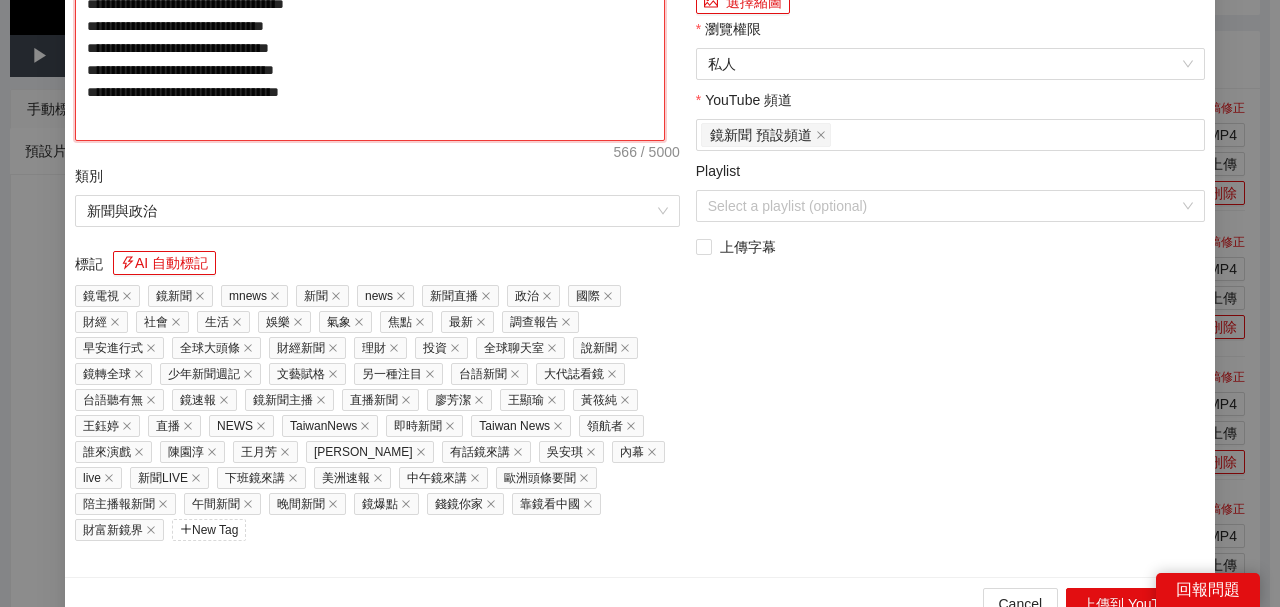 click on "**********" at bounding box center (370, -68) 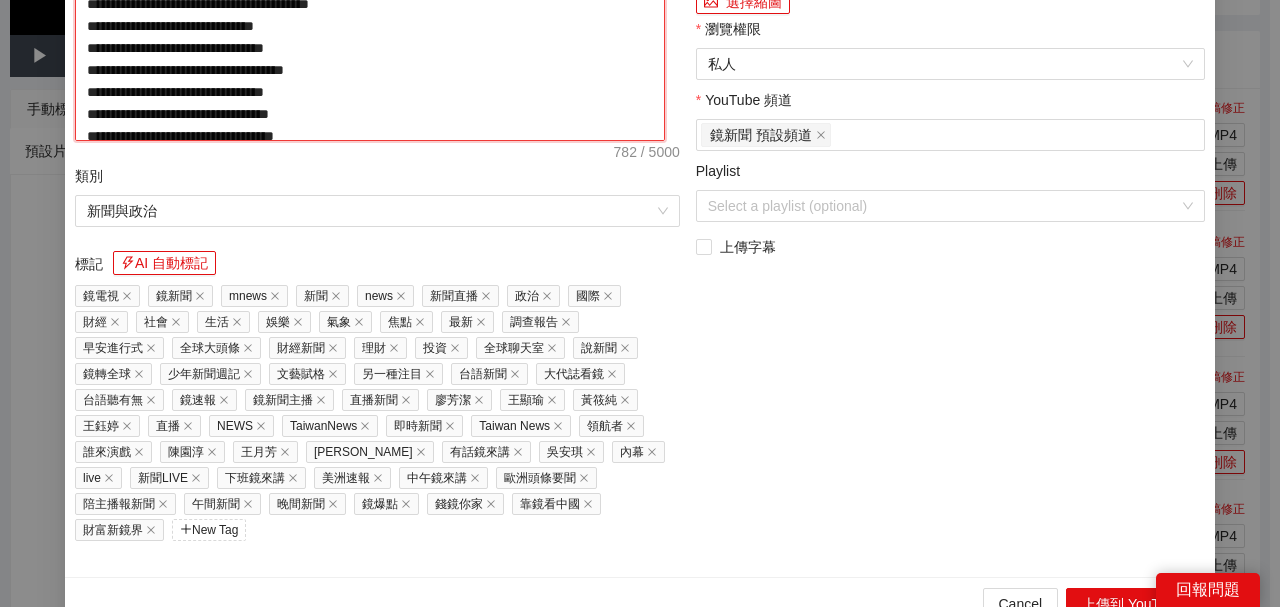 type on "**********" 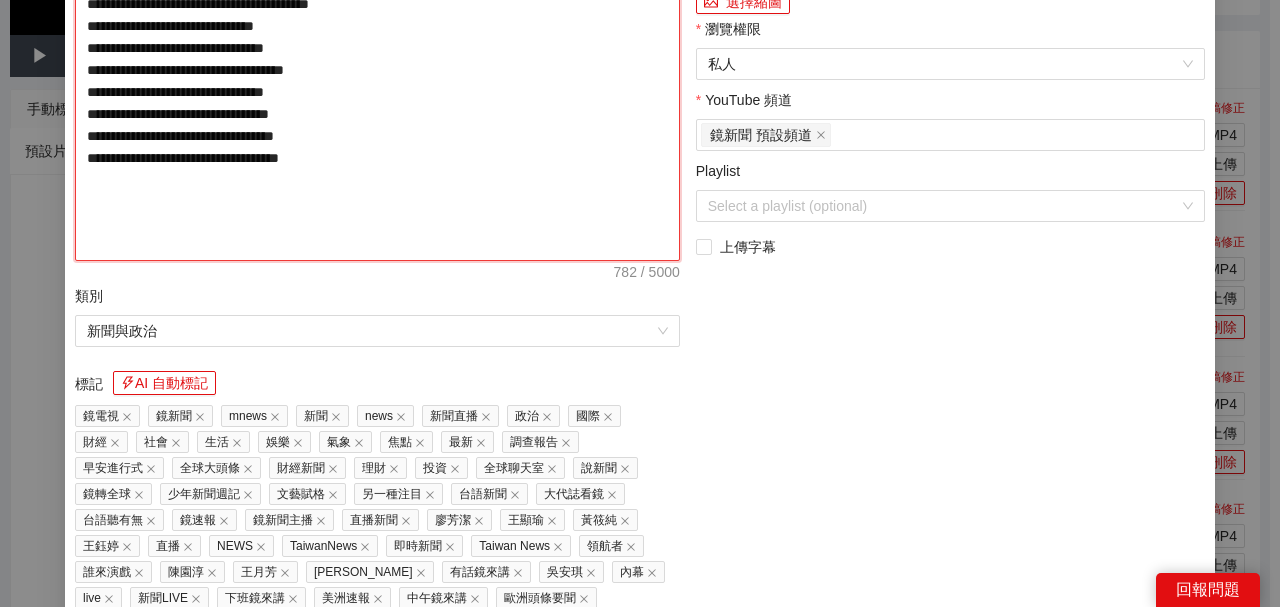 type on "**********" 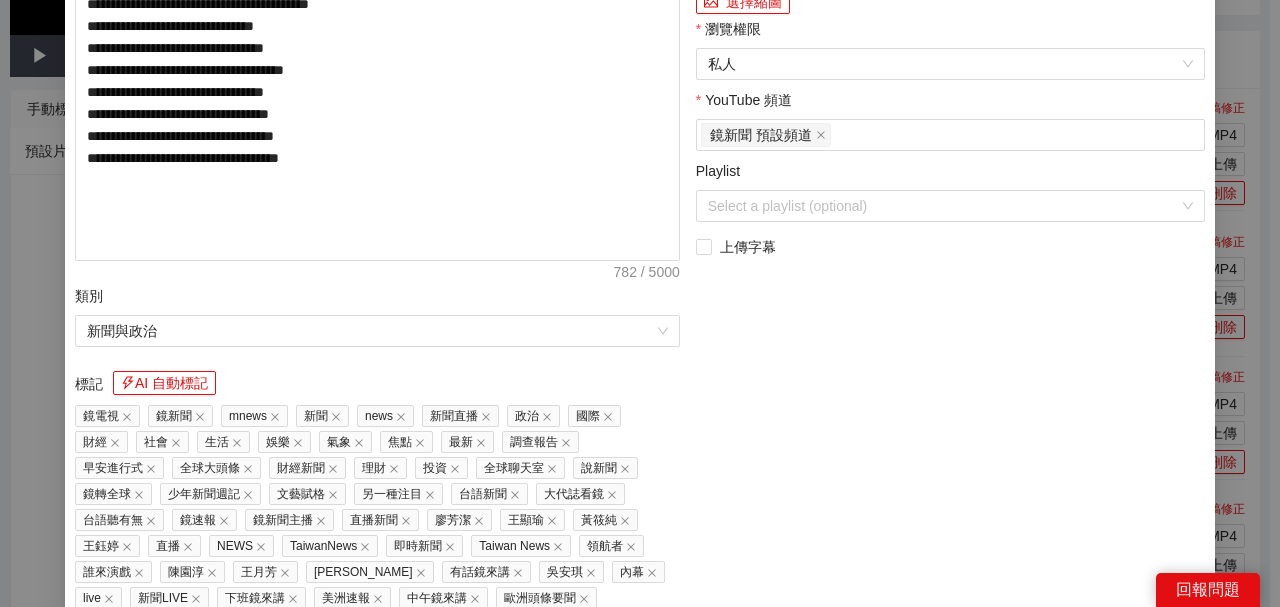 click at bounding box center [950, -253] 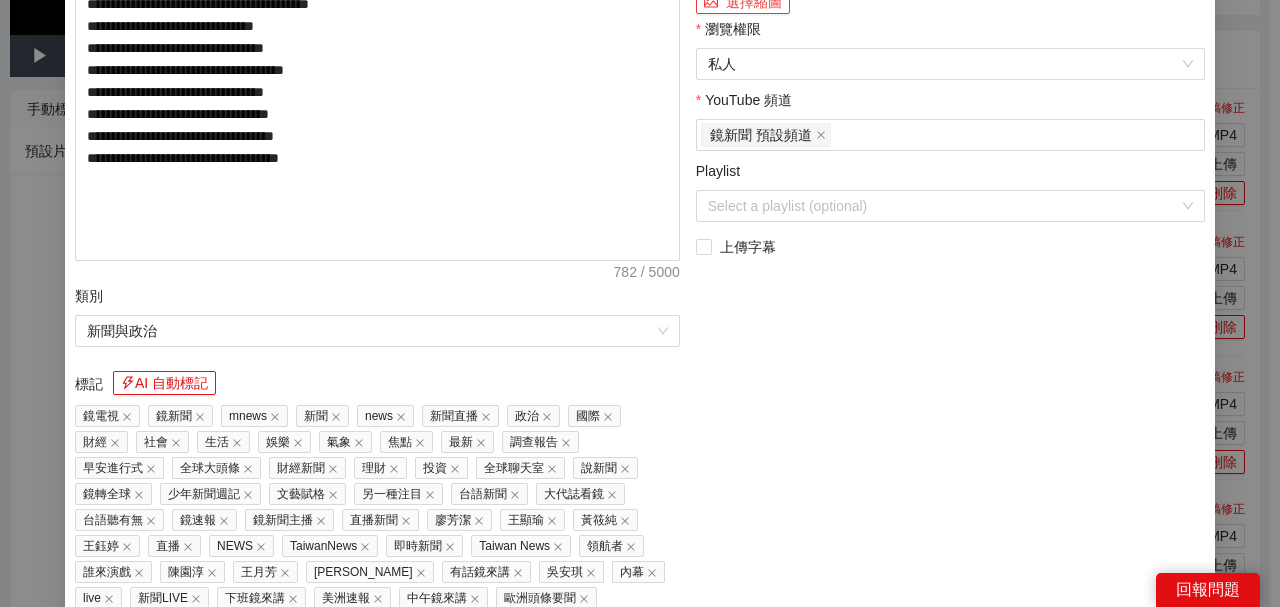 click on "選擇縮圖" at bounding box center [743, 2] 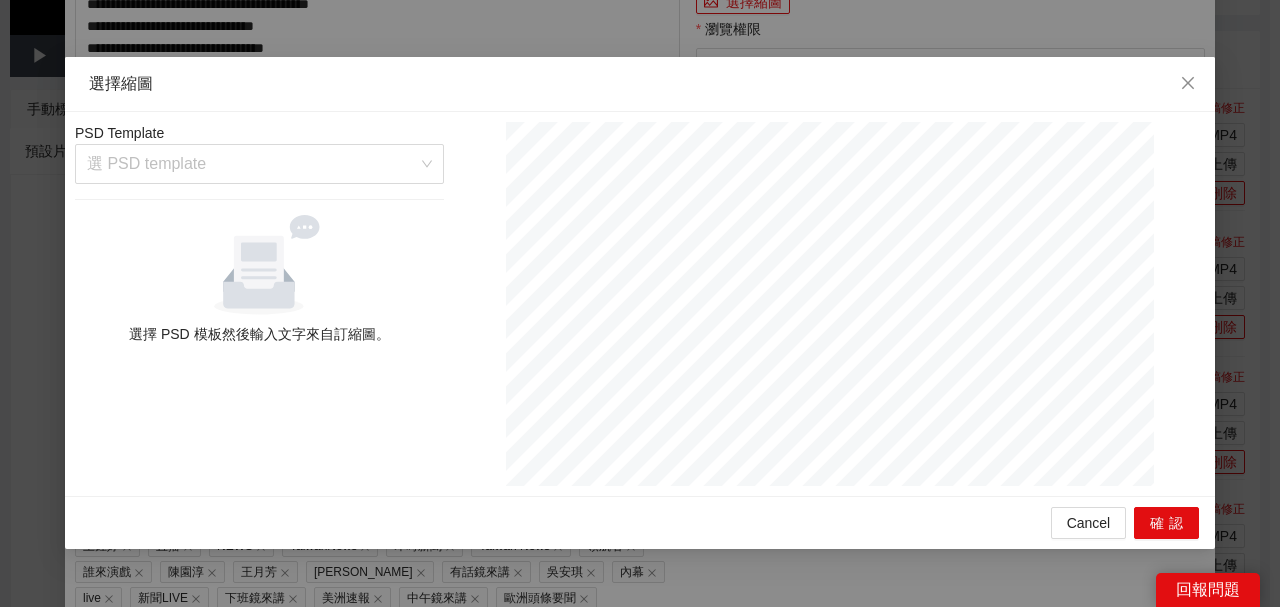 click at bounding box center (252, 164) 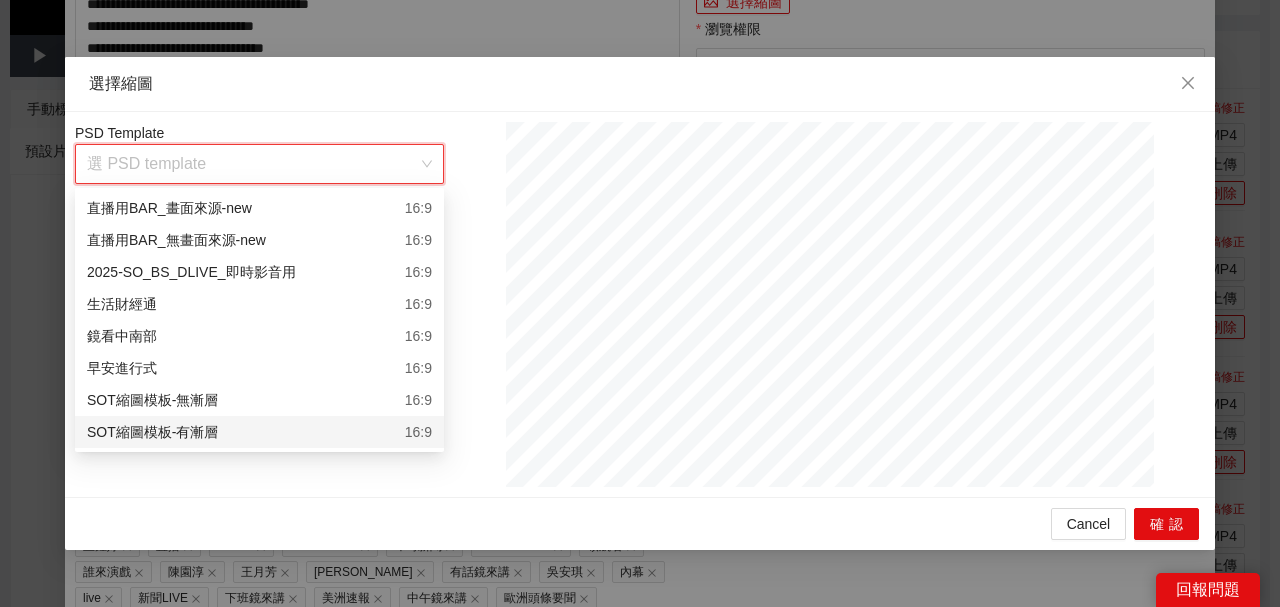 click on "SOT縮圖模板-有漸層 16:9" at bounding box center (259, 432) 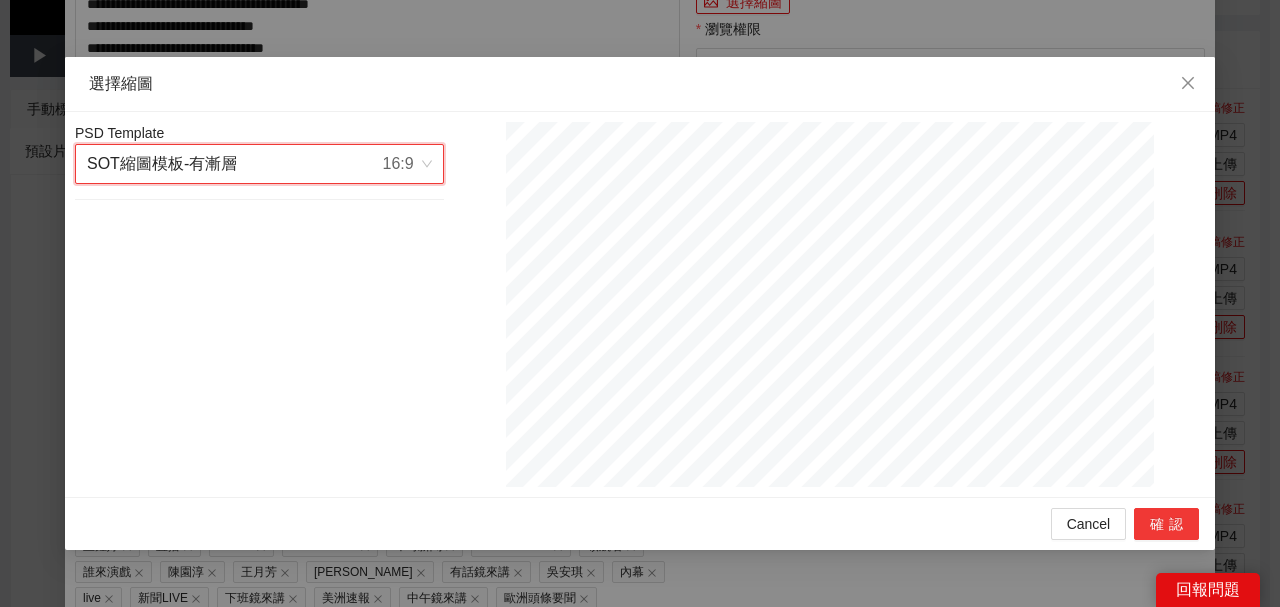 click on "確認" at bounding box center (1166, 524) 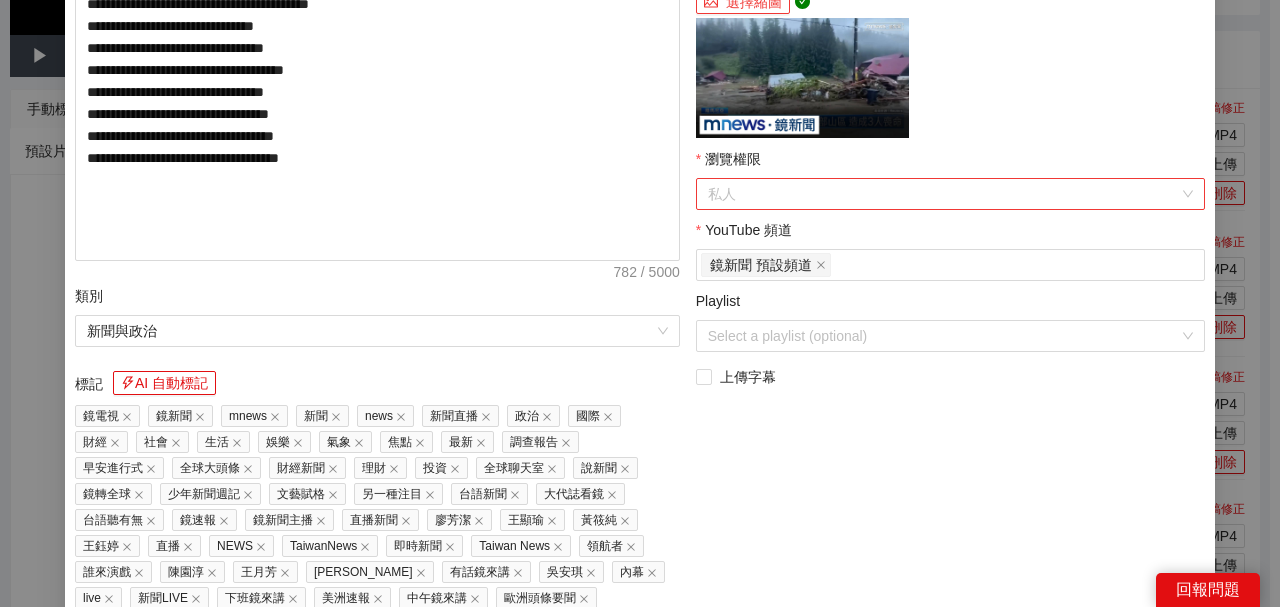 click on "私人" at bounding box center [950, 194] 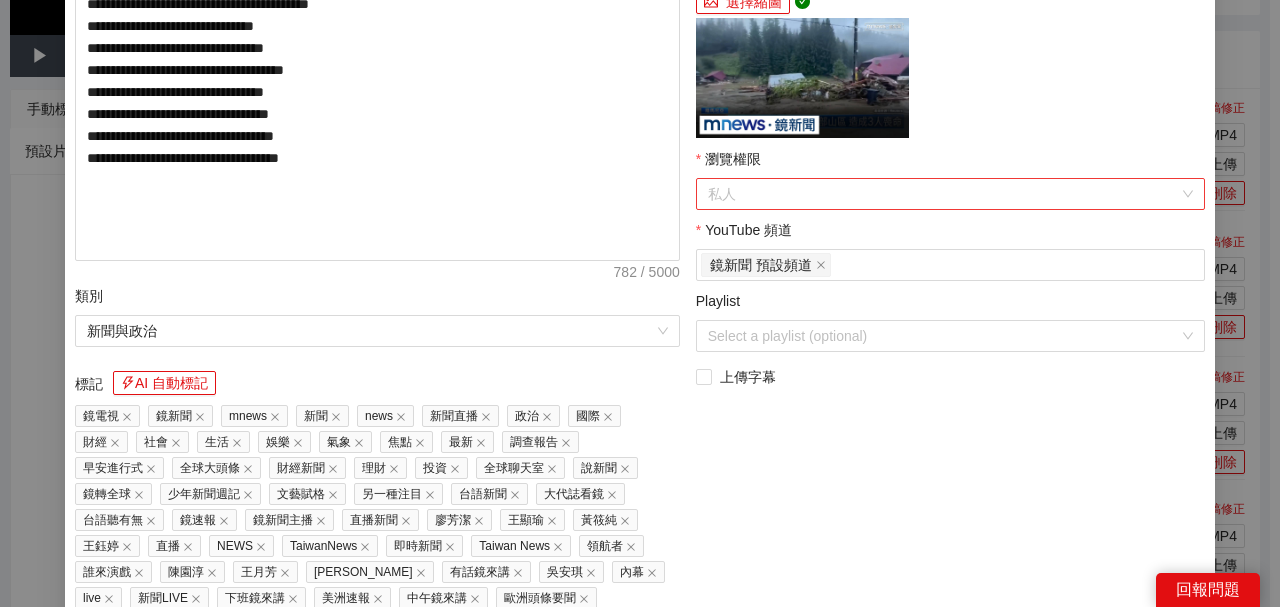 scroll, scrollTop: 200, scrollLeft: 0, axis: vertical 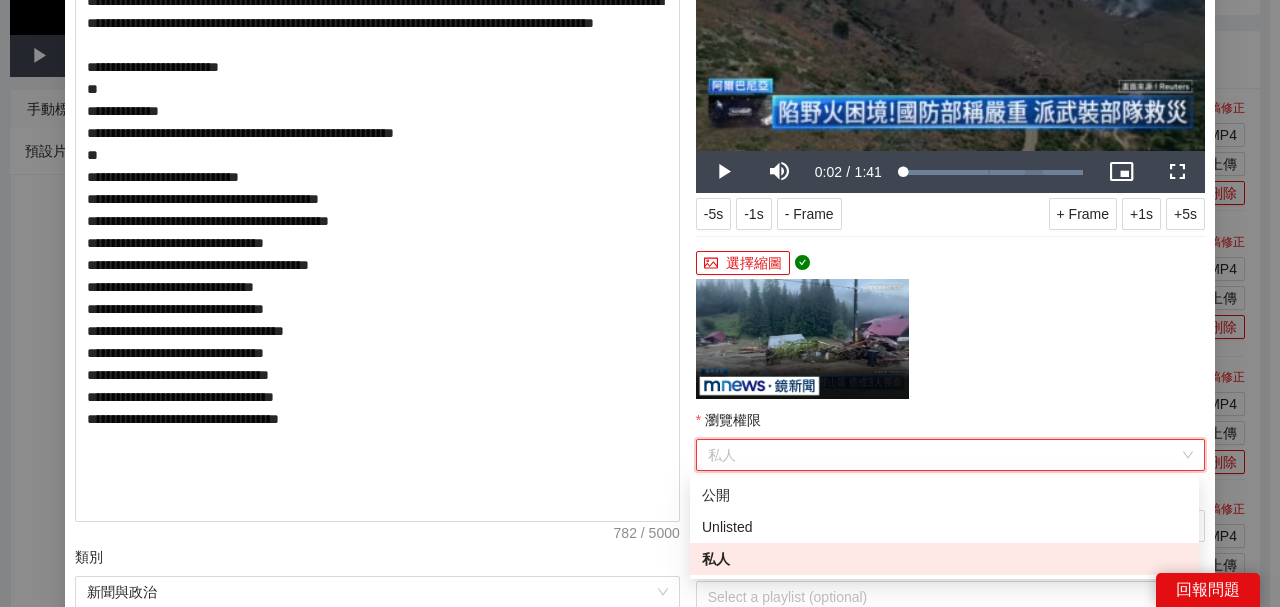 click on "公開" at bounding box center (944, 495) 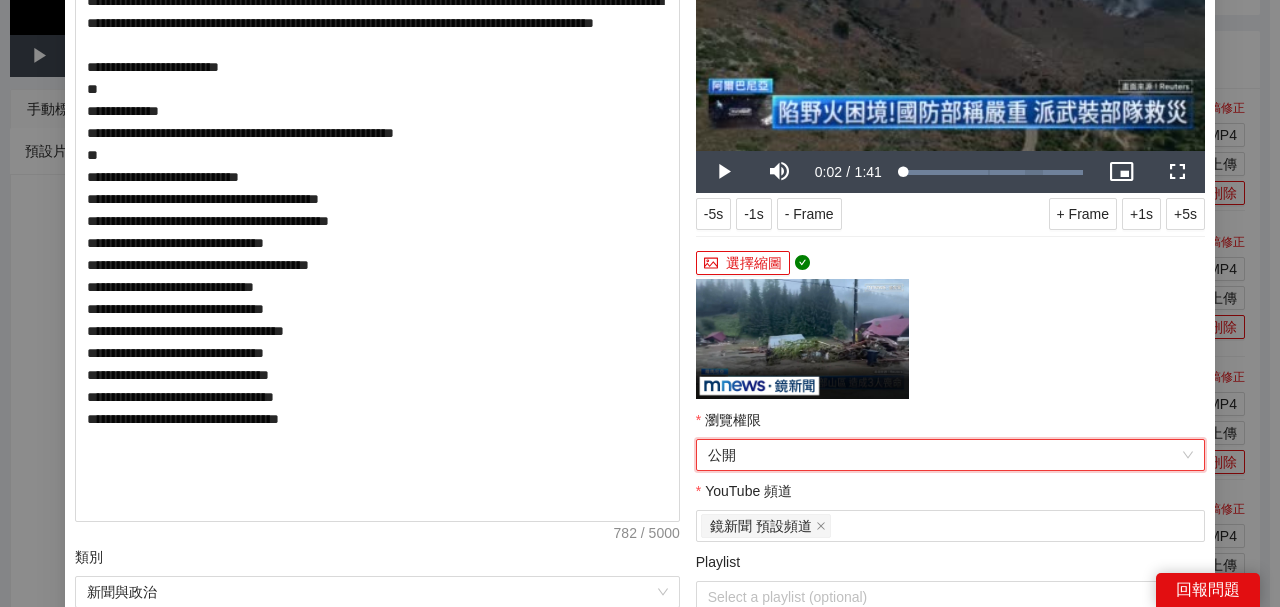 scroll, scrollTop: 533, scrollLeft: 0, axis: vertical 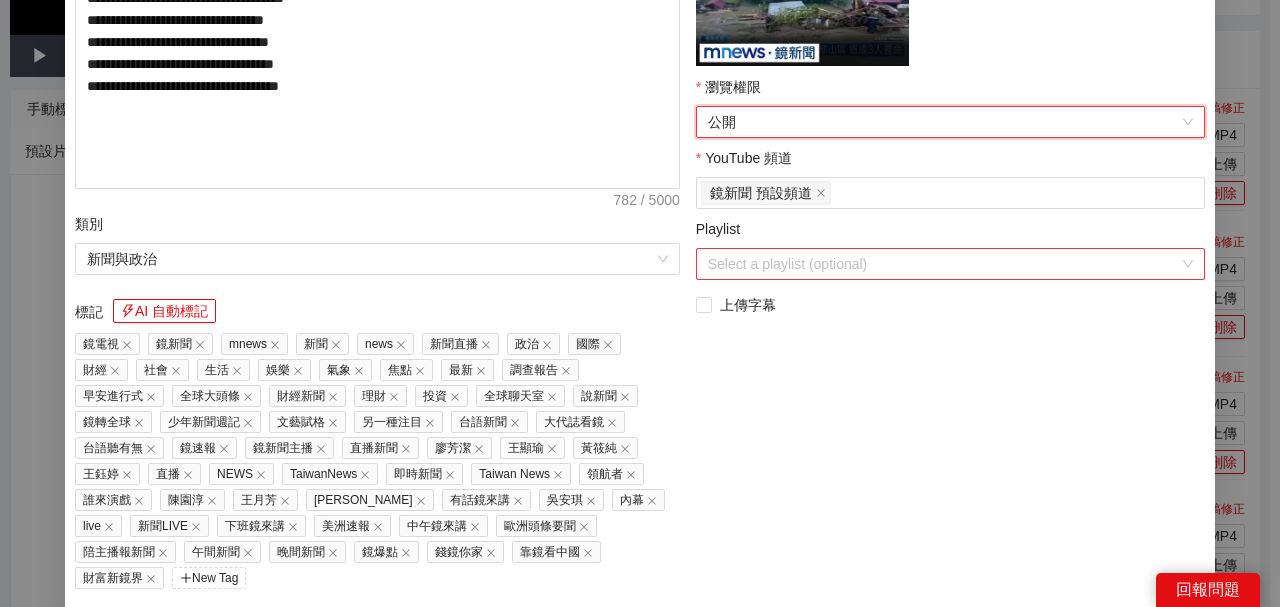 click on "Playlist" at bounding box center [943, 264] 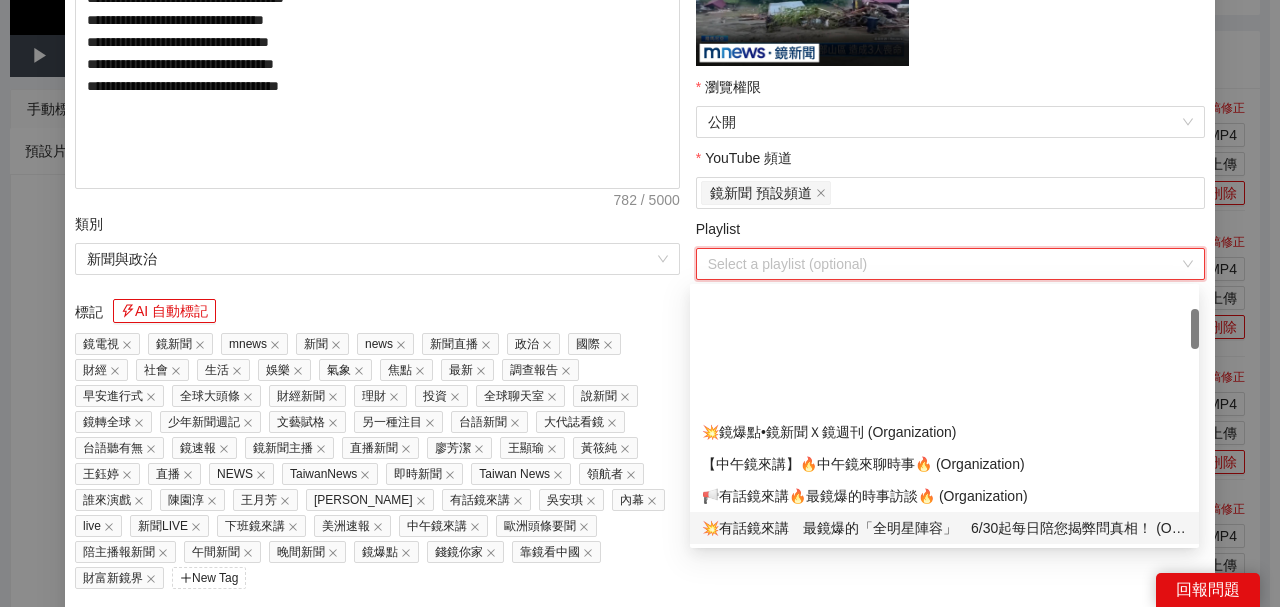 click on "🆕整點新聞 (Organization)" at bounding box center (944, 592) 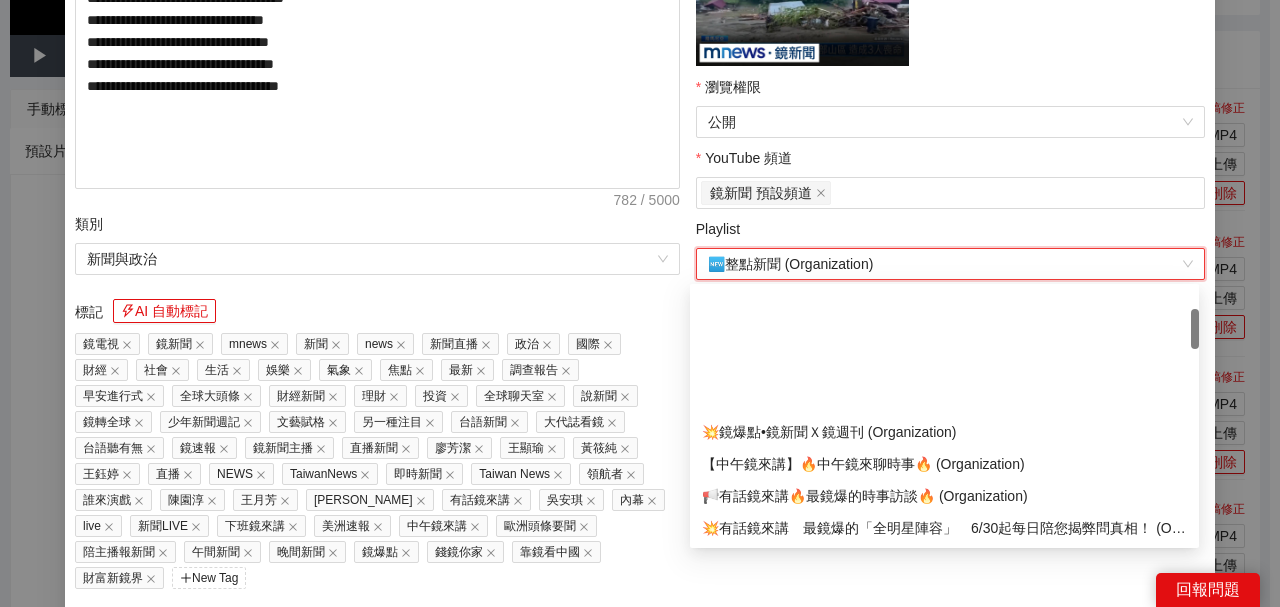 scroll, scrollTop: 133, scrollLeft: 0, axis: vertical 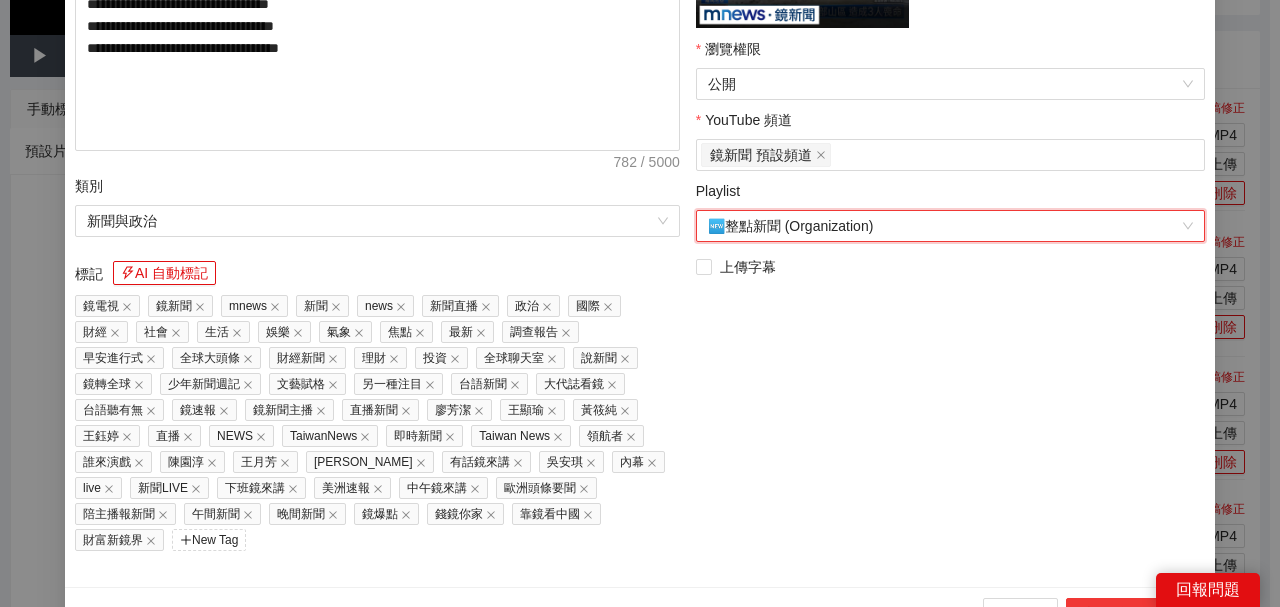 click on "上傳到 YouTube" at bounding box center (1132, 614) 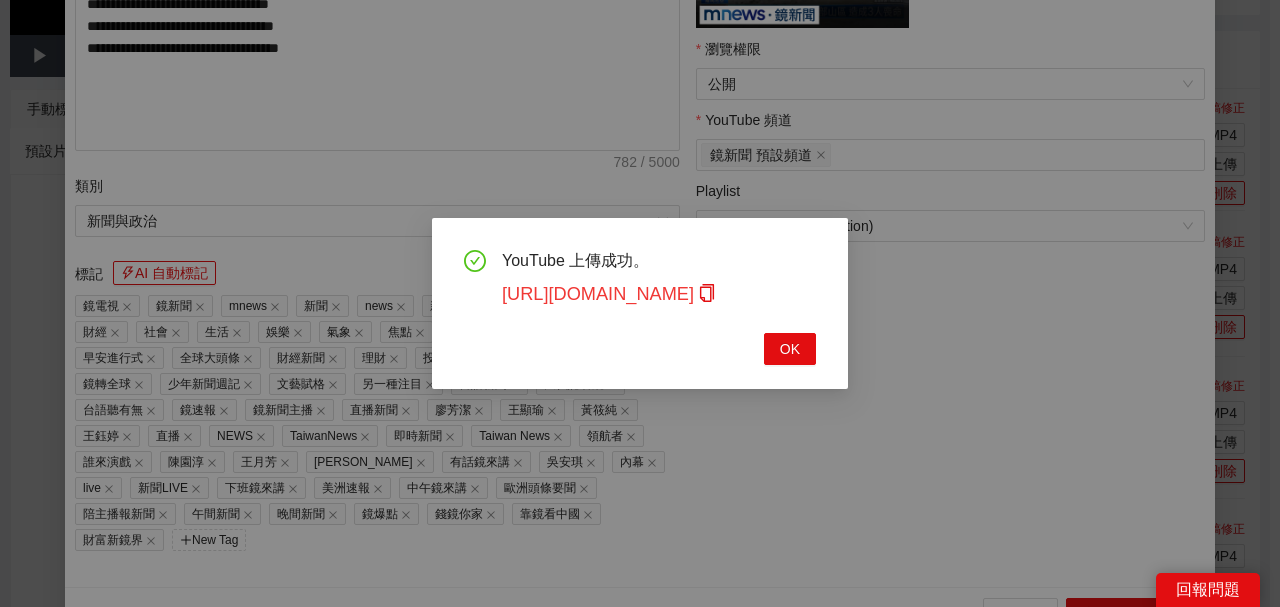 click 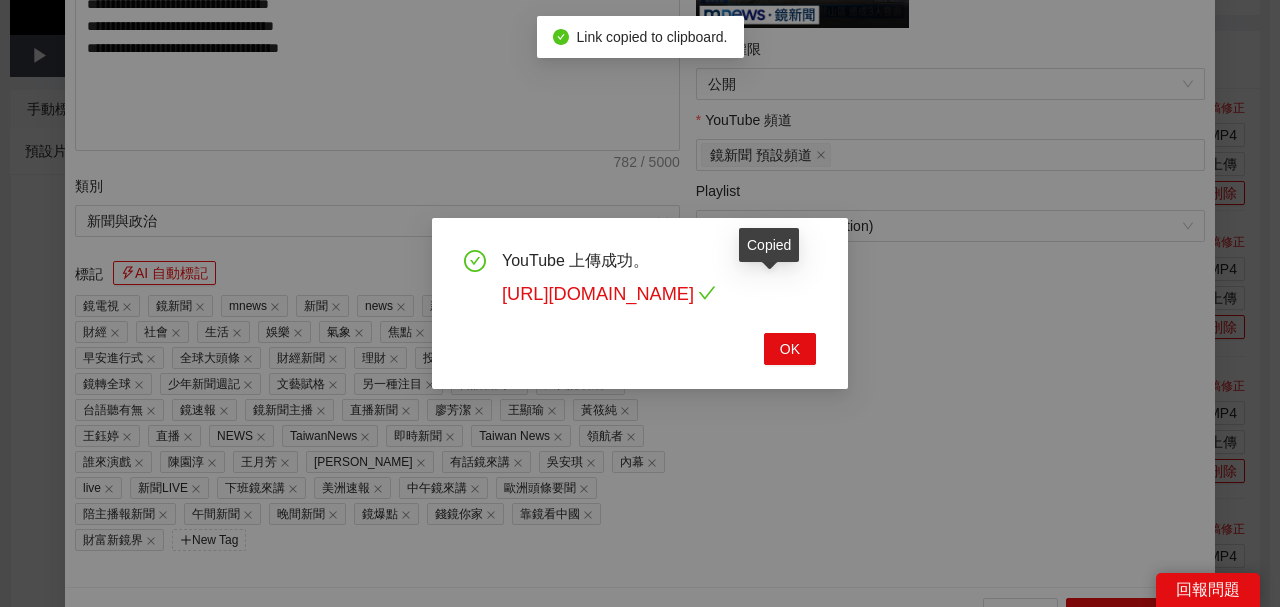 click on "https://youtu.be/LghbTBCZaT4" at bounding box center (609, 294) 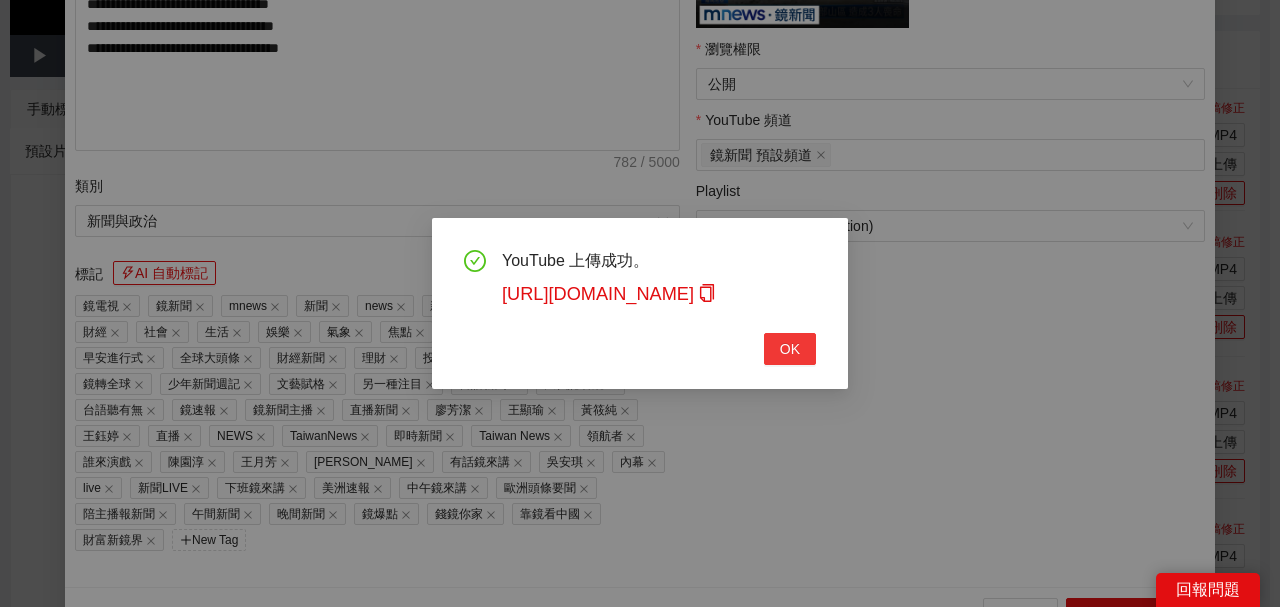 click on "OK" at bounding box center (790, 349) 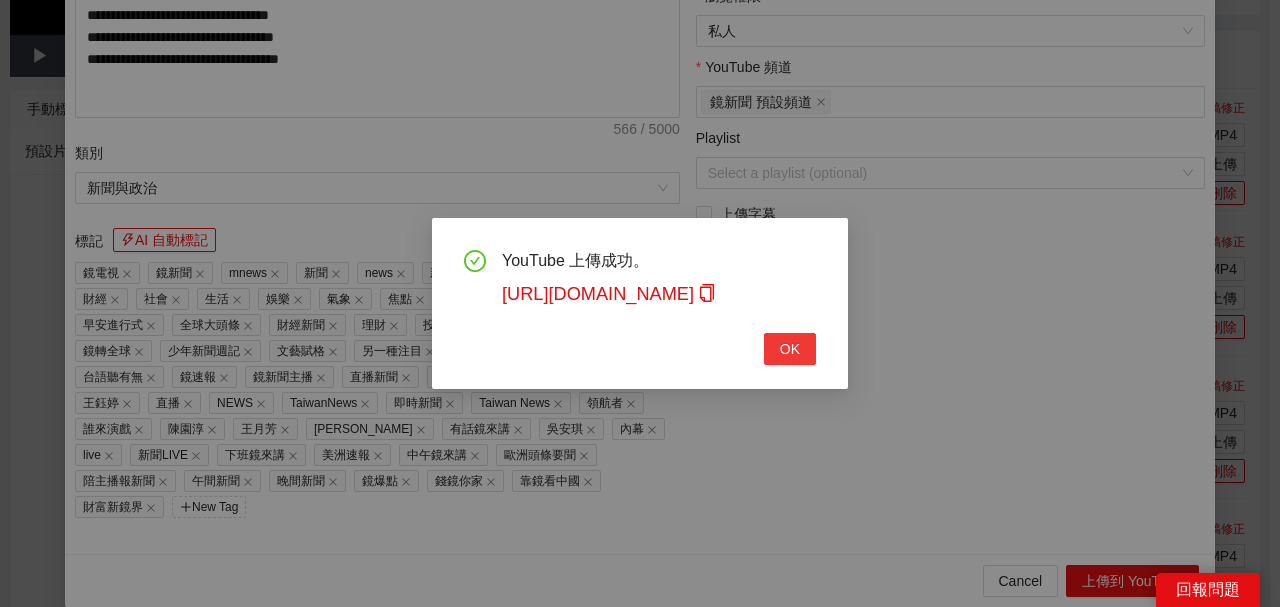 type on "**********" 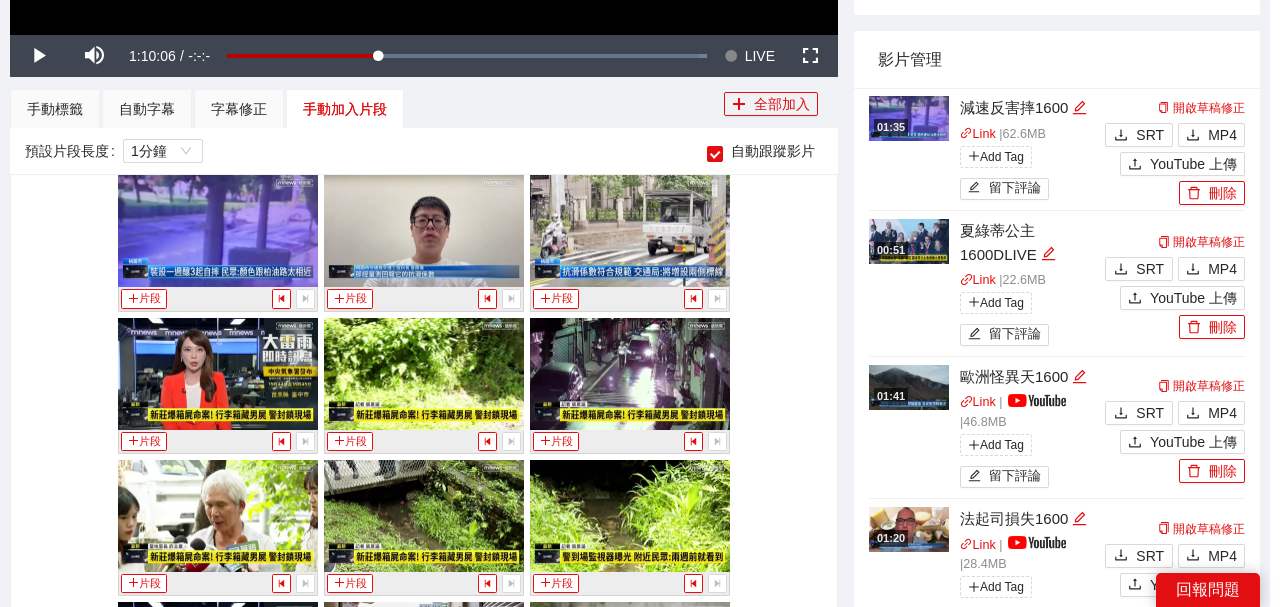 scroll, scrollTop: 461, scrollLeft: 0, axis: vertical 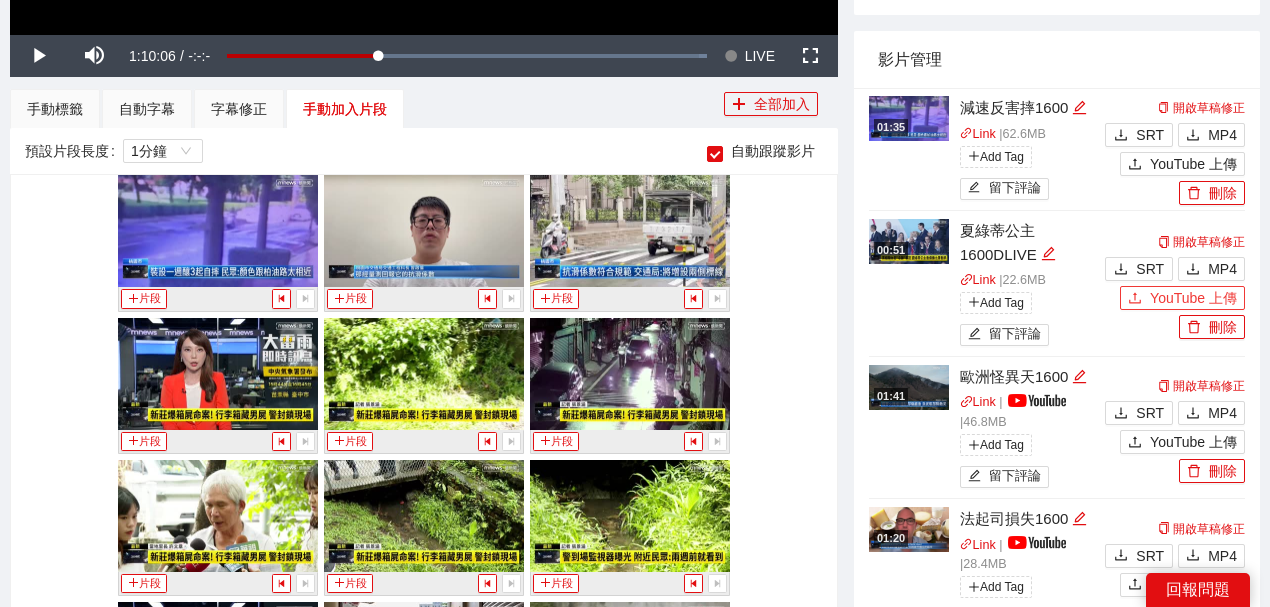 click on "YouTube 上傳" at bounding box center [1193, 298] 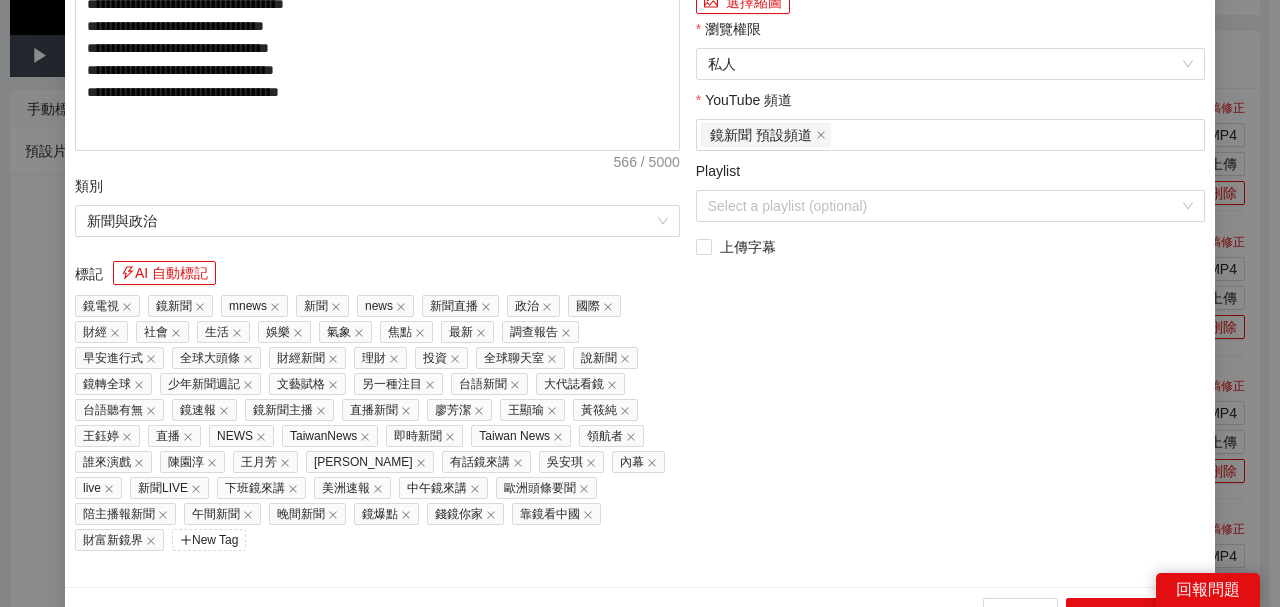 drag, startPoint x: 402, startPoint y: 112, endPoint x: 64, endPoint y: 69, distance: 340.72424 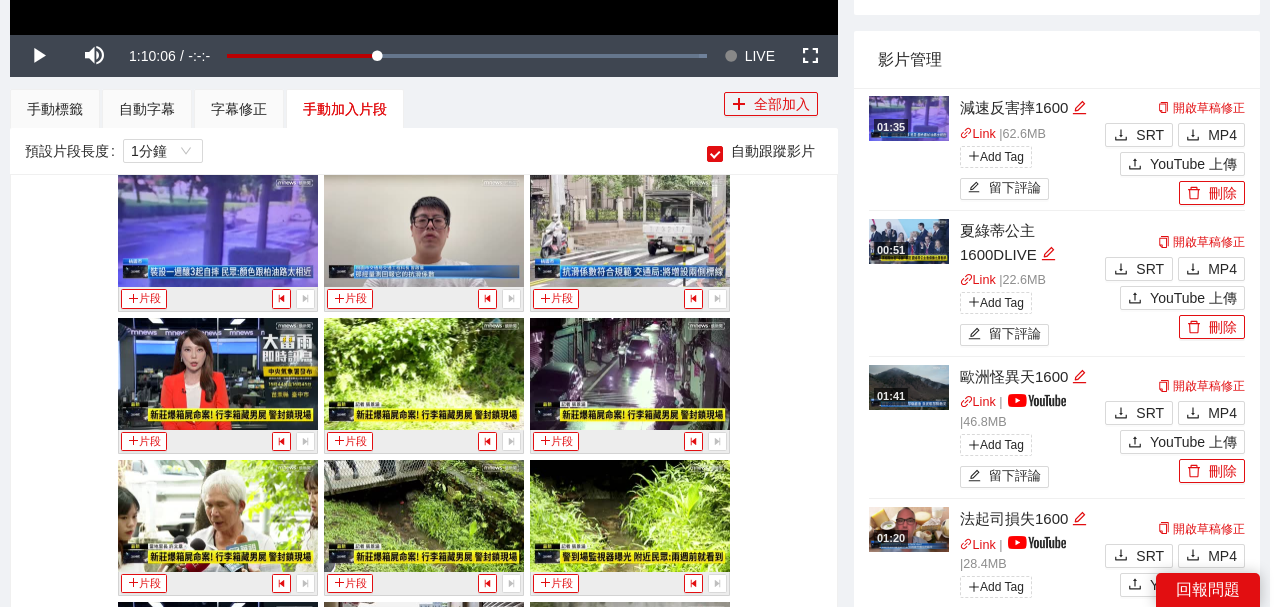 type on "**********" 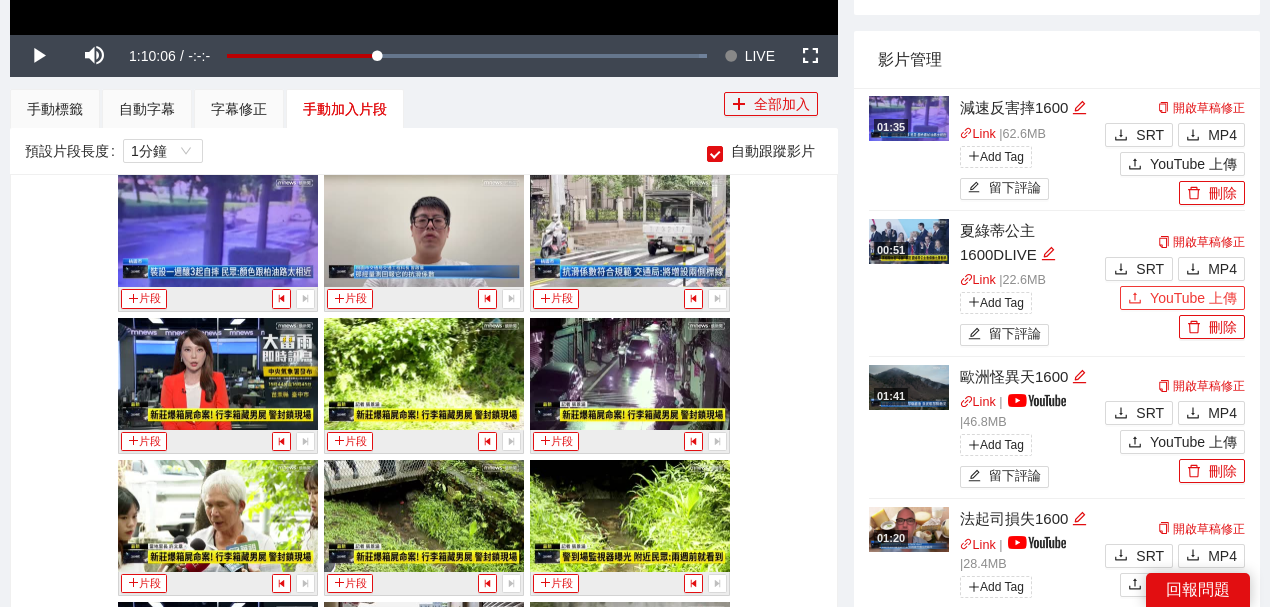click 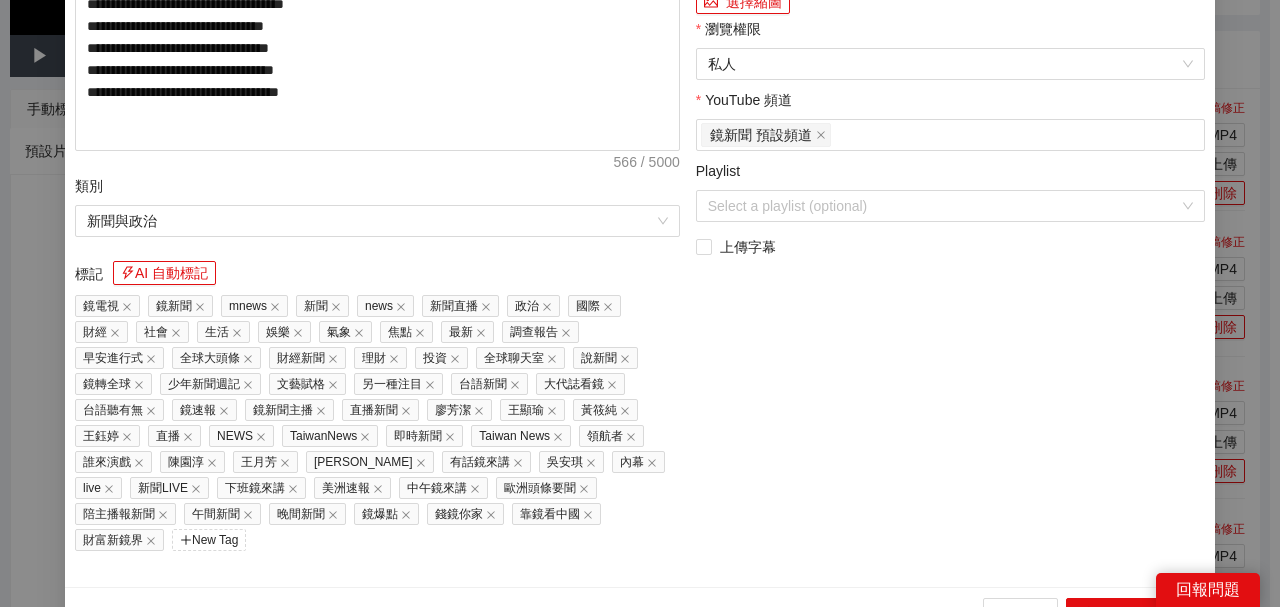 click on "**********" at bounding box center (350, -348) 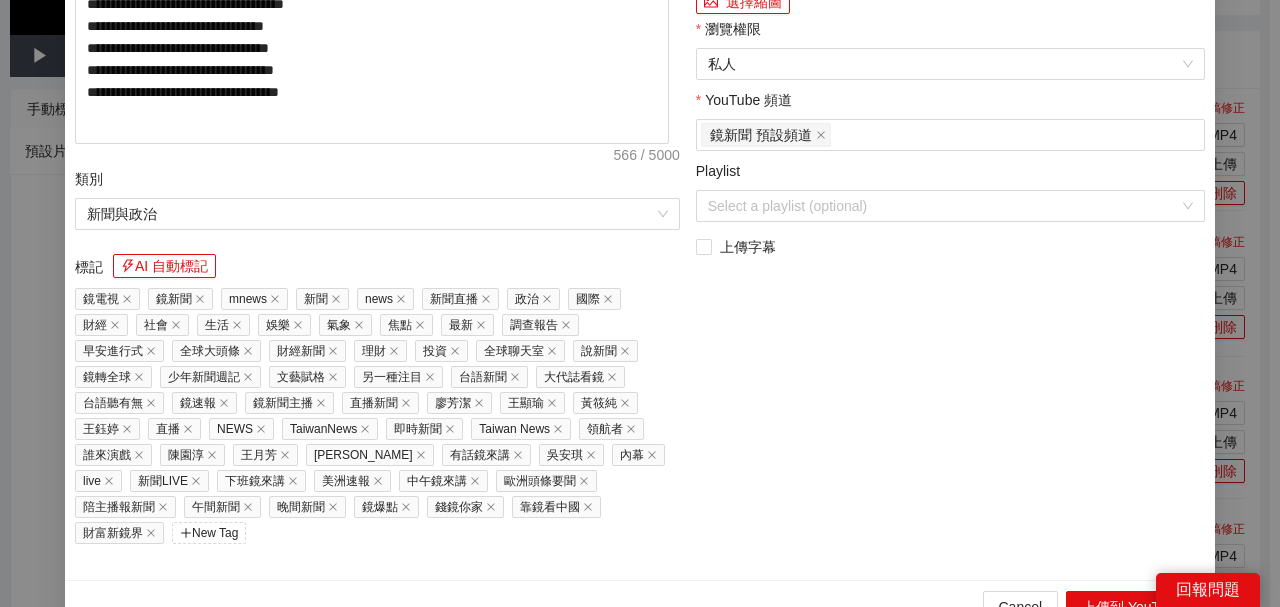 drag, startPoint x: 405, startPoint y: 108, endPoint x: 18, endPoint y: 86, distance: 387.62482 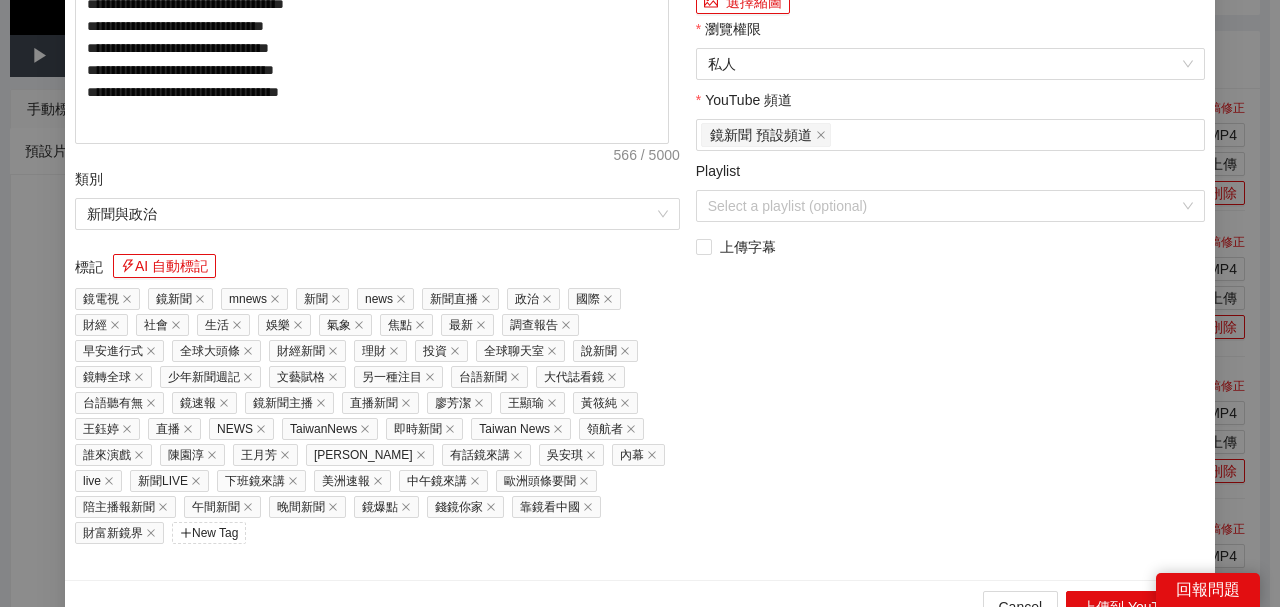 paste on "**********" 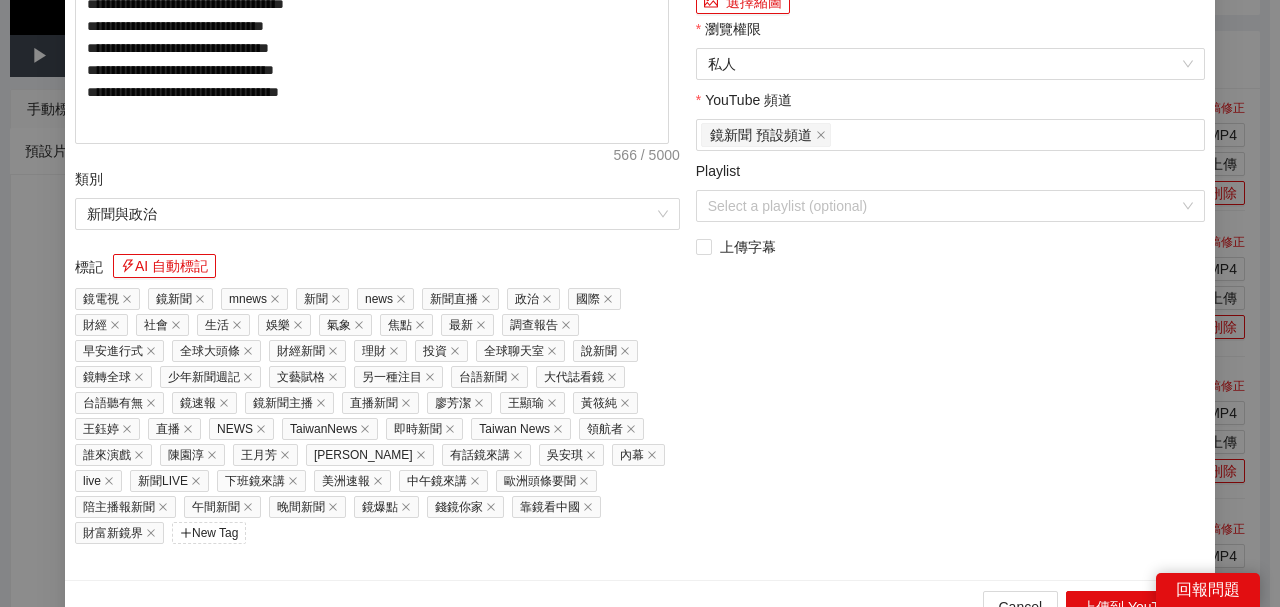type on "**********" 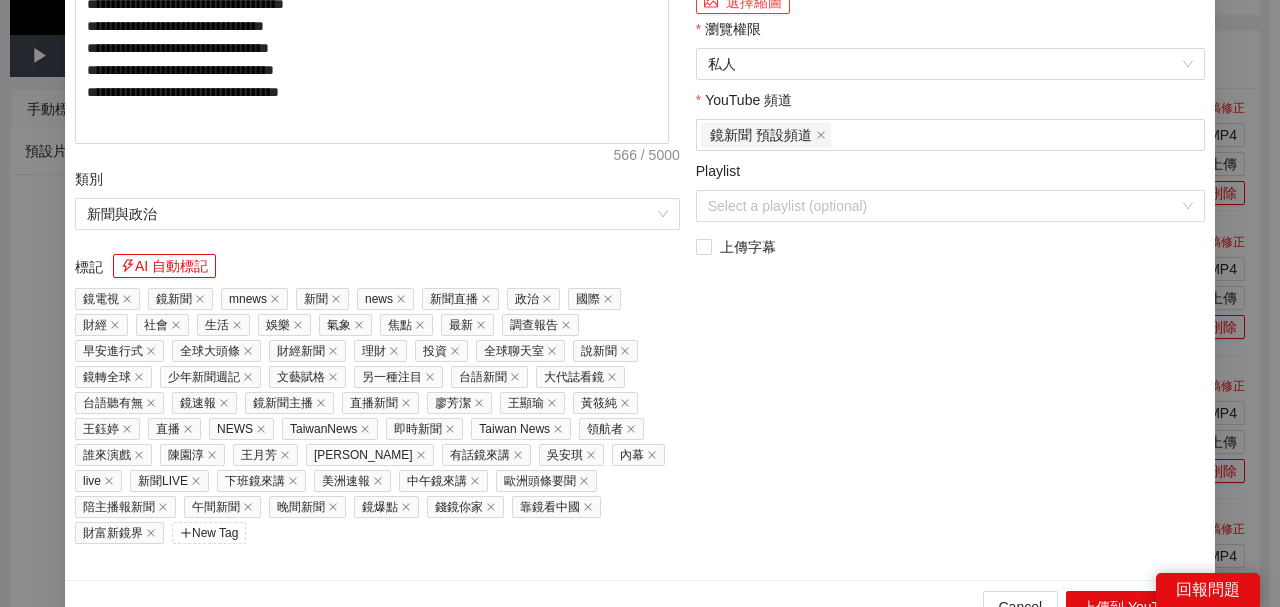 click on "選擇縮圖" at bounding box center [743, 2] 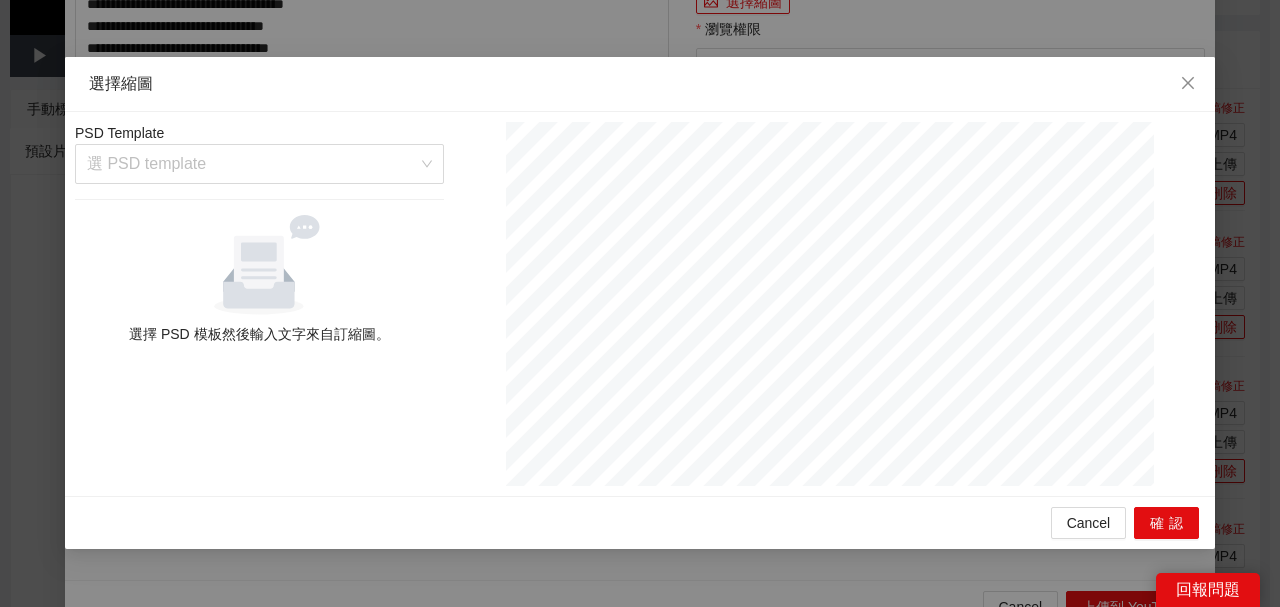 click at bounding box center [252, 164] 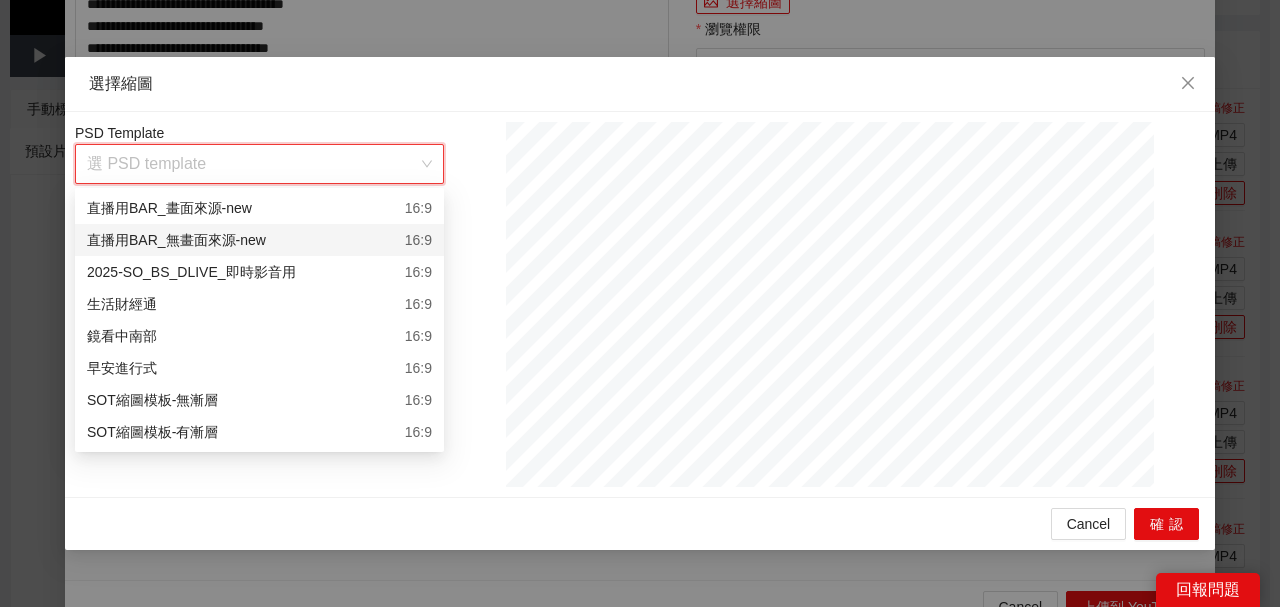 click on "2025-SO_BS_DLIVE_即時影音用 16:9" at bounding box center (259, 272) 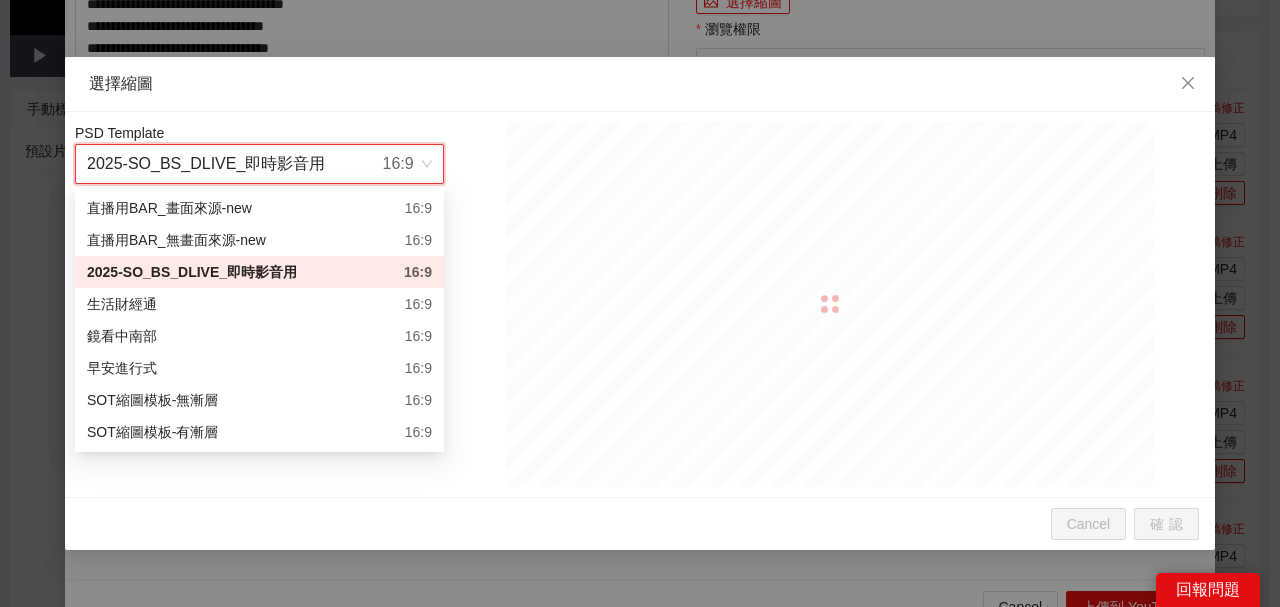 type on "********" 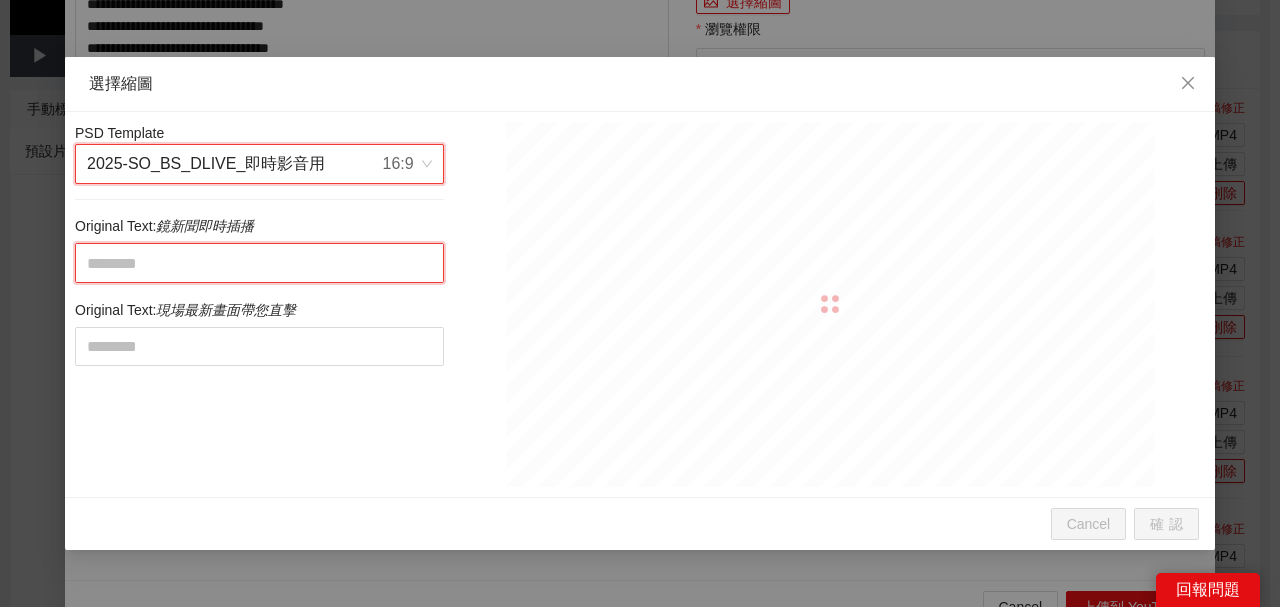 click at bounding box center (259, 262) 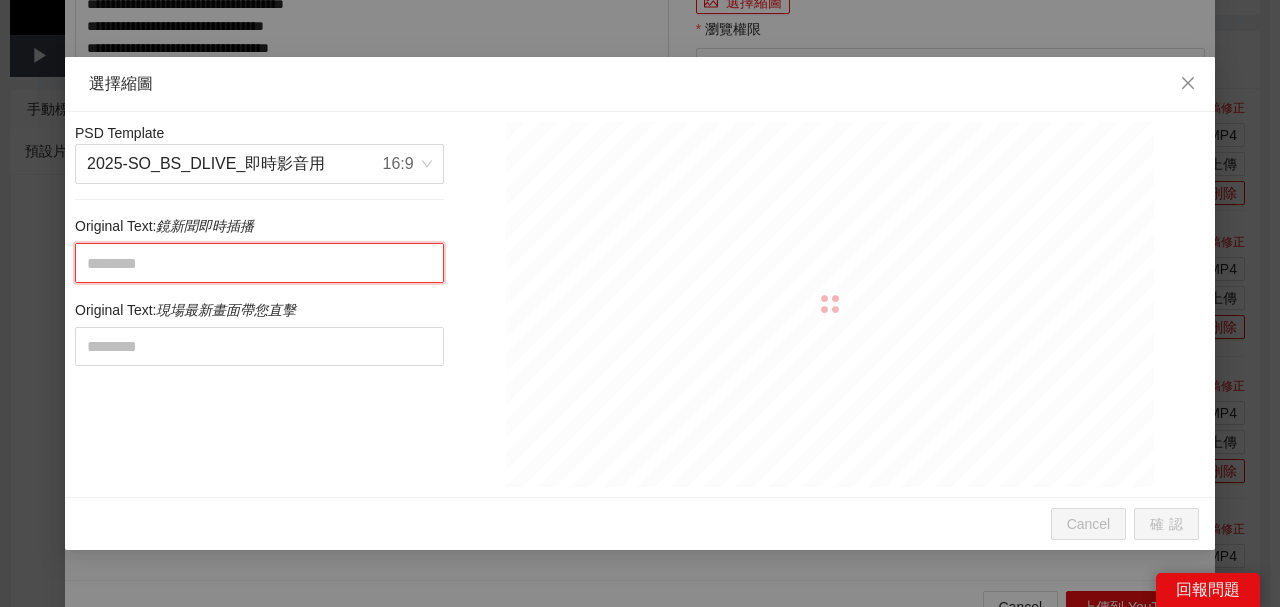 paste on "**********" 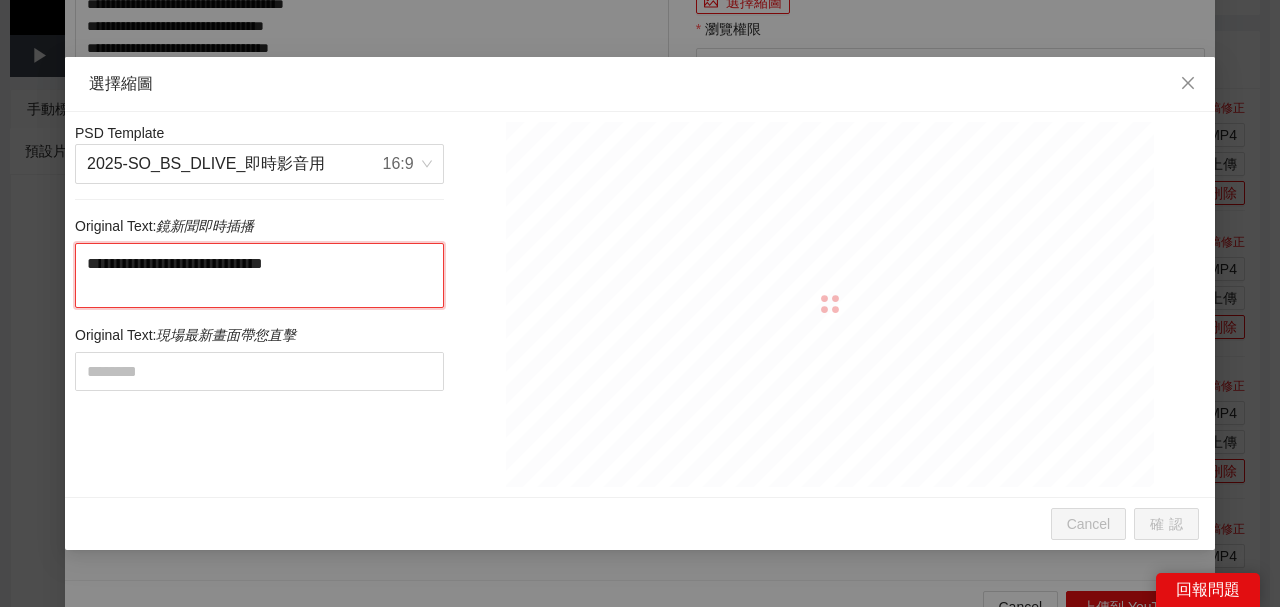 type on "**********" 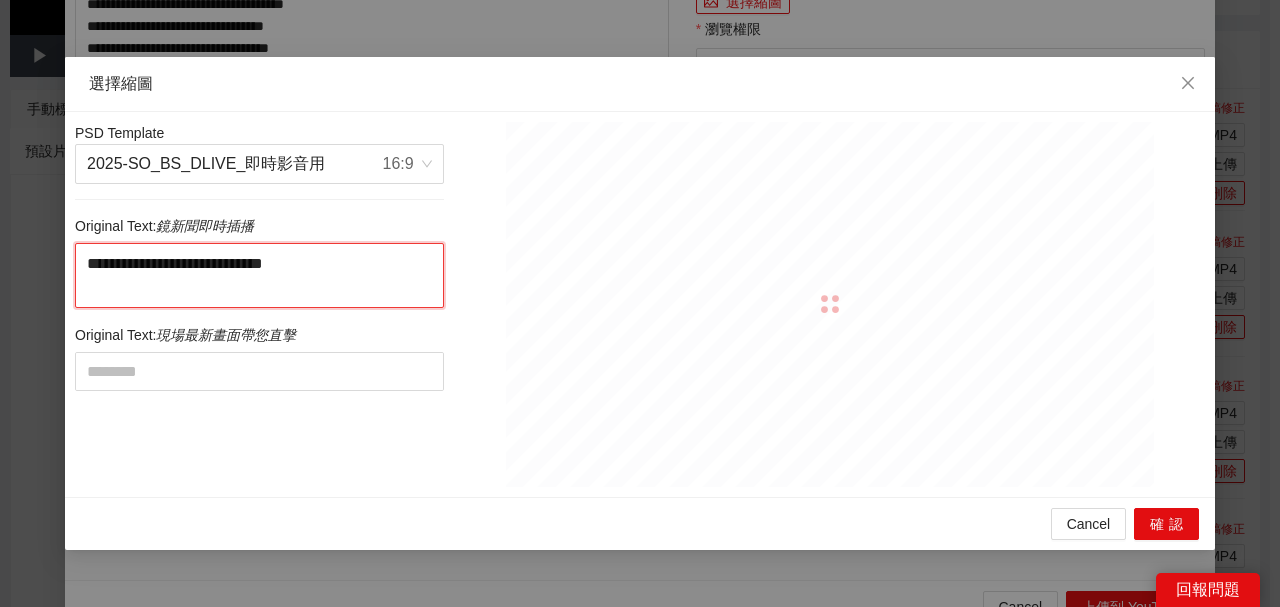 drag, startPoint x: 276, startPoint y: 262, endPoint x: 328, endPoint y: 306, distance: 68.117546 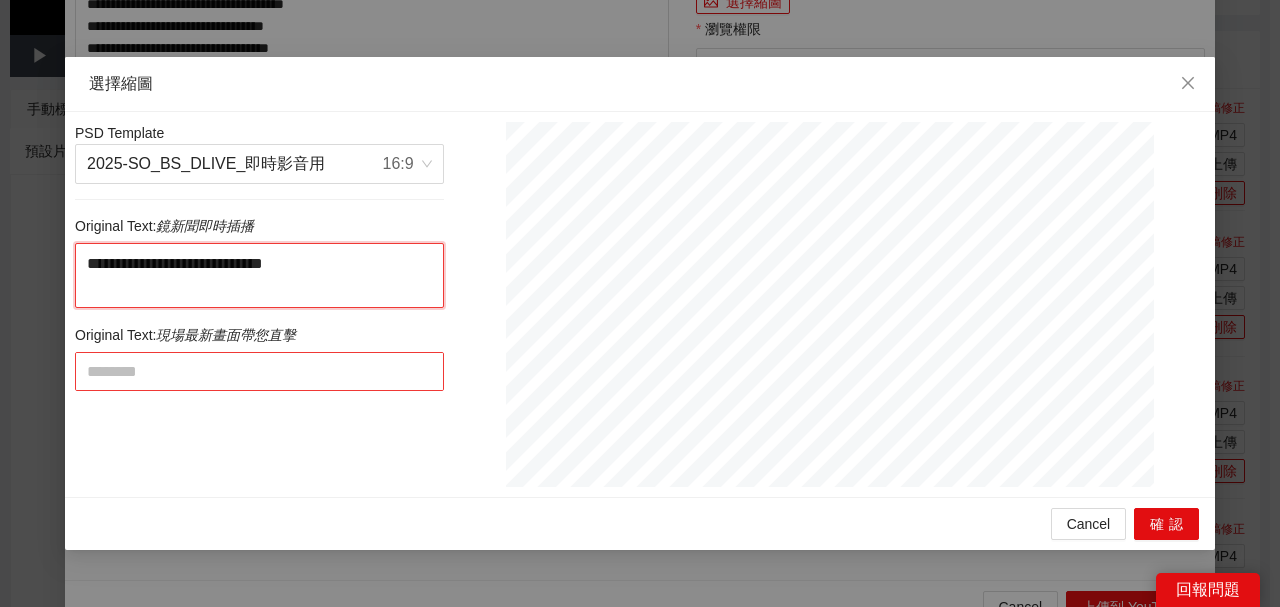 type on "**********" 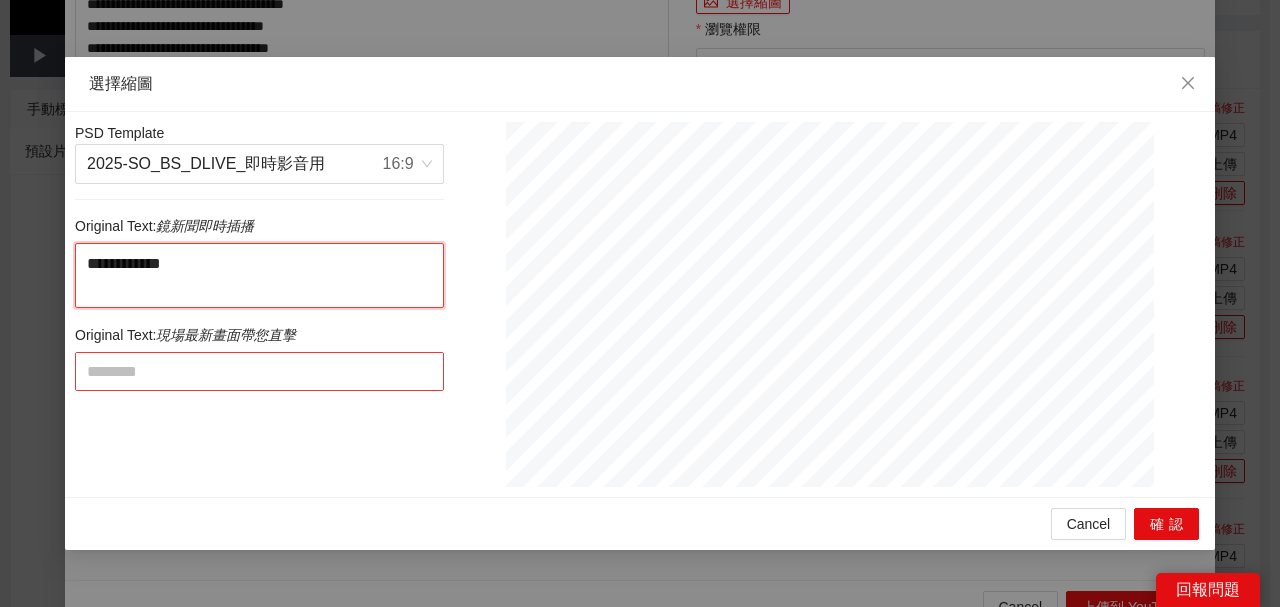 type on "**********" 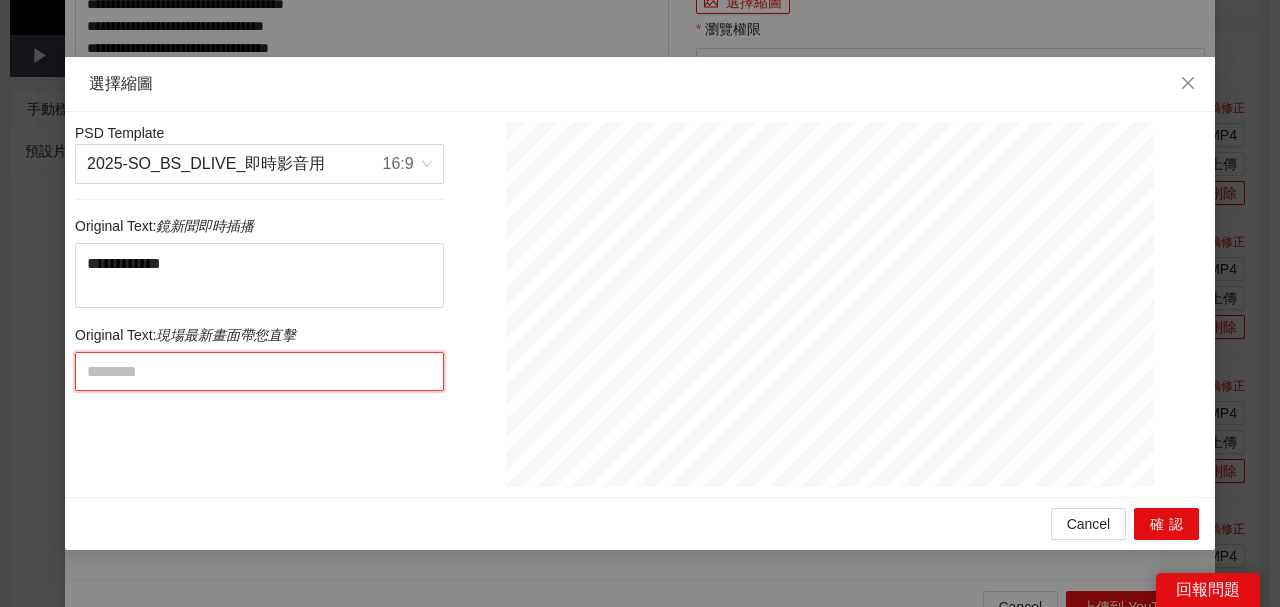 click at bounding box center [259, 371] 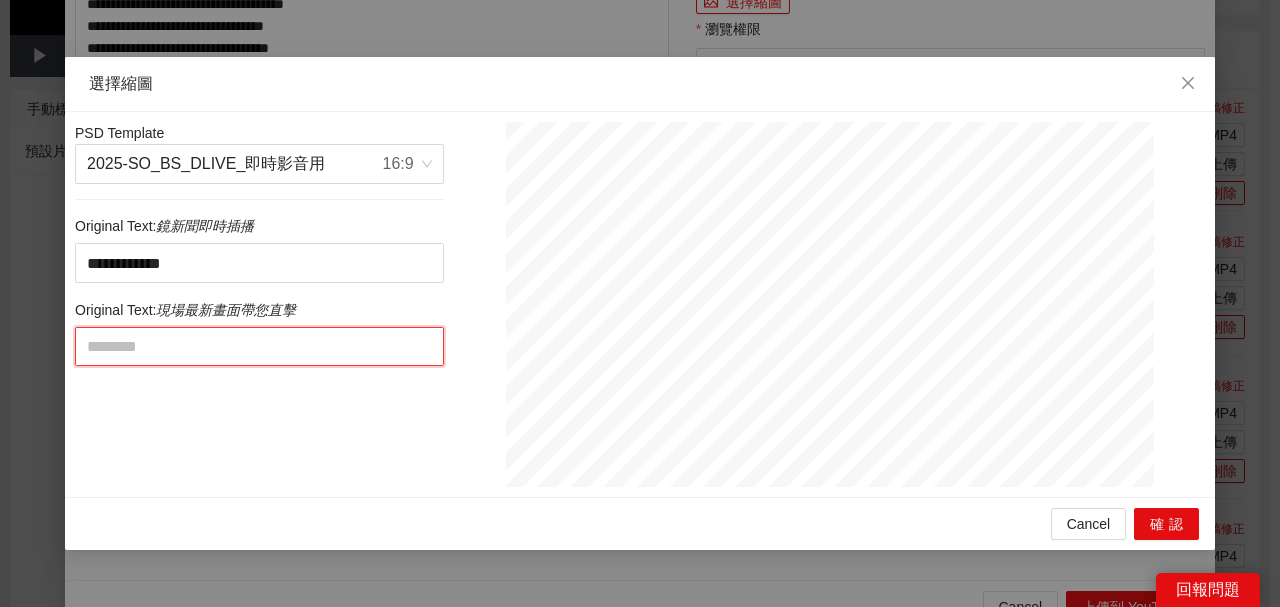 paste on "**********" 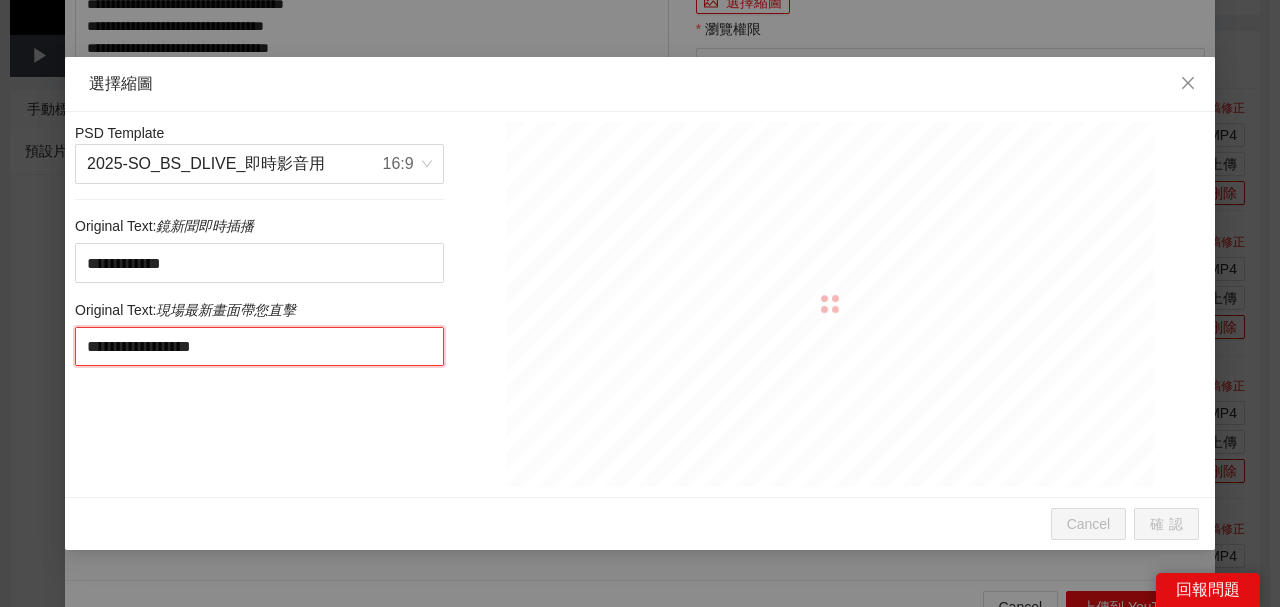 type on "**********" 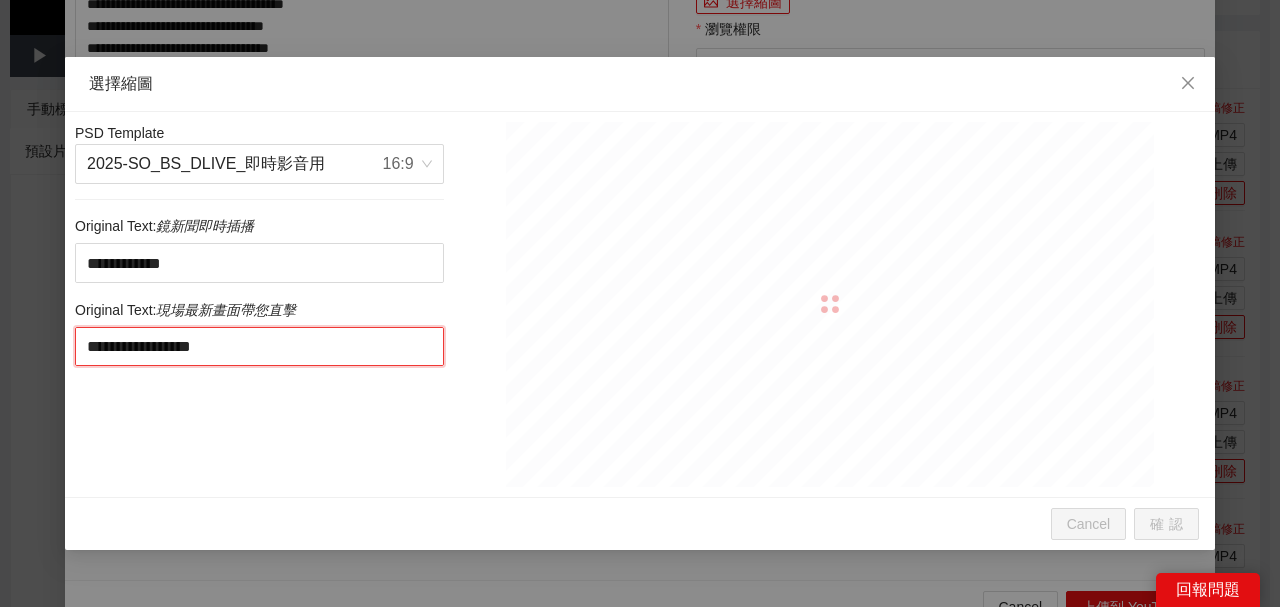 click on "**********" at bounding box center (259, 346) 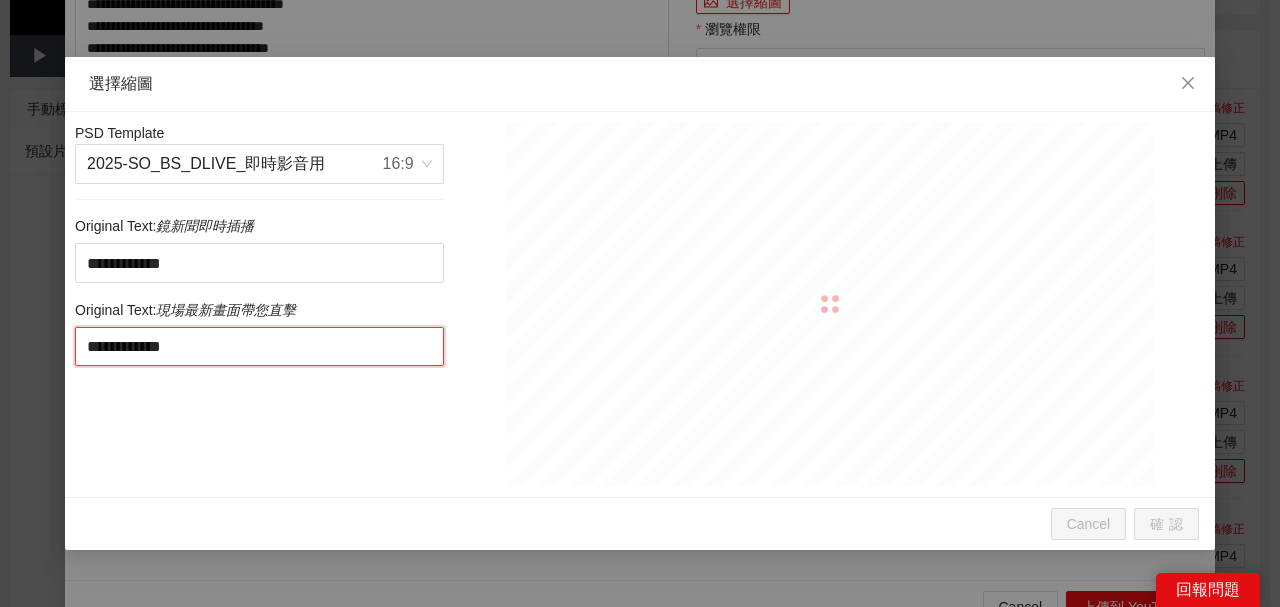 type on "**********" 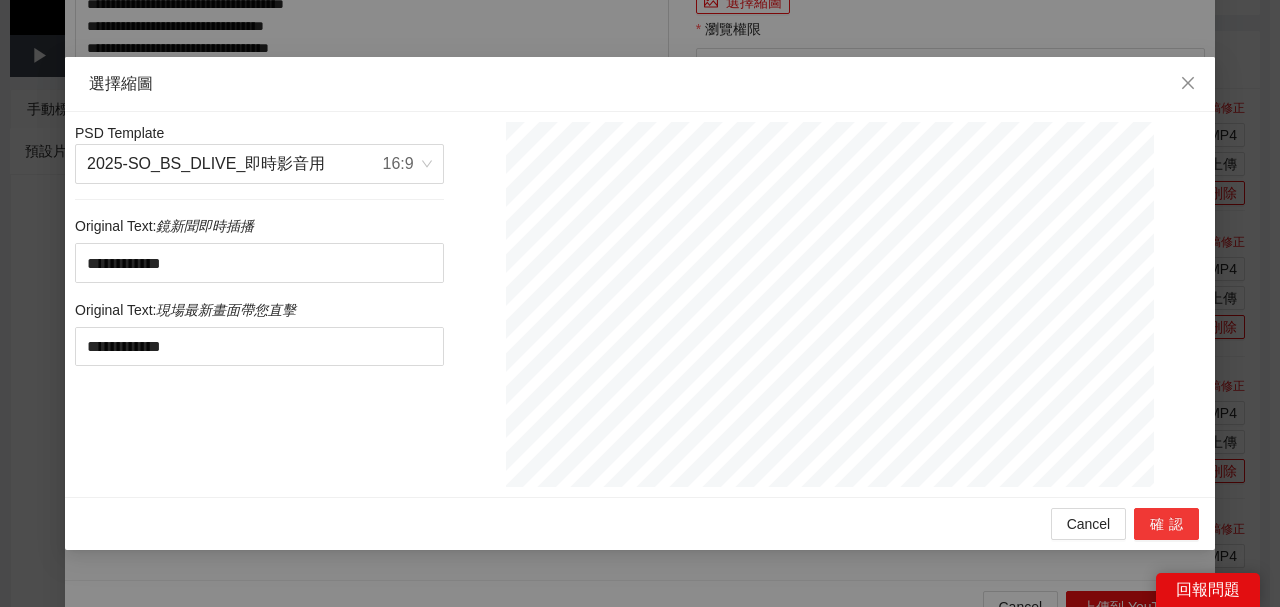 click on "確認" at bounding box center (1166, 524) 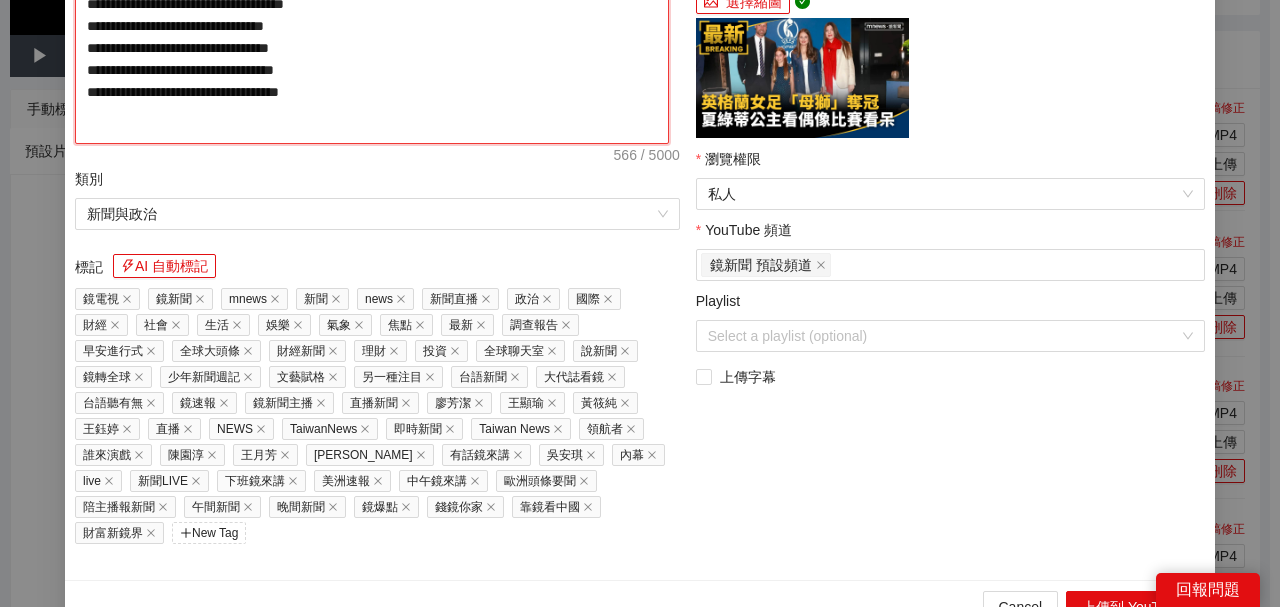 click on "**********" at bounding box center [372, -66] 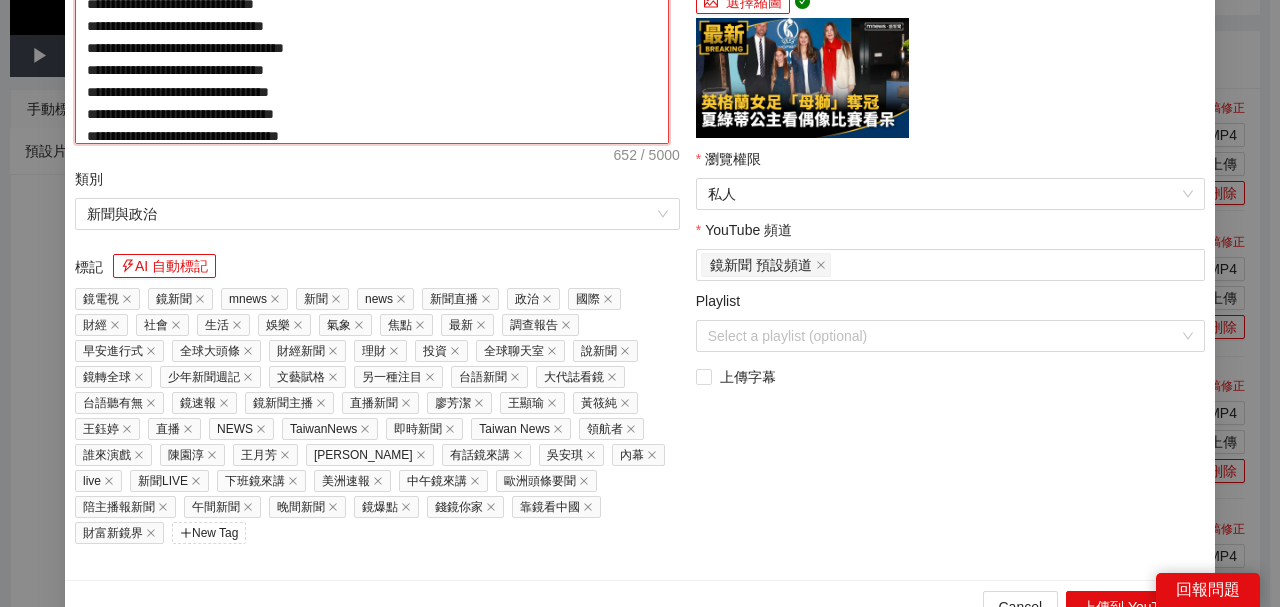 type on "**********" 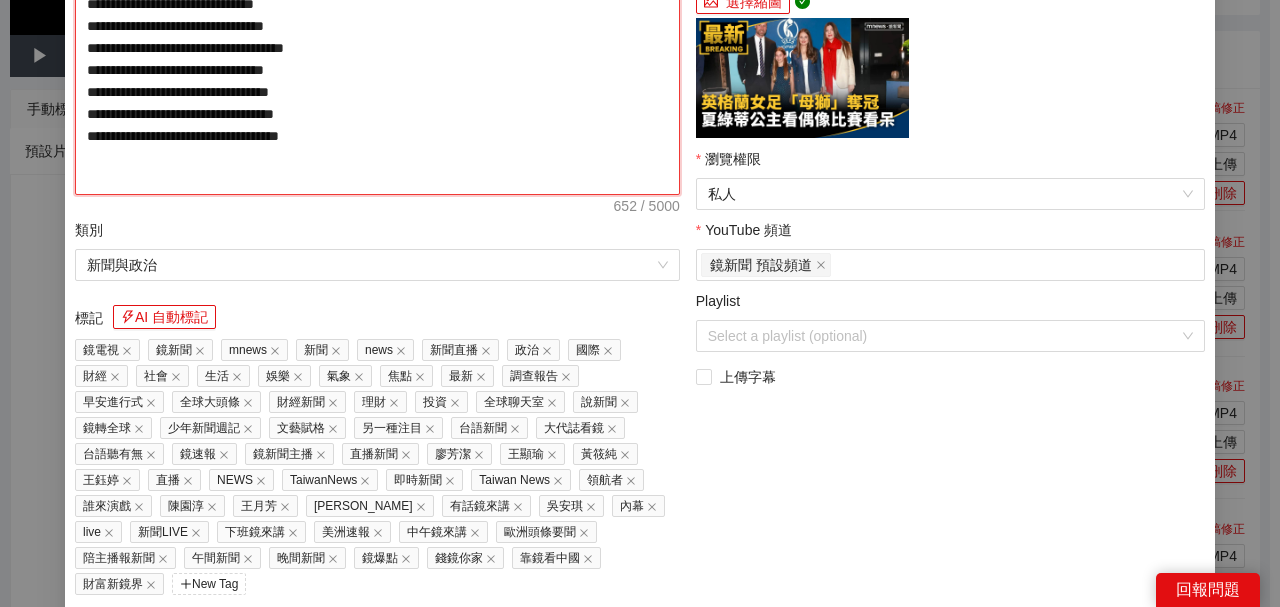type on "**********" 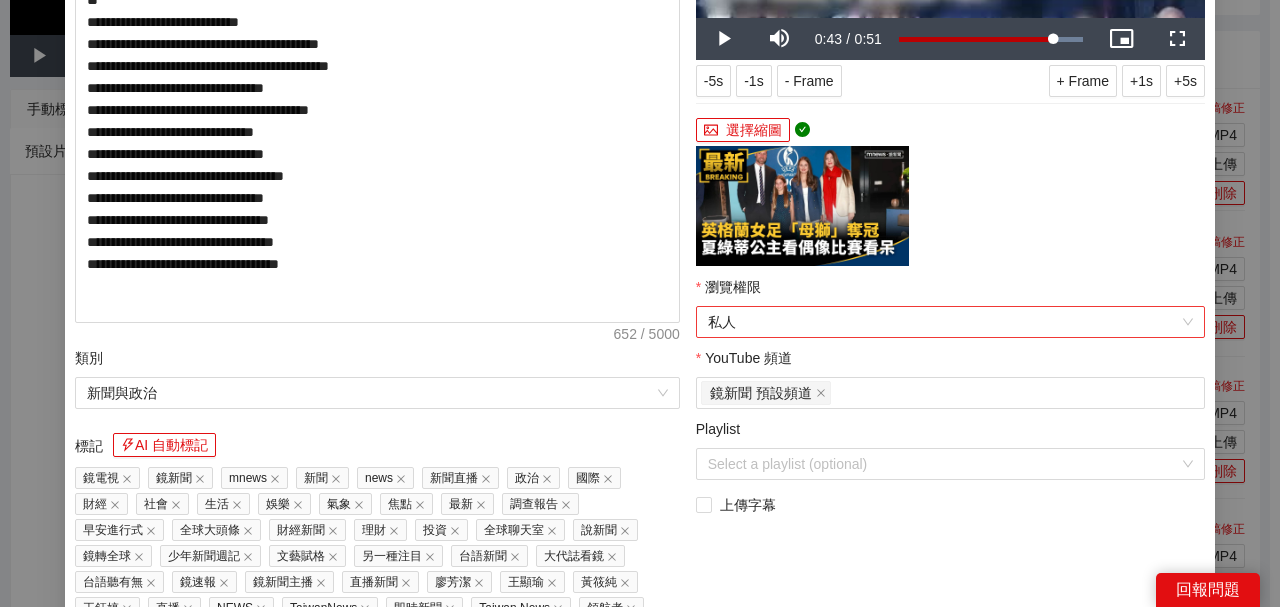 click on "**********" at bounding box center (950, 240) 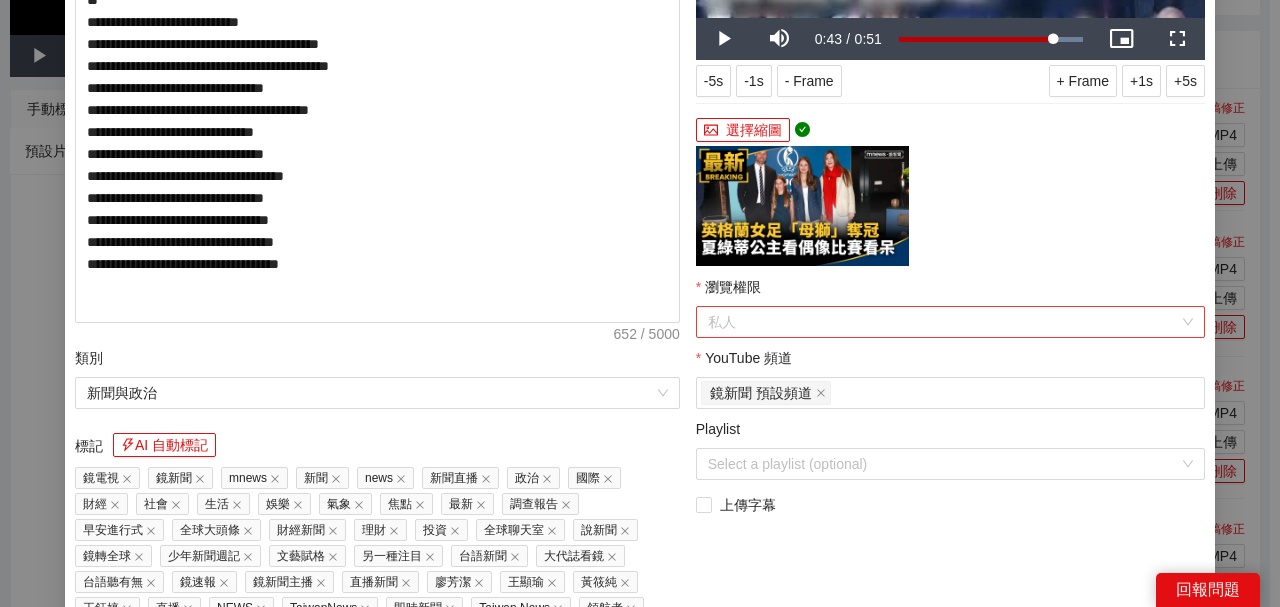 click on "私人" at bounding box center [950, 322] 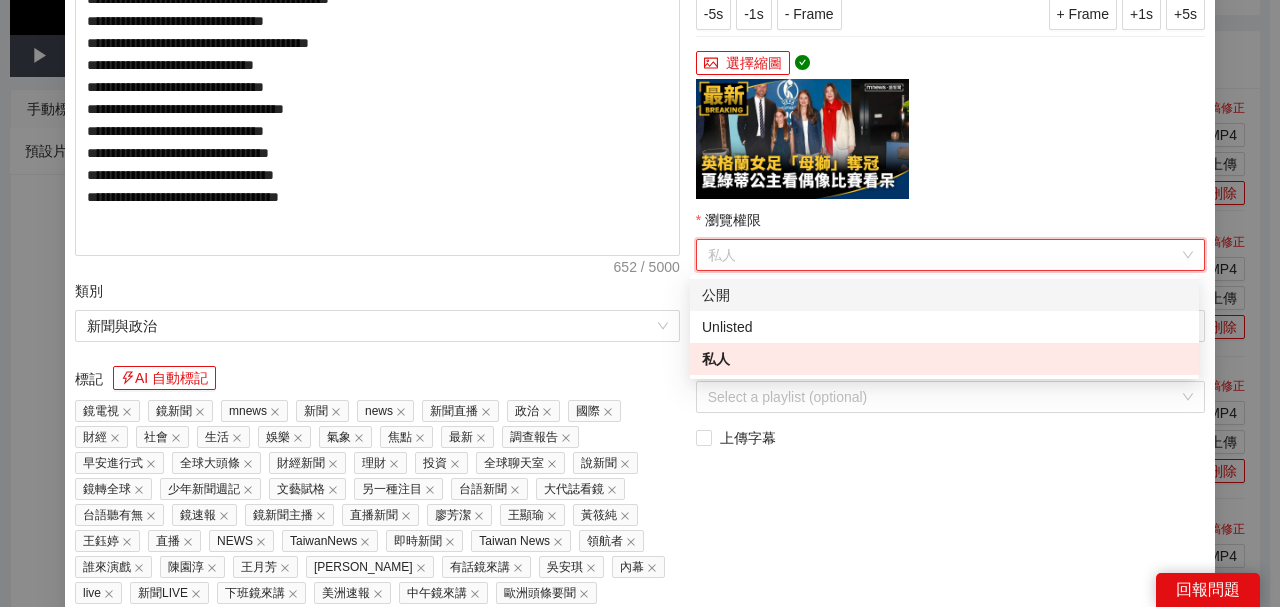 click on "公開" at bounding box center [944, 295] 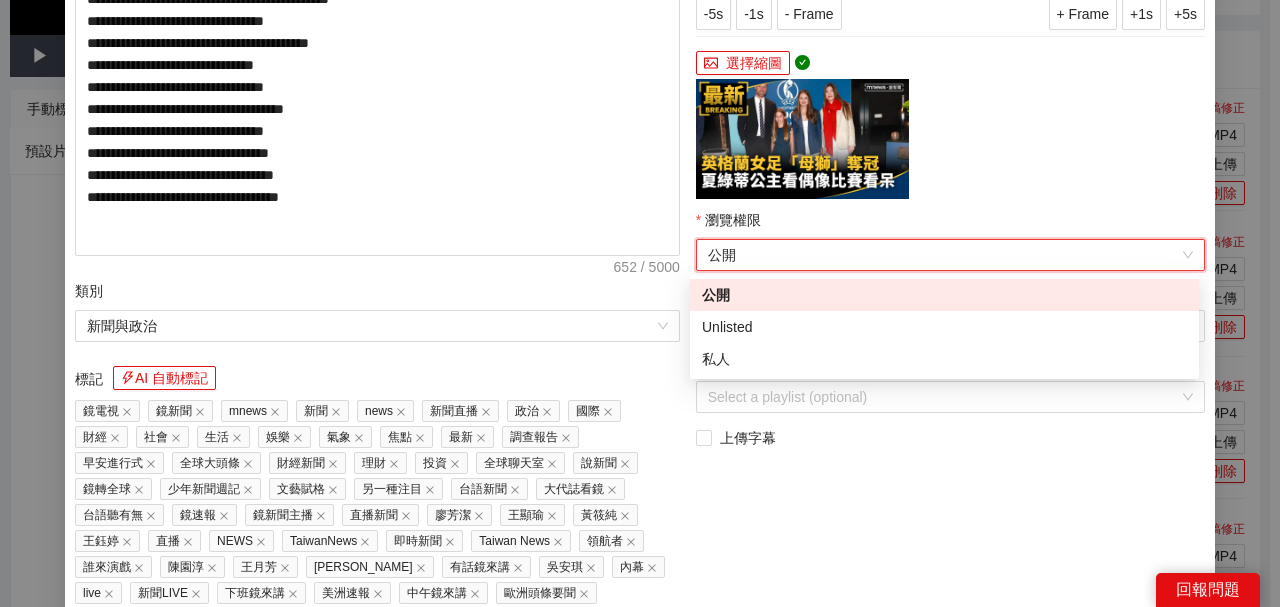 click on "上傳字幕" at bounding box center (950, 438) 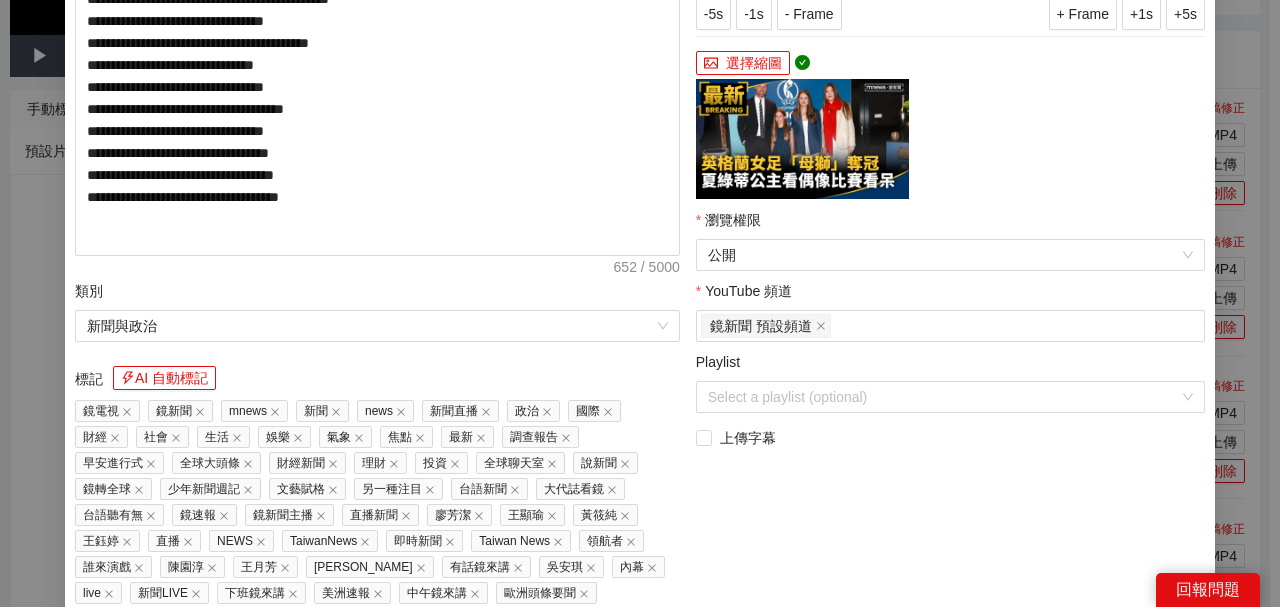 click on "**********" at bounding box center [950, 173] 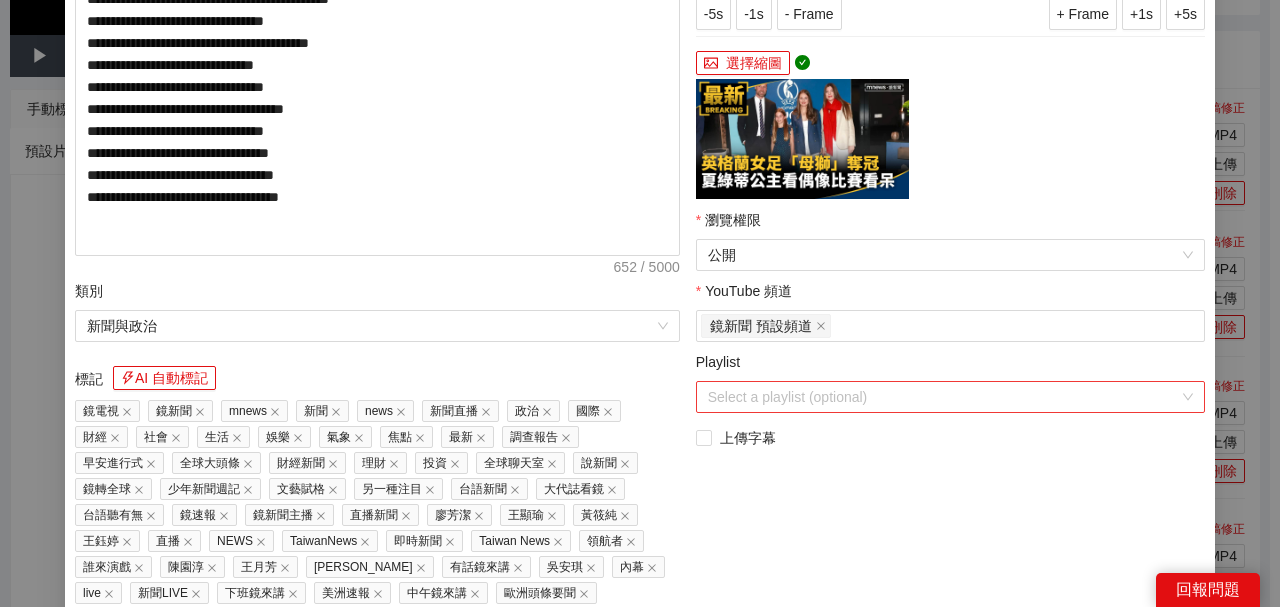 click on "Playlist" at bounding box center [943, 397] 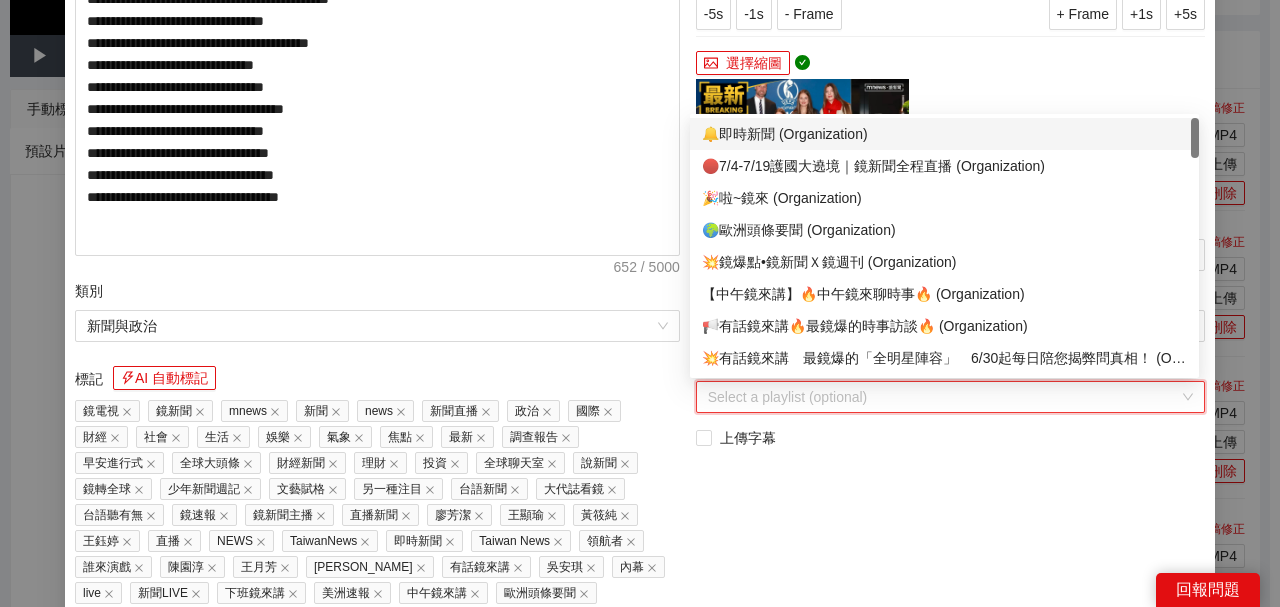 click on "🔔即時新聞 (Organization)" at bounding box center (944, 134) 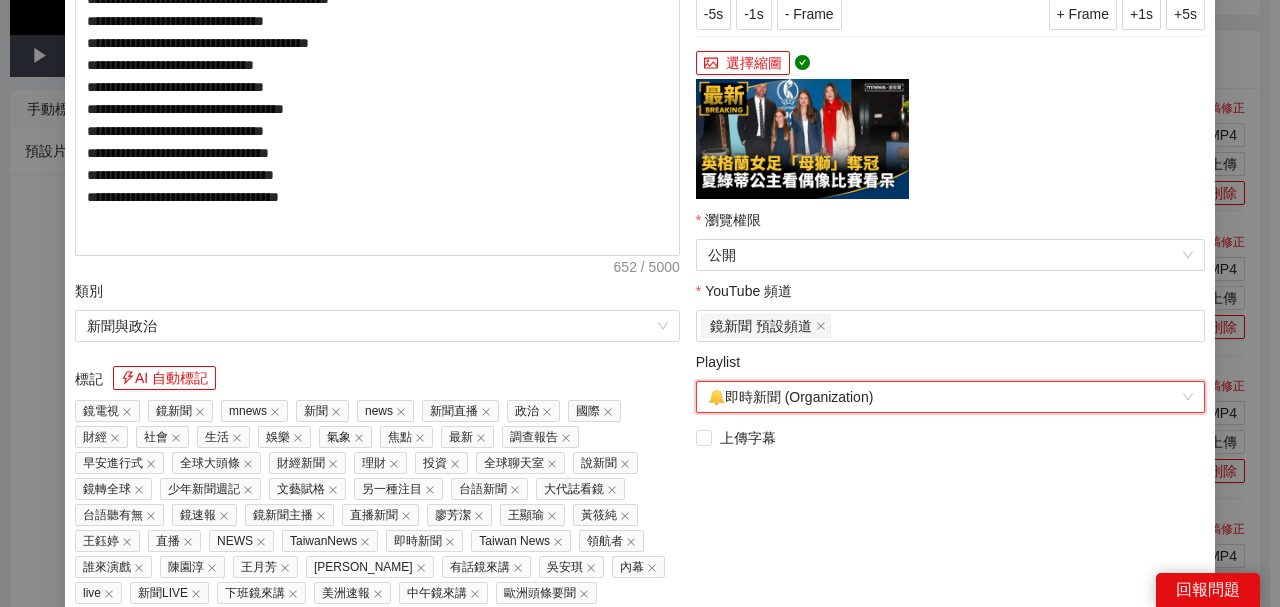 scroll, scrollTop: 505, scrollLeft: 0, axis: vertical 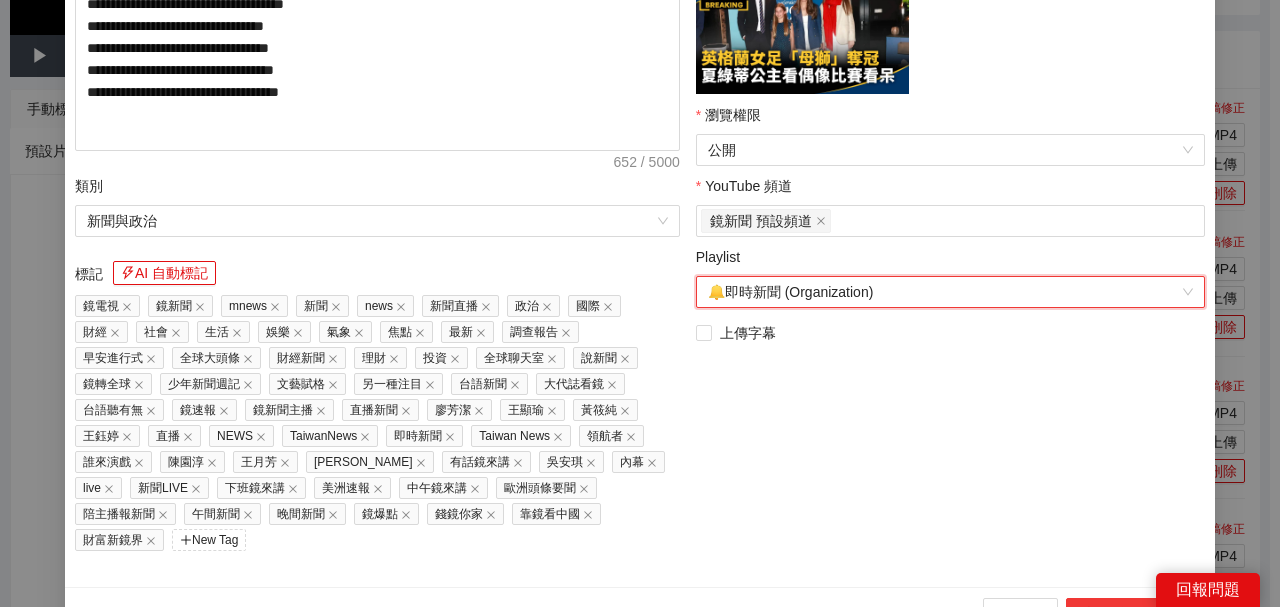drag, startPoint x: 1120, startPoint y: 582, endPoint x: 1072, endPoint y: 399, distance: 189.19038 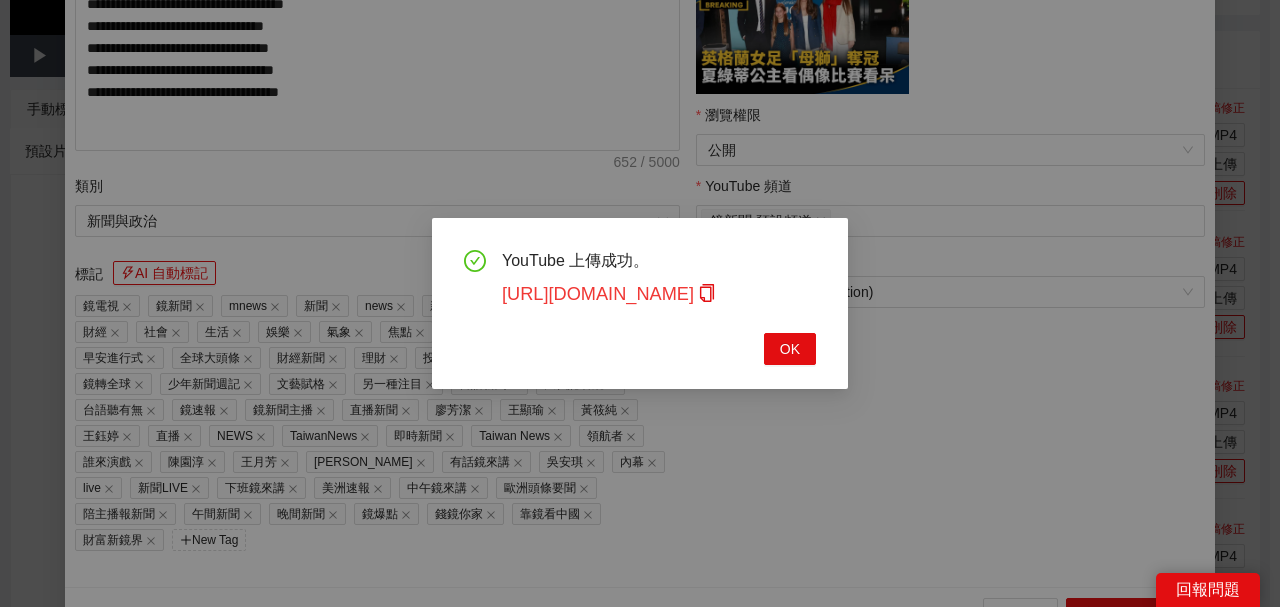 click 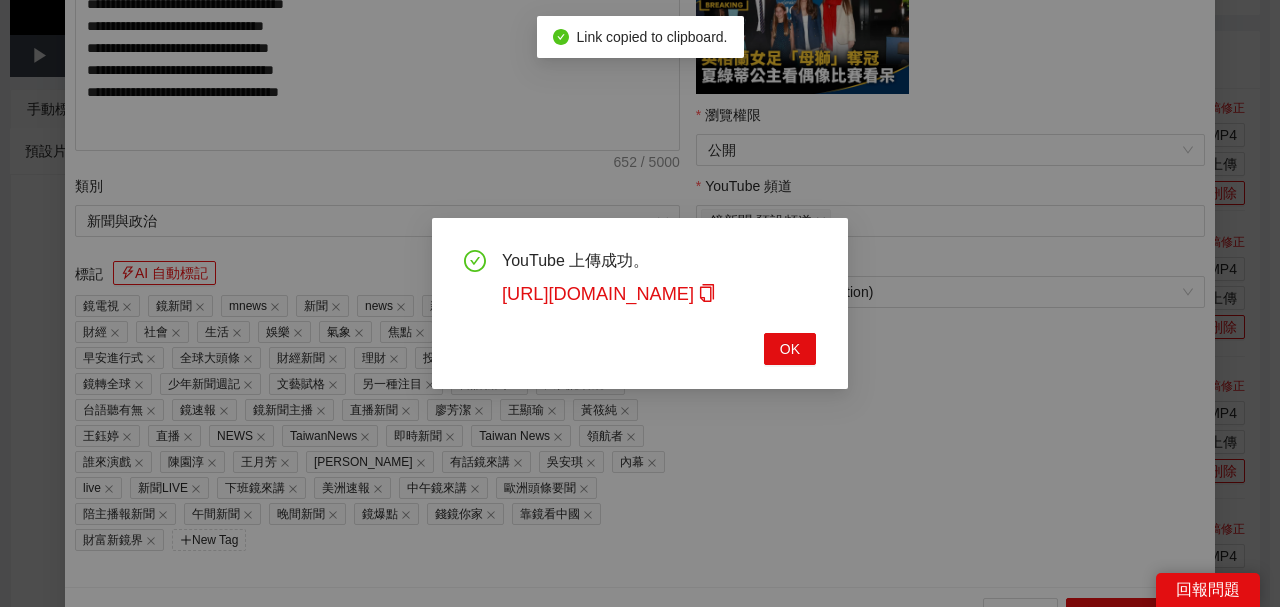 click on "OK" at bounding box center (640, 349) 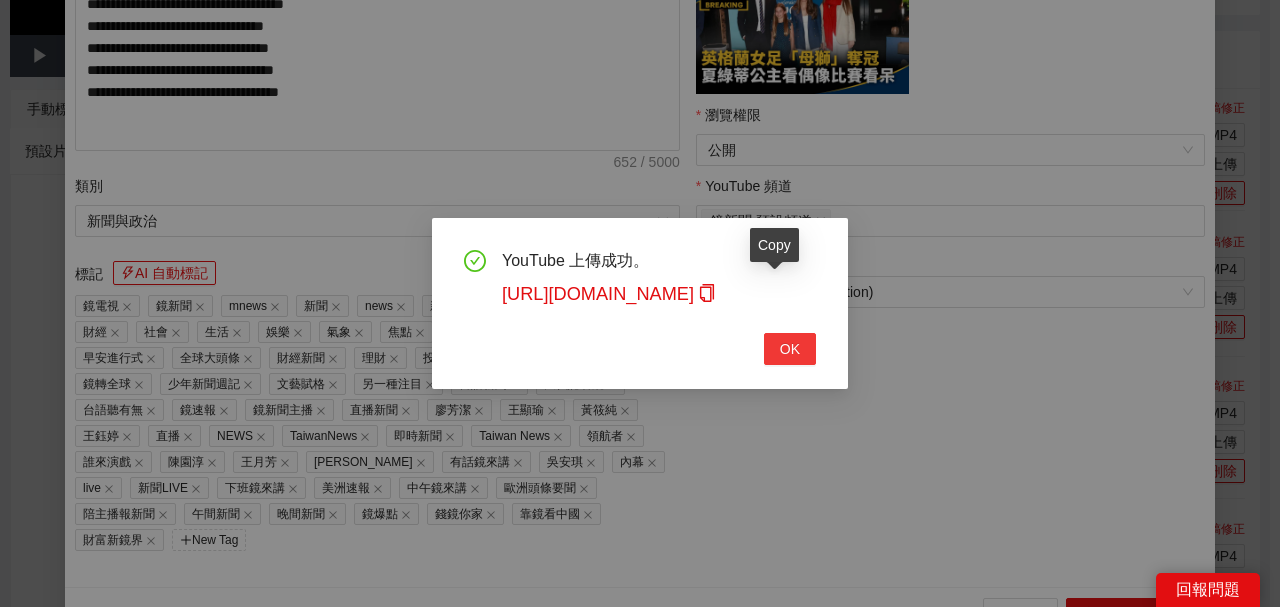 click on "OK" at bounding box center [790, 349] 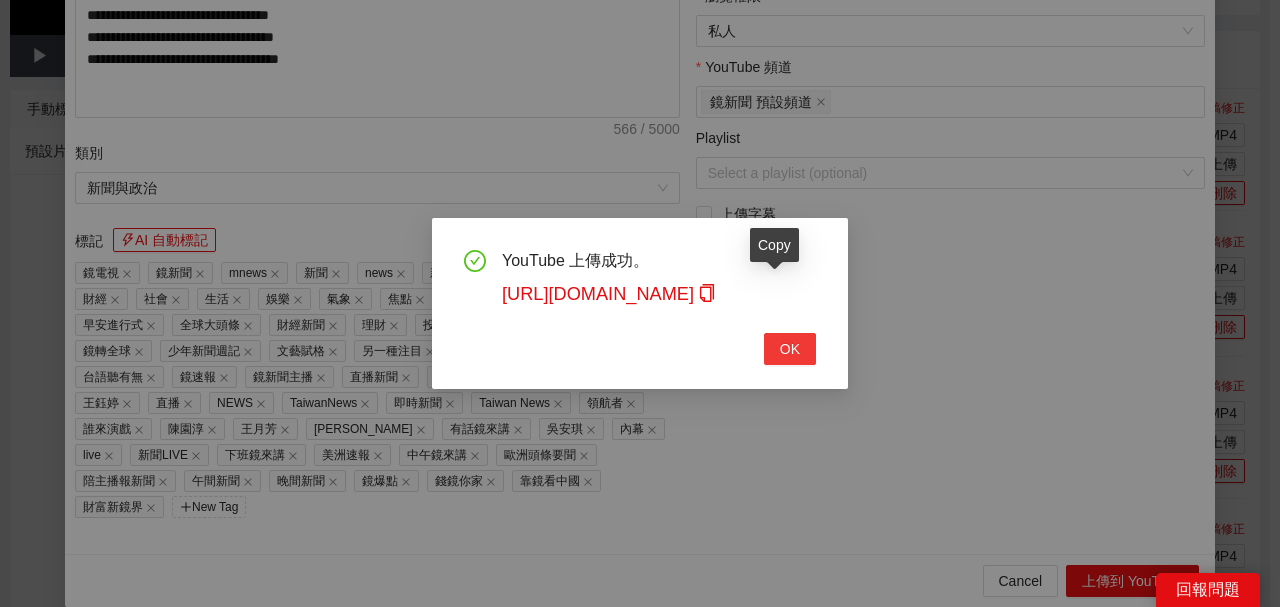 type on "**********" 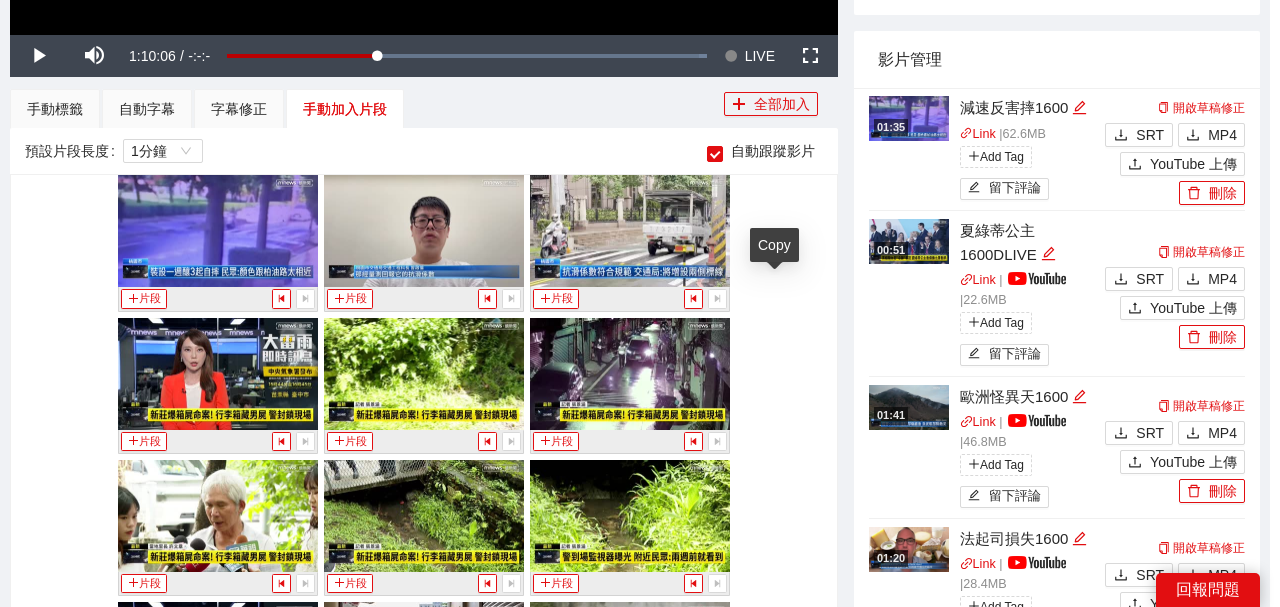 scroll, scrollTop: 461, scrollLeft: 0, axis: vertical 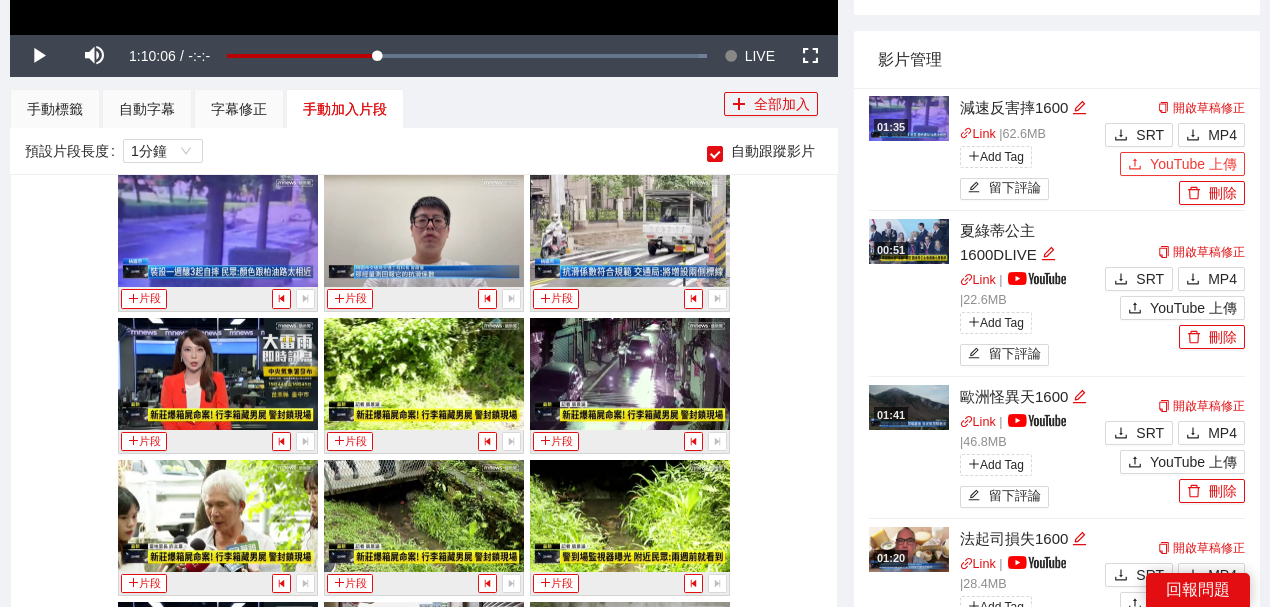 click on "YouTube 上傳" at bounding box center [1193, 164] 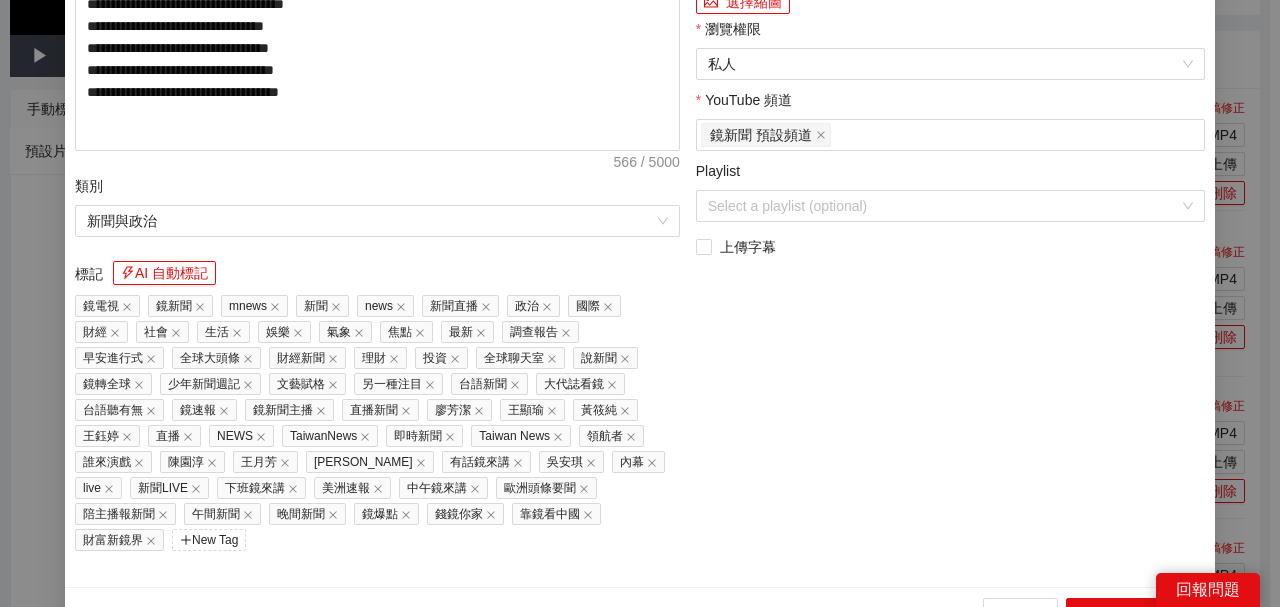 click on "**********" at bounding box center (640, 303) 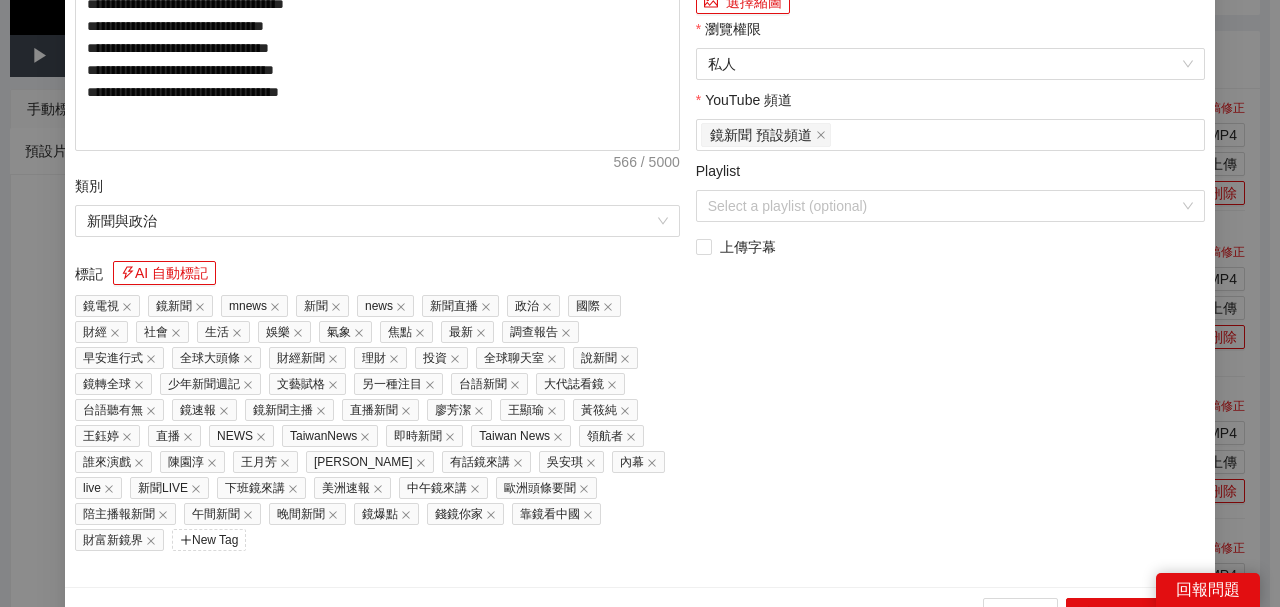 type on "**********" 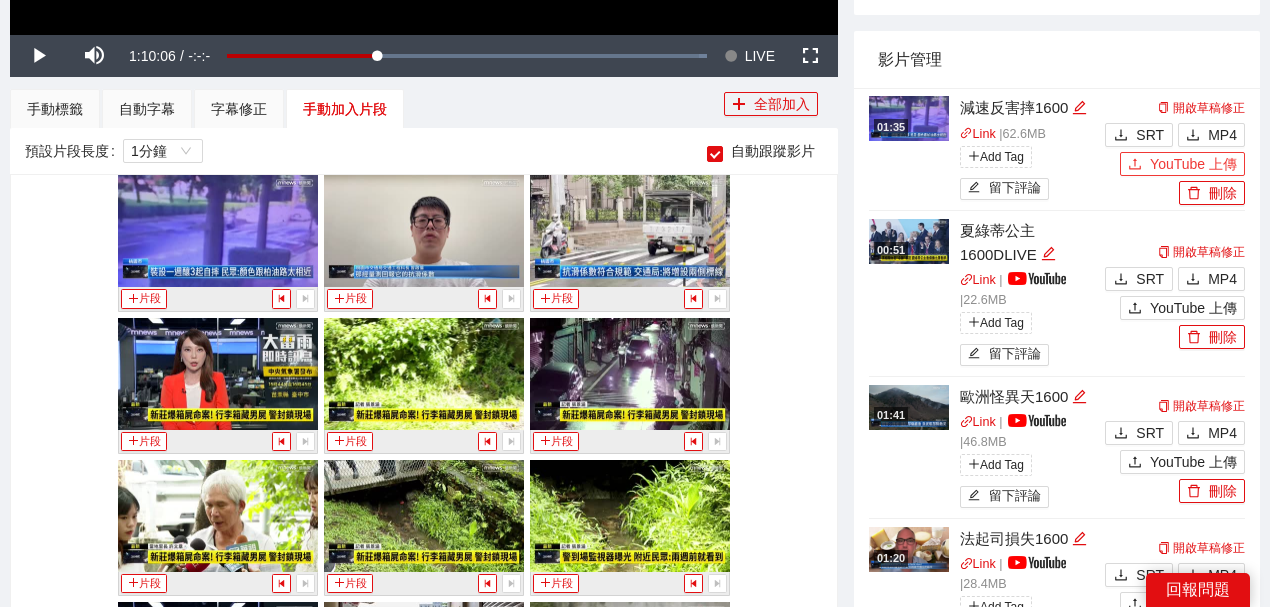 click 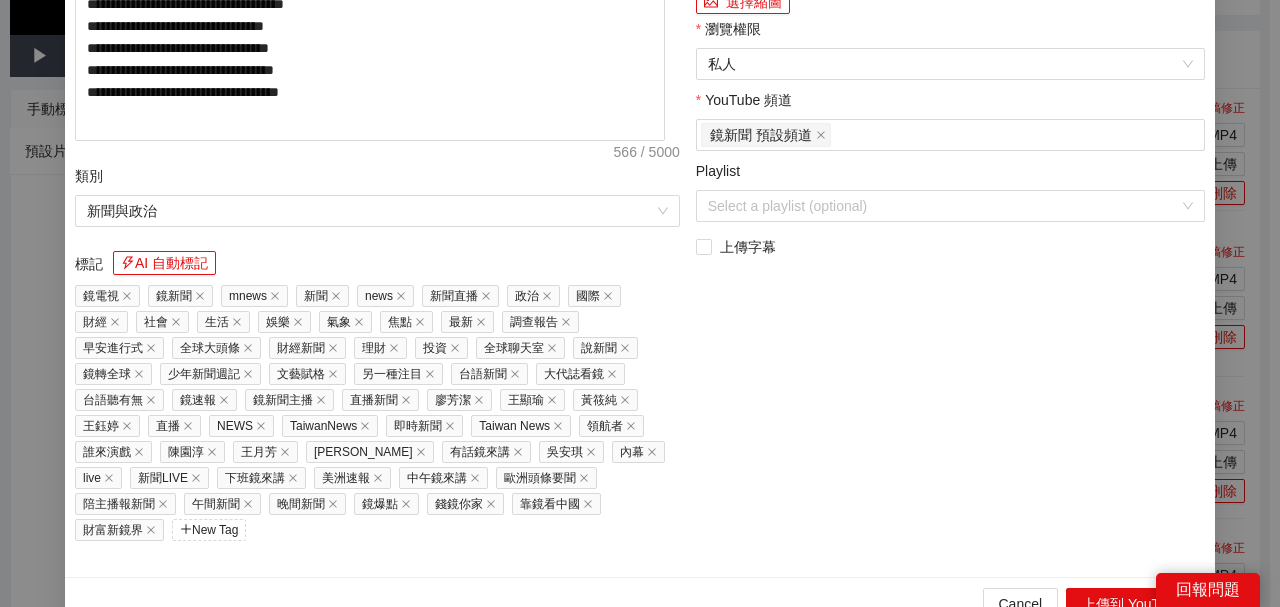 drag, startPoint x: 388, startPoint y: 115, endPoint x: 0, endPoint y: 88, distance: 388.9383 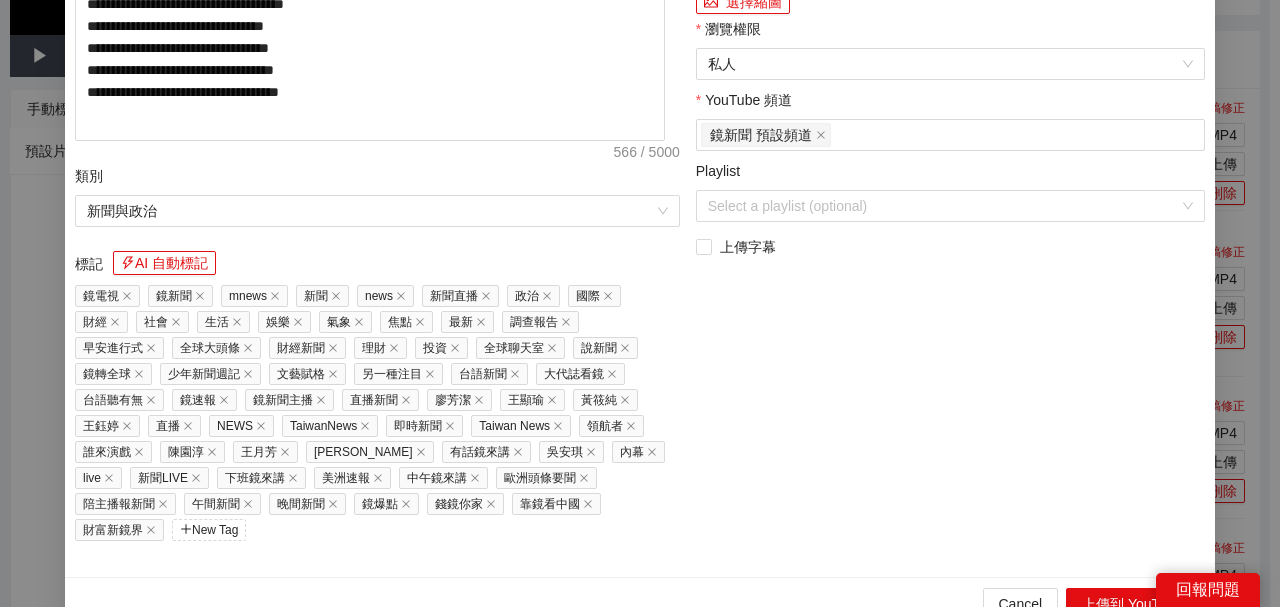 paste on "**********" 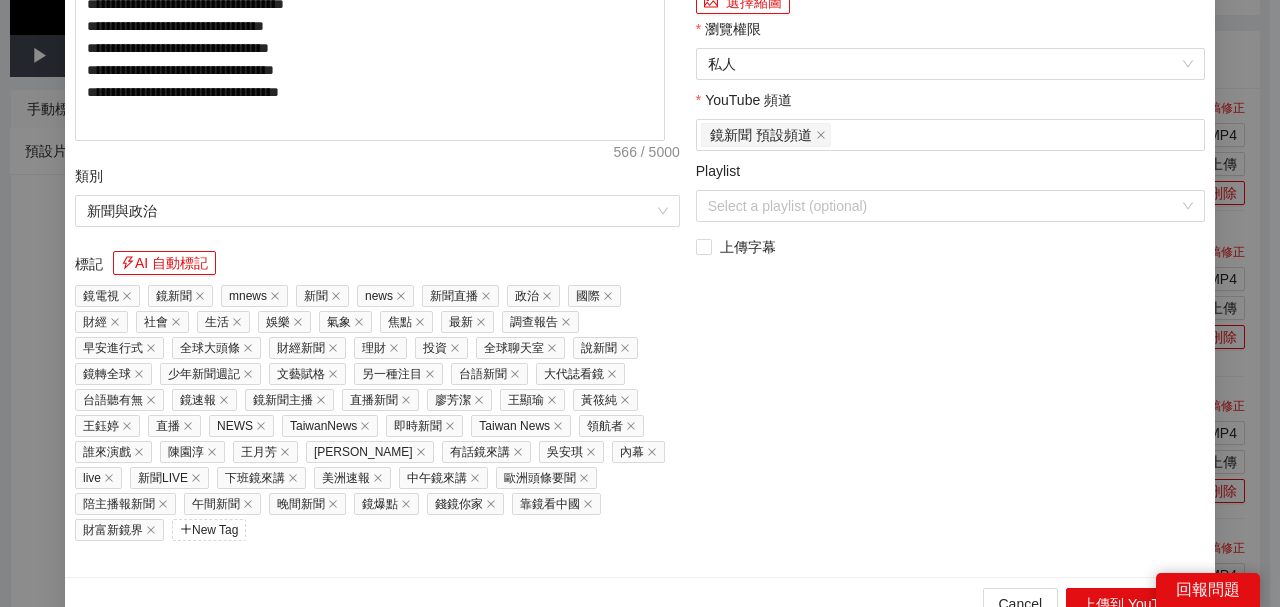 type on "**********" 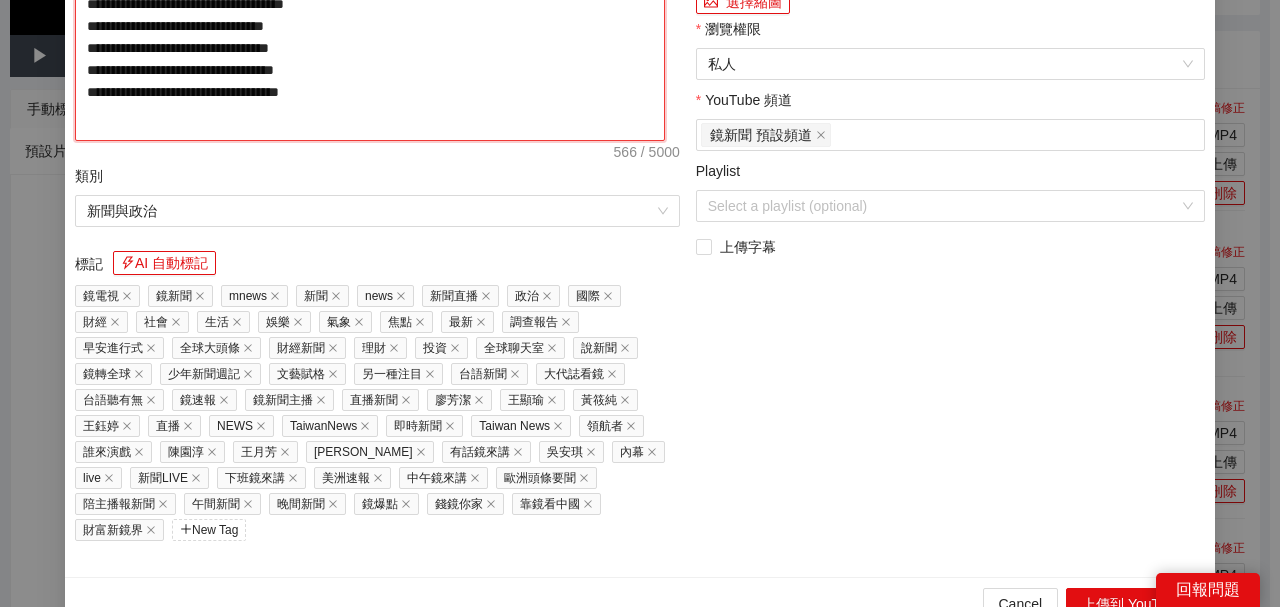 click on "**********" at bounding box center (370, -68) 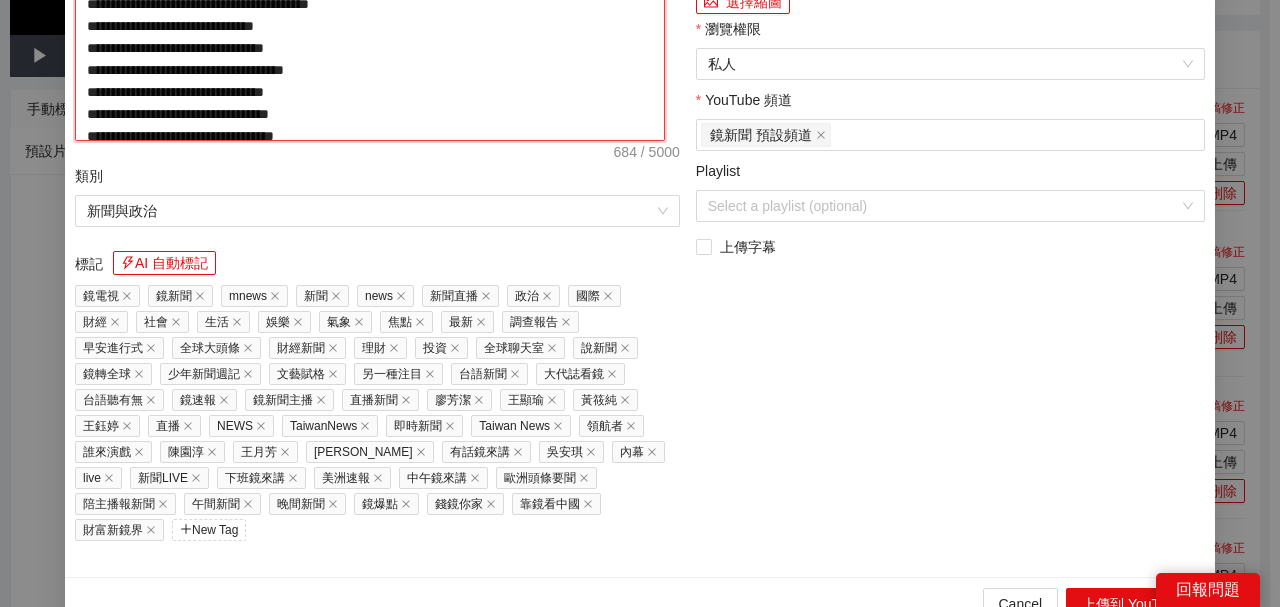 type on "**********" 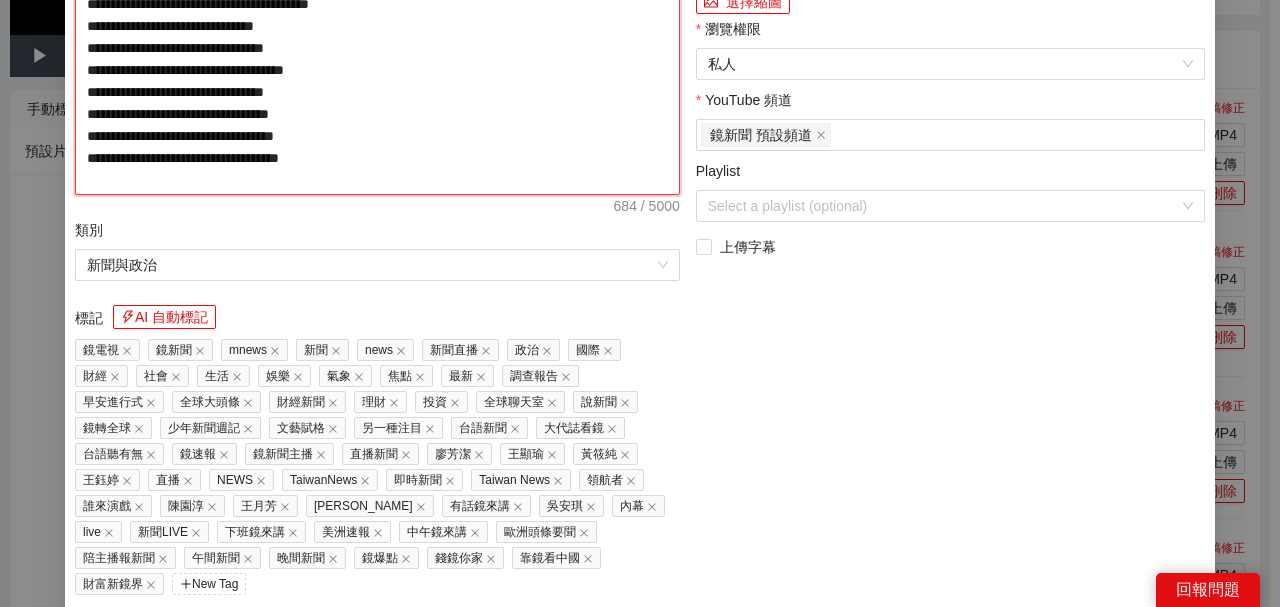 type on "**********" 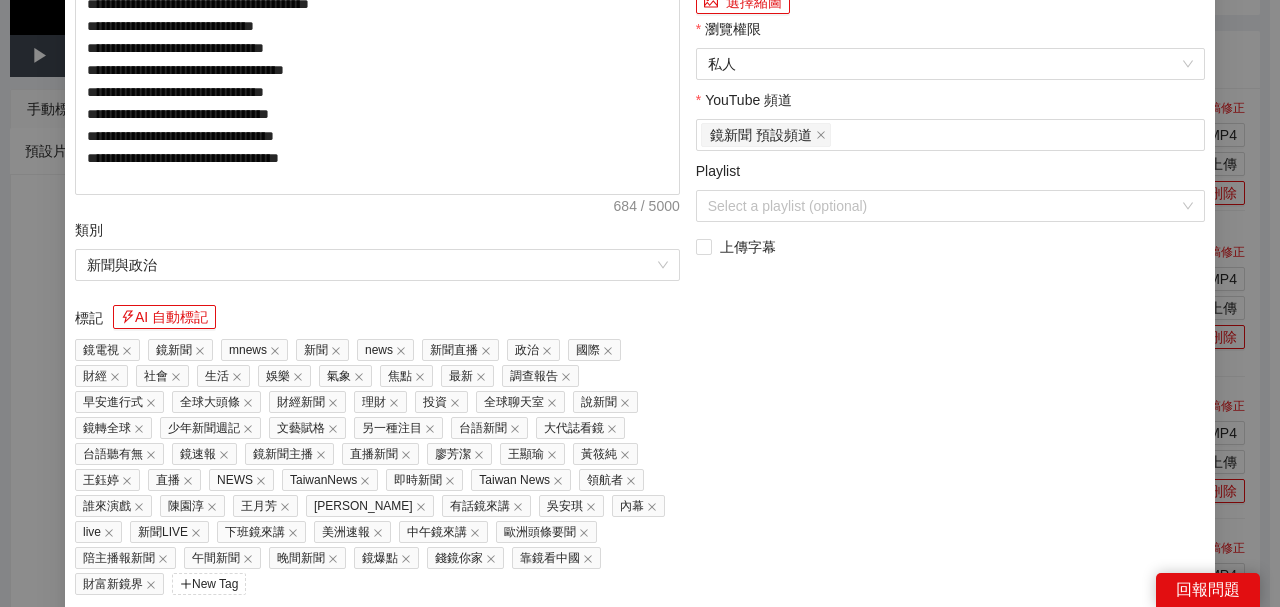 click at bounding box center [950, -253] 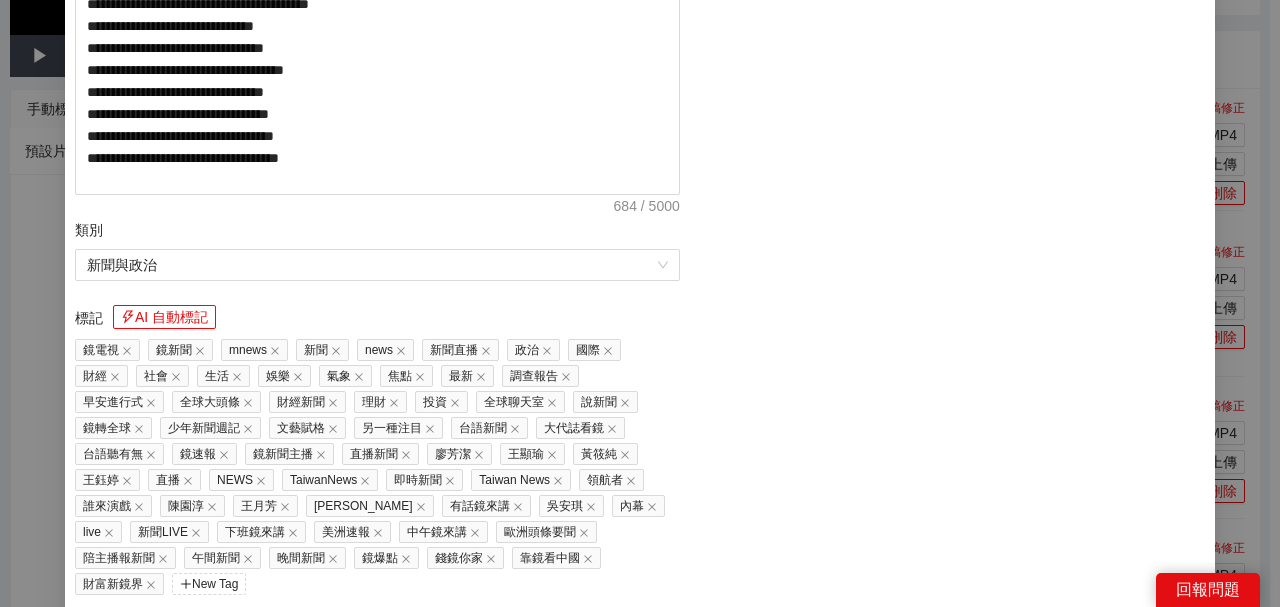 scroll, scrollTop: 0, scrollLeft: 0, axis: both 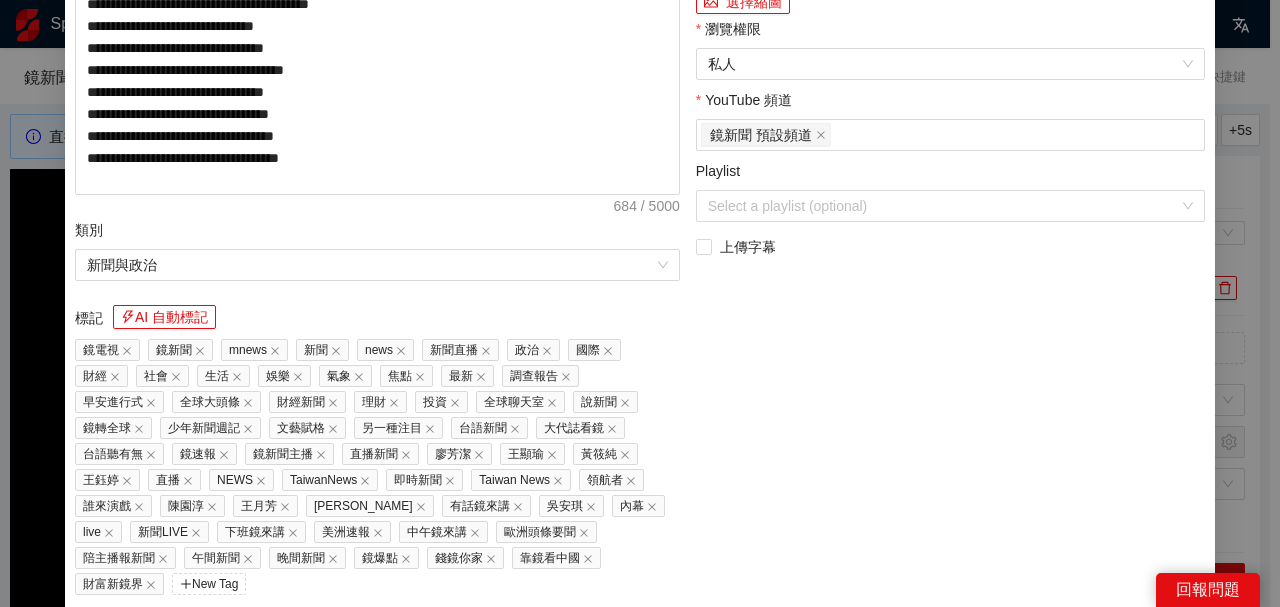 click at bounding box center [724, -89] 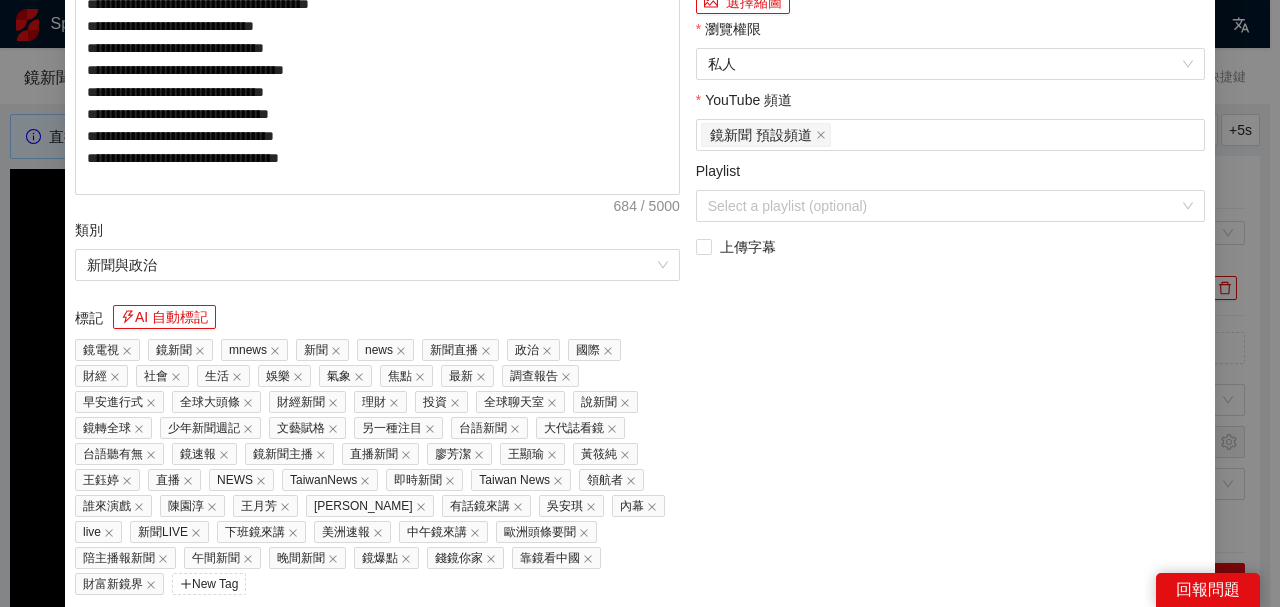 click at bounding box center [724, -89] 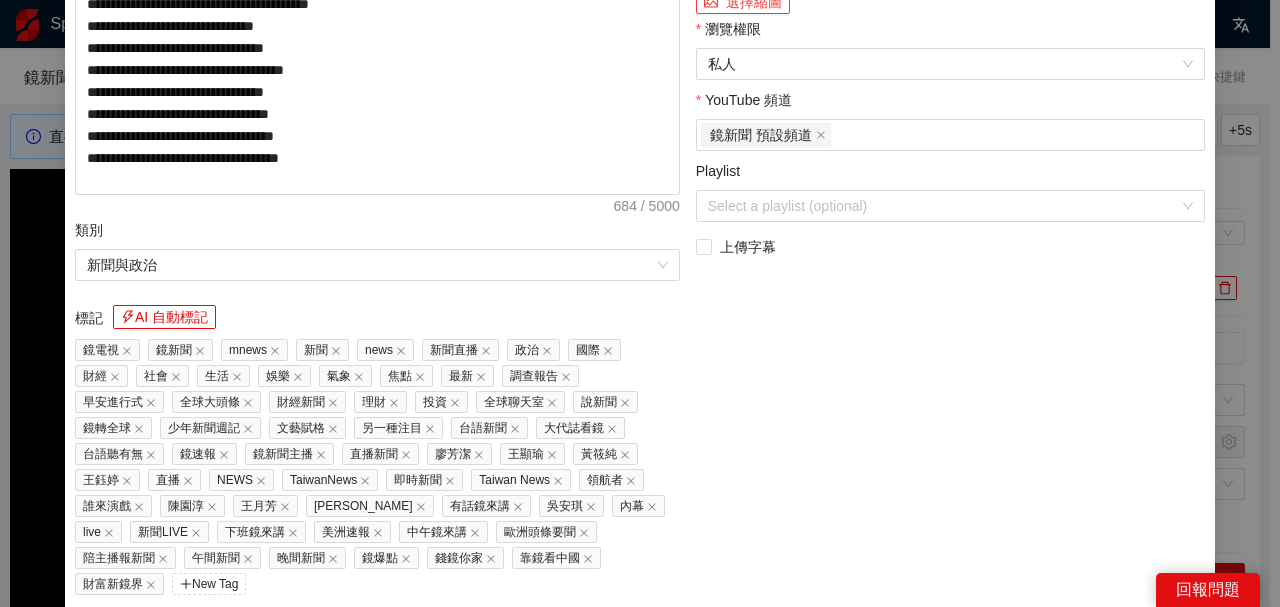 click on "選擇縮圖" at bounding box center (743, 2) 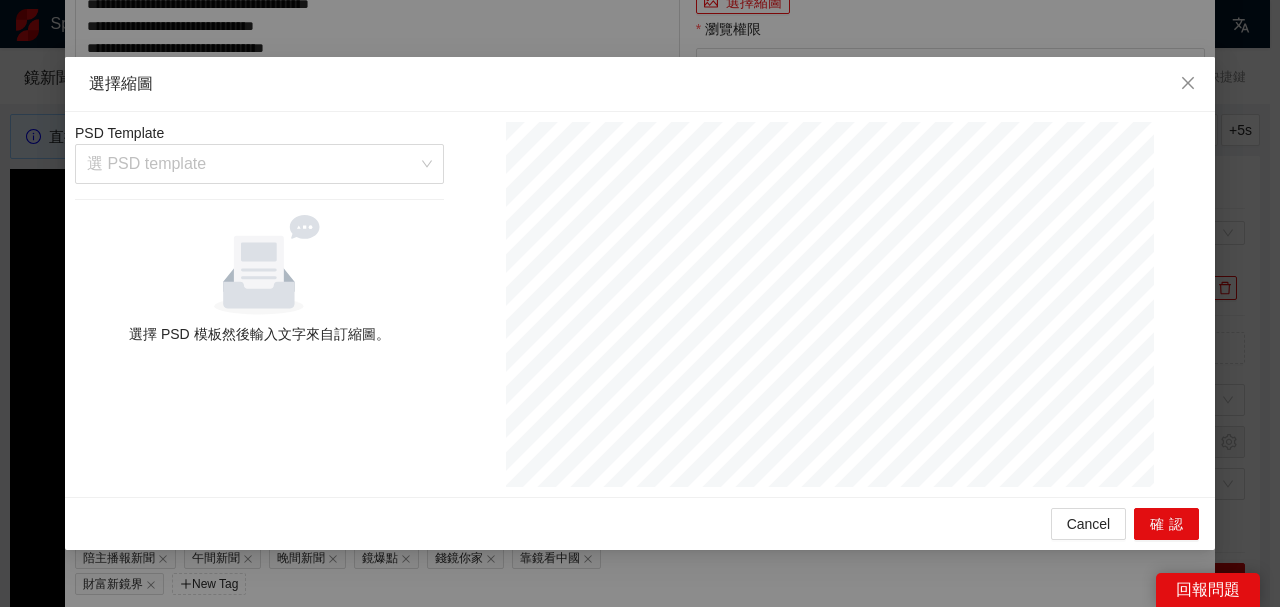 click on "PSD Template 選 PSD template 選擇 PSD 模板然後輸入文字來自訂縮圖。" at bounding box center (259, 304) 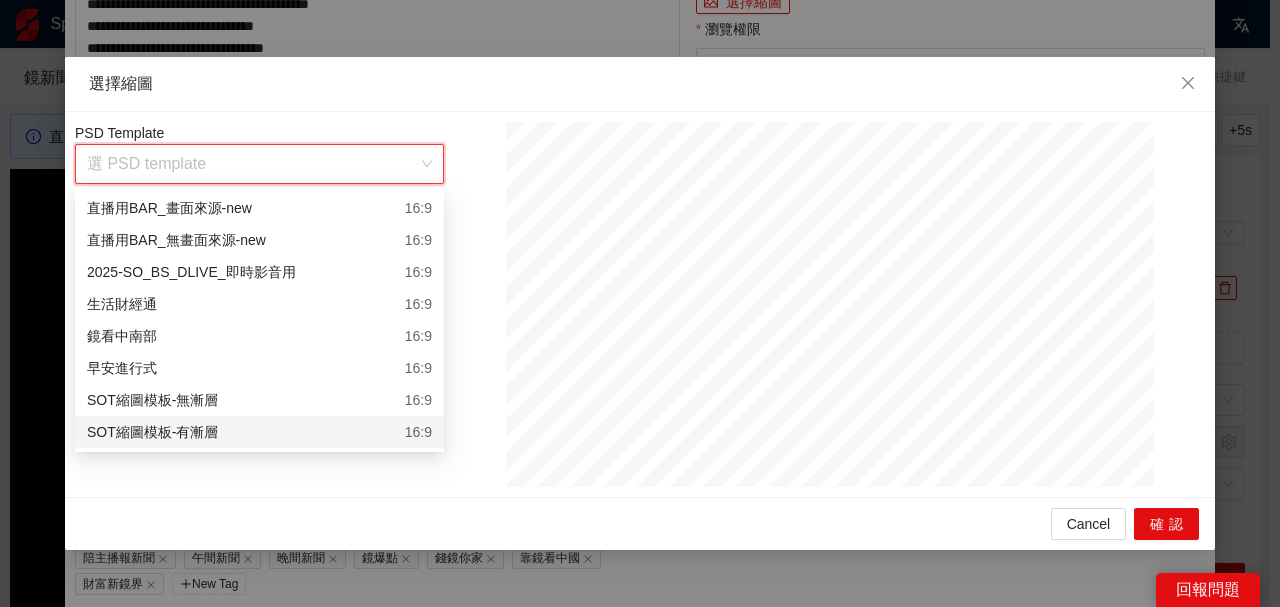 click on "SOT縮圖模板-有漸層 16:9" at bounding box center [259, 432] 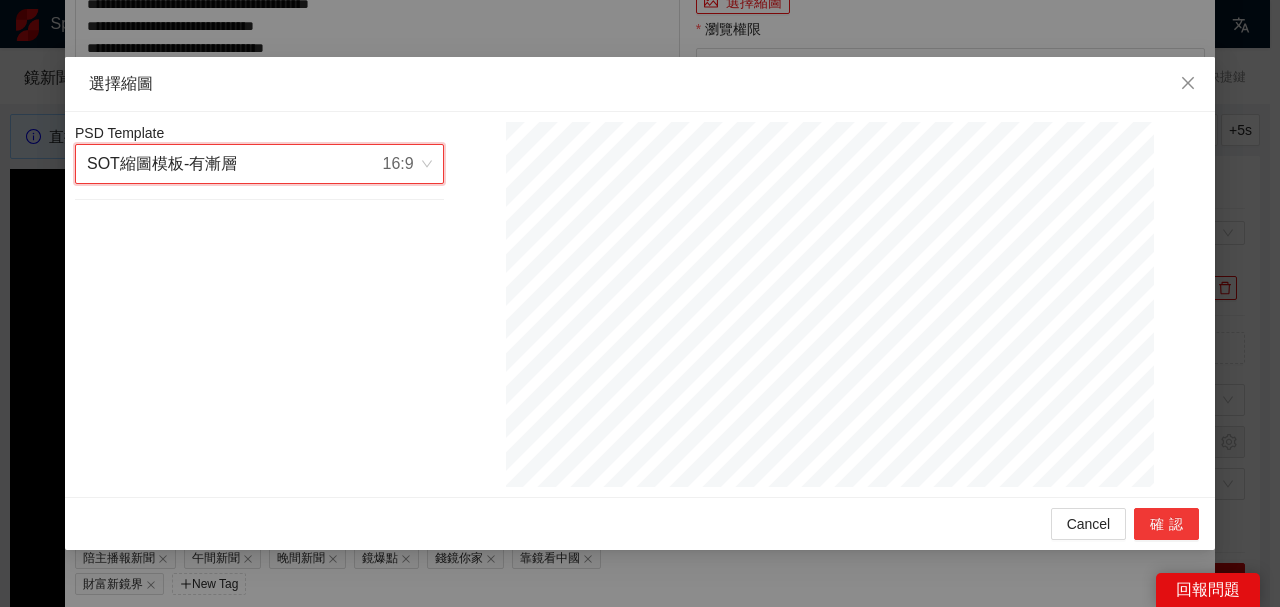click on "確認" at bounding box center (1166, 524) 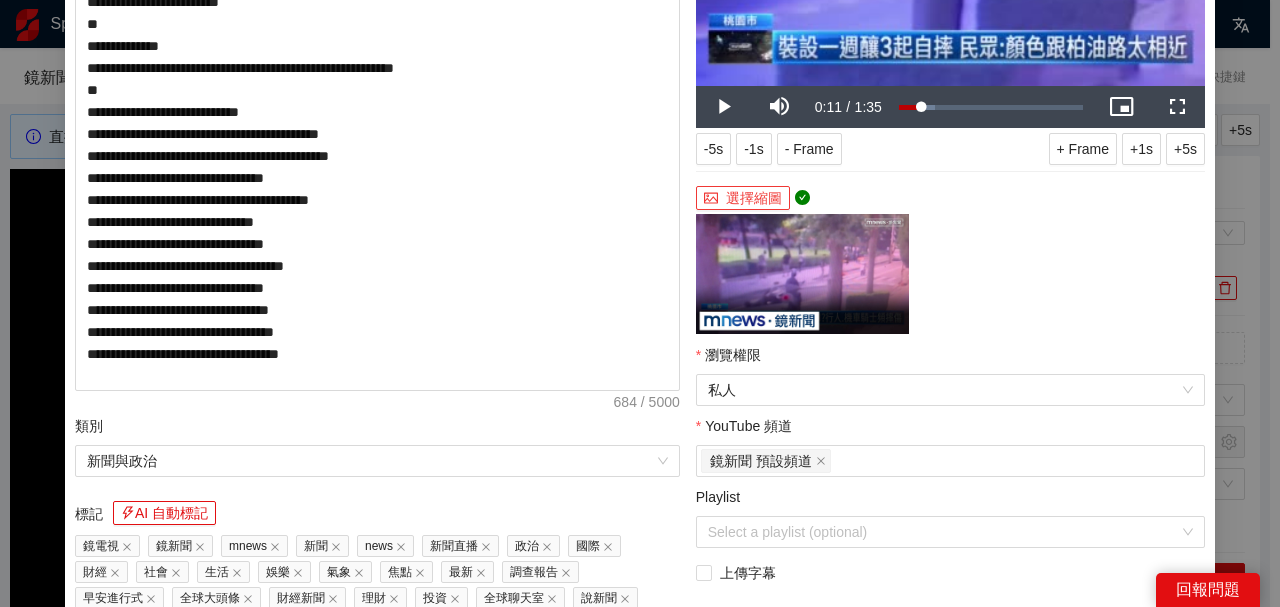 scroll, scrollTop: 266, scrollLeft: 0, axis: vertical 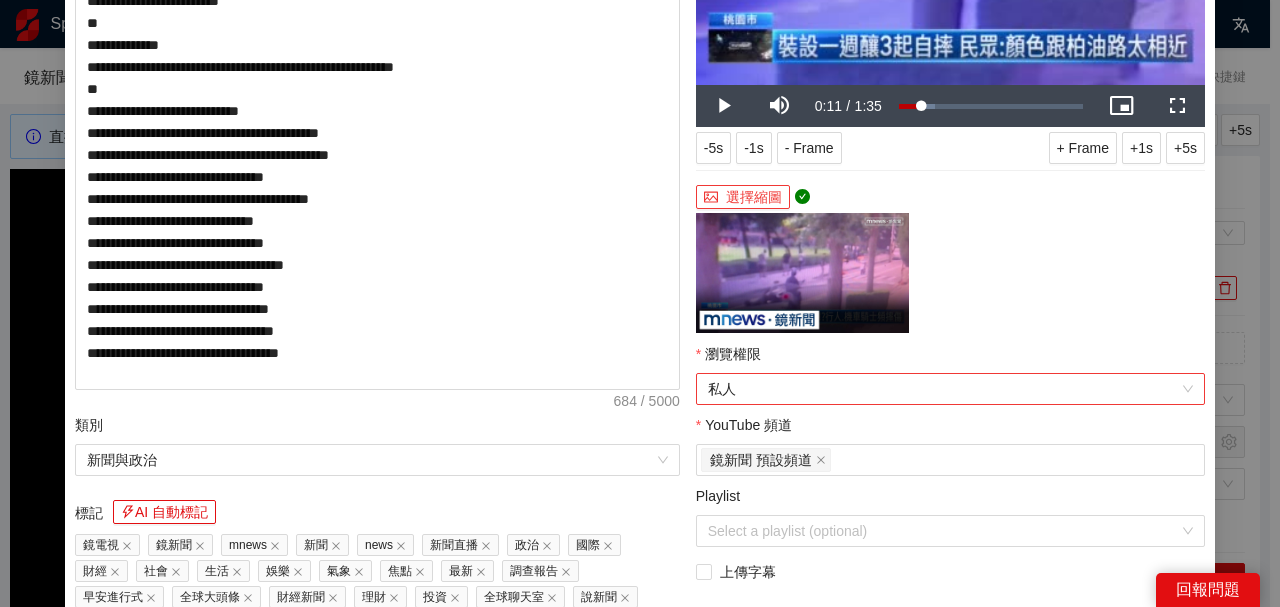 click on "私人" at bounding box center [950, 389] 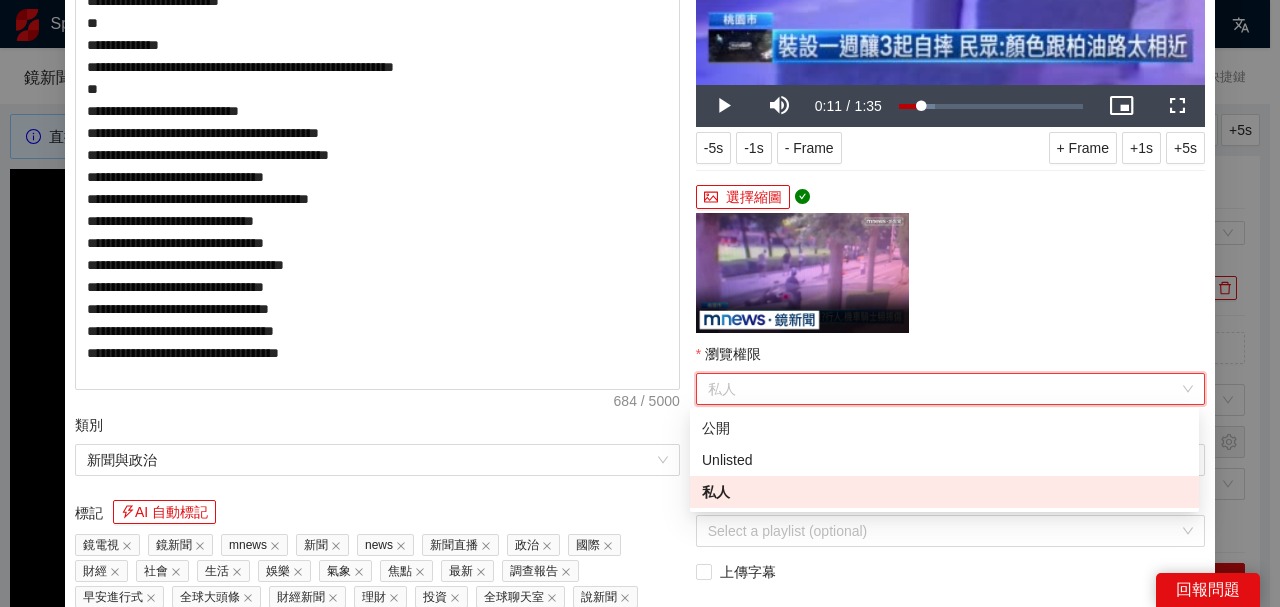 click on "公開" at bounding box center [944, 428] 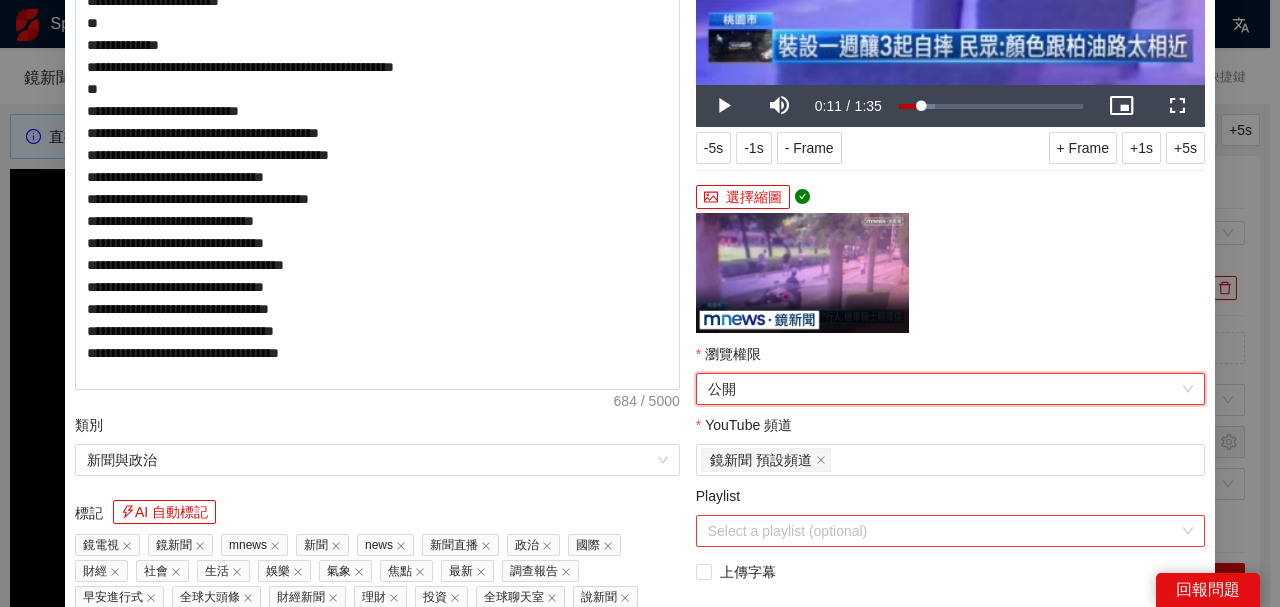 click on "Playlist" at bounding box center (943, 531) 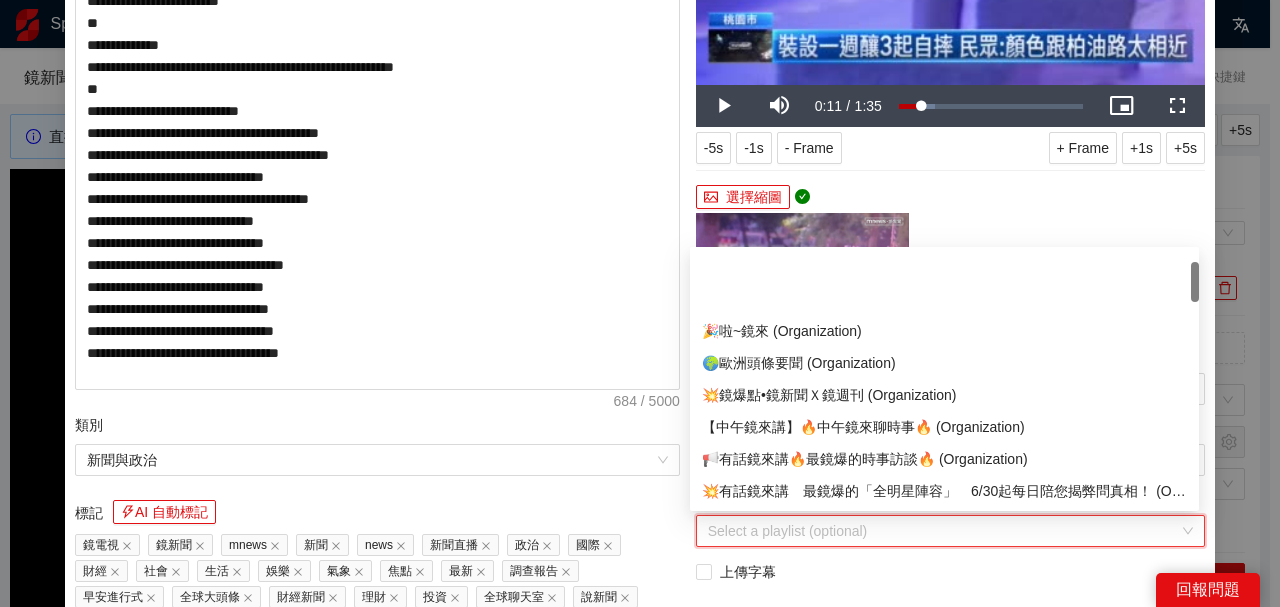 scroll, scrollTop: 66, scrollLeft: 0, axis: vertical 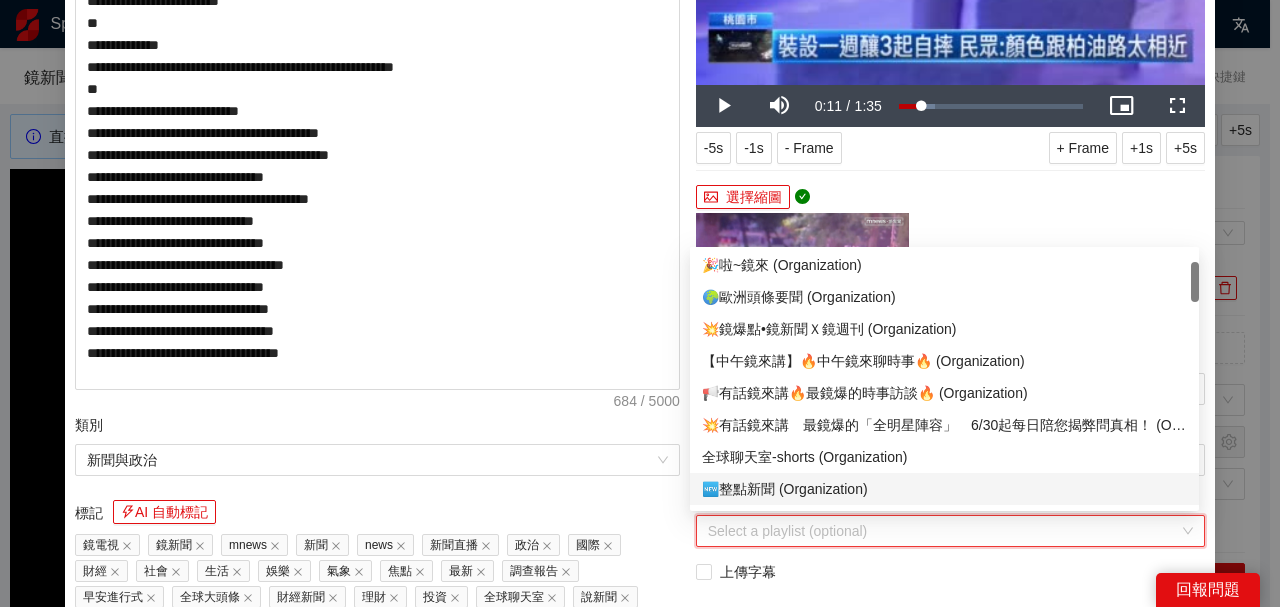 click on "🆕整點新聞 (Organization)" at bounding box center [944, 489] 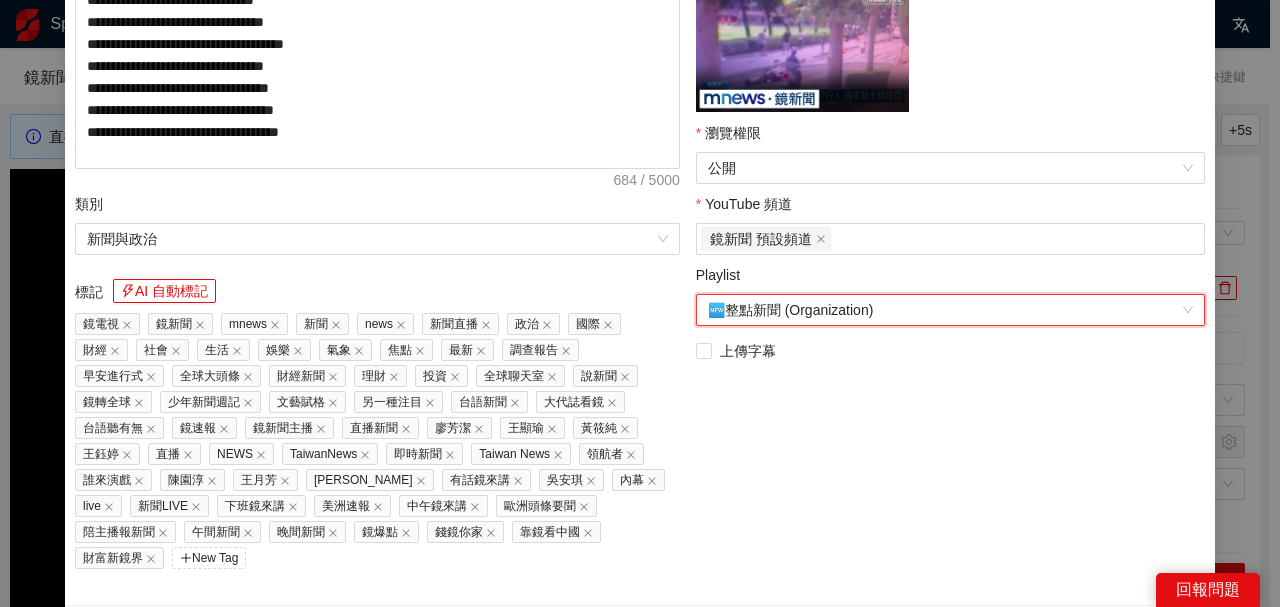 scroll, scrollTop: 505, scrollLeft: 0, axis: vertical 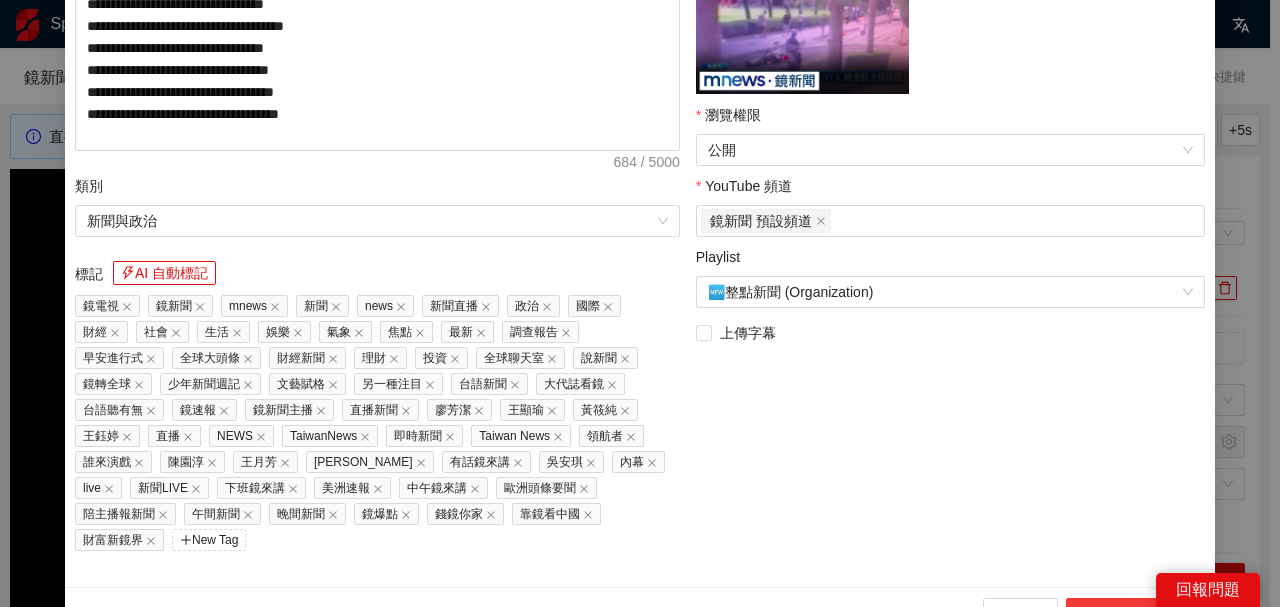 click on "上傳到 YouTube" at bounding box center [1132, 614] 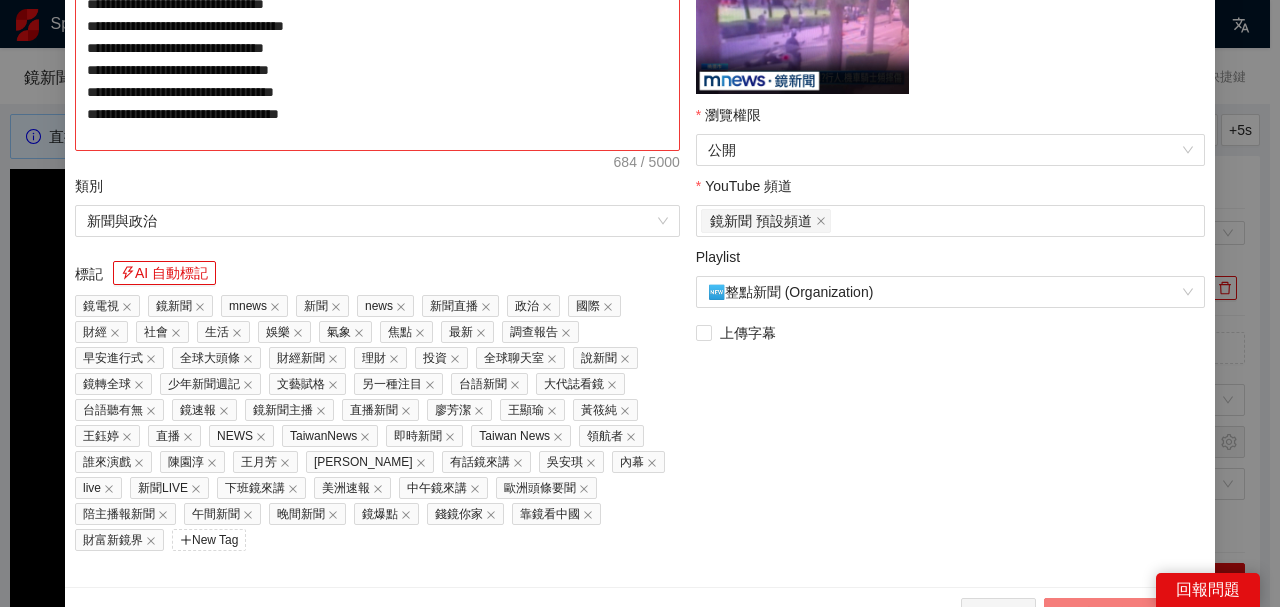 scroll, scrollTop: 172, scrollLeft: 0, axis: vertical 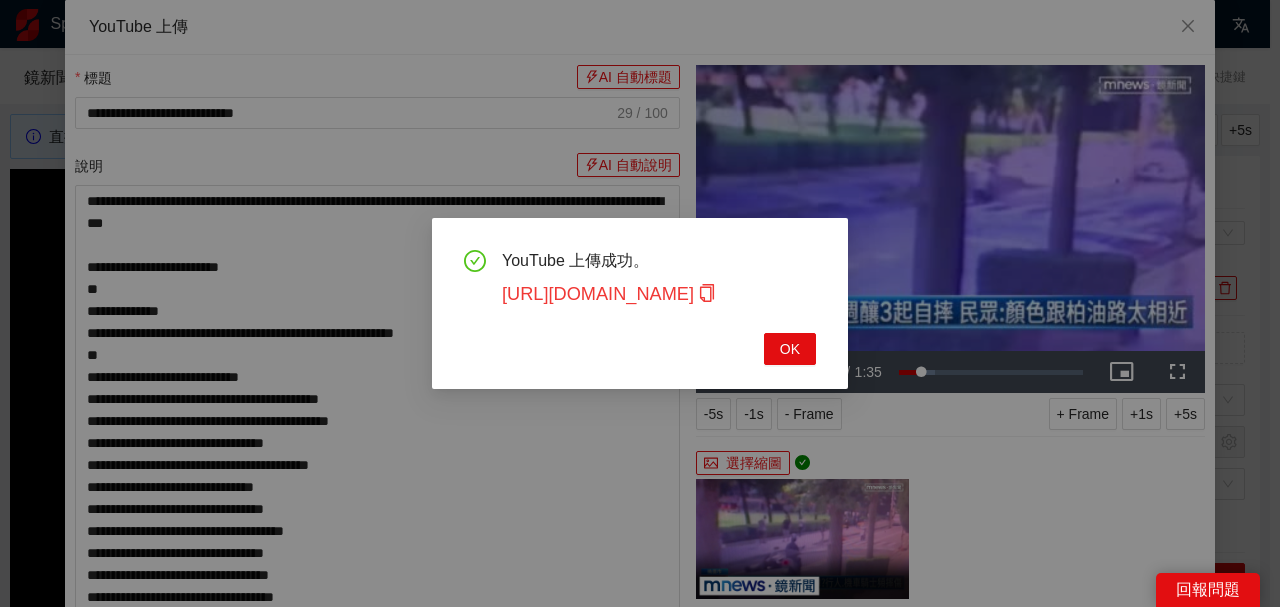 click 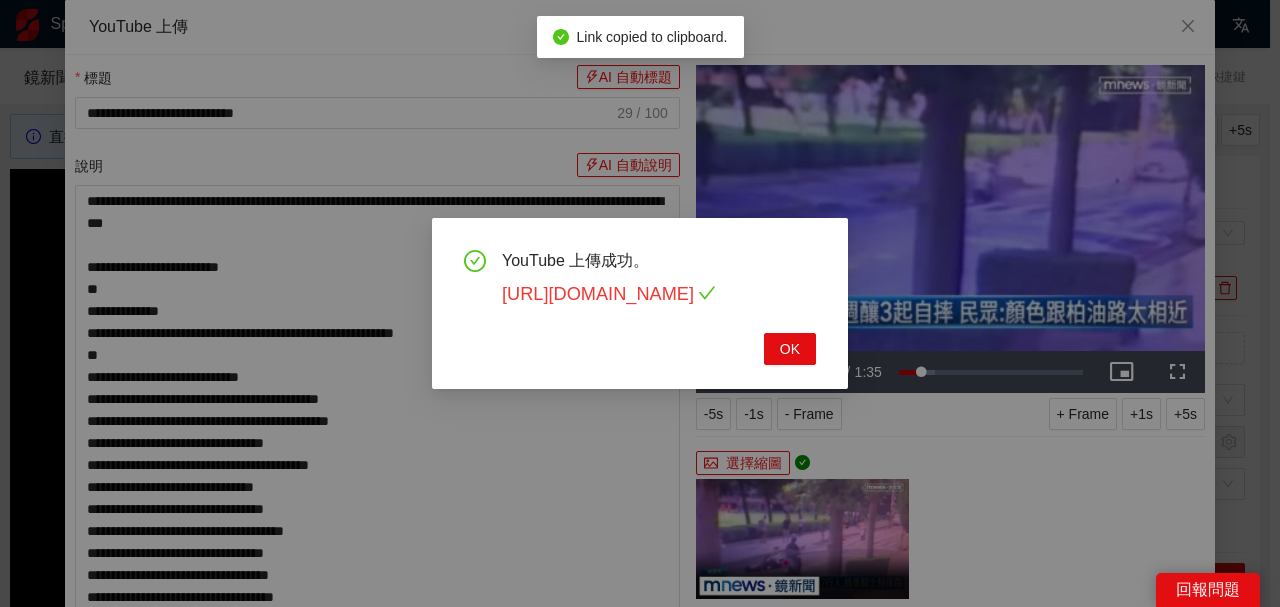 click on "https://youtu.be/rKogR8MtGFo" at bounding box center [609, 294] 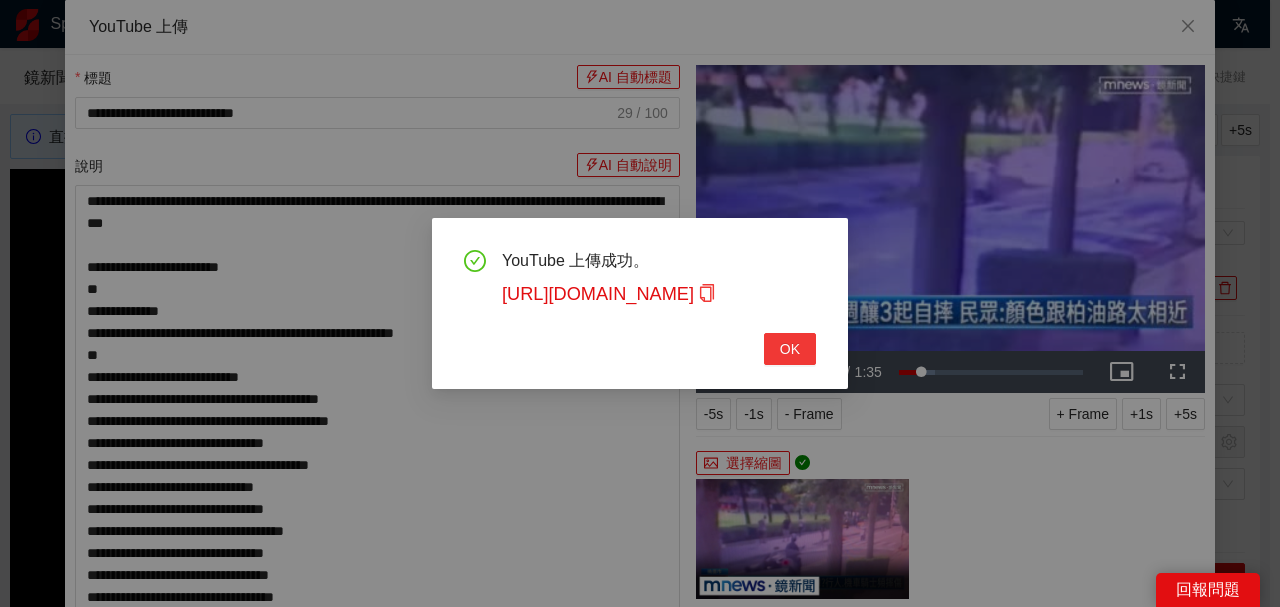 click on "YouTube 上傳成功。 https://youtu.be/rKogR8MtGFo OK" at bounding box center [640, 303] 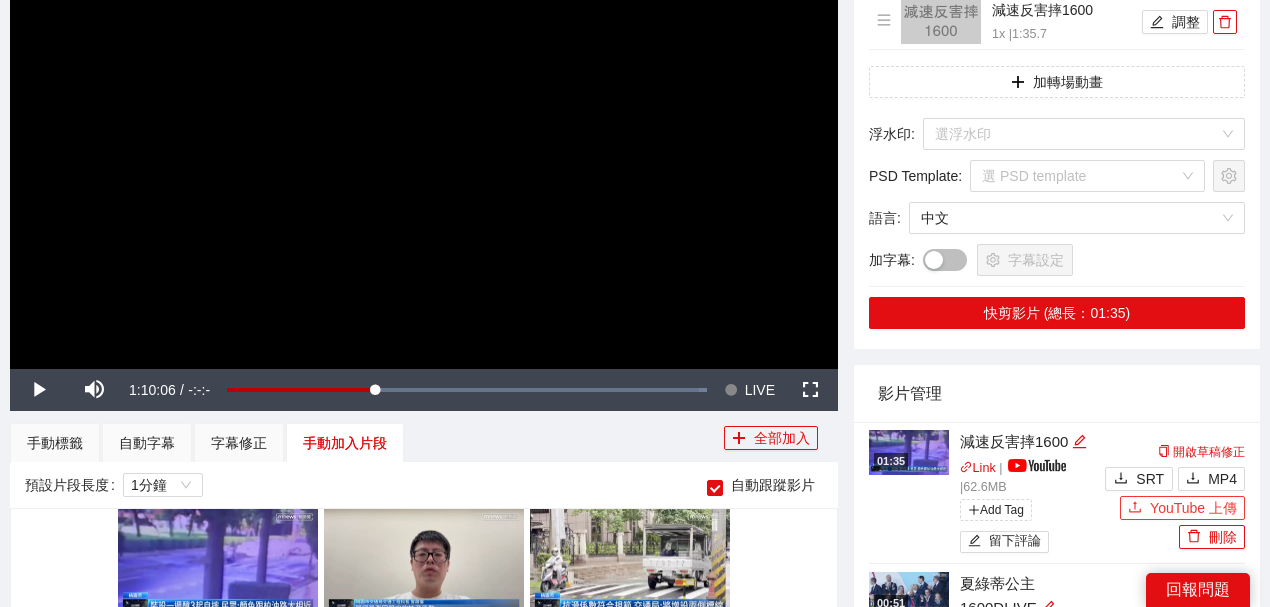 scroll, scrollTop: 666, scrollLeft: 0, axis: vertical 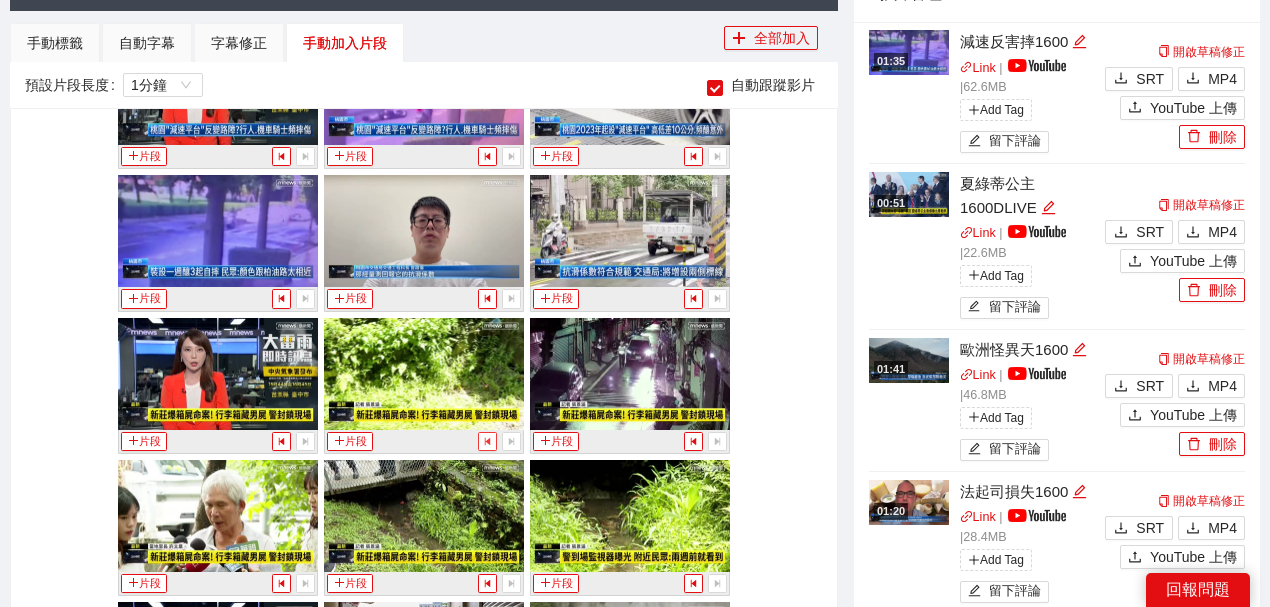 click 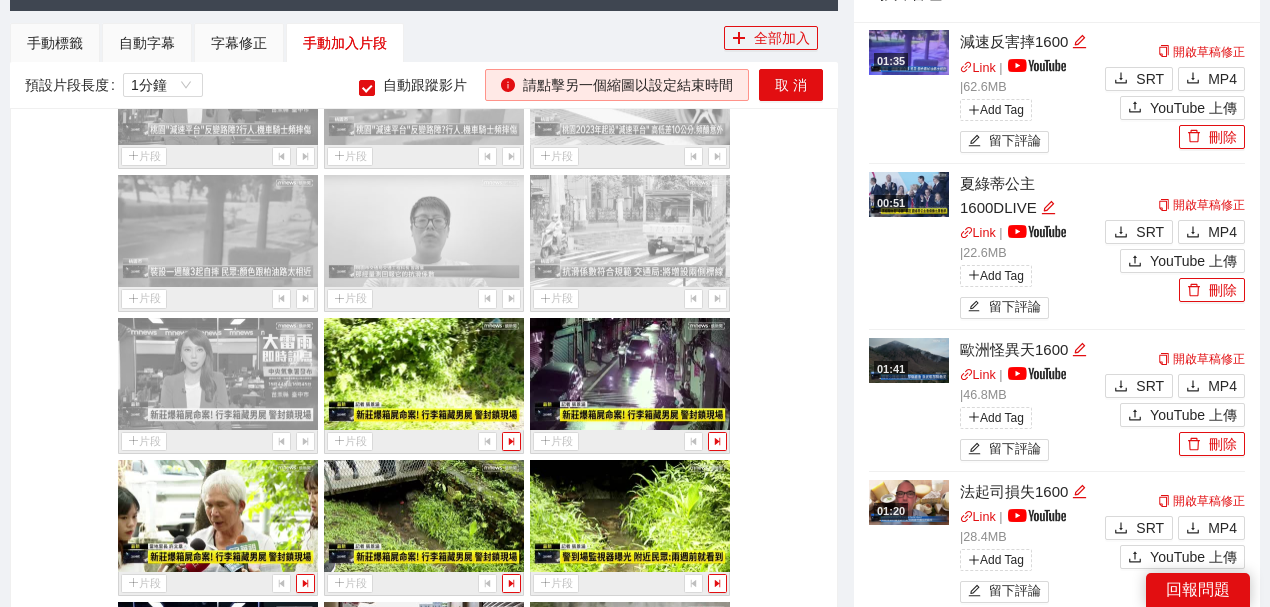 scroll, scrollTop: 33572, scrollLeft: 0, axis: vertical 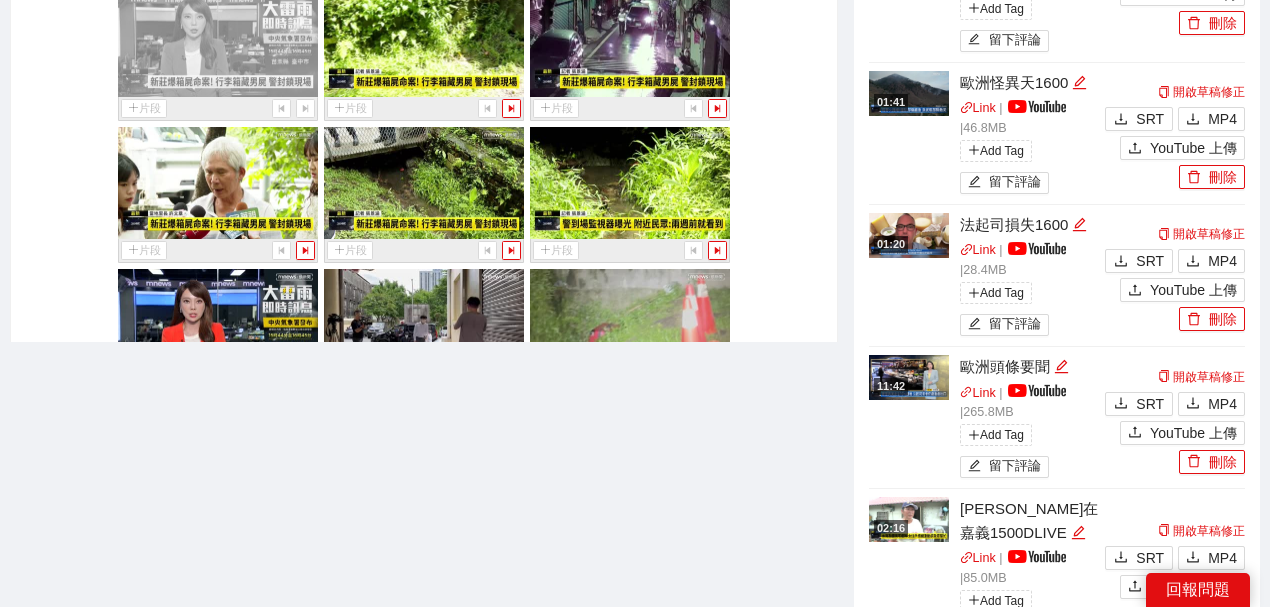 click 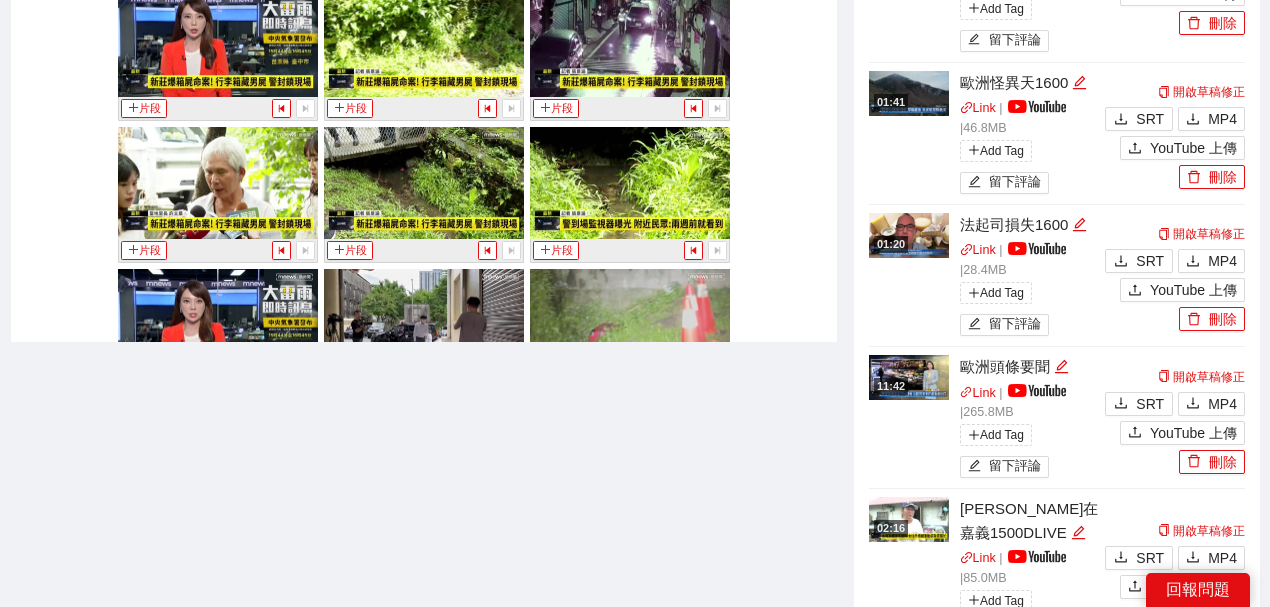 click on "手動標籤" at bounding box center [55, -224] 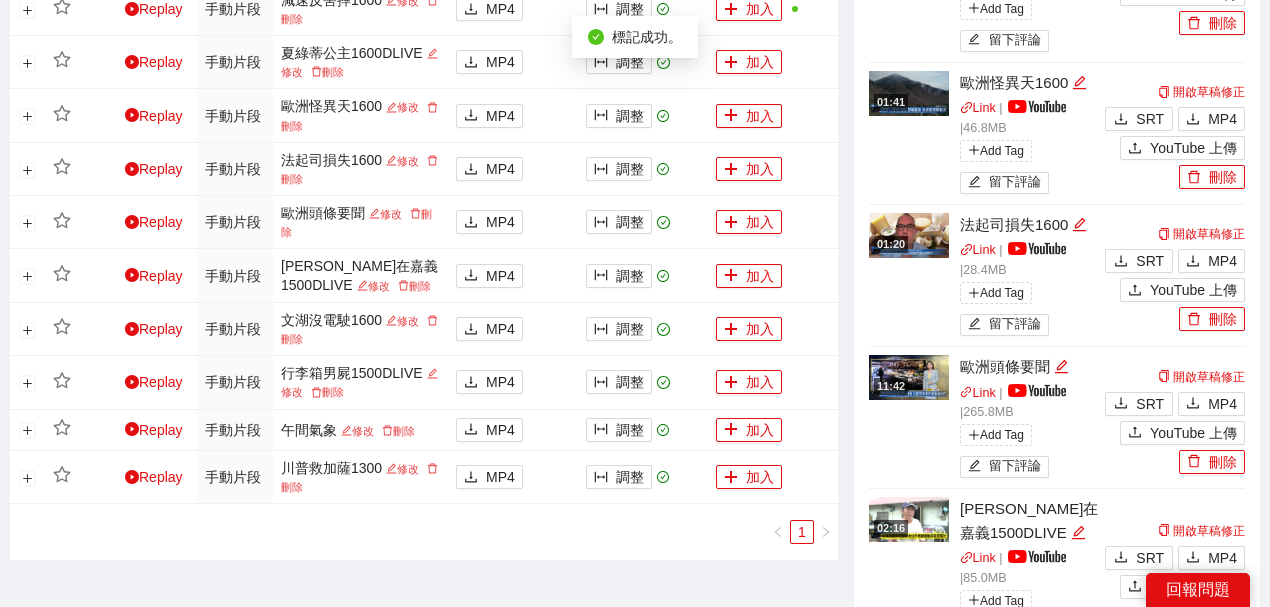 scroll, scrollTop: 666, scrollLeft: 0, axis: vertical 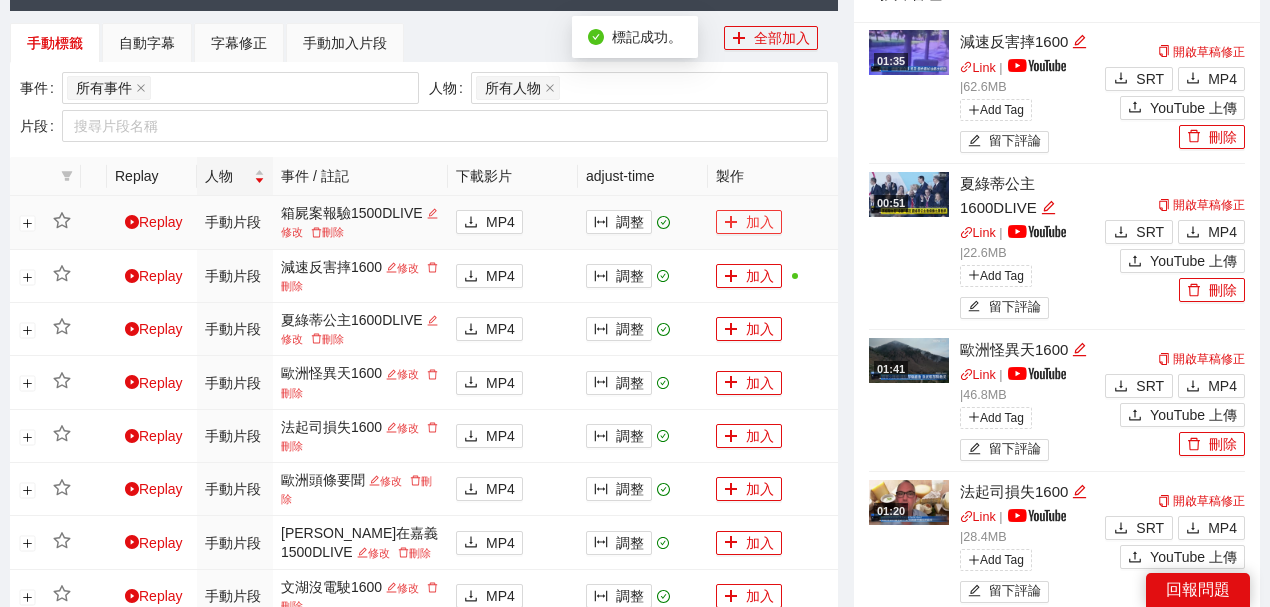 click on "加入" at bounding box center (749, 222) 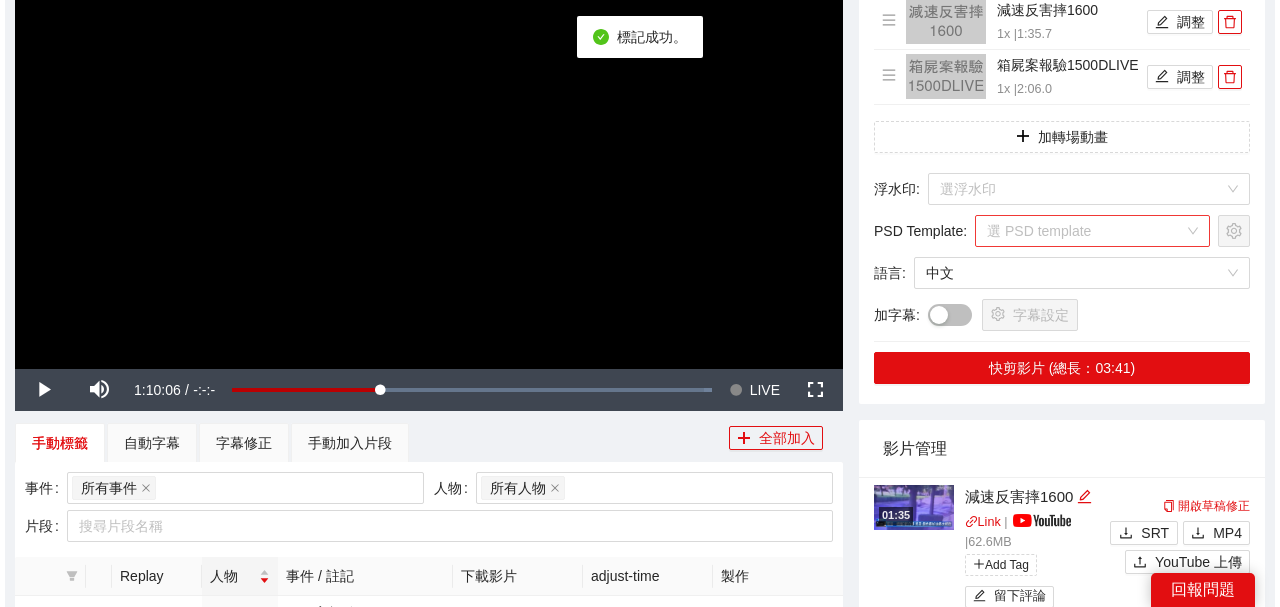 scroll, scrollTop: 0, scrollLeft: 0, axis: both 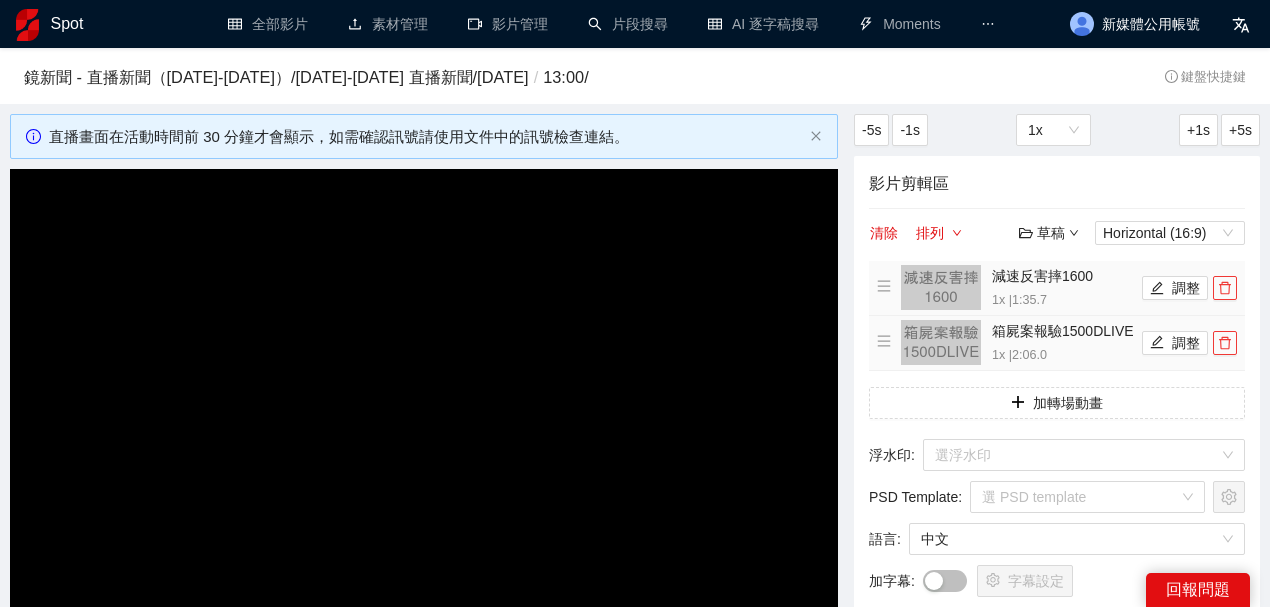 click at bounding box center [1225, 288] 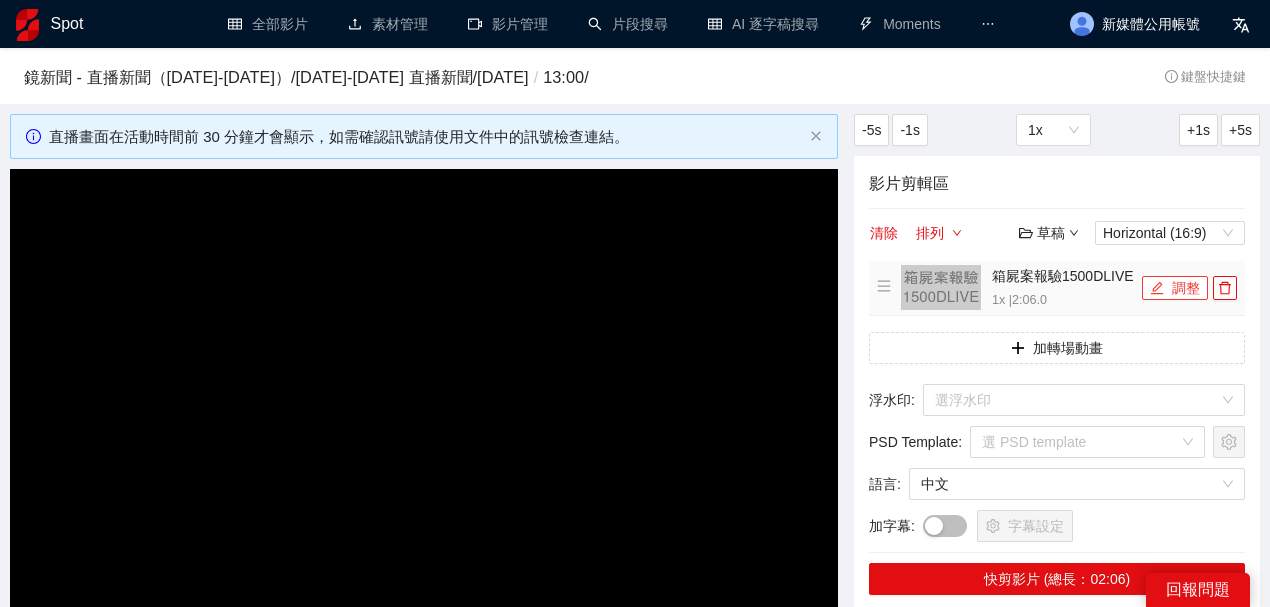 click on "調整" at bounding box center (1175, 288) 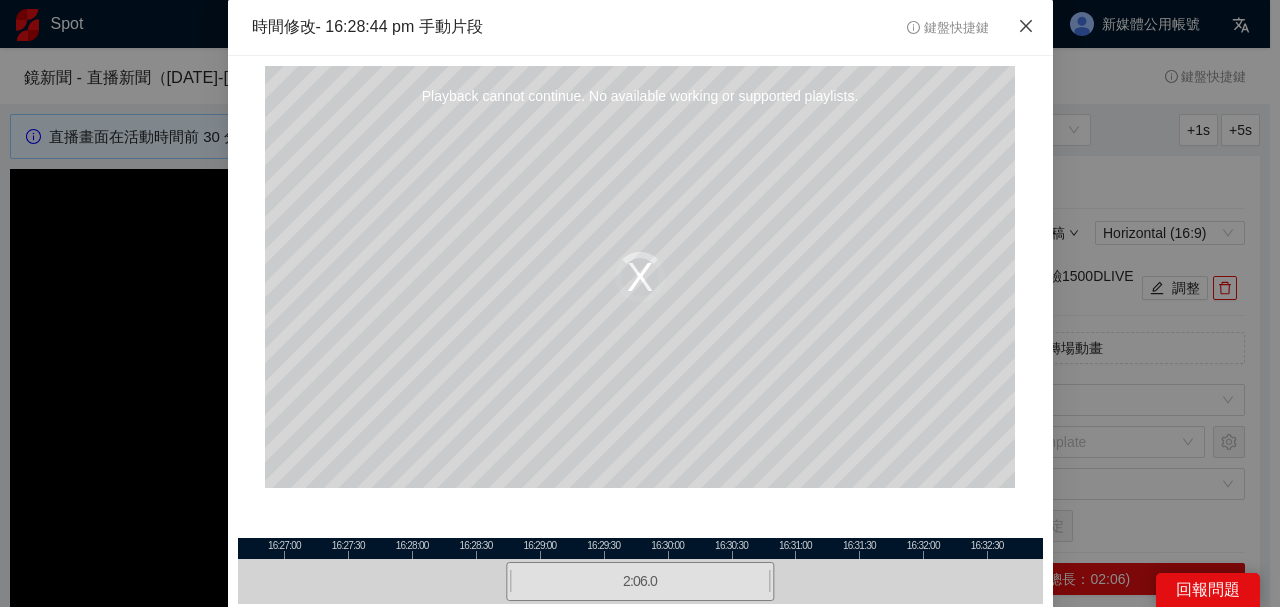 click at bounding box center [1026, 27] 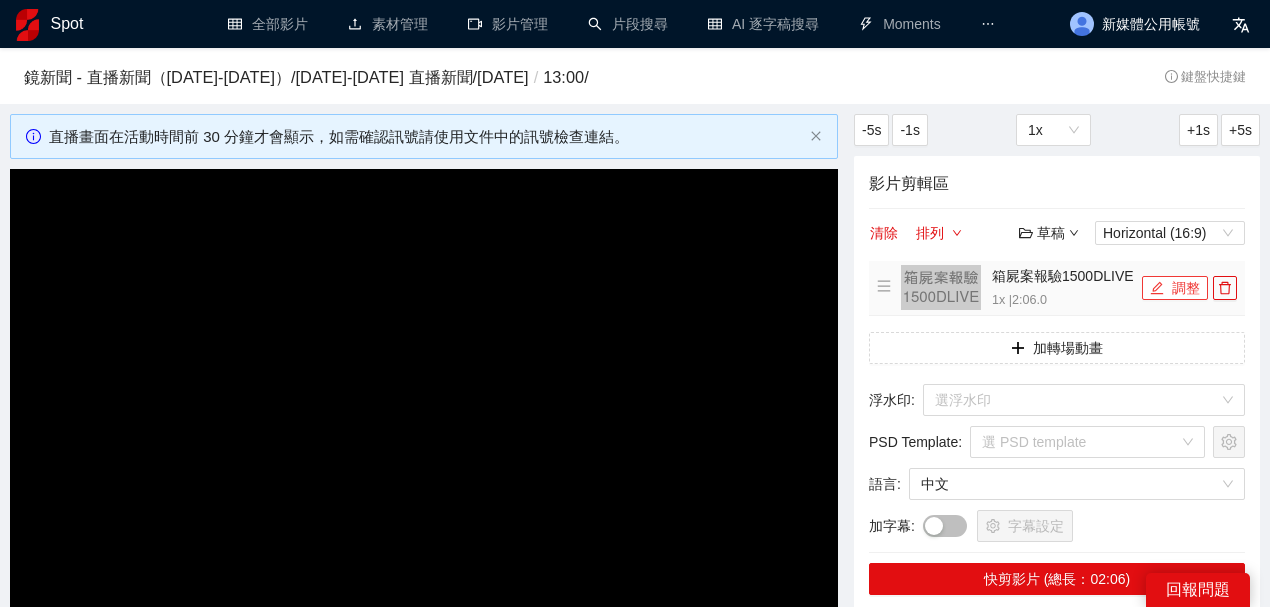 click on "調整" at bounding box center (1175, 288) 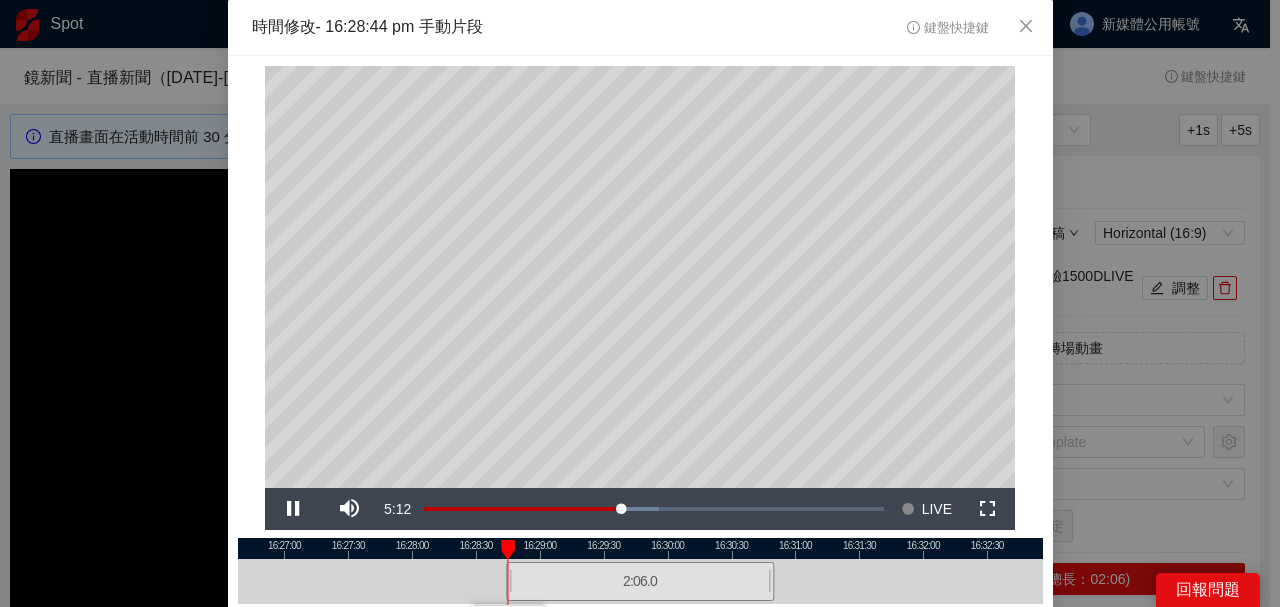 click at bounding box center [640, 548] 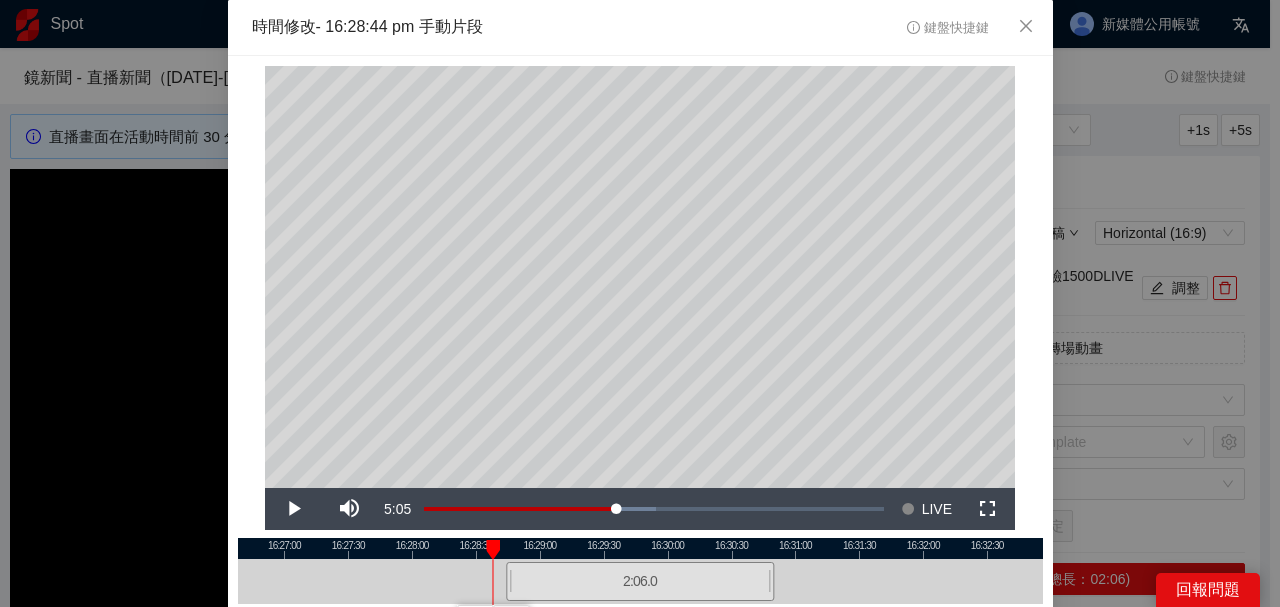 click at bounding box center (640, 548) 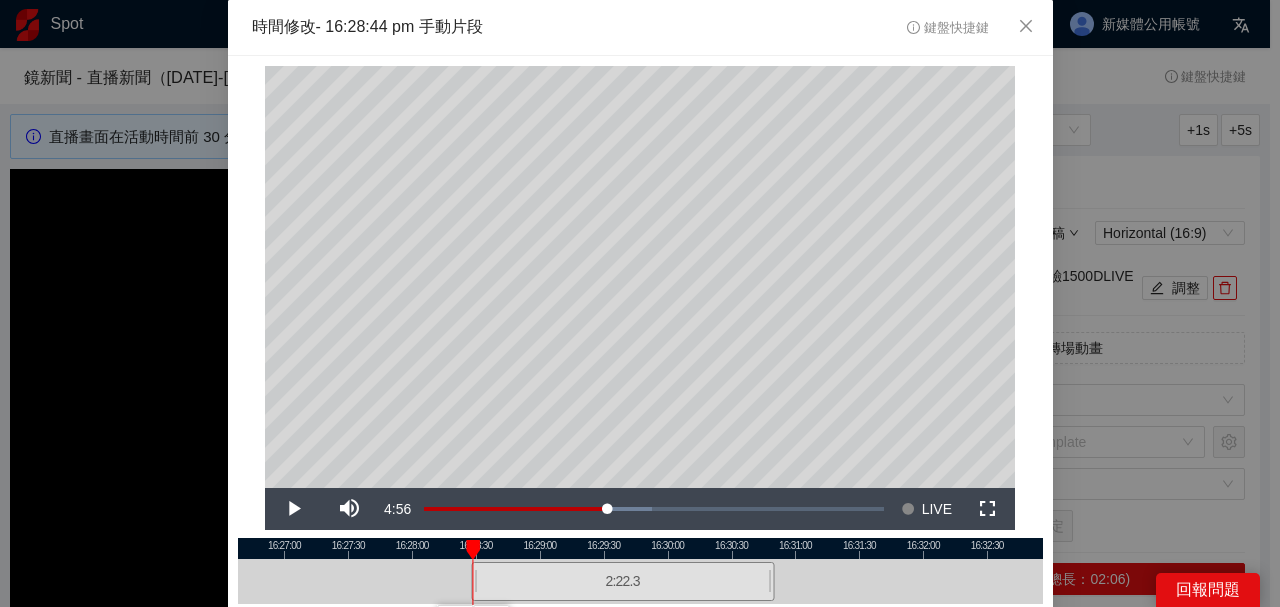 click at bounding box center (473, 550) 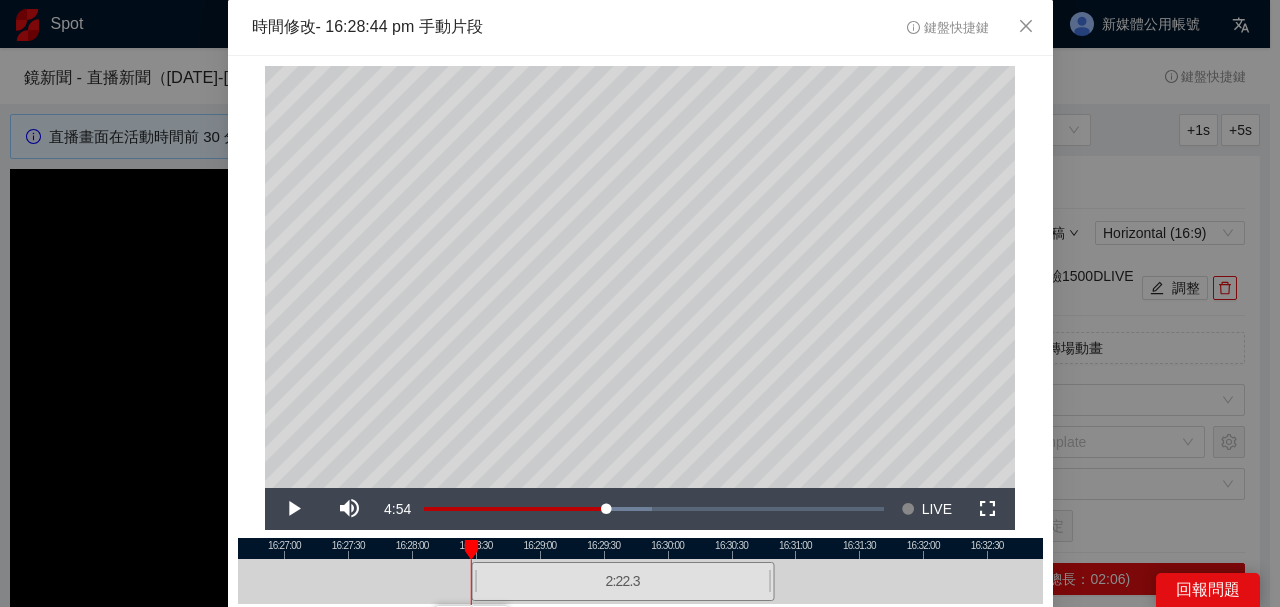 click at bounding box center (471, 550) 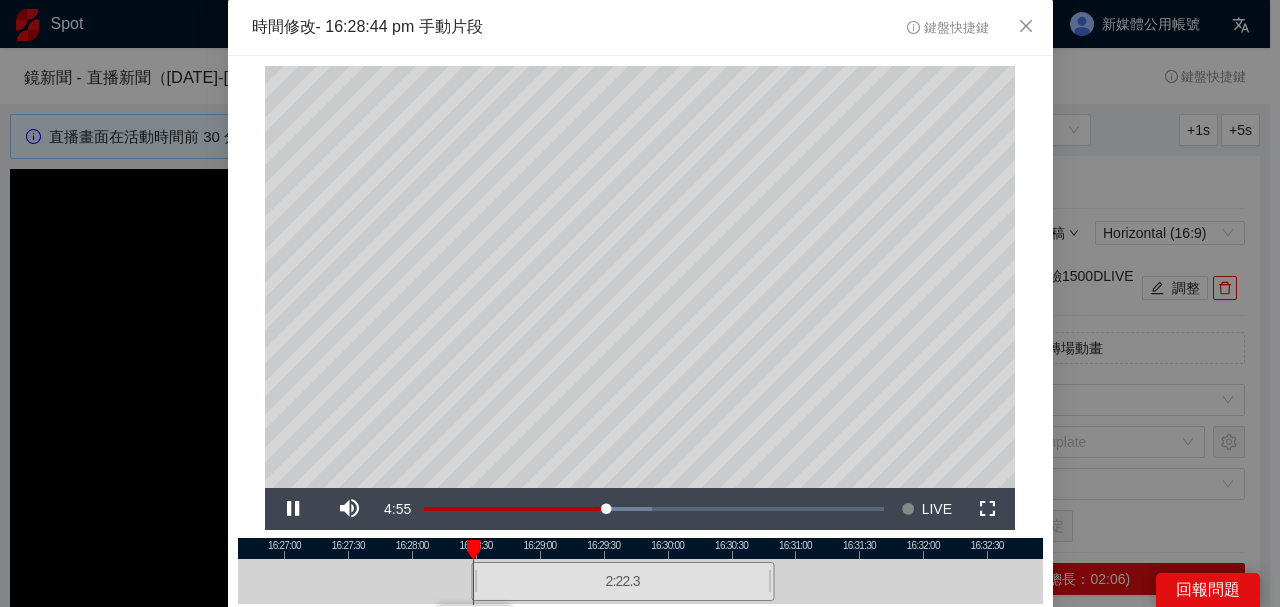 click at bounding box center [640, 548] 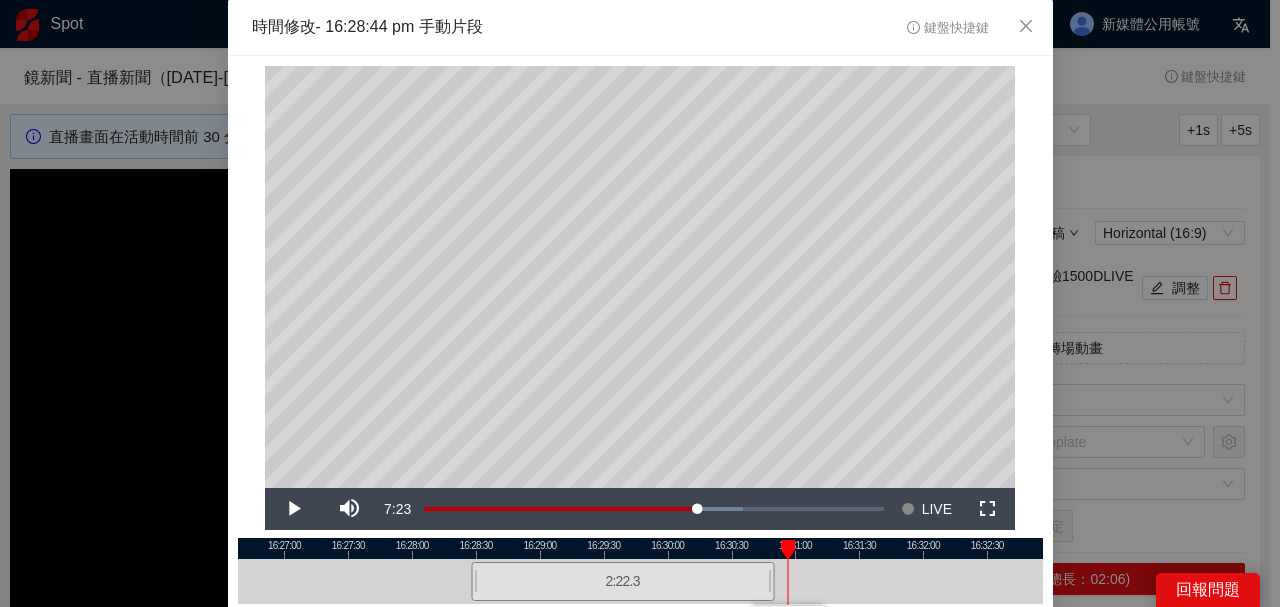 click at bounding box center (640, 548) 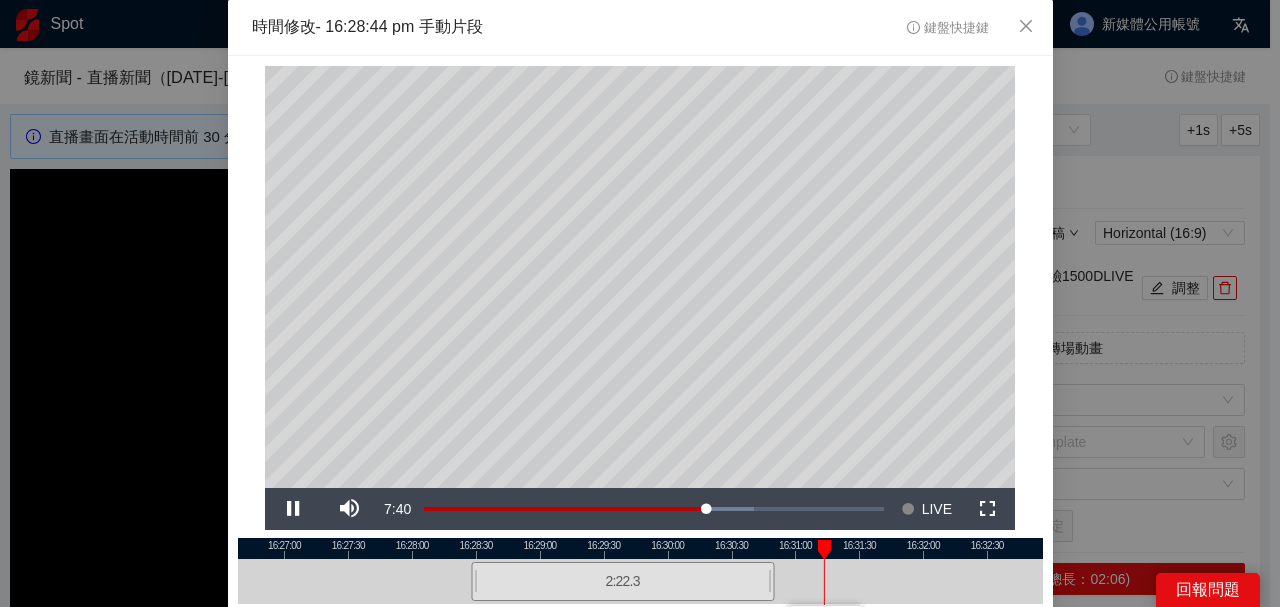 click at bounding box center (640, 548) 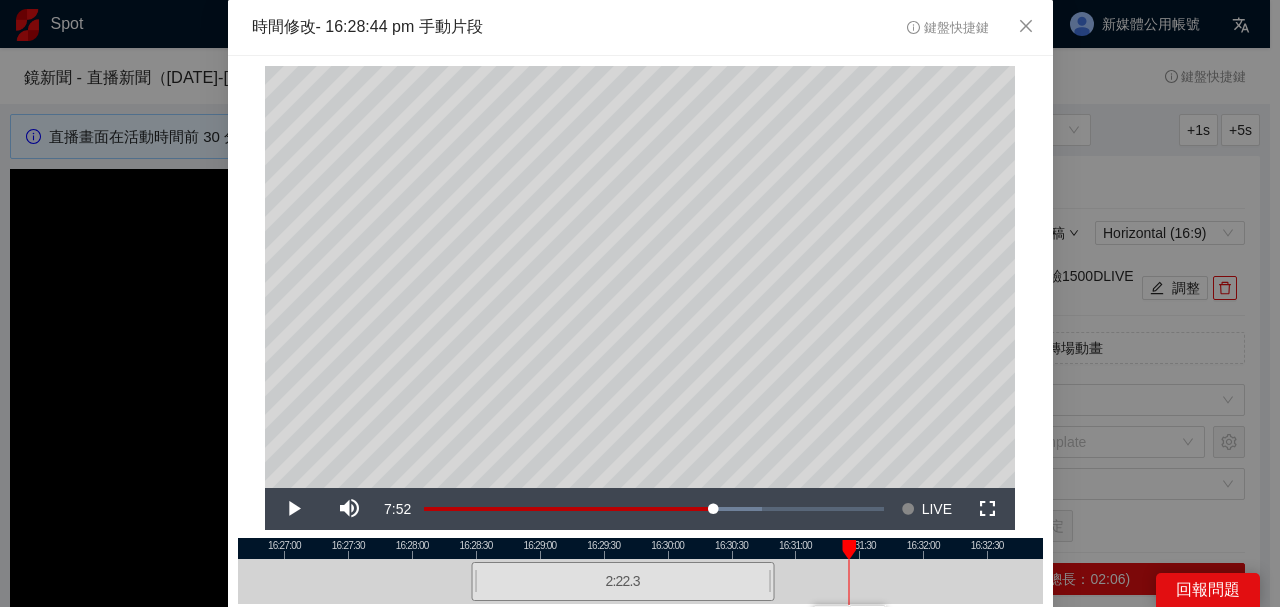 click at bounding box center (640, 548) 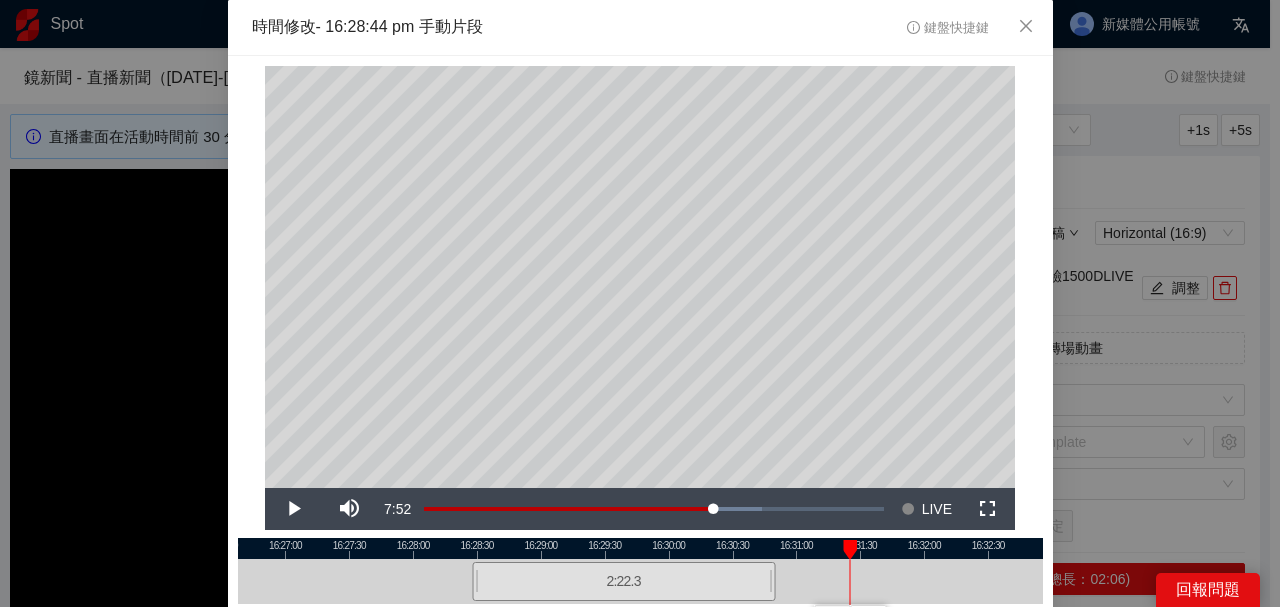 click at bounding box center (640, 548) 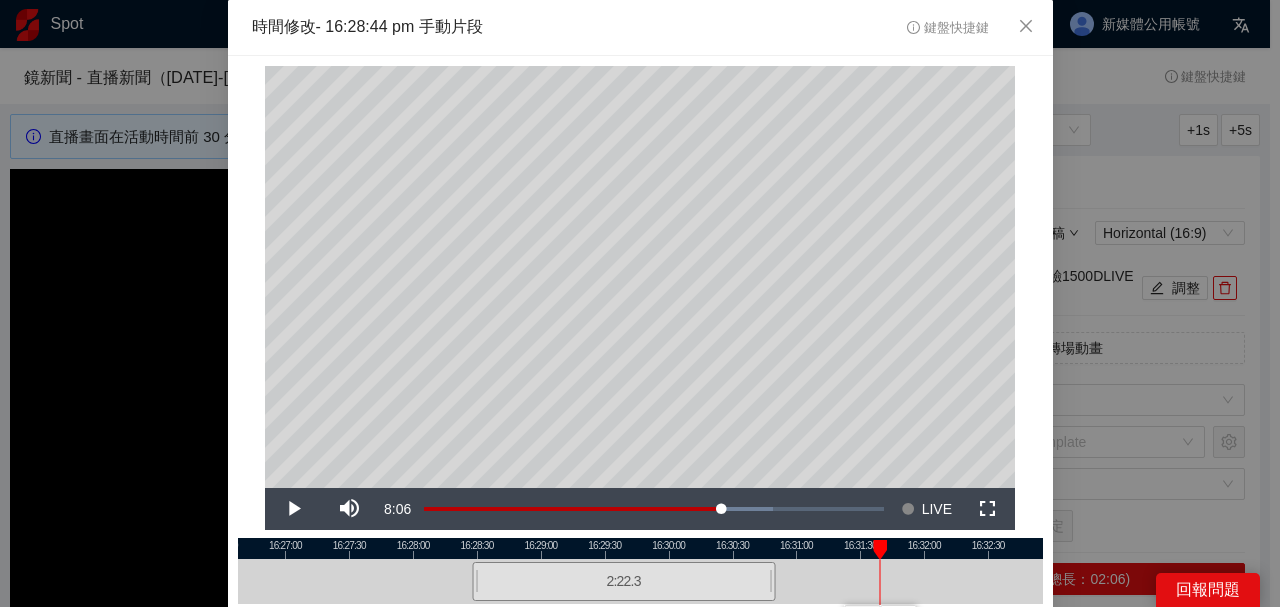 click at bounding box center (640, 548) 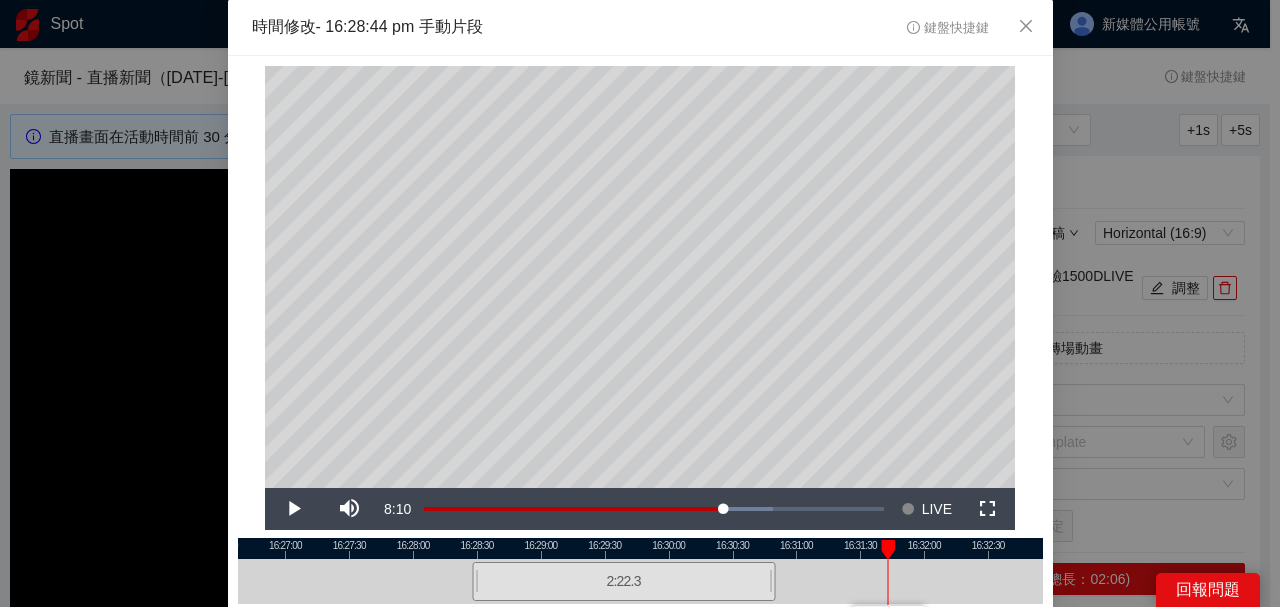 click at bounding box center [640, 548] 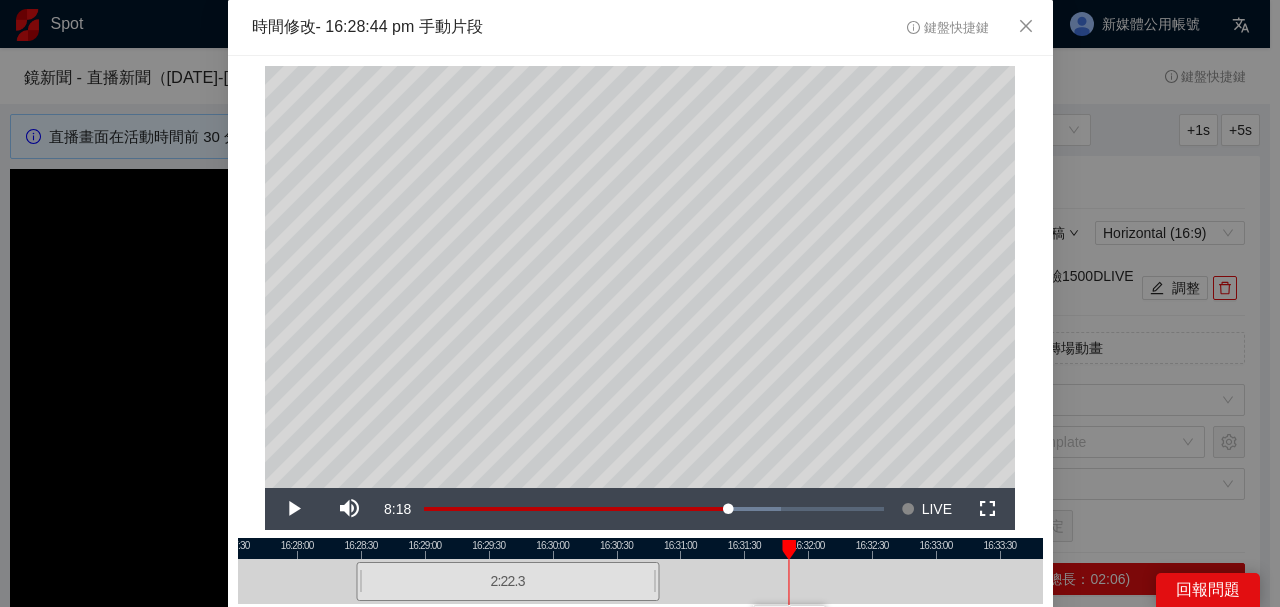 drag, startPoint x: 858, startPoint y: 548, endPoint x: 740, endPoint y: 550, distance: 118.016945 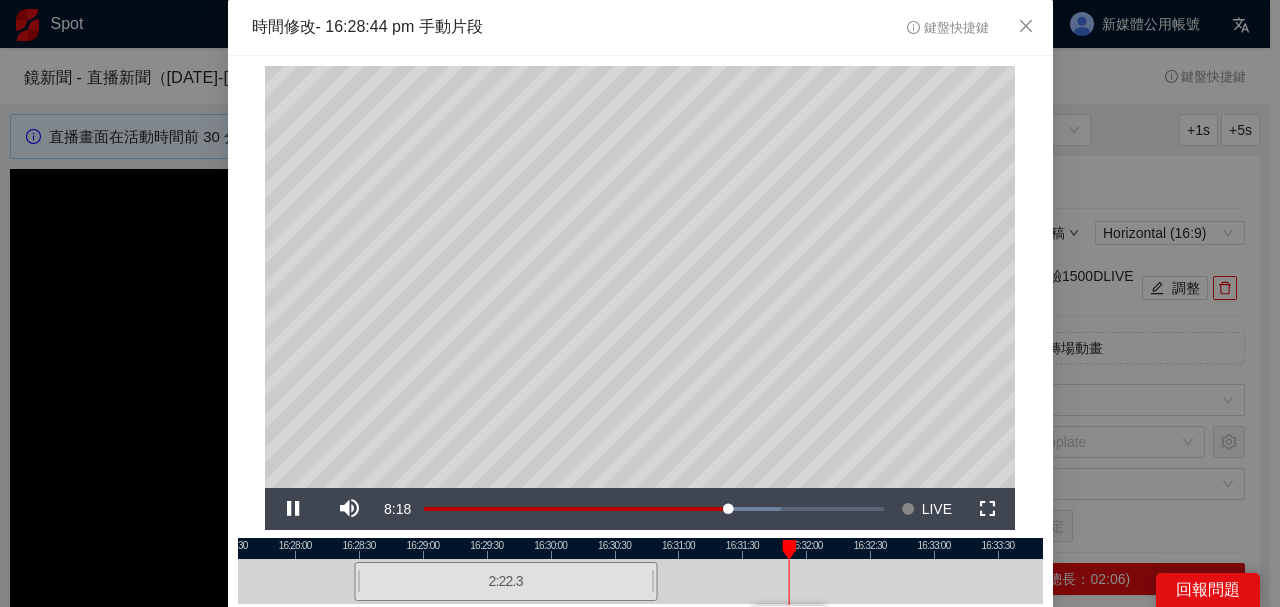 click at bounding box center (640, 548) 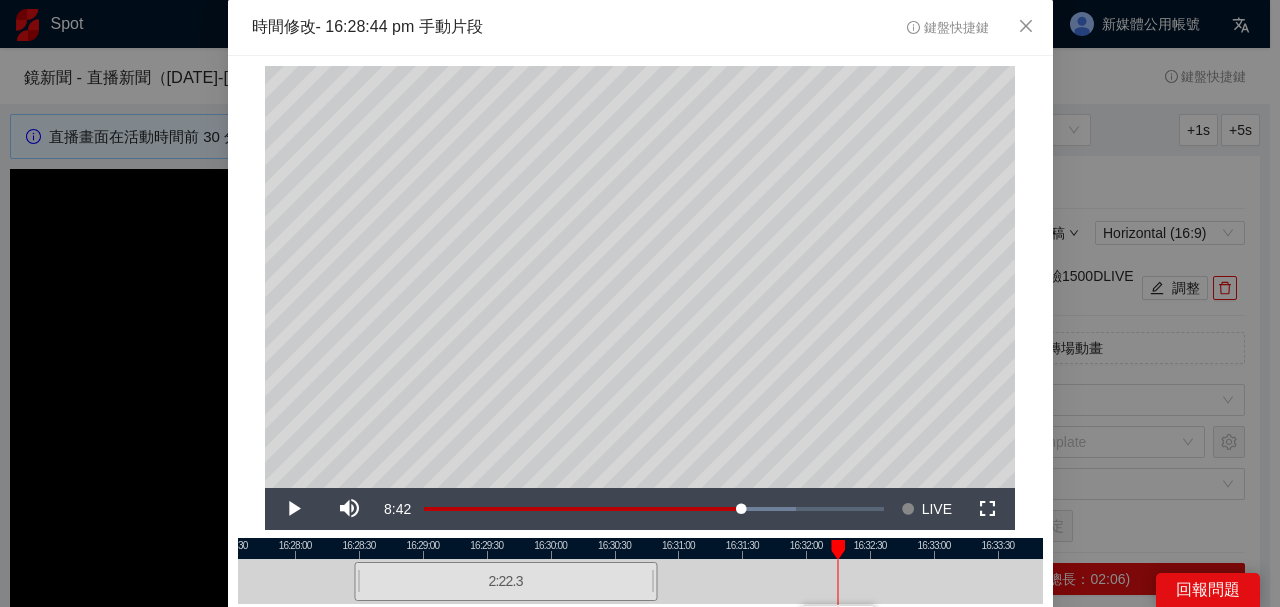 click at bounding box center (640, 548) 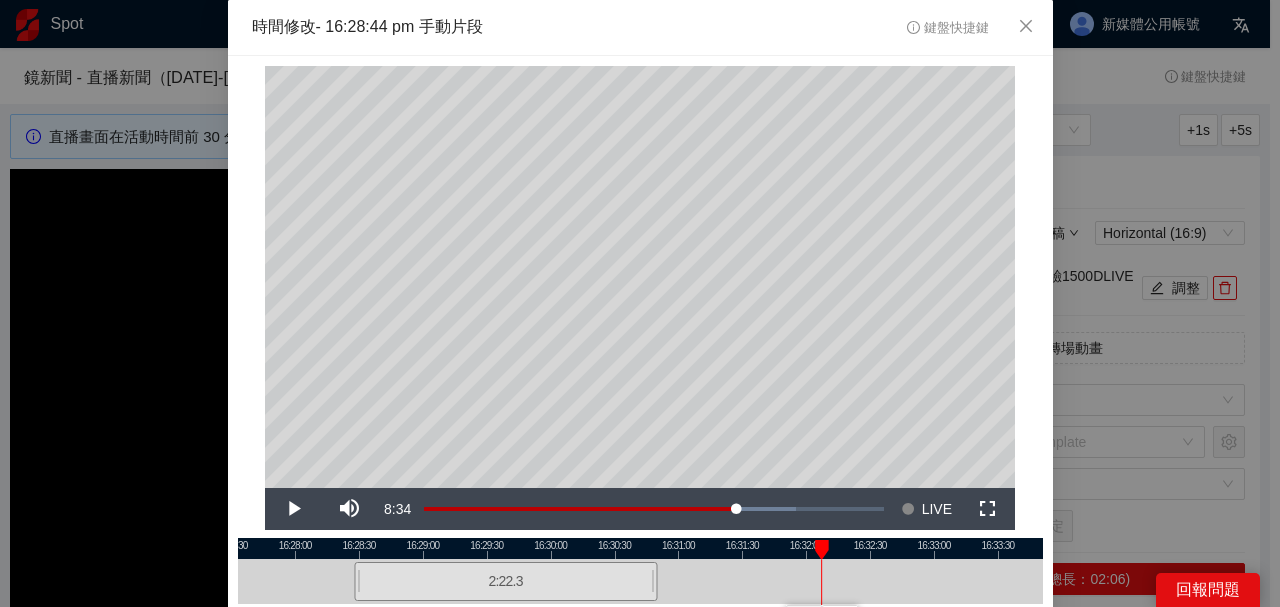 click at bounding box center [640, 548] 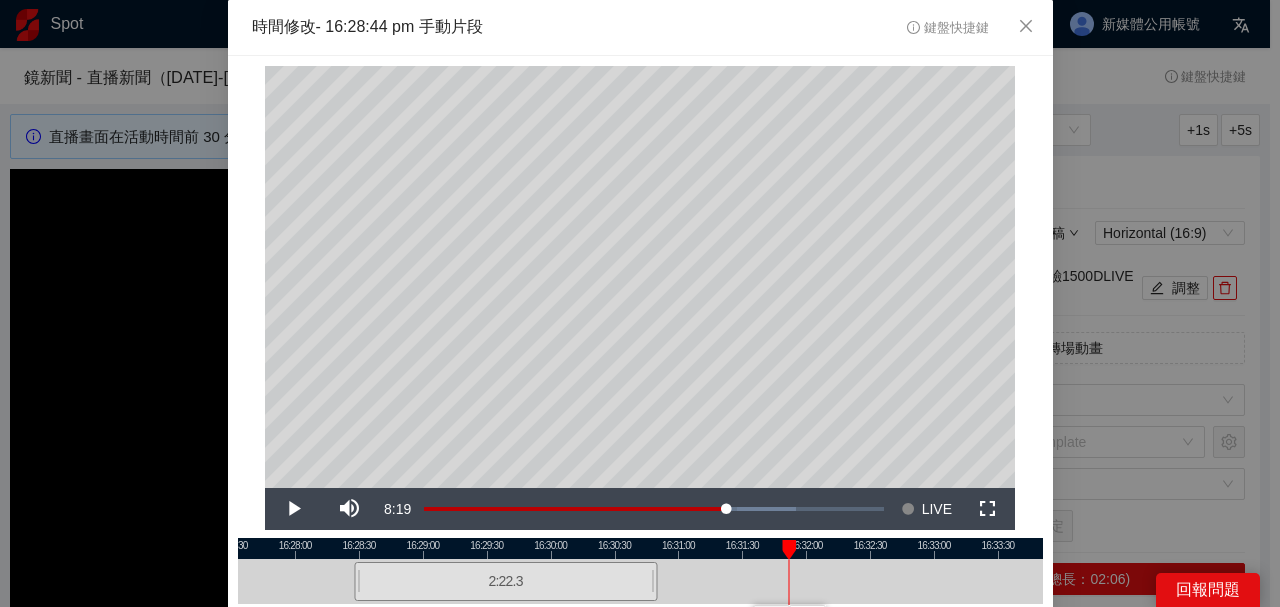 click at bounding box center (640, 548) 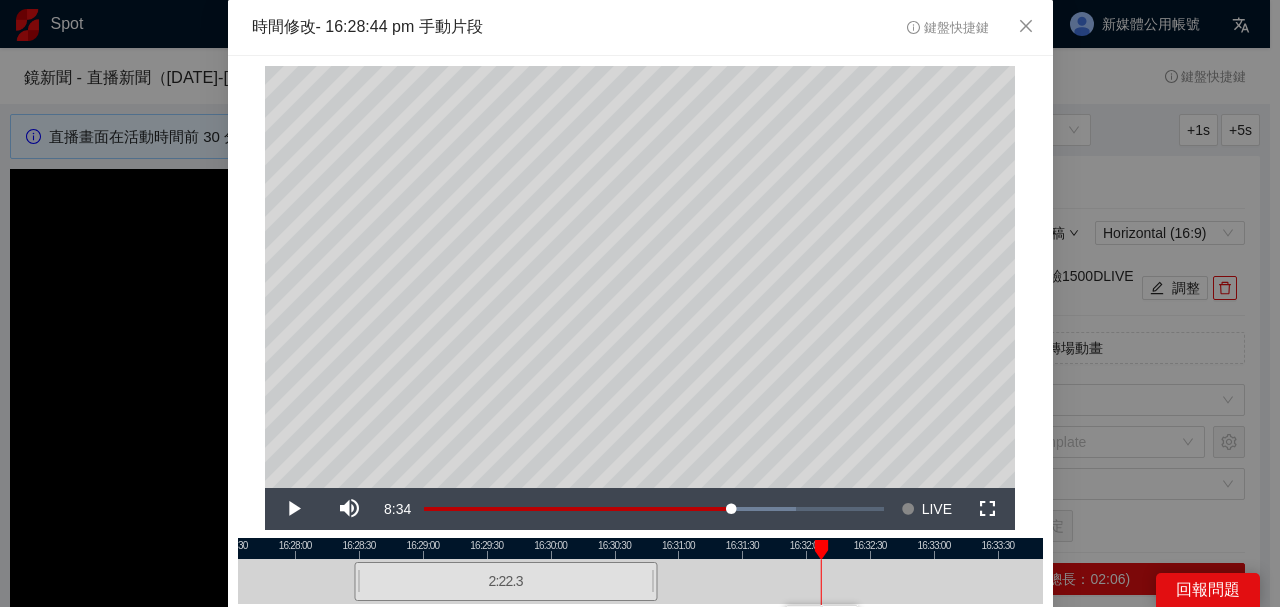 click at bounding box center [640, 548] 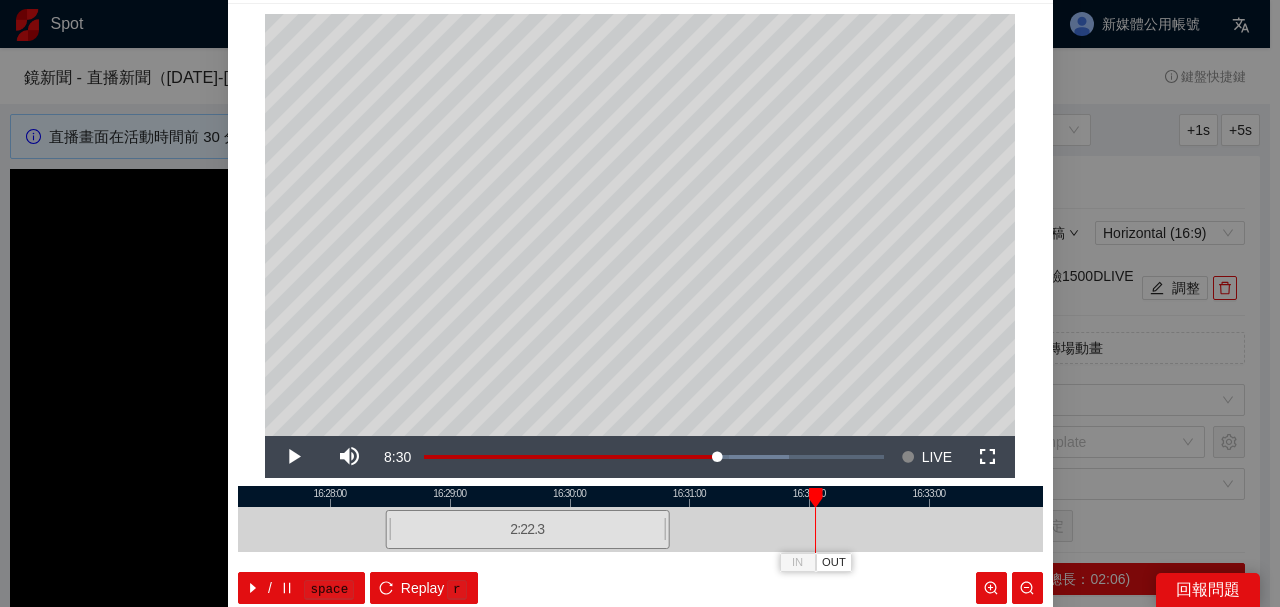 scroll, scrollTop: 66, scrollLeft: 0, axis: vertical 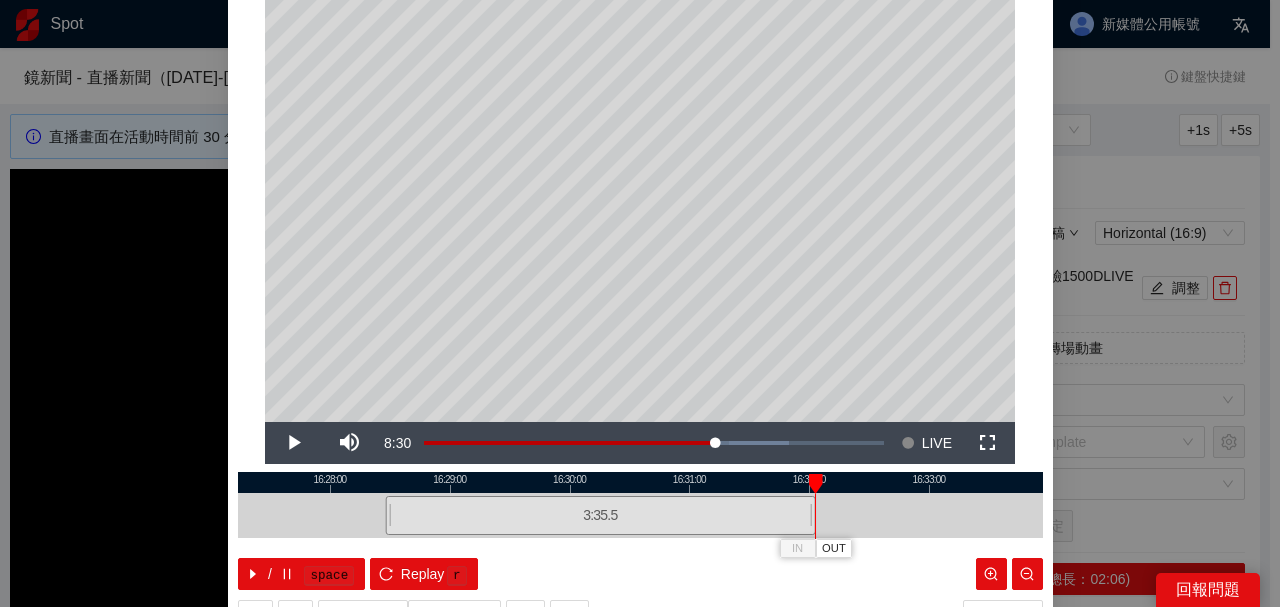 click at bounding box center (640, 482) 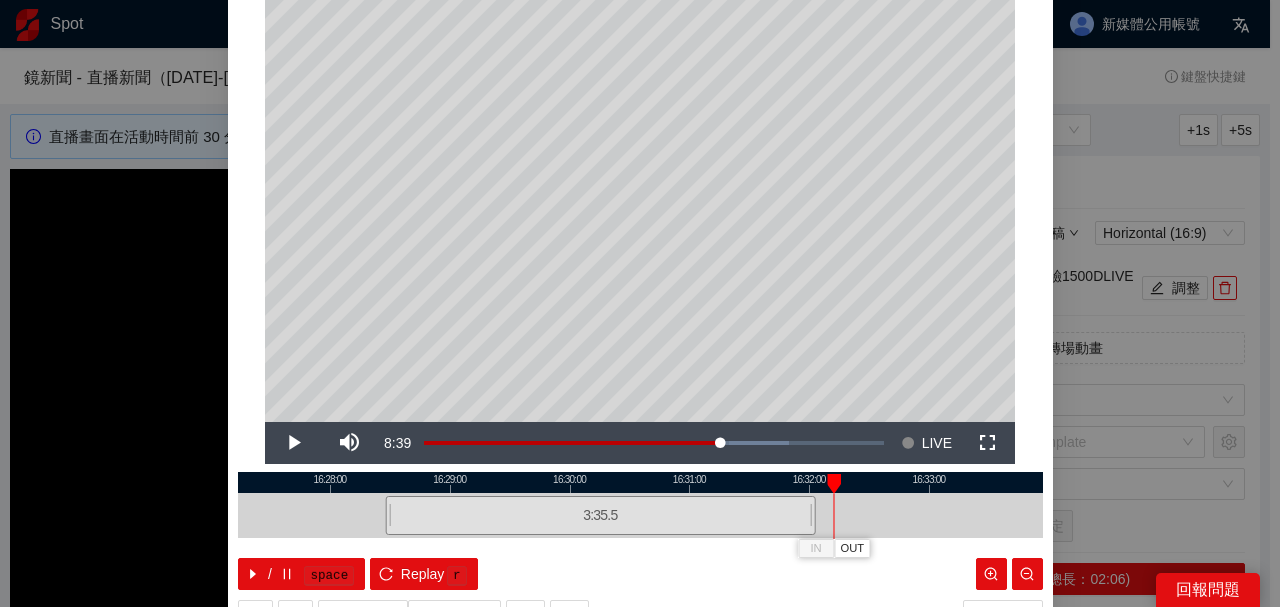 click at bounding box center [640, 482] 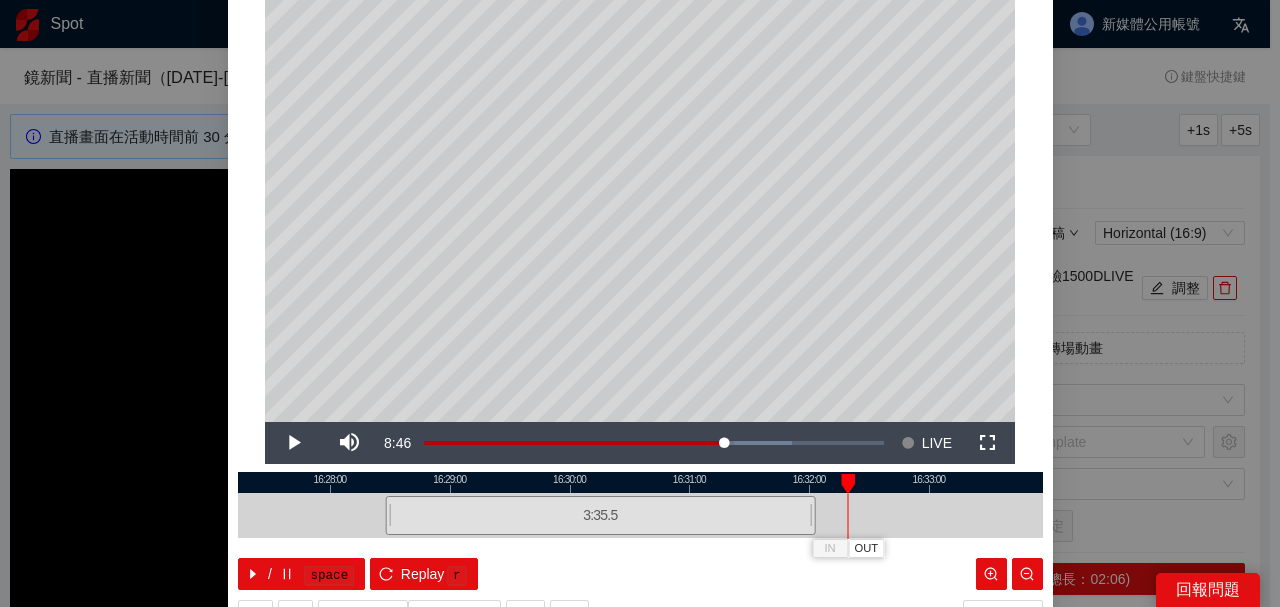 click at bounding box center (640, 482) 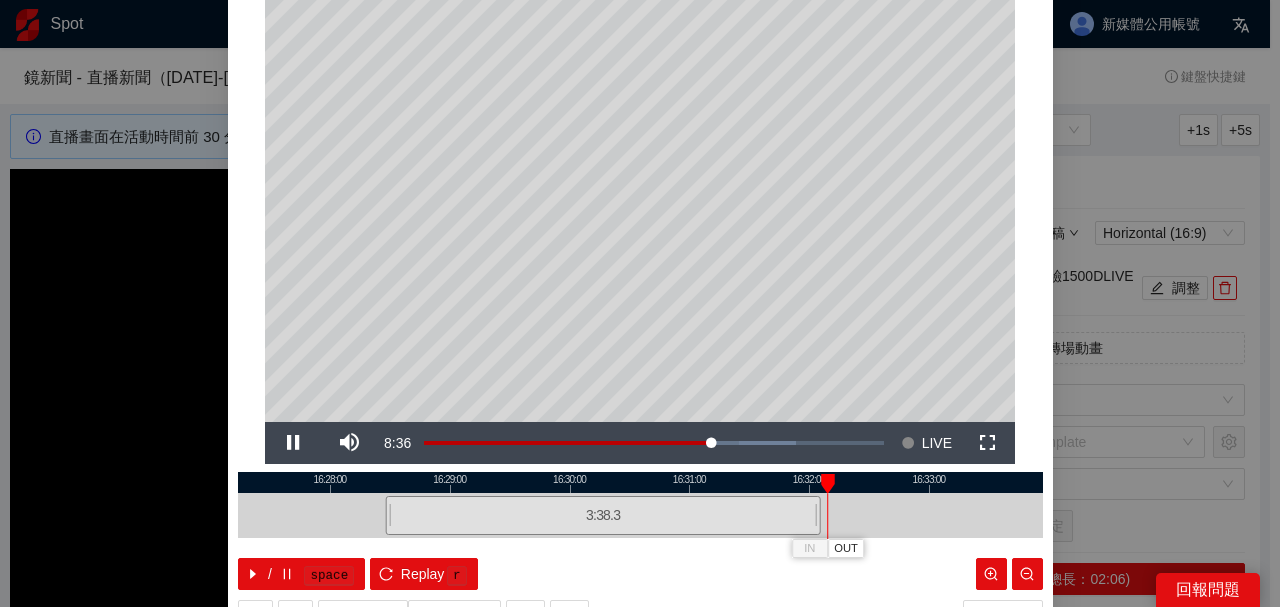 click at bounding box center (640, 482) 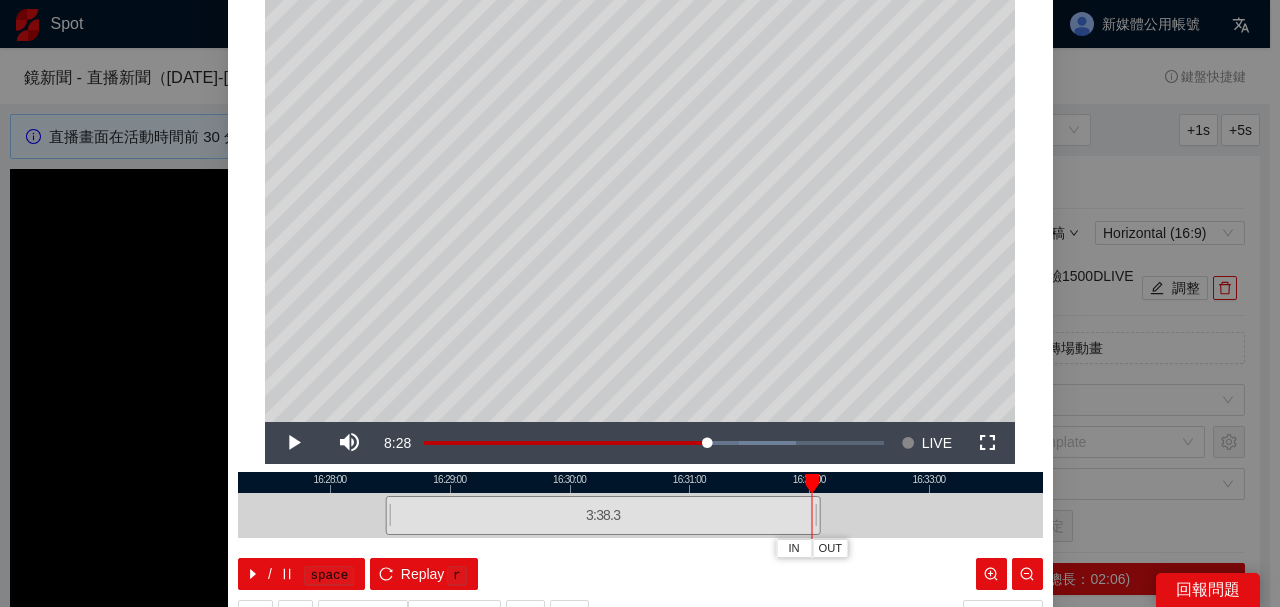 click at bounding box center (812, 484) 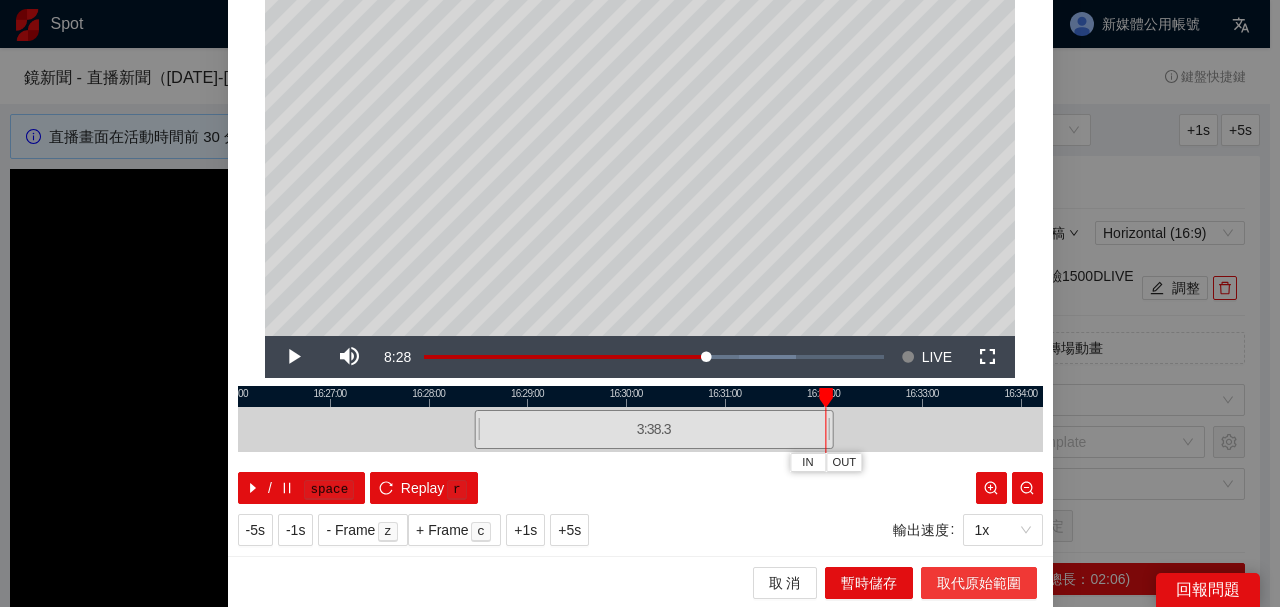 scroll, scrollTop: 152, scrollLeft: 0, axis: vertical 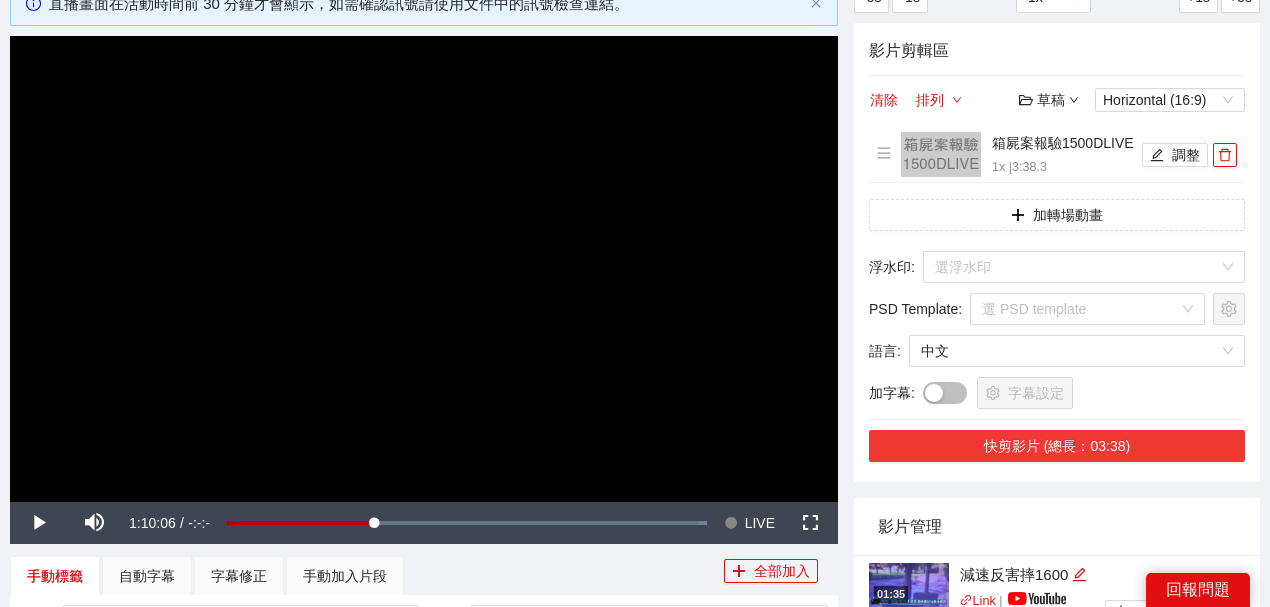 click on "快剪影片 (總長：03:38)" at bounding box center (1057, 446) 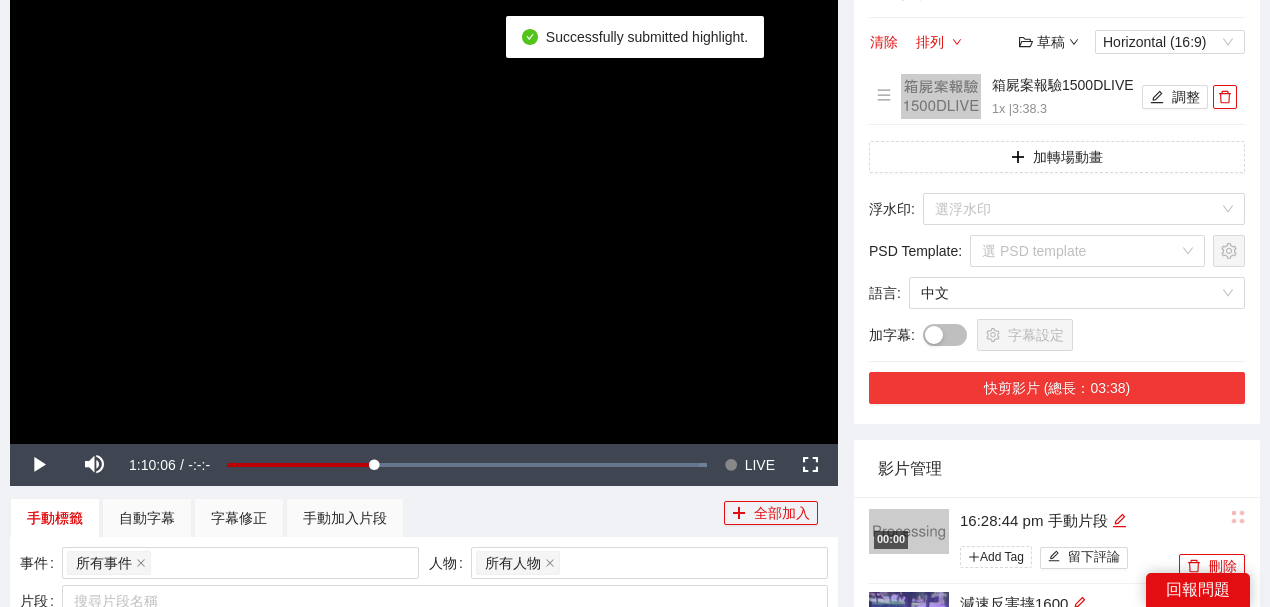 scroll, scrollTop: 266, scrollLeft: 0, axis: vertical 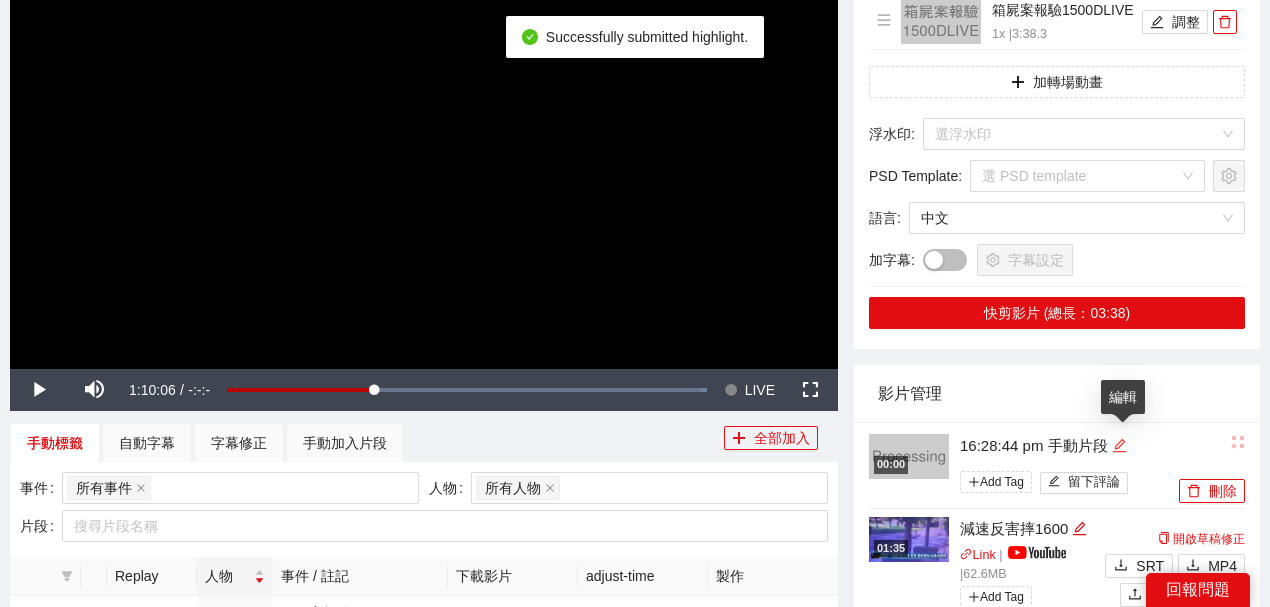 click 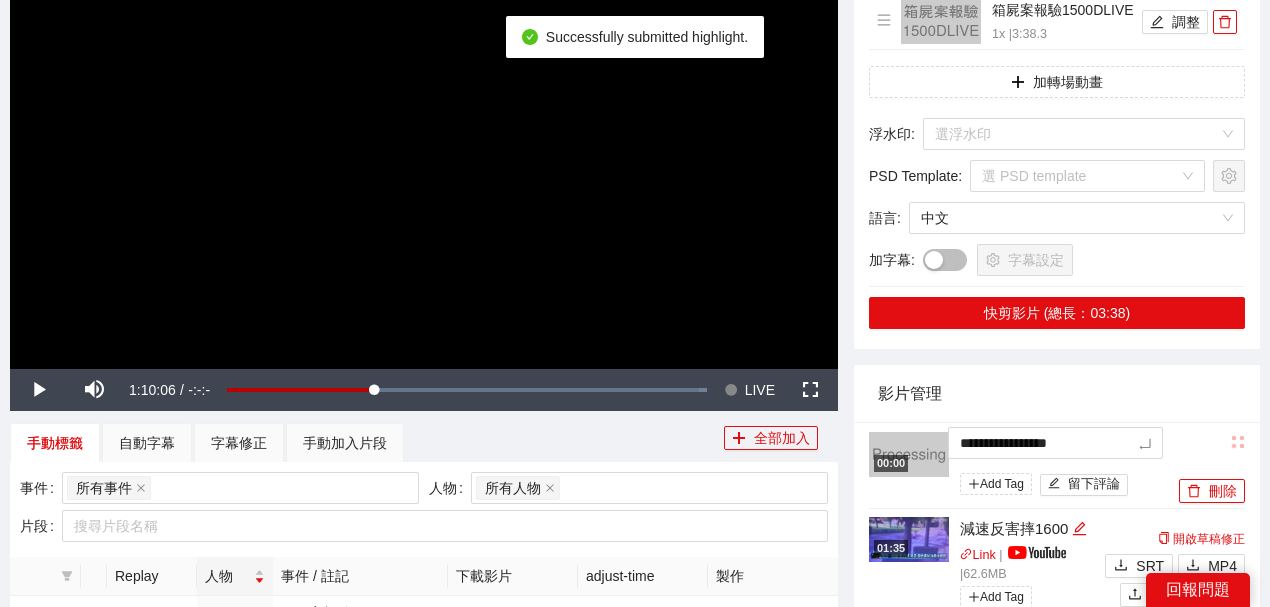 drag, startPoint x: 753, startPoint y: 410, endPoint x: 726, endPoint y: 410, distance: 27 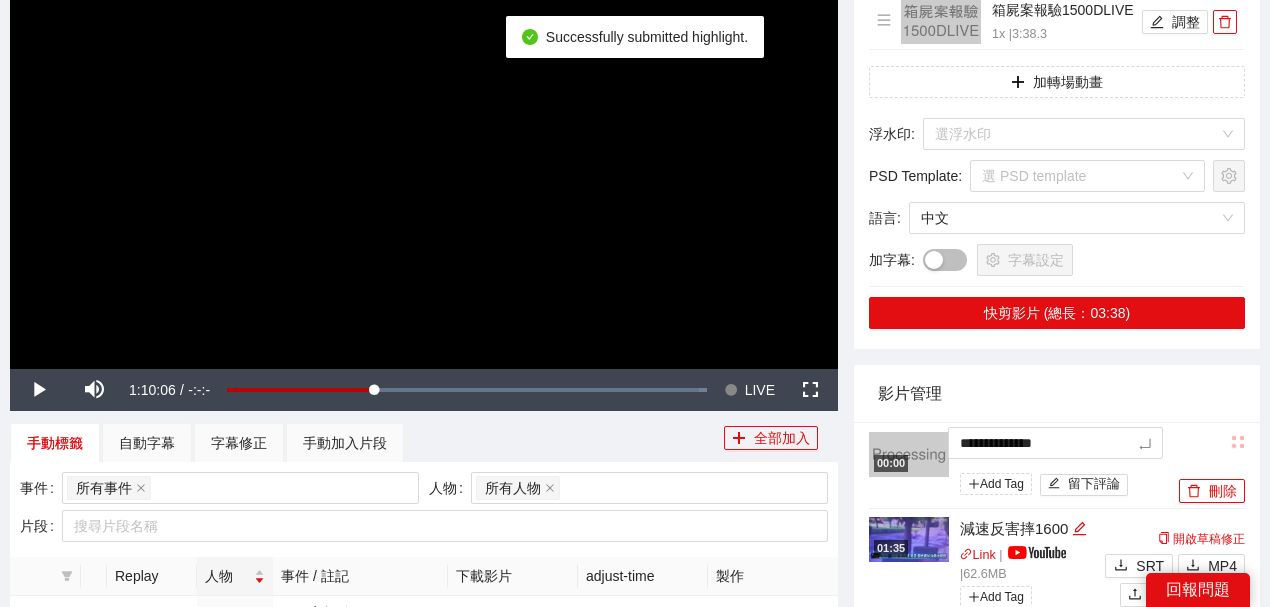 click on "影片管理" at bounding box center (1057, 393) 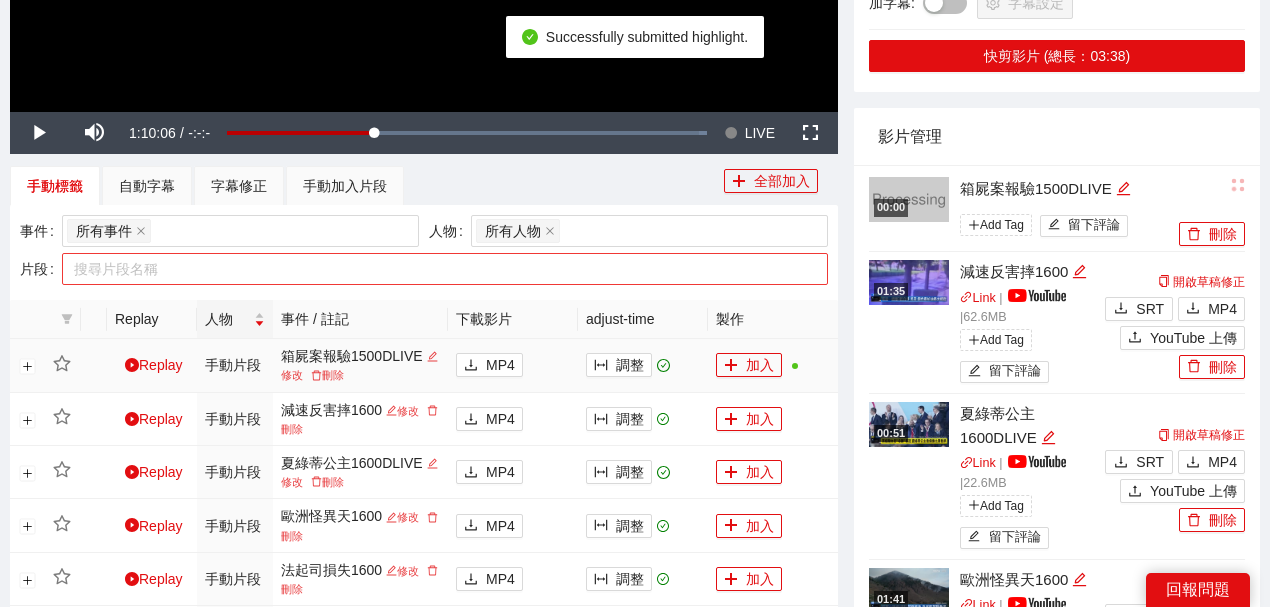 scroll, scrollTop: 533, scrollLeft: 0, axis: vertical 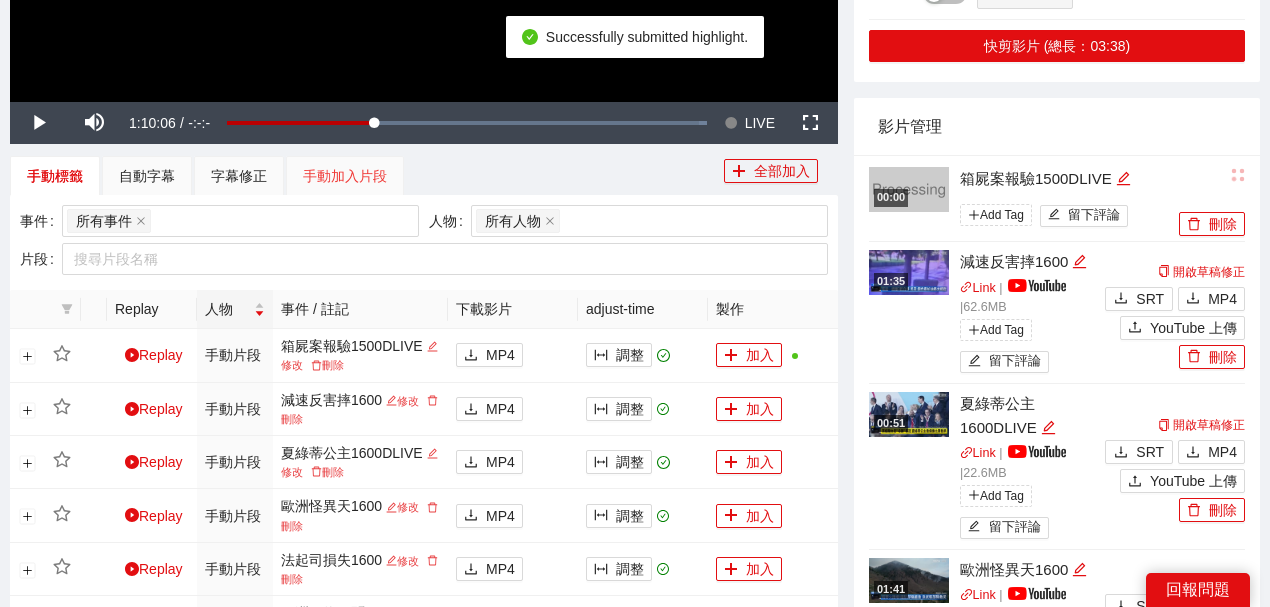 click on "手動加入片段" at bounding box center (345, 176) 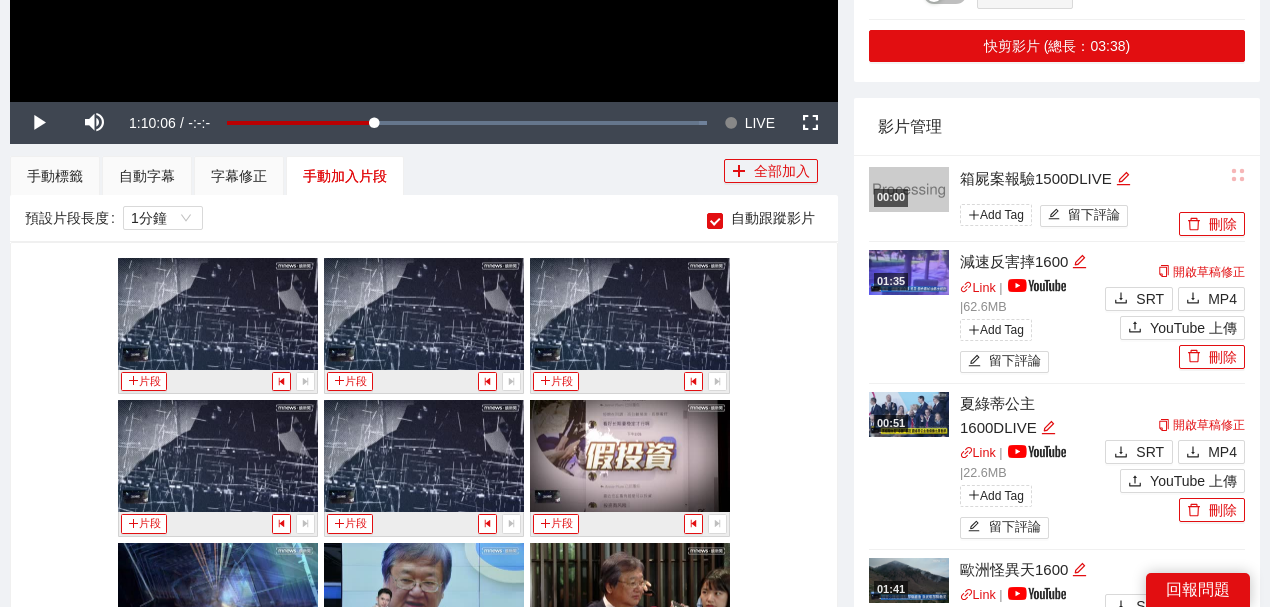 scroll, scrollTop: 28876, scrollLeft: 0, axis: vertical 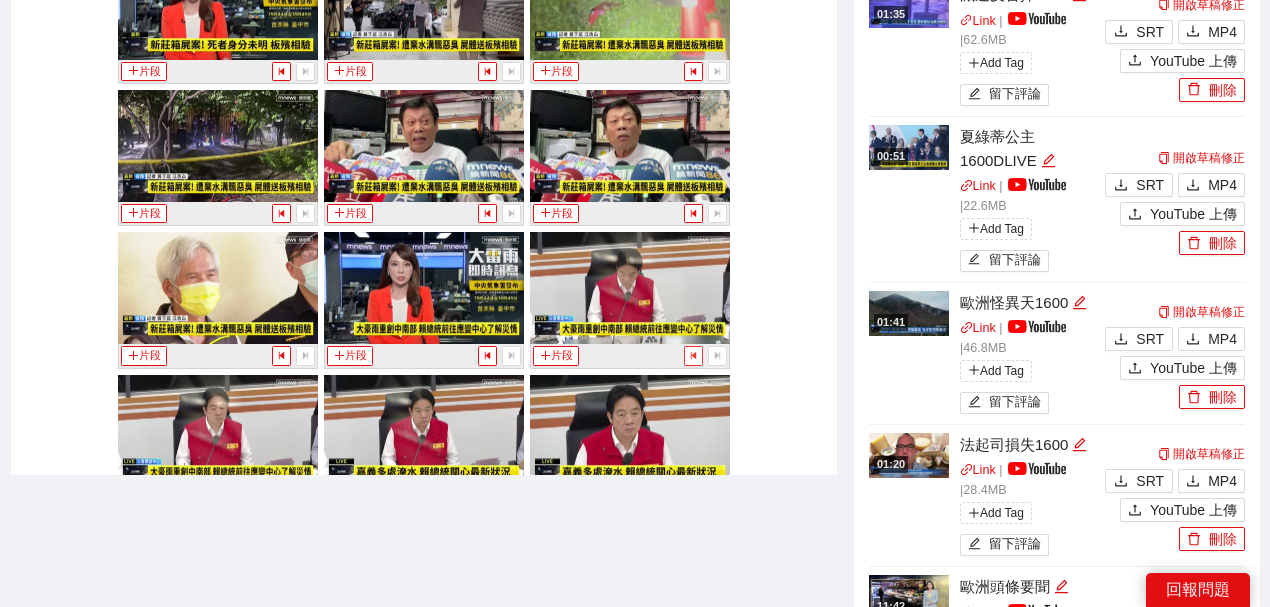 click 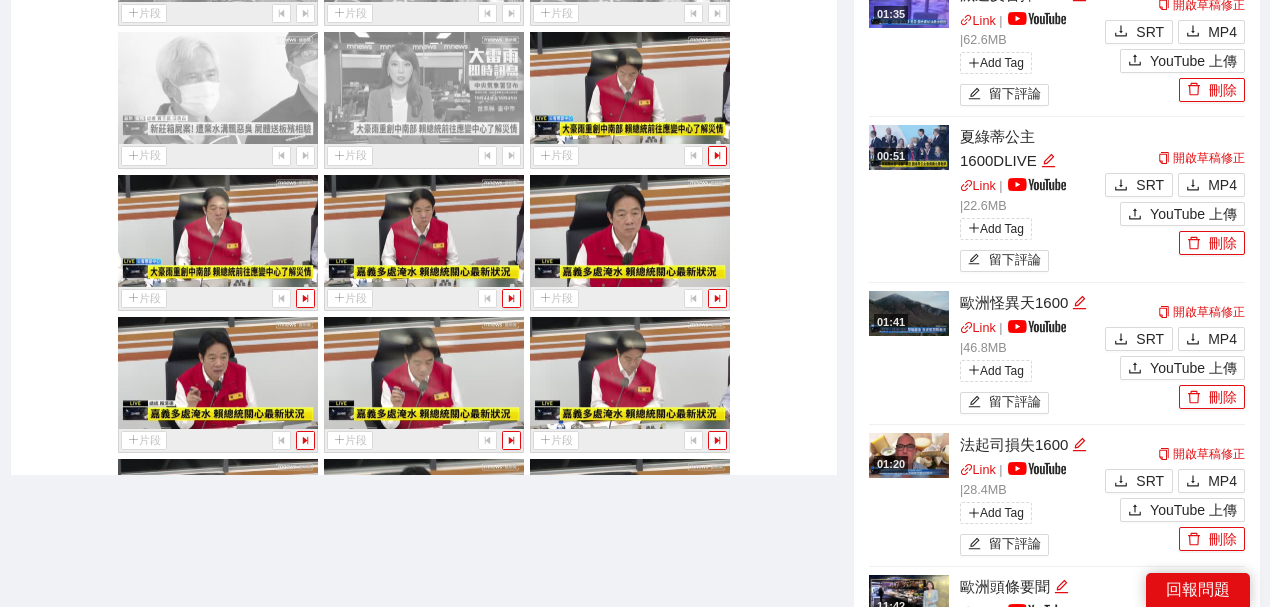 scroll, scrollTop: 34359, scrollLeft: 0, axis: vertical 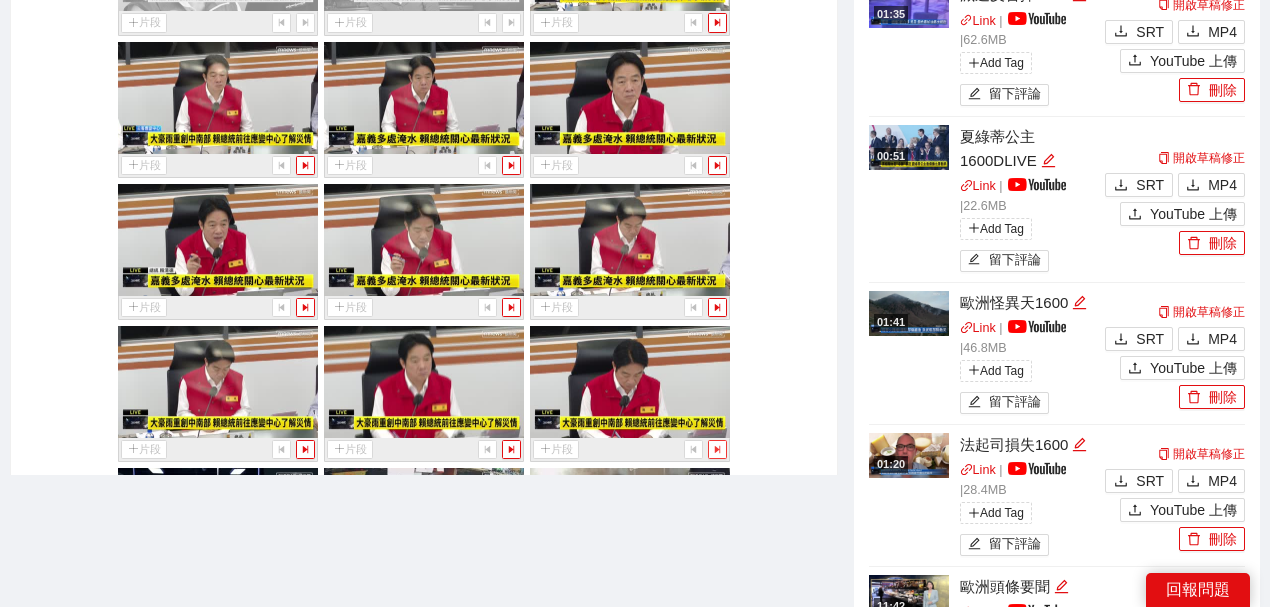 click 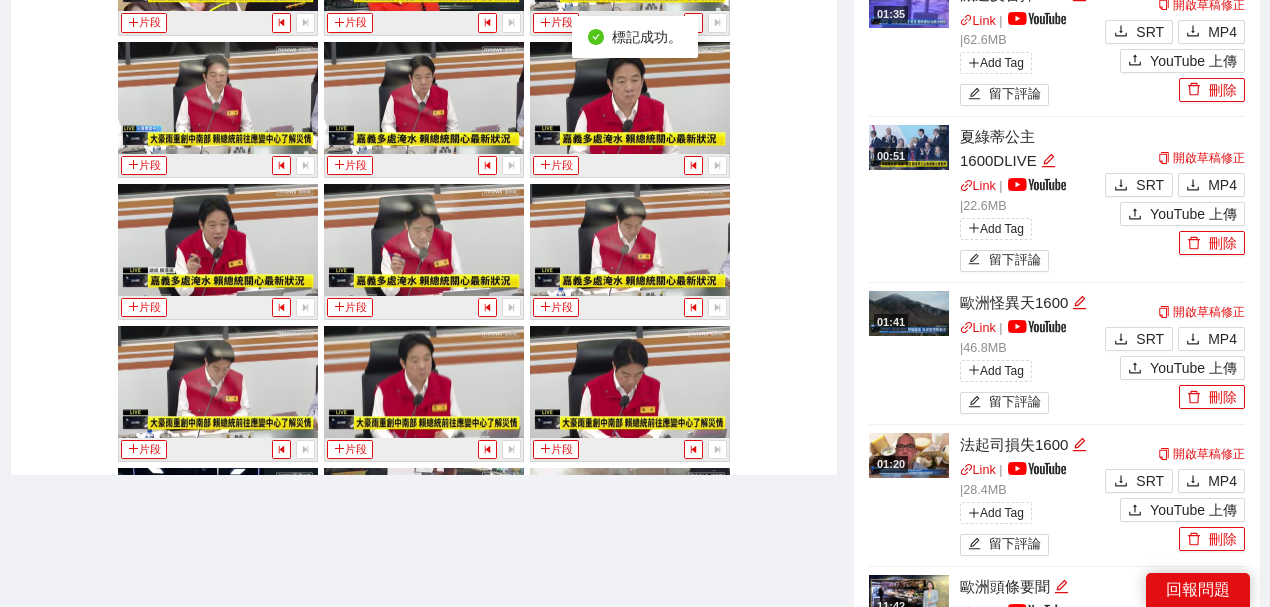 click on "手動標籤" at bounding box center (55, -91) 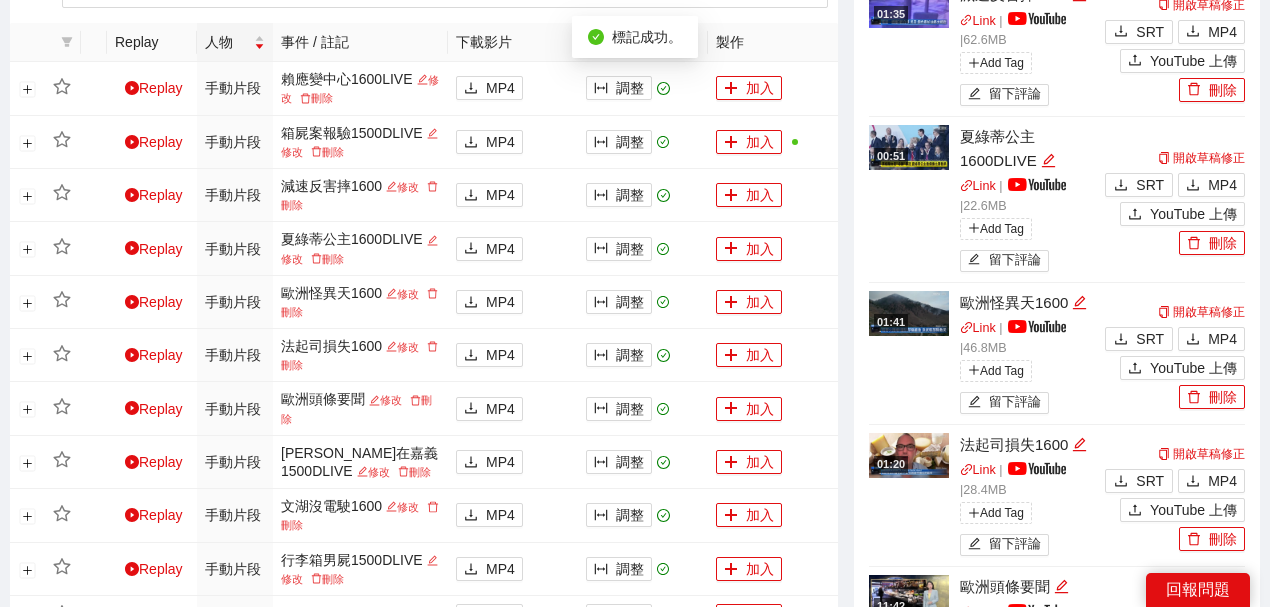 scroll, scrollTop: 466, scrollLeft: 0, axis: vertical 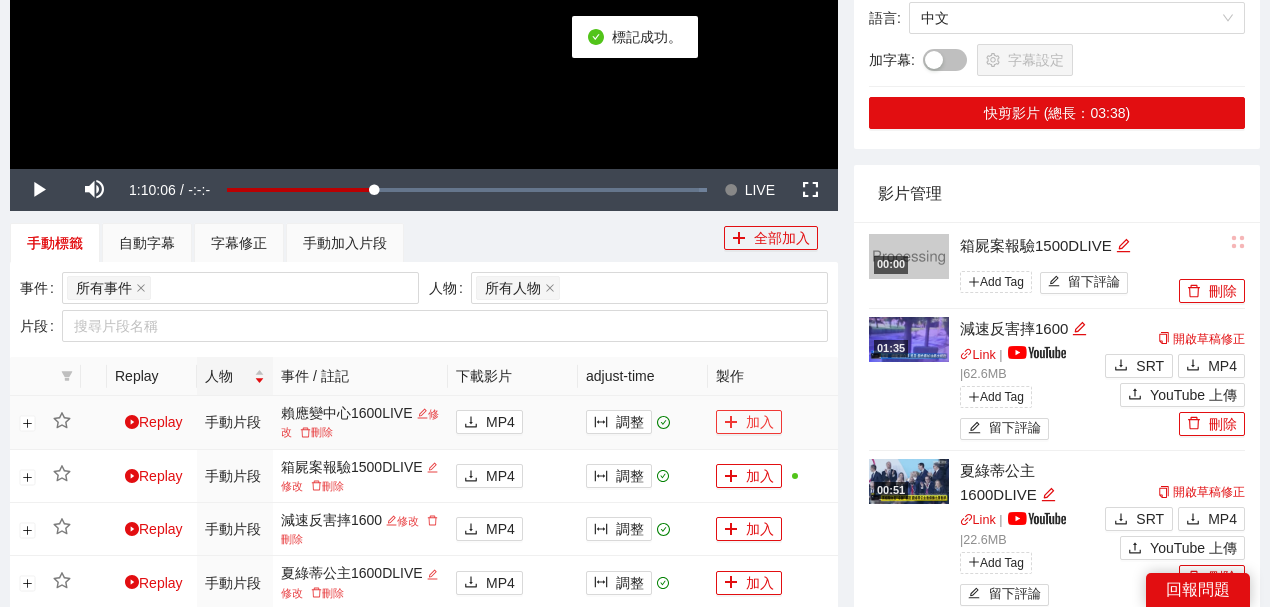 click 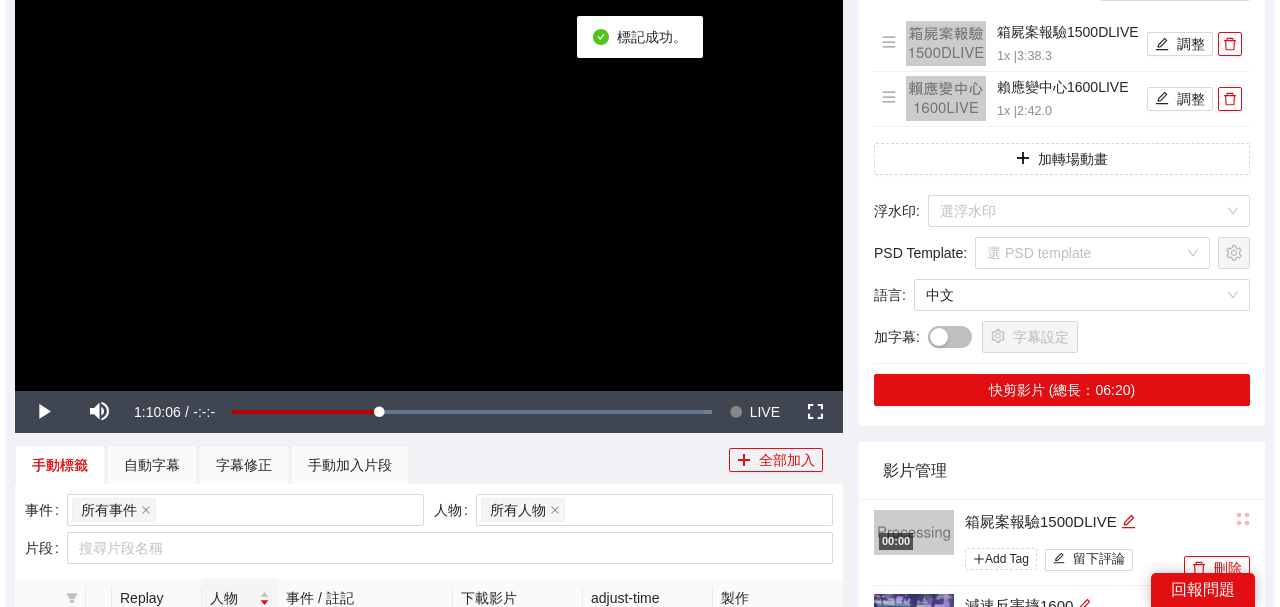 scroll, scrollTop: 200, scrollLeft: 0, axis: vertical 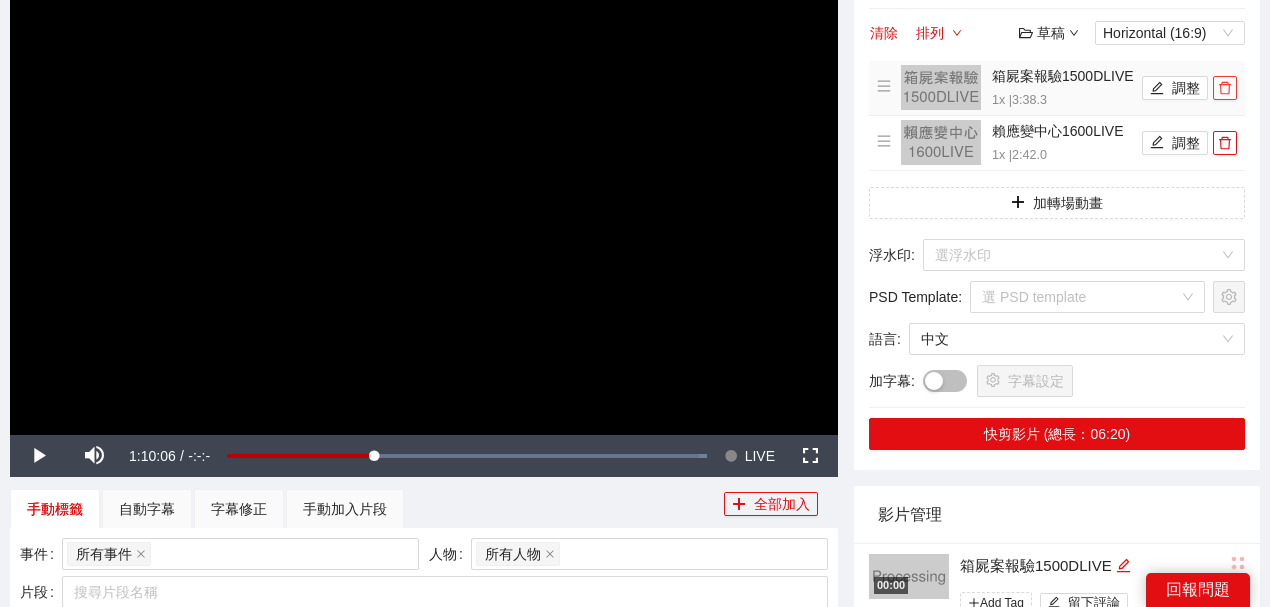 click 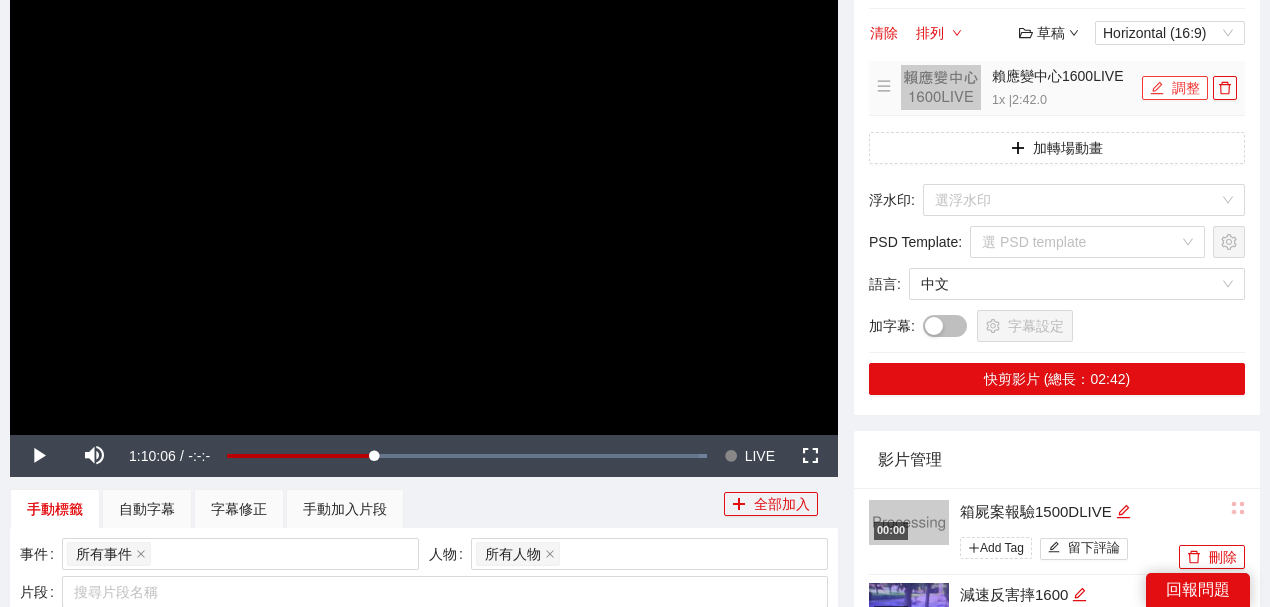 click on "調整" at bounding box center (1175, 88) 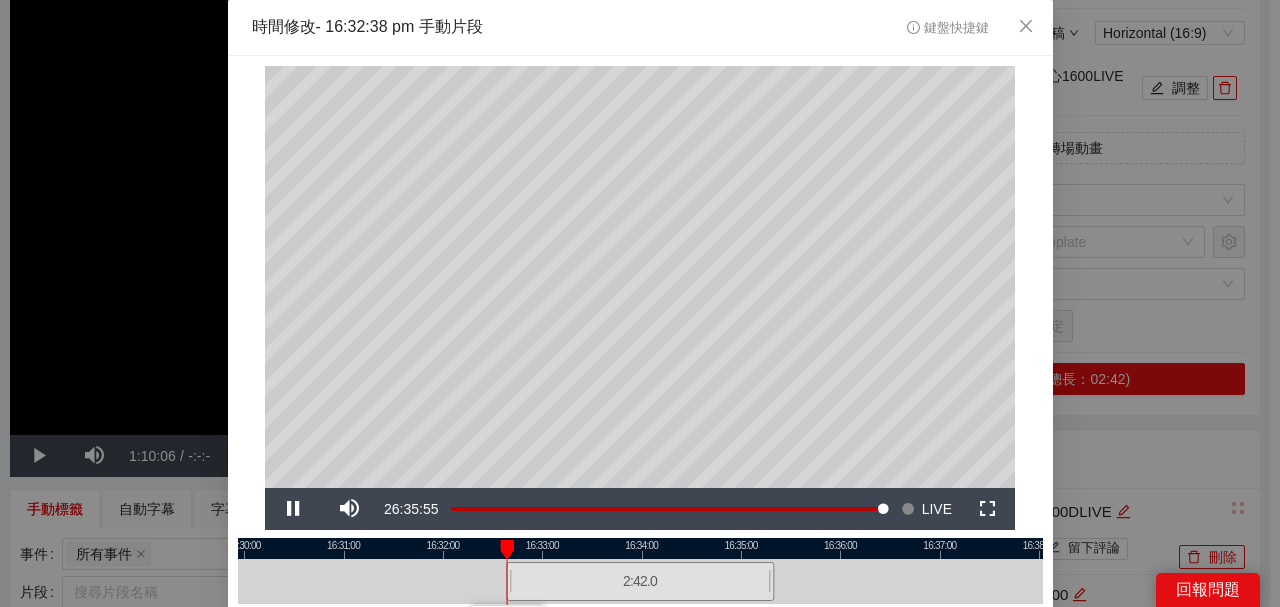 click at bounding box center (640, 548) 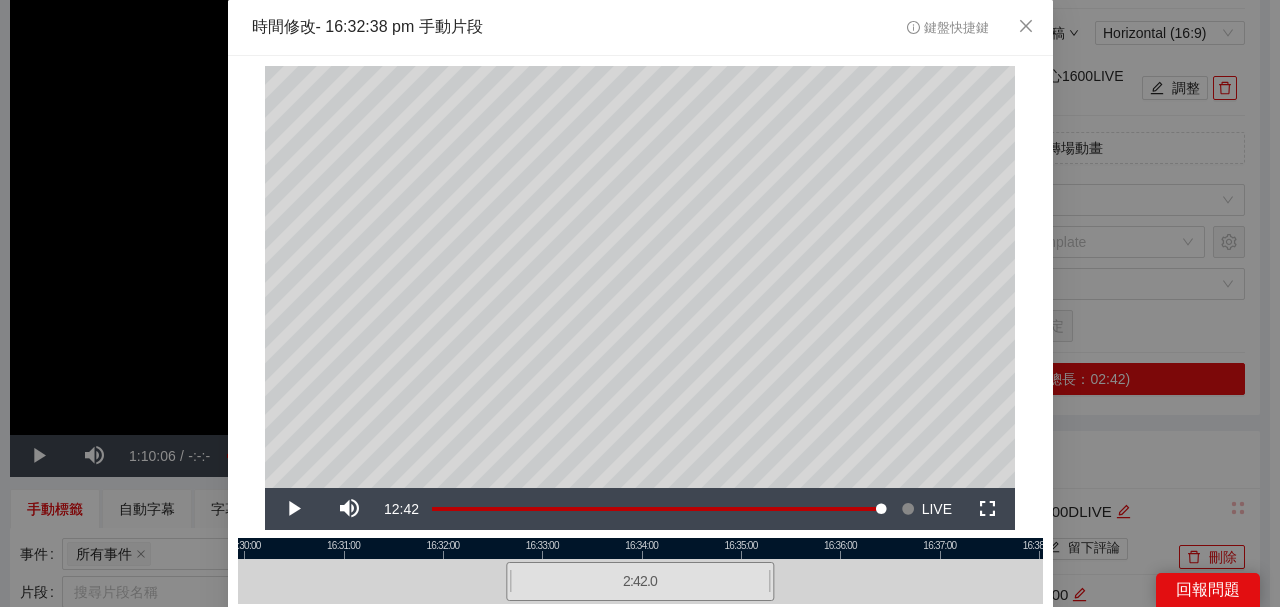 scroll, scrollTop: 66, scrollLeft: 0, axis: vertical 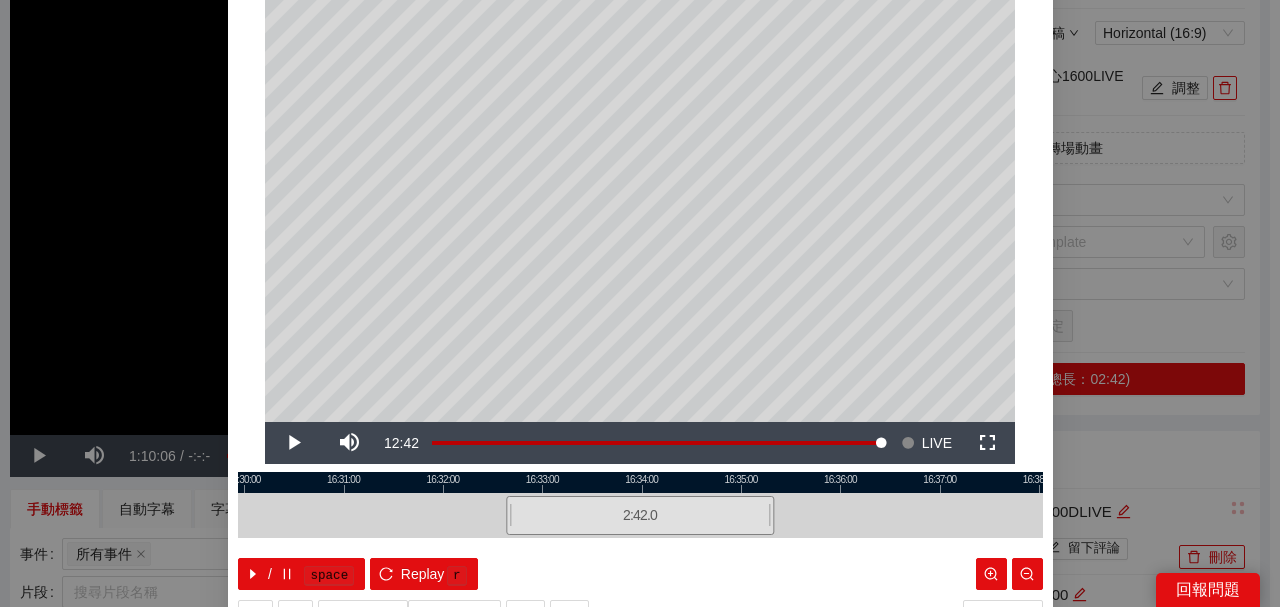 click at bounding box center (640, 482) 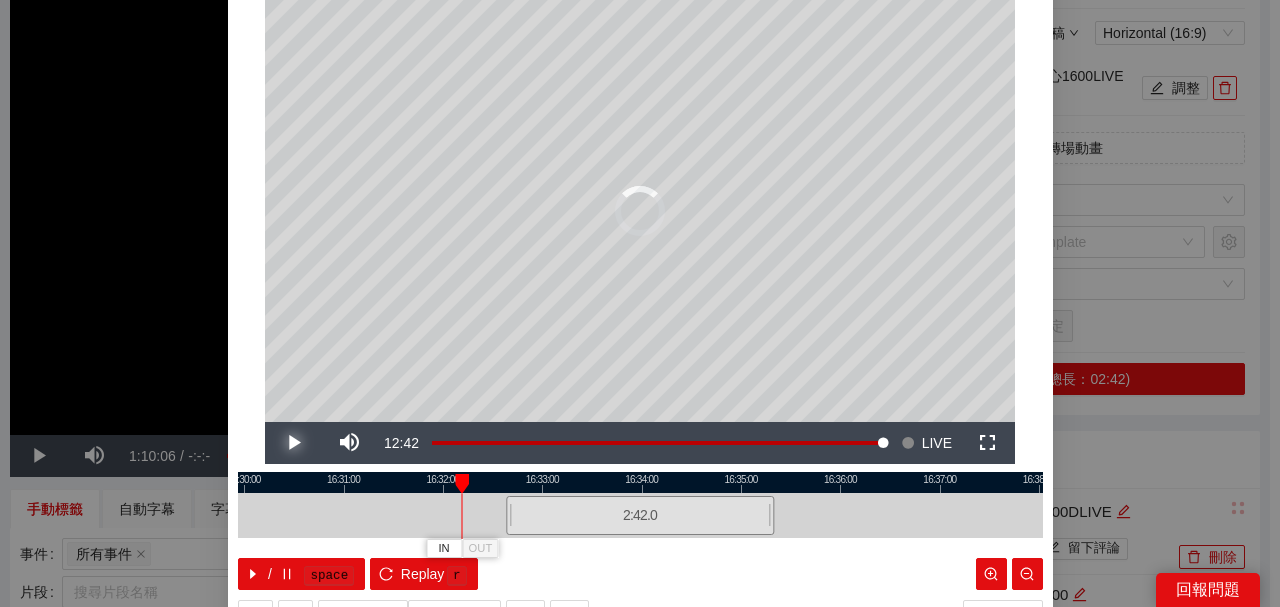 click at bounding box center (293, 443) 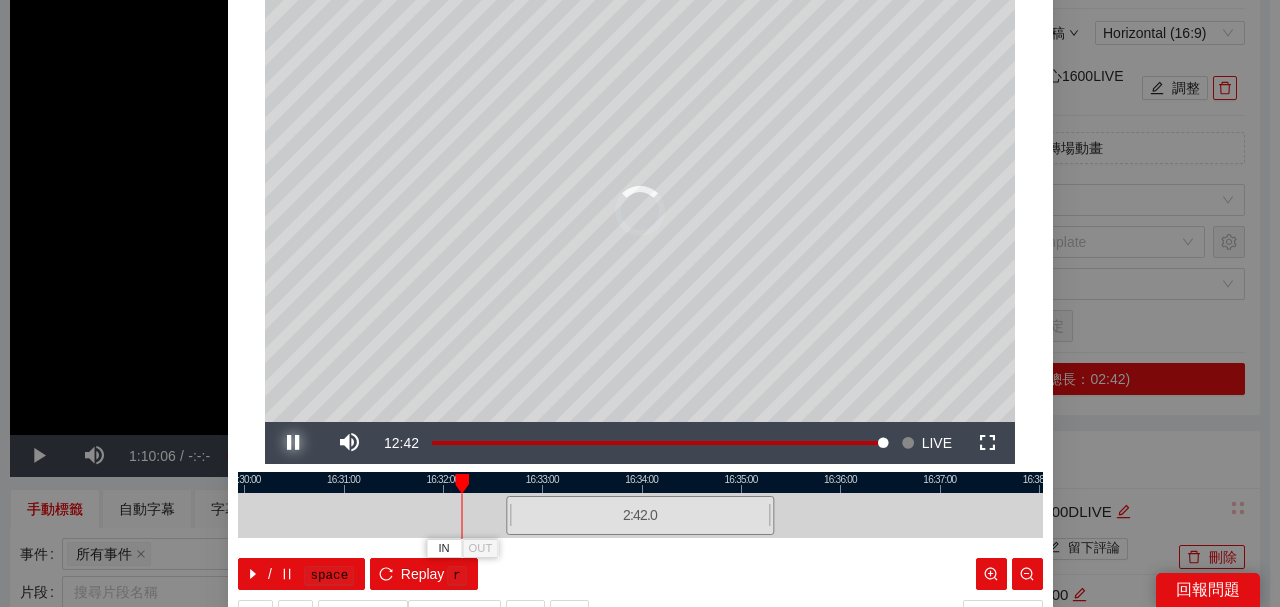 click at bounding box center (293, 443) 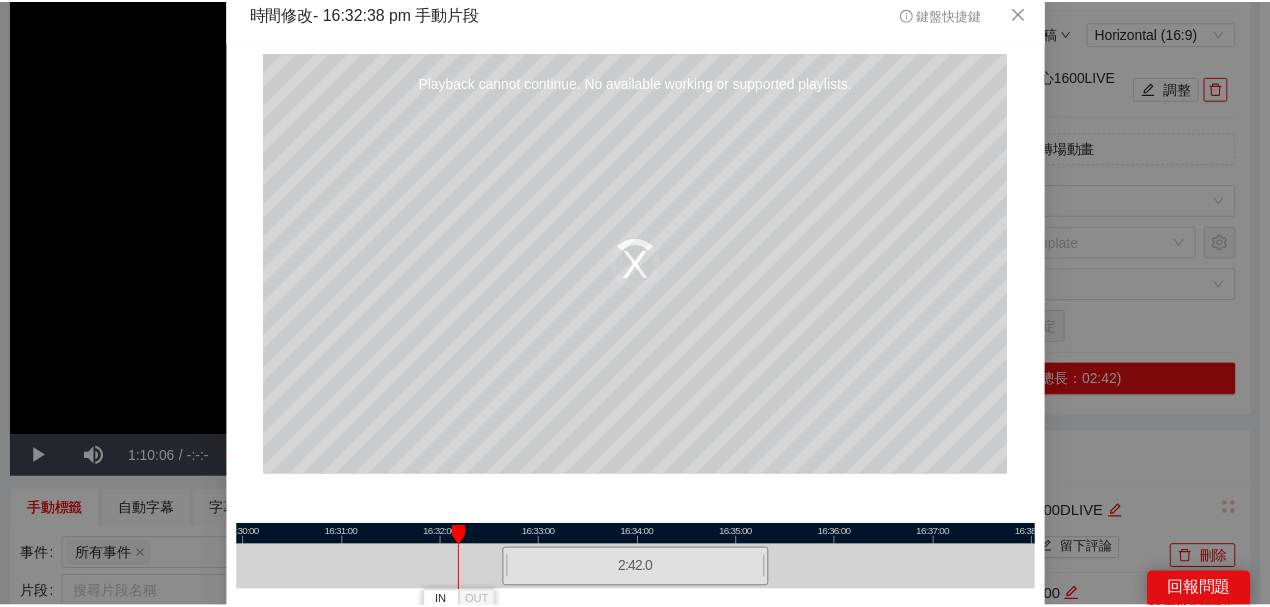 scroll, scrollTop: 0, scrollLeft: 0, axis: both 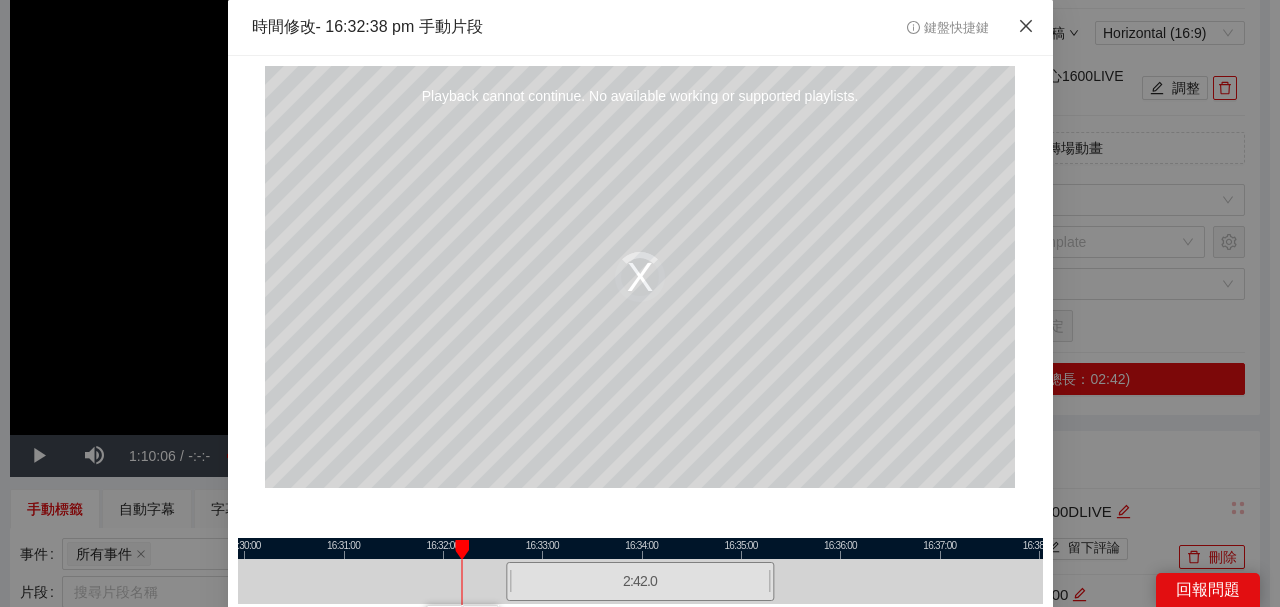 click at bounding box center [1026, 27] 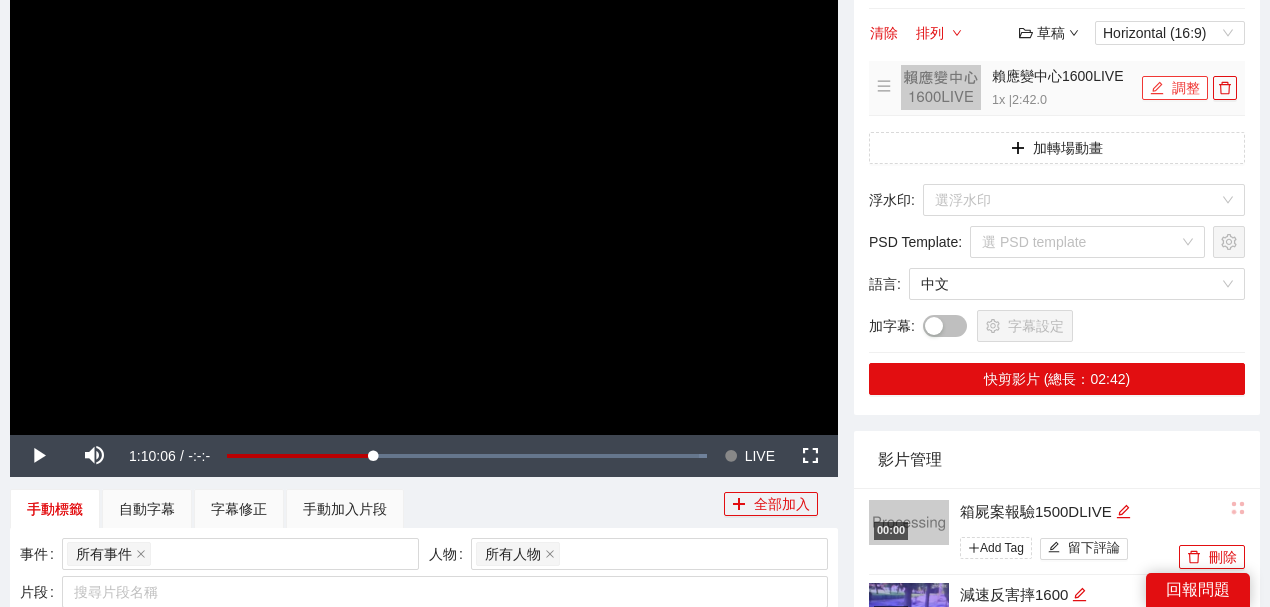 click on "調整" at bounding box center [1175, 88] 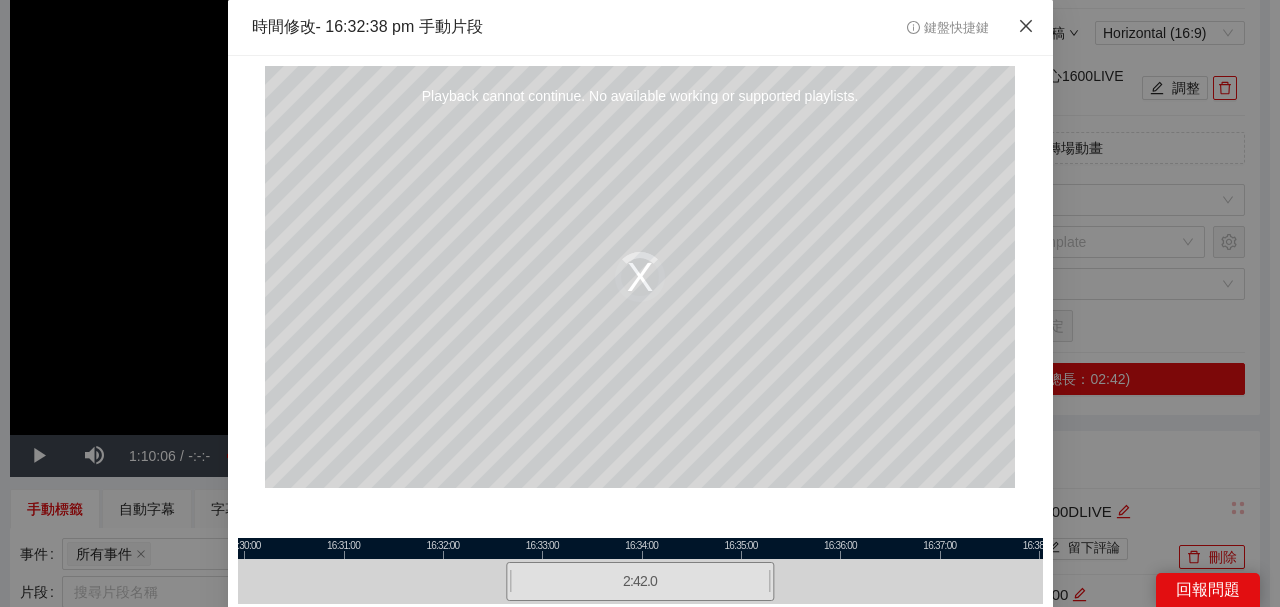 click at bounding box center (1026, 27) 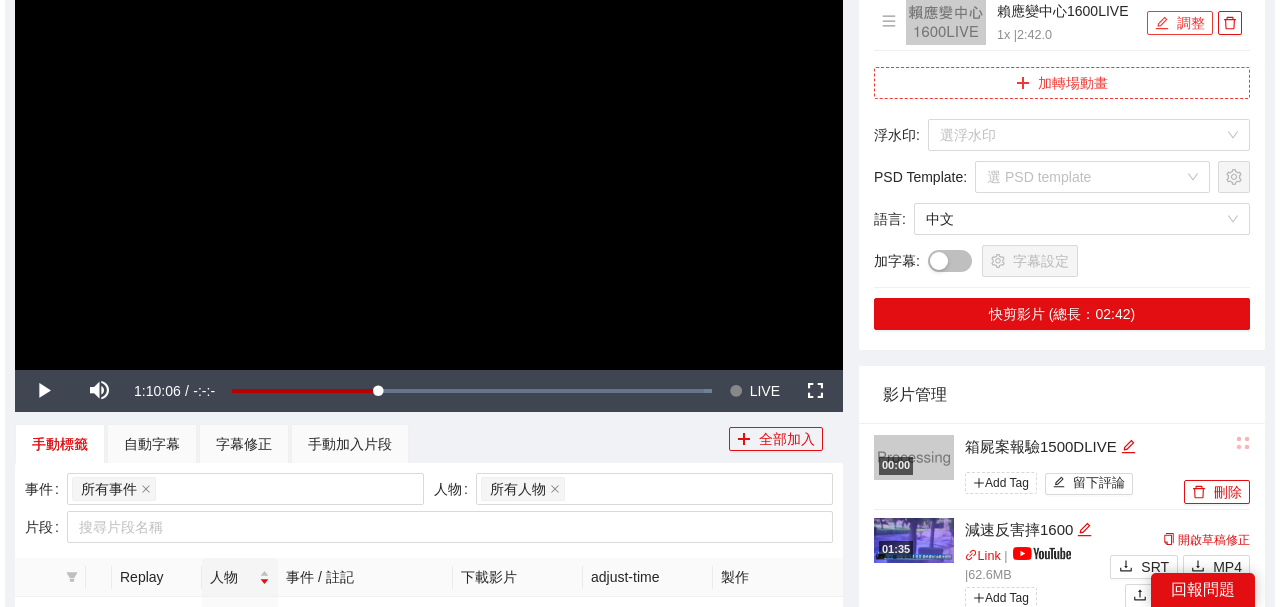 scroll, scrollTop: 133, scrollLeft: 0, axis: vertical 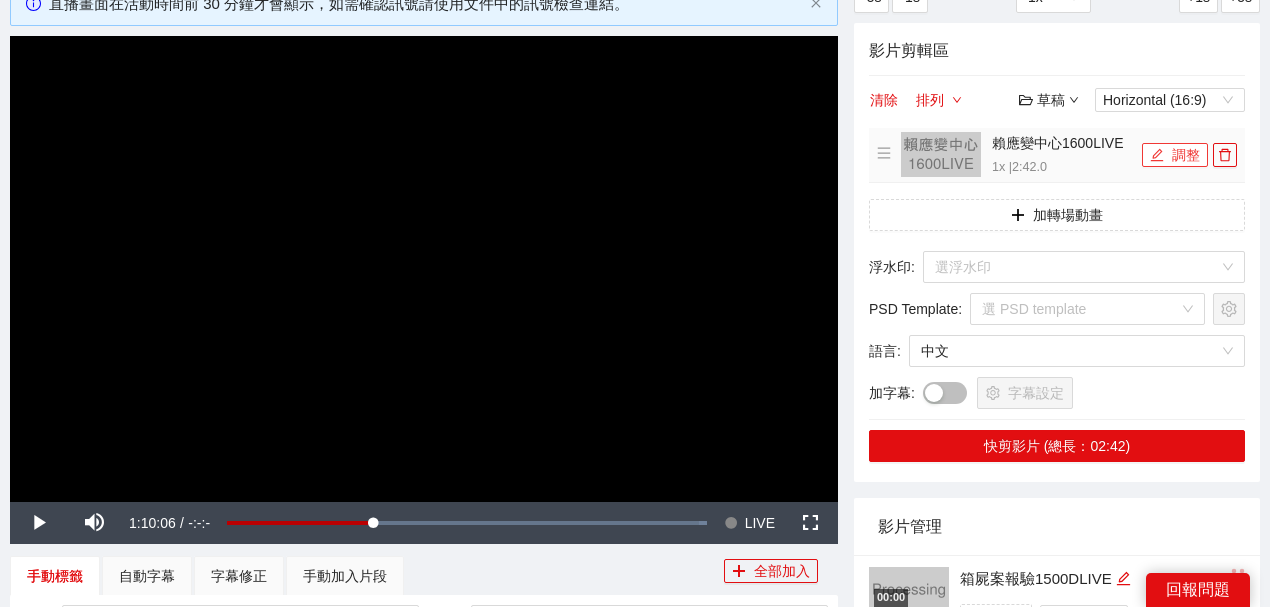 click 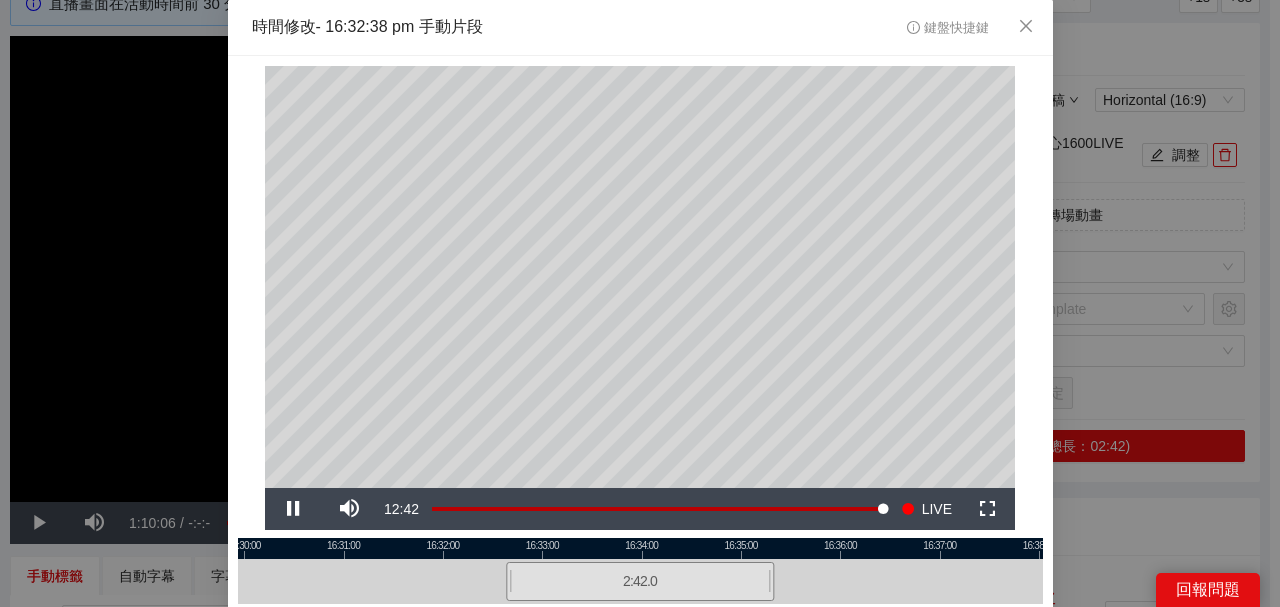 click at bounding box center [640, 548] 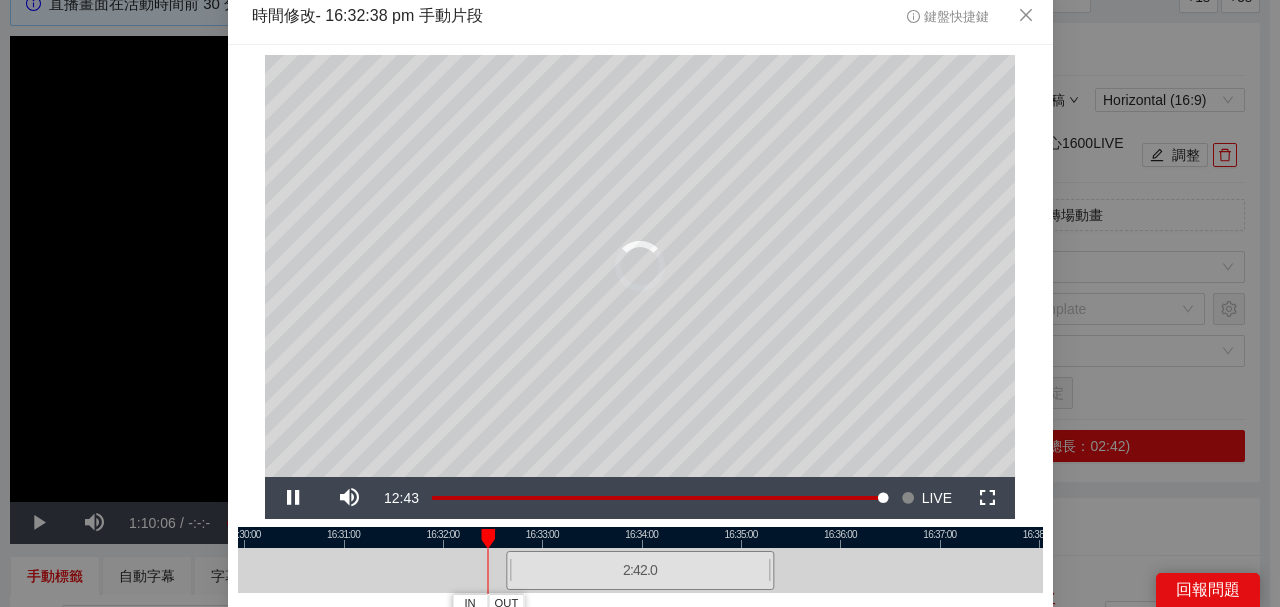 scroll, scrollTop: 0, scrollLeft: 0, axis: both 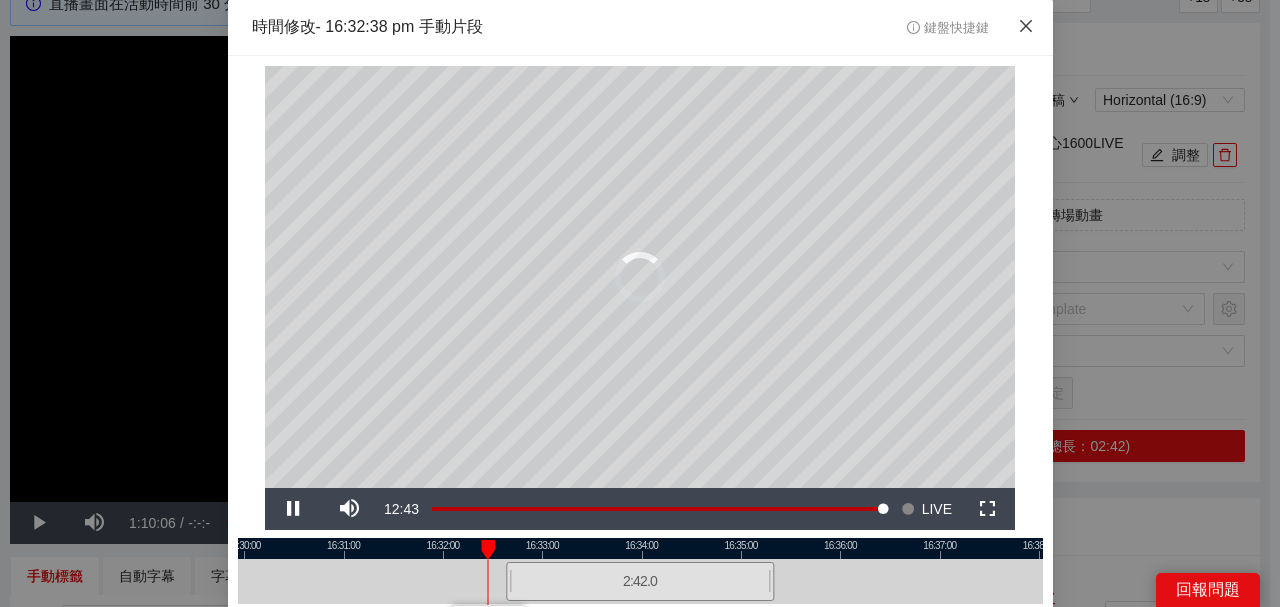 click 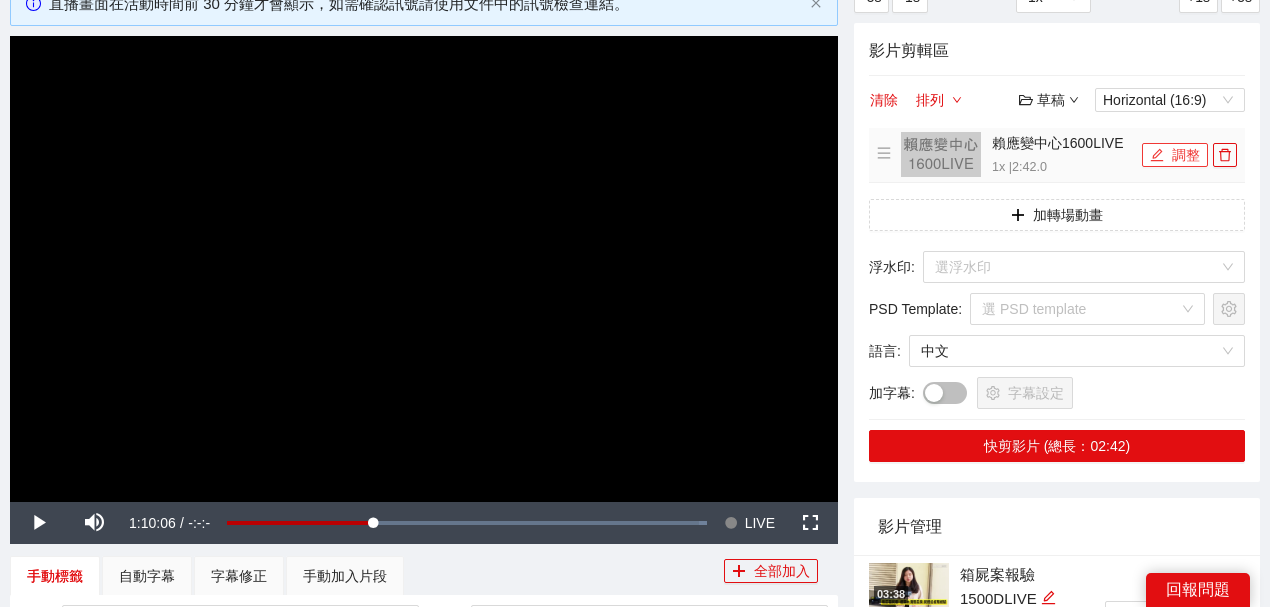 click on "調整" at bounding box center [1175, 155] 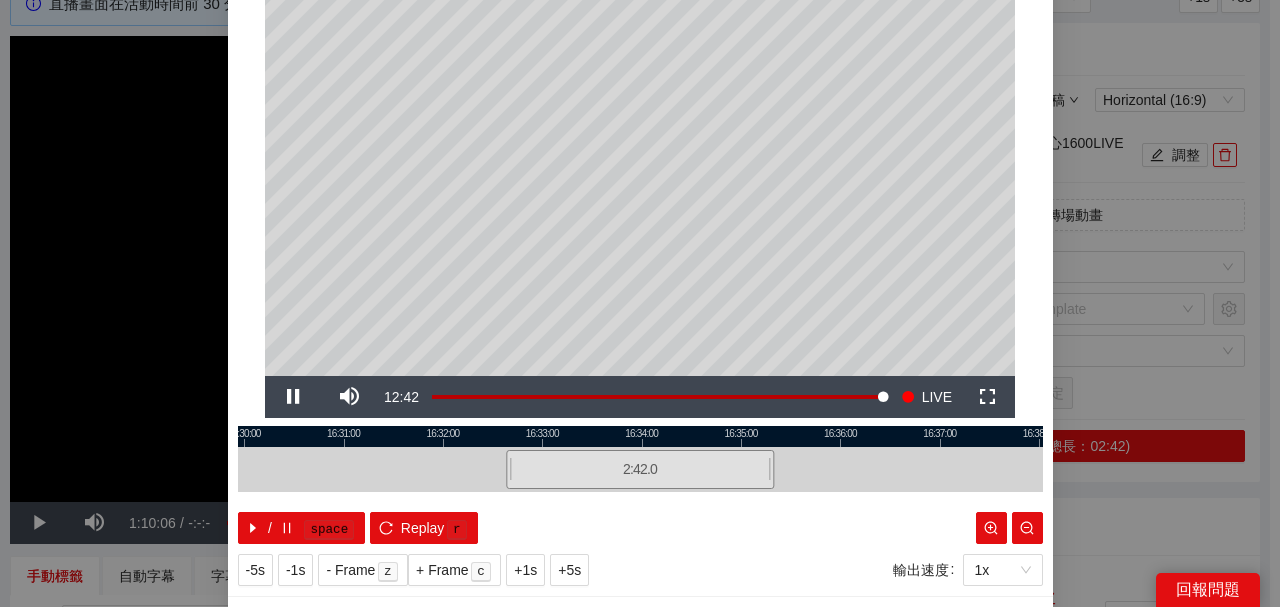 scroll, scrollTop: 133, scrollLeft: 0, axis: vertical 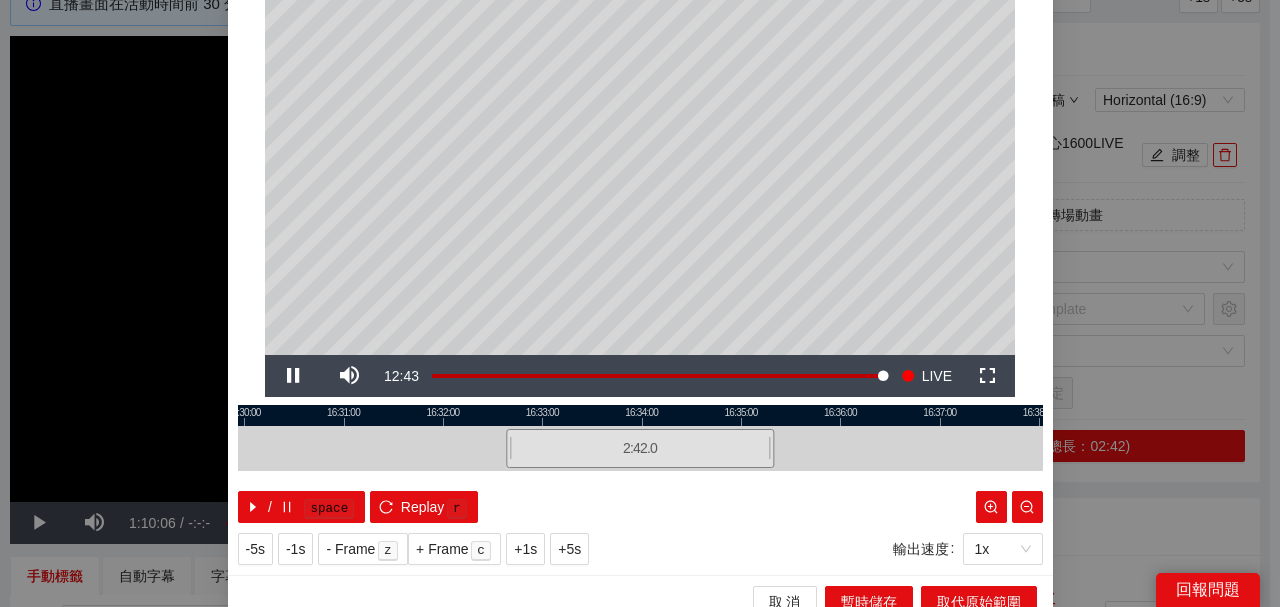 click at bounding box center [640, 415] 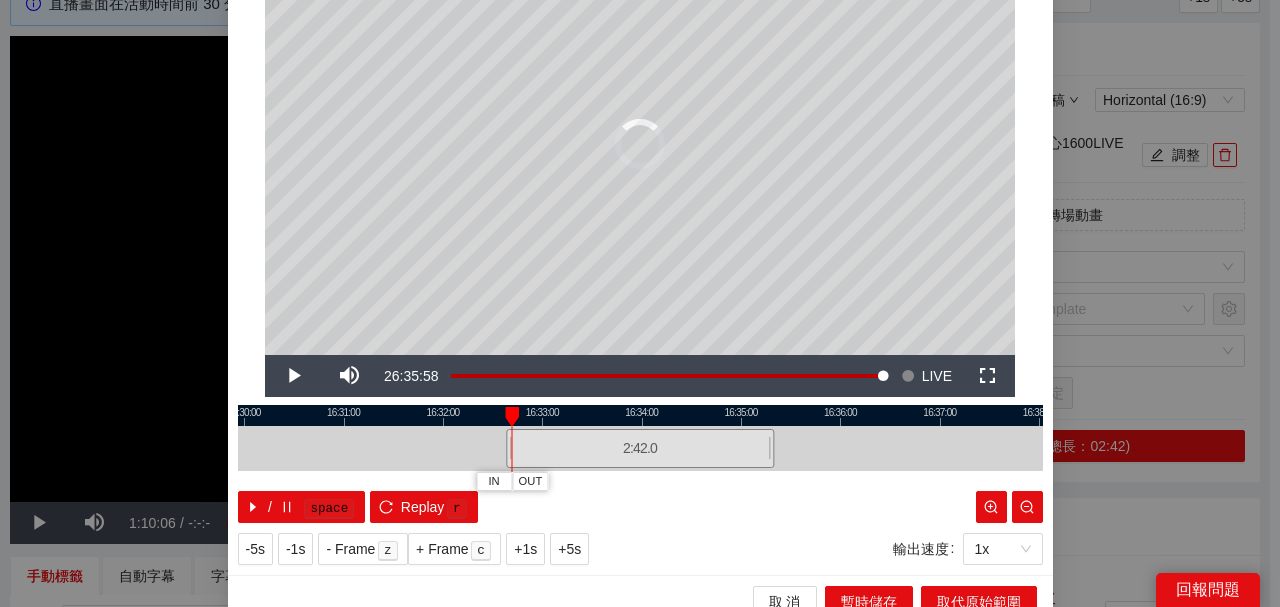 click at bounding box center (640, 415) 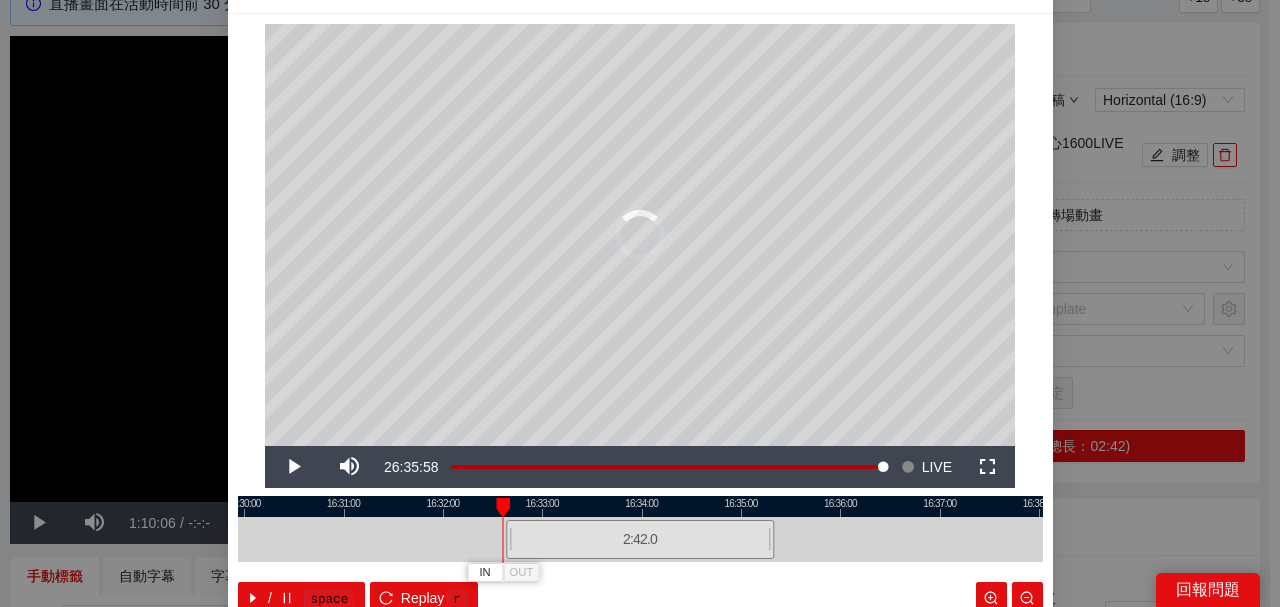 scroll, scrollTop: 0, scrollLeft: 0, axis: both 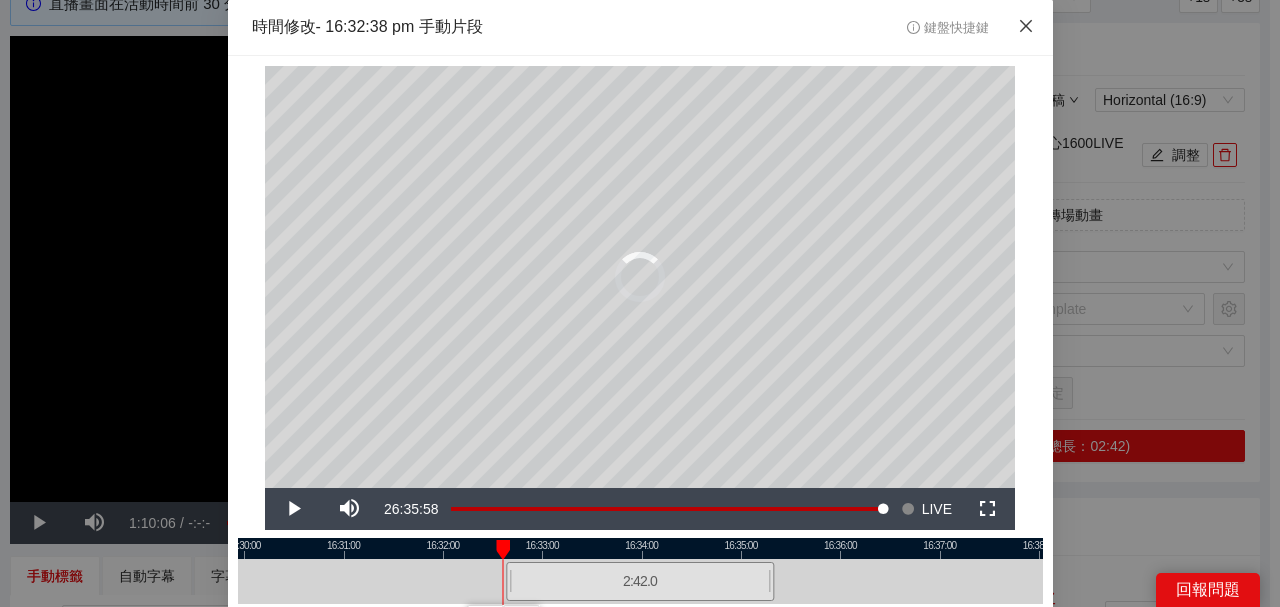 click 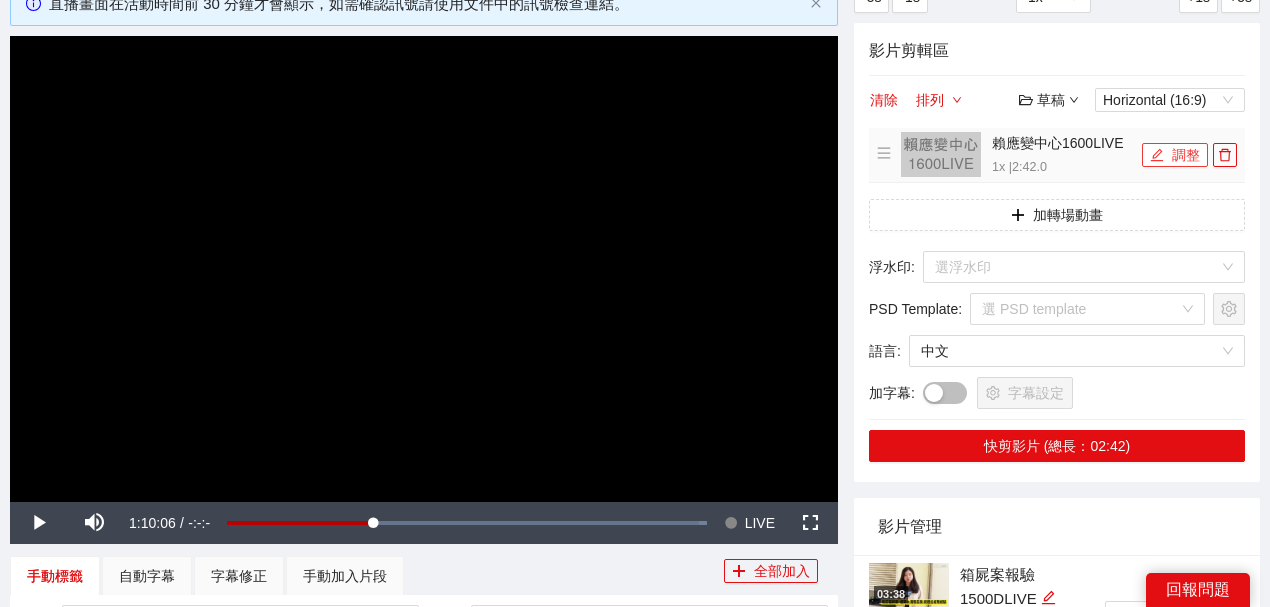 click on "調整" at bounding box center [1175, 155] 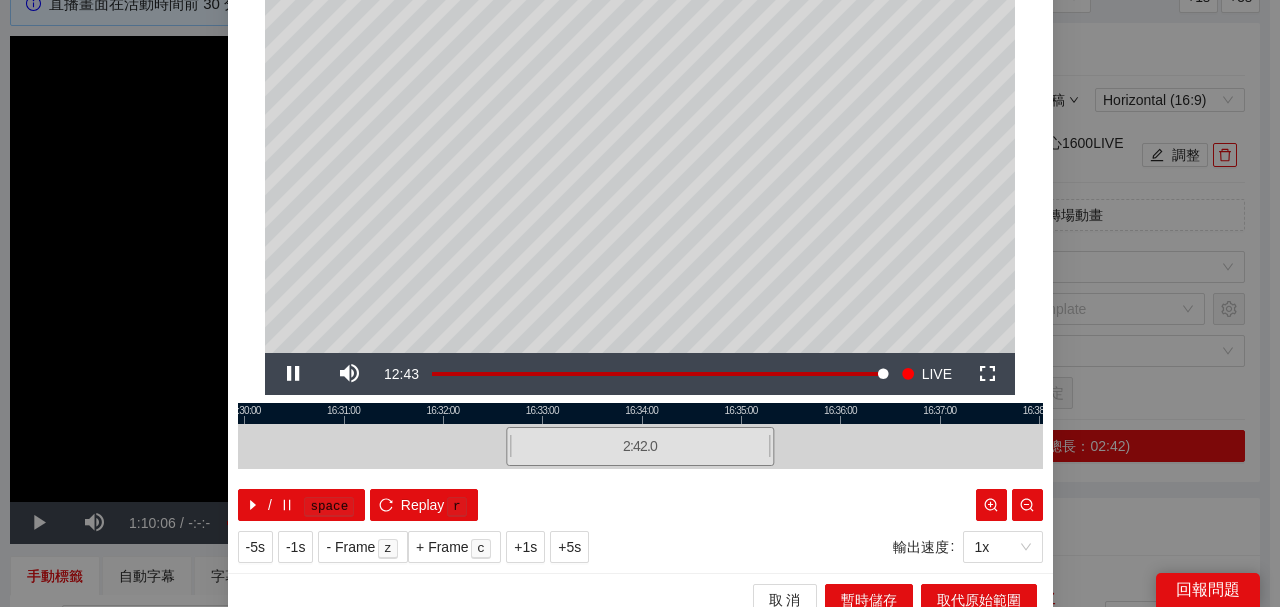scroll, scrollTop: 152, scrollLeft: 0, axis: vertical 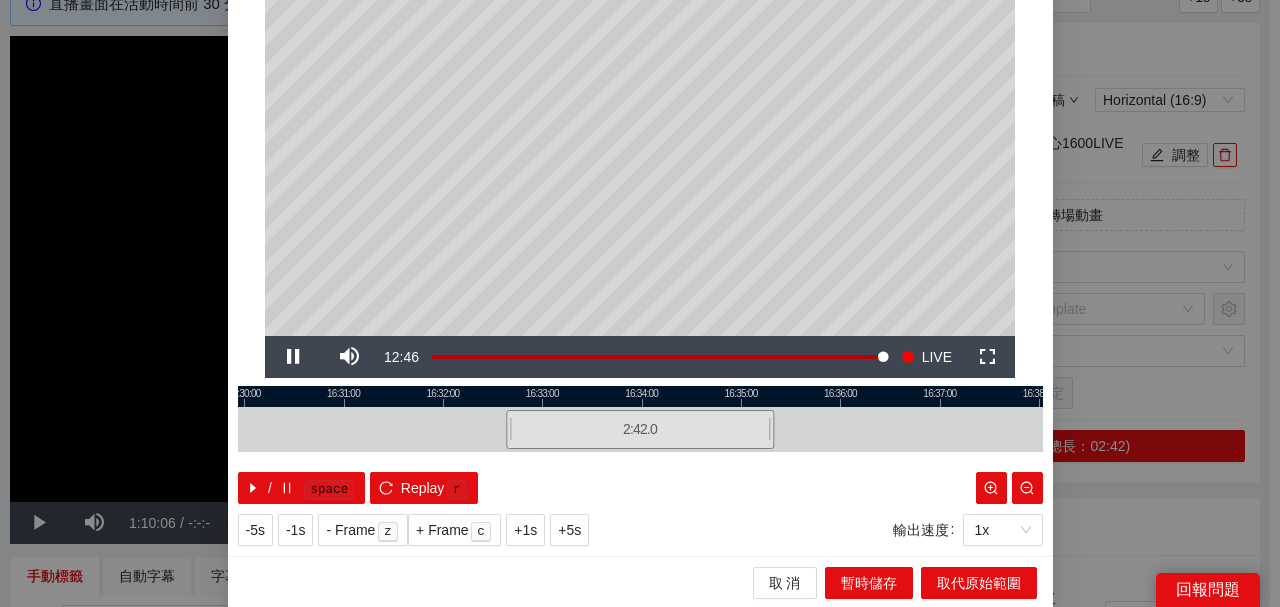click at bounding box center (640, 396) 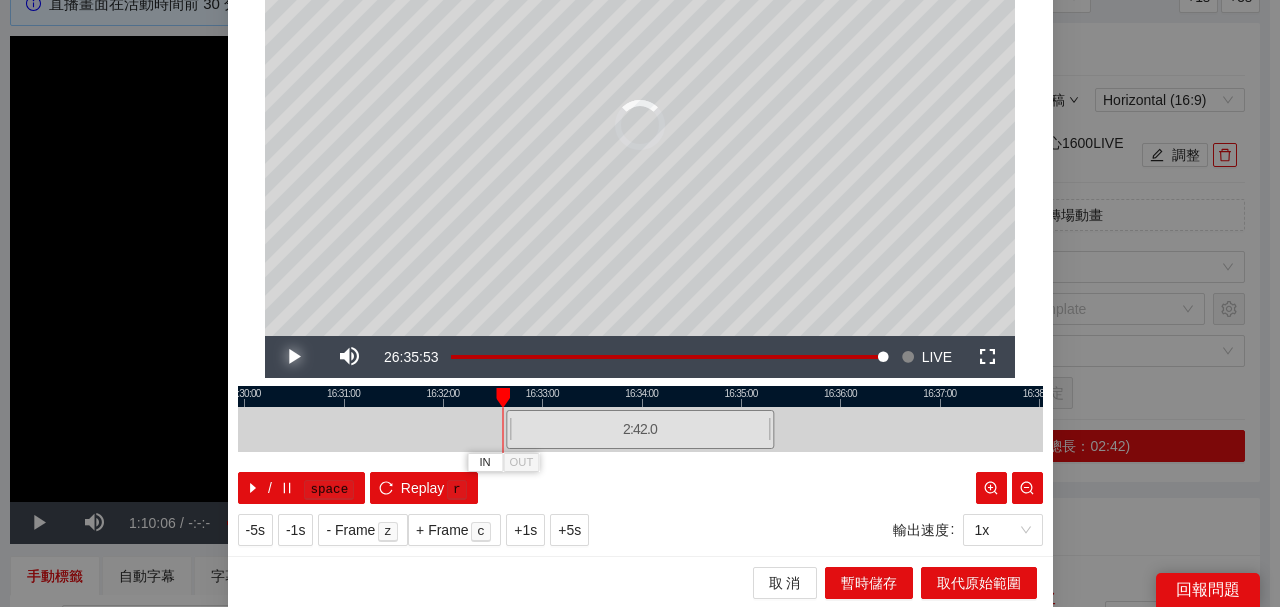 click at bounding box center (293, 357) 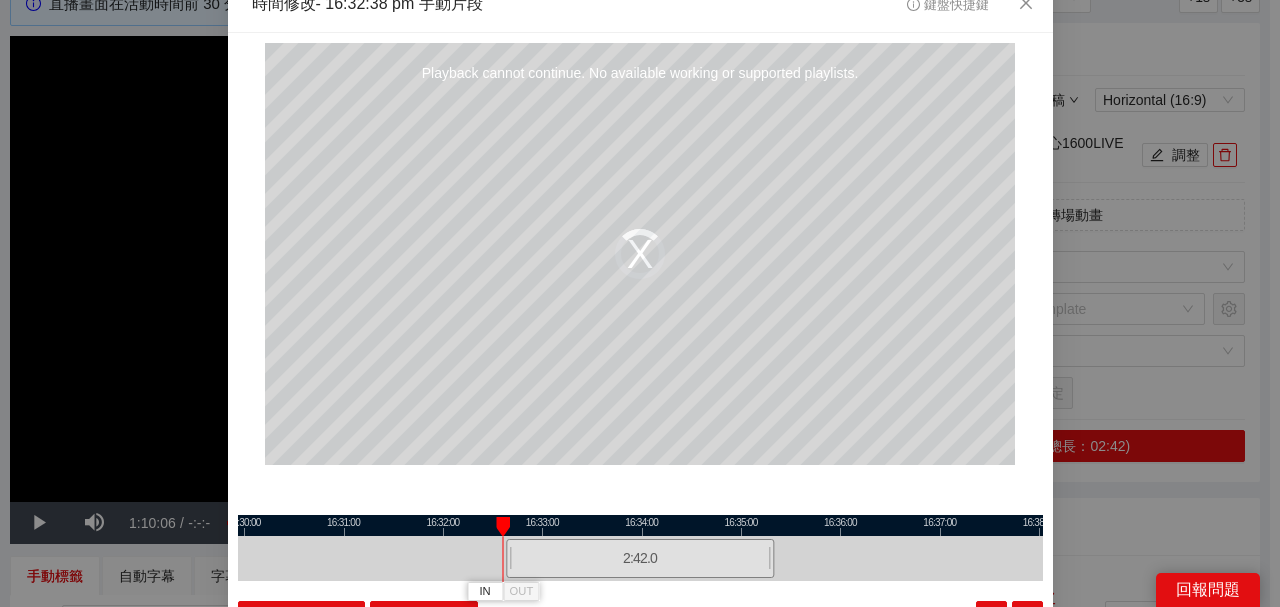 scroll, scrollTop: 0, scrollLeft: 0, axis: both 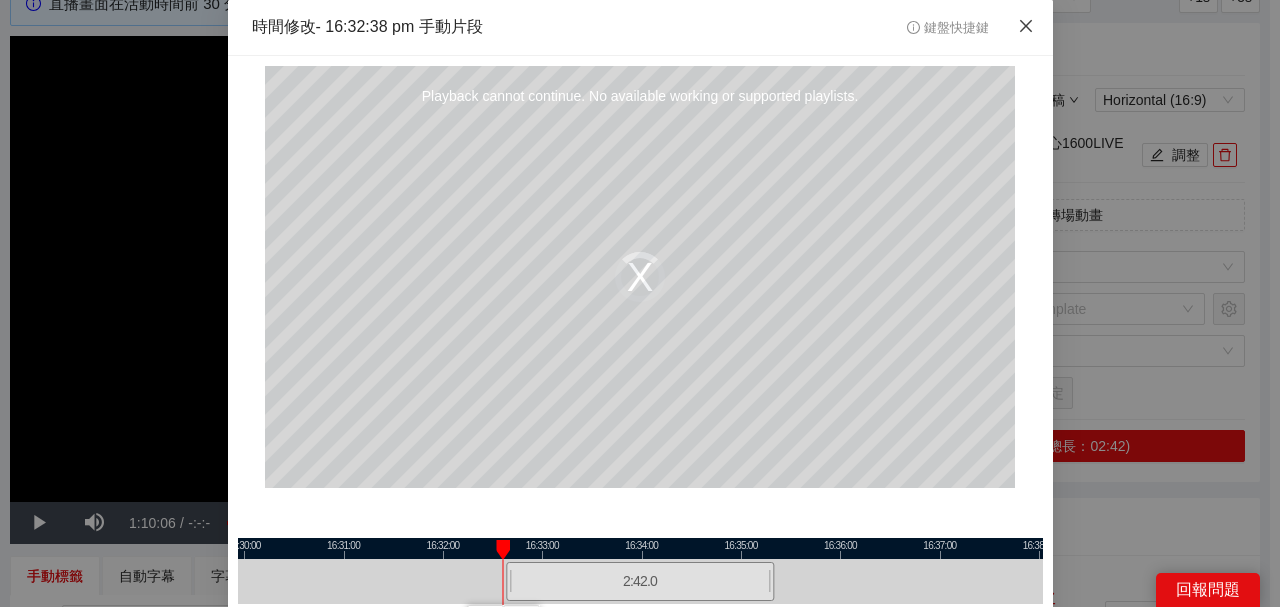 click at bounding box center [1026, 27] 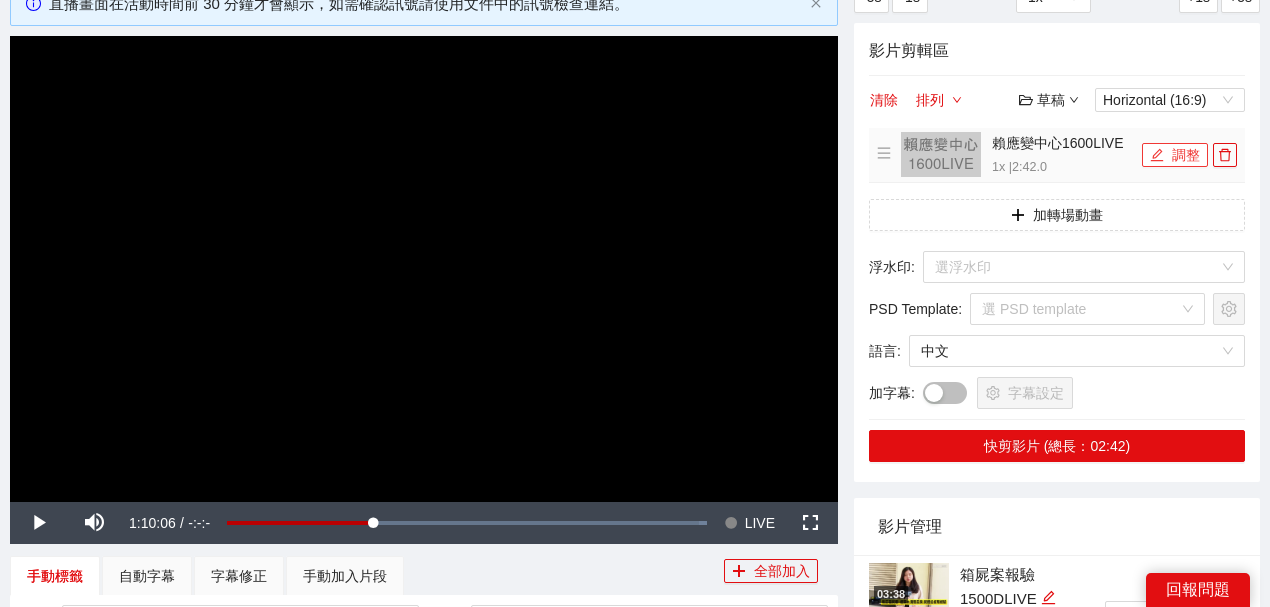 click on "調整" at bounding box center [1175, 155] 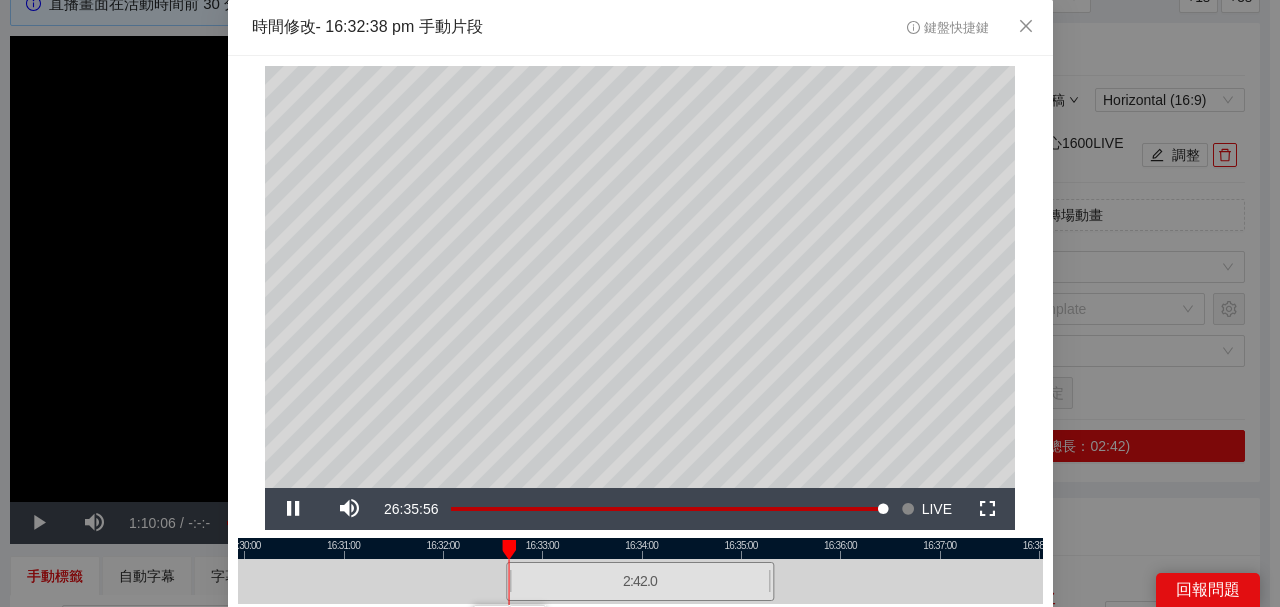 click at bounding box center (640, 548) 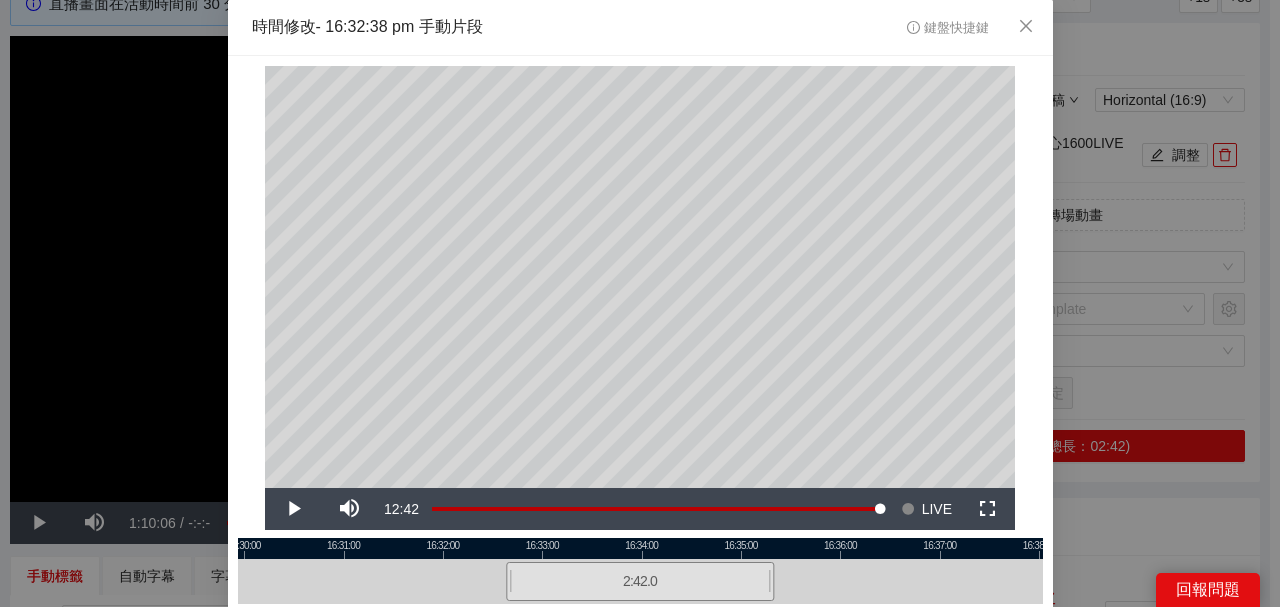 scroll, scrollTop: 66, scrollLeft: 0, axis: vertical 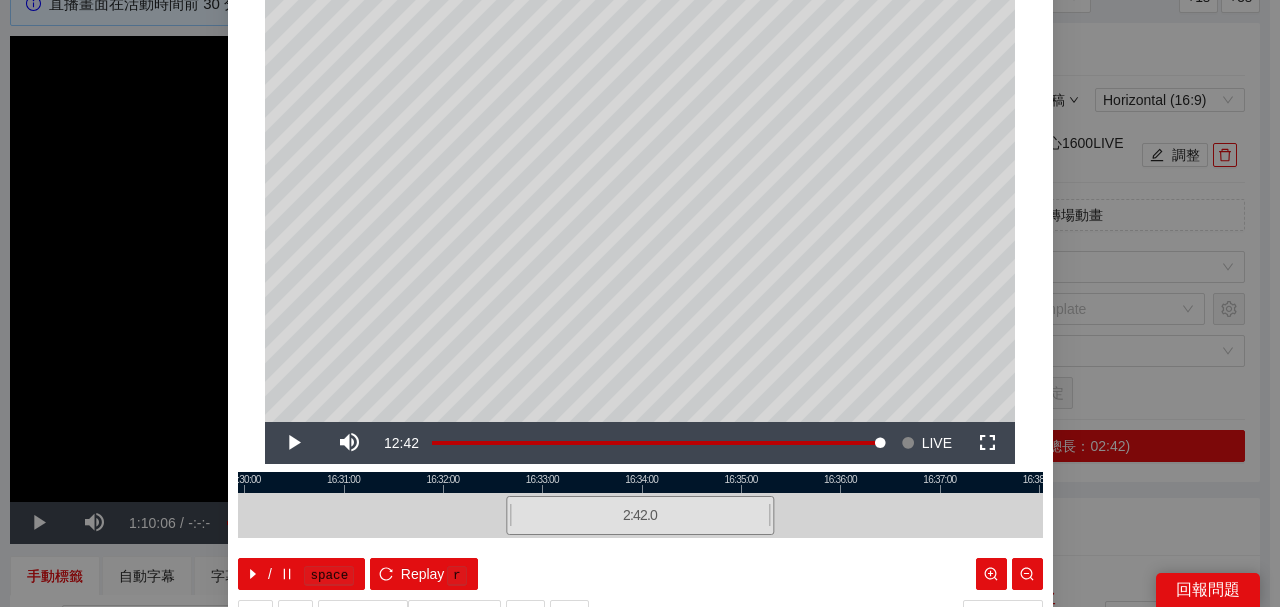 click at bounding box center [640, 482] 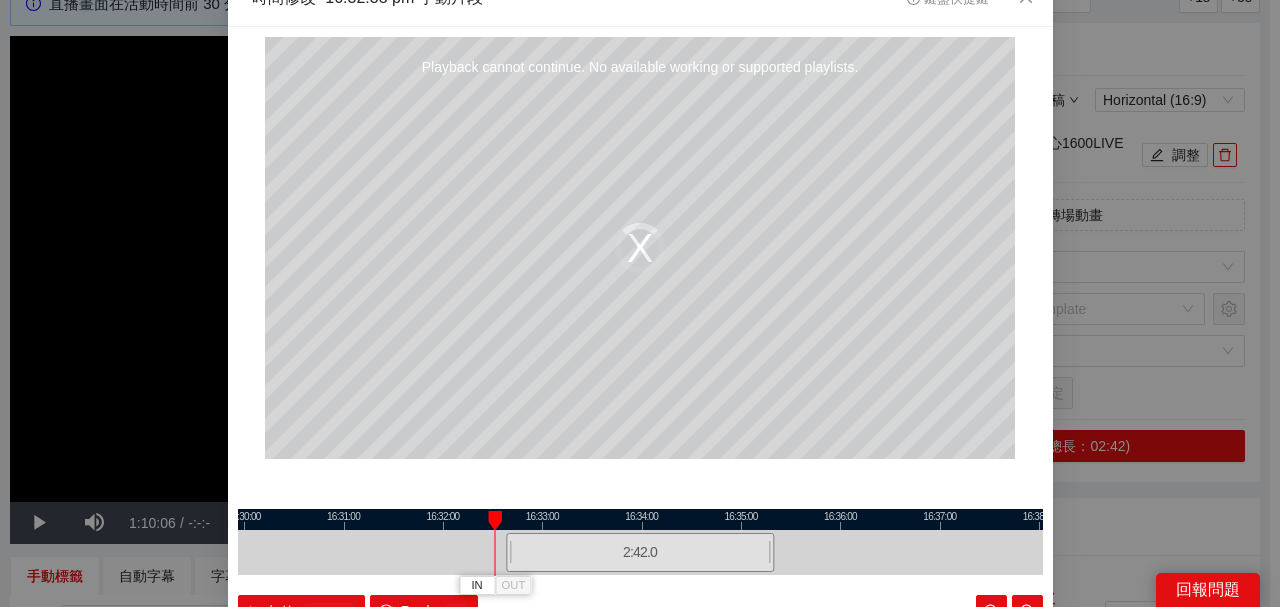 scroll, scrollTop: 0, scrollLeft: 0, axis: both 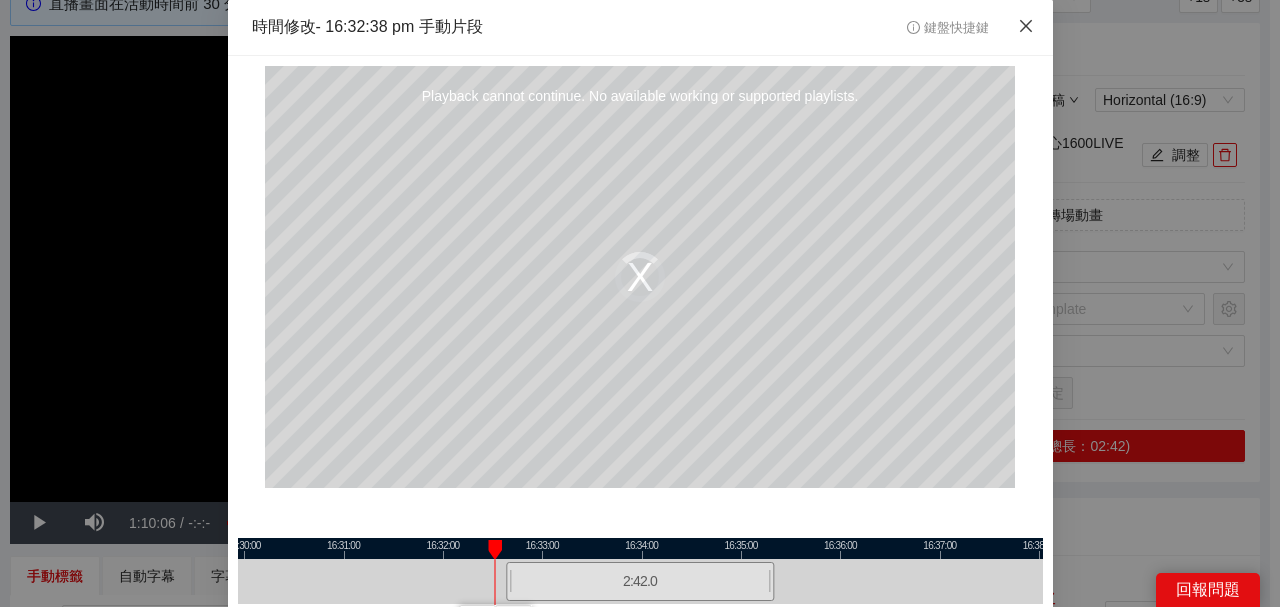 click at bounding box center (1026, 27) 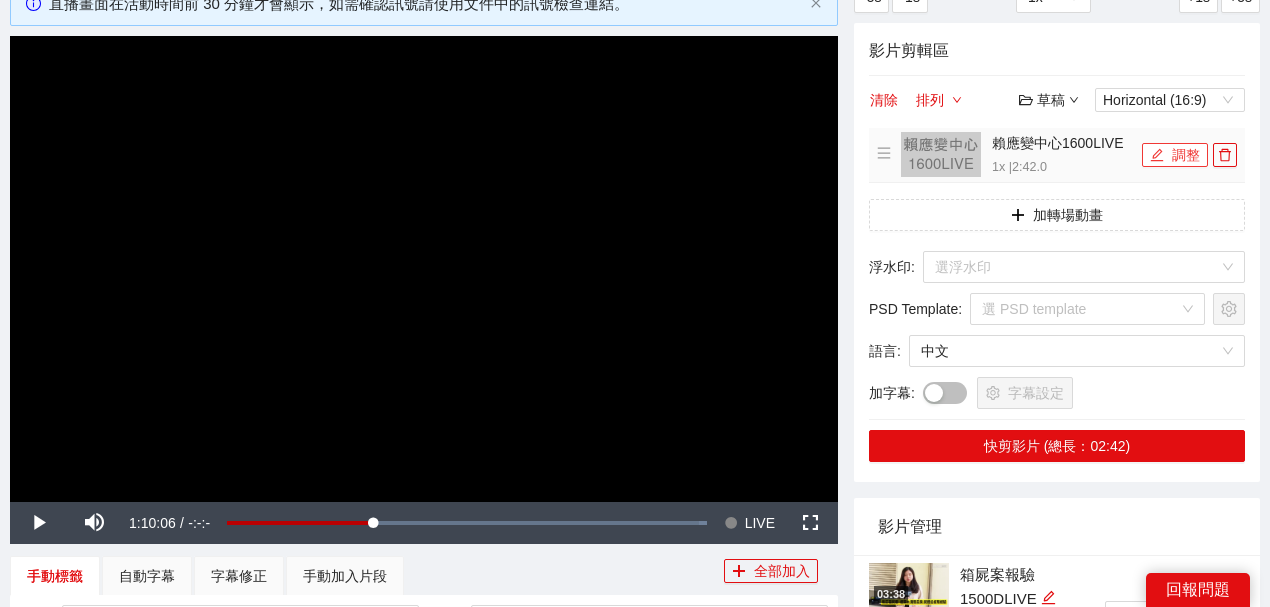 click 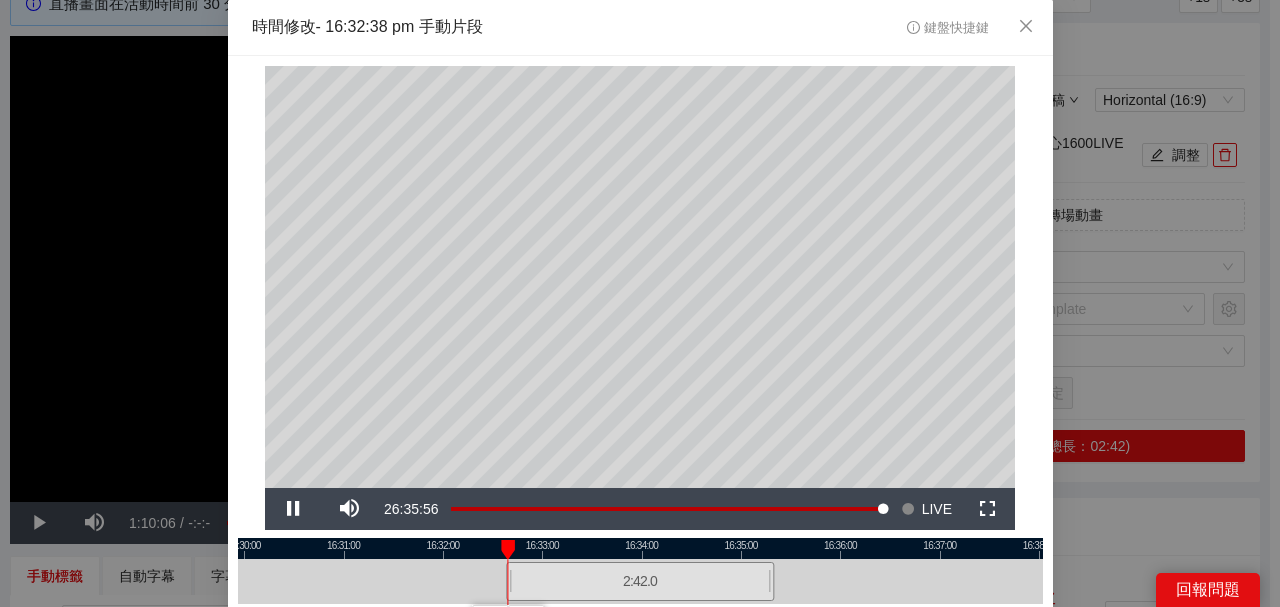 click at bounding box center [640, 548] 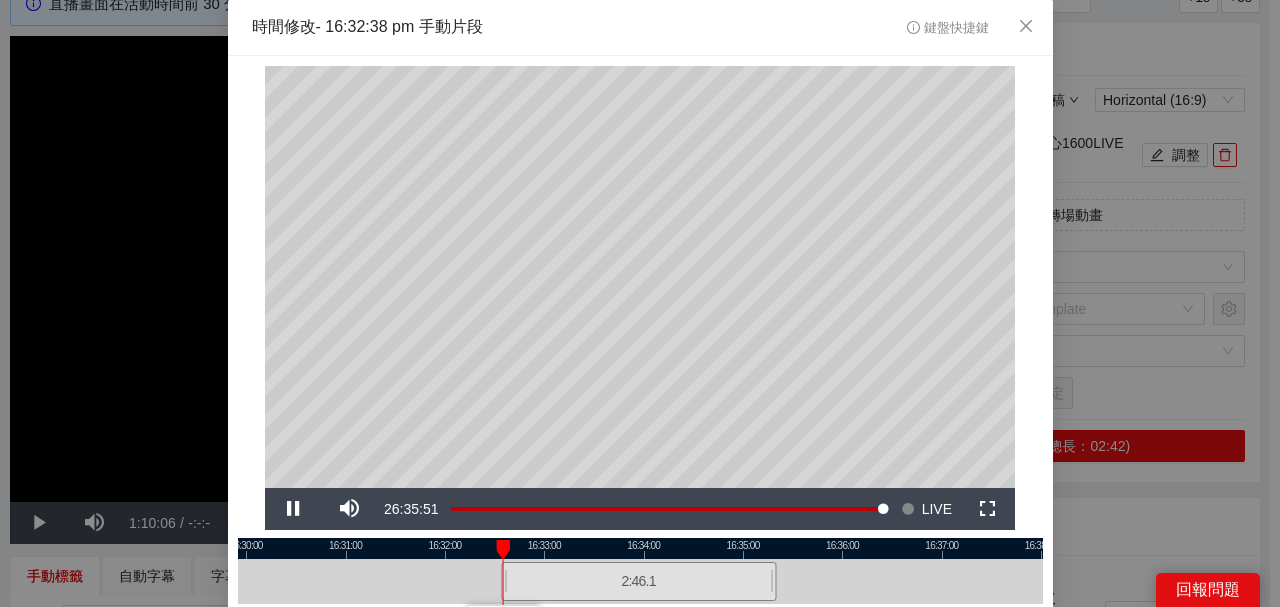 click at bounding box center (642, 548) 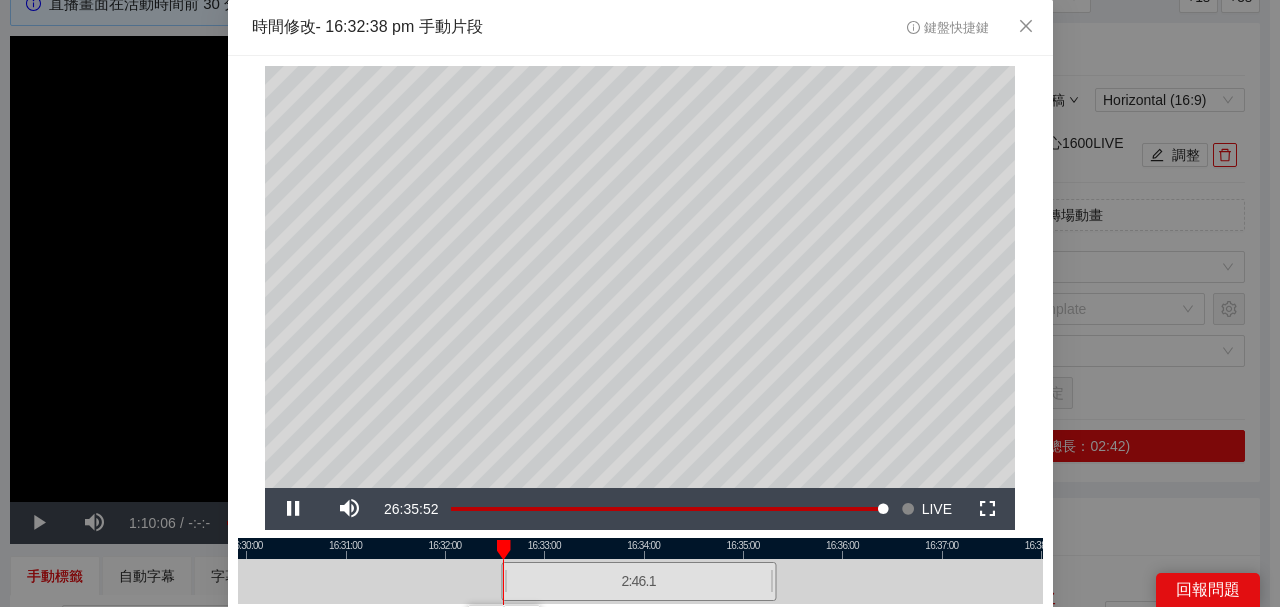 click at bounding box center (640, 548) 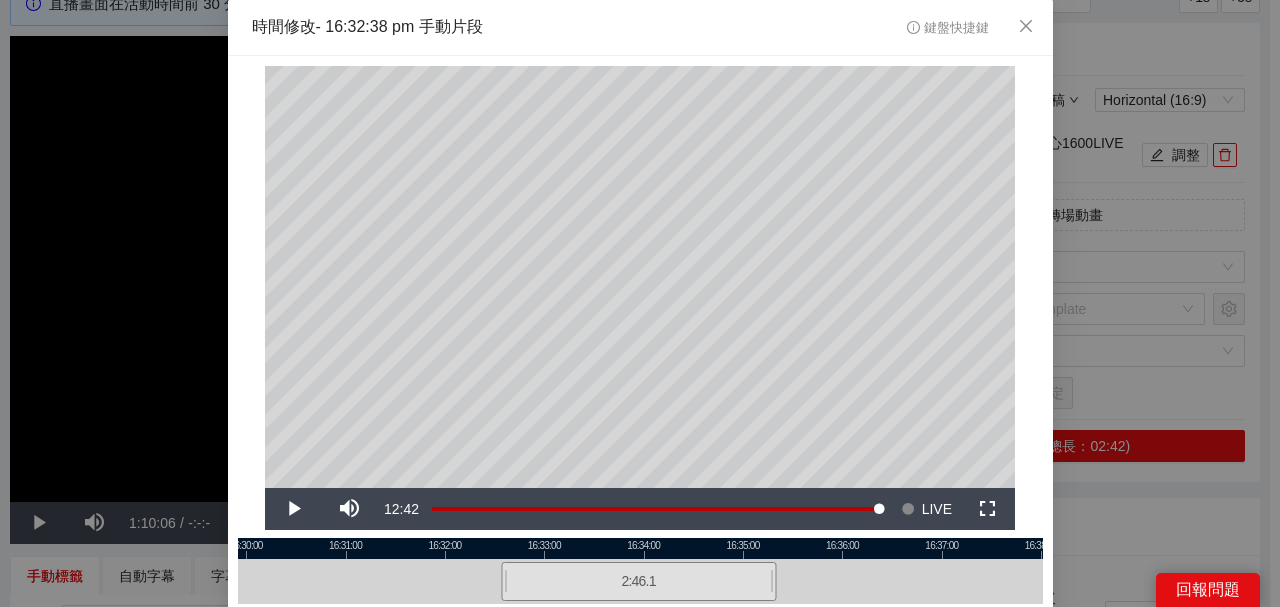 click at bounding box center (640, 548) 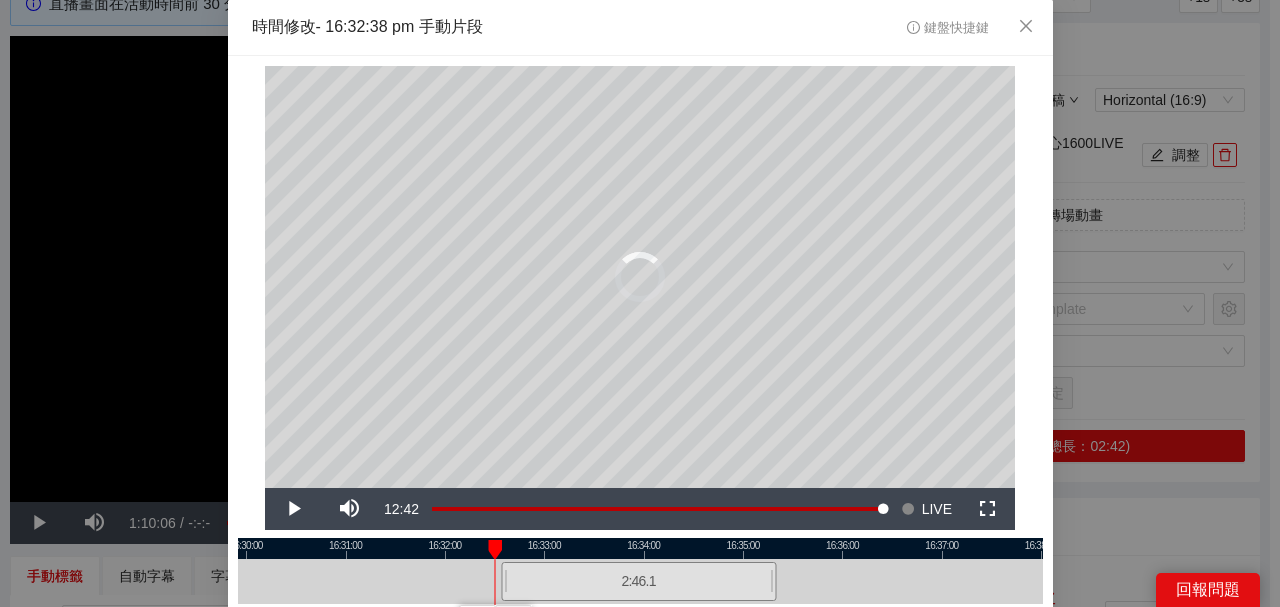click at bounding box center [495, 550] 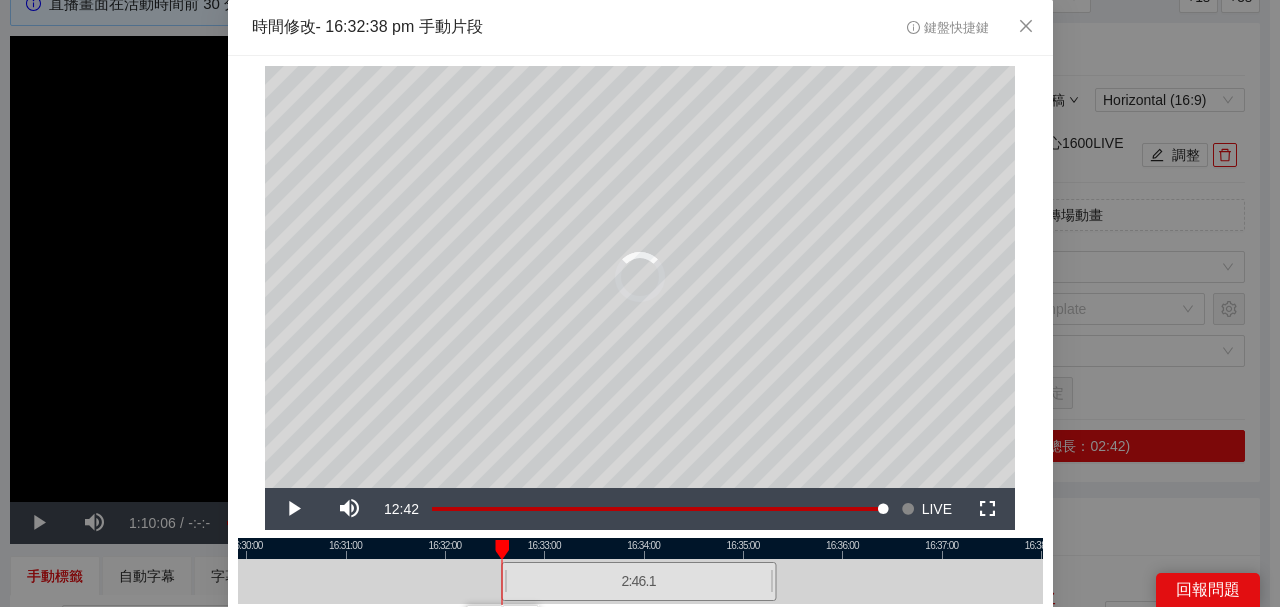 scroll, scrollTop: 152, scrollLeft: 0, axis: vertical 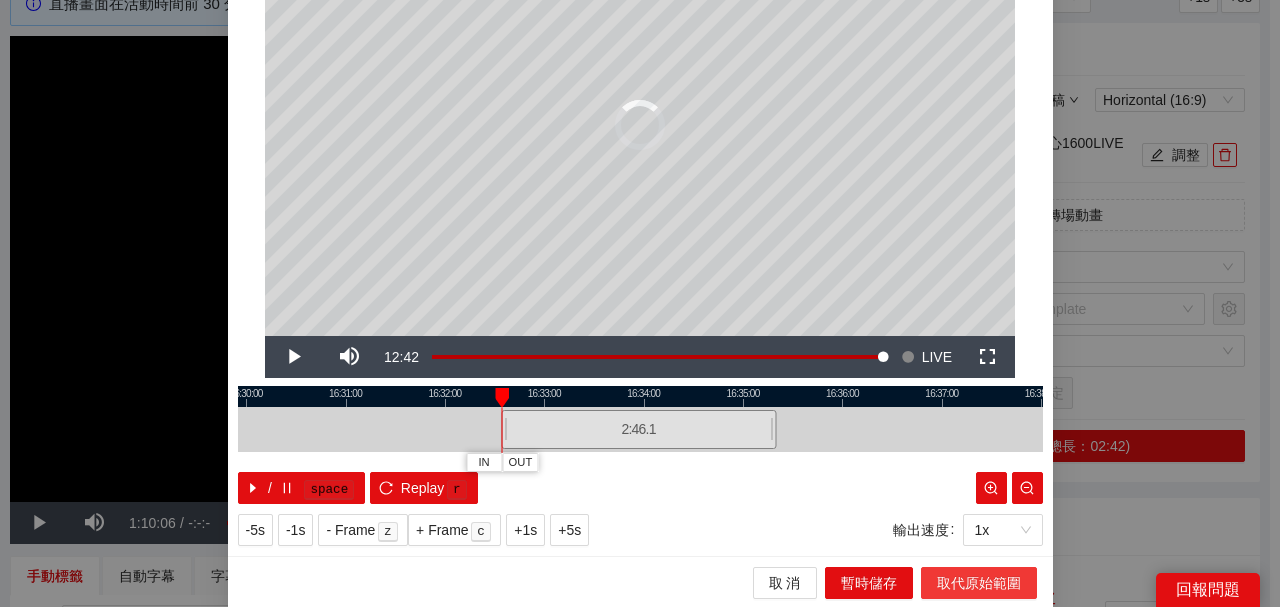 click on "取代原始範圍" at bounding box center [979, 583] 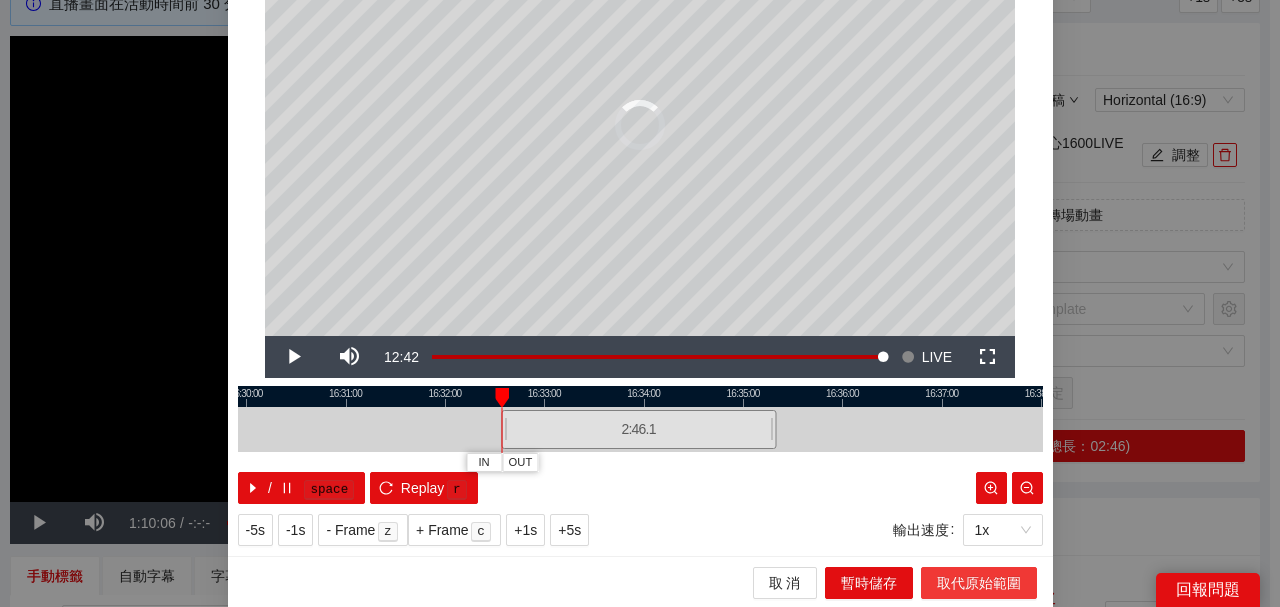 scroll, scrollTop: 0, scrollLeft: 0, axis: both 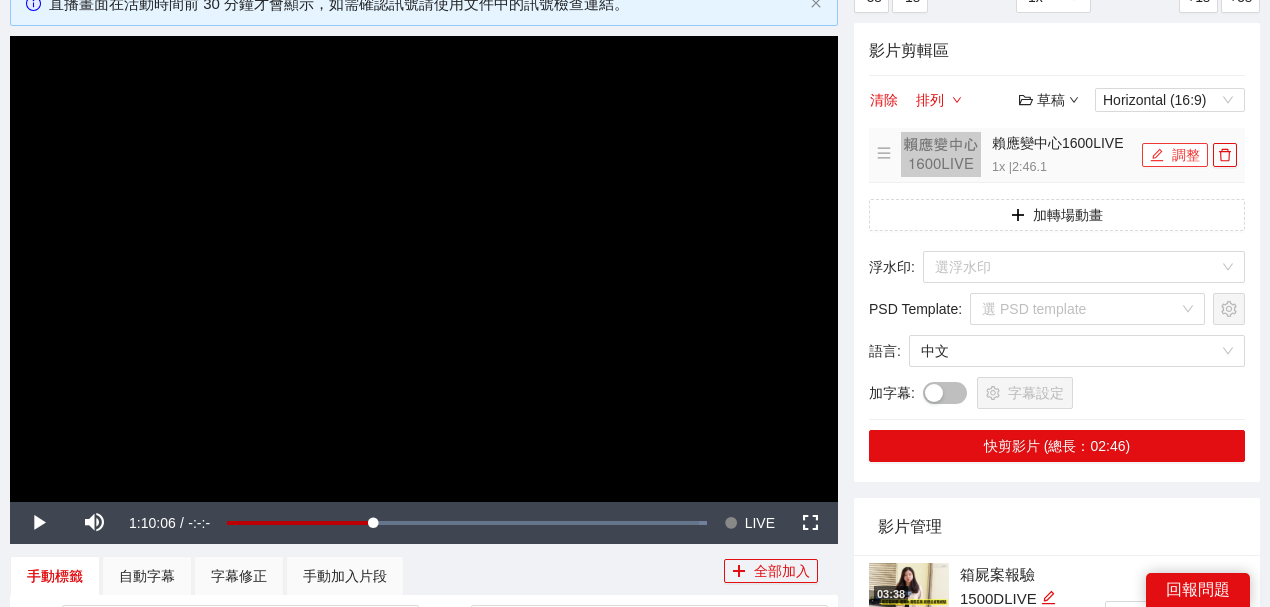 click on "調整" at bounding box center [1175, 155] 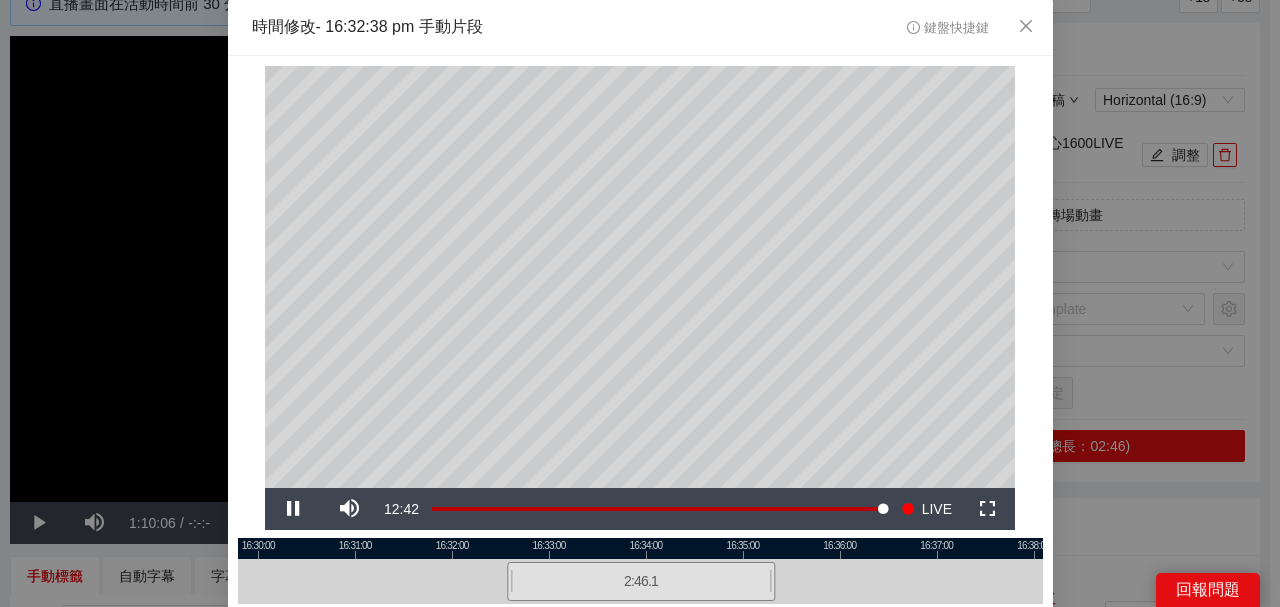 click at bounding box center [641, 548] 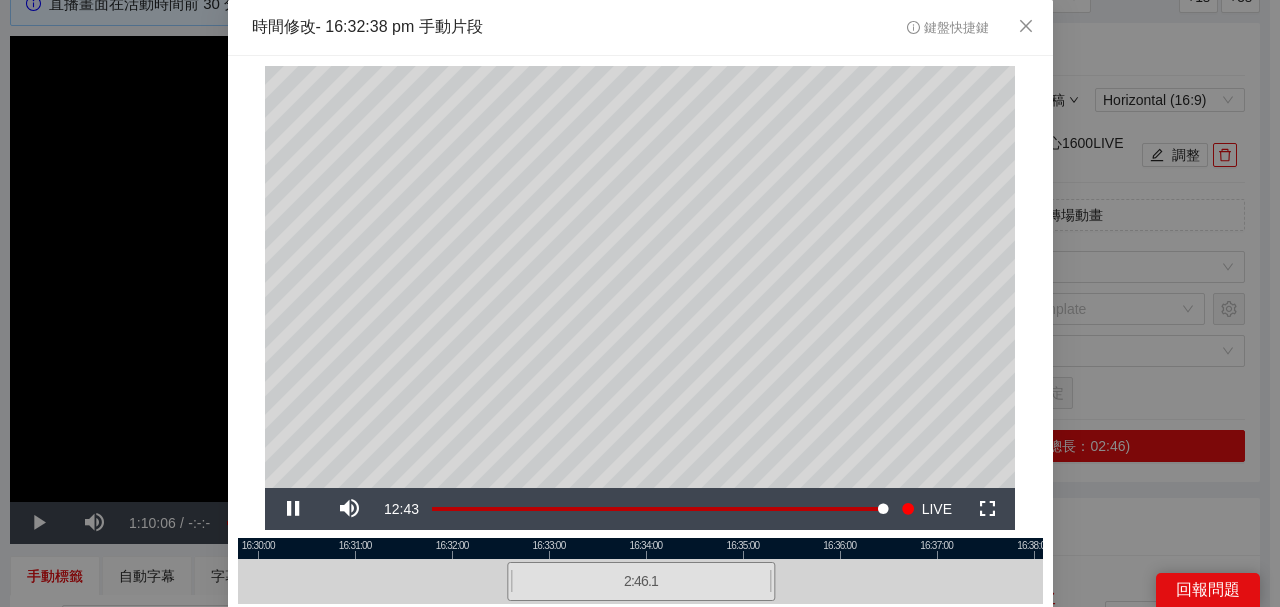 click at bounding box center [640, 548] 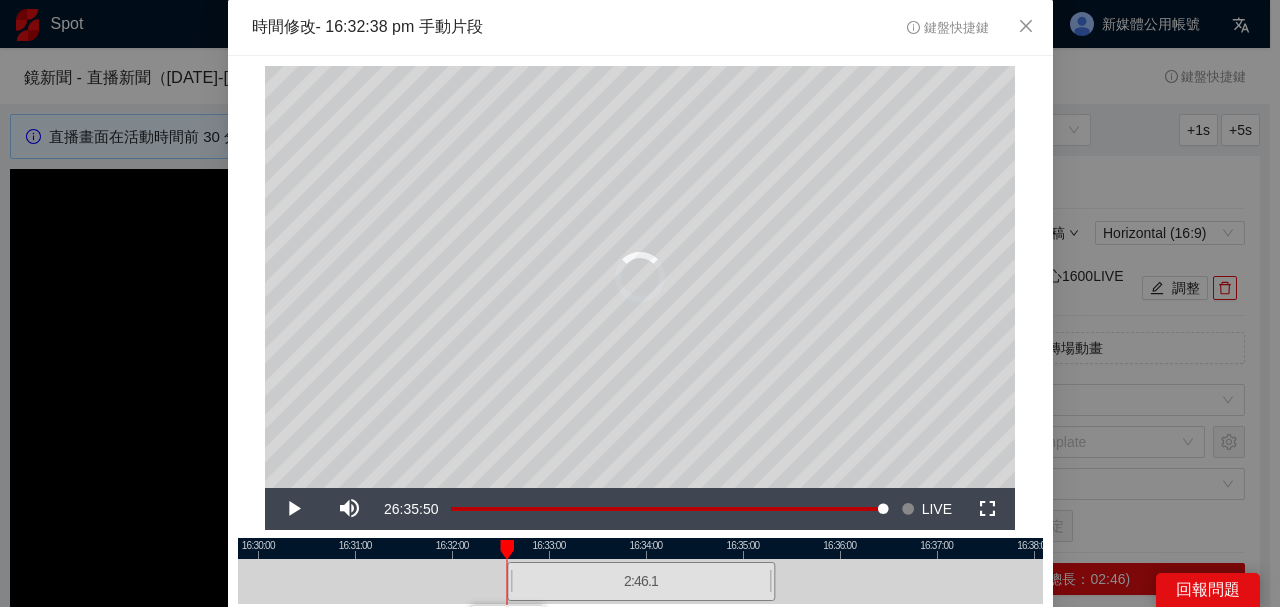 scroll, scrollTop: 133, scrollLeft: 0, axis: vertical 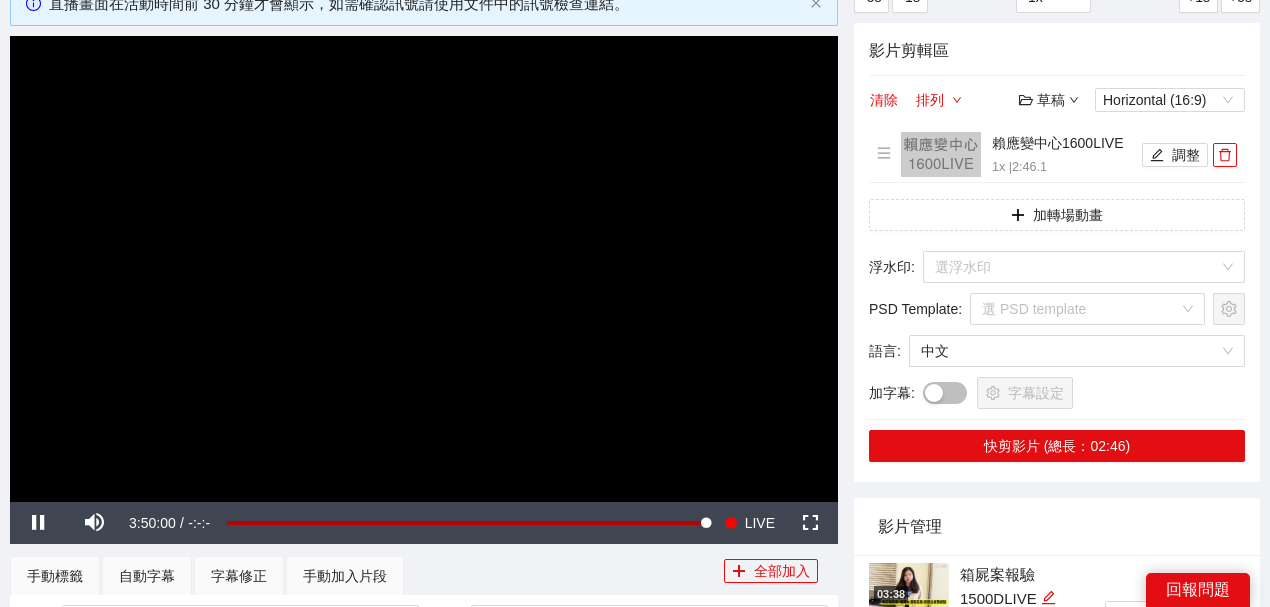 click at bounding box center [424, 269] 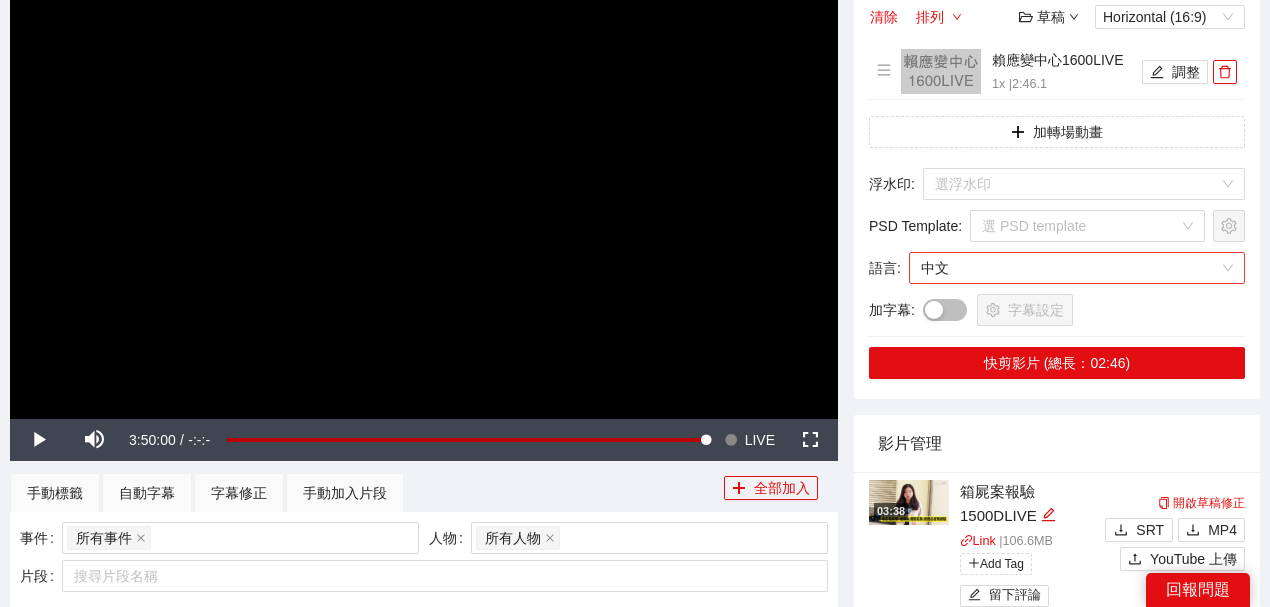 scroll, scrollTop: 400, scrollLeft: 0, axis: vertical 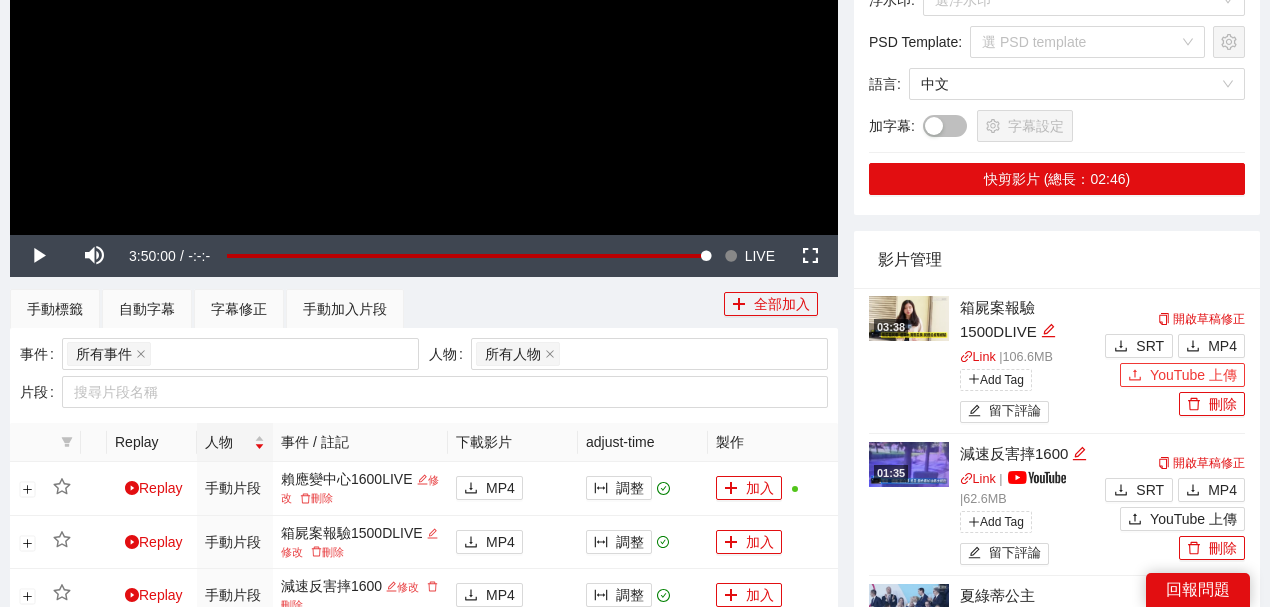 click on "YouTube 上傳" at bounding box center (1193, 375) 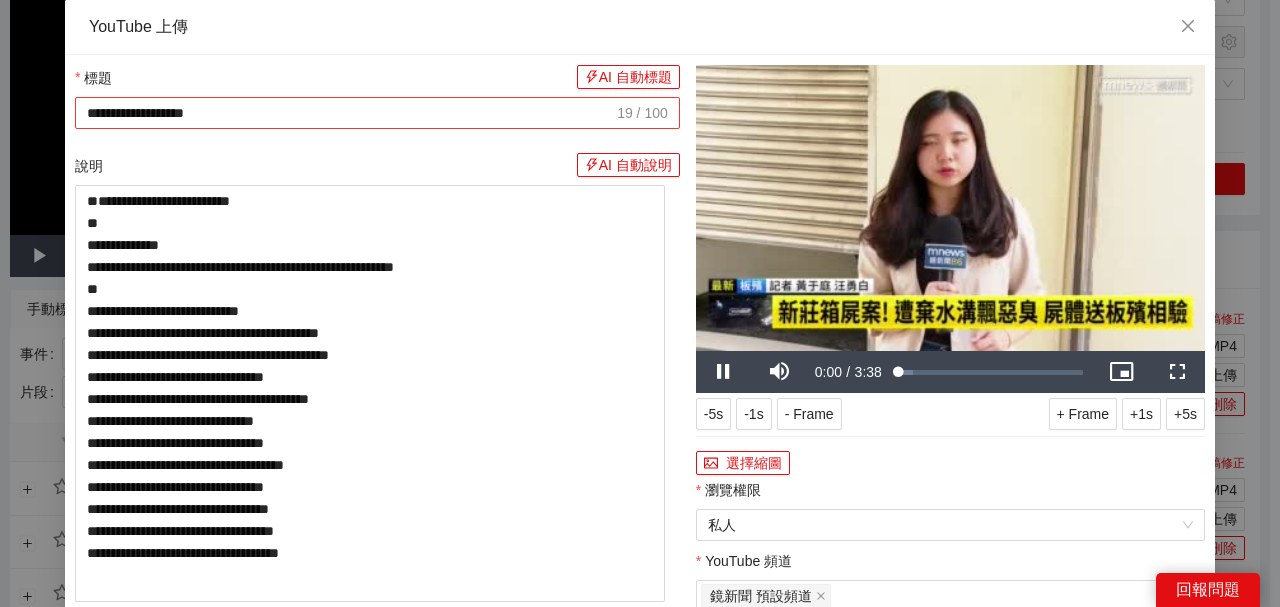 drag, startPoint x: 432, startPoint y: 100, endPoint x: 431, endPoint y: 112, distance: 12.0415945 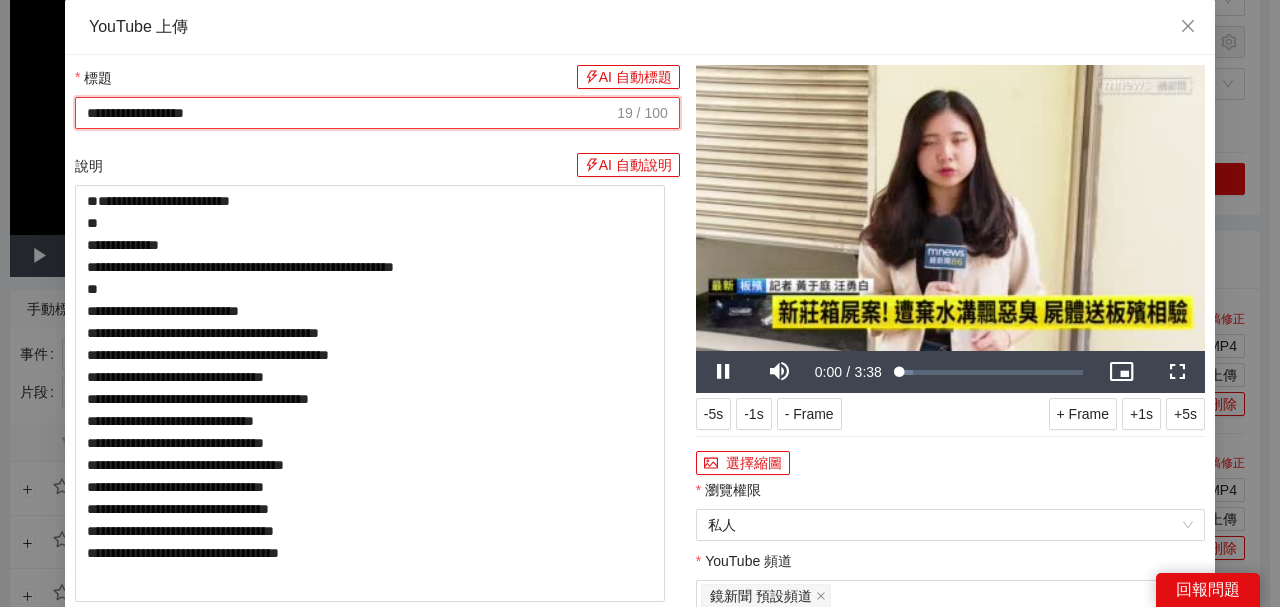 drag, startPoint x: 431, startPoint y: 112, endPoint x: 0, endPoint y: 22, distance: 440.29648 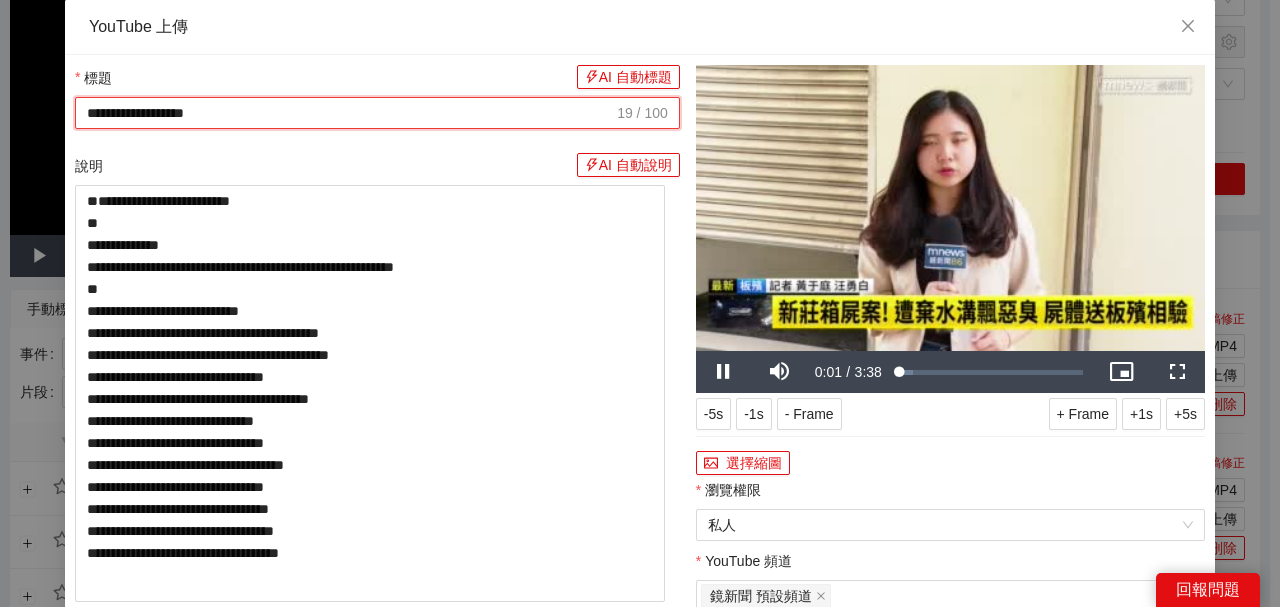 paste on "****" 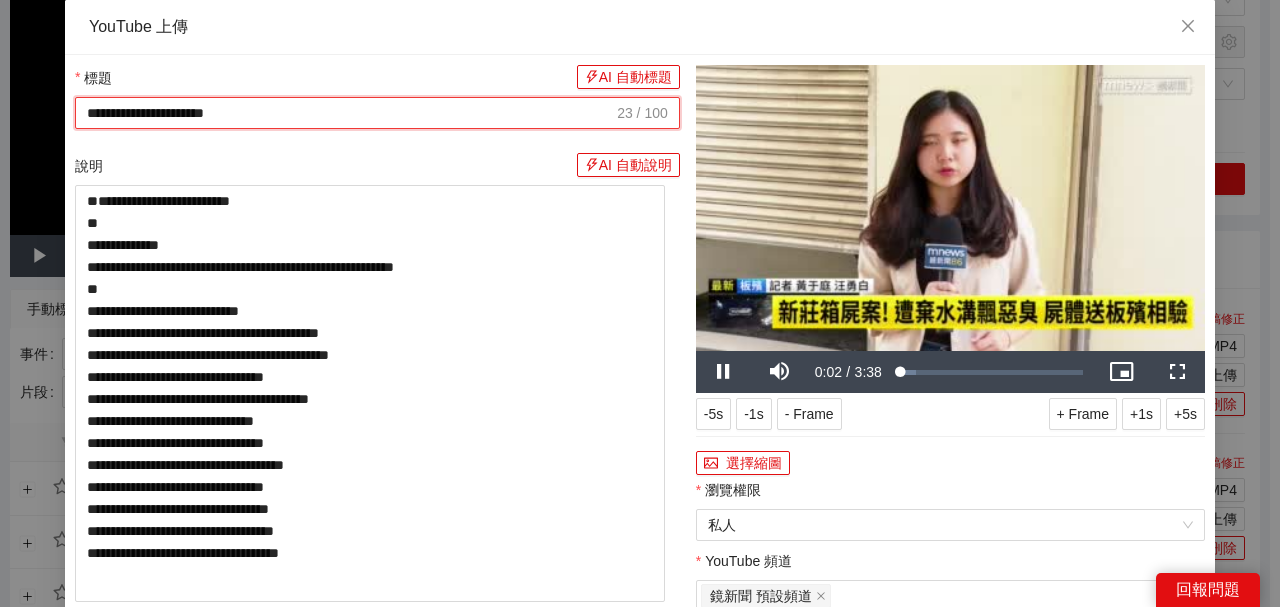 type on "**********" 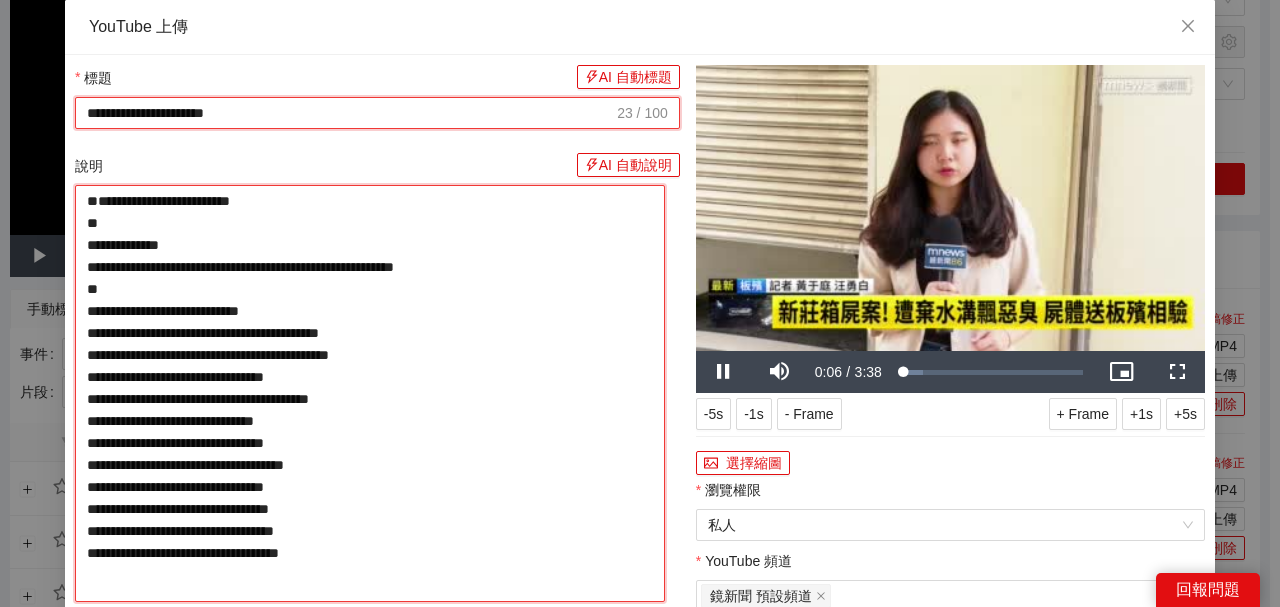 click on "**********" at bounding box center (370, 393) 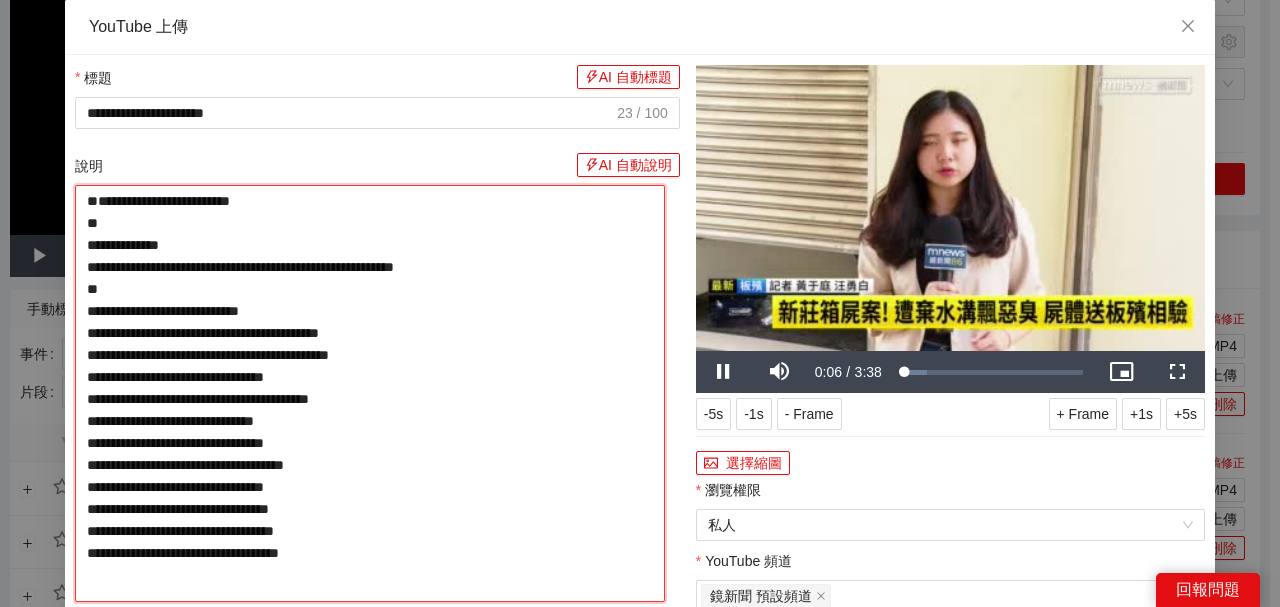 paste on "**********" 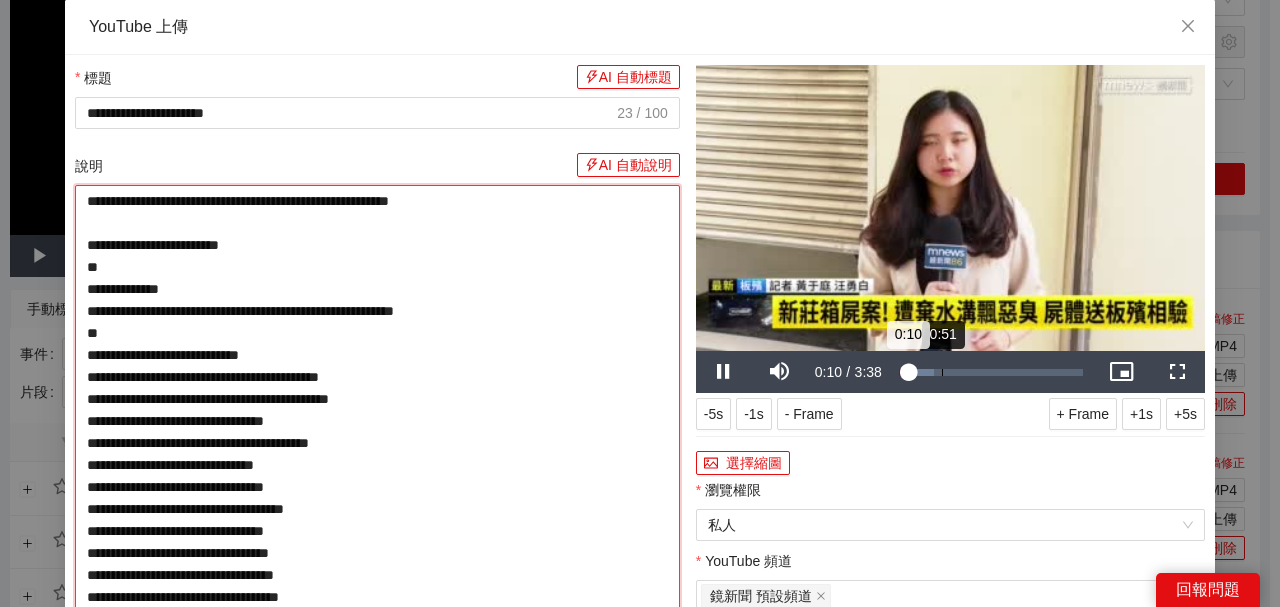 click on "Loaded :  18.87% 0:51 0:10" at bounding box center (991, 372) 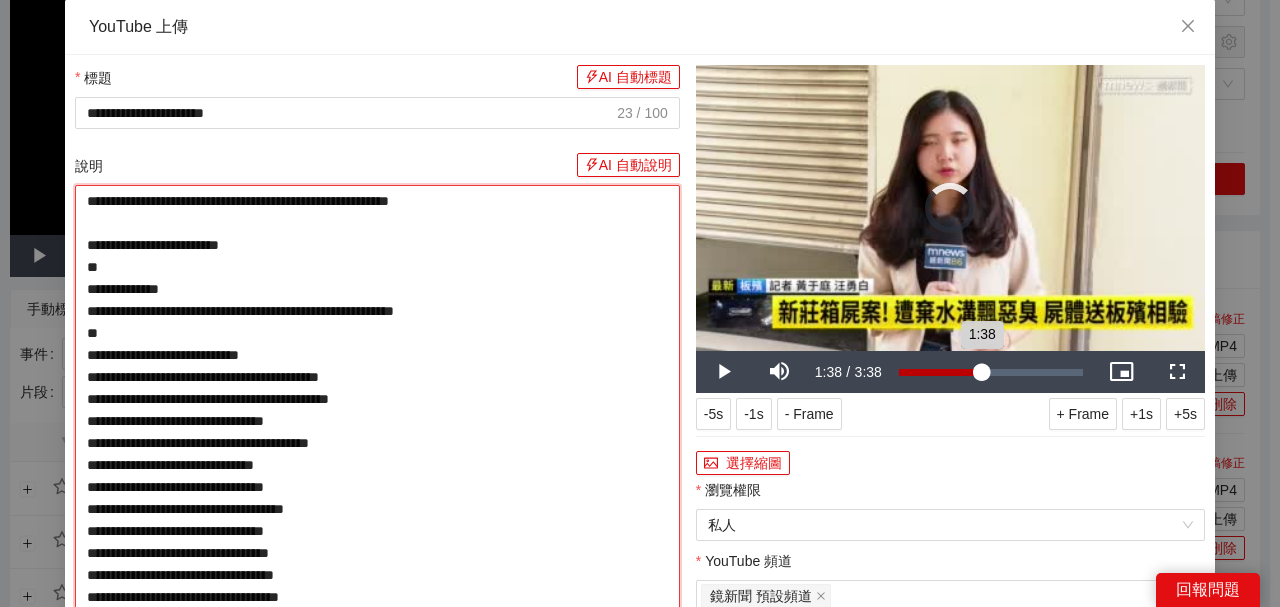 click on "Loaded :  33.88% 1:38 1:38" at bounding box center (991, 372) 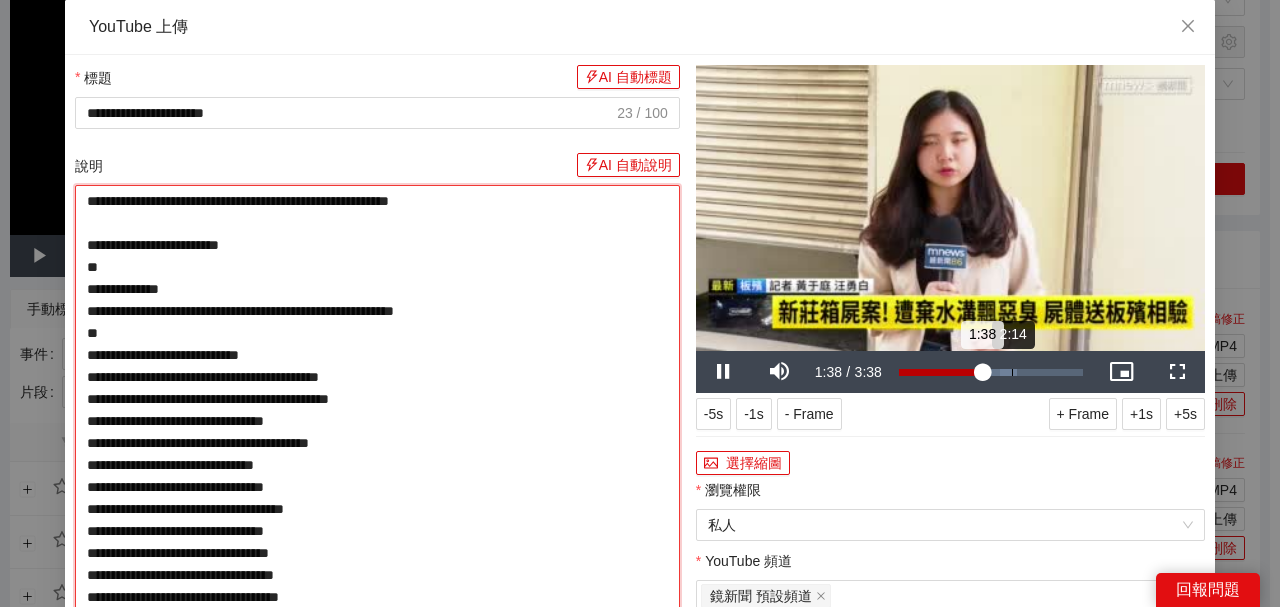 click on "Loaded :  64.33% 2:14 1:38" at bounding box center [991, 372] 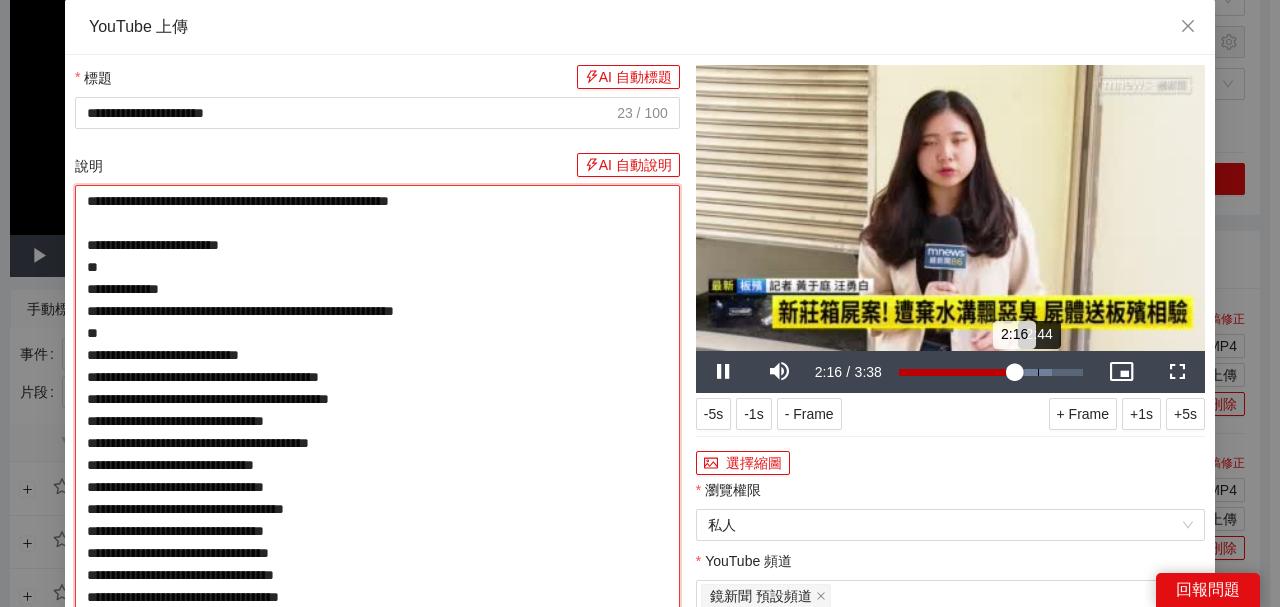 click on "Loaded :  82.91% 2:44 2:16" at bounding box center (991, 372) 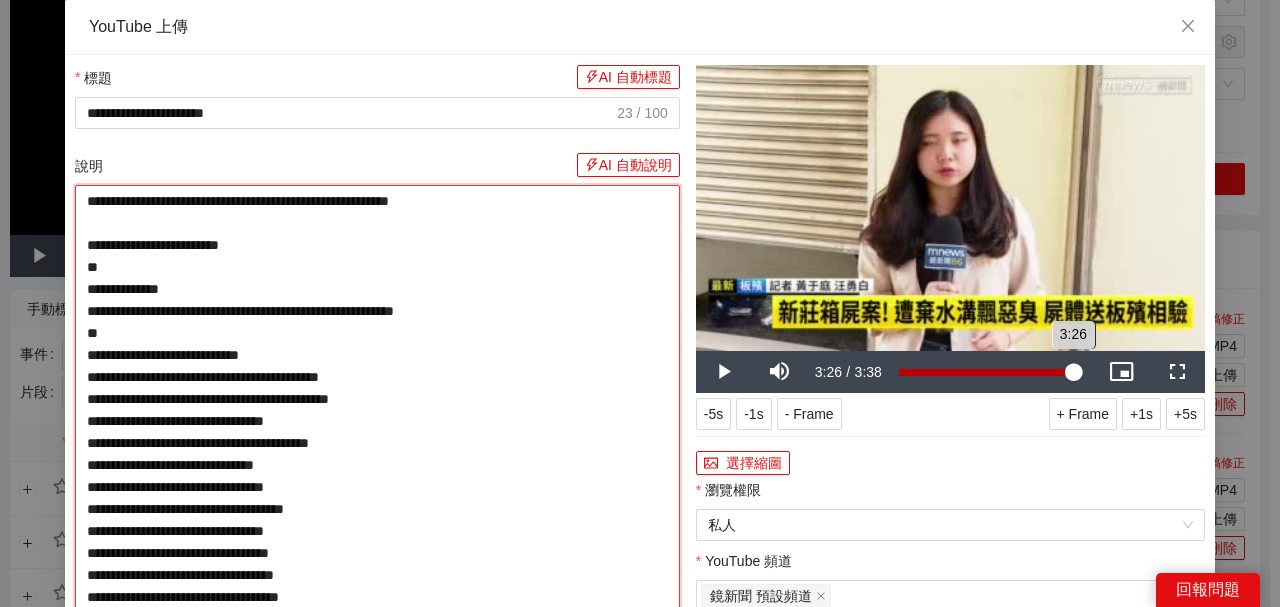 click on "Loaded :  92.13% 3:26 3:26" at bounding box center [991, 372] 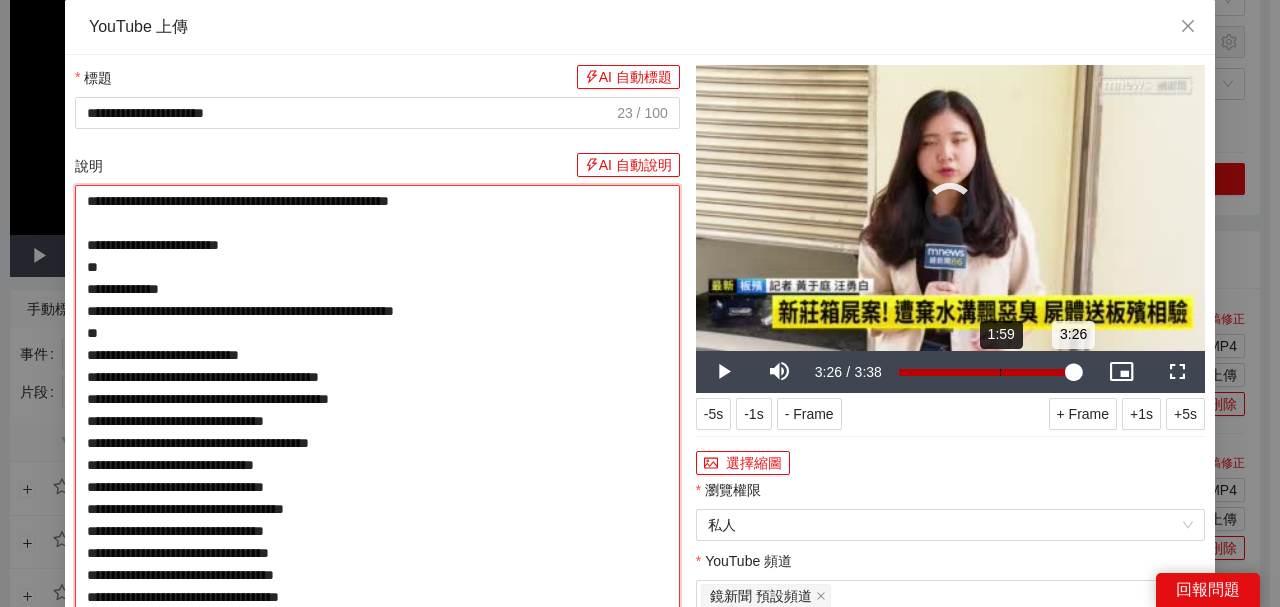 click on "Loaded :  100.00% 1:59 3:26" at bounding box center (991, 372) 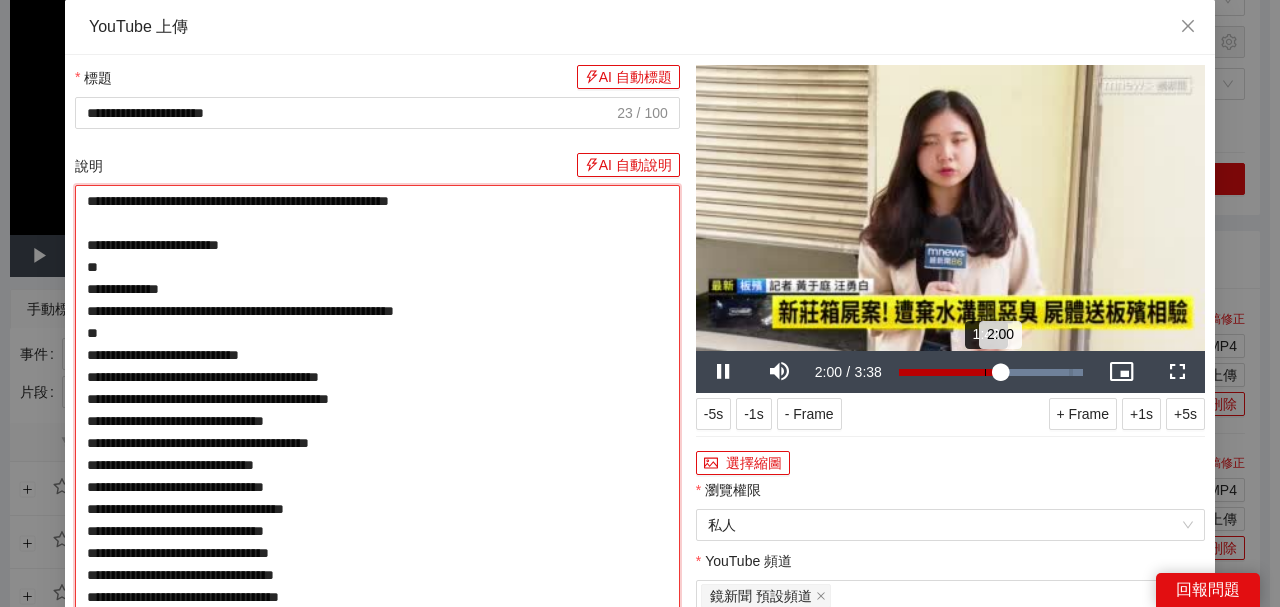 click on "Loaded :  100.00% 1:42 2:00" at bounding box center [991, 372] 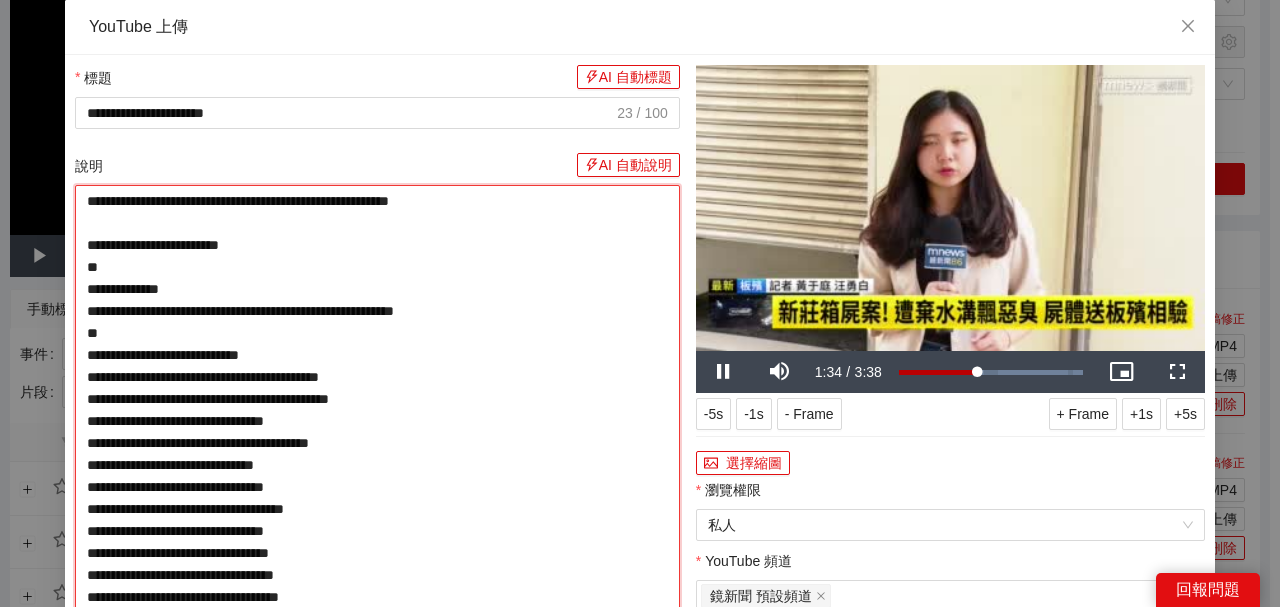 type on "**********" 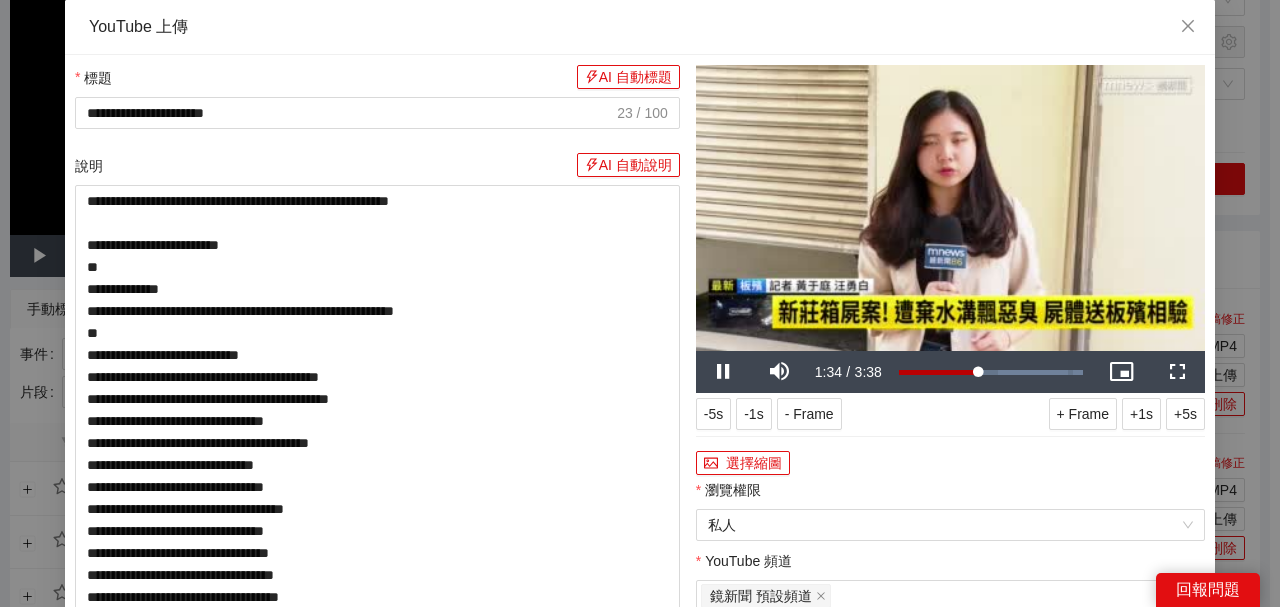 click at bounding box center [950, 208] 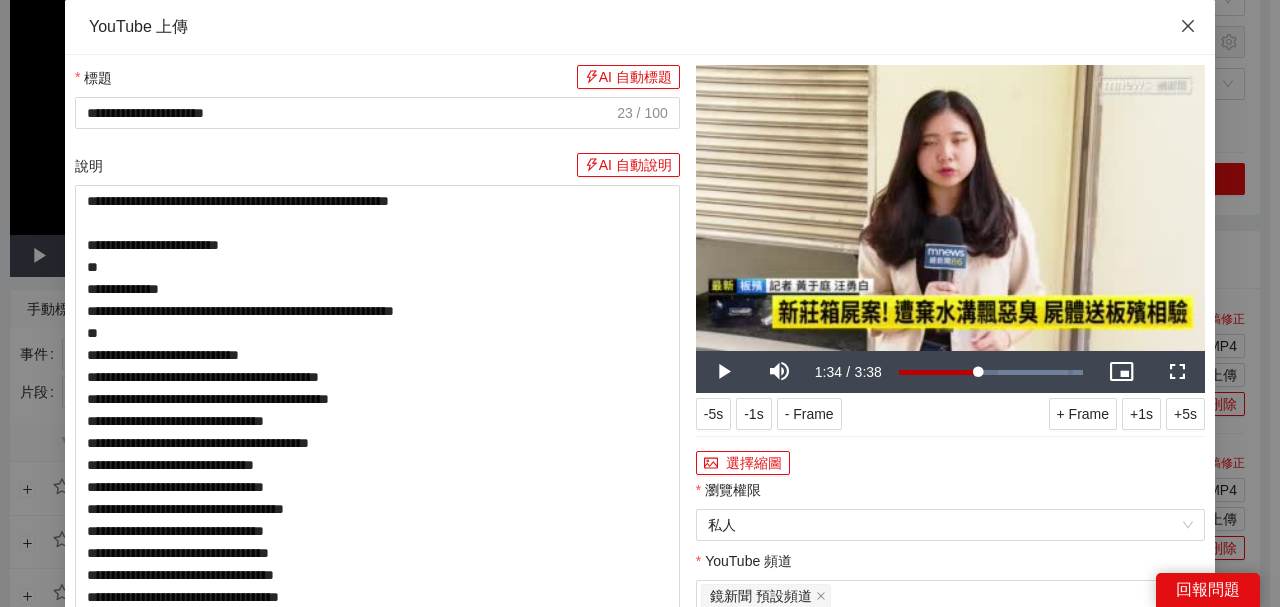 click 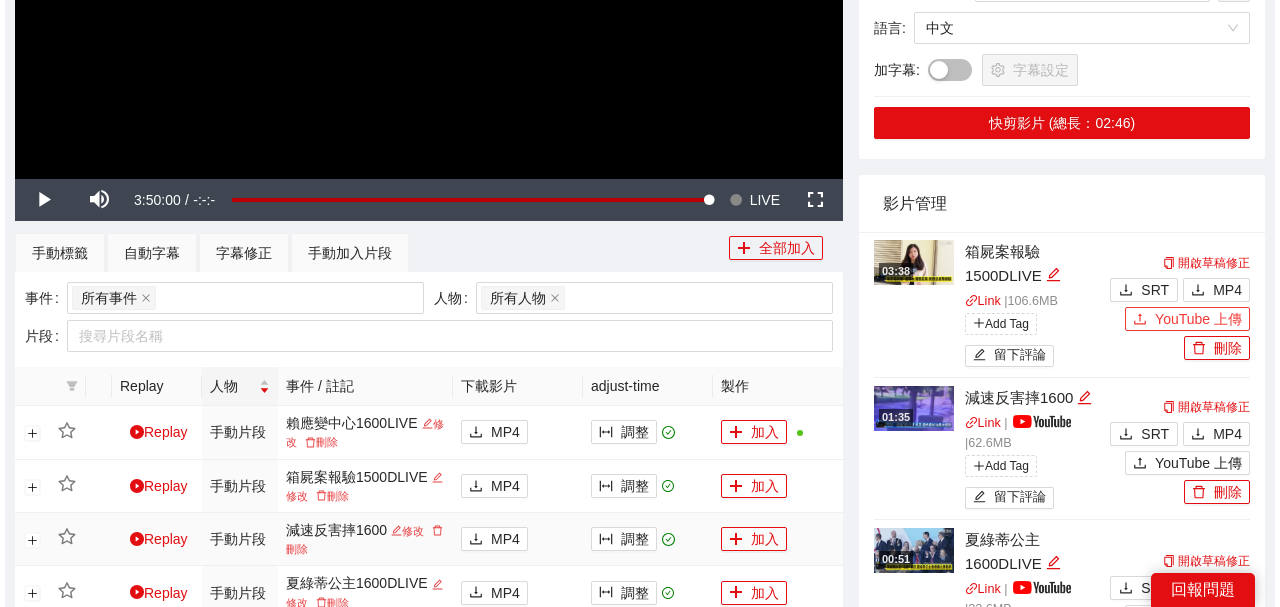 scroll, scrollTop: 533, scrollLeft: 0, axis: vertical 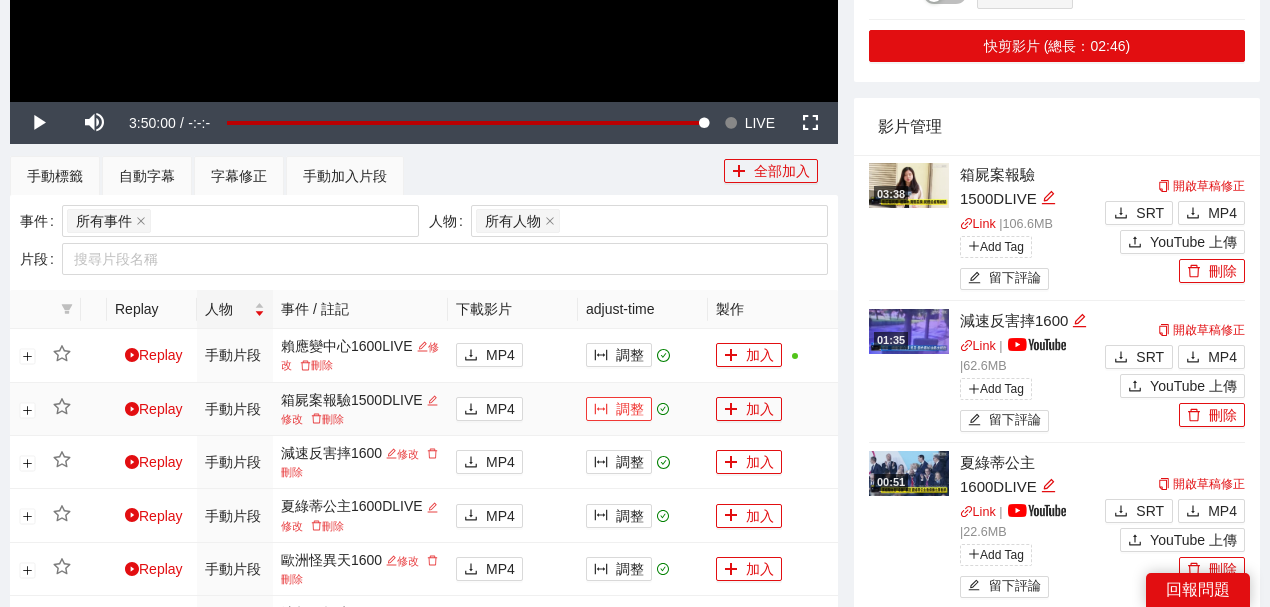 click on "調整" at bounding box center (619, 409) 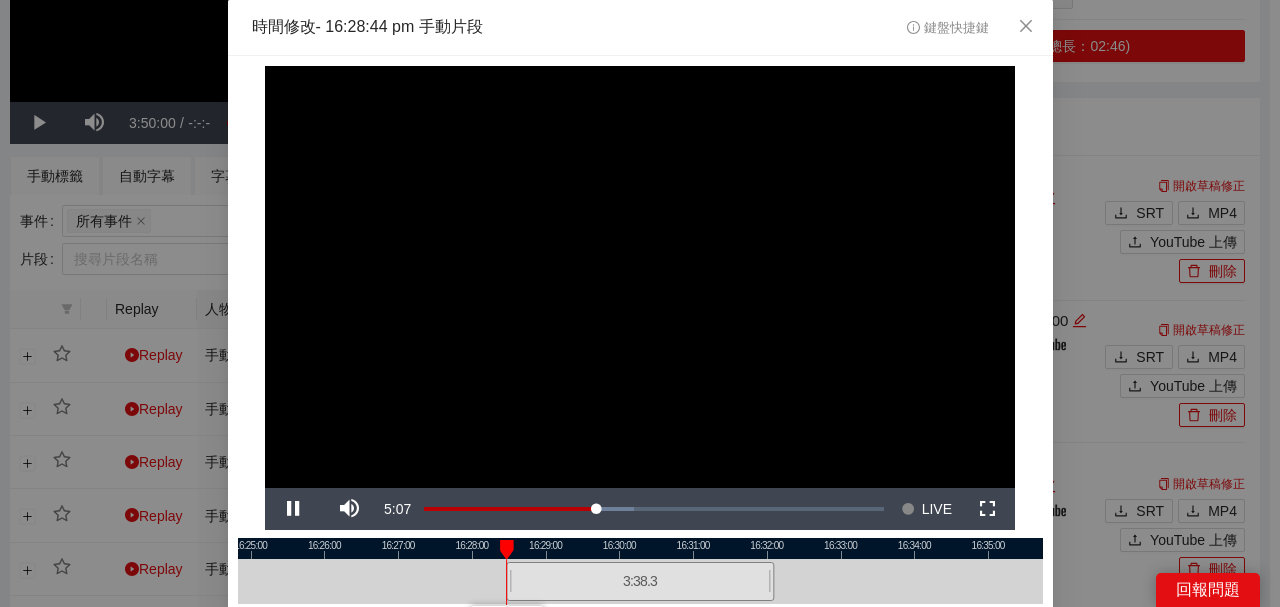 click at bounding box center (640, 548) 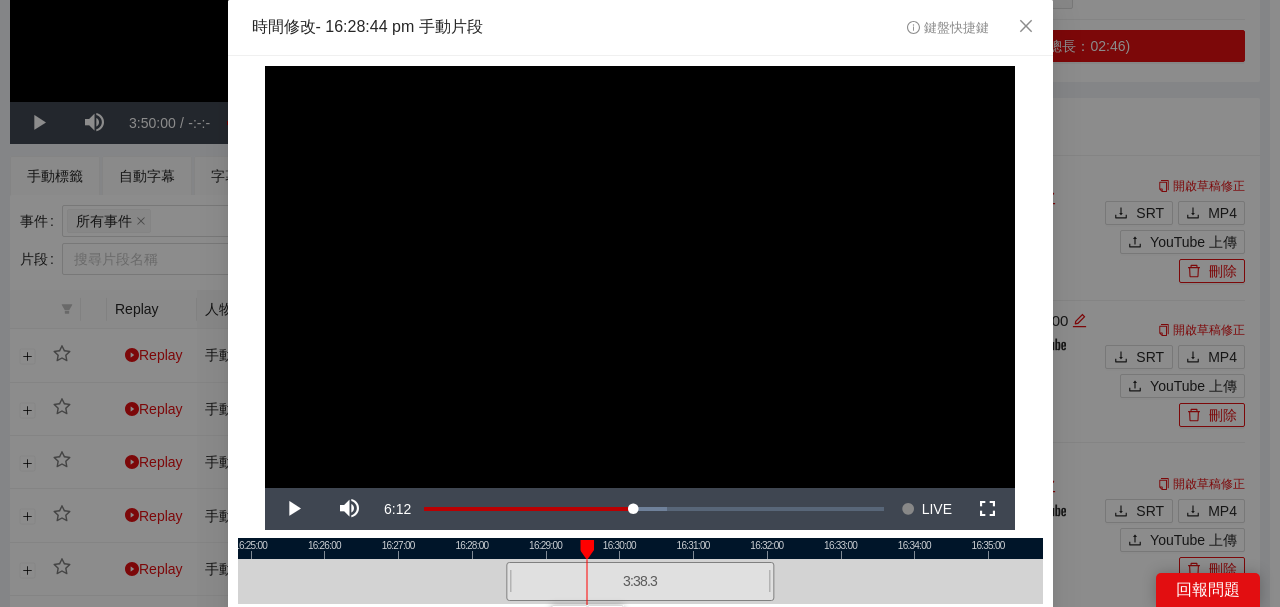 click at bounding box center [640, 548] 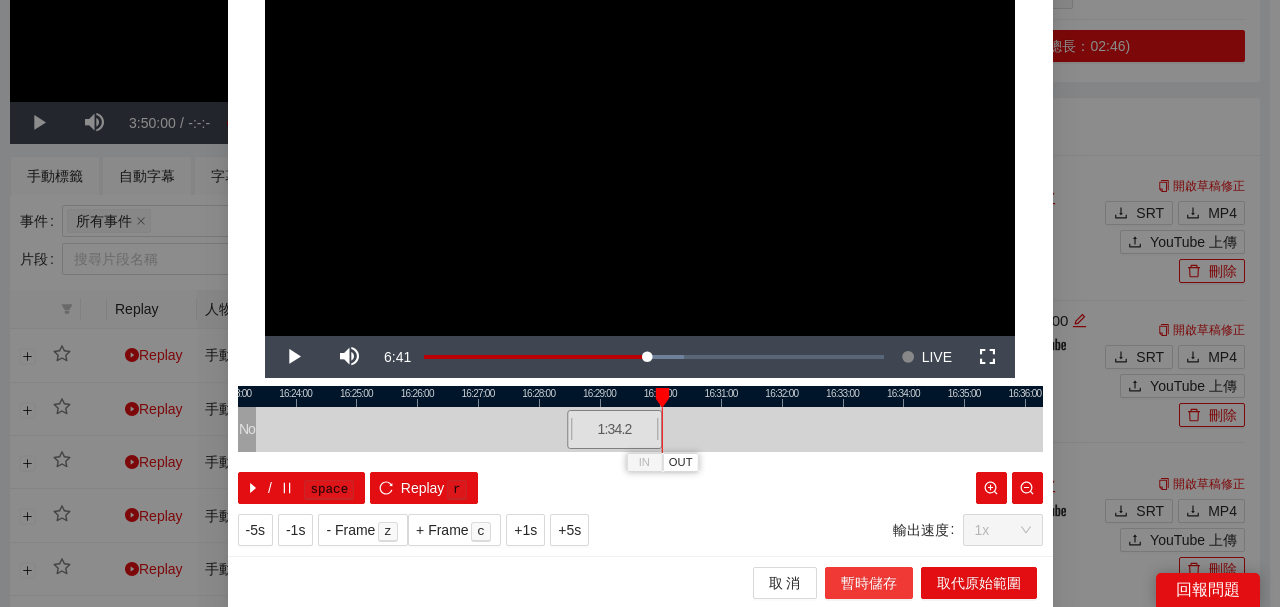 scroll, scrollTop: 152, scrollLeft: 0, axis: vertical 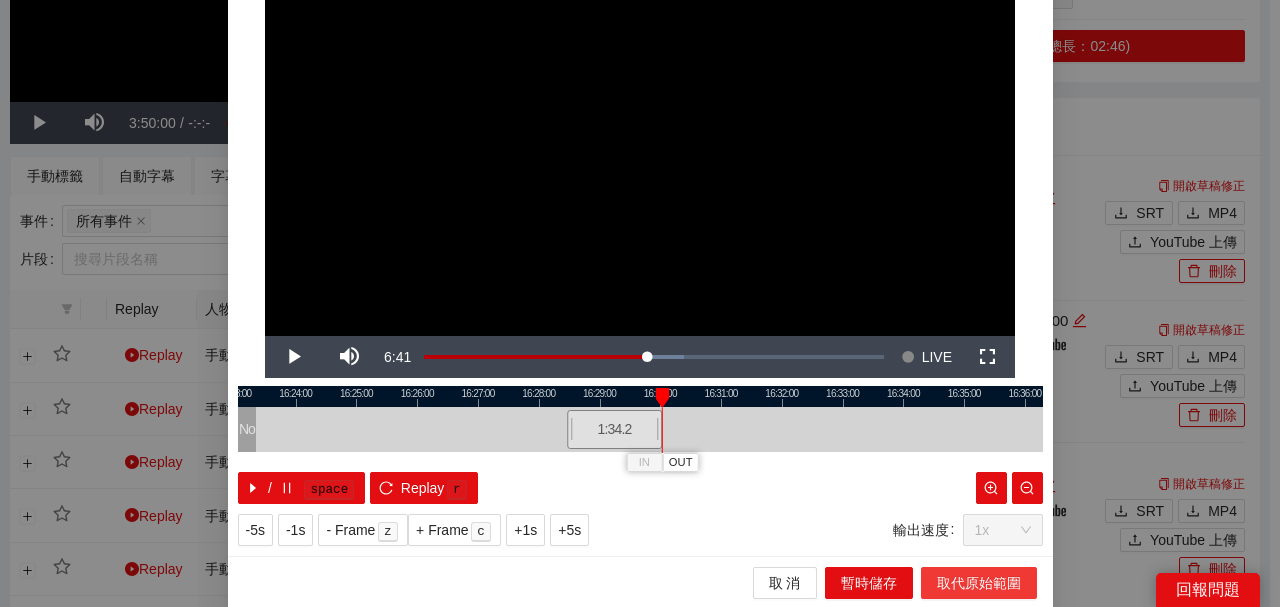 click on "取代原始範圍" at bounding box center [979, 583] 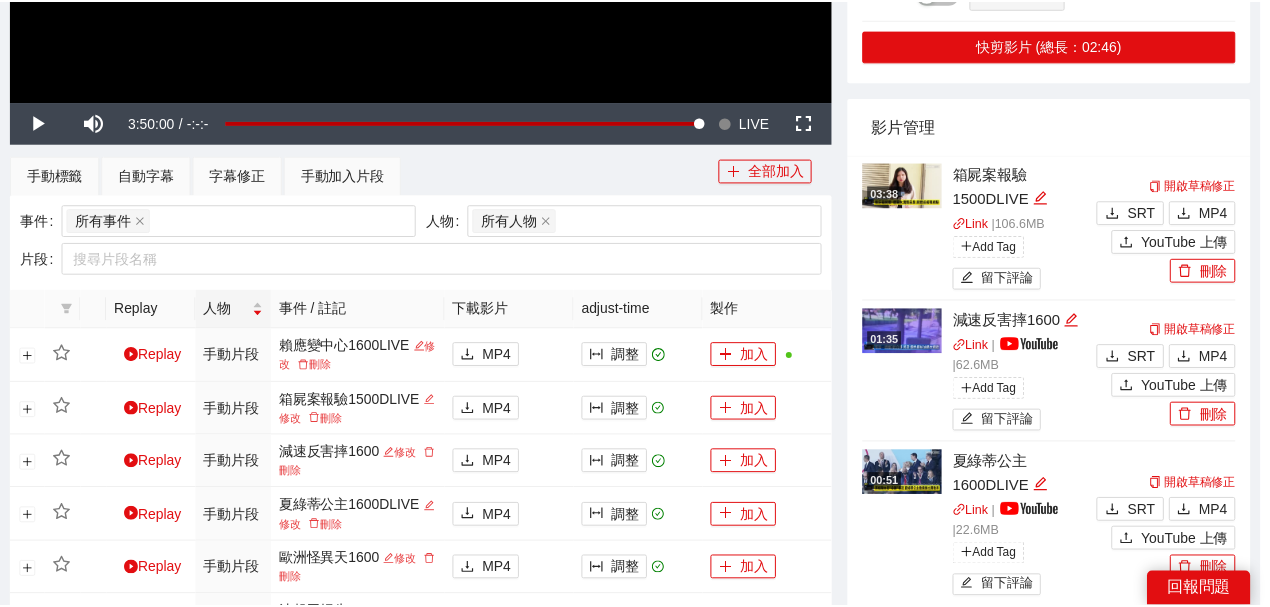 scroll, scrollTop: 0, scrollLeft: 0, axis: both 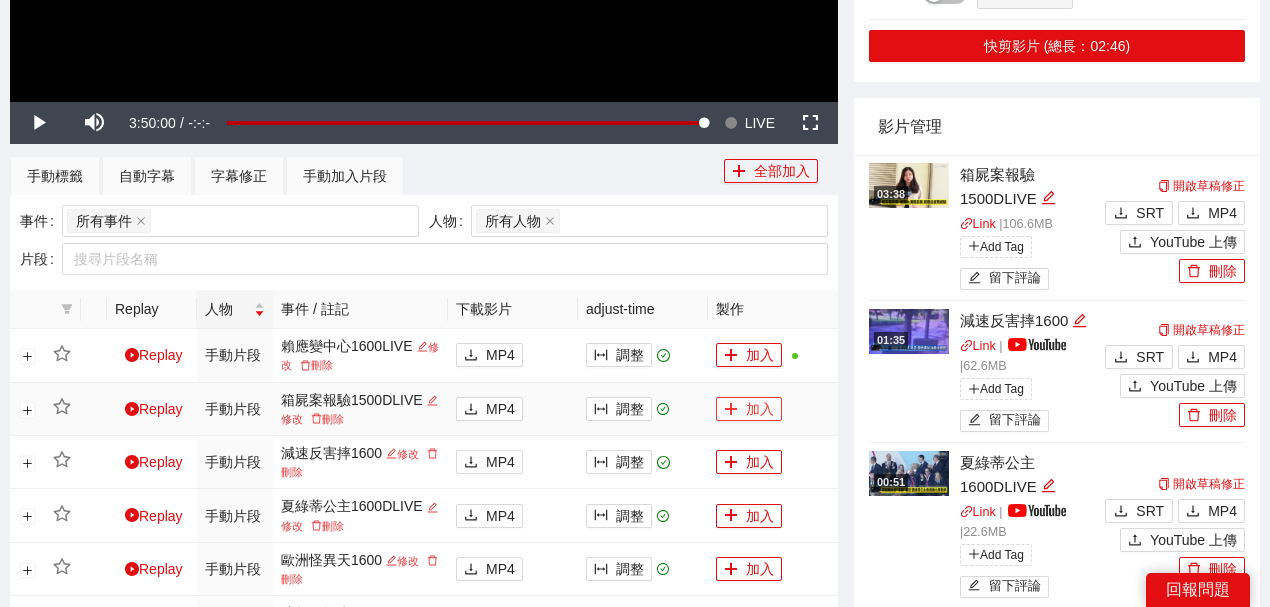 click on "加入" at bounding box center [749, 409] 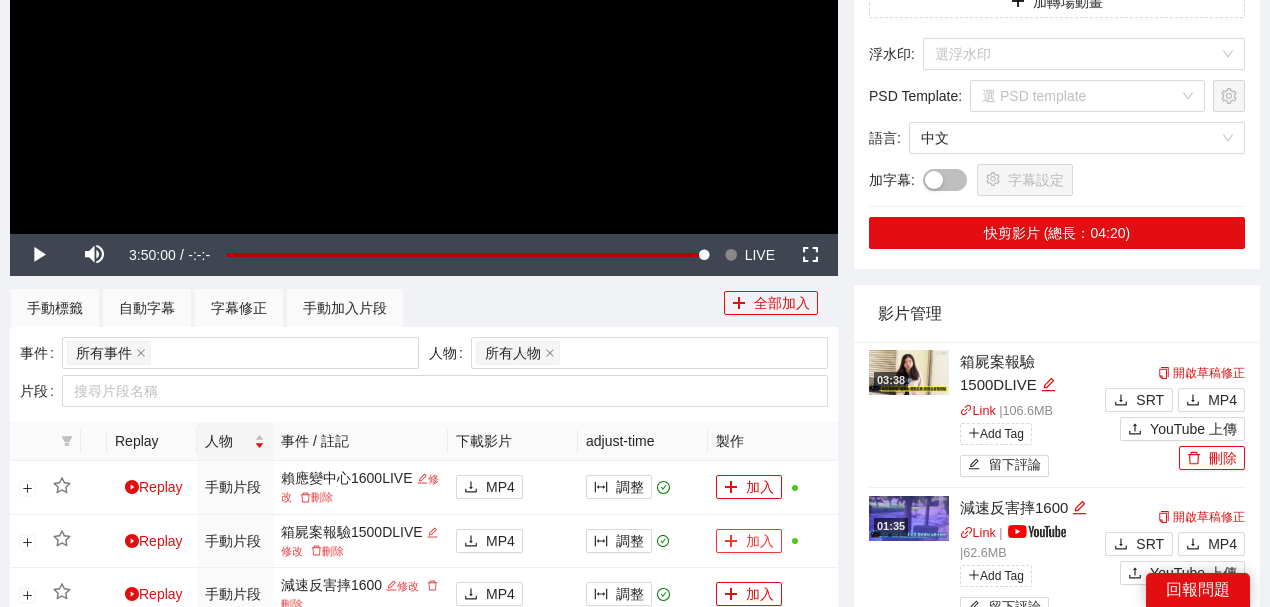 scroll, scrollTop: 266, scrollLeft: 0, axis: vertical 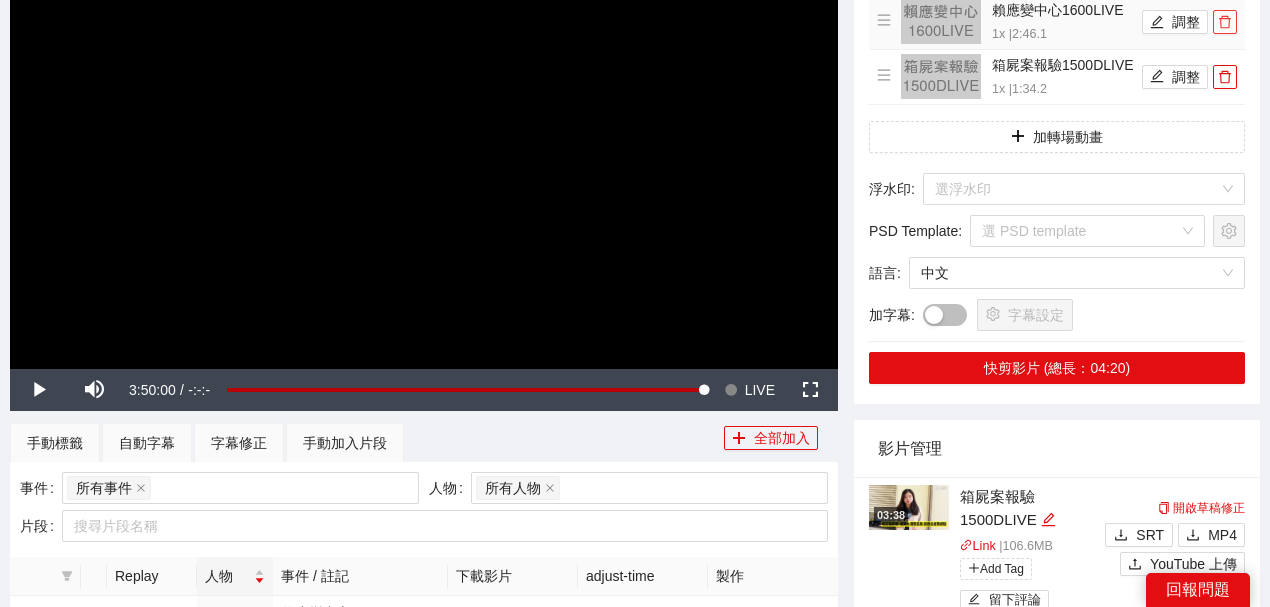click at bounding box center [1225, 22] 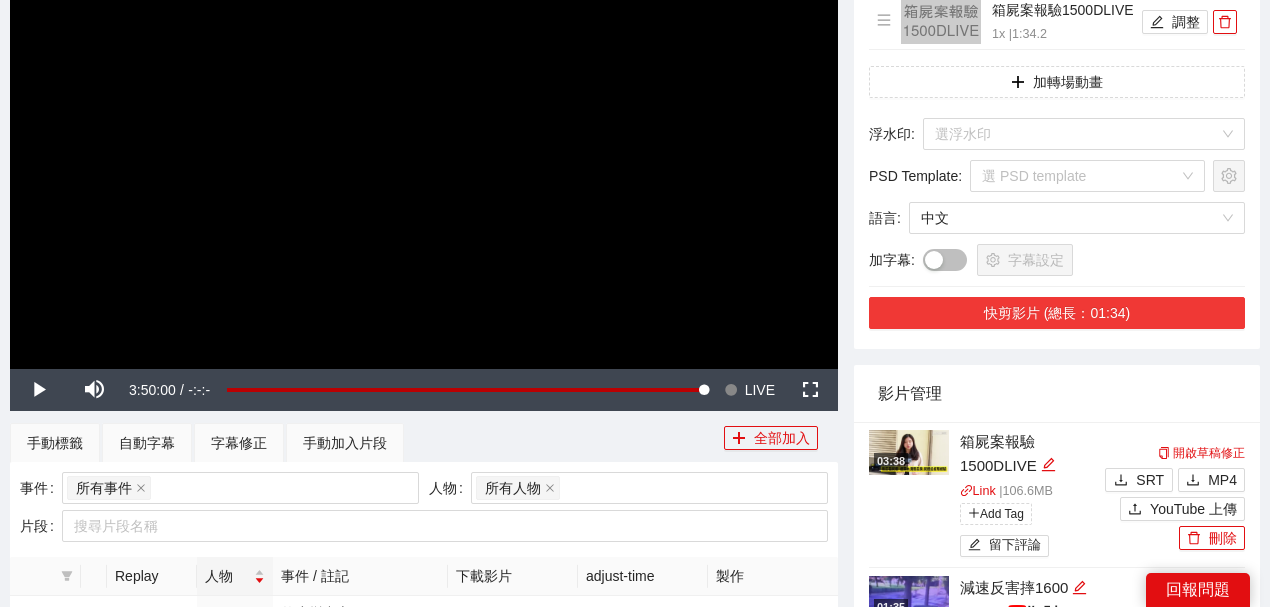 click on "快剪影片 (總長：01:34)" at bounding box center (1057, 313) 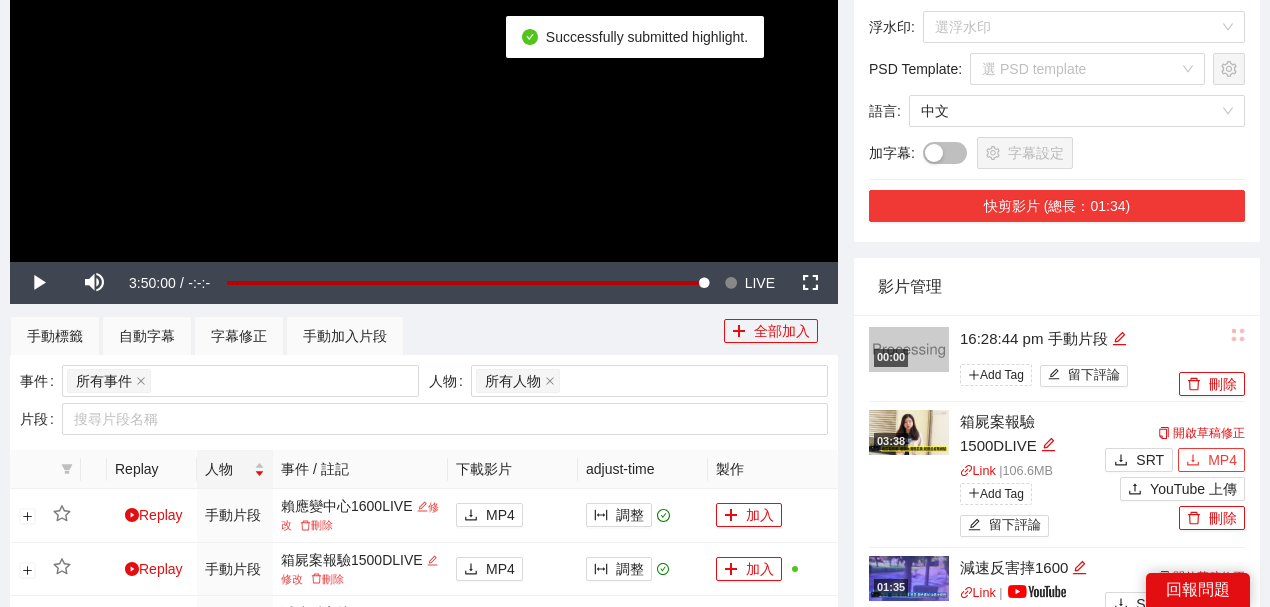 scroll, scrollTop: 400, scrollLeft: 0, axis: vertical 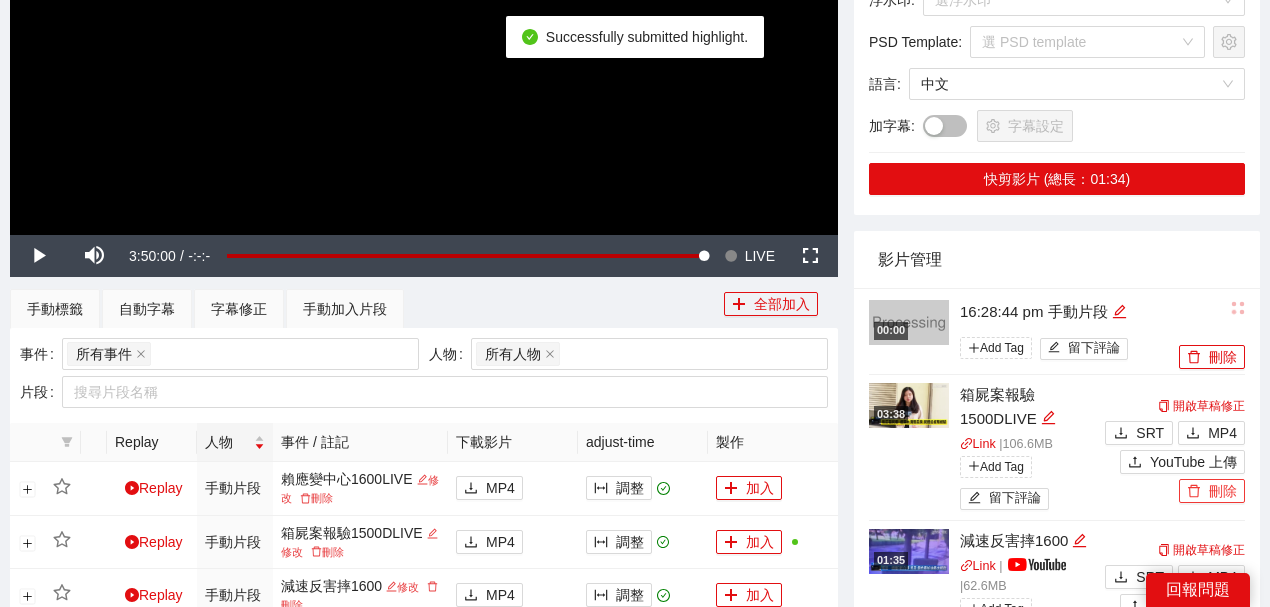 click on "刪除" at bounding box center (1212, 491) 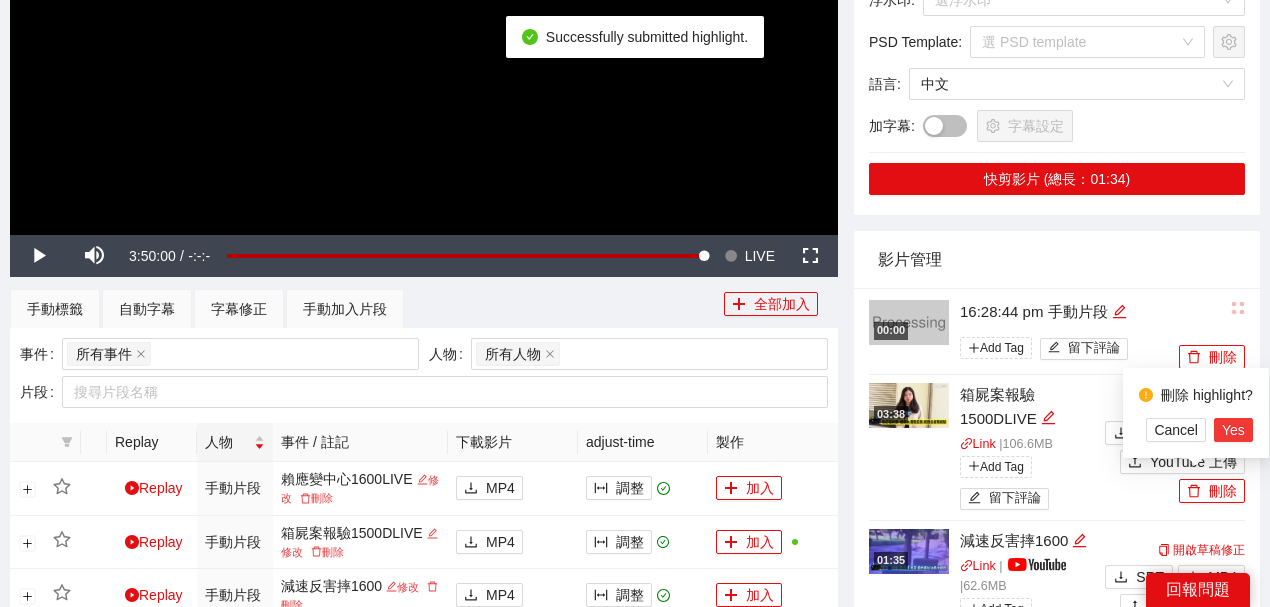 click on "Yes" at bounding box center [1233, 430] 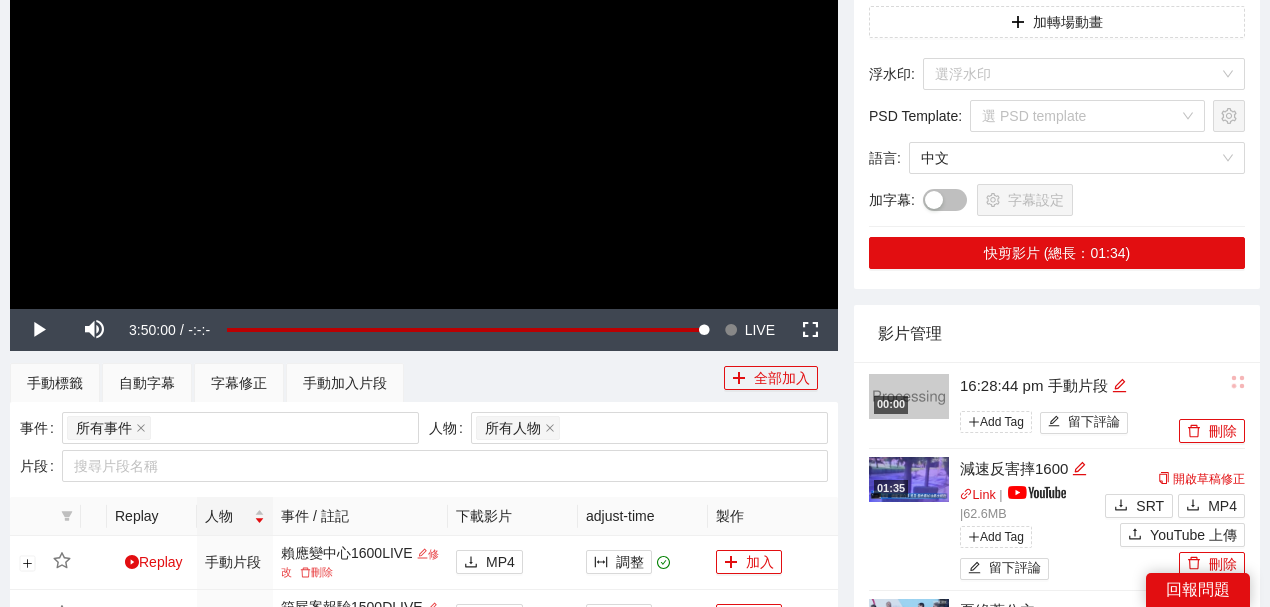 scroll, scrollTop: 466, scrollLeft: 0, axis: vertical 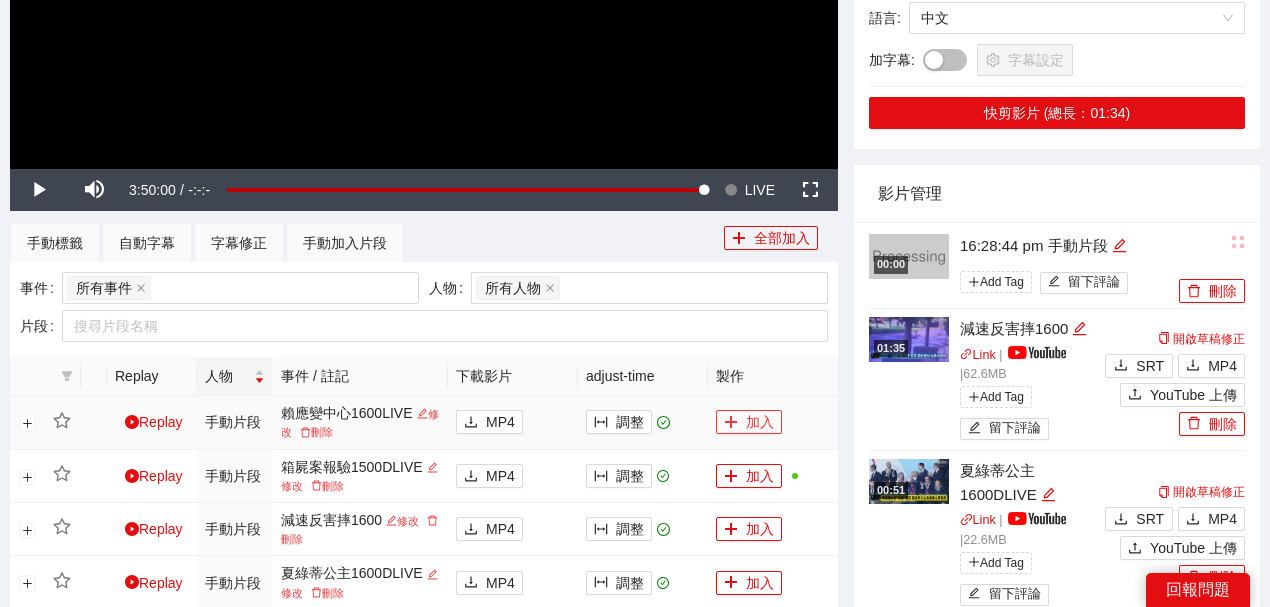 click on "加入" at bounding box center (749, 422) 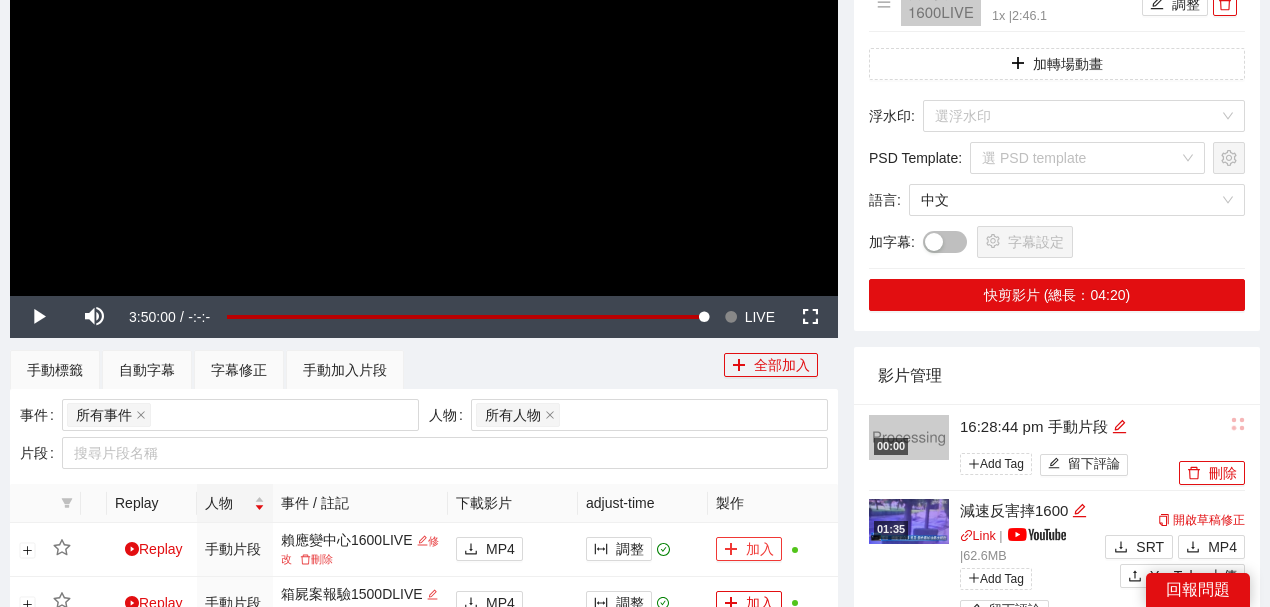 scroll, scrollTop: 466, scrollLeft: 0, axis: vertical 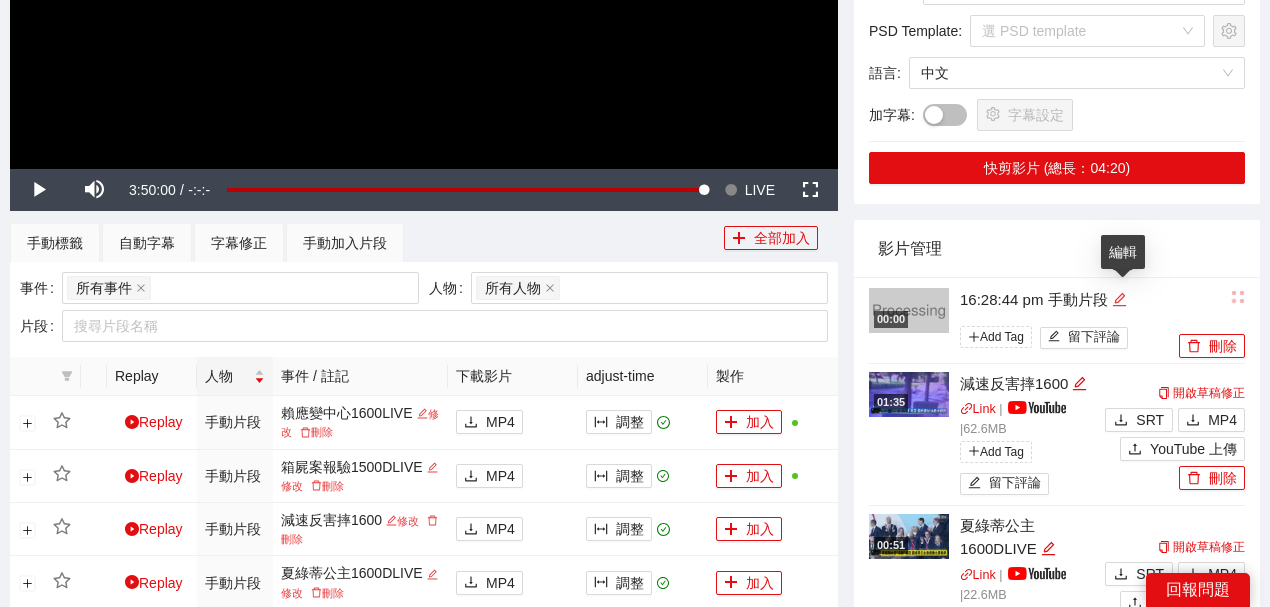 click 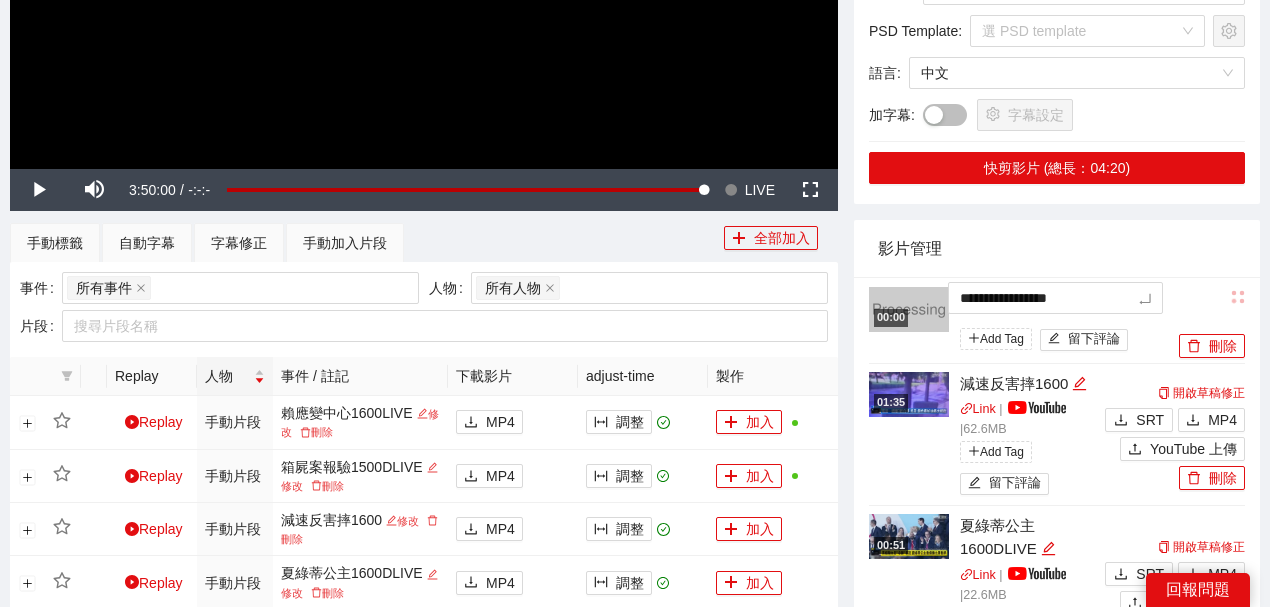 drag, startPoint x: 1124, startPoint y: 298, endPoint x: 907, endPoint y: 285, distance: 217.38905 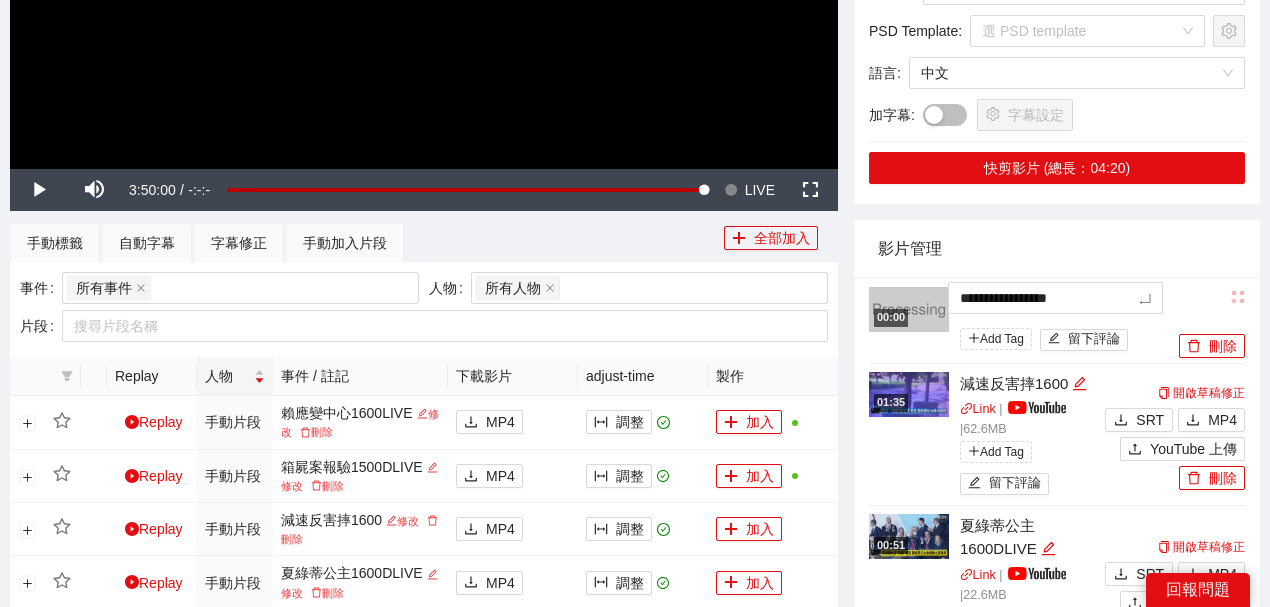 click on "**********" at bounding box center [1021, 321] 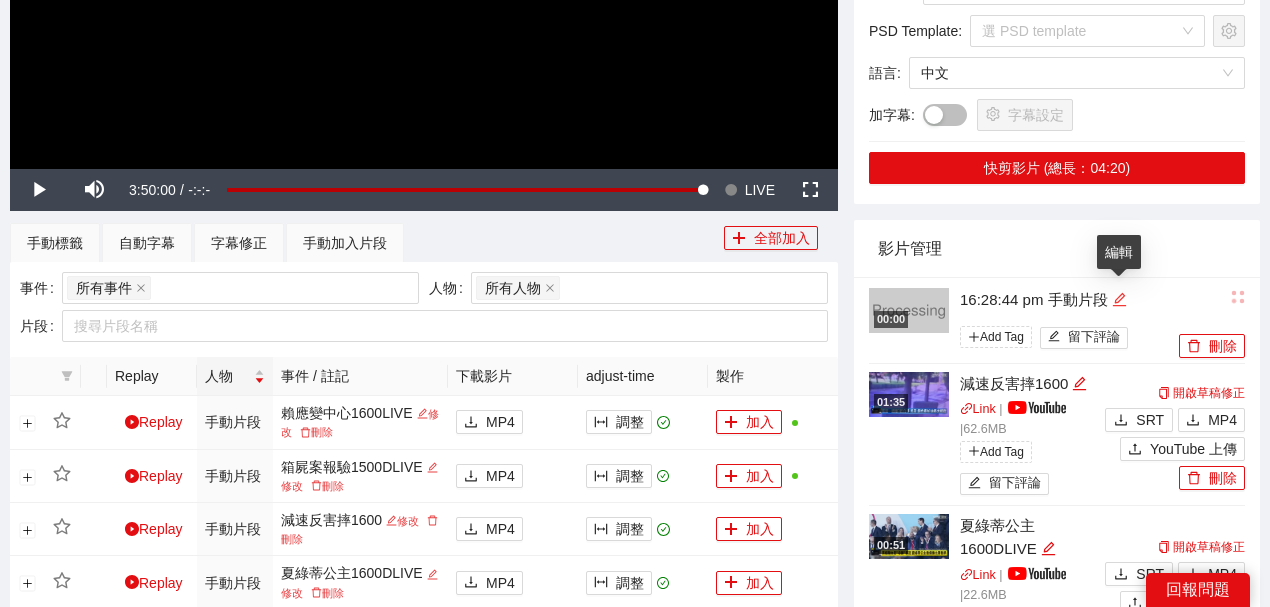 click 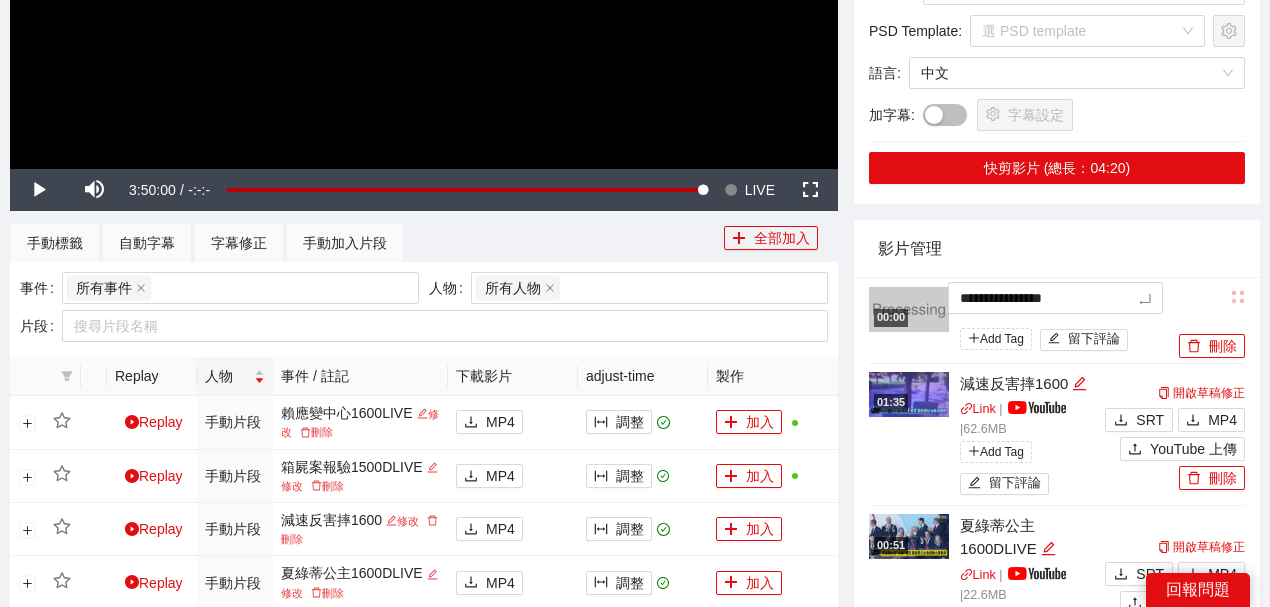 drag, startPoint x: 992, startPoint y: 292, endPoint x: 841, endPoint y: 268, distance: 152.89539 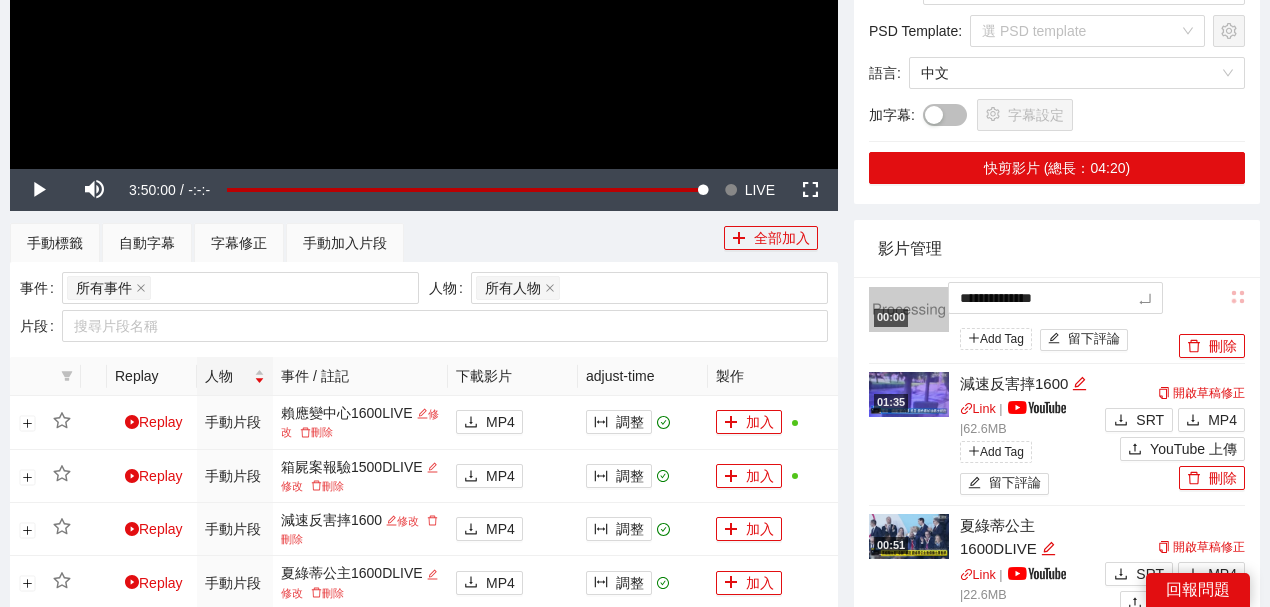 click on "影片管理" at bounding box center (1057, 248) 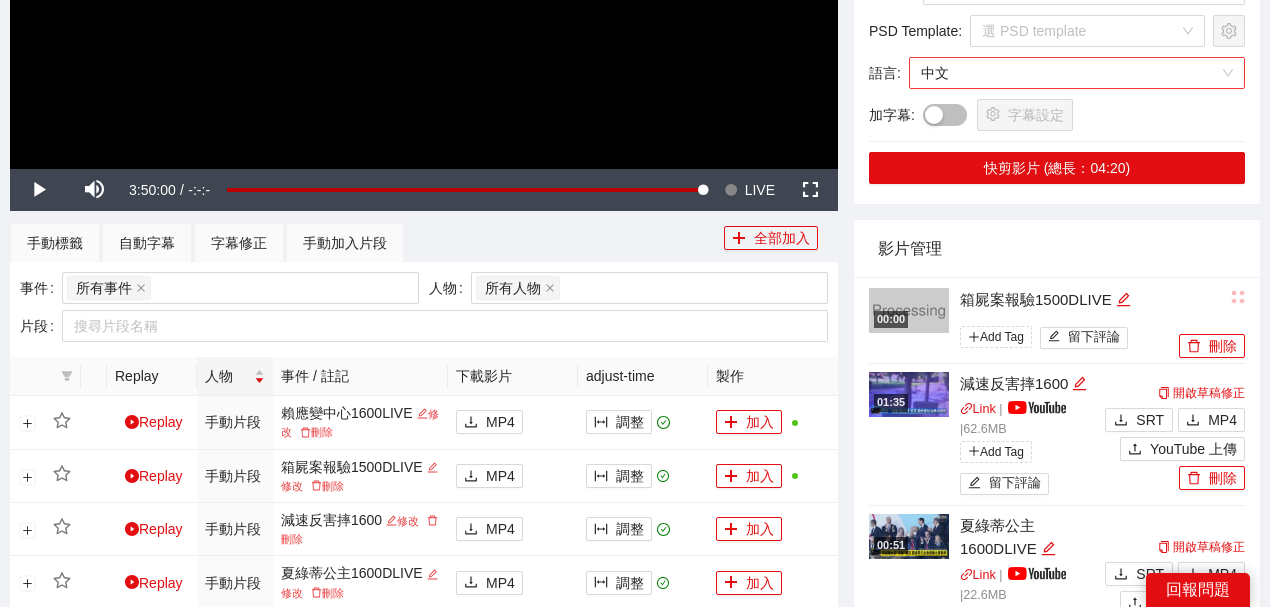 scroll, scrollTop: 266, scrollLeft: 0, axis: vertical 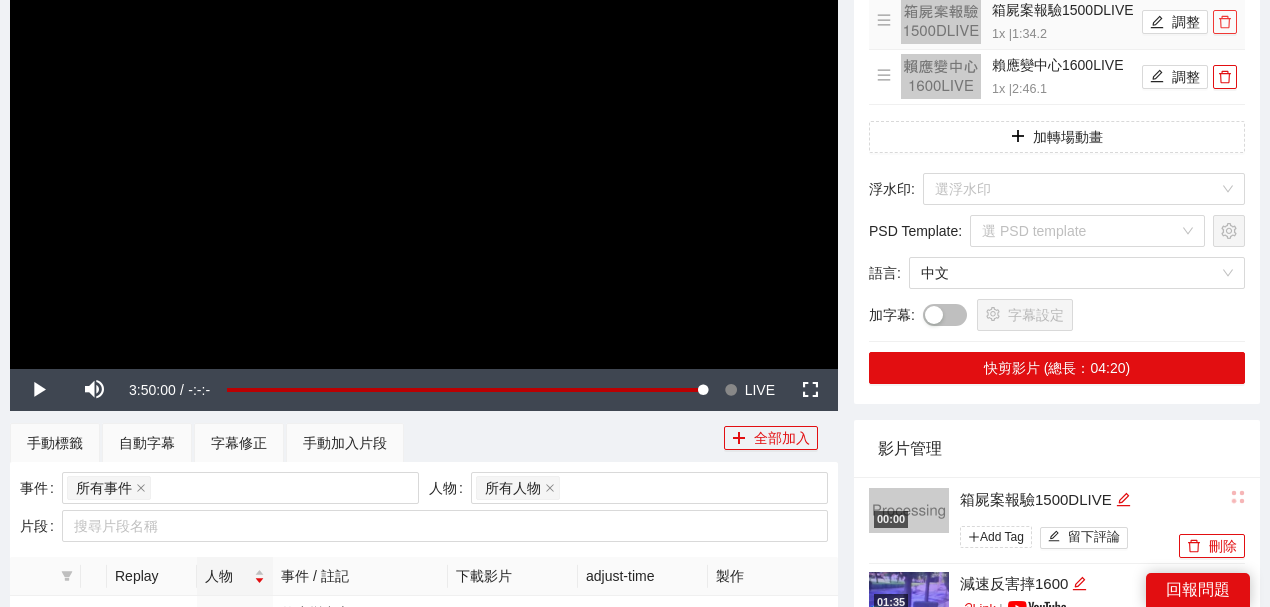 click 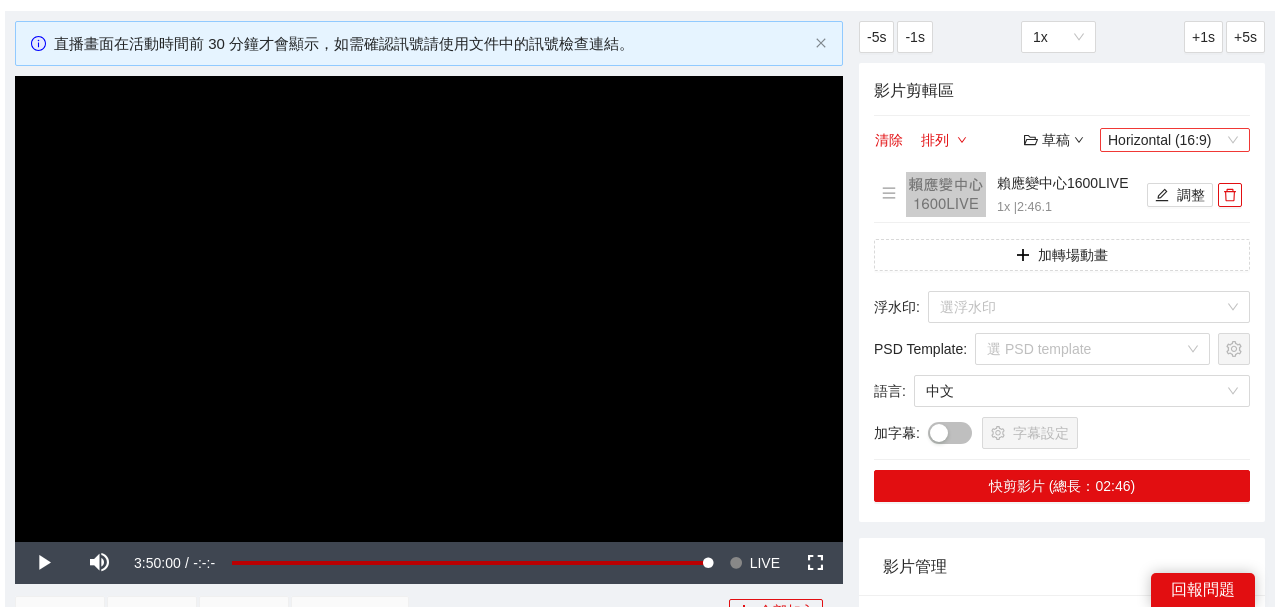 scroll, scrollTop: 66, scrollLeft: 0, axis: vertical 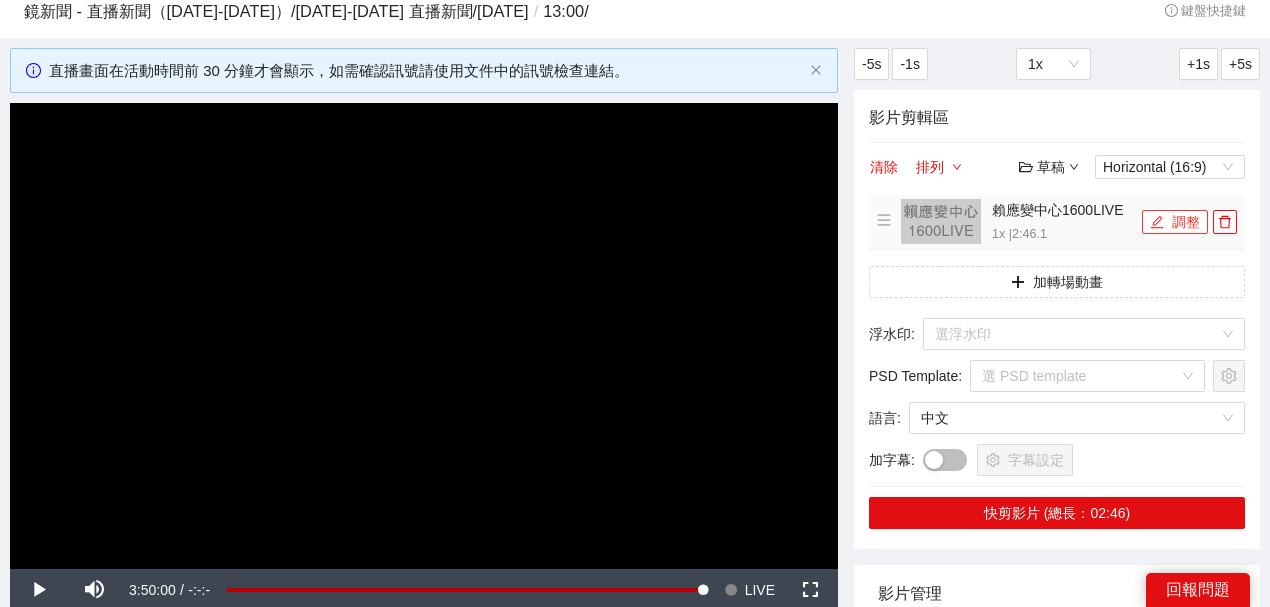 click on "調整" at bounding box center (1175, 222) 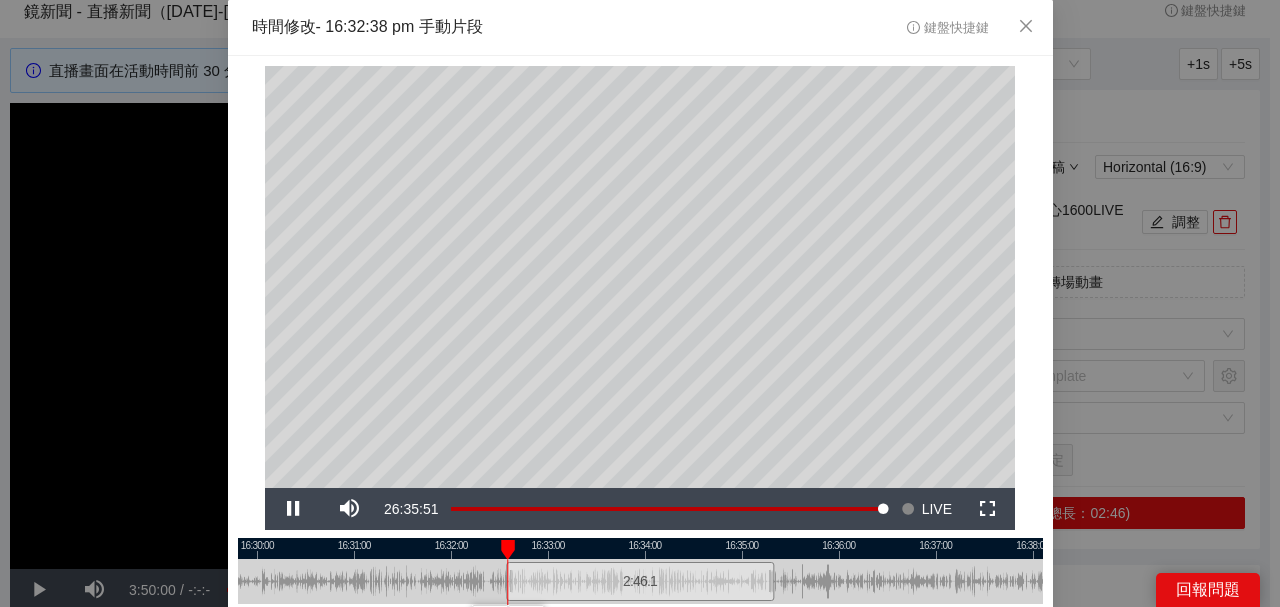 click at bounding box center (640, 548) 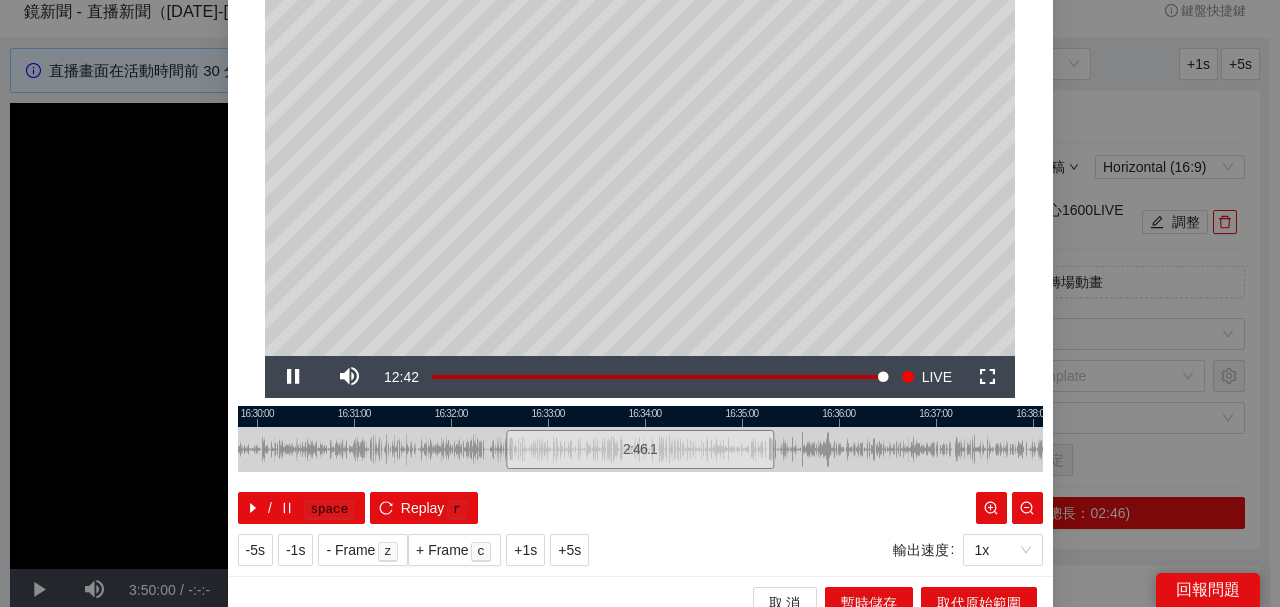 scroll, scrollTop: 133, scrollLeft: 0, axis: vertical 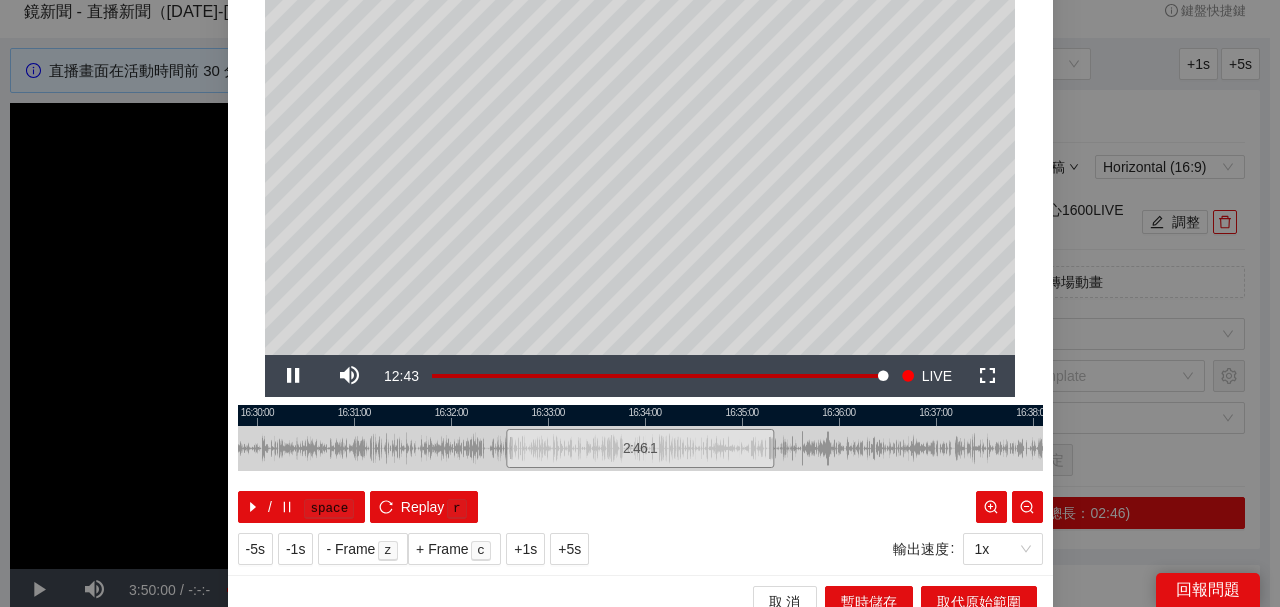 click at bounding box center [640, 415] 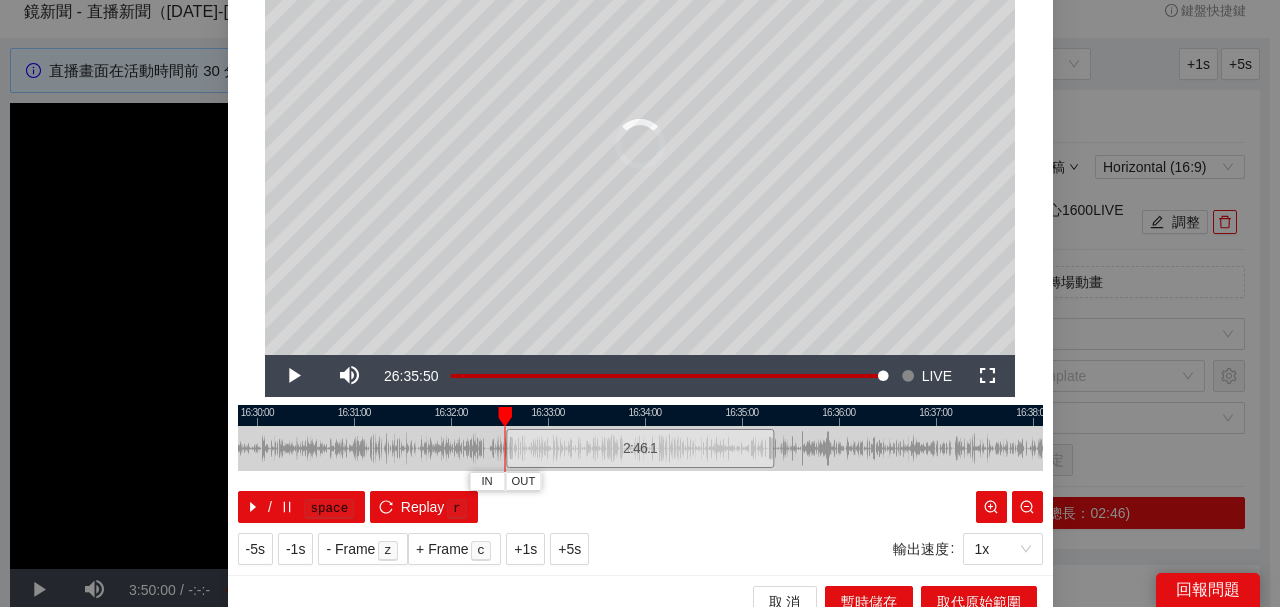 click at bounding box center [505, 417] 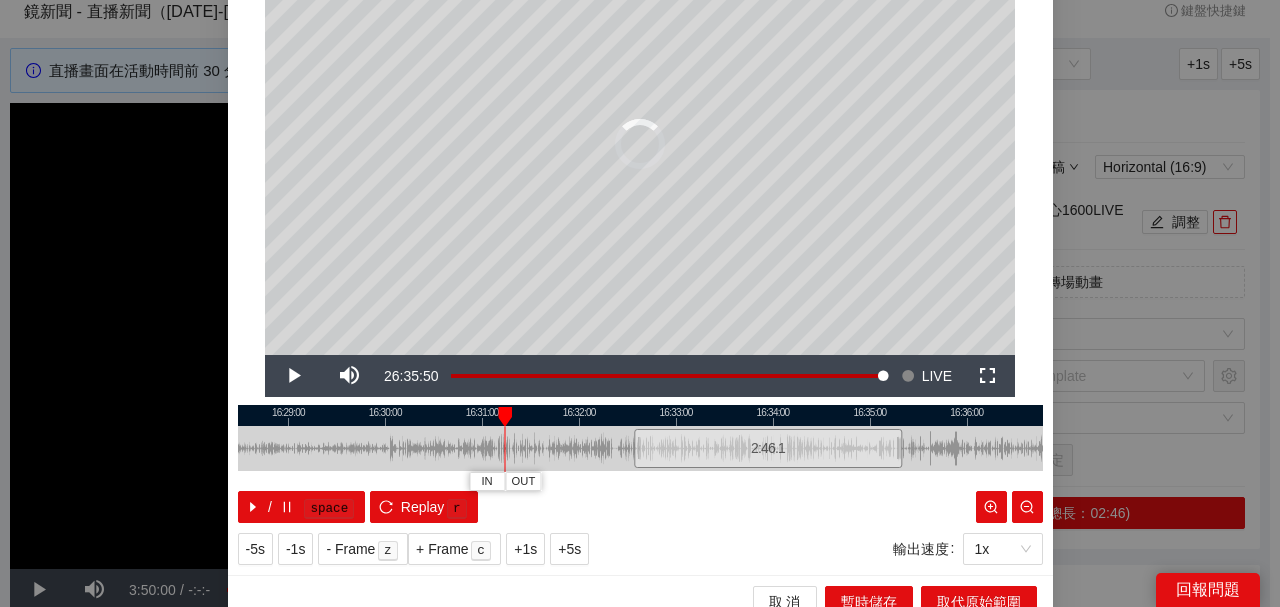 drag, startPoint x: 510, startPoint y: 411, endPoint x: 641, endPoint y: 404, distance: 131.18689 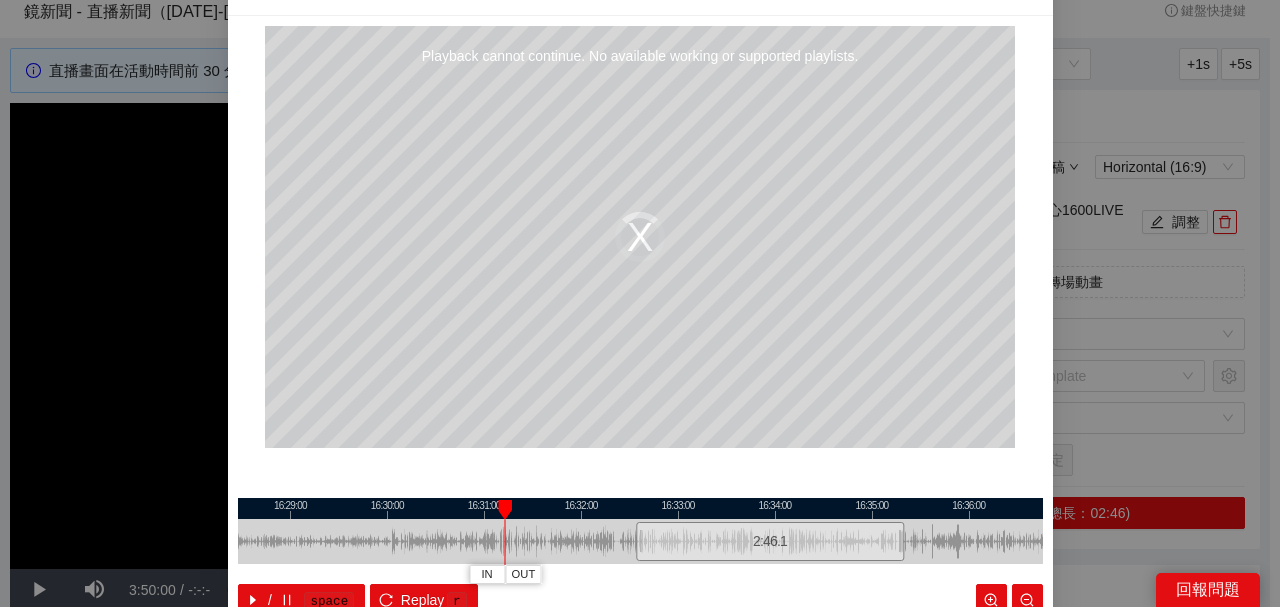 scroll, scrollTop: 0, scrollLeft: 0, axis: both 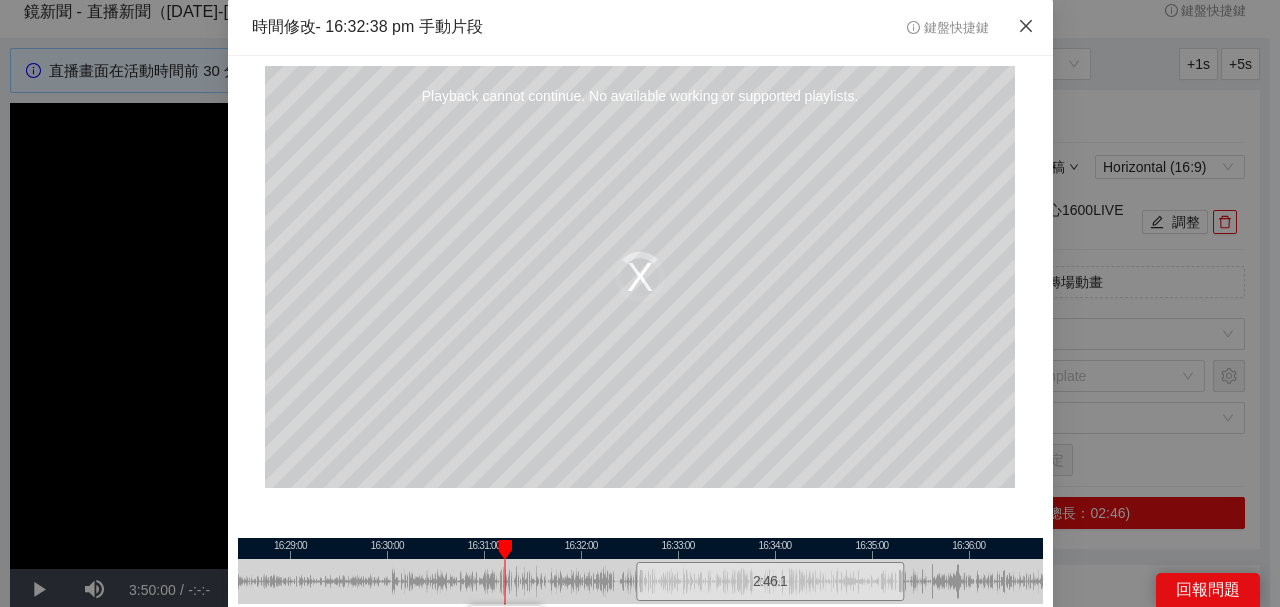click at bounding box center [1026, 27] 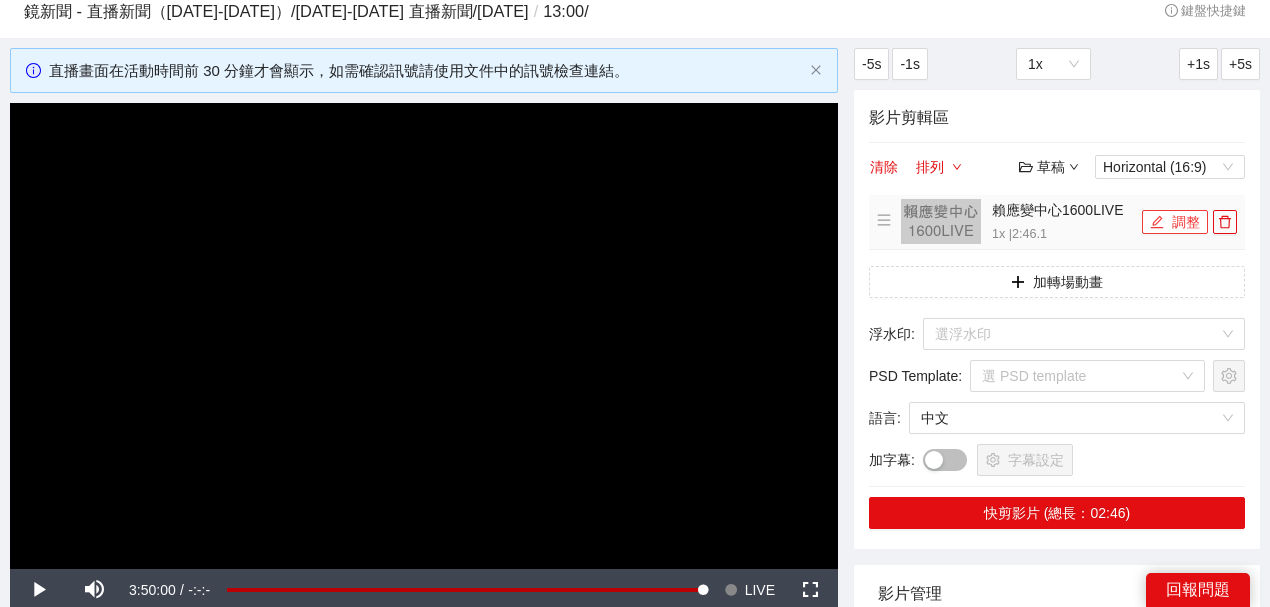 click on "調整" at bounding box center (1175, 222) 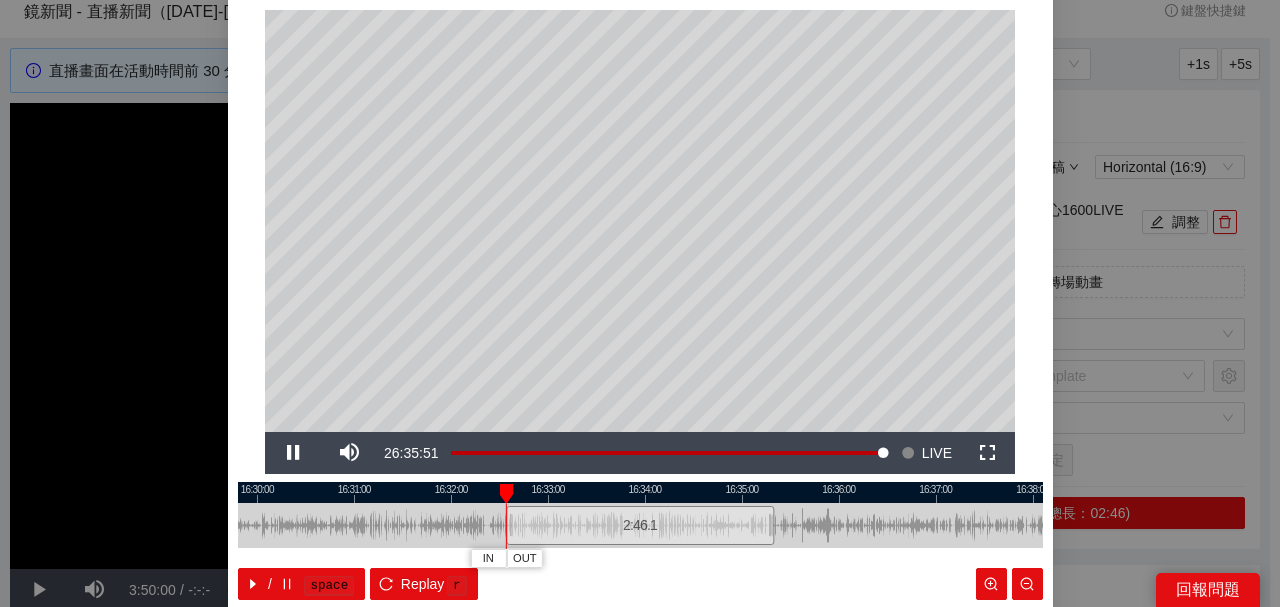 scroll, scrollTop: 133, scrollLeft: 0, axis: vertical 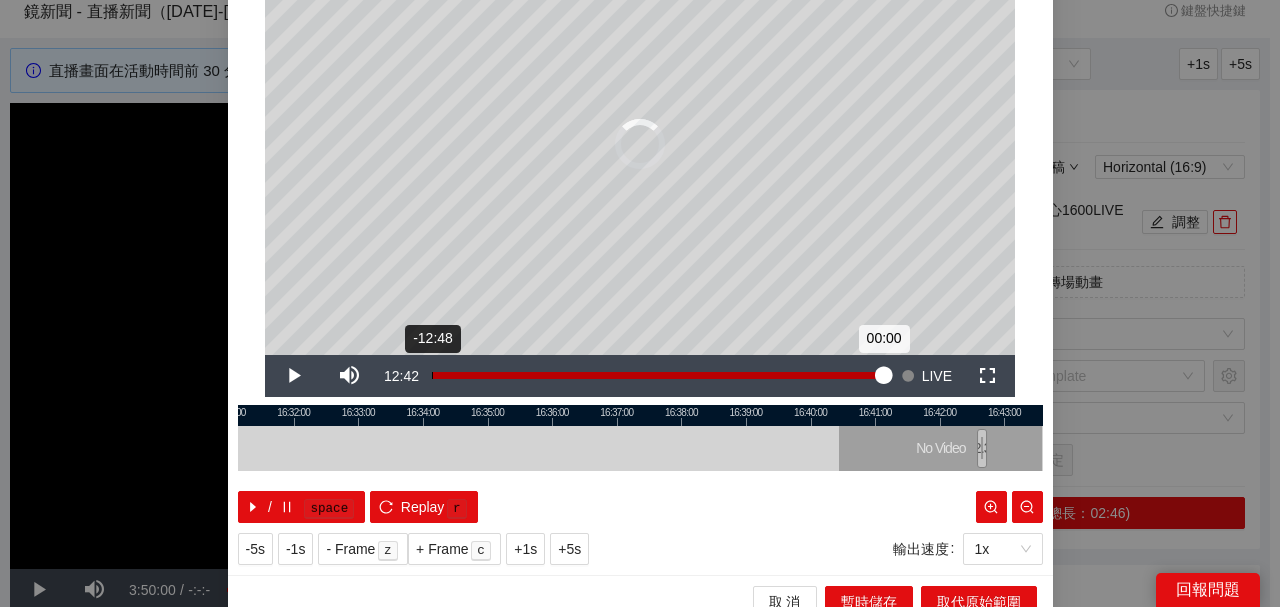 drag, startPoint x: 560, startPoint y: 446, endPoint x: 442, endPoint y: 355, distance: 149.01343 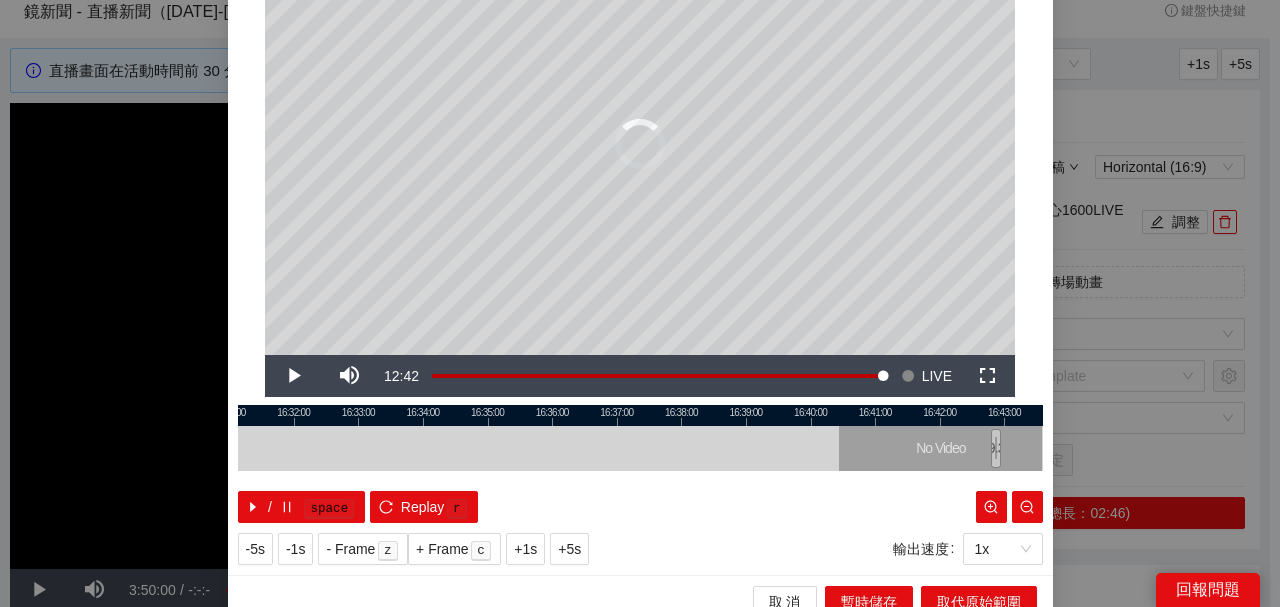scroll, scrollTop: 0, scrollLeft: 0, axis: both 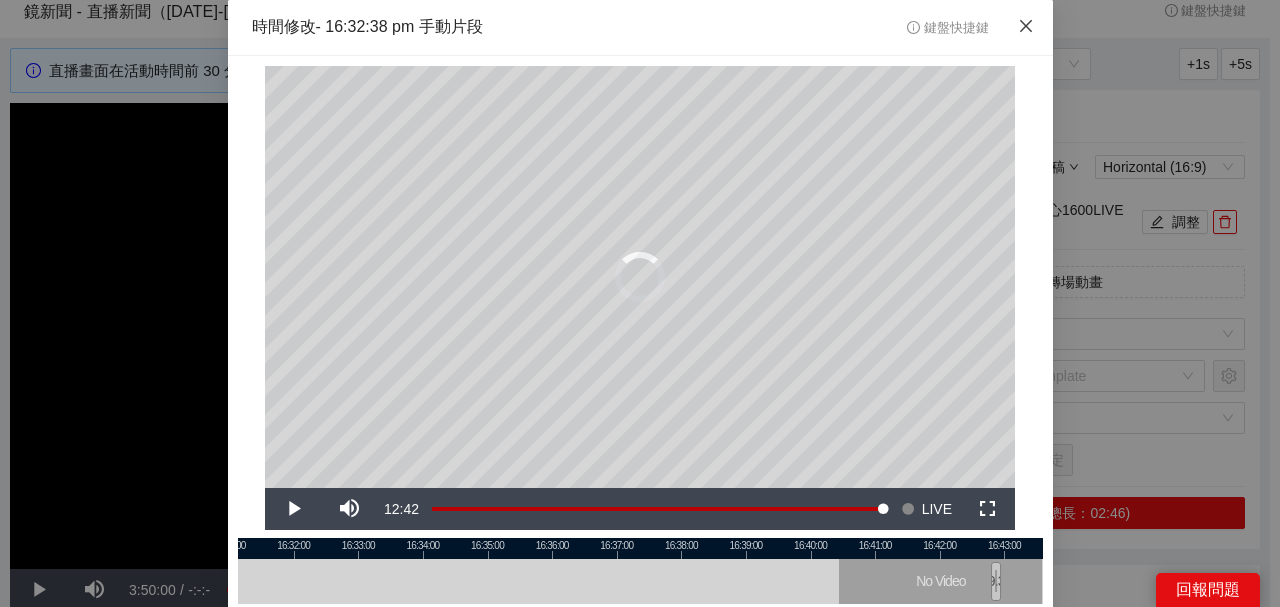 click at bounding box center [1026, 27] 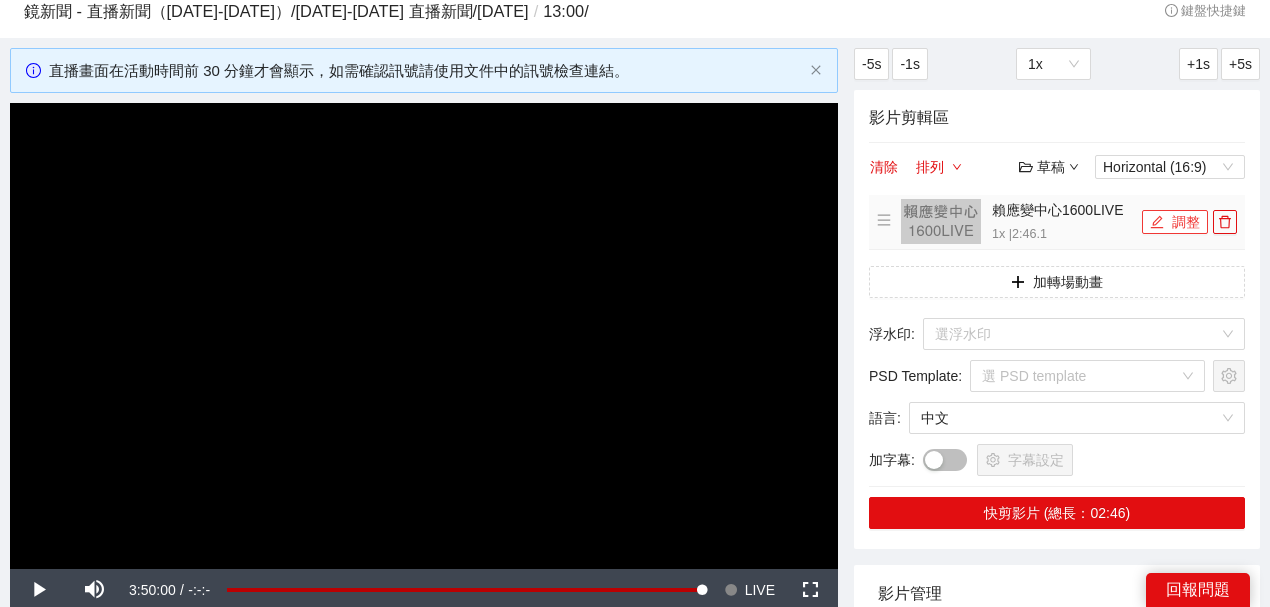 drag, startPoint x: 1174, startPoint y: 218, endPoint x: 1160, endPoint y: 224, distance: 15.231546 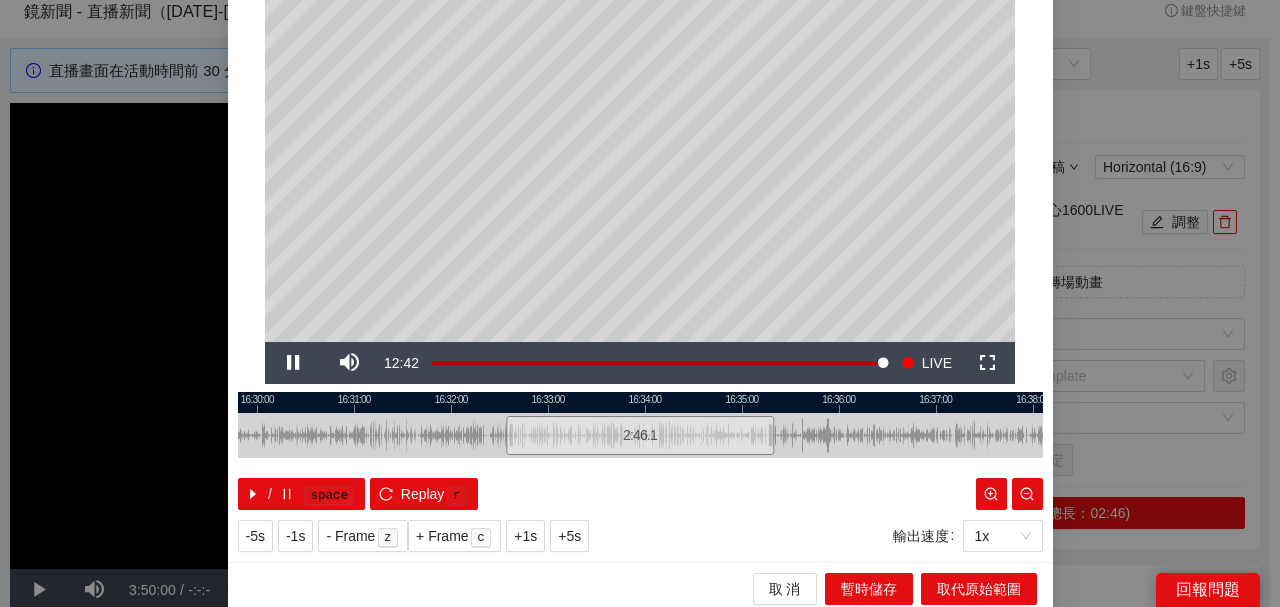 scroll, scrollTop: 152, scrollLeft: 0, axis: vertical 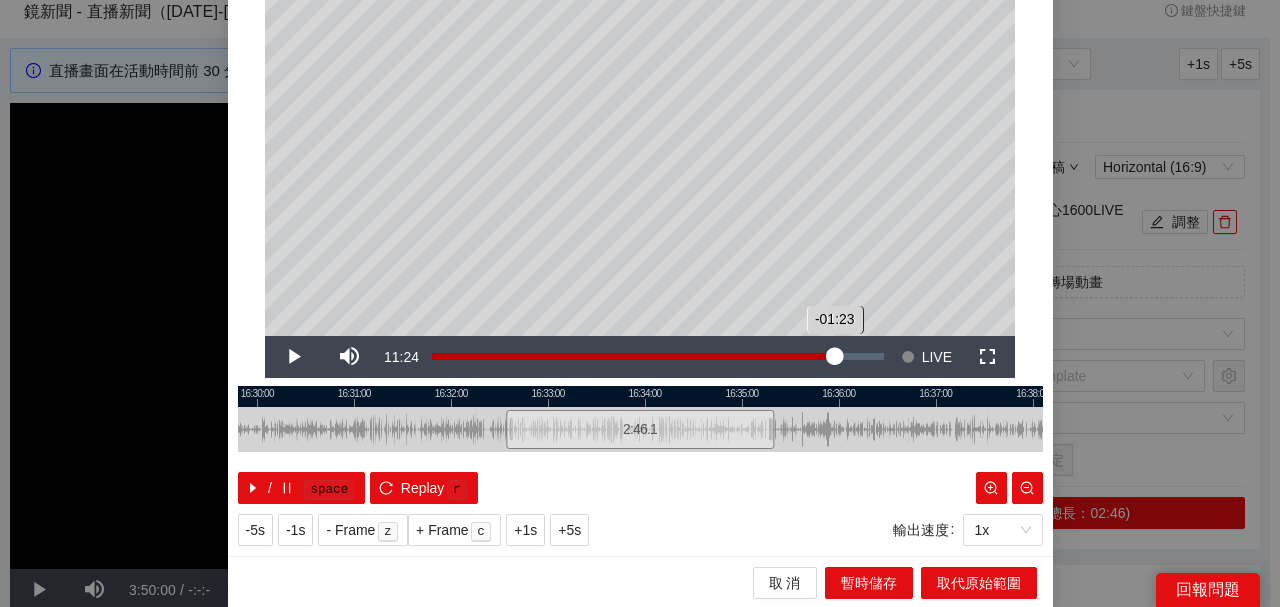 drag, startPoint x: 876, startPoint y: 356, endPoint x: 830, endPoint y: 354, distance: 46.043457 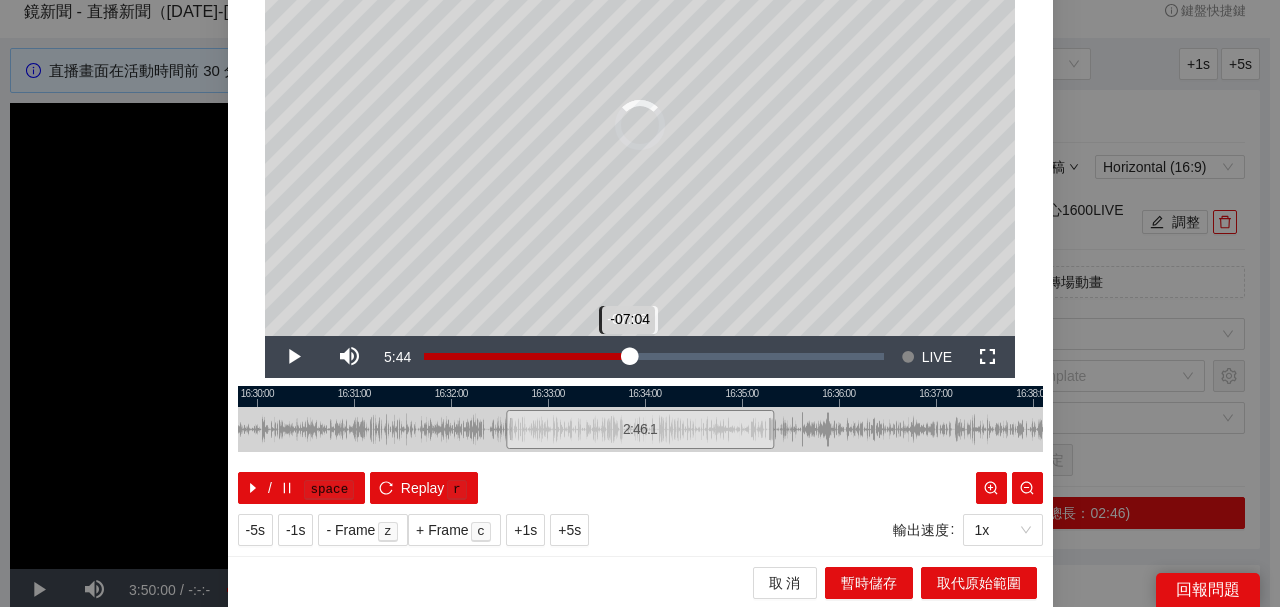 click on "Loaded :  0.00% -07:06 -07:04" at bounding box center [654, 356] 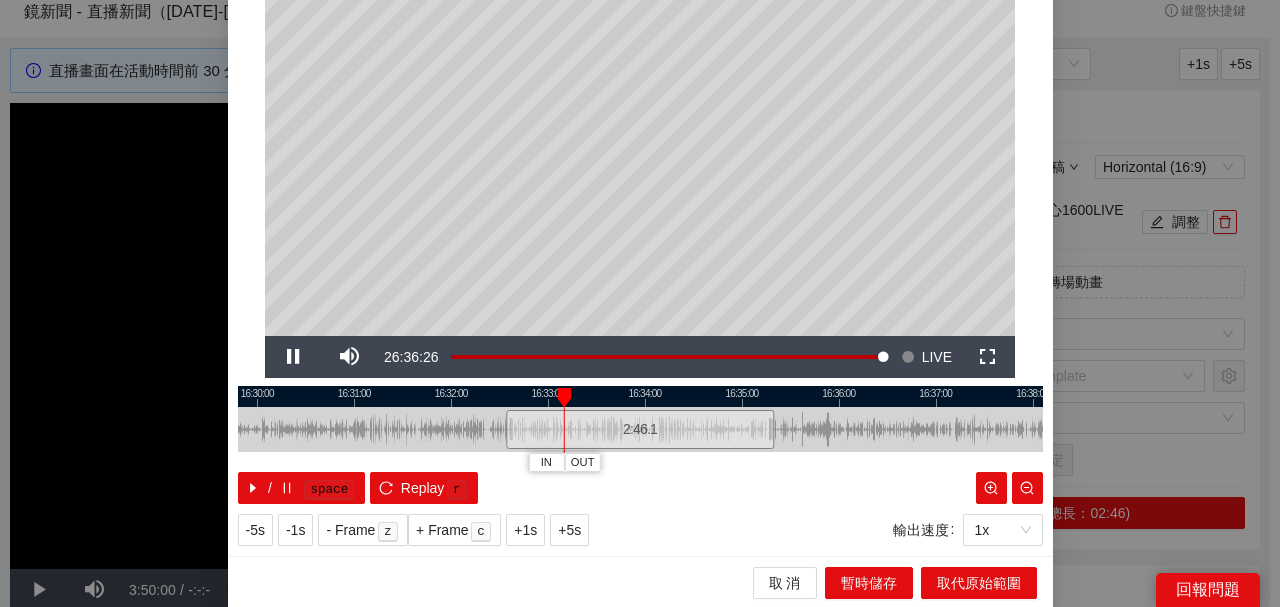 click at bounding box center [640, 396] 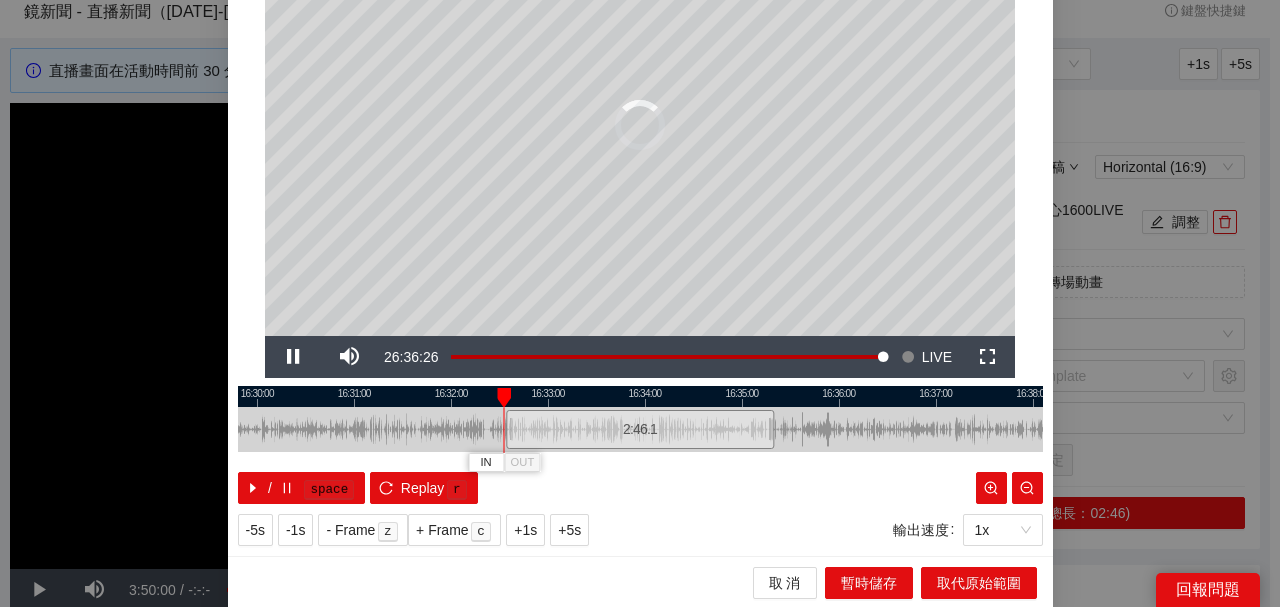 click at bounding box center [640, 396] 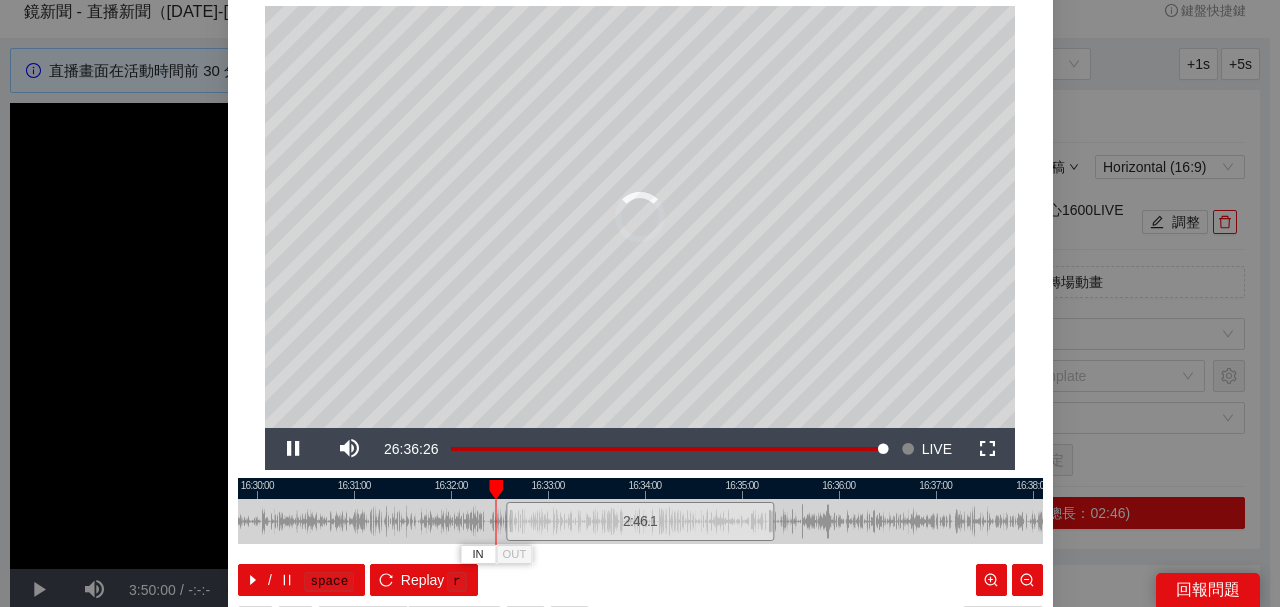 scroll, scrollTop: 0, scrollLeft: 0, axis: both 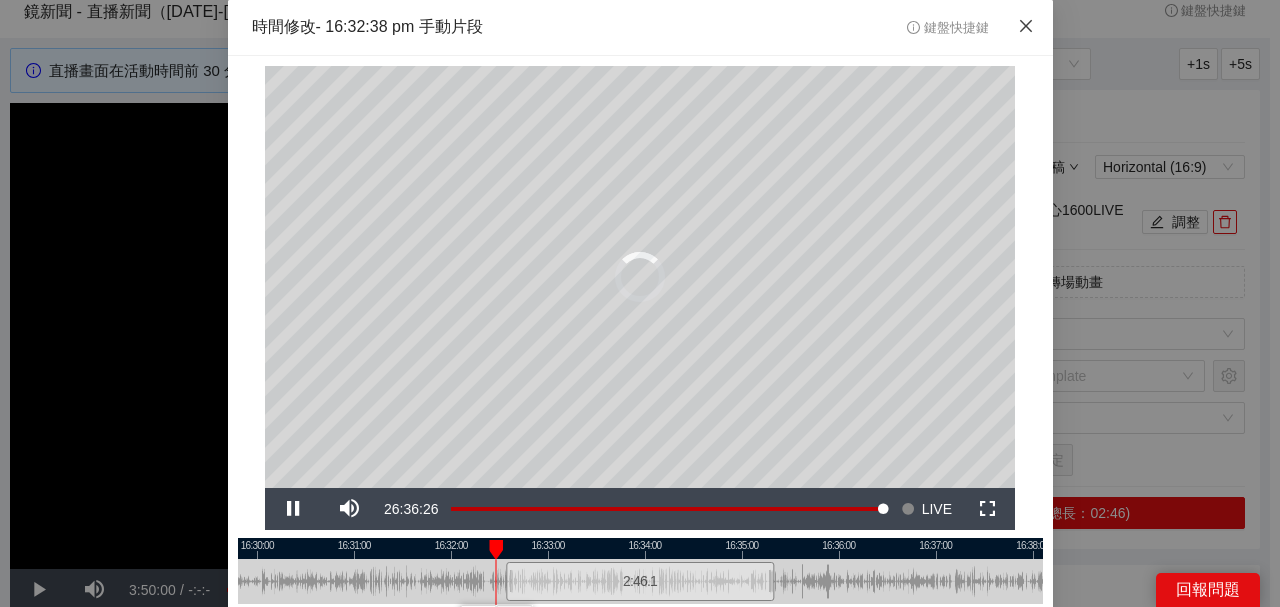 click 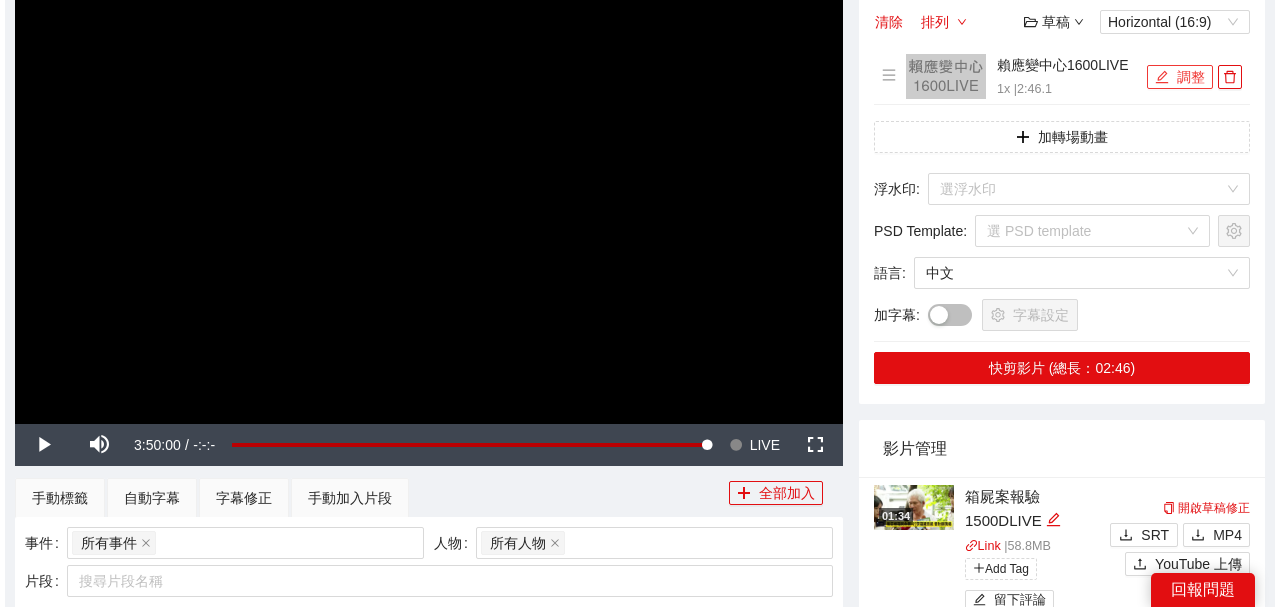 scroll, scrollTop: 400, scrollLeft: 0, axis: vertical 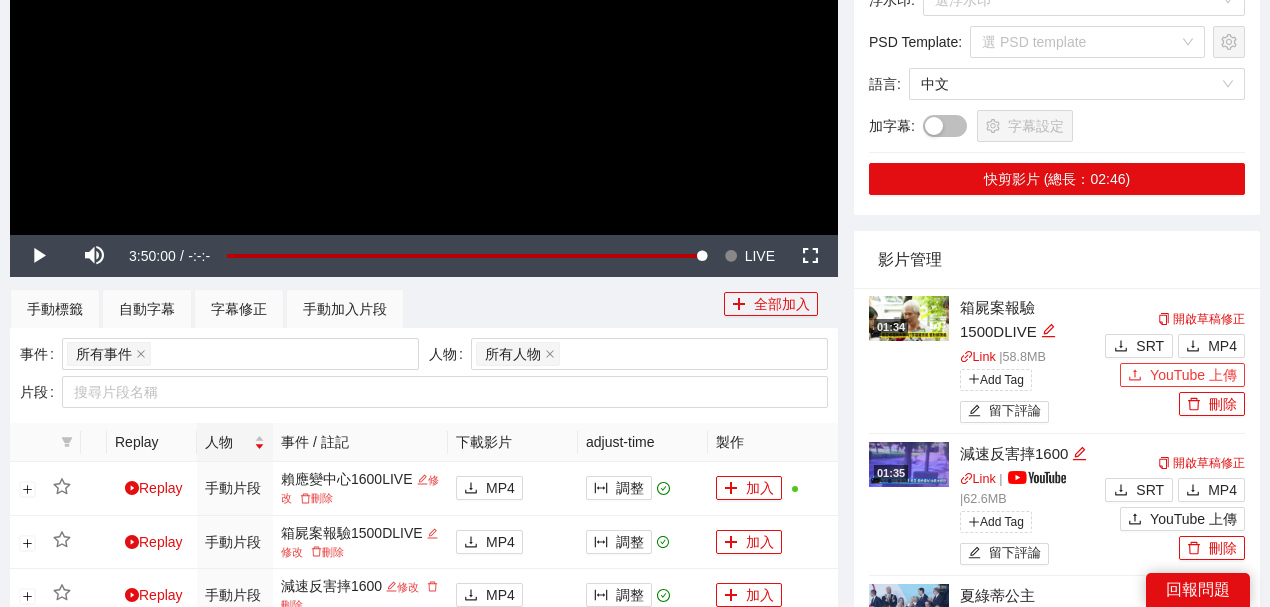 click on "YouTube 上傳" at bounding box center [1193, 375] 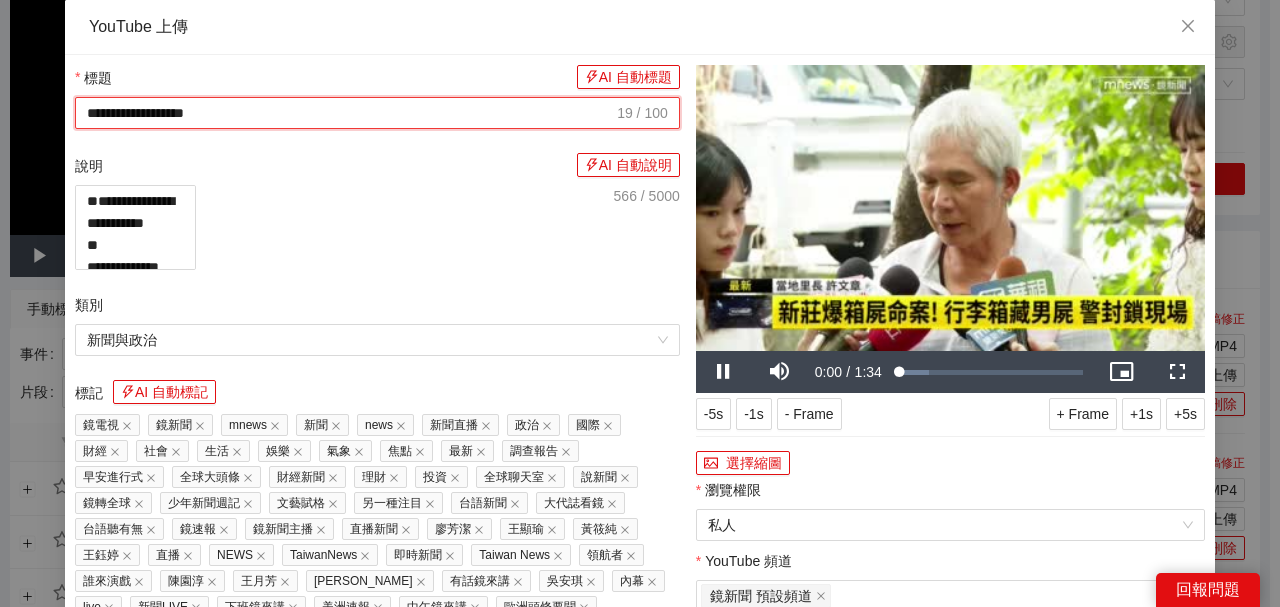 drag, startPoint x: 490, startPoint y: 112, endPoint x: 0, endPoint y: 62, distance: 492.5444 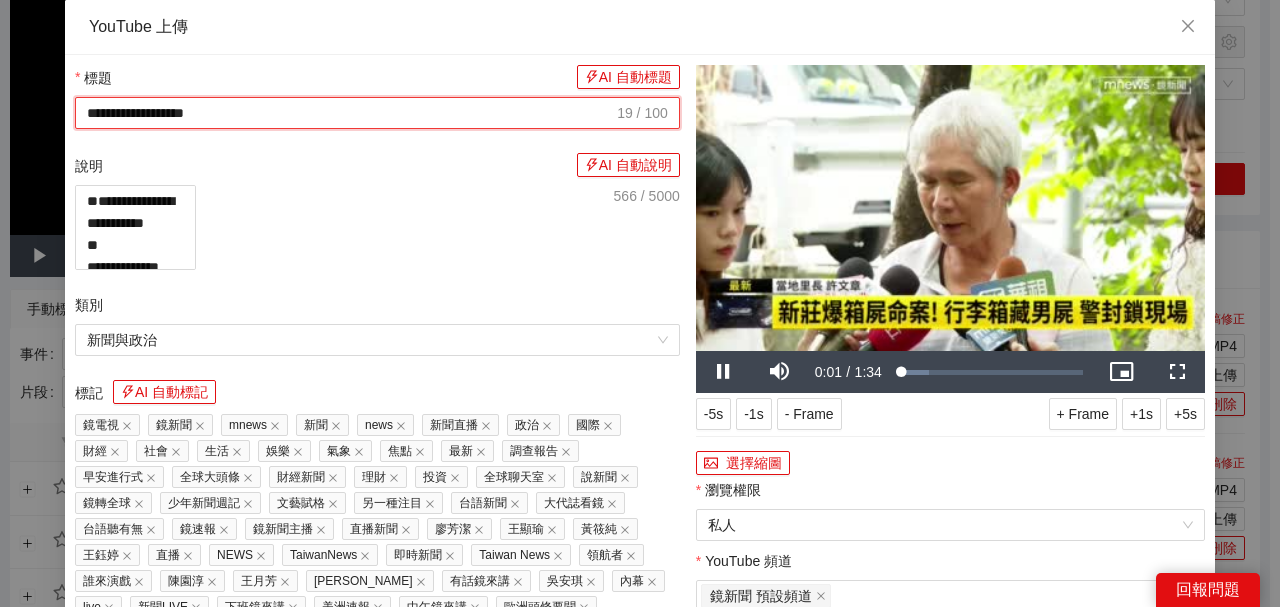 paste on "****" 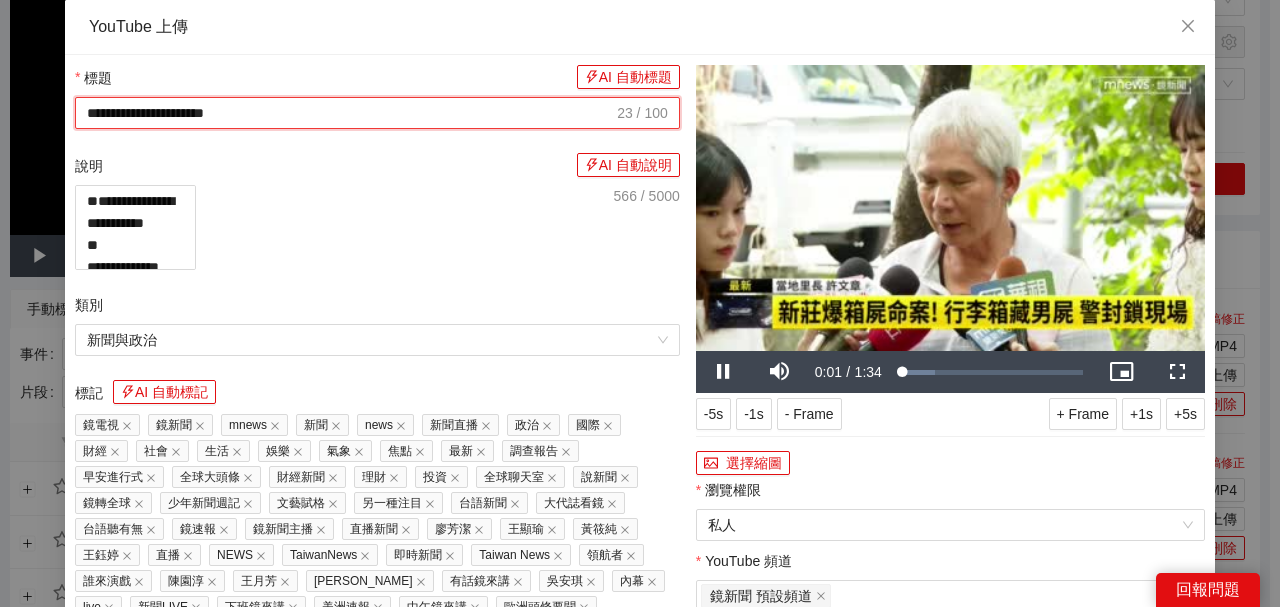 type on "**********" 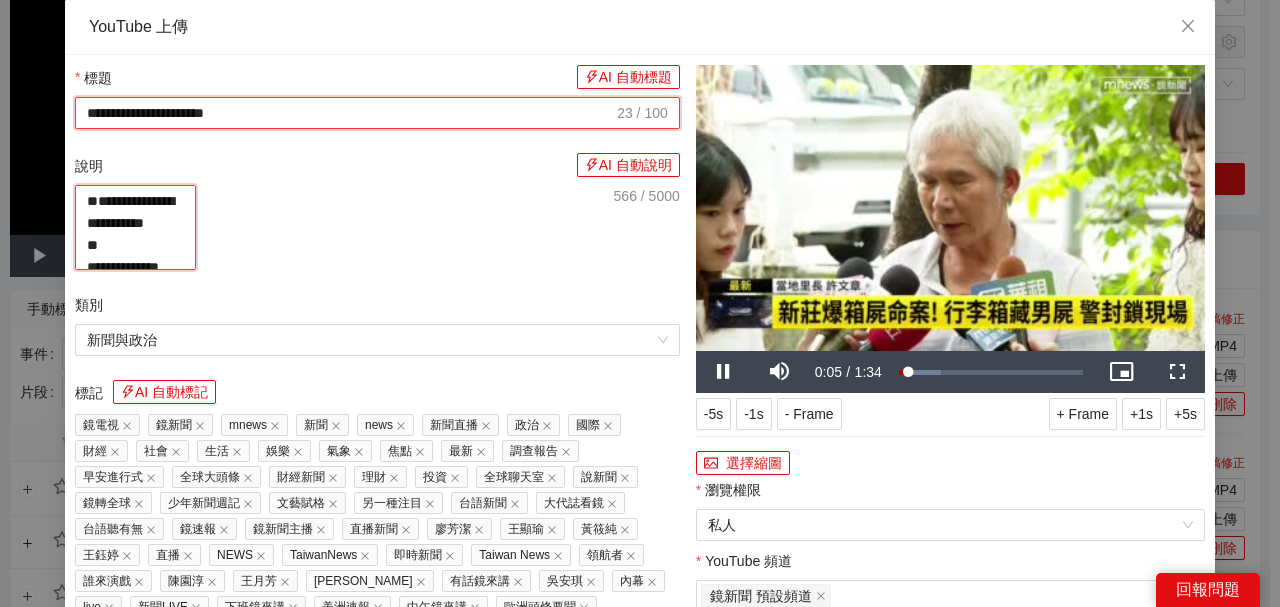 click on "**********" at bounding box center [135, 227] 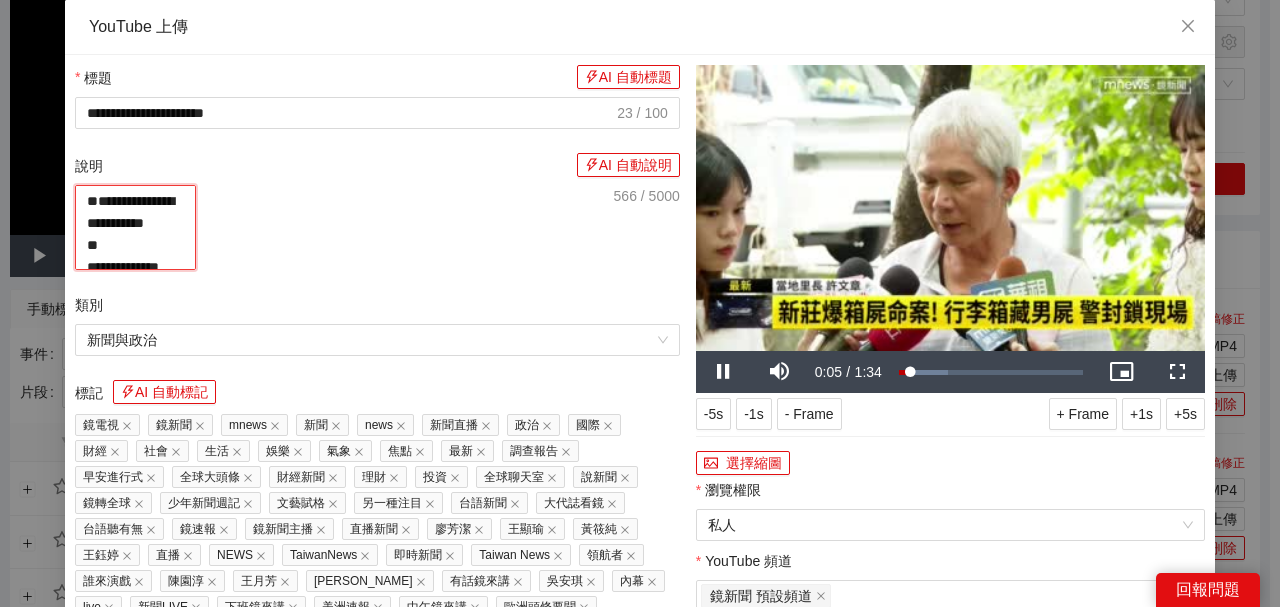 paste on "**********" 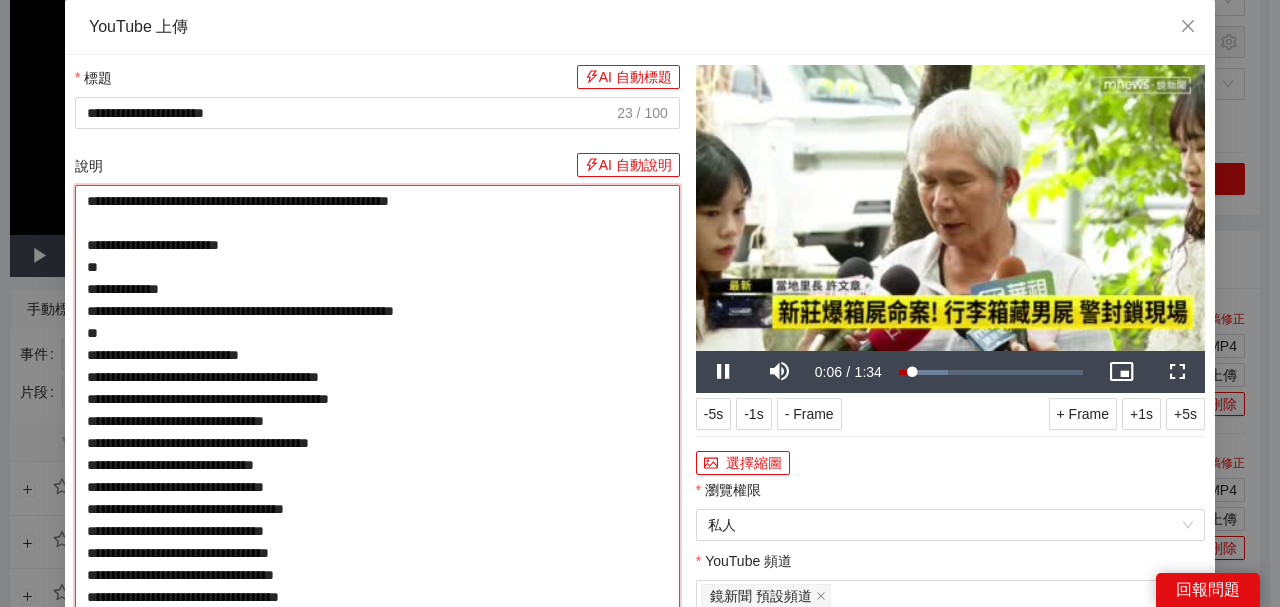 type on "**********" 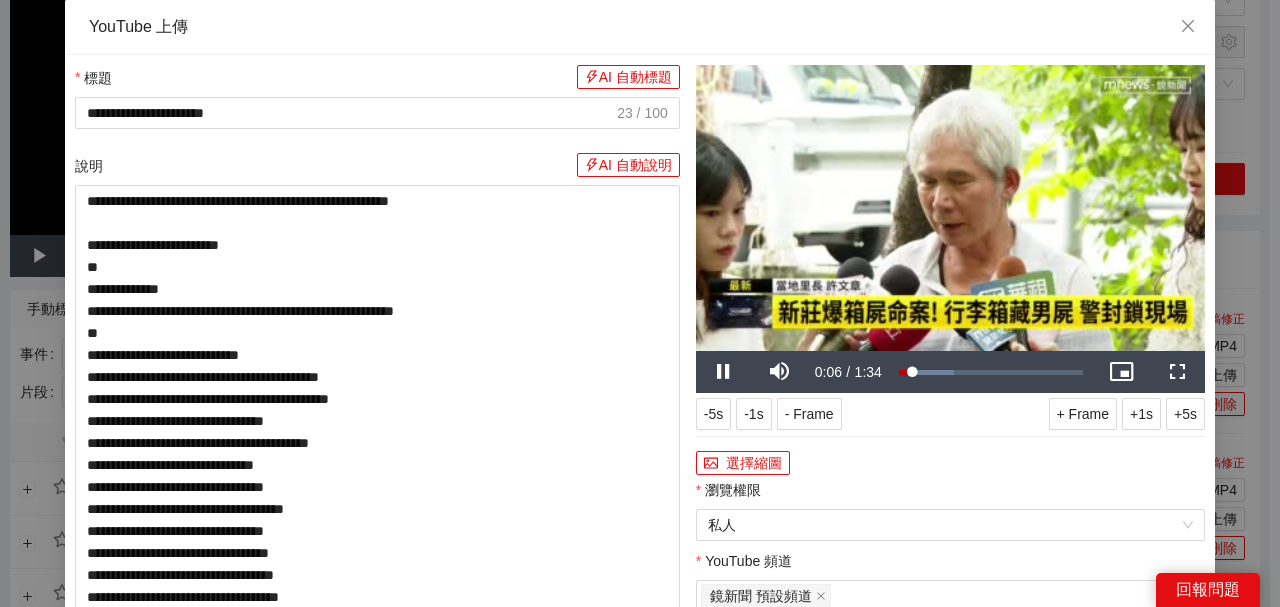 click at bounding box center (950, 208) 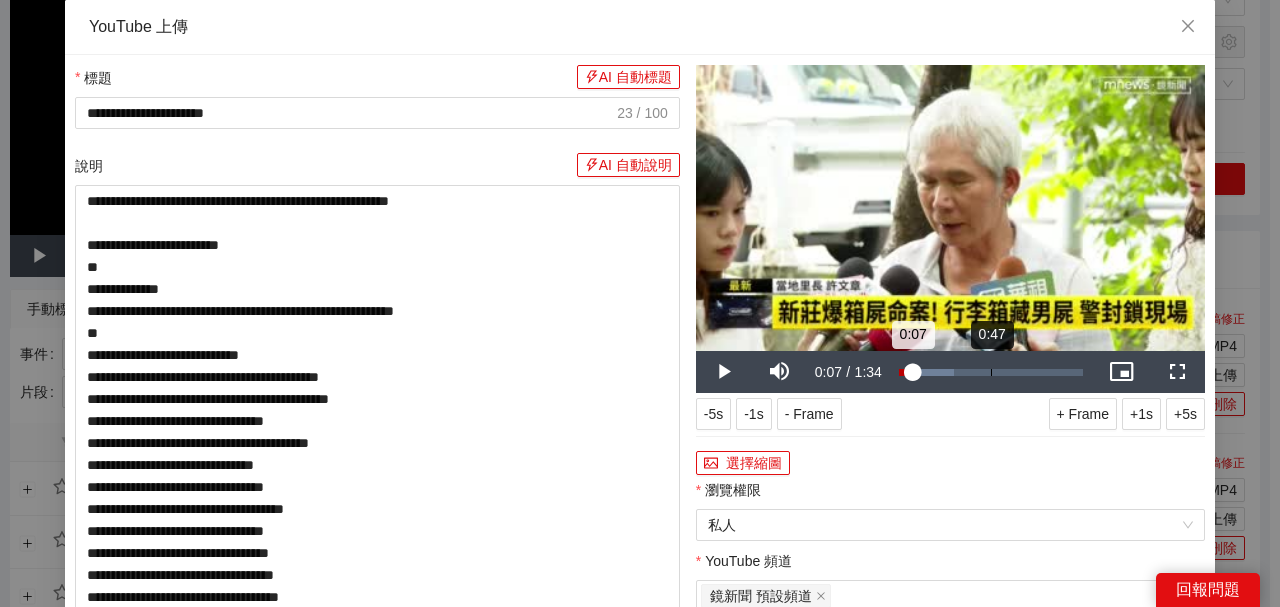 click on "Loaded :  29.96% 0:47 0:07" at bounding box center [991, 372] 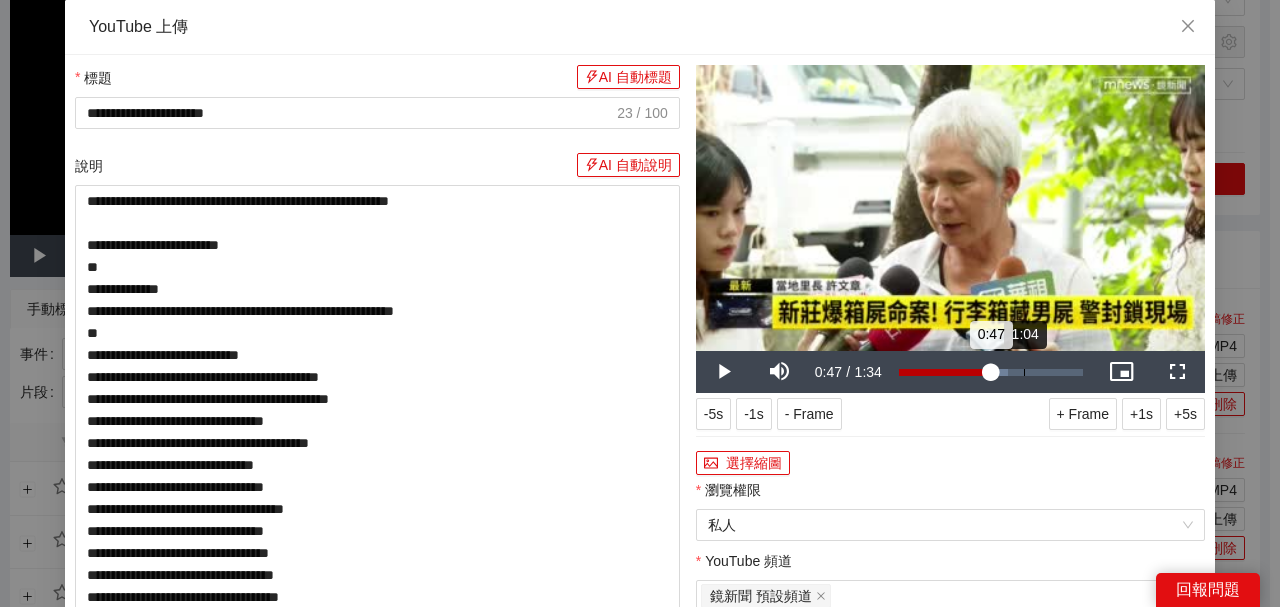 click on "Loaded :  59.13% 1:04 0:47" at bounding box center [991, 372] 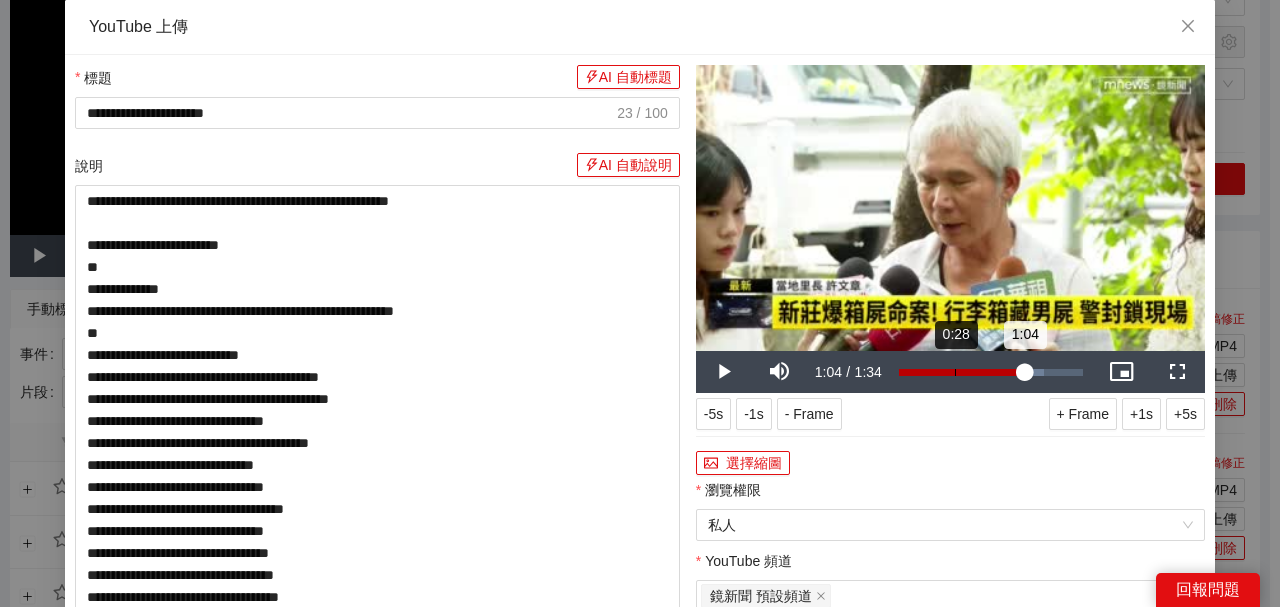 click on "Loaded :  78.65% 0:28 1:04" at bounding box center [991, 372] 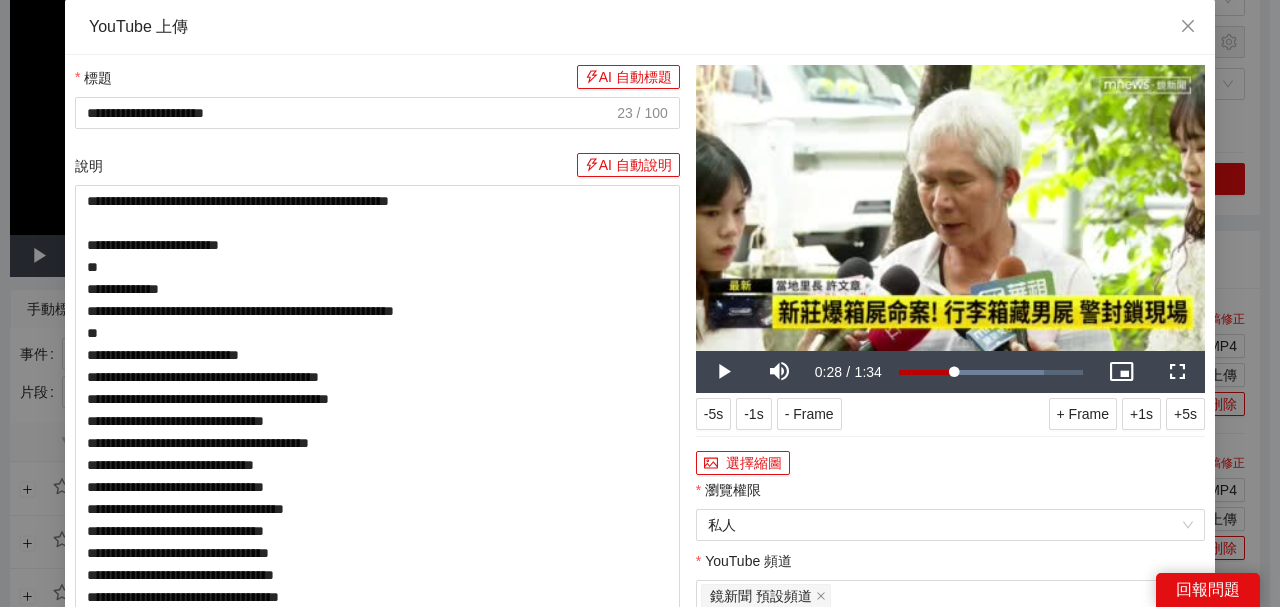 click at bounding box center (950, 208) 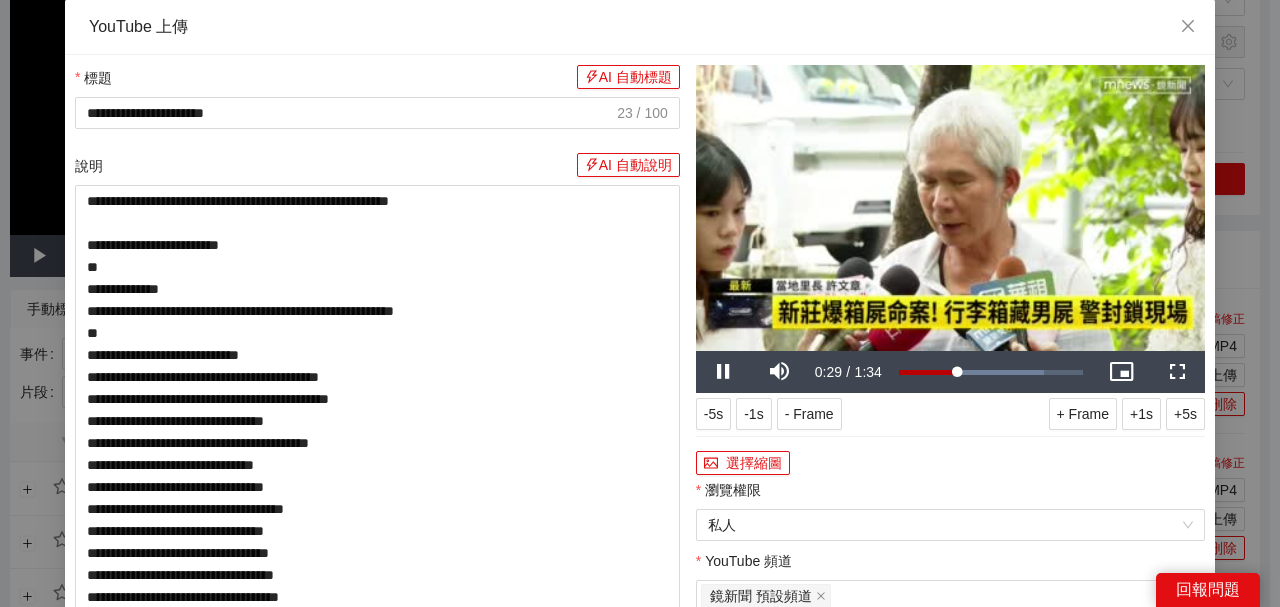 click at bounding box center (950, 208) 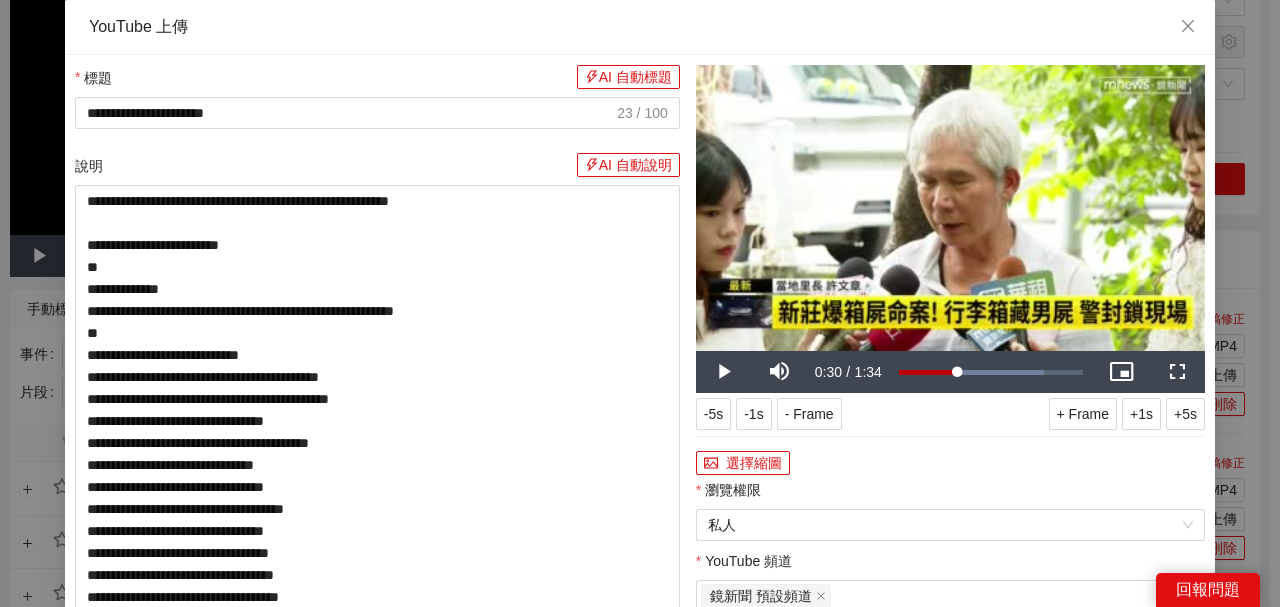 click at bounding box center [950, 208] 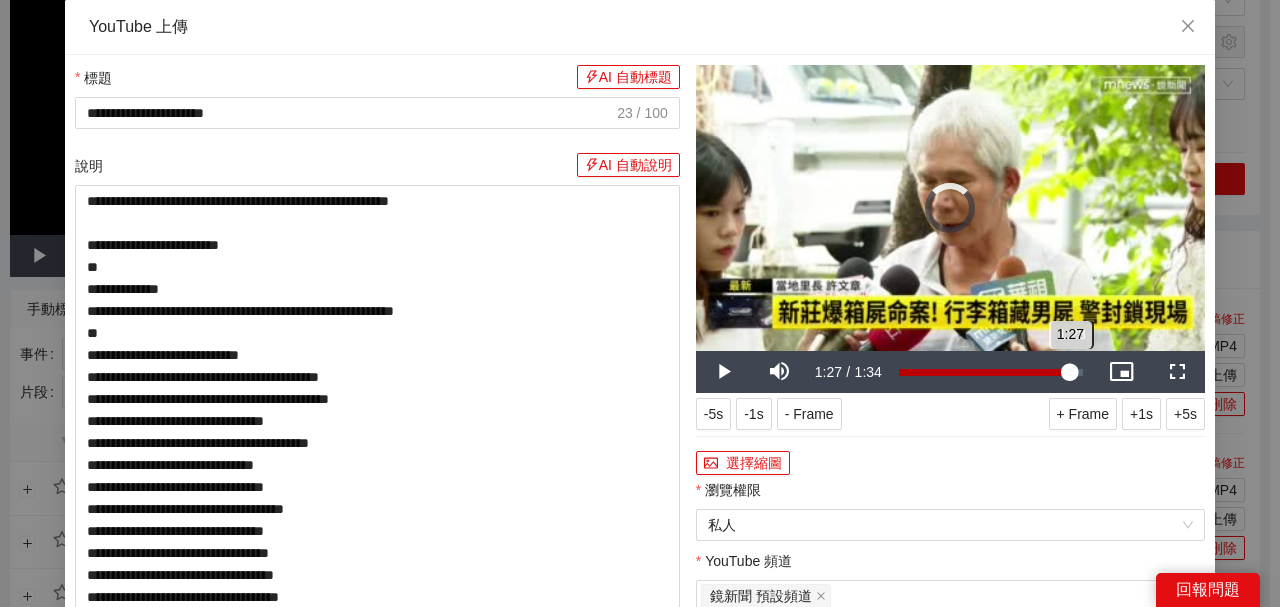 click on "Loaded :  78.65% 1:28 1:27" at bounding box center [991, 372] 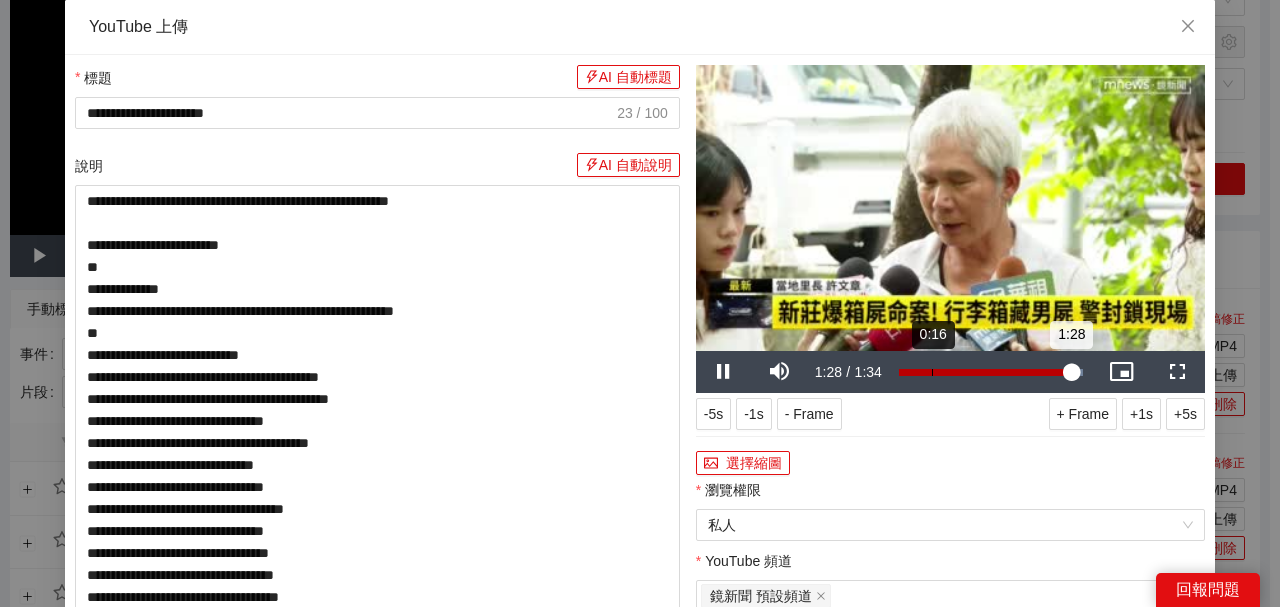 click on "Loaded :  100.00% 0:16 1:28" at bounding box center (991, 372) 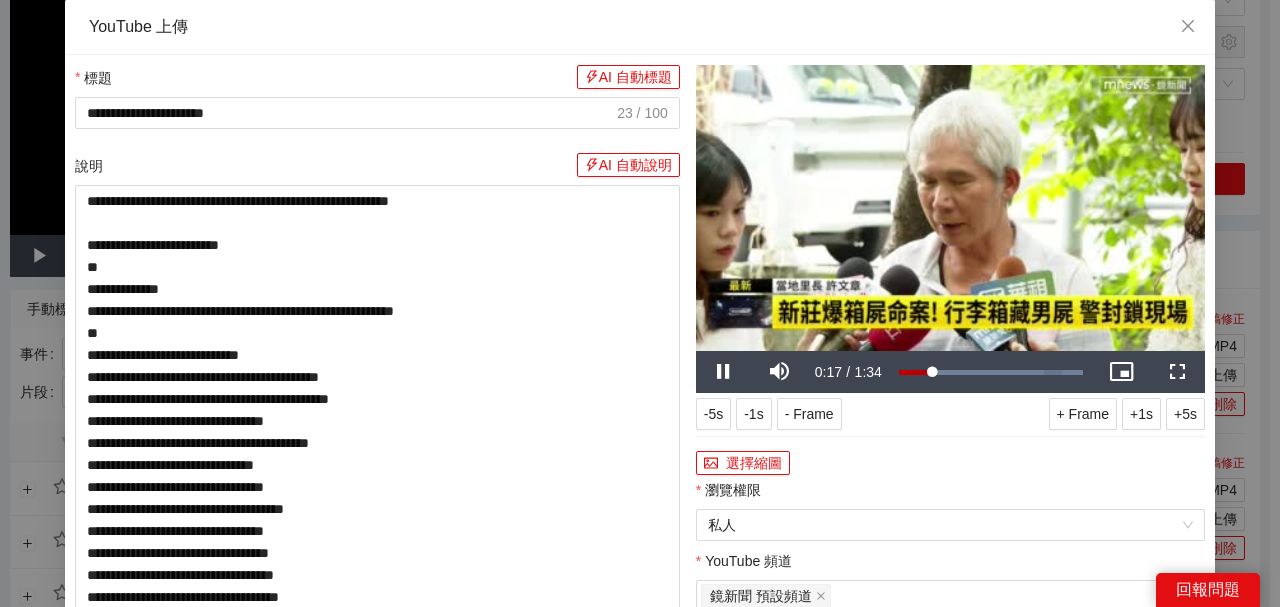 click at bounding box center [950, 208] 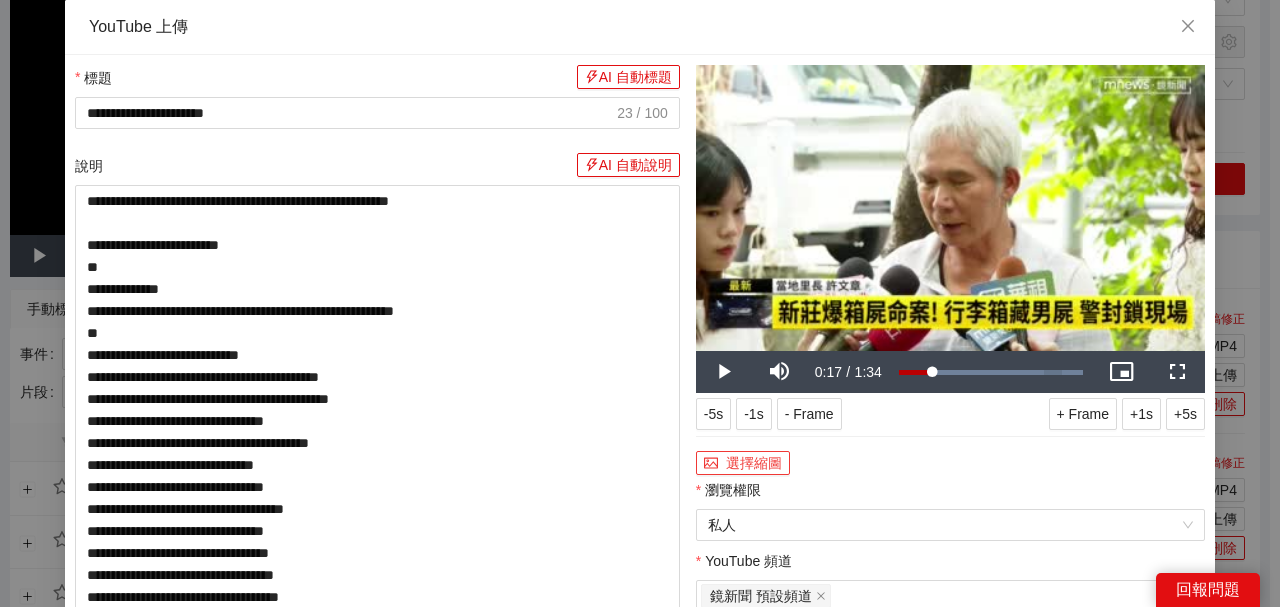 click on "選擇縮圖" at bounding box center (743, 463) 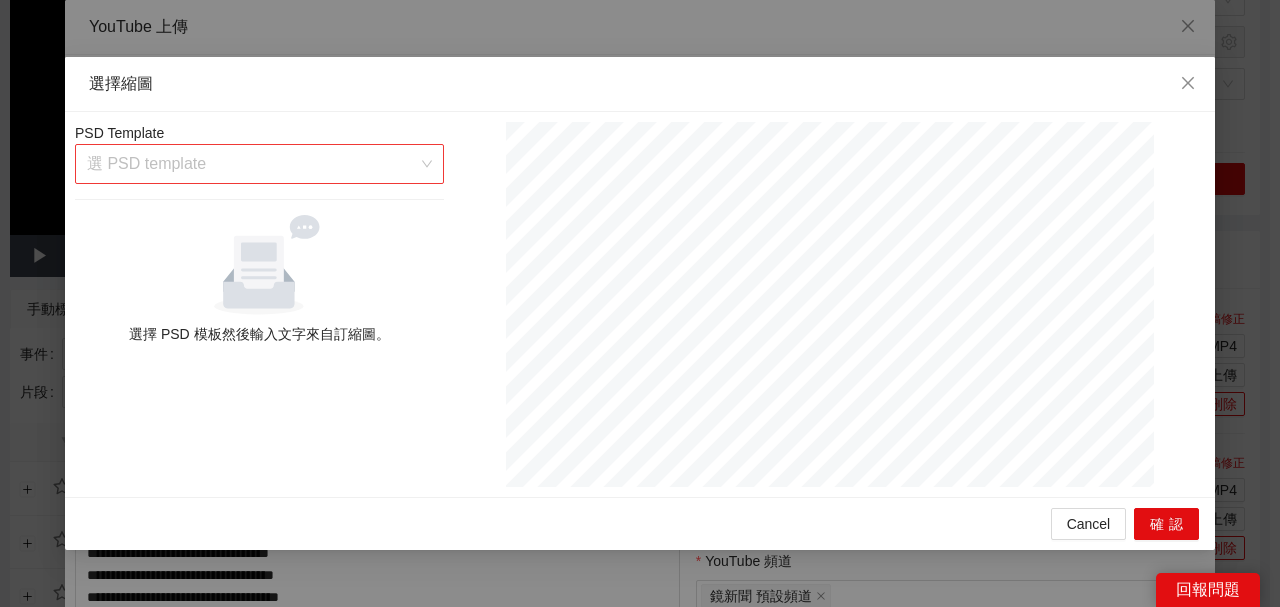 click on "選 PSD template" at bounding box center (259, 164) 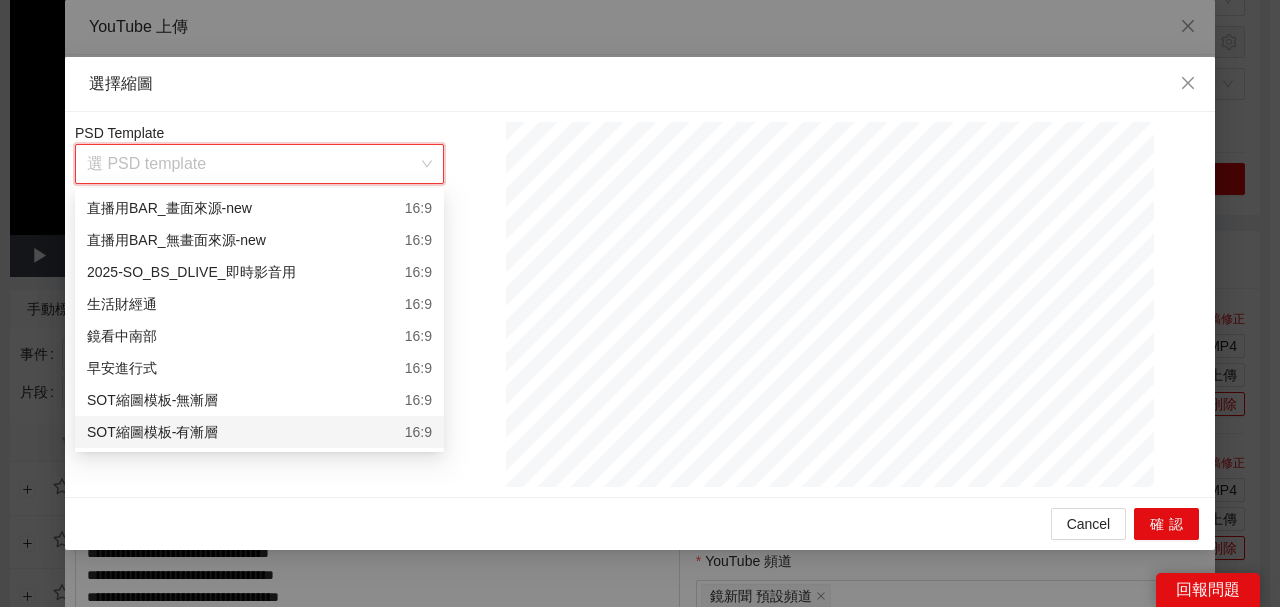click on "SOT縮圖模板-有漸層 16:9" at bounding box center (259, 432) 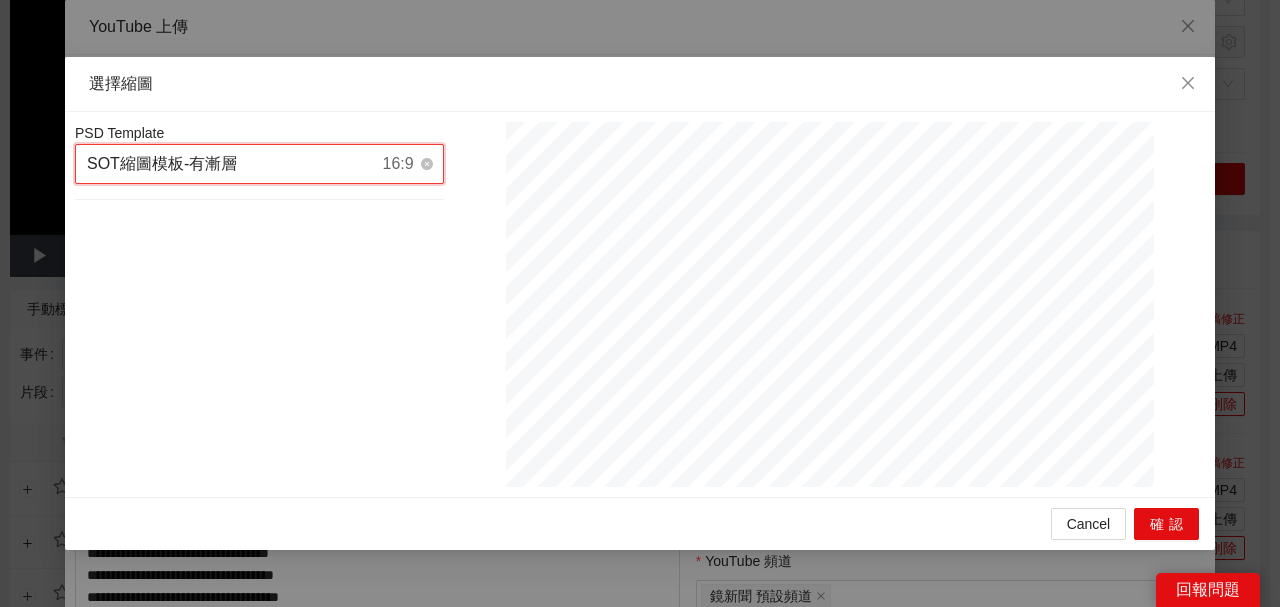 click on "SOT縮圖模板-有漸層 16:9" at bounding box center [250, 164] 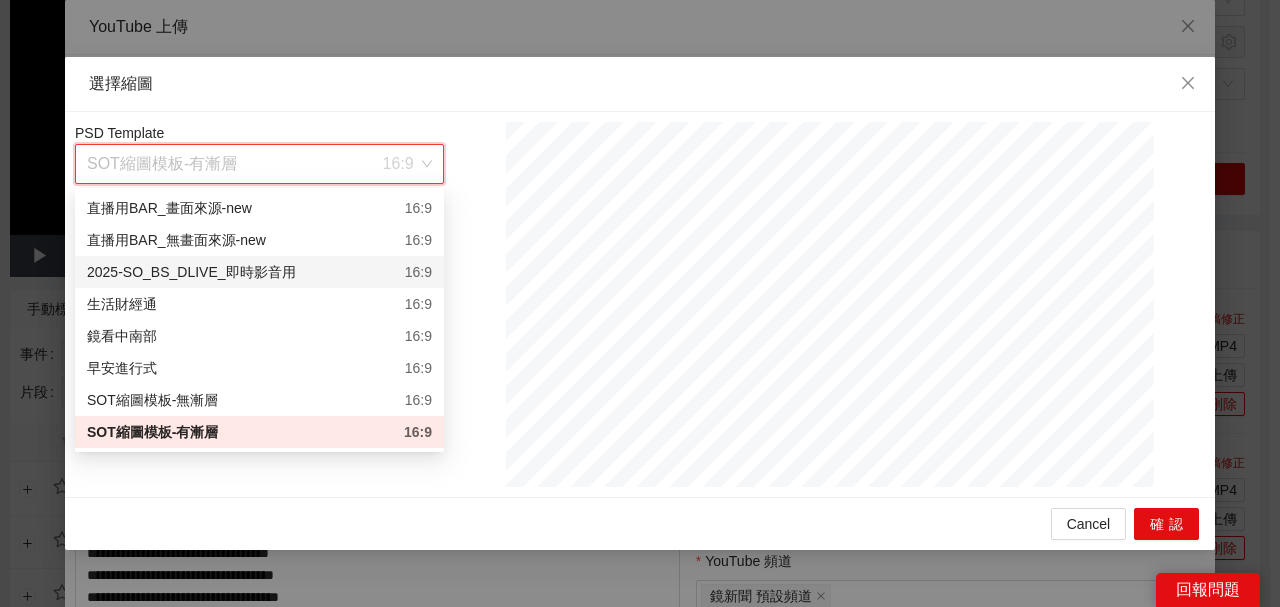 click on "2025-SO_BS_DLIVE_即時影音用" at bounding box center (191, 272) 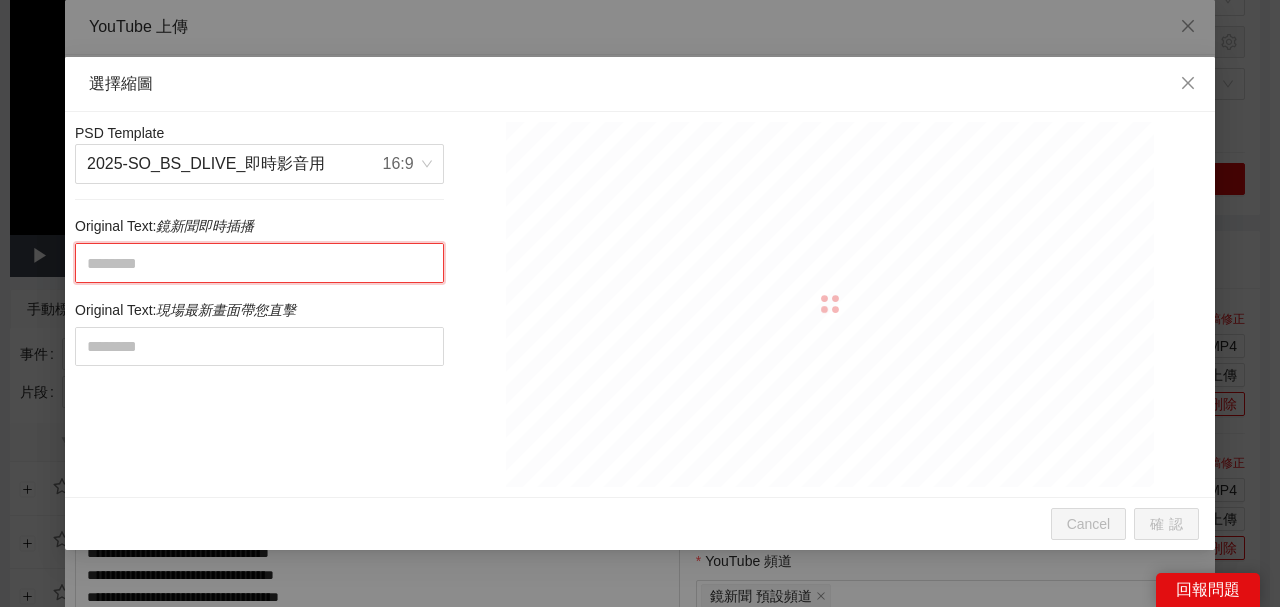 click at bounding box center [259, 262] 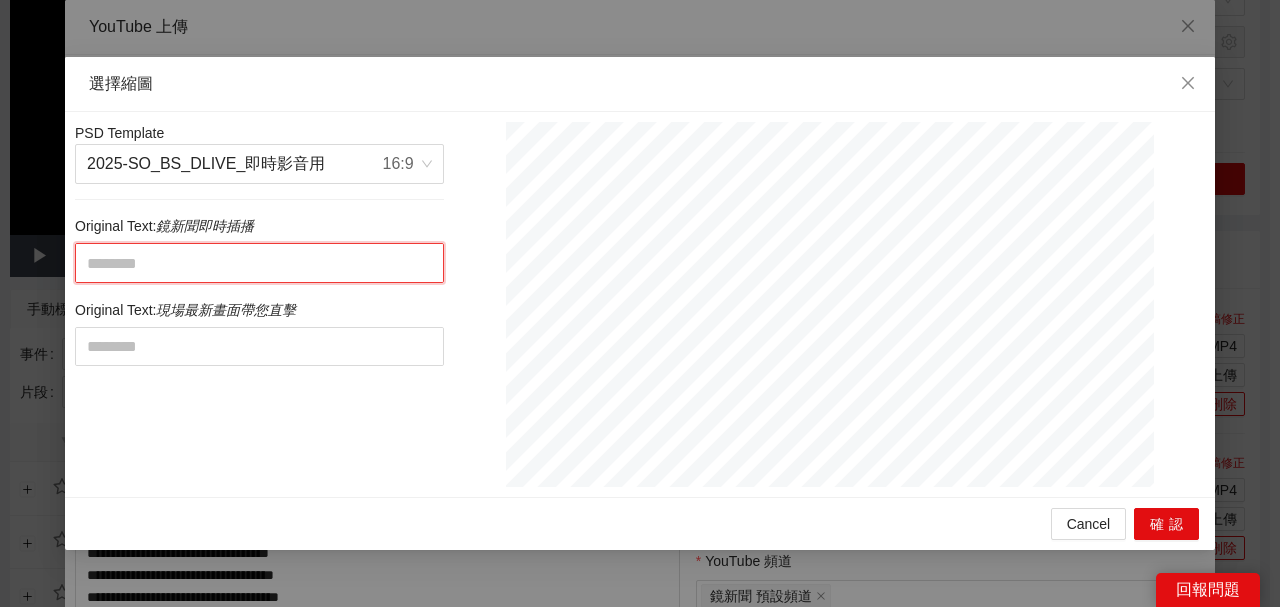 paste on "**********" 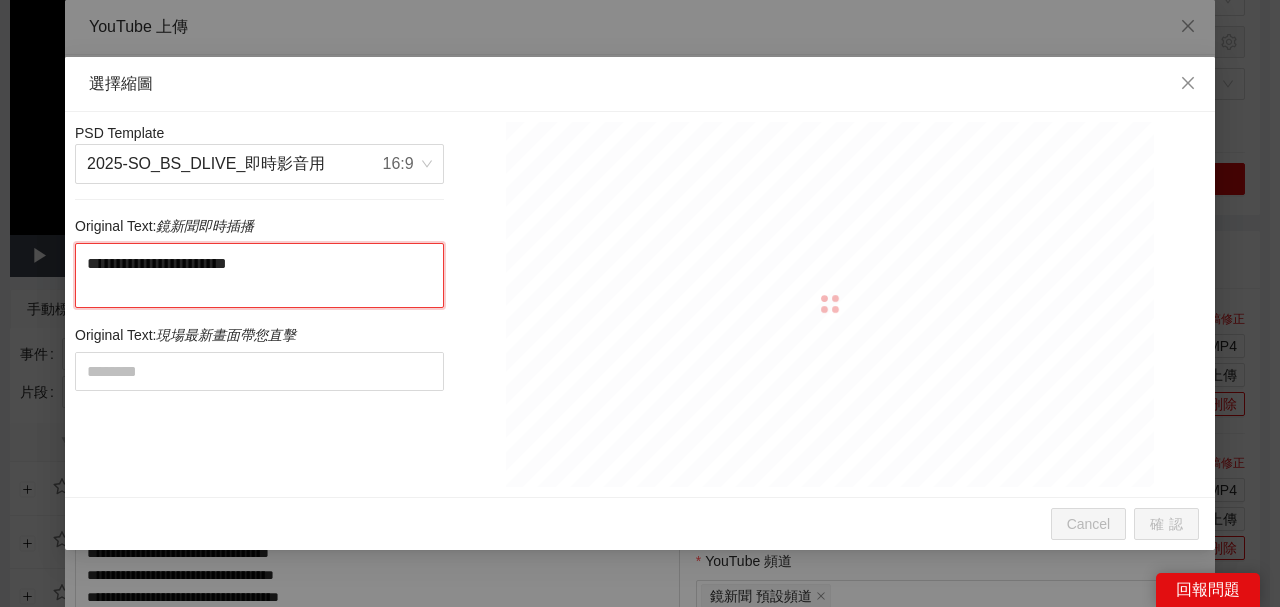 click on "**********" at bounding box center [259, 275] 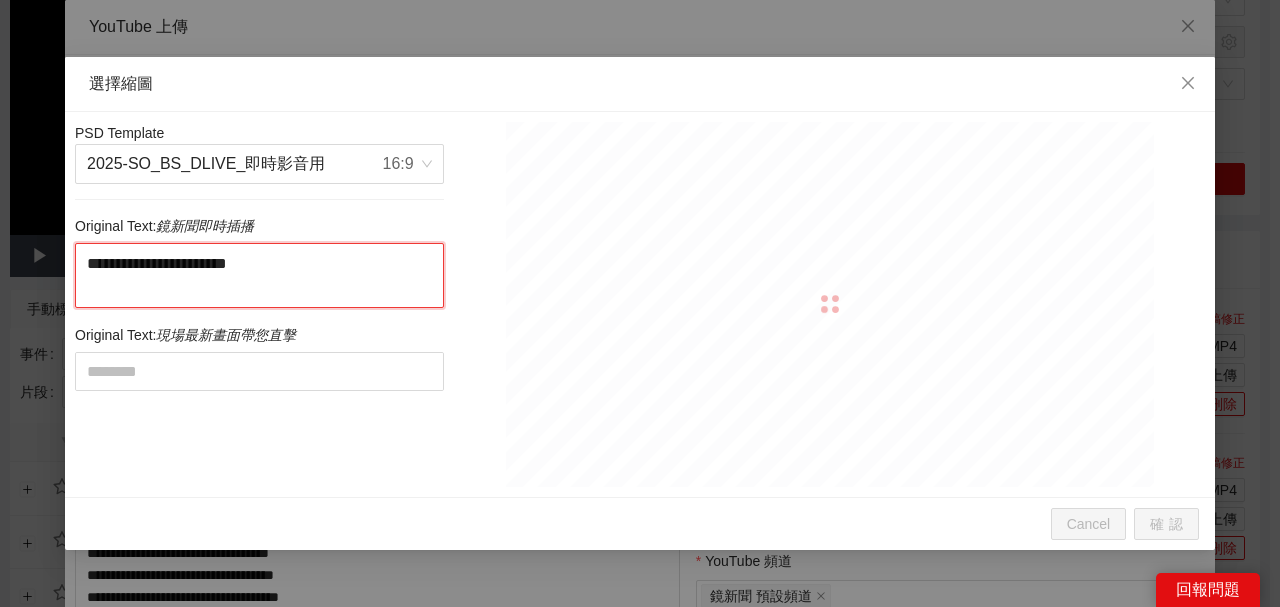drag, startPoint x: 204, startPoint y: 264, endPoint x: 248, endPoint y: 284, distance: 48.332184 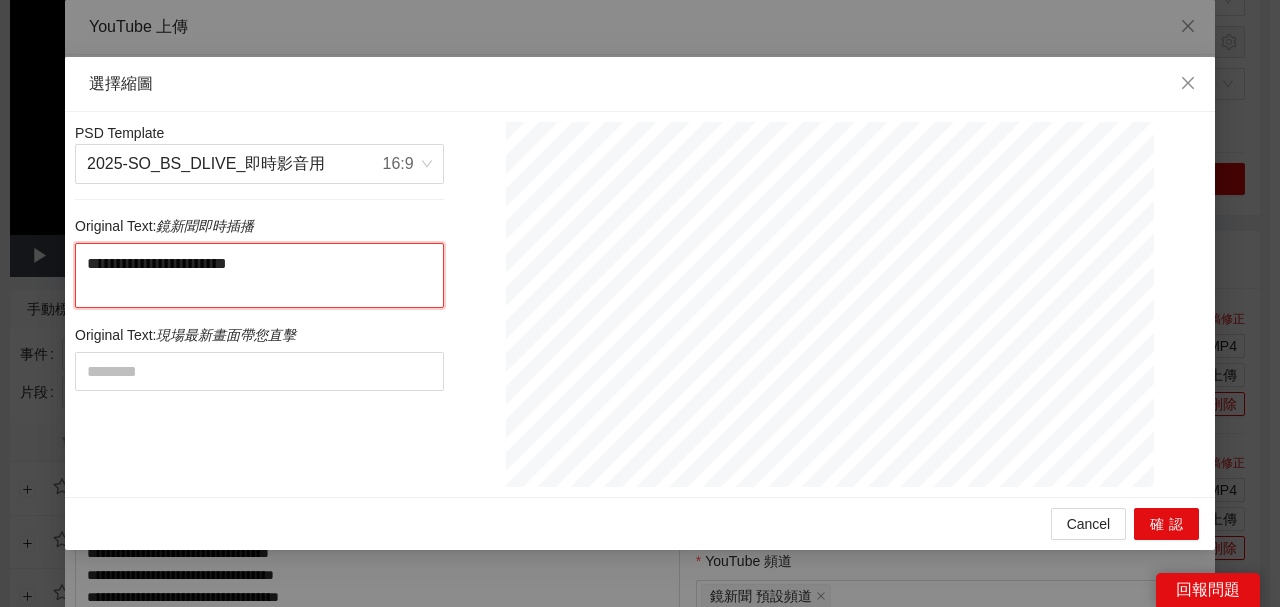 type on "******" 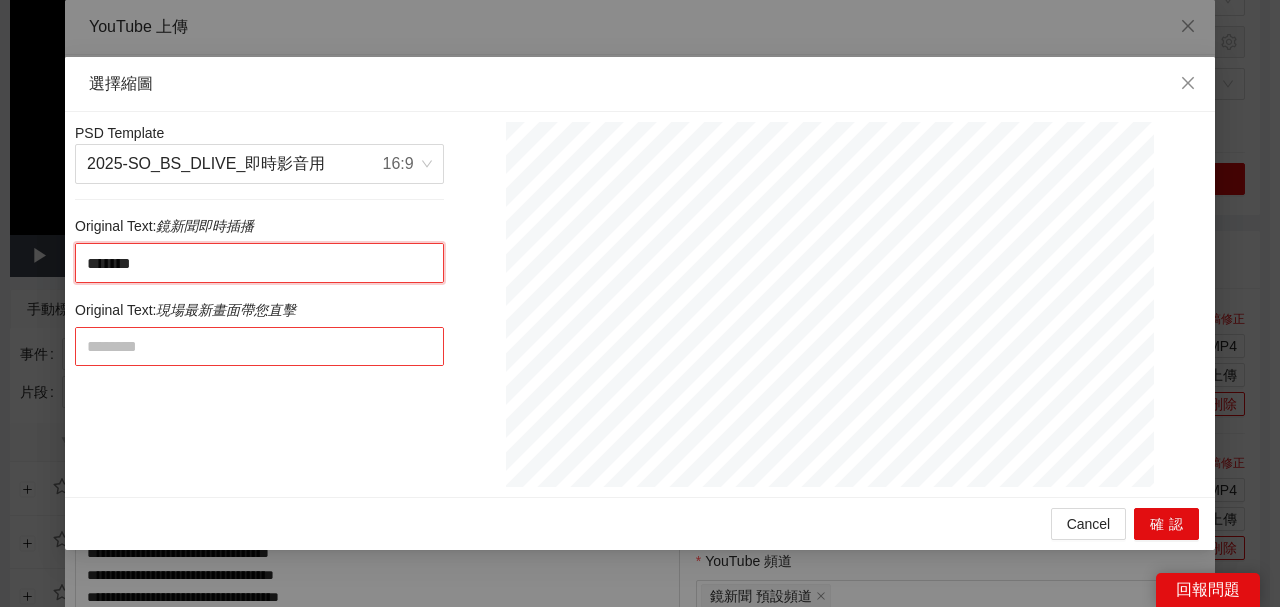 type on "******" 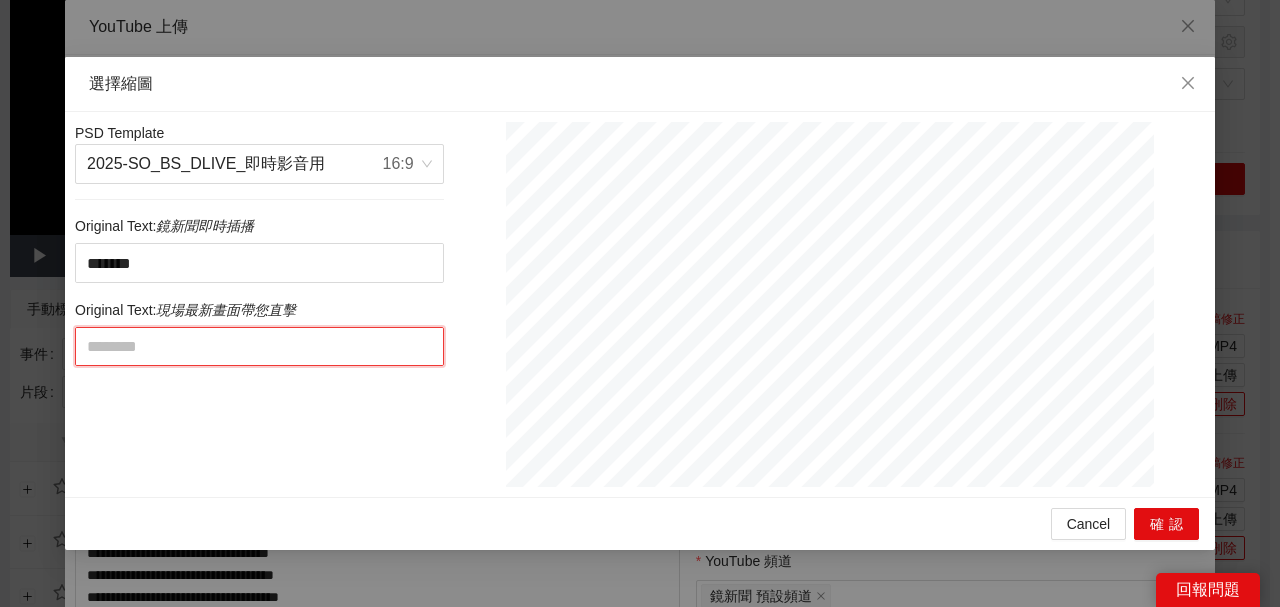 click at bounding box center (259, 346) 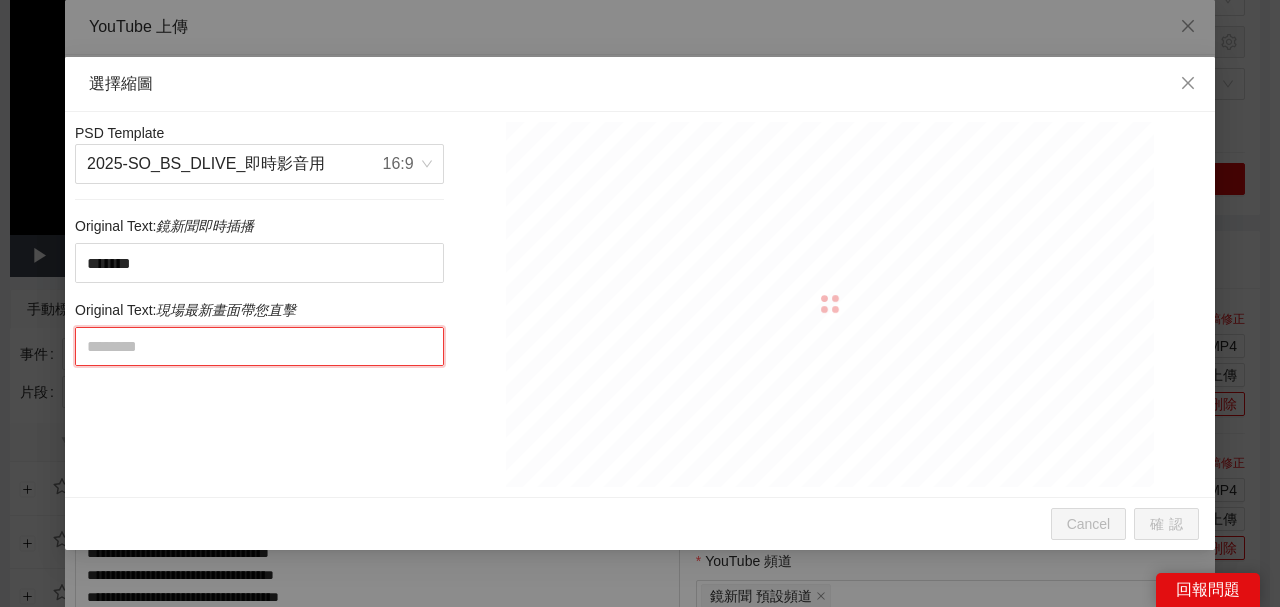 paste on "**********" 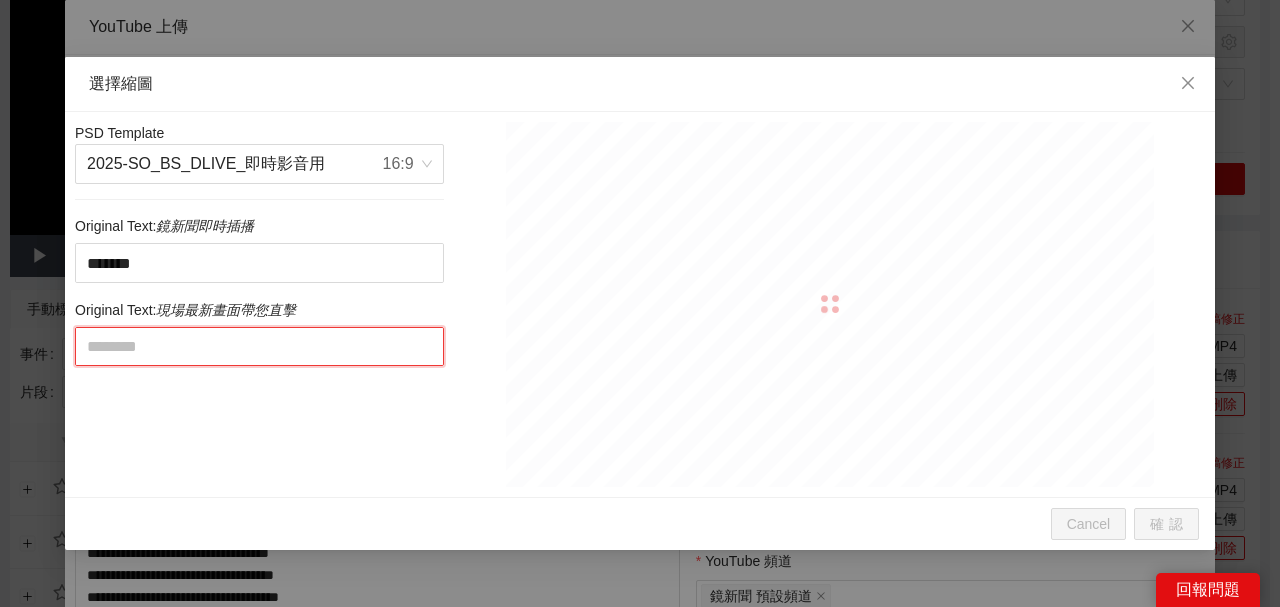 type on "**********" 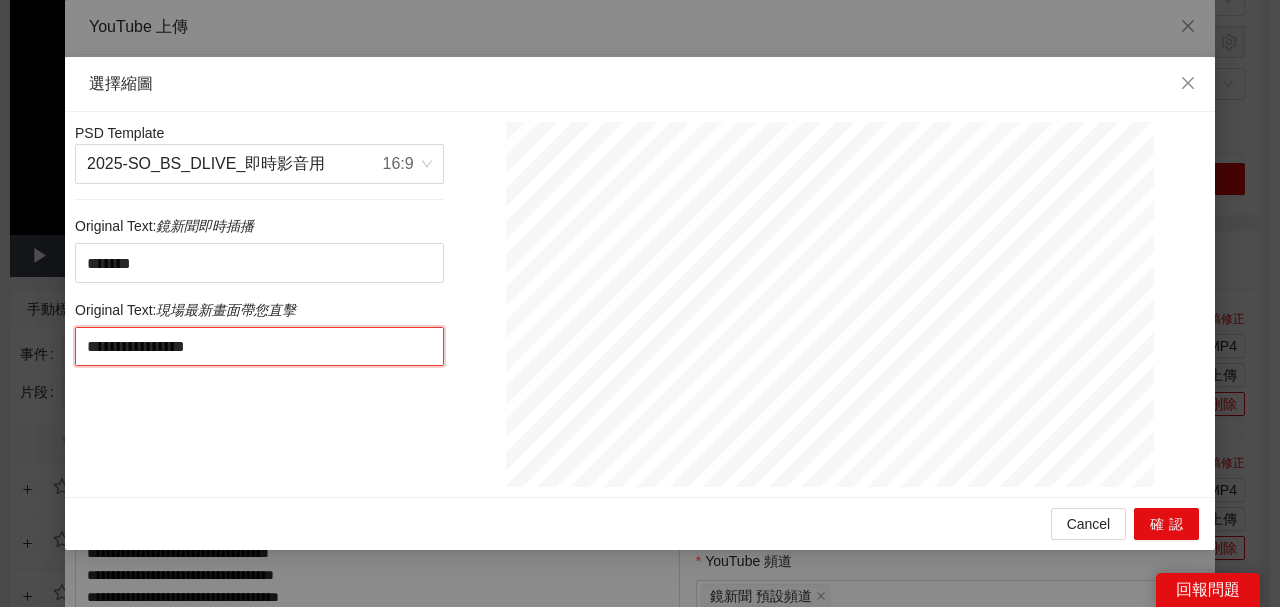 click on "**********" at bounding box center (640, 304) 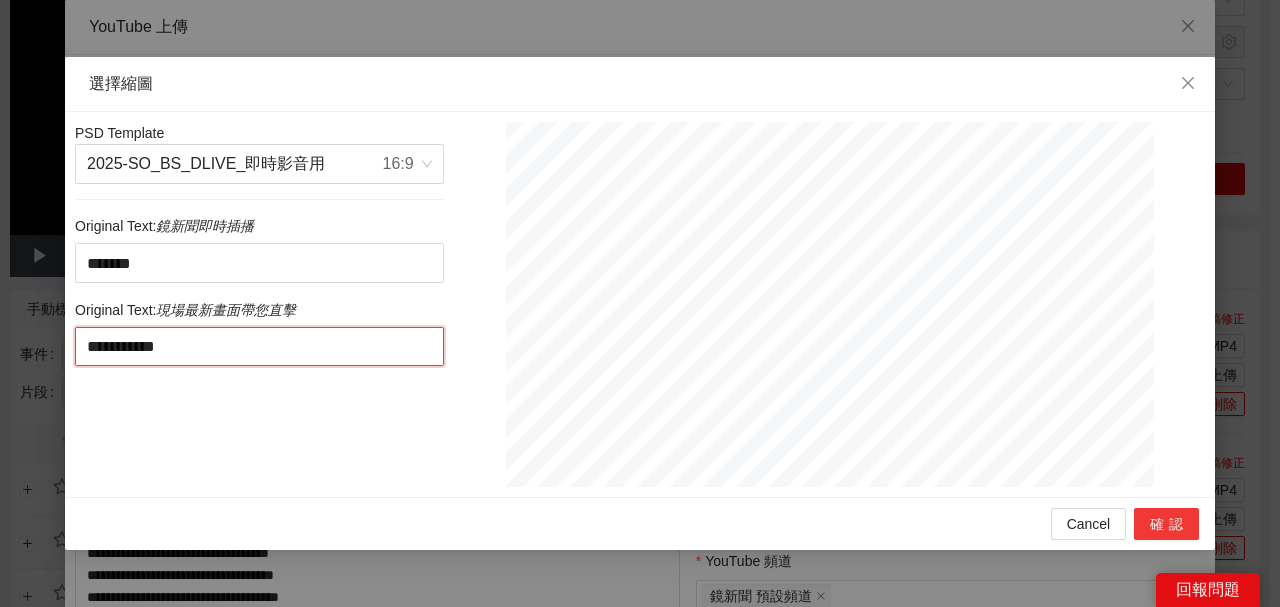 type on "**********" 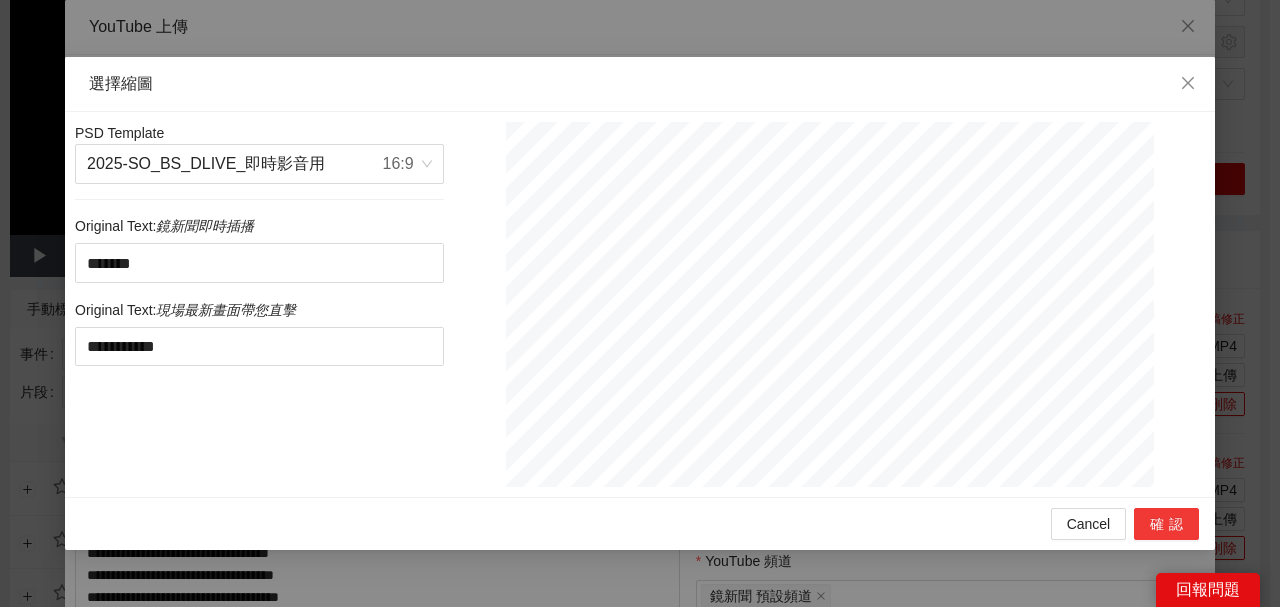 click on "確認" at bounding box center (1166, 524) 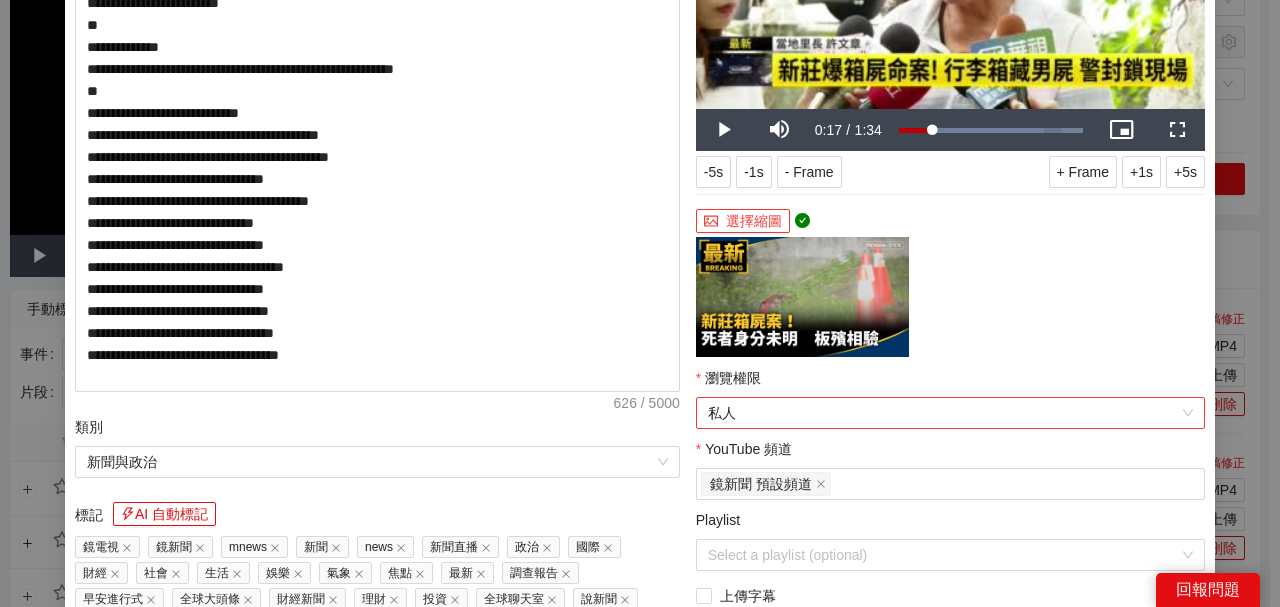 scroll, scrollTop: 266, scrollLeft: 0, axis: vertical 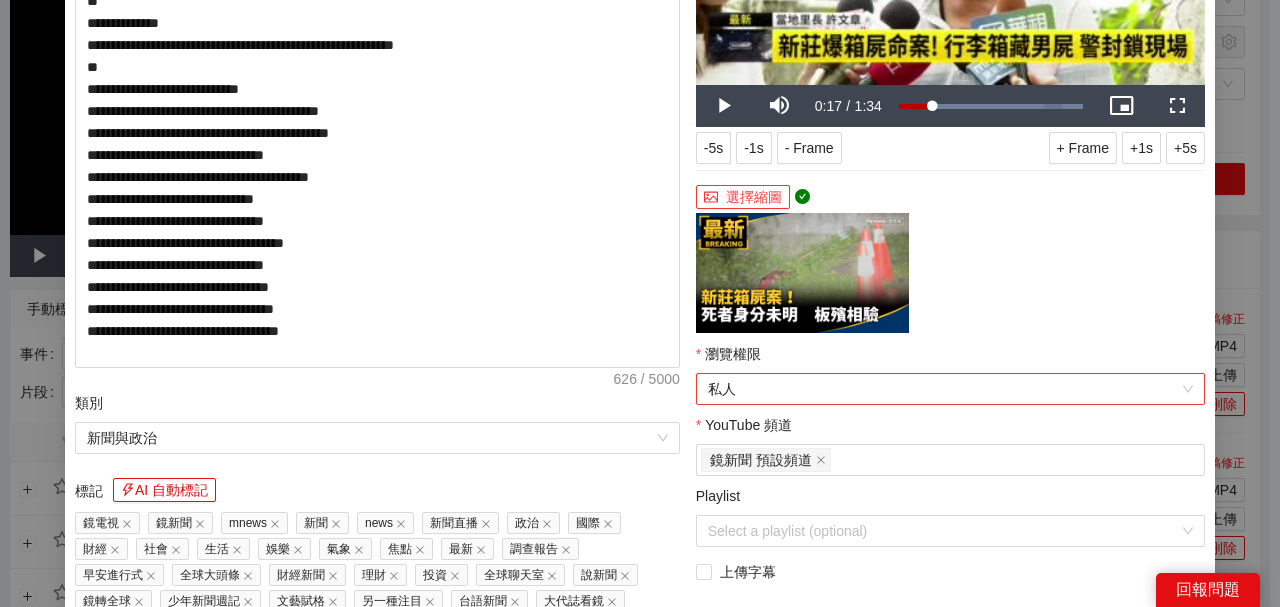 click on "私人" at bounding box center (950, 389) 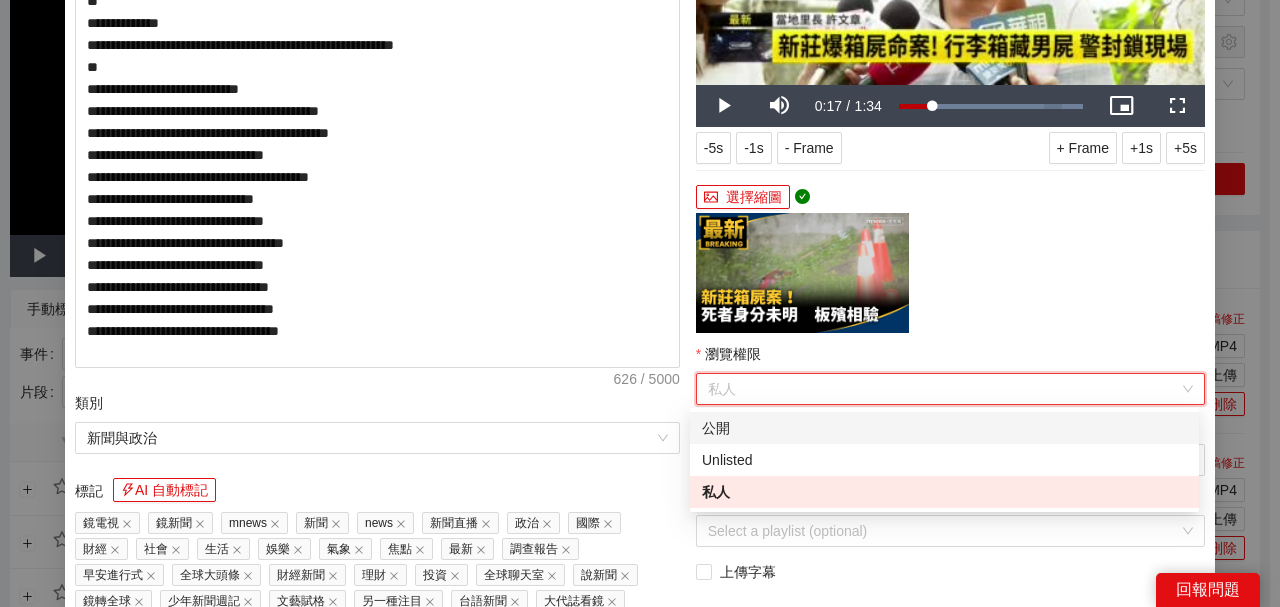 click on "公開" at bounding box center [944, 428] 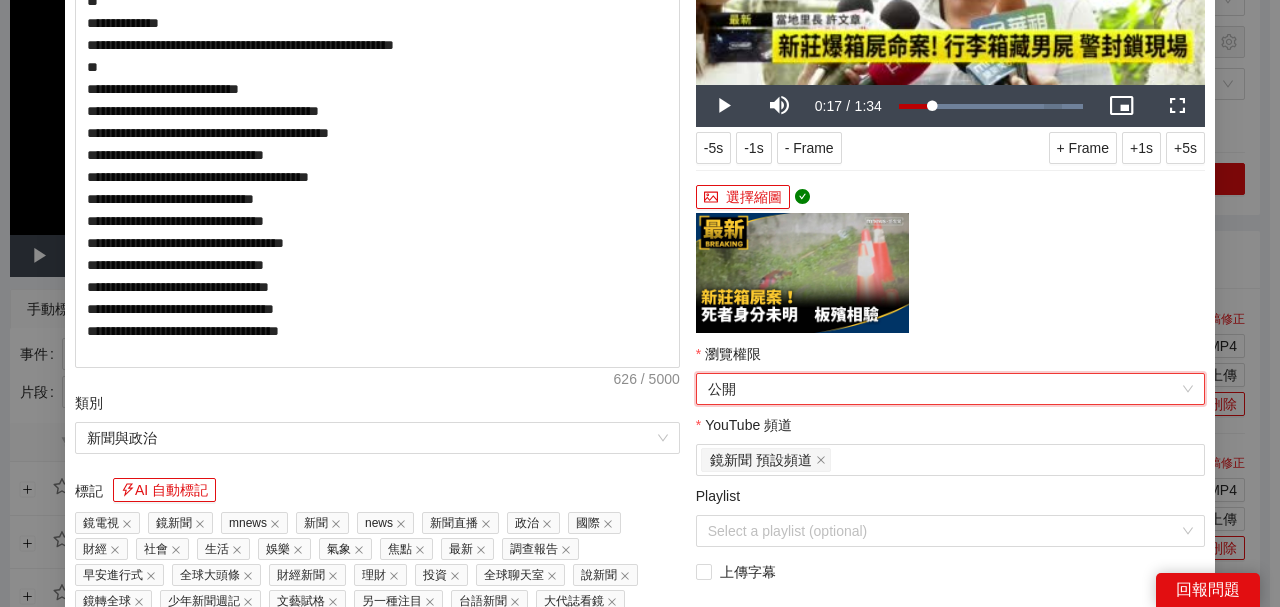 scroll, scrollTop: 483, scrollLeft: 0, axis: vertical 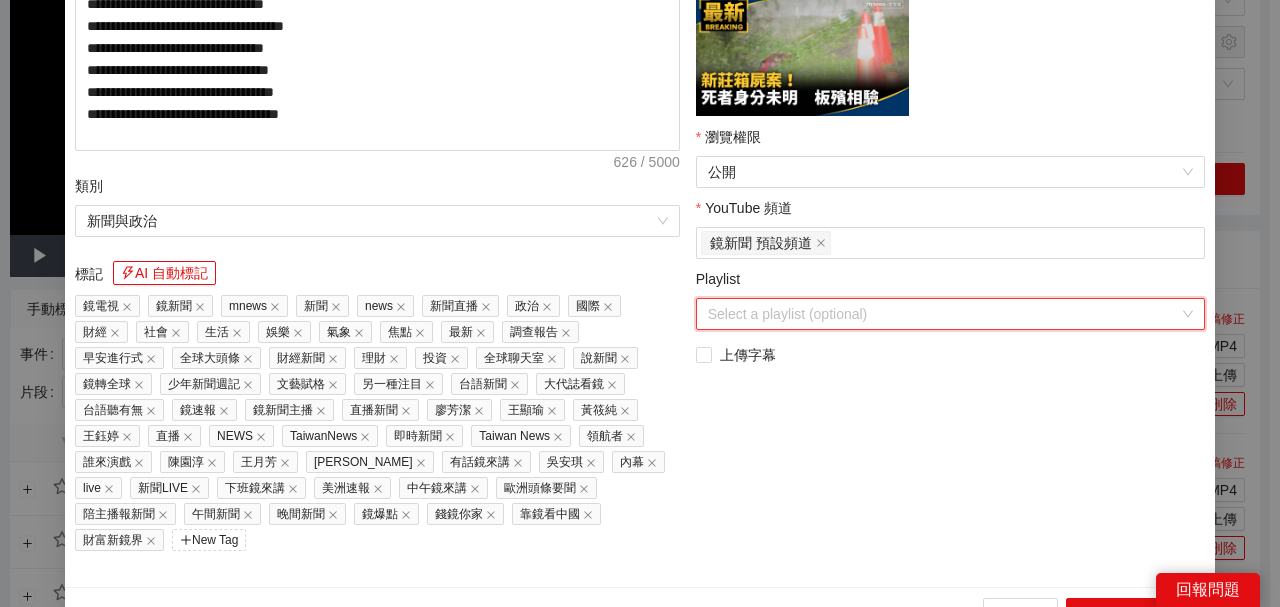 click on "Playlist" at bounding box center (943, 314) 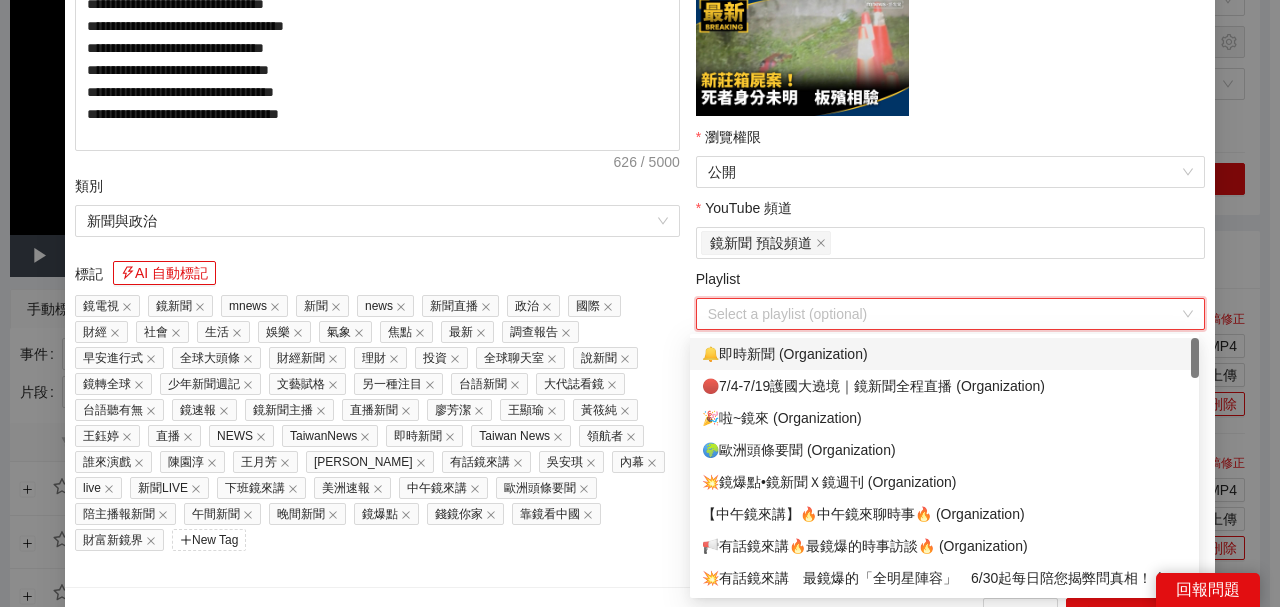 click on "🔔即時新聞 (Organization)" at bounding box center (944, 354) 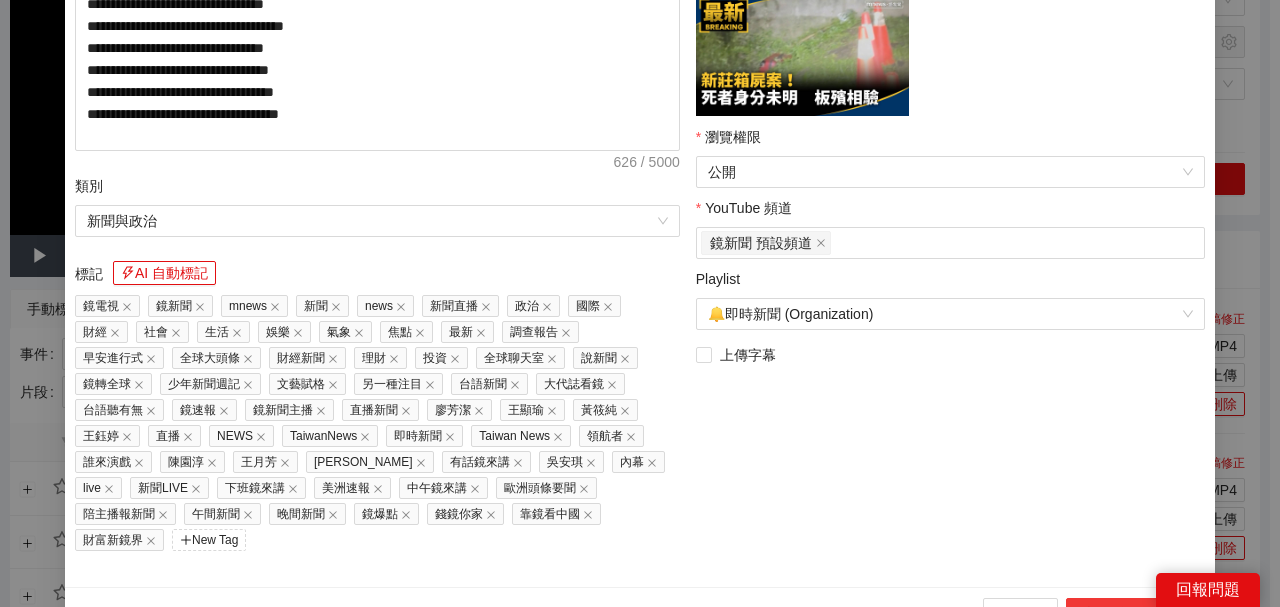 click on "上傳到 YouTube" at bounding box center [1132, 614] 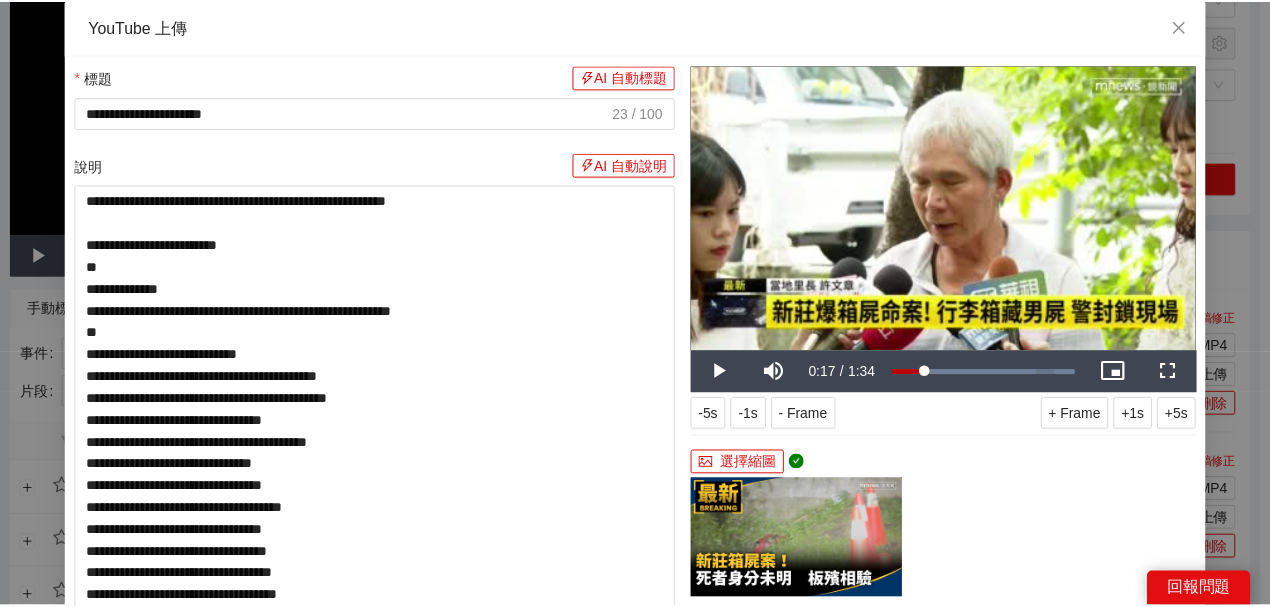 scroll, scrollTop: 0, scrollLeft: 0, axis: both 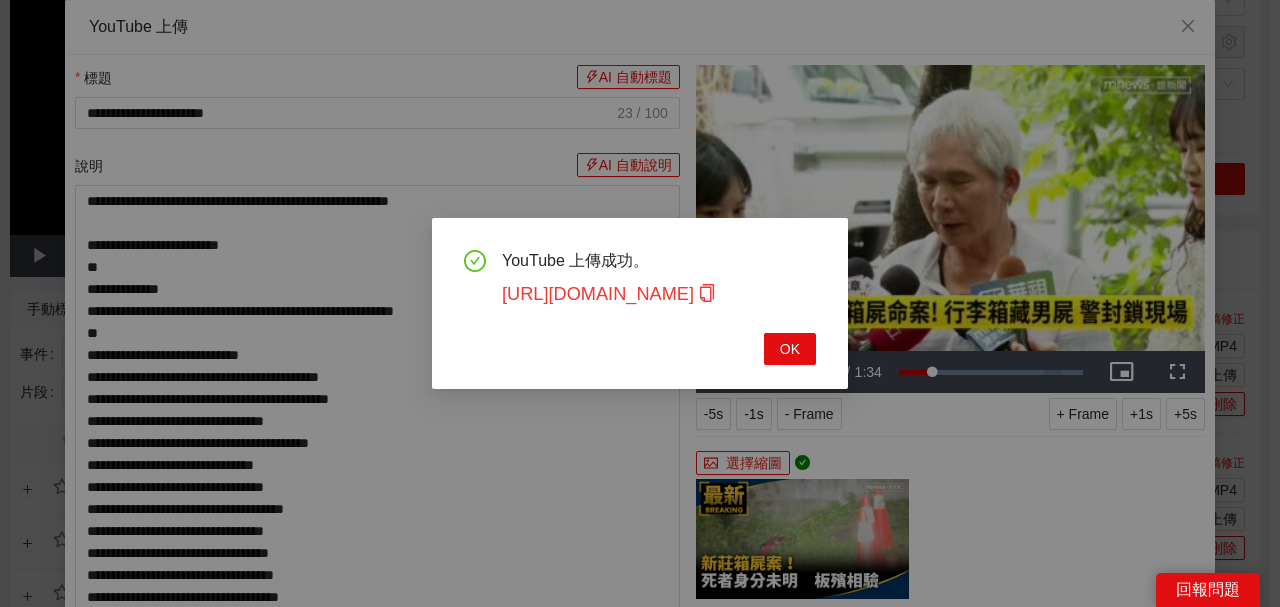click 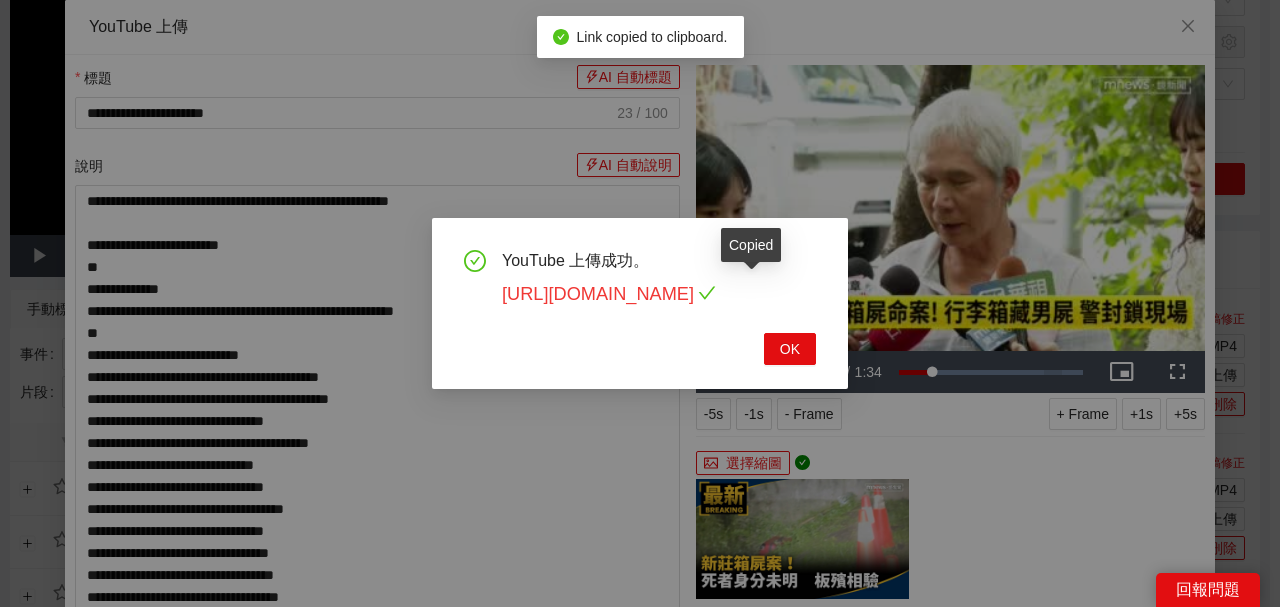 click on "https://youtu.be/CyaaieNvZfE" at bounding box center [609, 294] 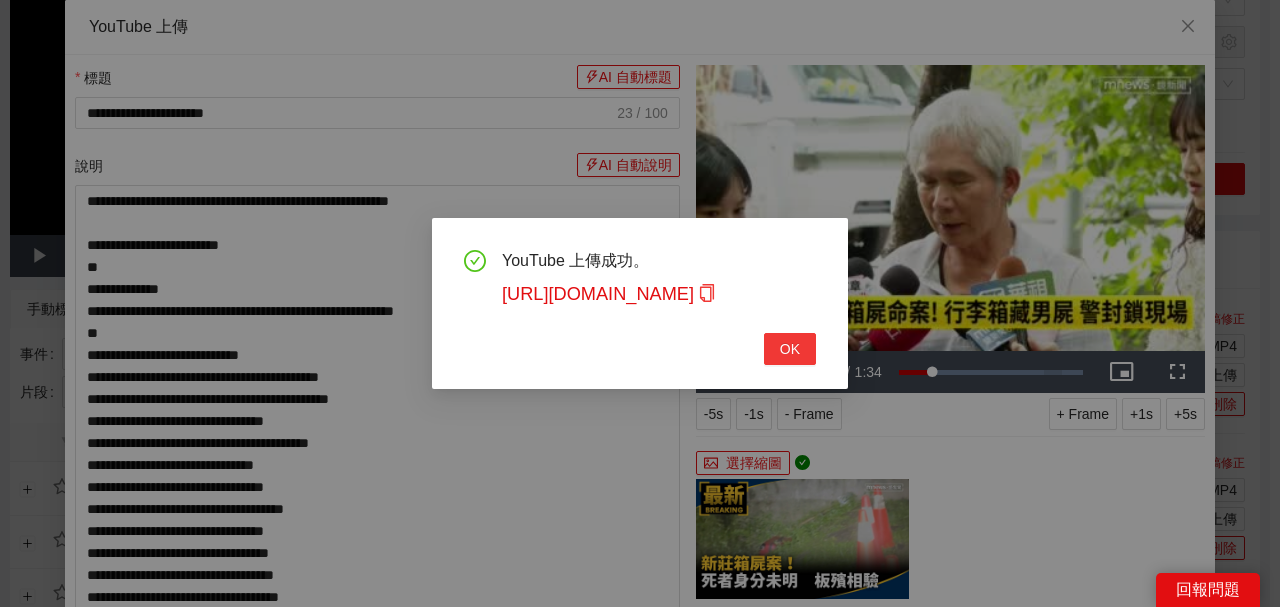 click on "OK" at bounding box center (790, 349) 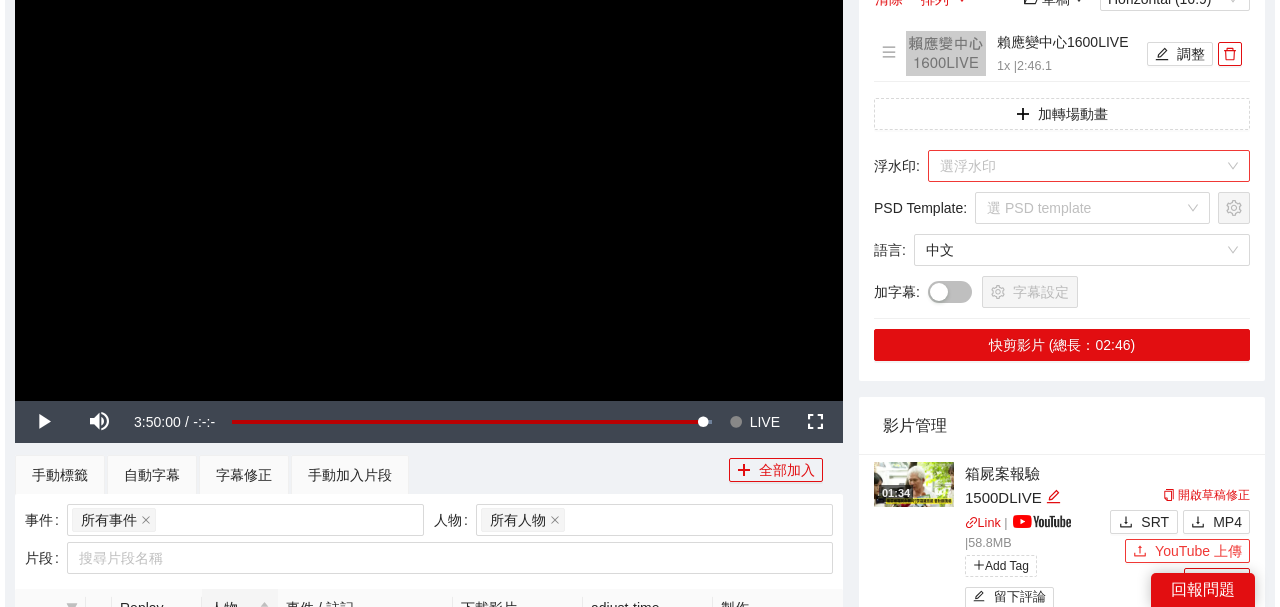 scroll, scrollTop: 133, scrollLeft: 0, axis: vertical 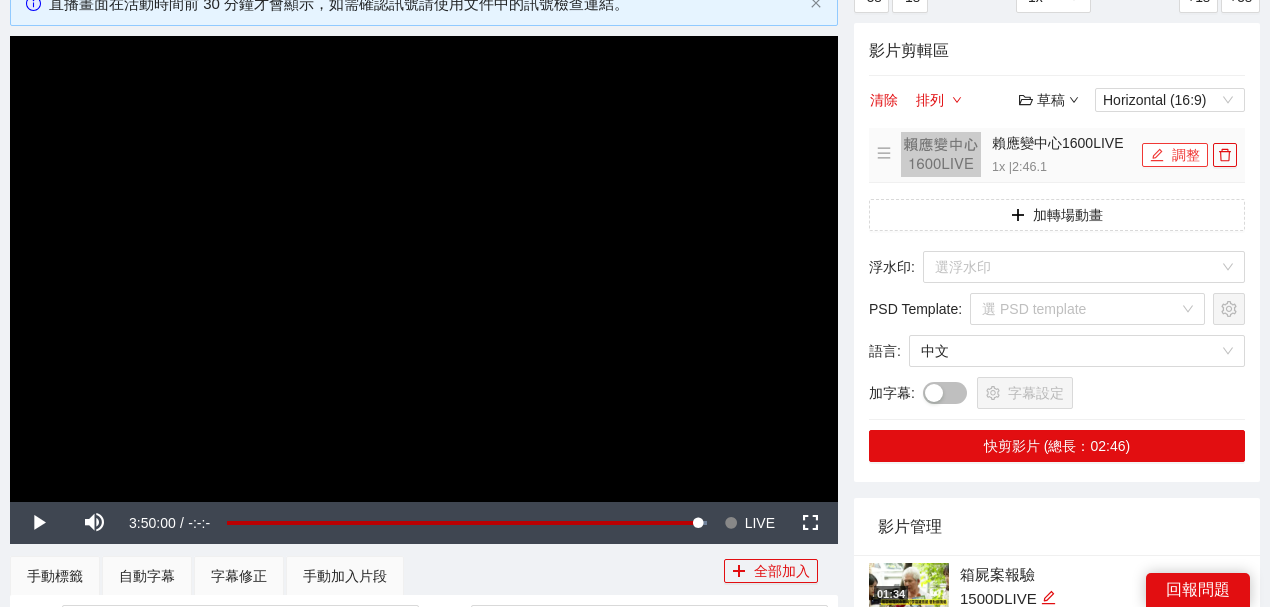 click on "調整" at bounding box center (1175, 155) 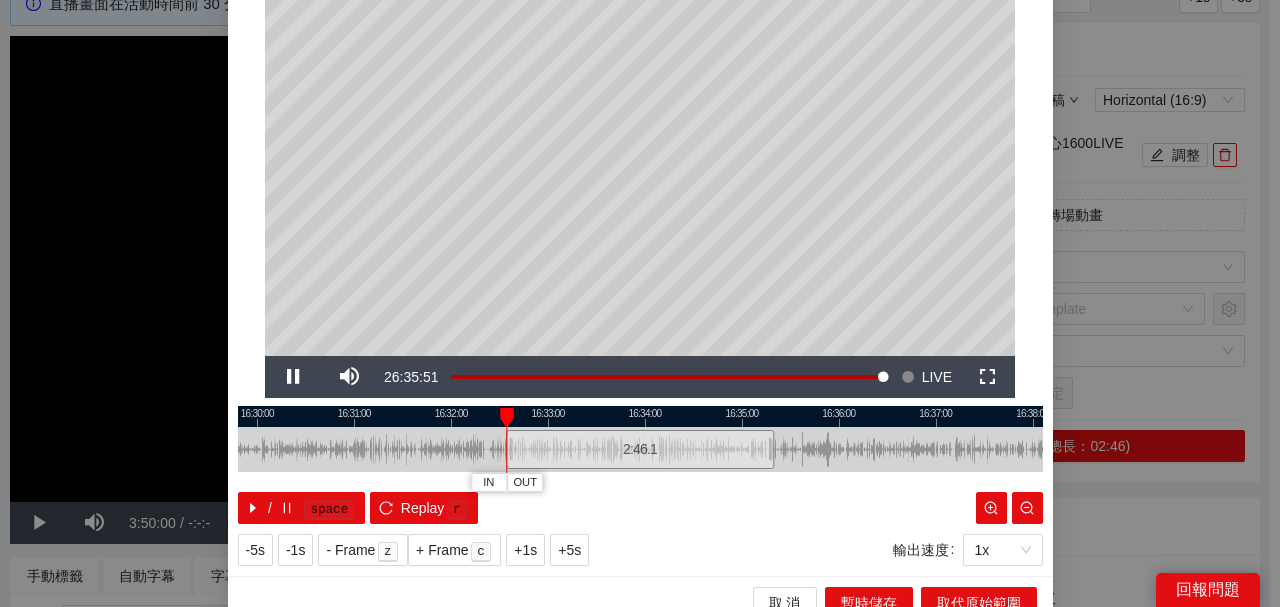 scroll, scrollTop: 133, scrollLeft: 0, axis: vertical 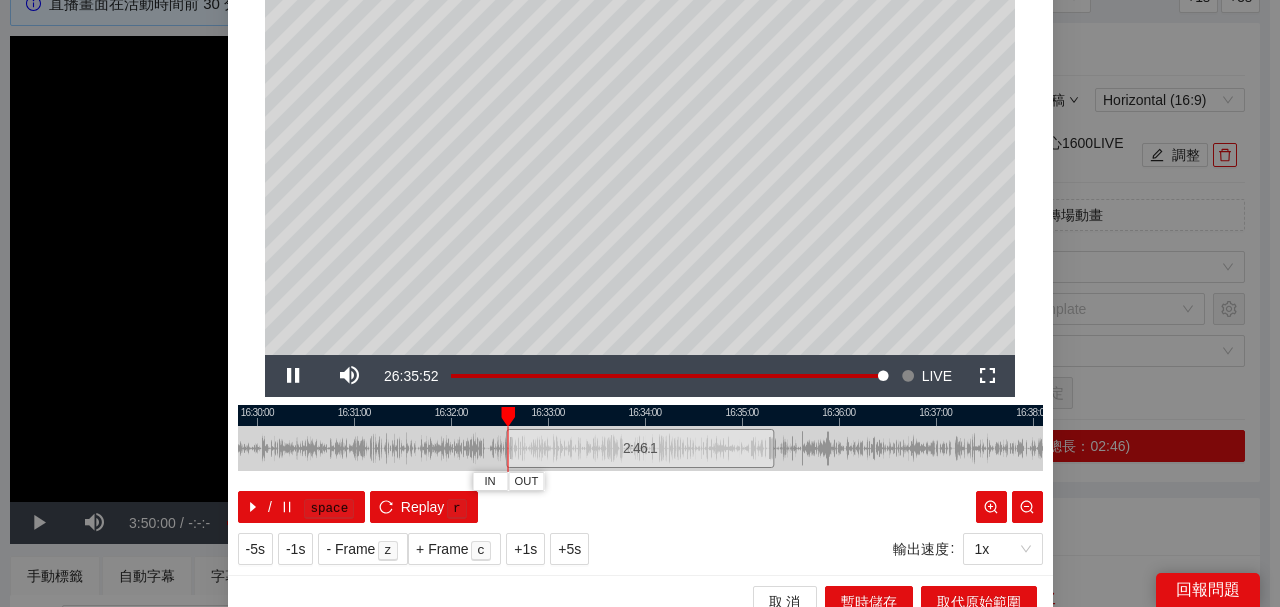 click at bounding box center (640, 415) 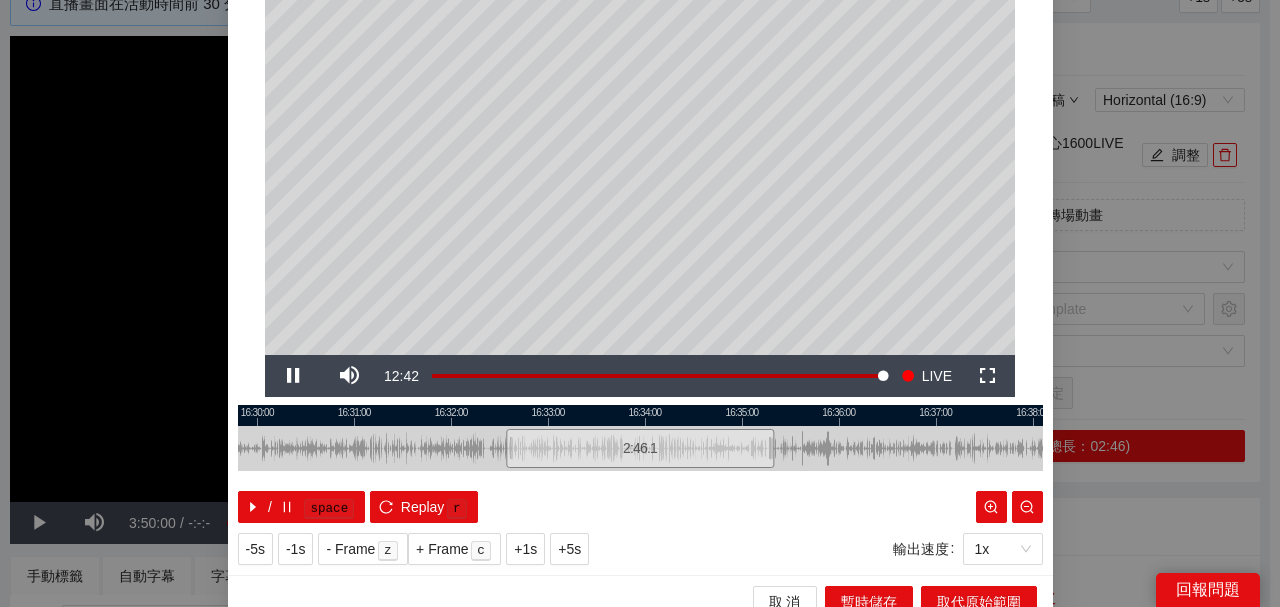 click at bounding box center [640, 415] 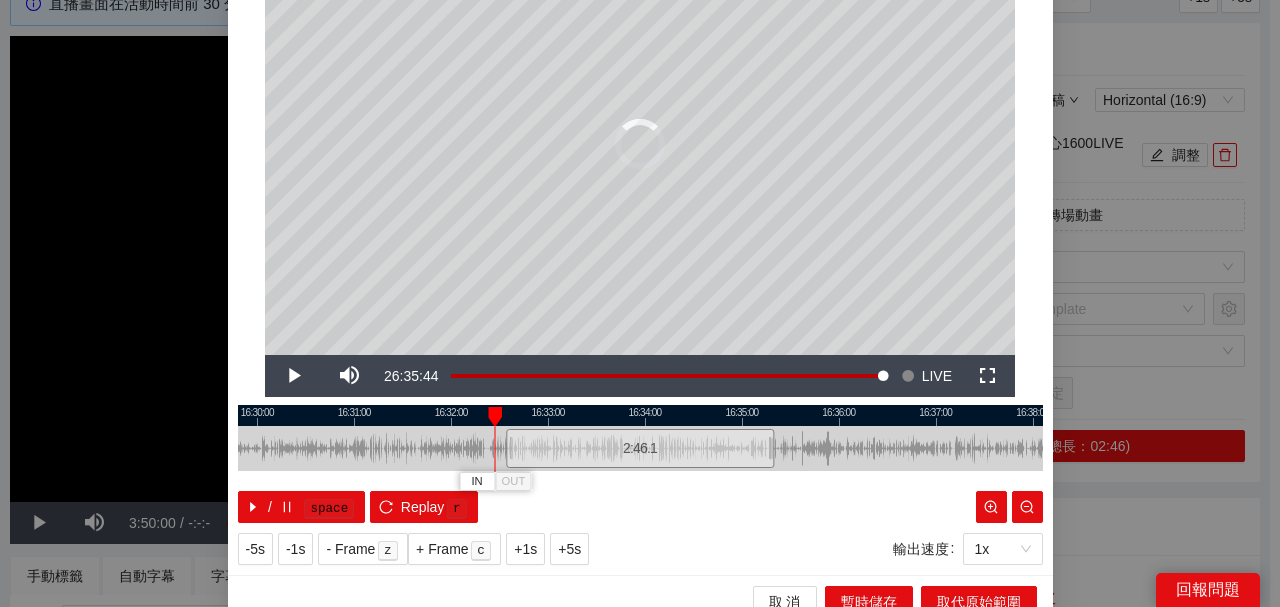 scroll, scrollTop: 0, scrollLeft: 0, axis: both 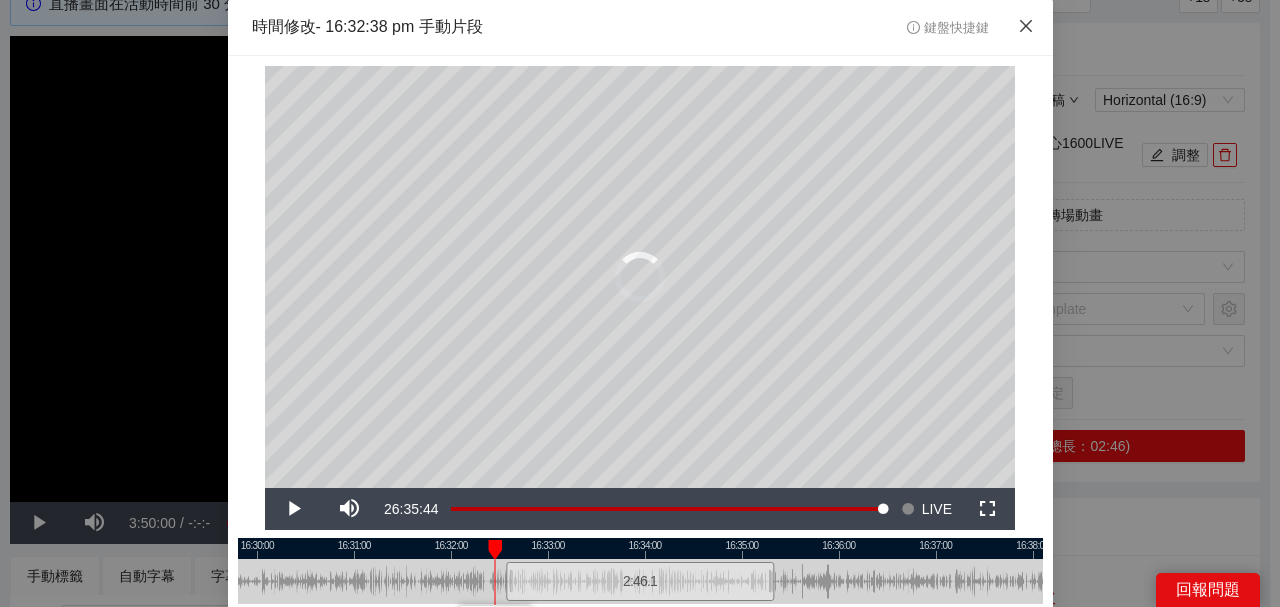 drag, startPoint x: 1014, startPoint y: 33, endPoint x: 1022, endPoint y: 40, distance: 10.630146 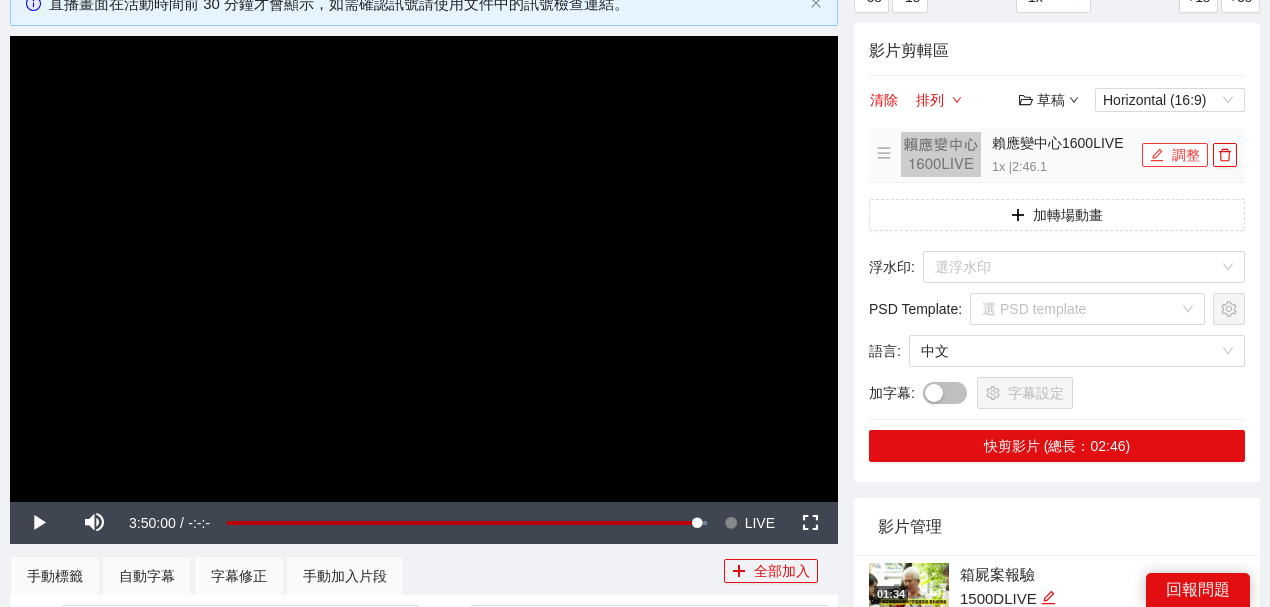 click on "調整" at bounding box center (1175, 155) 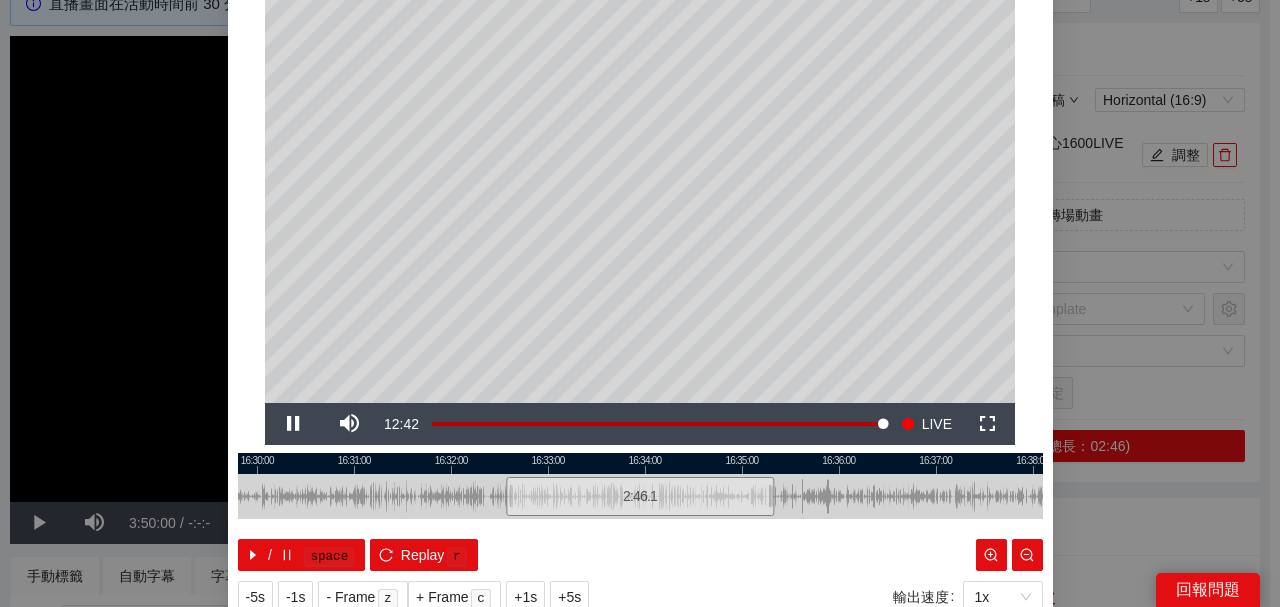 scroll, scrollTop: 152, scrollLeft: 0, axis: vertical 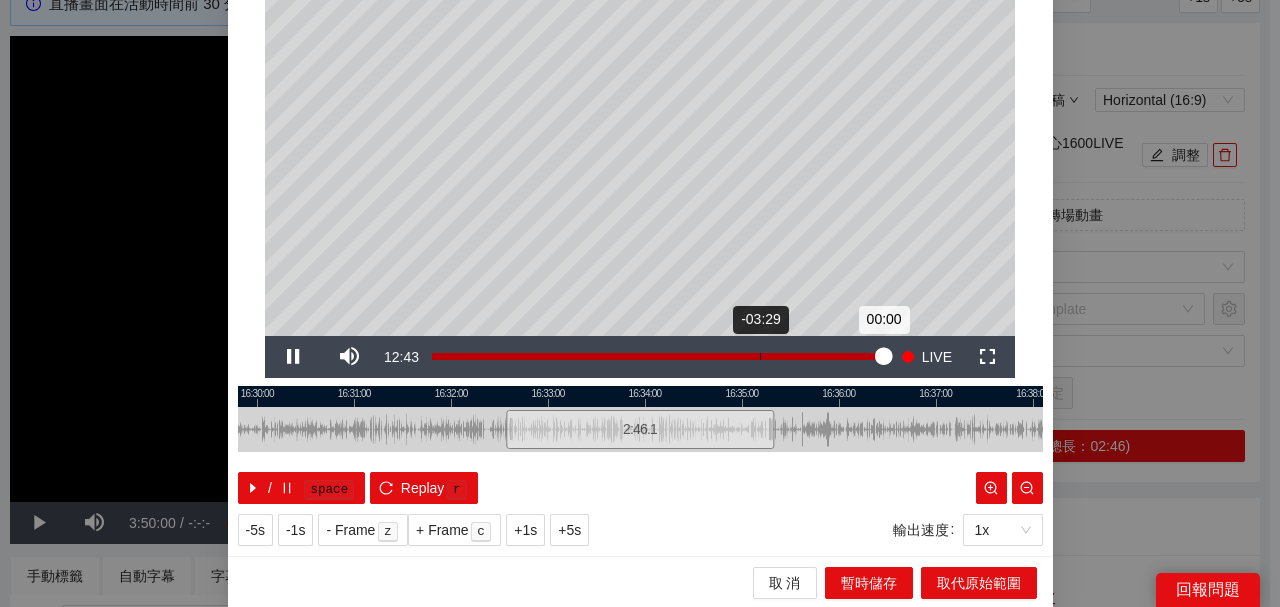 click on "00:00" at bounding box center [658, 356] 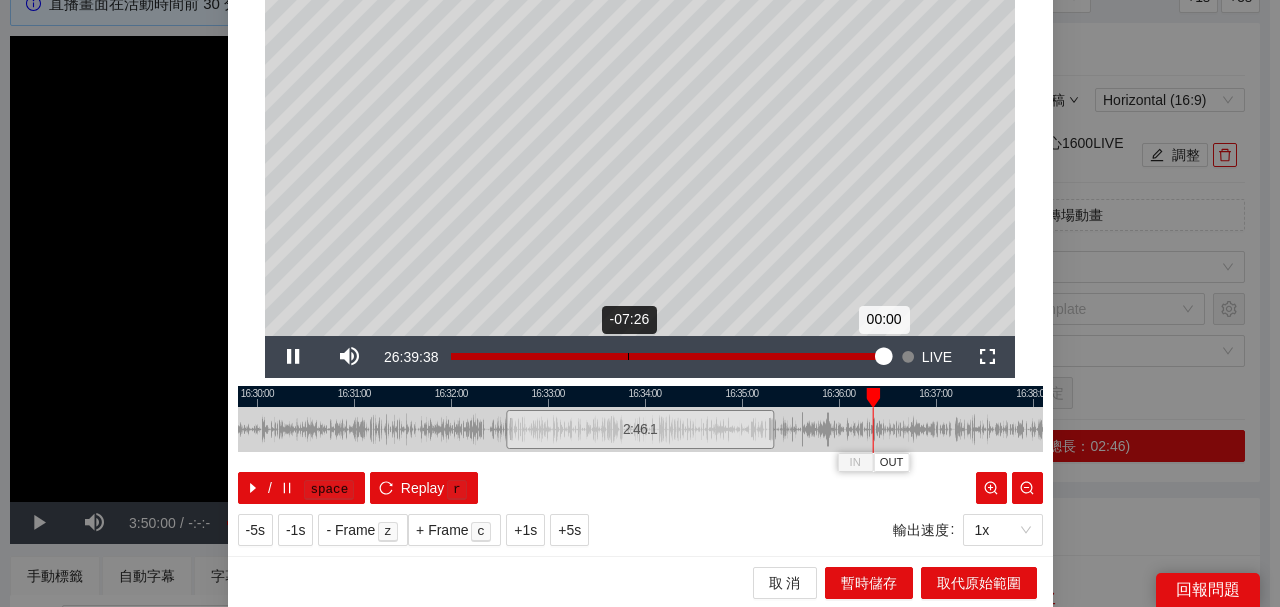 click on "Loaded :  100.00% -07:26 00:00" at bounding box center (667, 356) 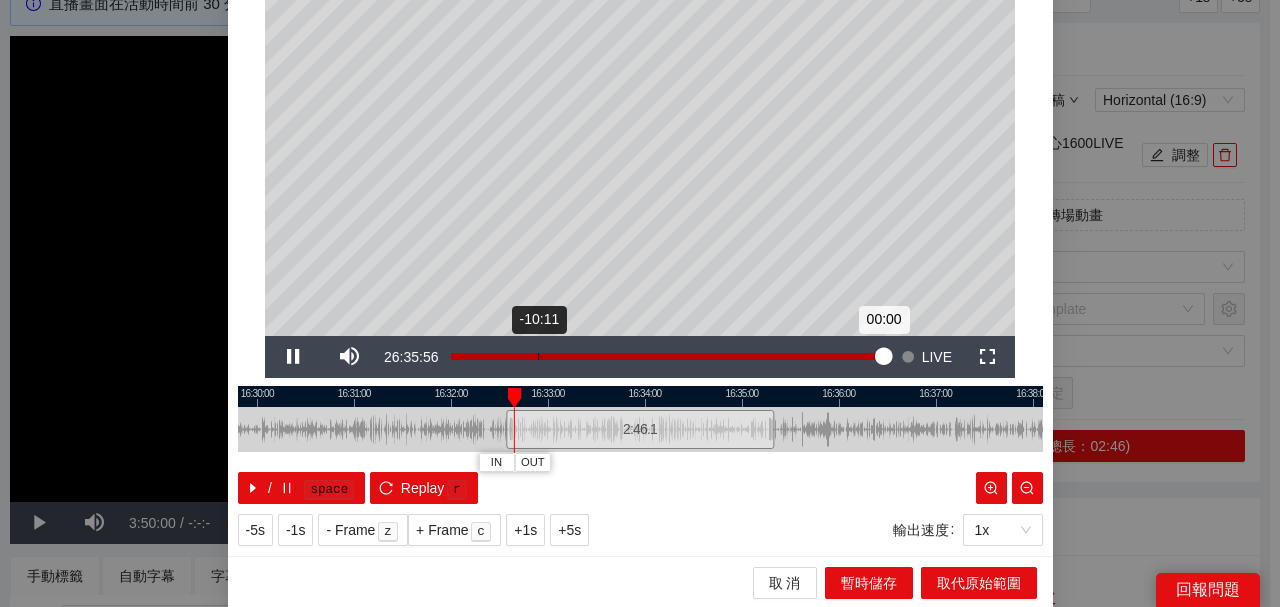 click on "Loaded :  100.00% -10:11 00:00" at bounding box center [667, 356] 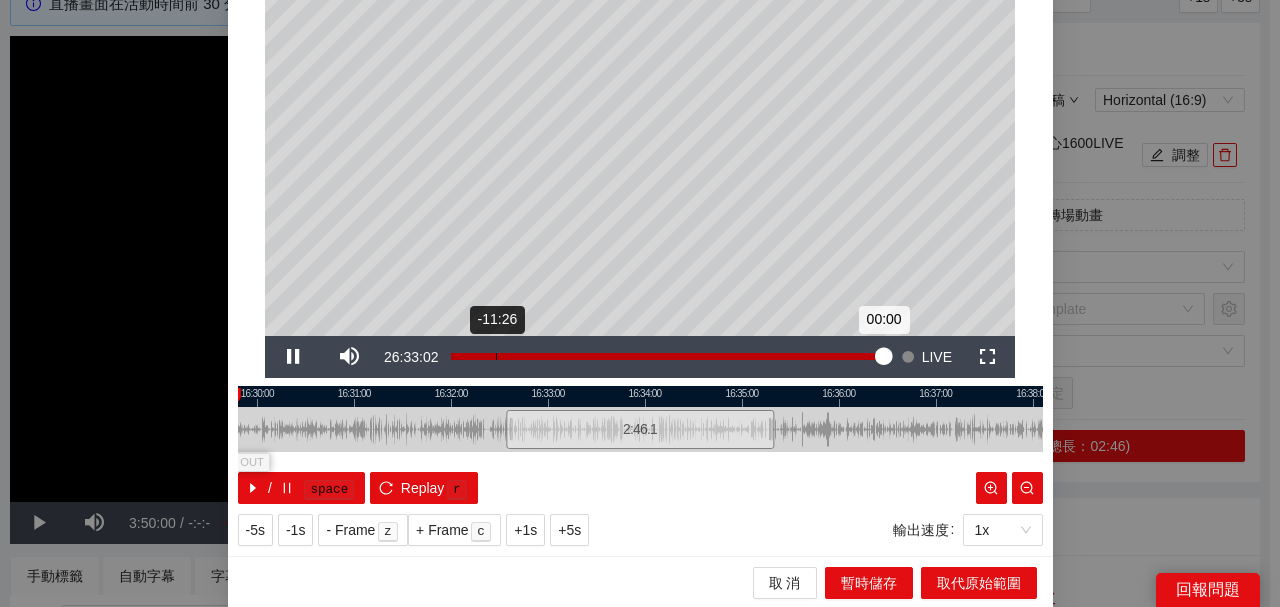click on "Loaded :  100.00% -11:26 00:00" at bounding box center (667, 357) 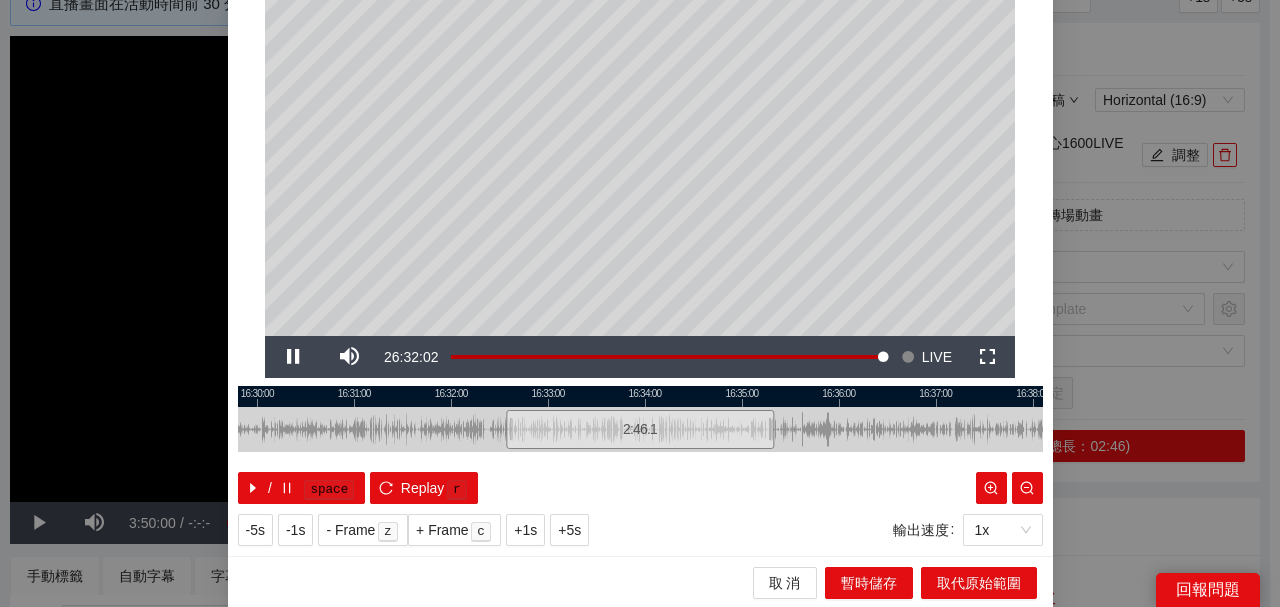 click at bounding box center [640, 396] 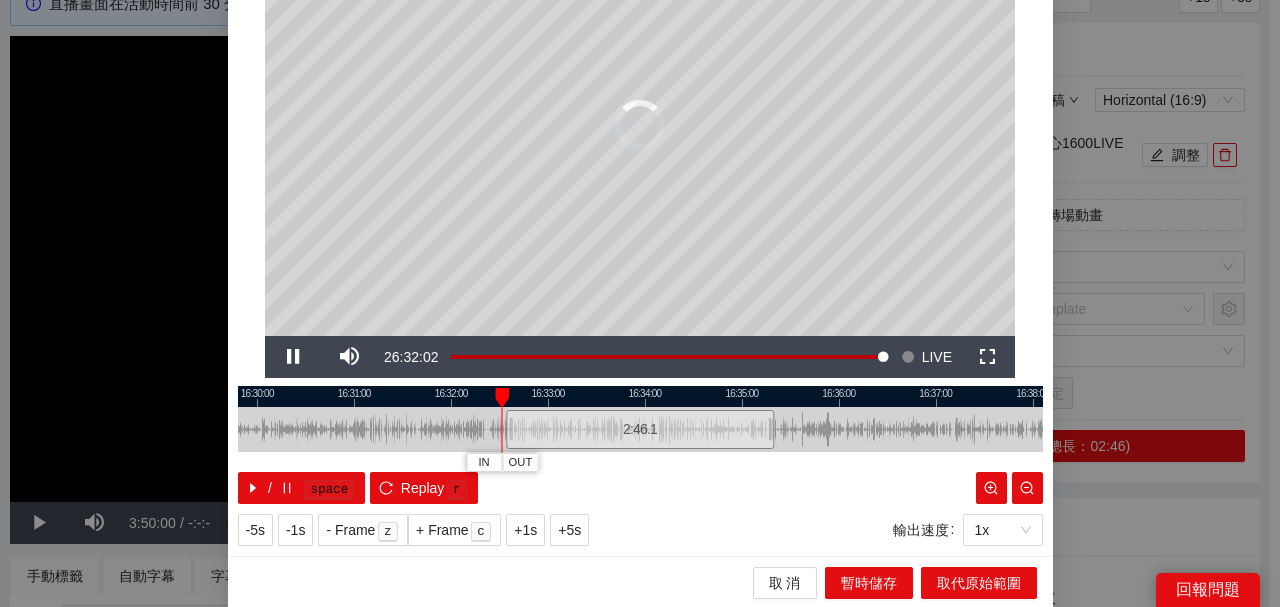 click at bounding box center [640, 396] 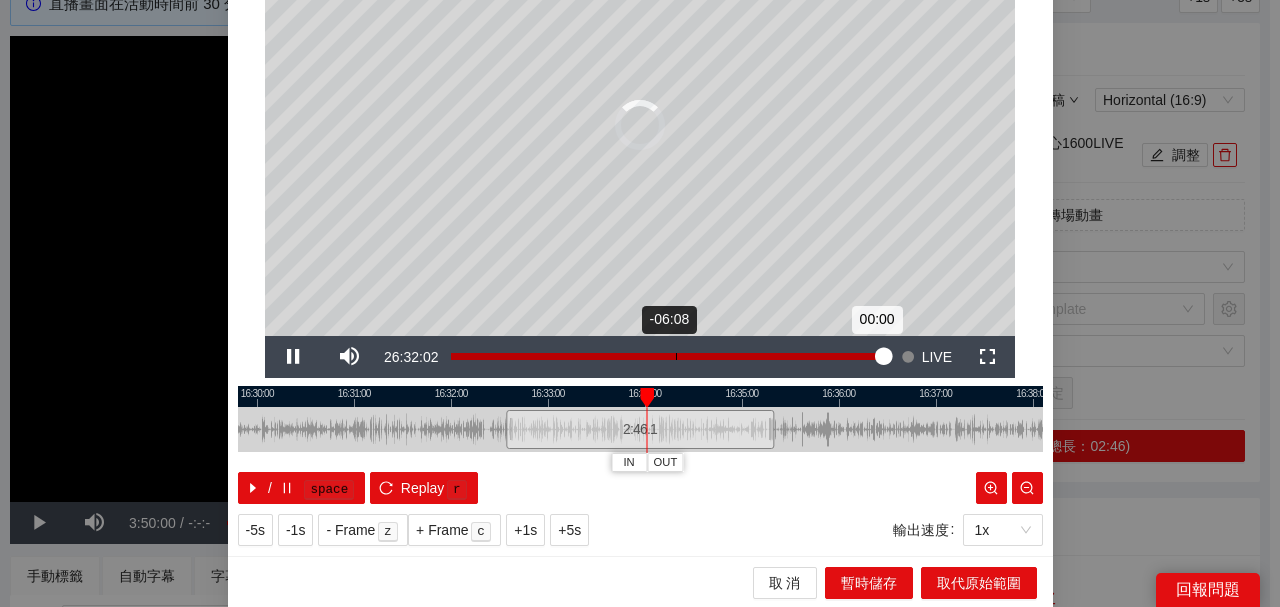 click on "Loaded :  0.00% -06:08 00:00" at bounding box center [667, 356] 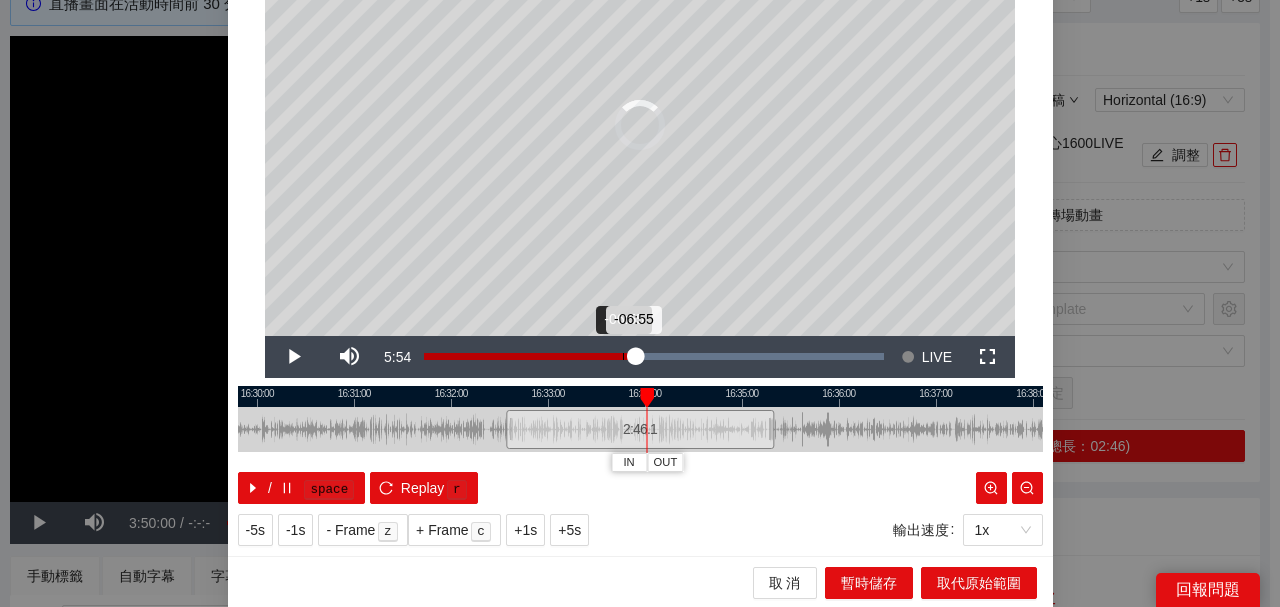 click on "Loaded :  100.00% -06:55 -06:55" at bounding box center [654, 356] 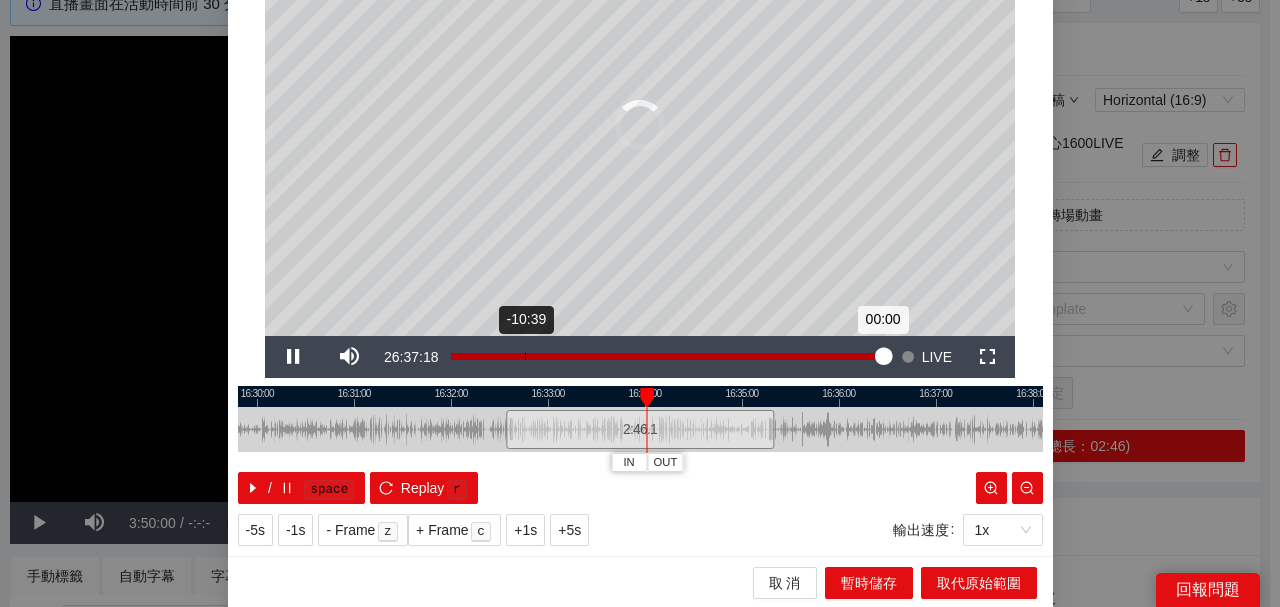 click on "Loaded :  0.00% -10:39 00:00" at bounding box center [667, 357] 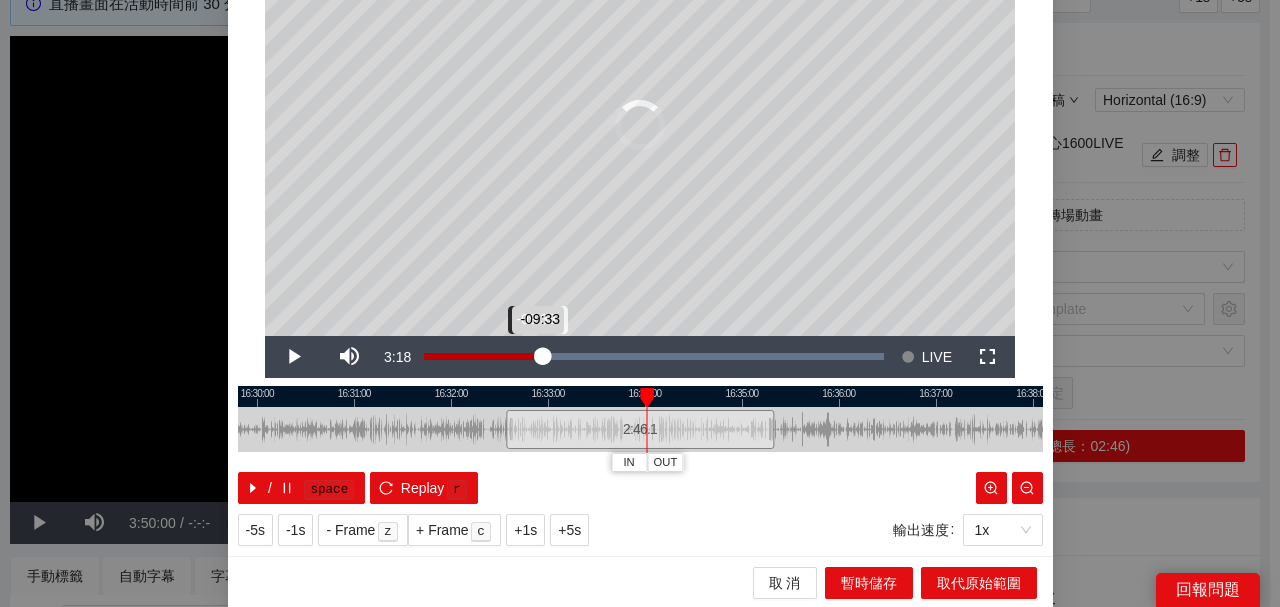 click on "-09:33" at bounding box center (535, 356) 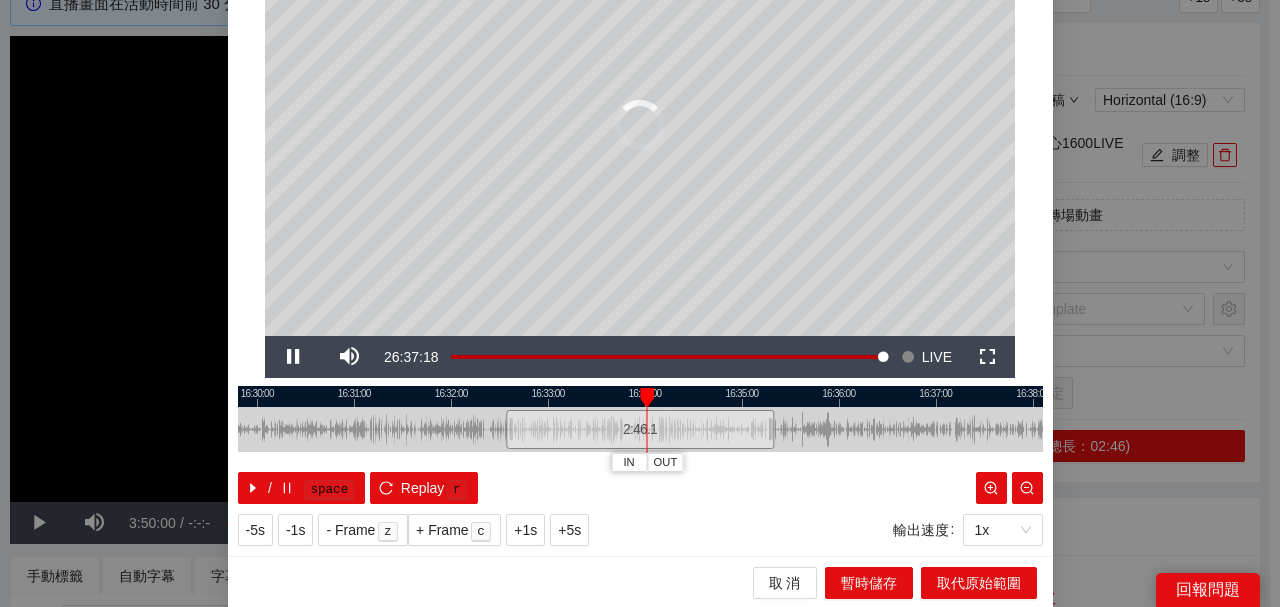 scroll, scrollTop: 0, scrollLeft: 0, axis: both 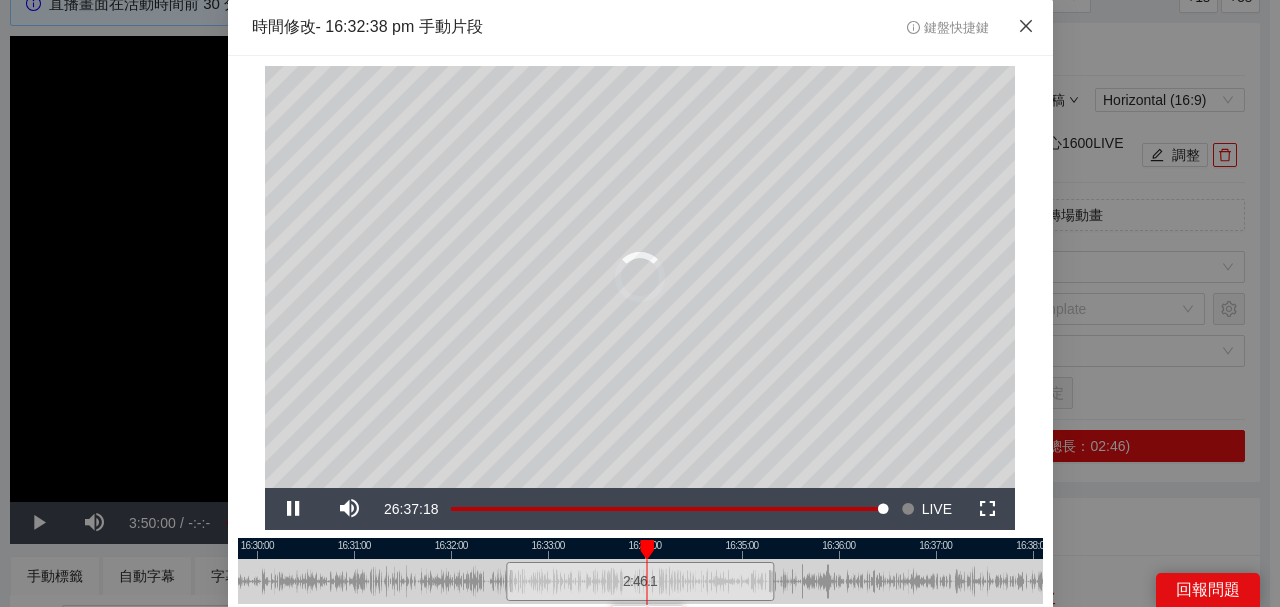 click 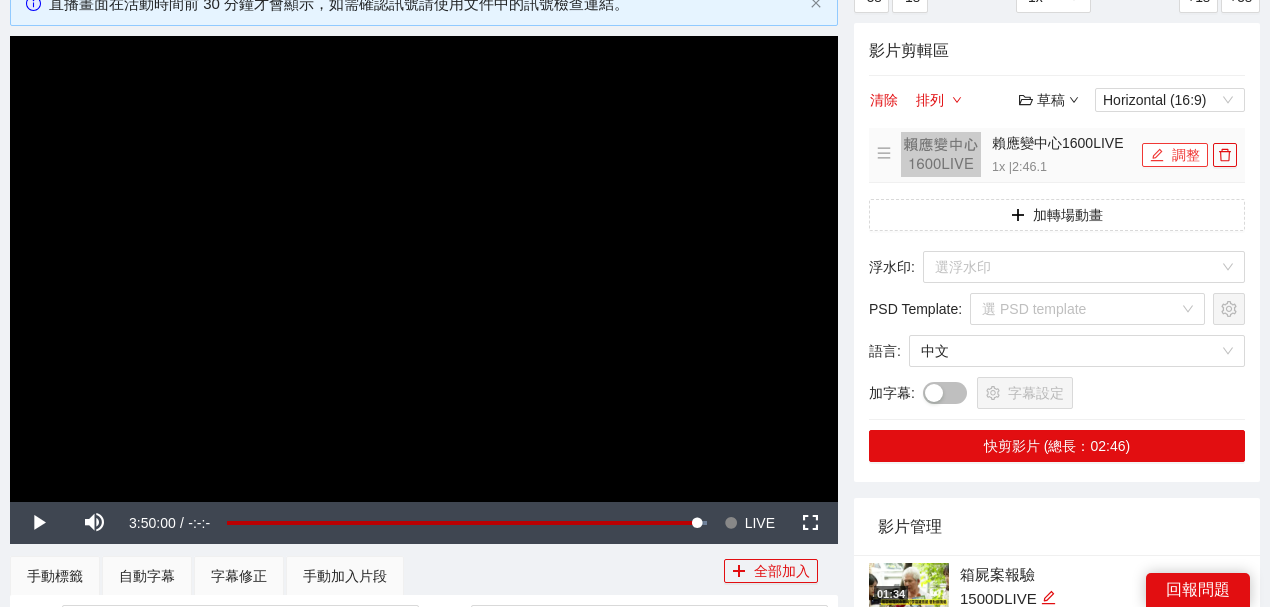click on "調整" at bounding box center [1175, 155] 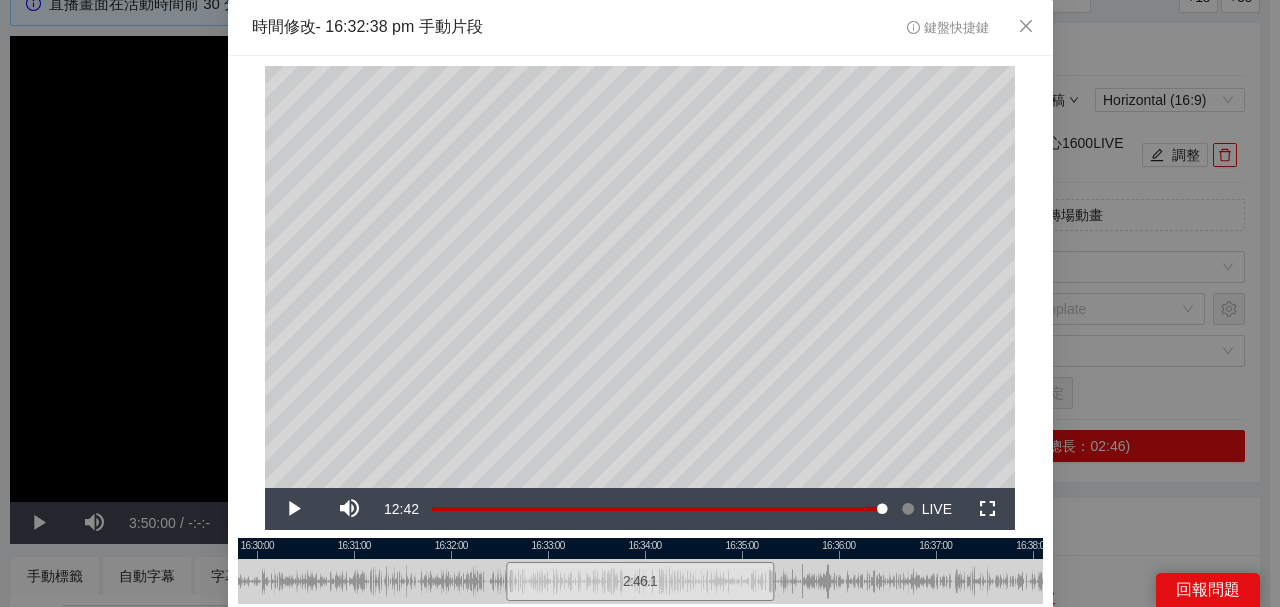click at bounding box center (640, 548) 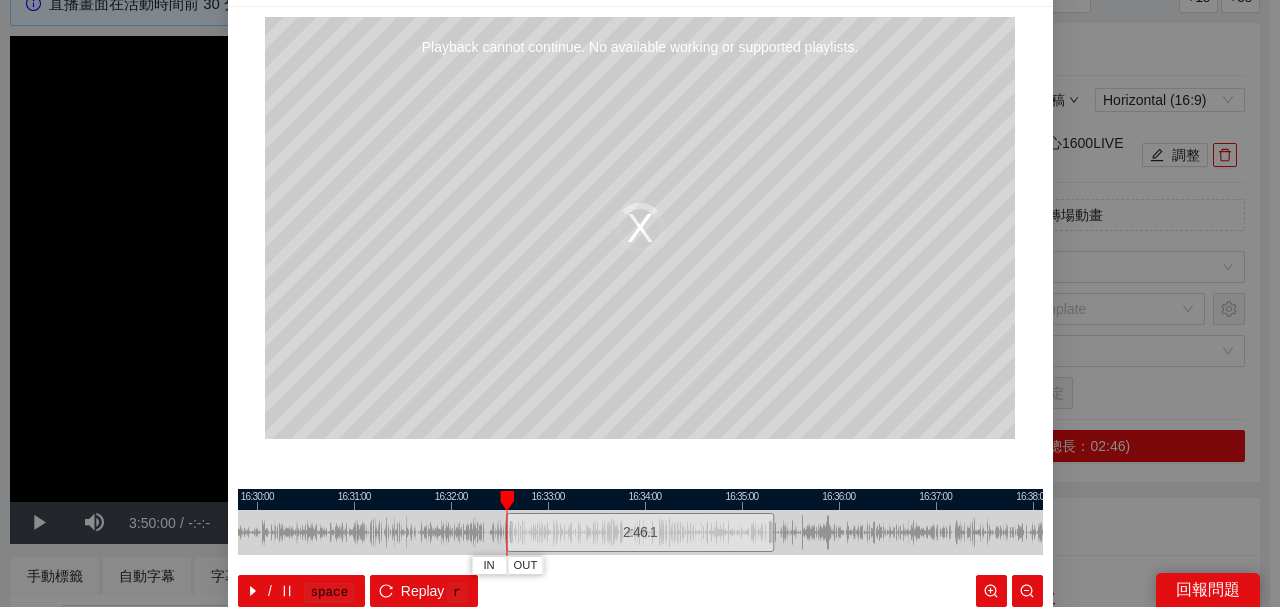 scroll, scrollTop: 0, scrollLeft: 0, axis: both 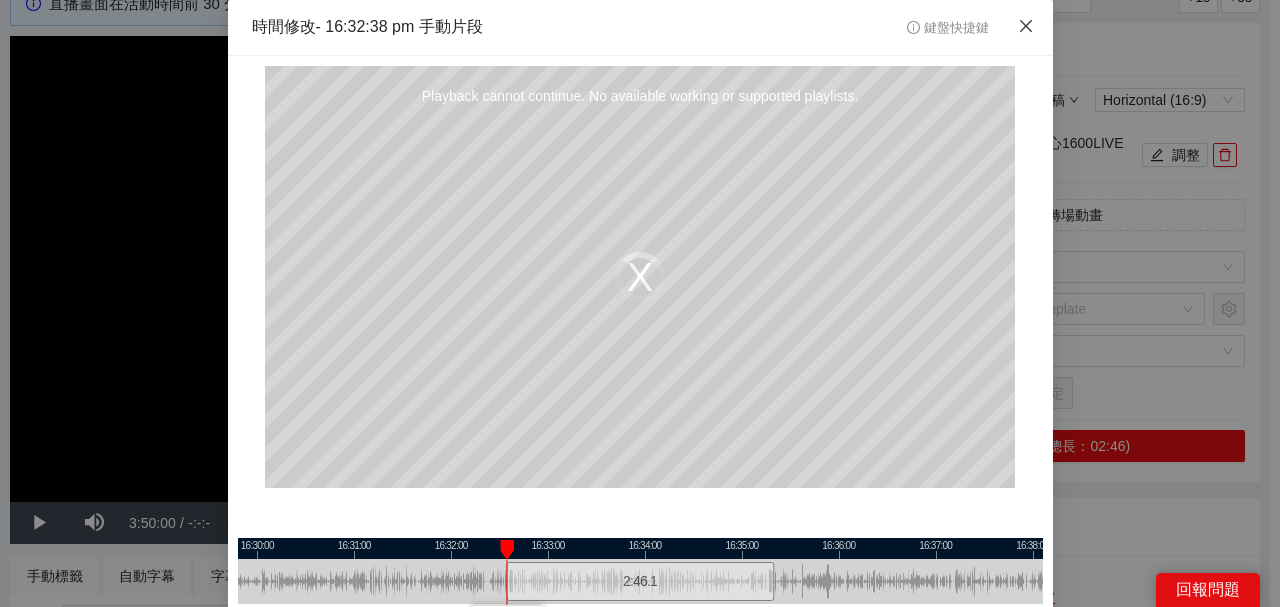 click 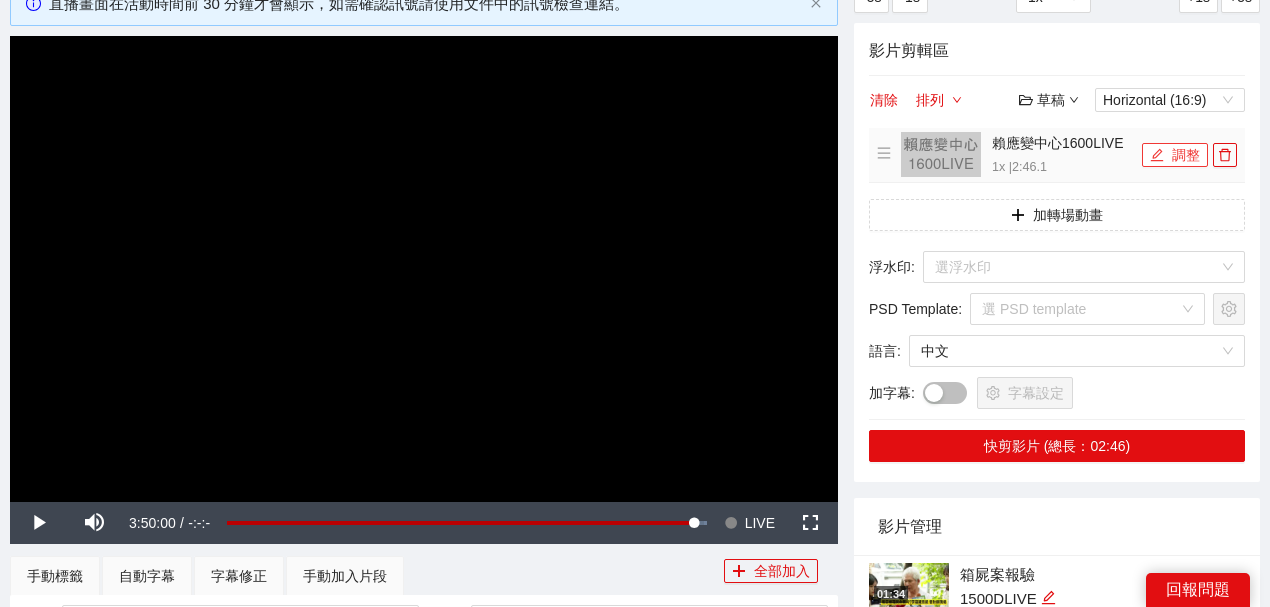 click on "調整" at bounding box center [1175, 155] 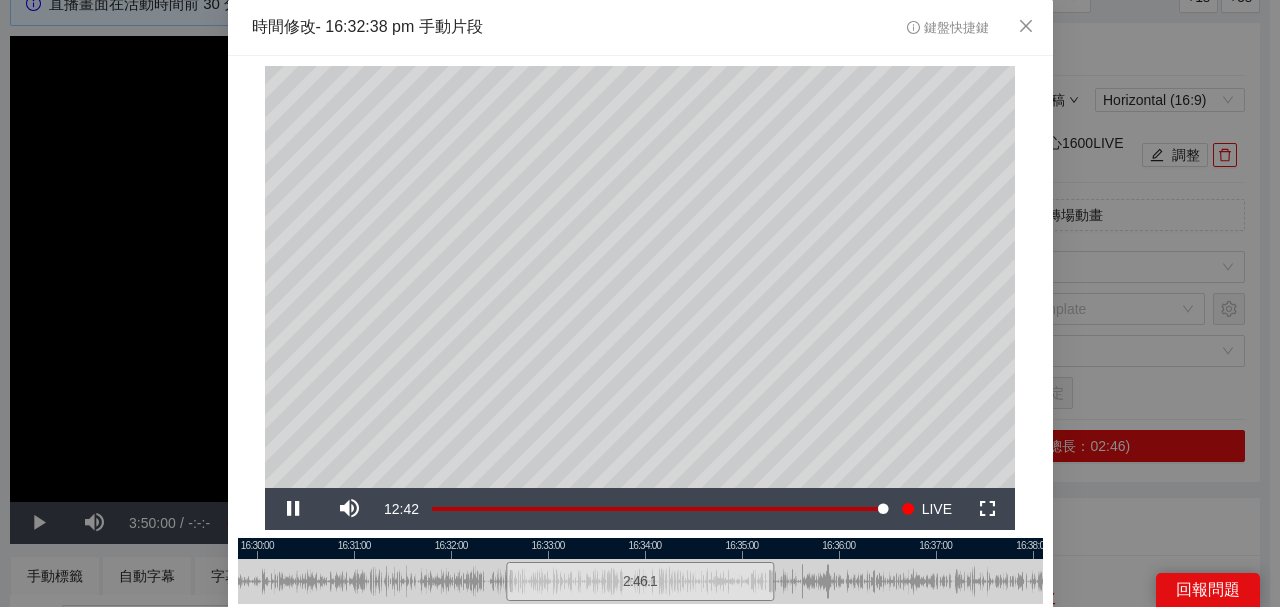 click at bounding box center [640, 548] 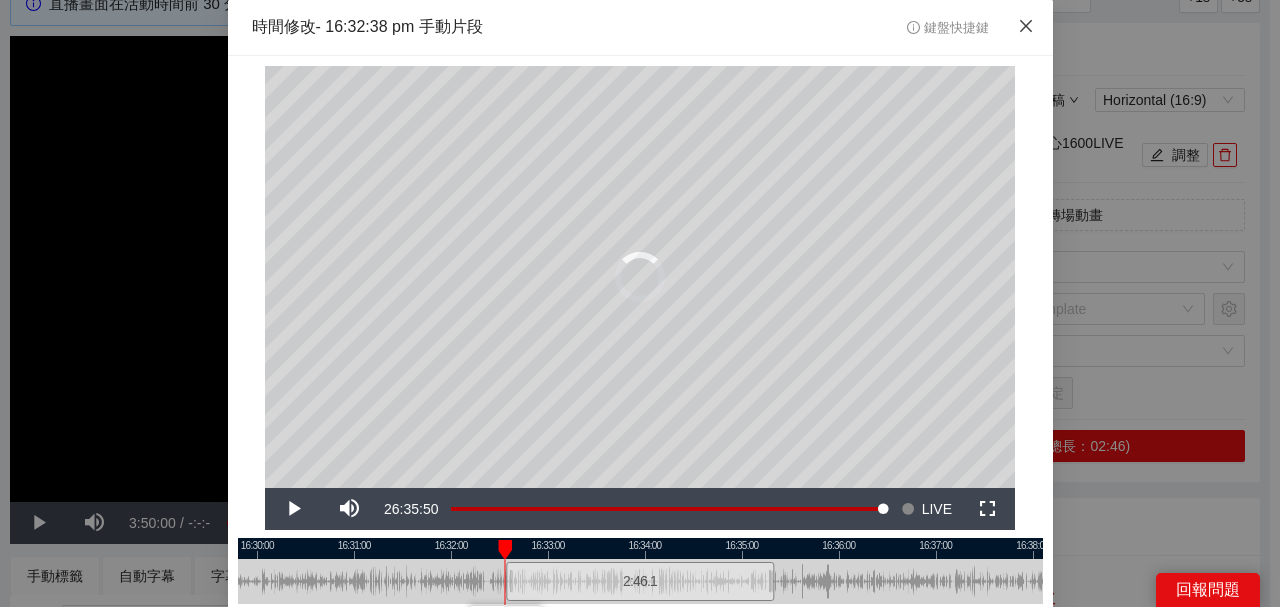 click 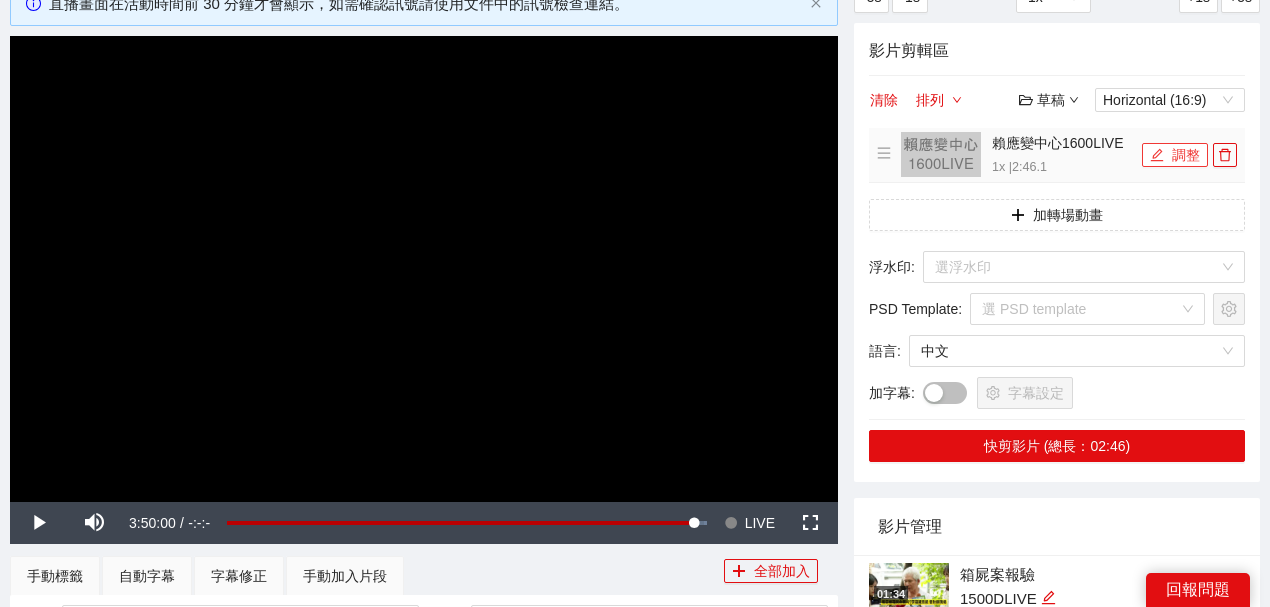 click on "調整" at bounding box center [1175, 155] 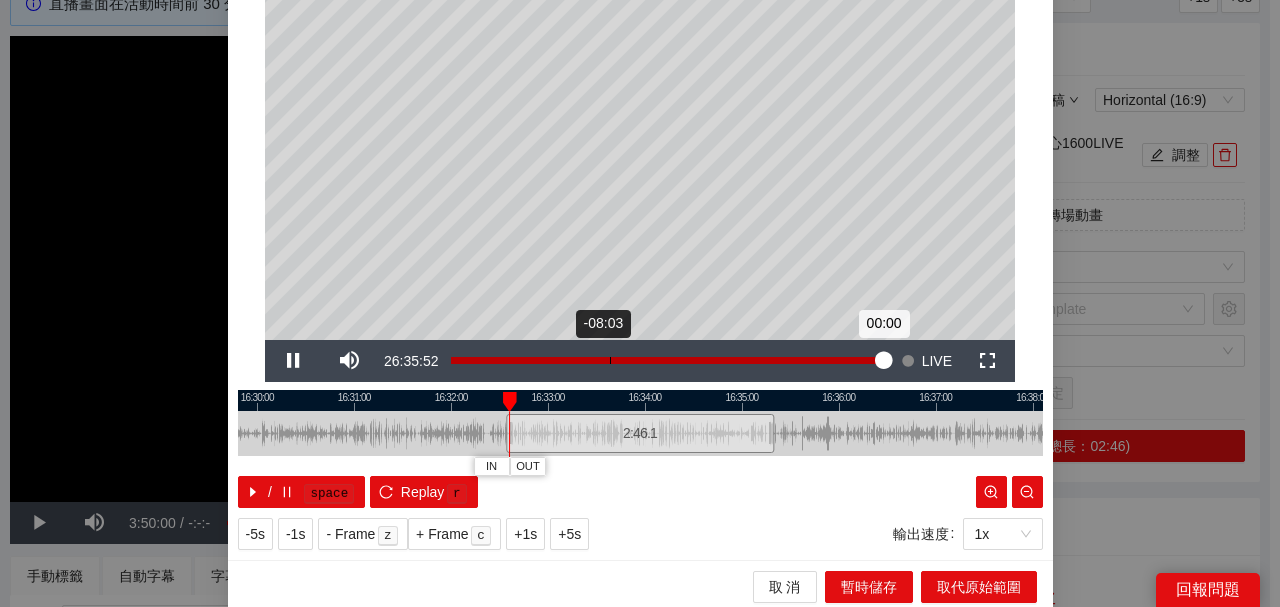 scroll, scrollTop: 152, scrollLeft: 0, axis: vertical 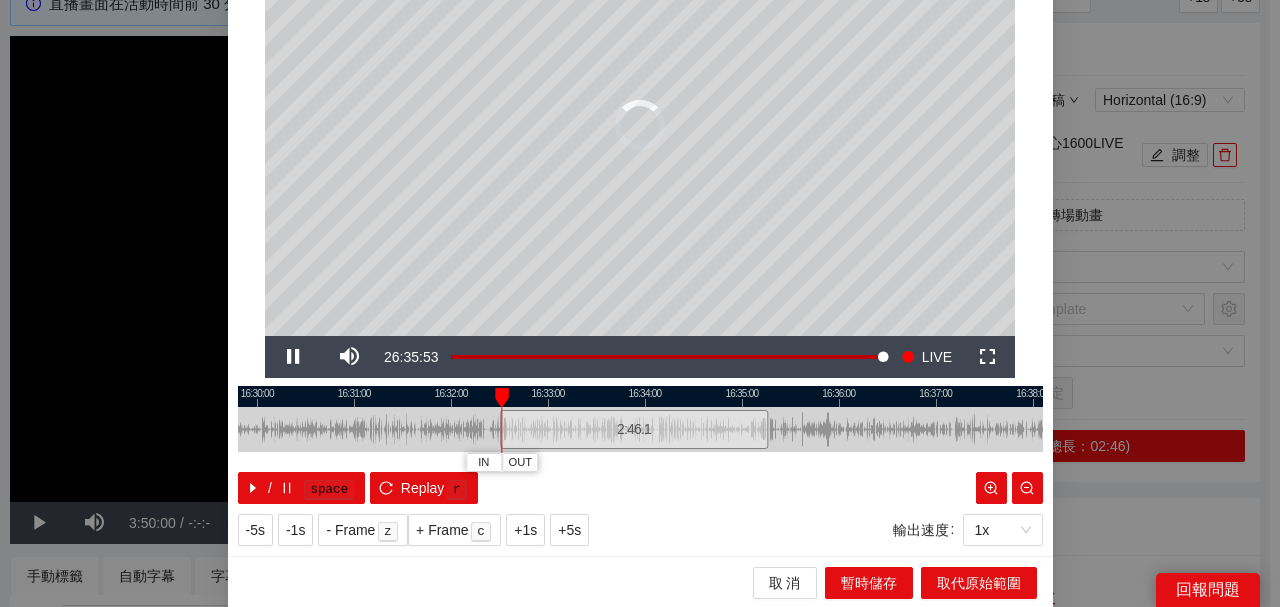 click on "2:46.1" at bounding box center (634, 429) 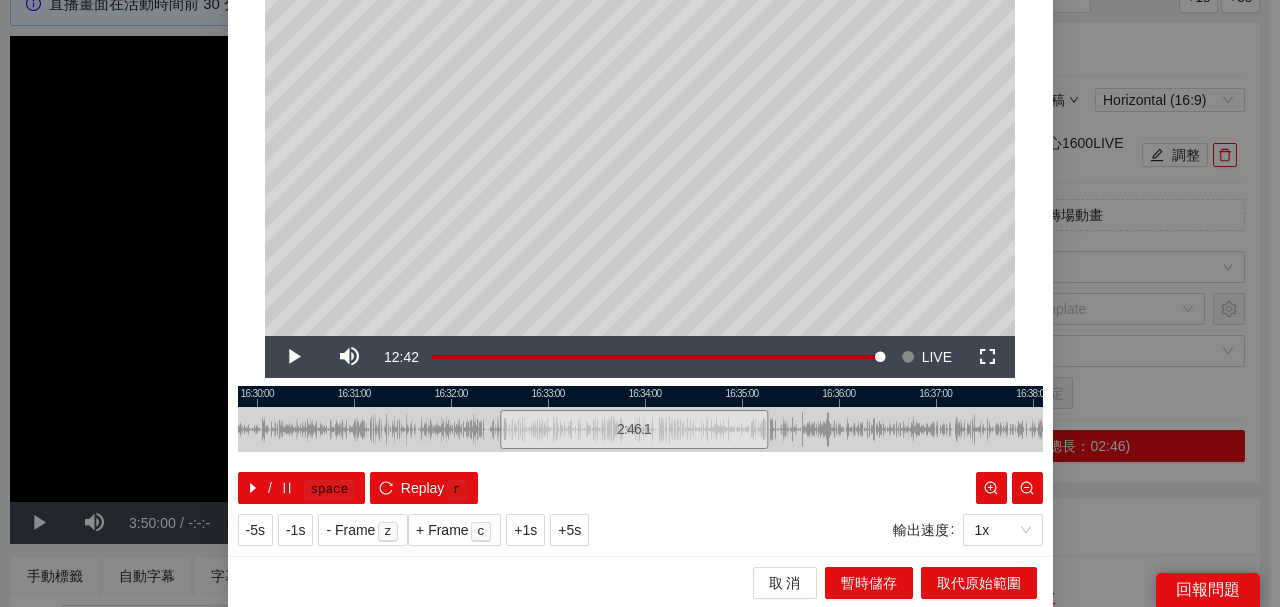 click at bounding box center [640, 396] 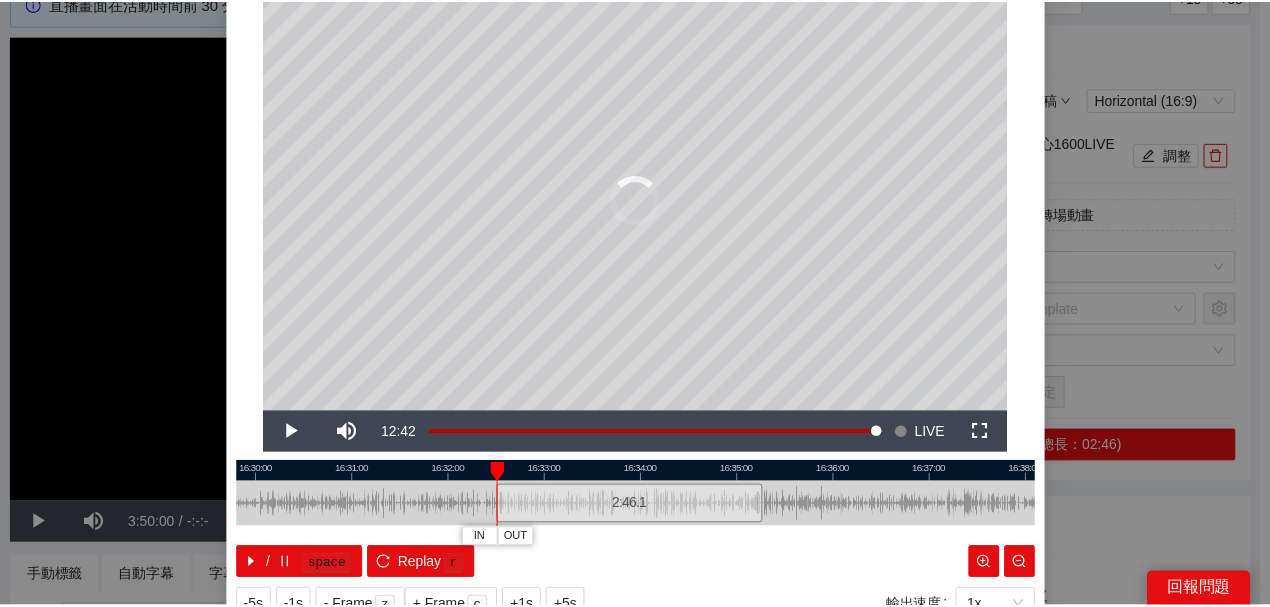 scroll, scrollTop: 0, scrollLeft: 0, axis: both 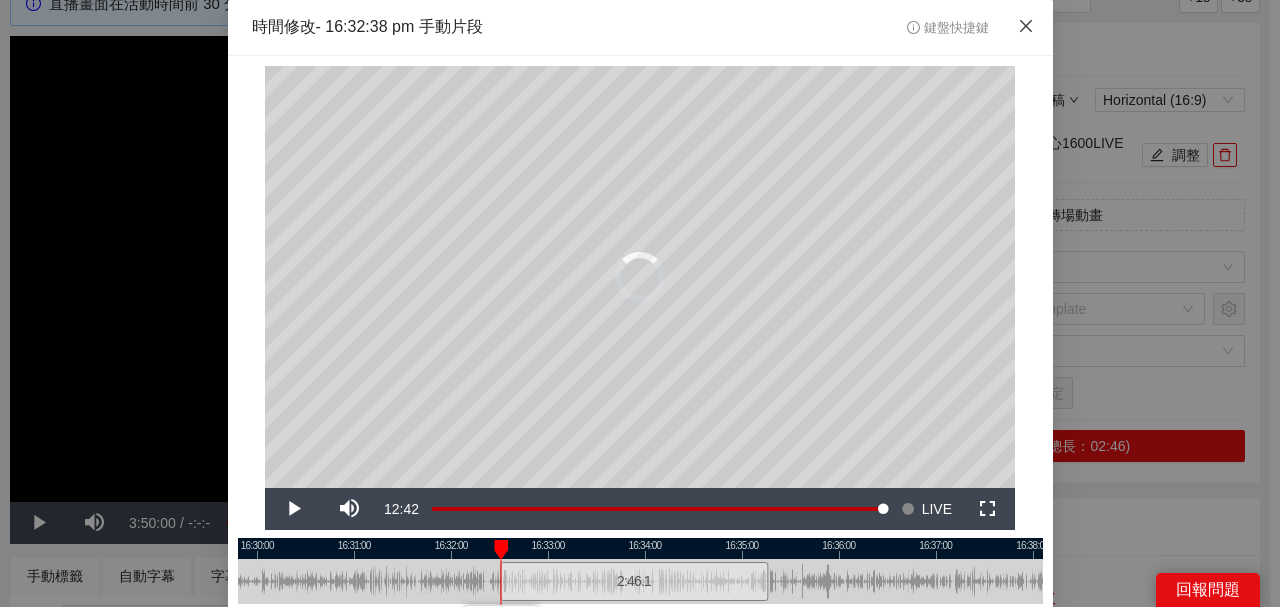 click at bounding box center (1026, 27) 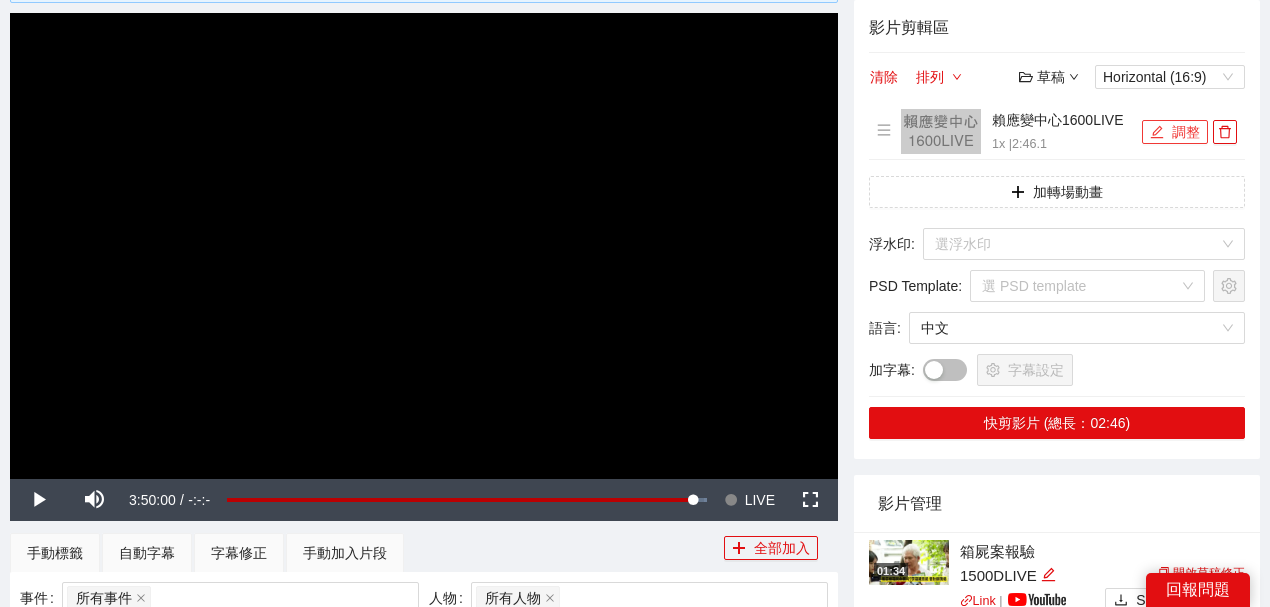 scroll, scrollTop: 133, scrollLeft: 0, axis: vertical 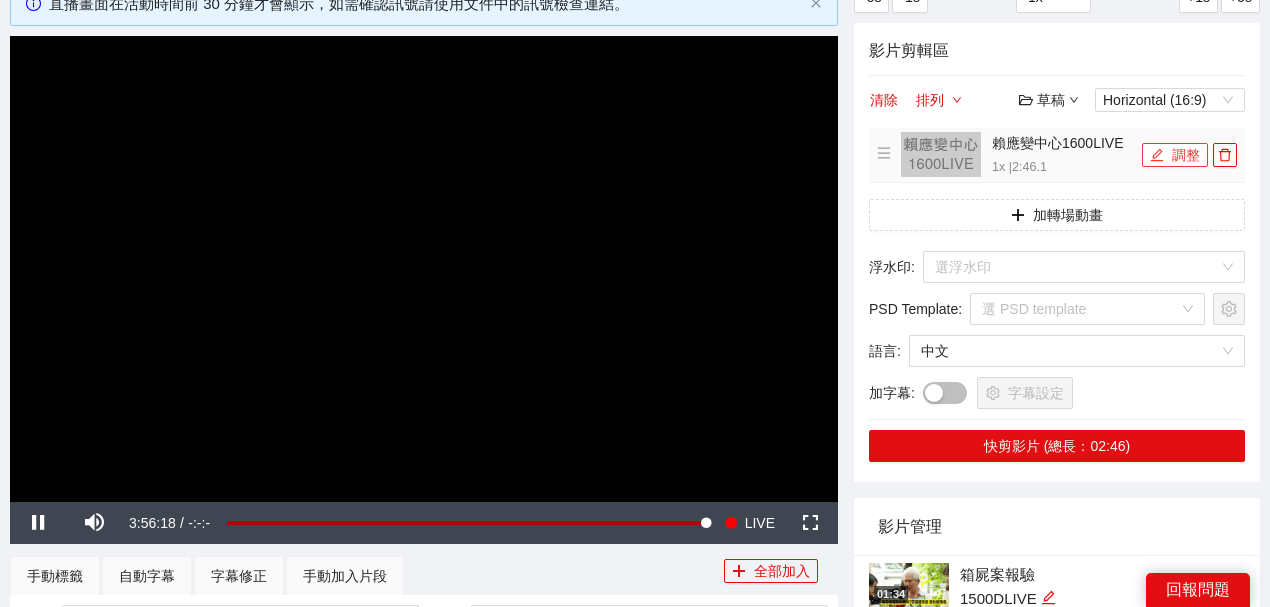 click on "調整" at bounding box center [1175, 155] 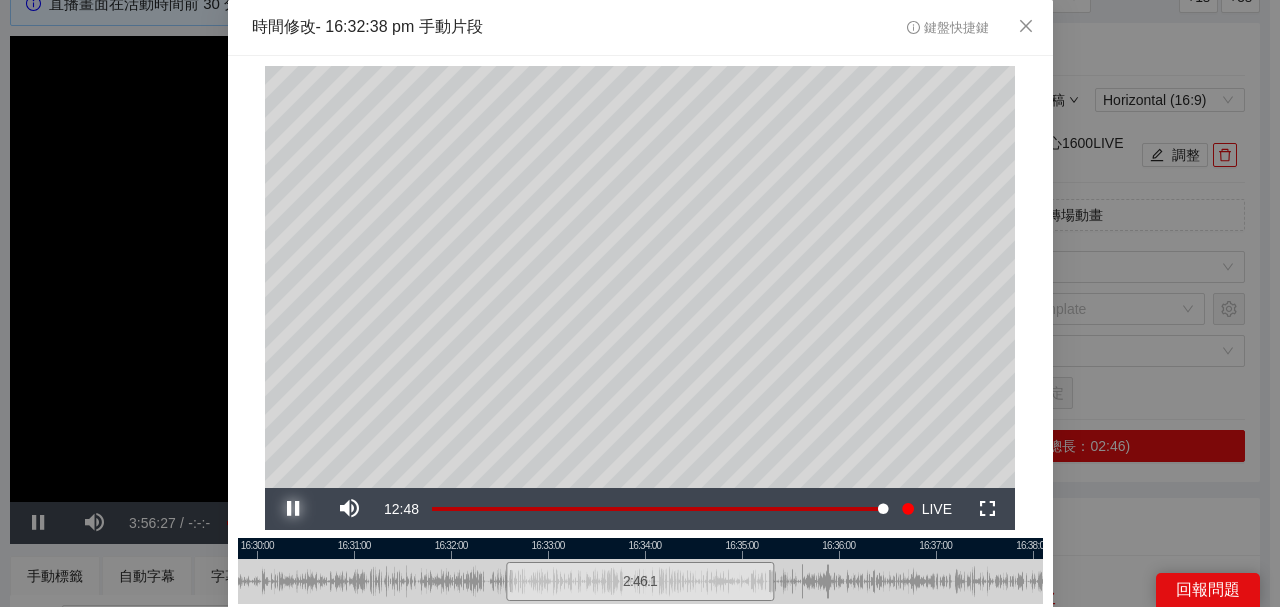 click at bounding box center (293, 509) 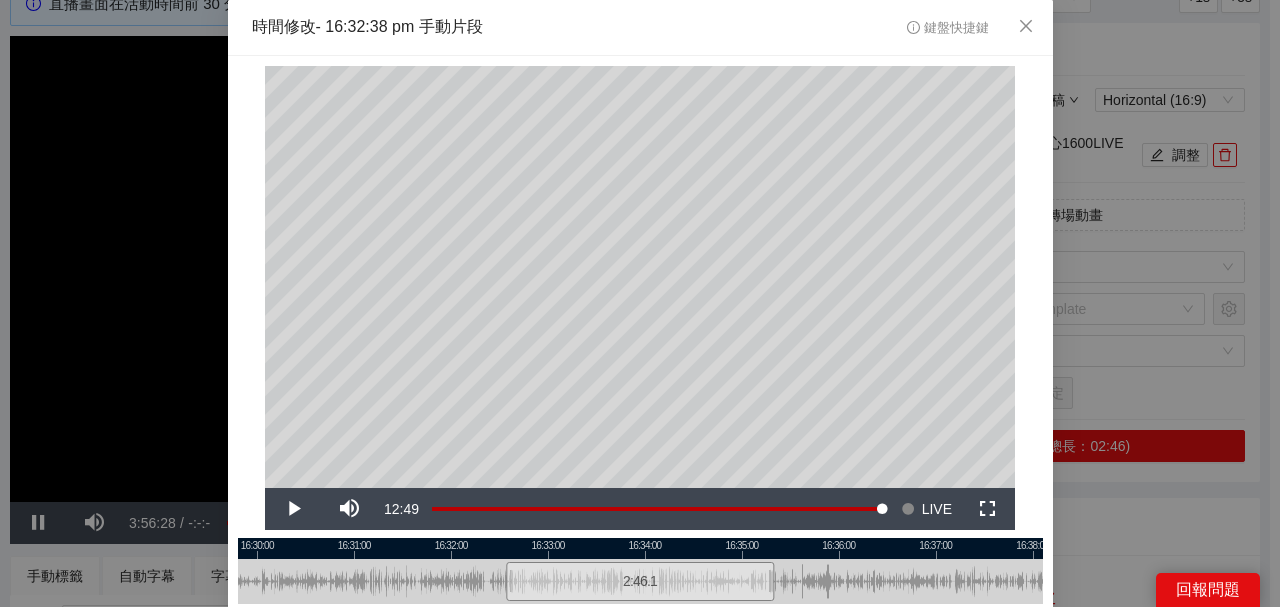 click at bounding box center (640, 548) 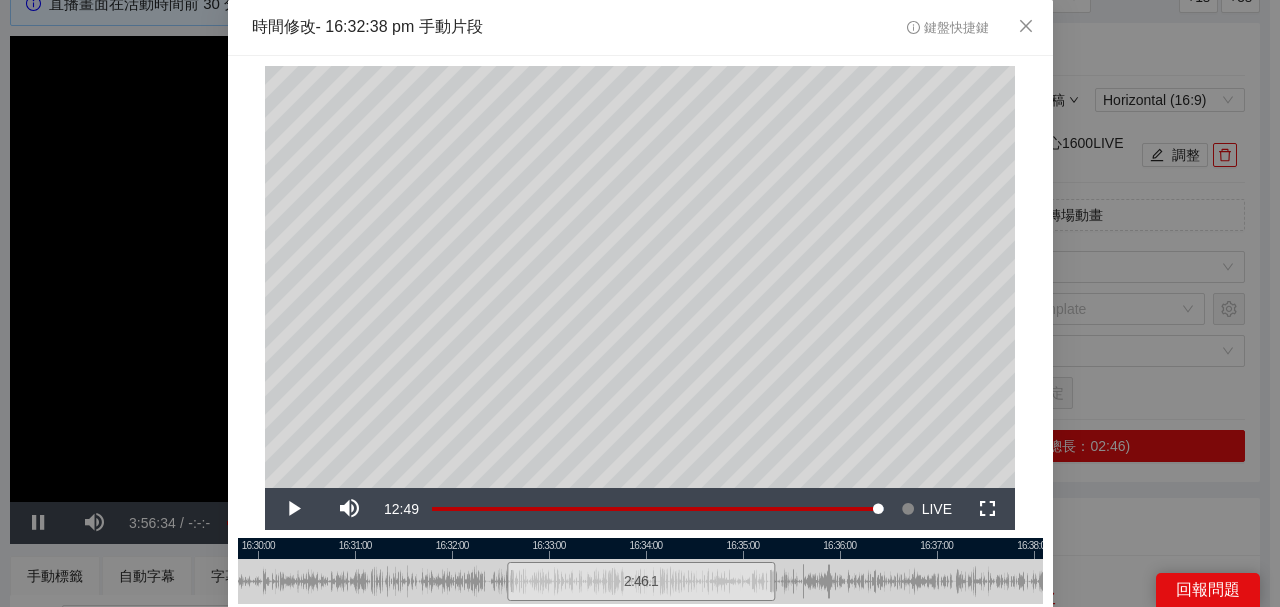 click at bounding box center [640, 548] 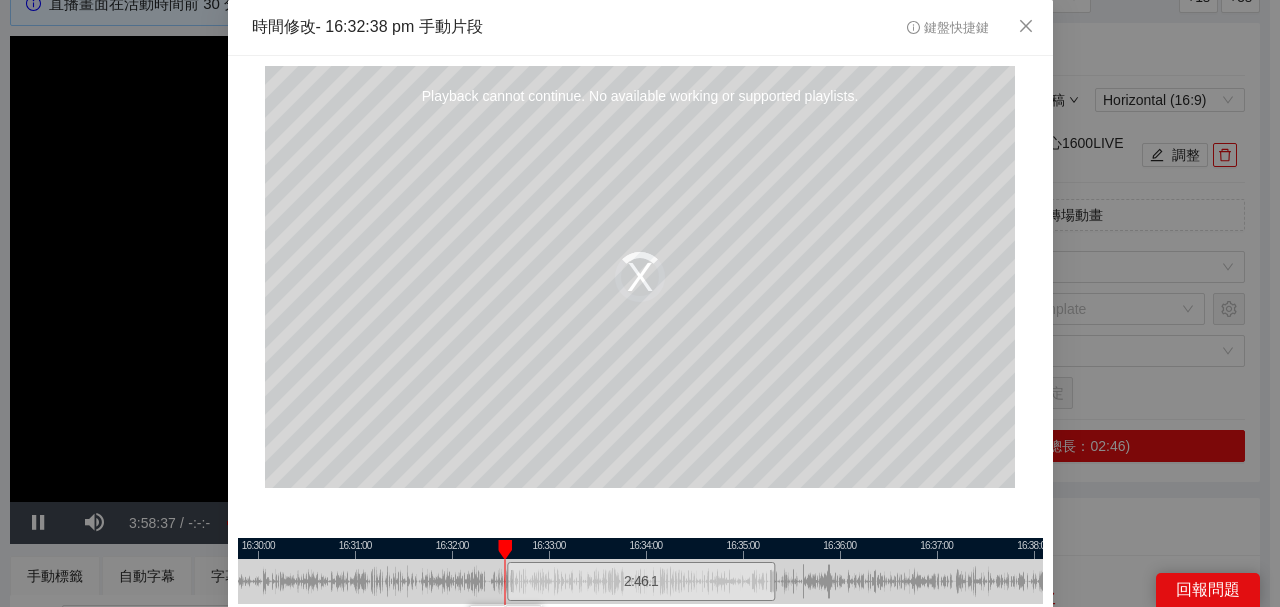 drag, startPoint x: 622, startPoint y: 270, endPoint x: 678, endPoint y: 238, distance: 64.49806 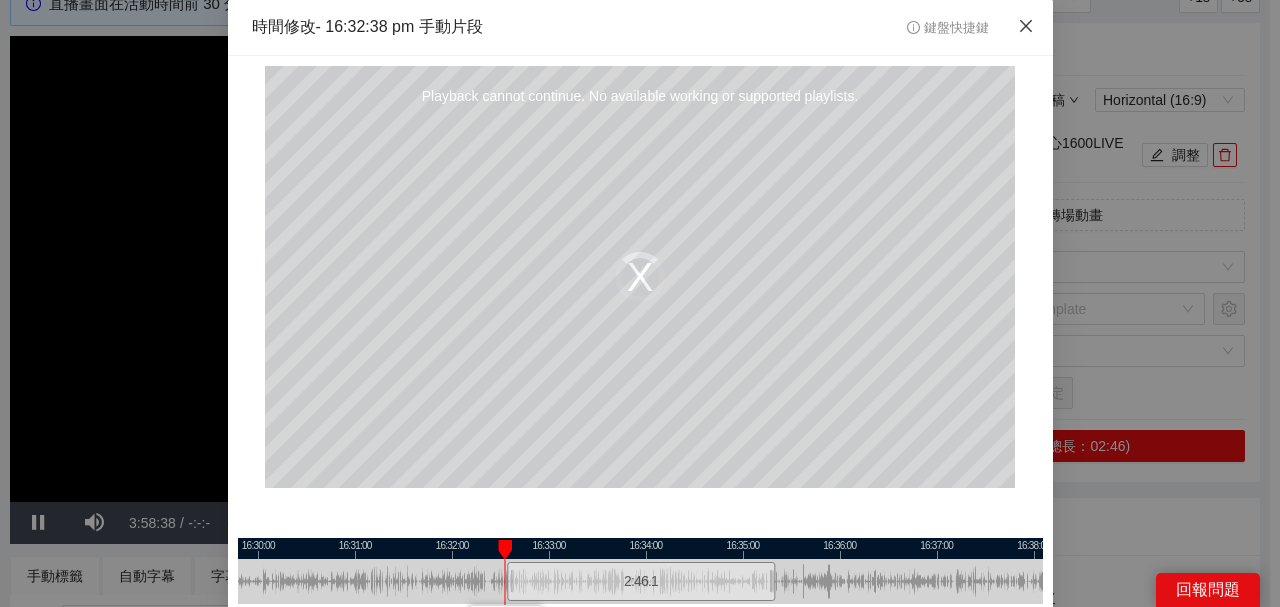 click 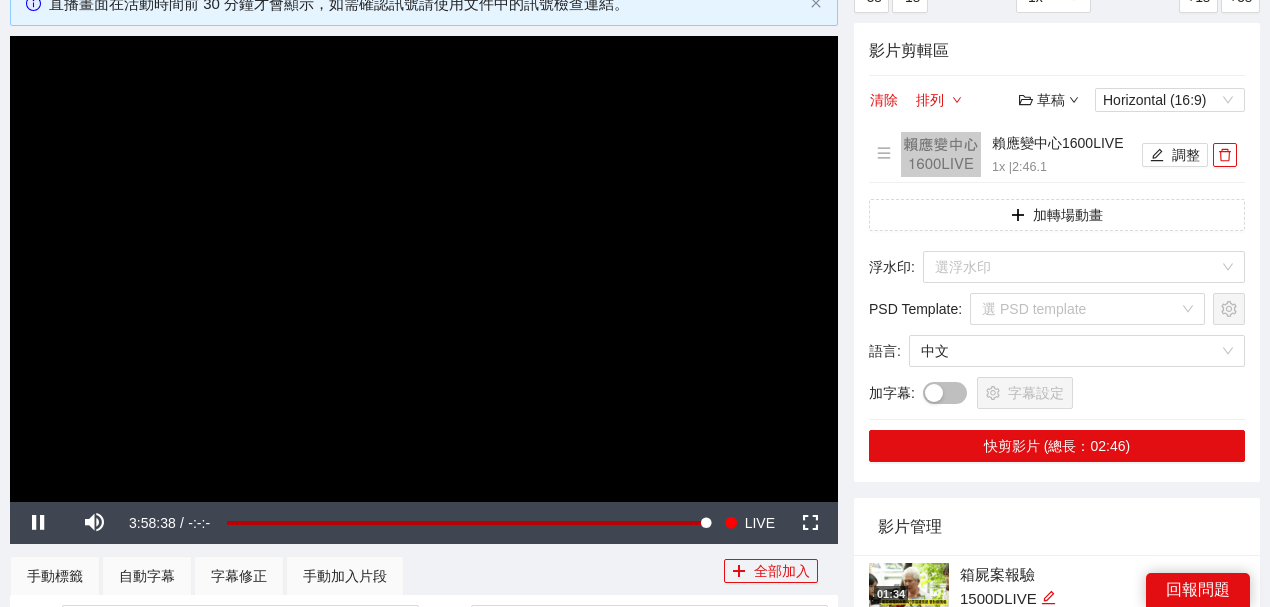 click at bounding box center (424, 269) 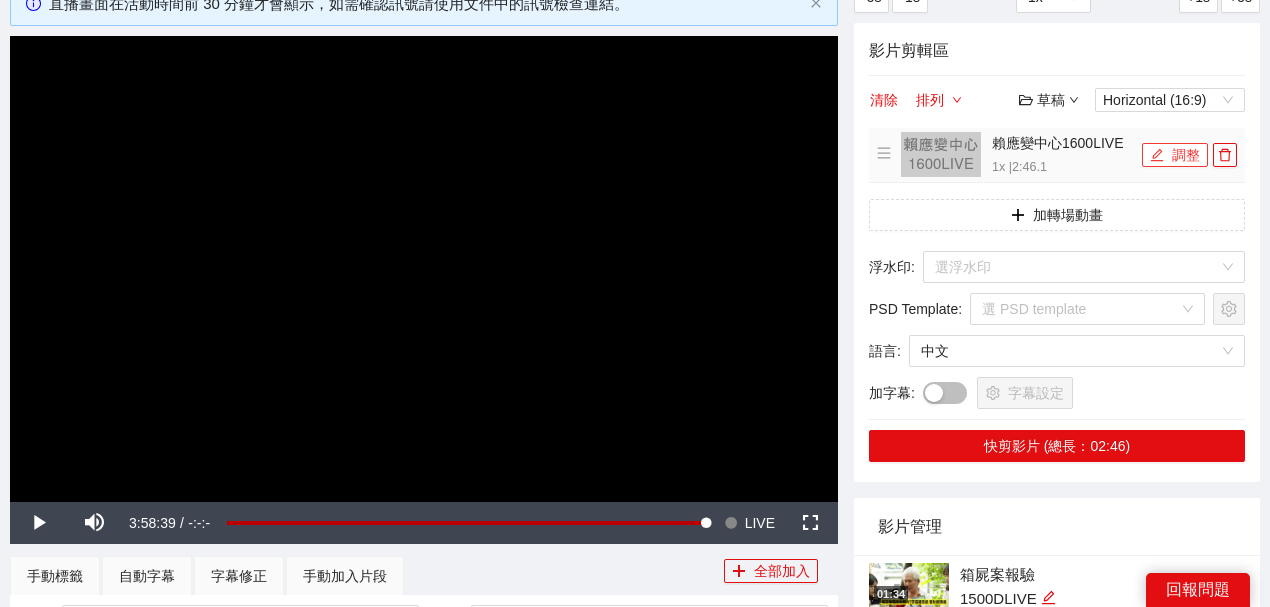 click on "調整" at bounding box center [1175, 155] 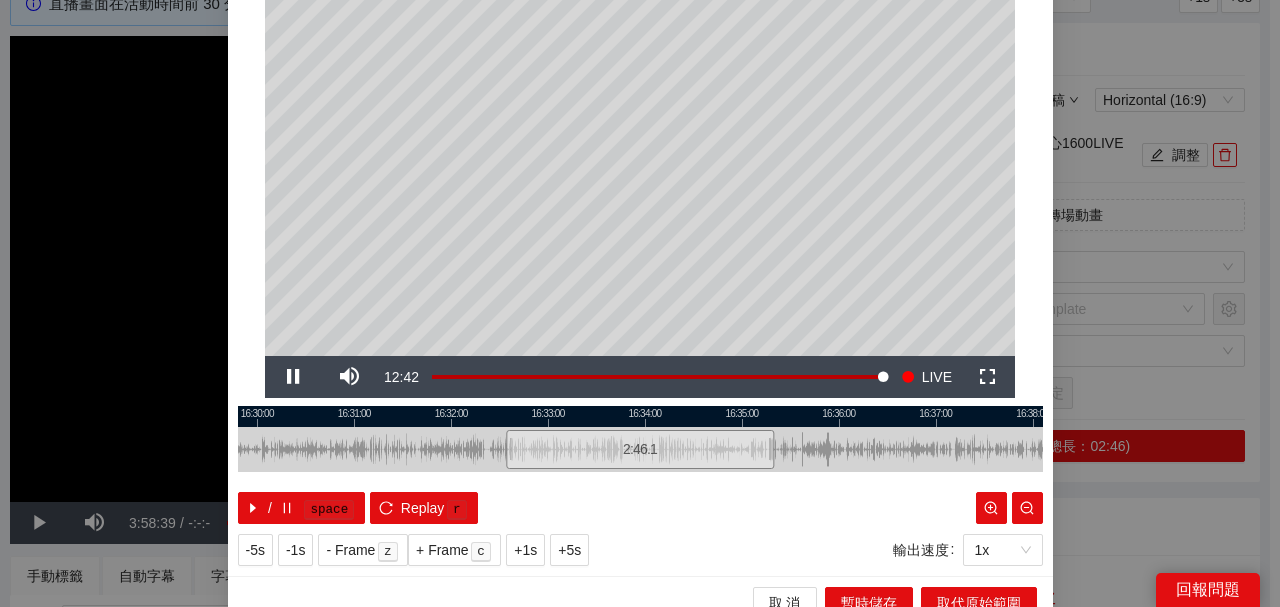 scroll, scrollTop: 133, scrollLeft: 0, axis: vertical 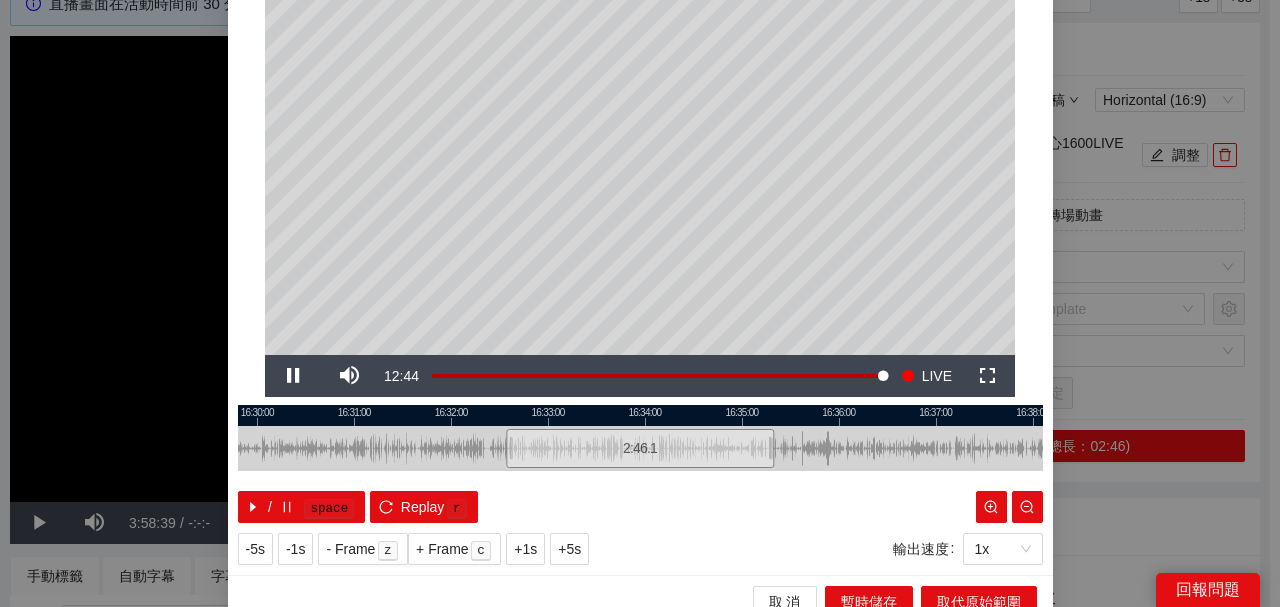 click at bounding box center (640, 415) 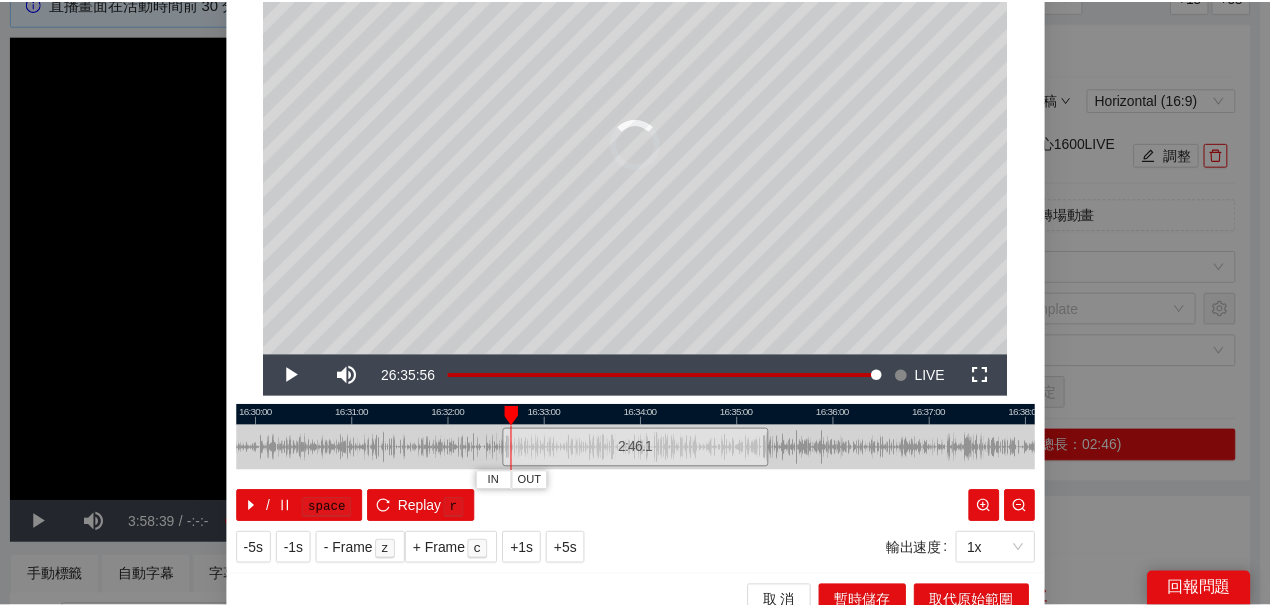 scroll, scrollTop: 0, scrollLeft: 0, axis: both 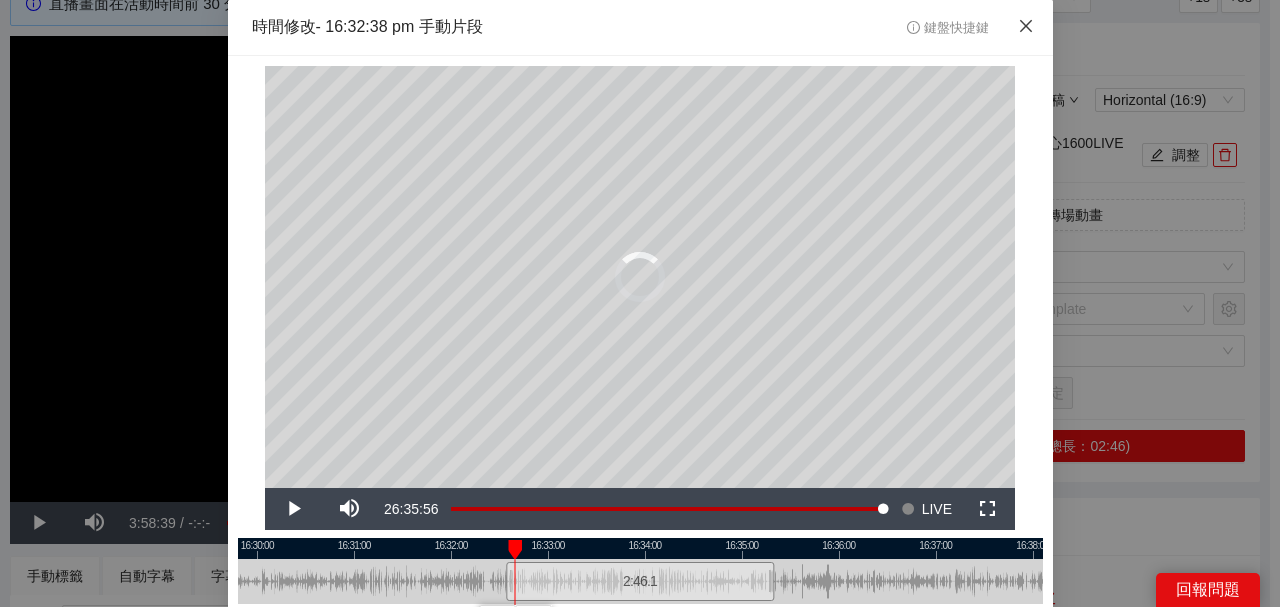click 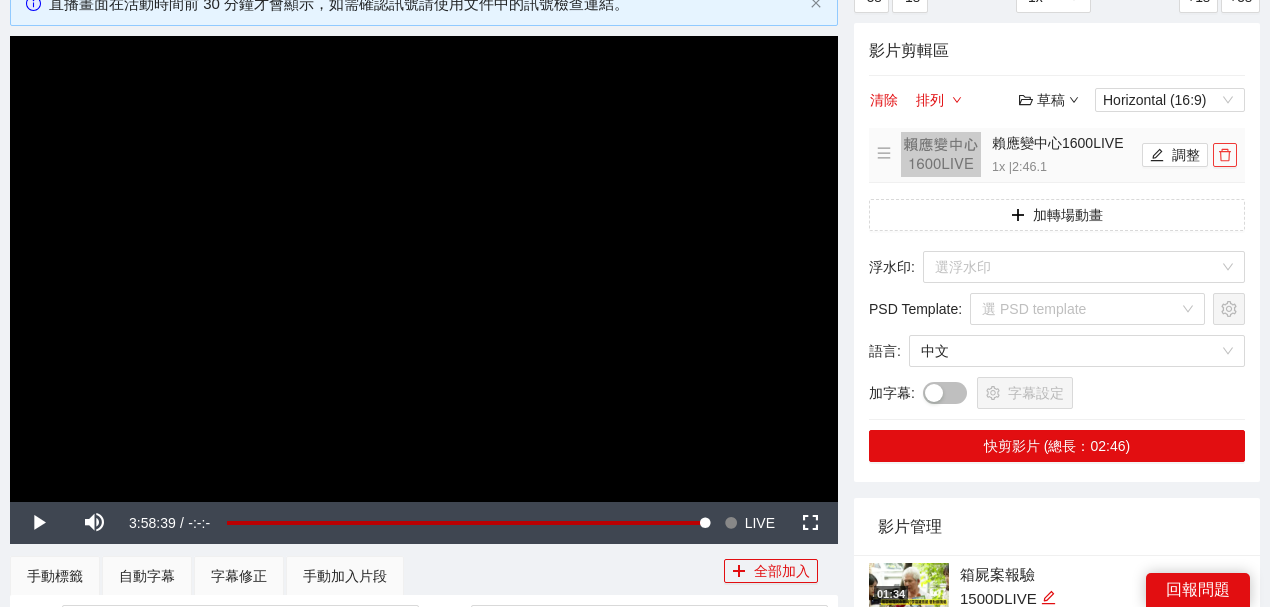 click 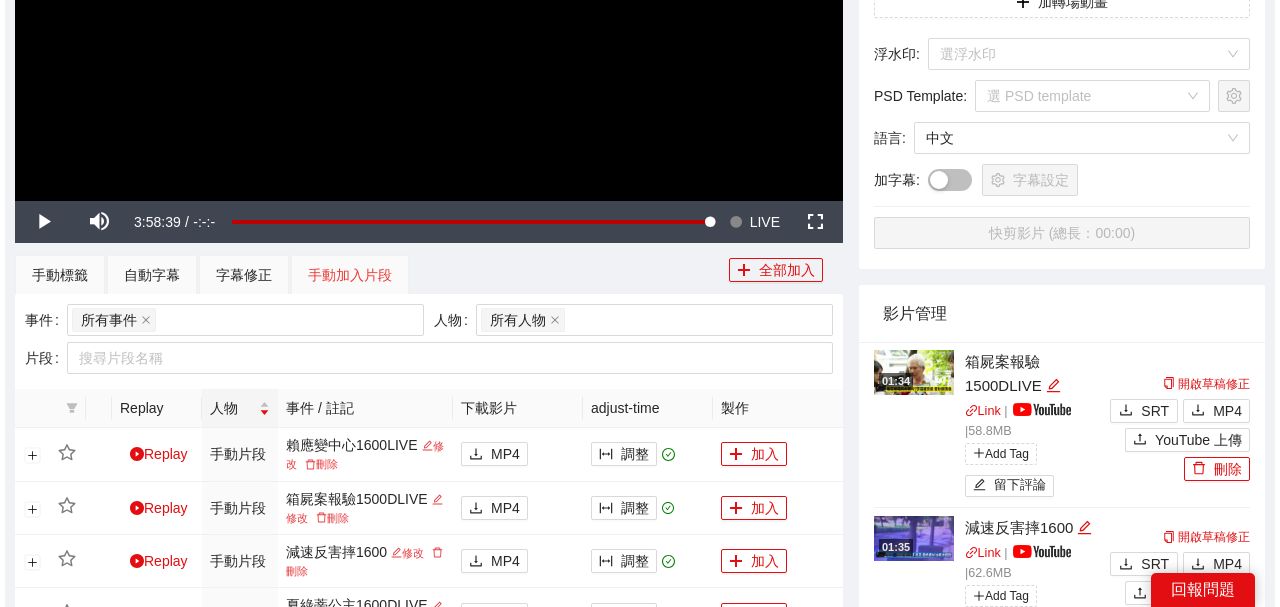 scroll, scrollTop: 466, scrollLeft: 0, axis: vertical 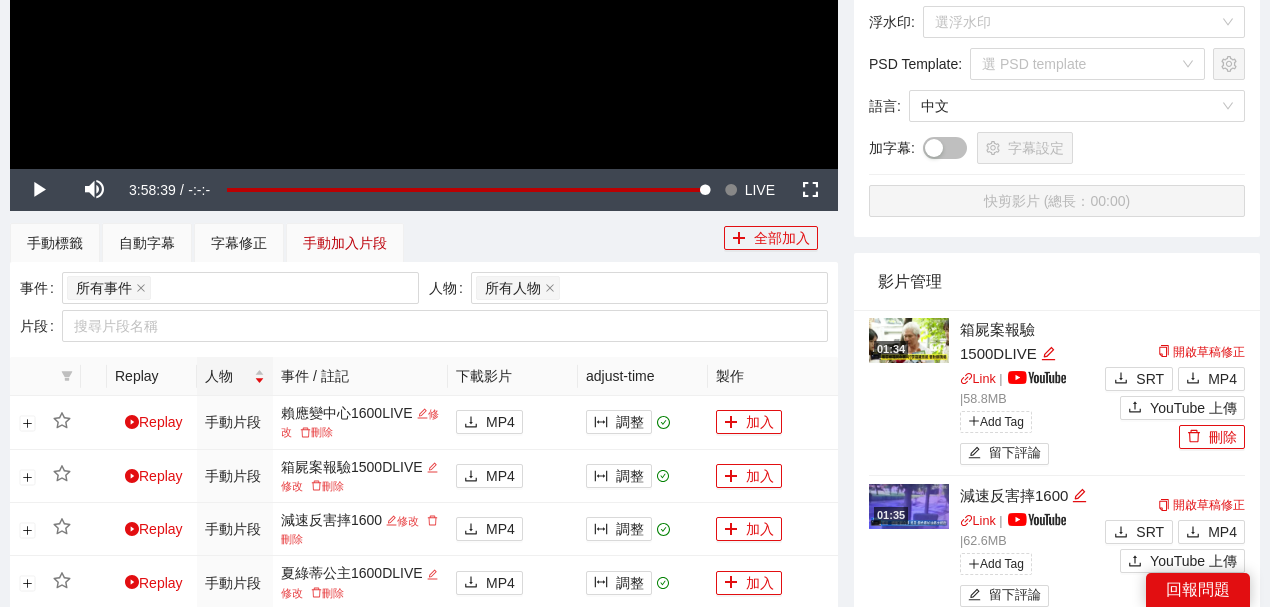 click on "手動加入片段" at bounding box center (345, 243) 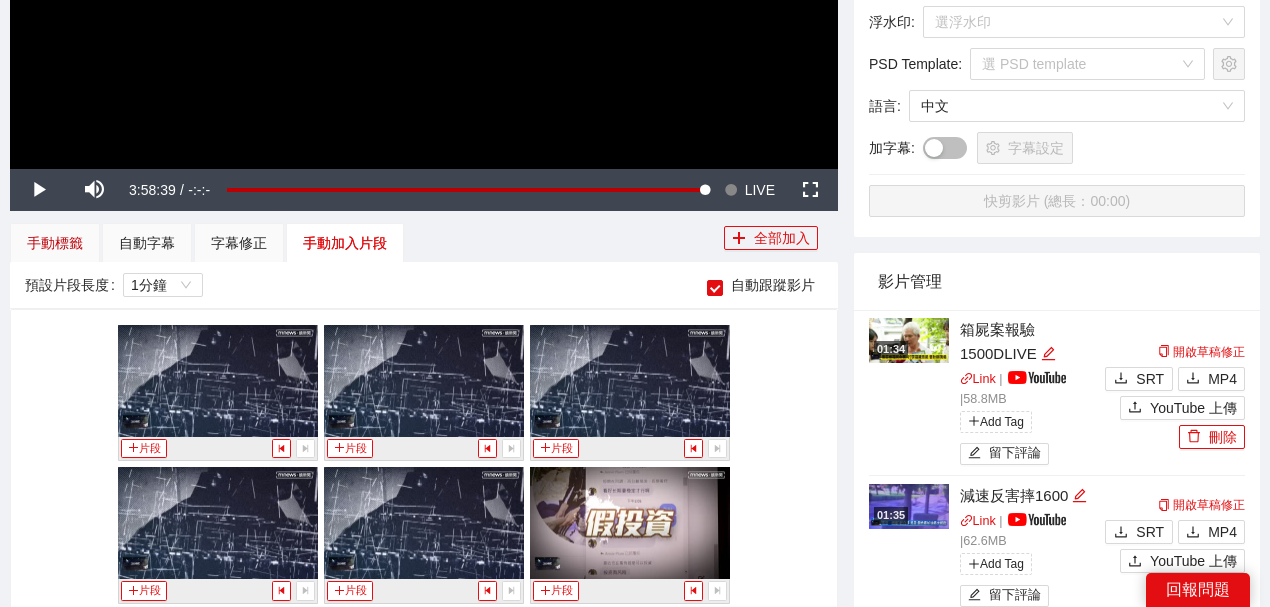 click on "手動標籤" at bounding box center (55, 243) 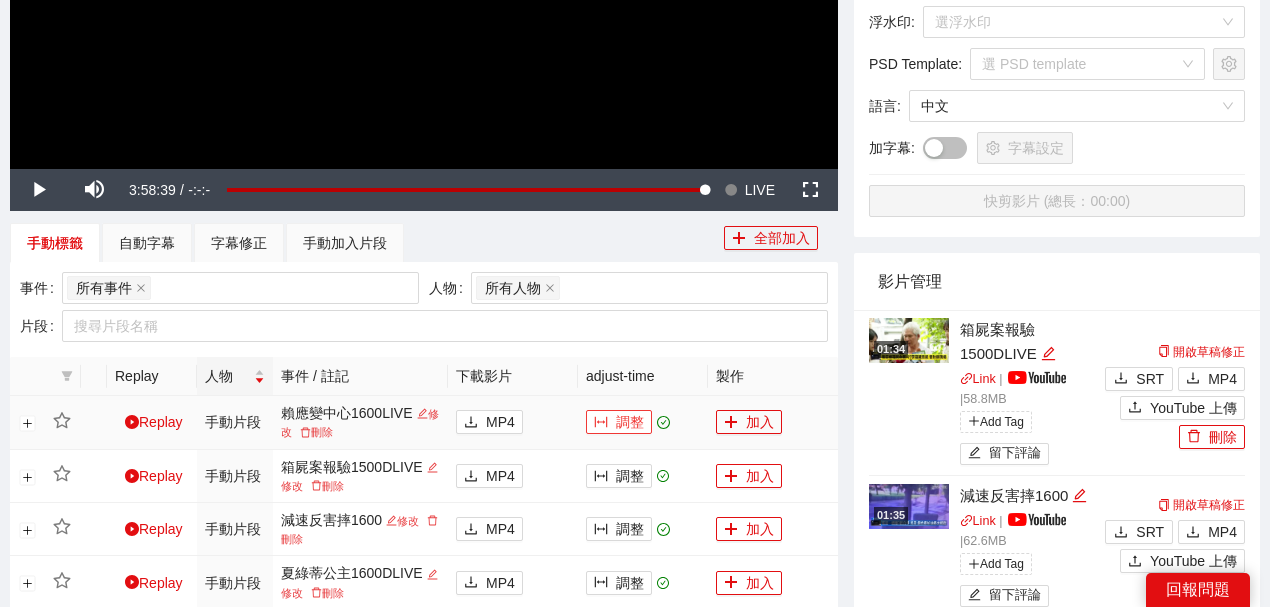 click on "調整" at bounding box center (619, 422) 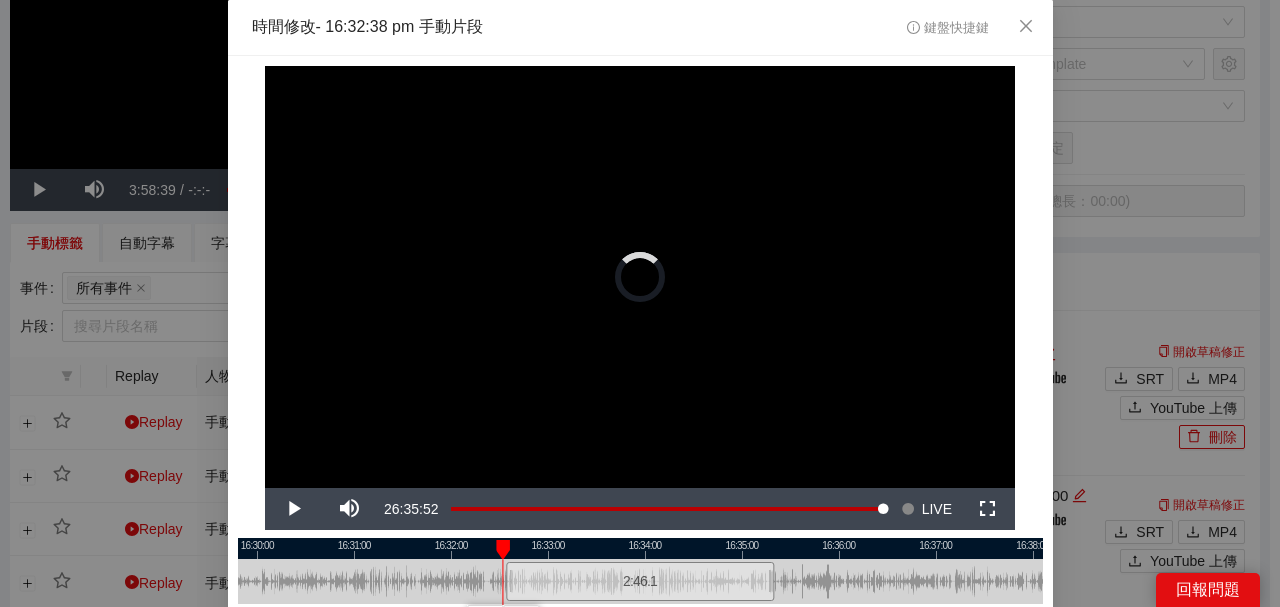 click at bounding box center [503, 550] 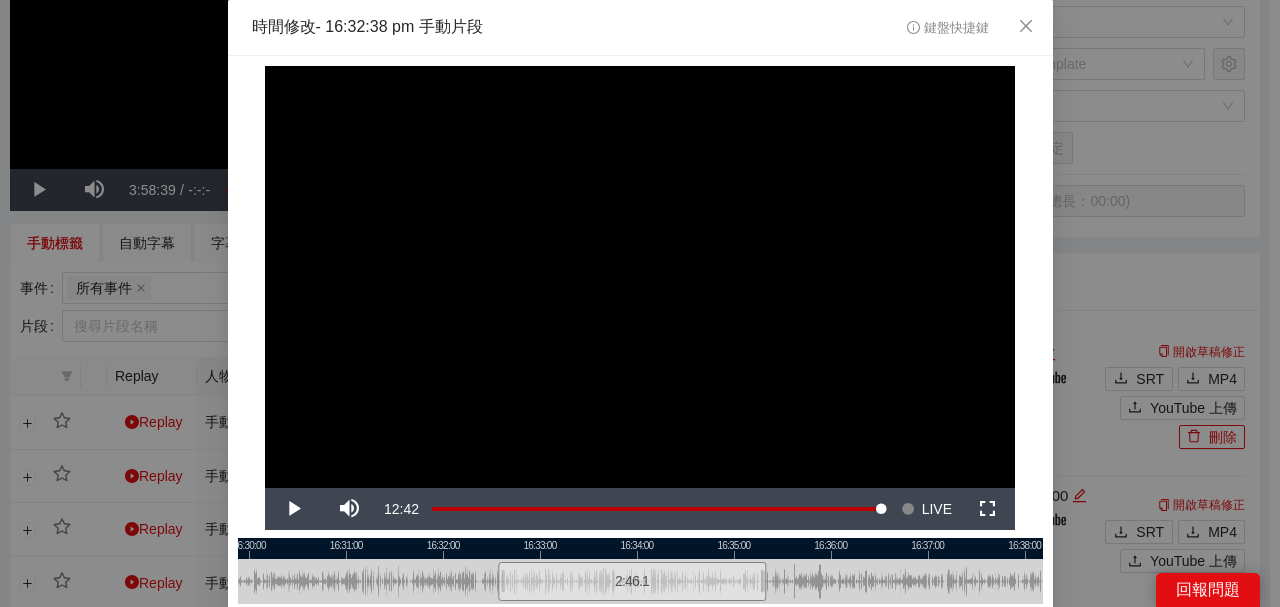 click at bounding box center [632, 548] 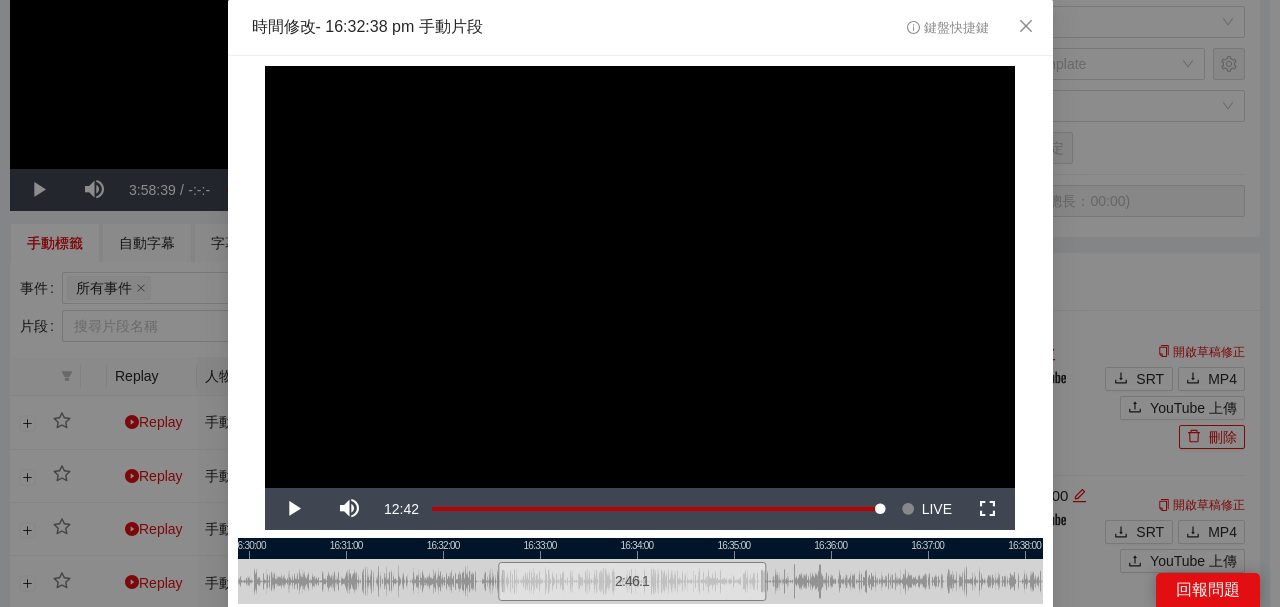 click at bounding box center (640, 548) 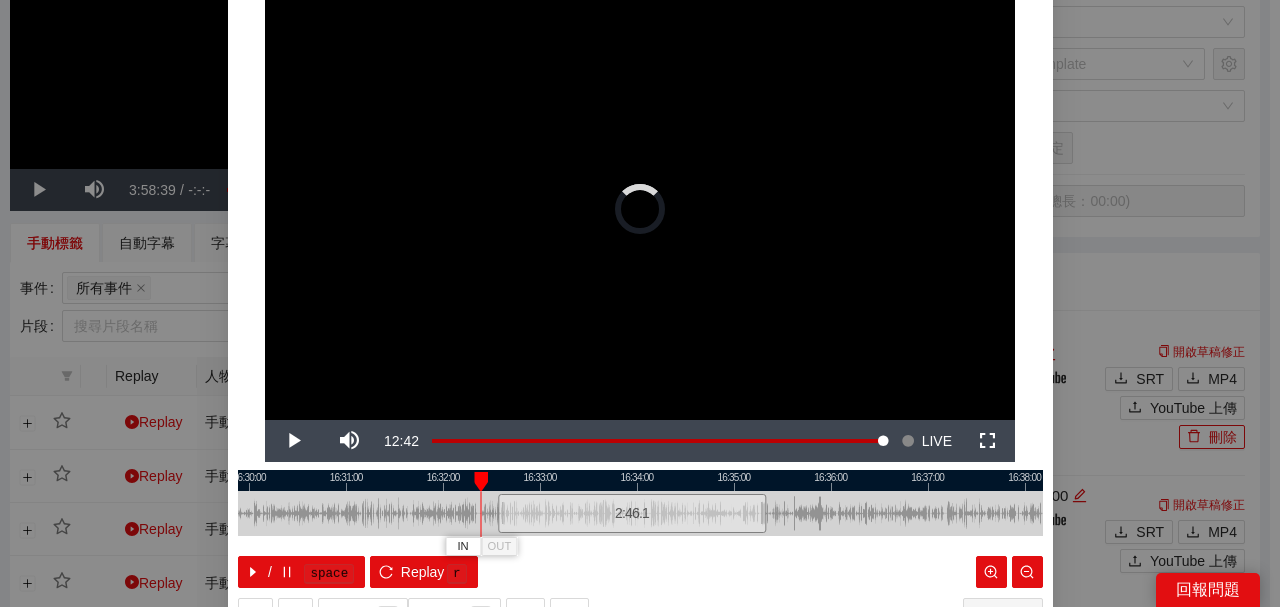 scroll, scrollTop: 152, scrollLeft: 0, axis: vertical 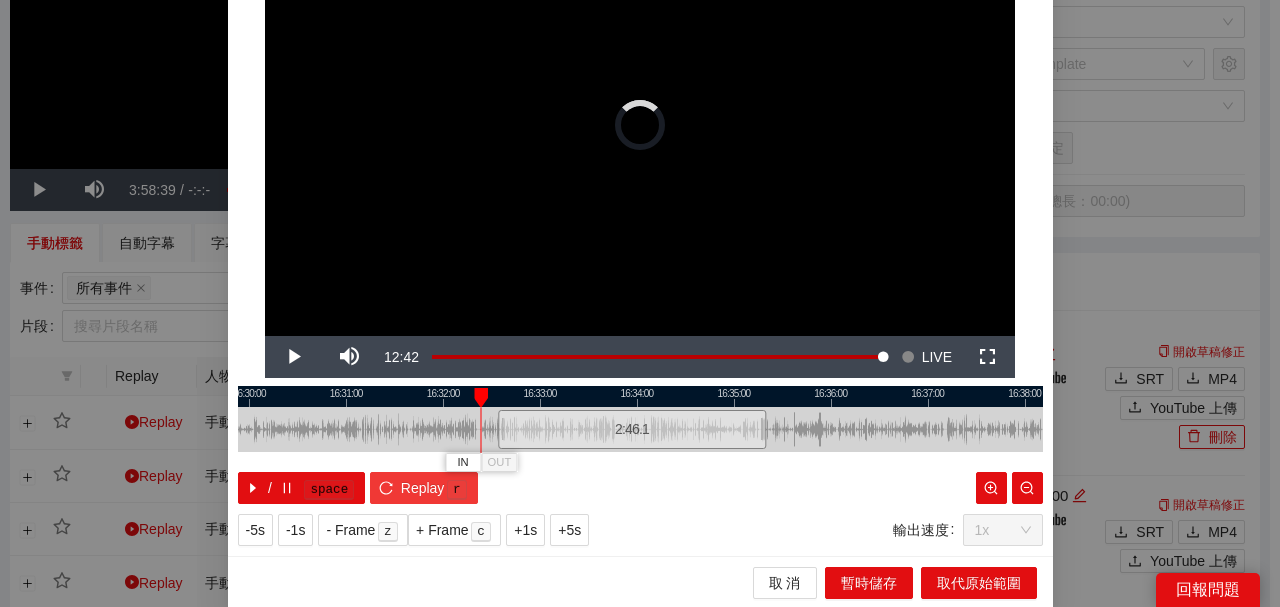 click on "Replay" at bounding box center [423, 488] 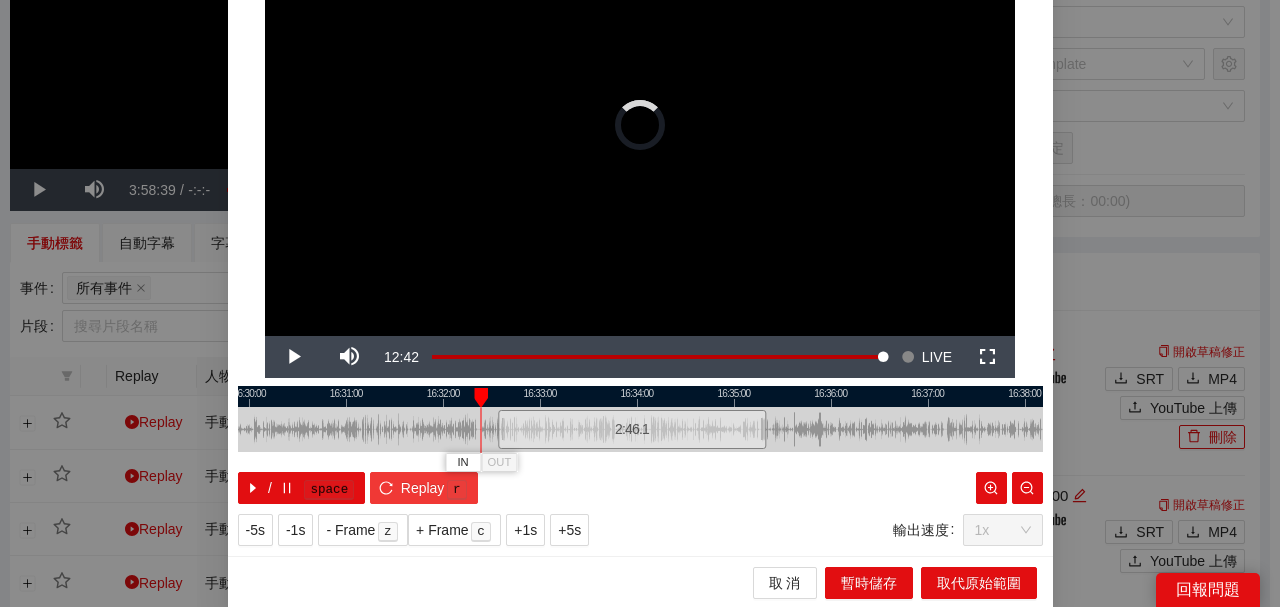 click on "Replay" at bounding box center [423, 488] 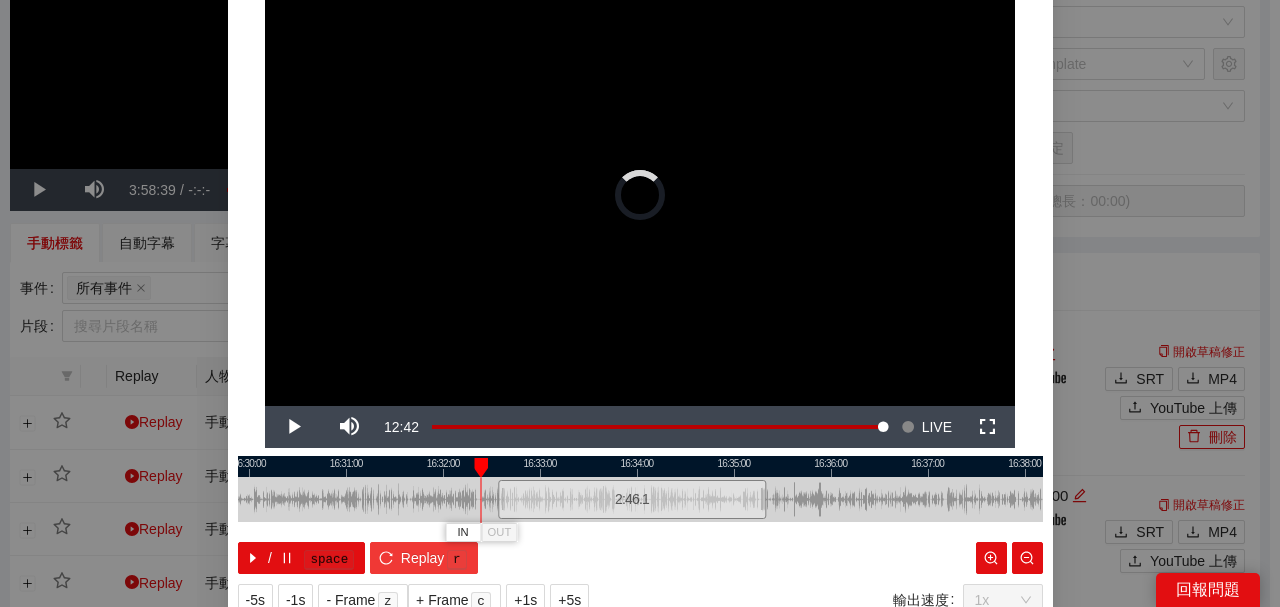 scroll, scrollTop: 0, scrollLeft: 0, axis: both 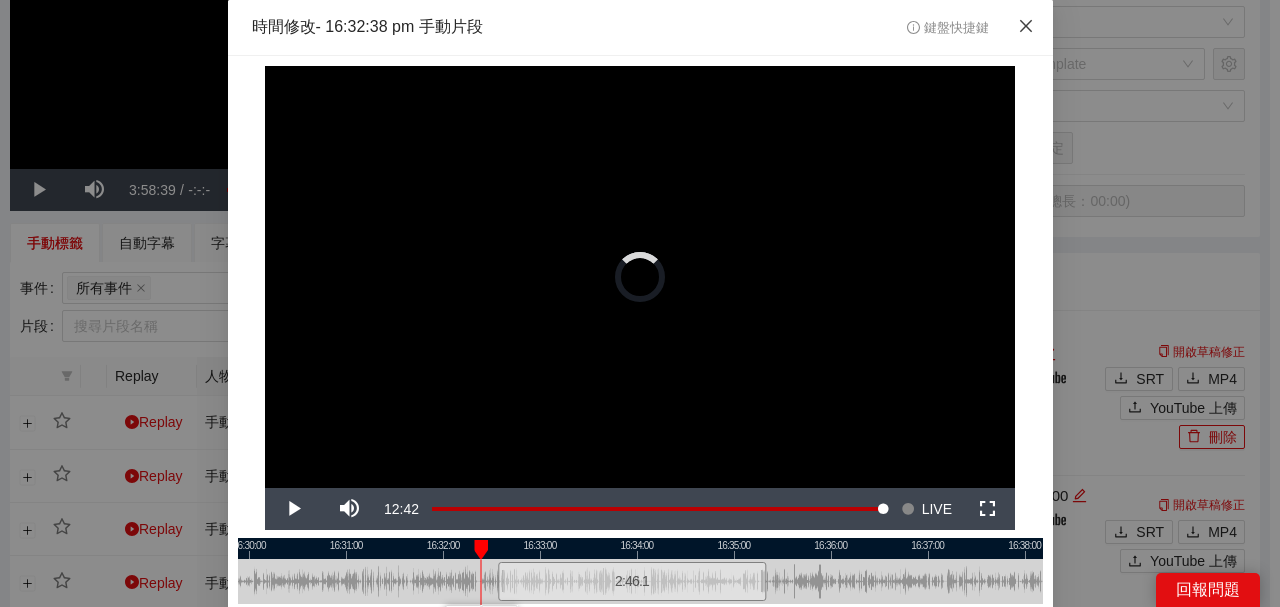 click at bounding box center (1026, 27) 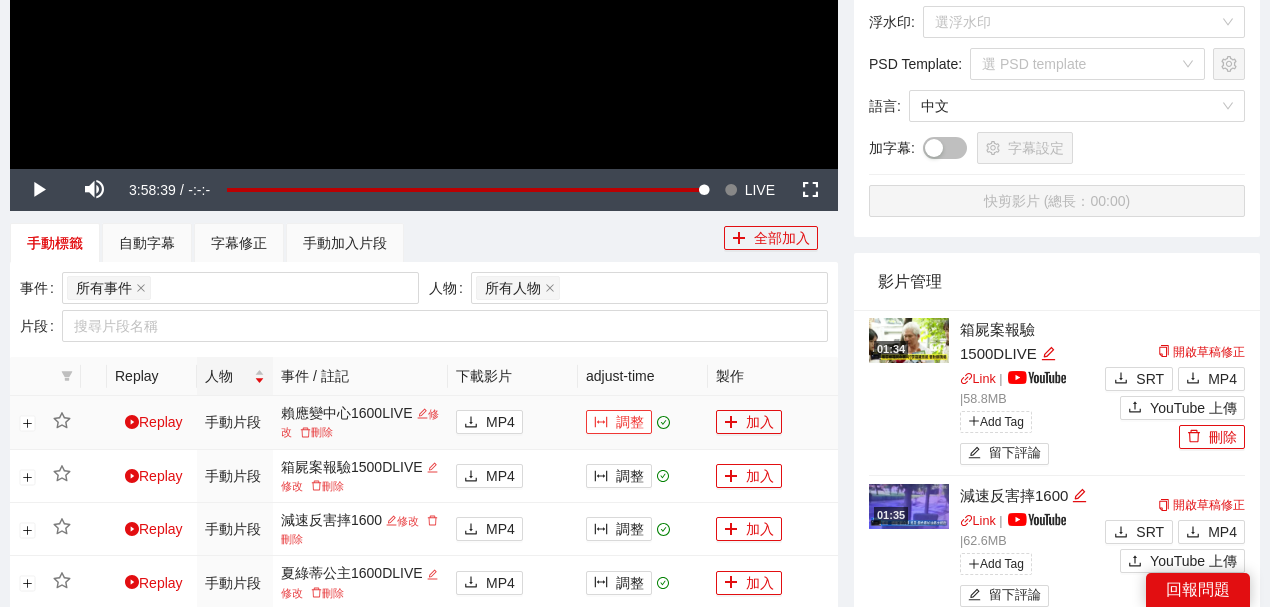 click on "調整" at bounding box center (619, 422) 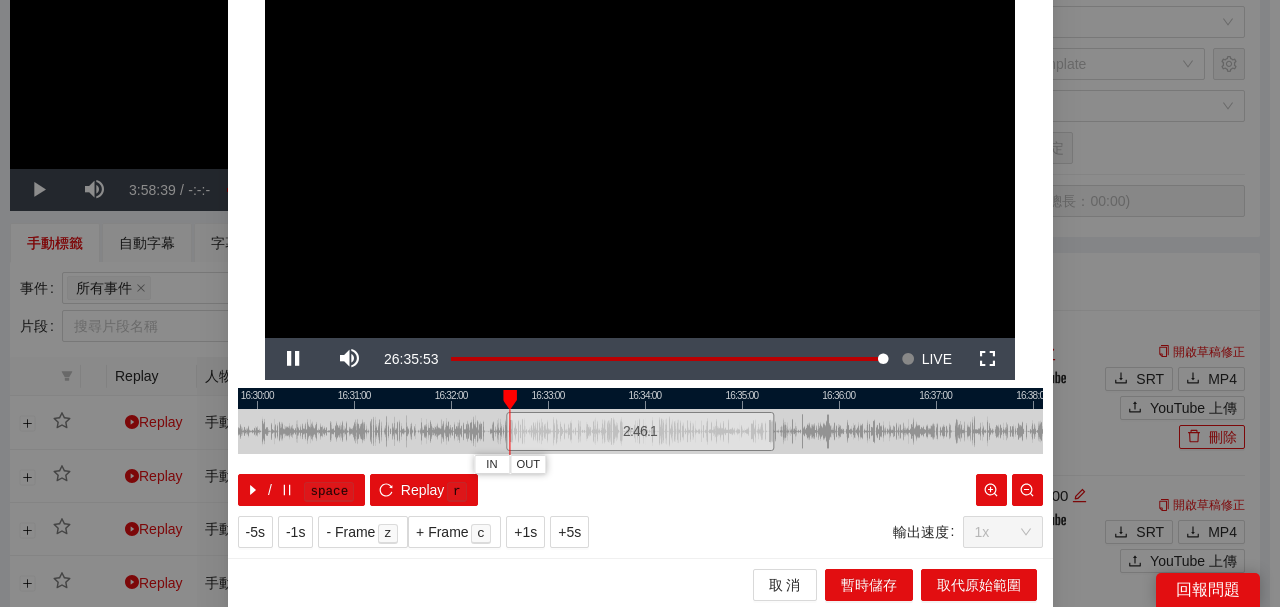 scroll, scrollTop: 152, scrollLeft: 0, axis: vertical 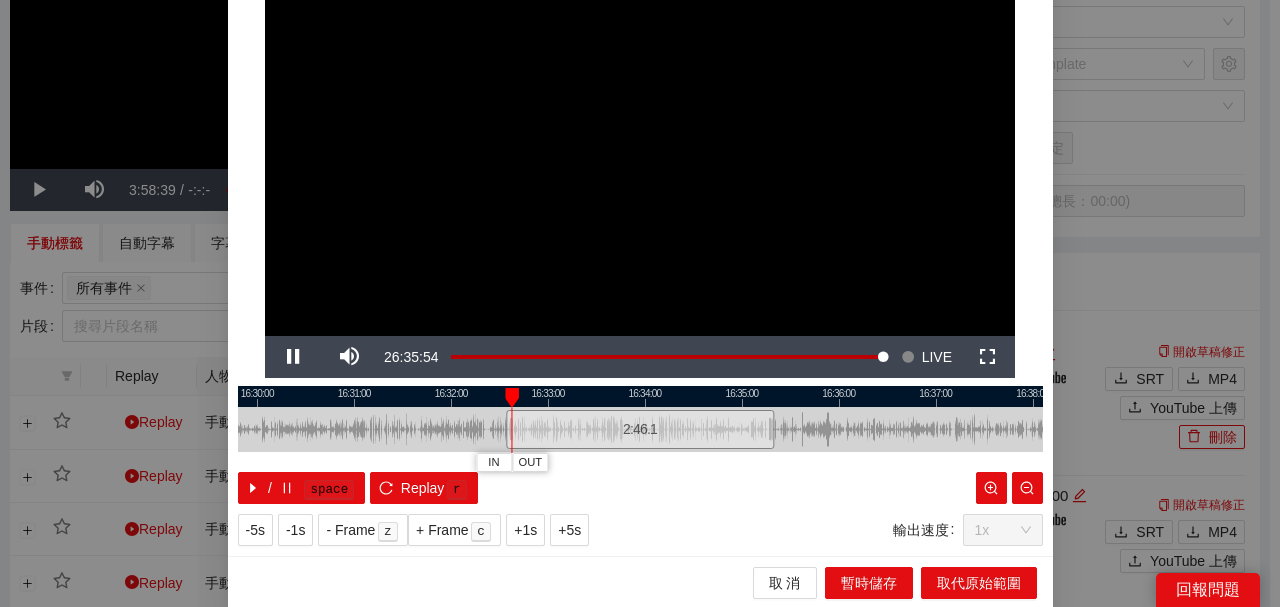 click at bounding box center [640, 396] 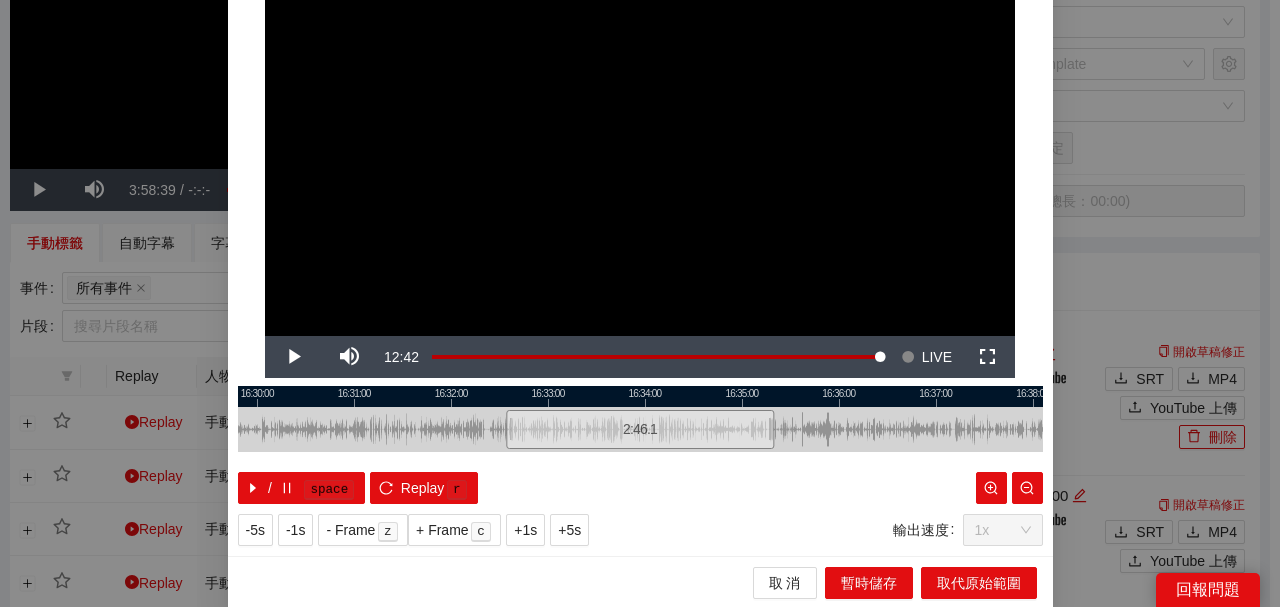 click at bounding box center [640, 396] 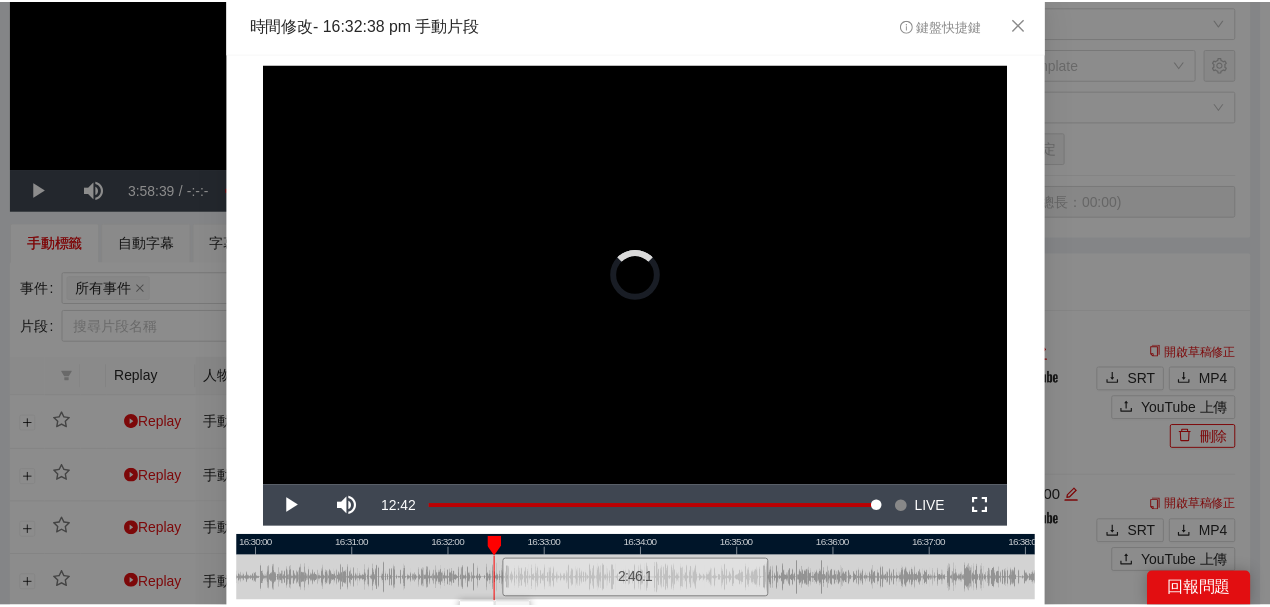 scroll, scrollTop: 0, scrollLeft: 0, axis: both 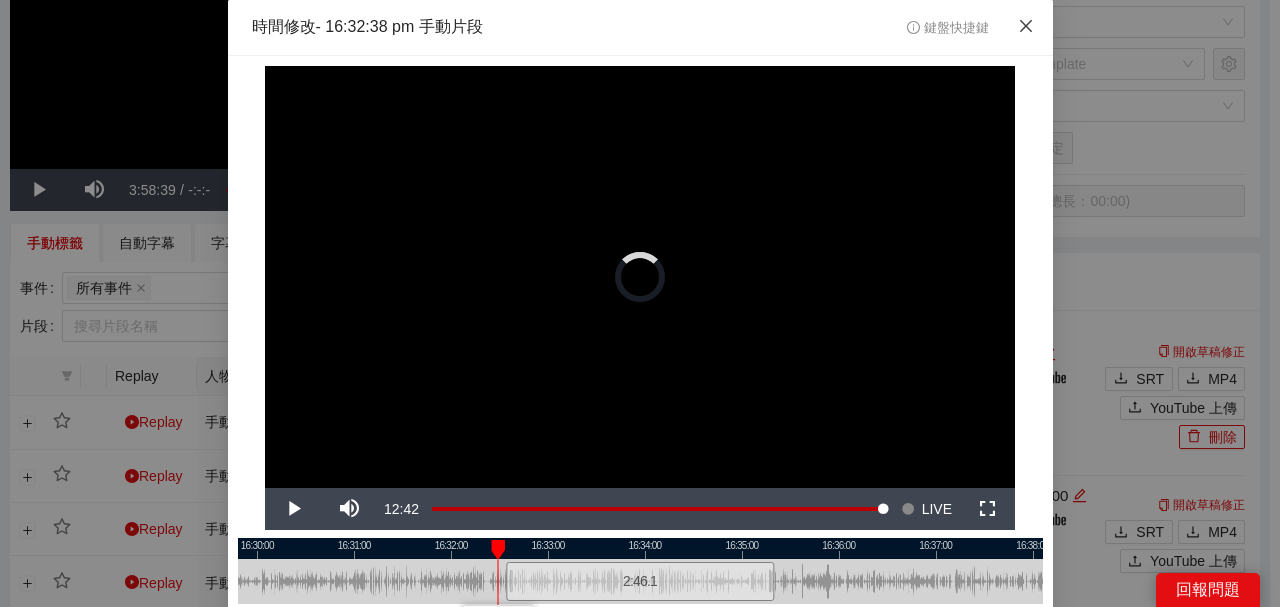 click 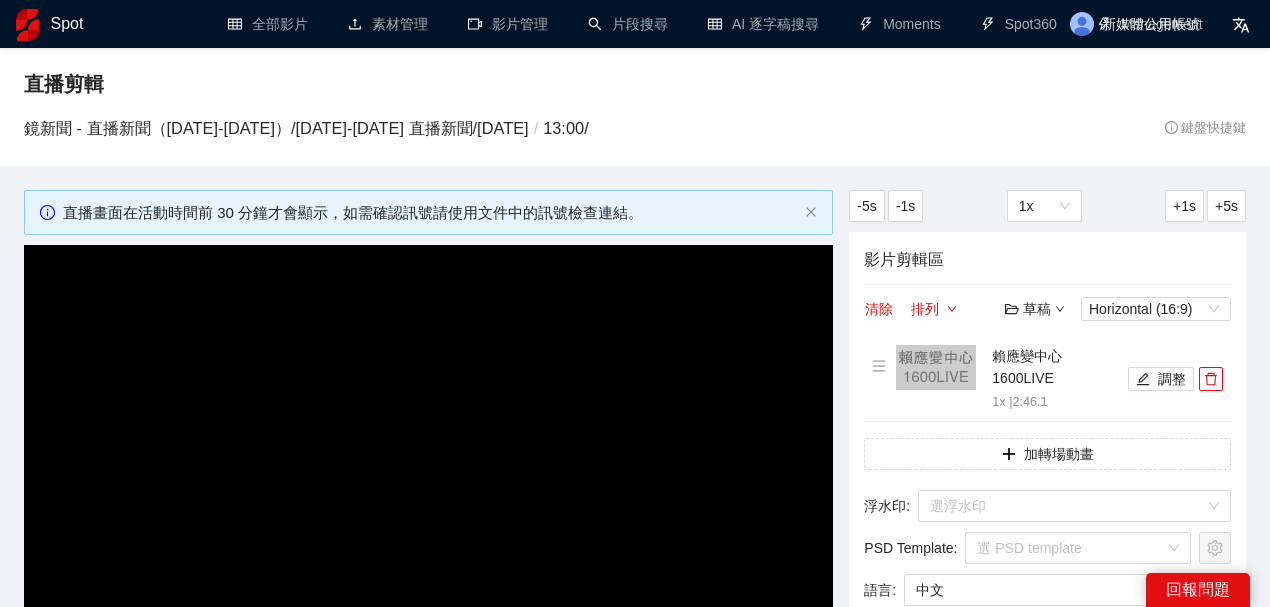 scroll, scrollTop: 466, scrollLeft: 0, axis: vertical 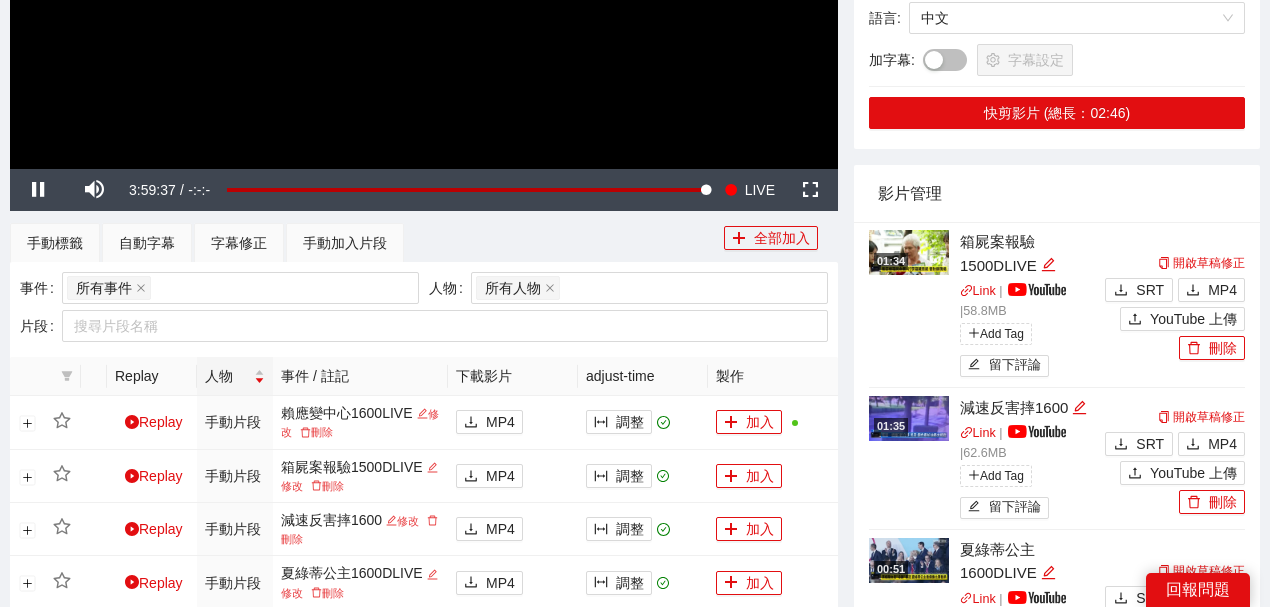 click at bounding box center [424, -64] 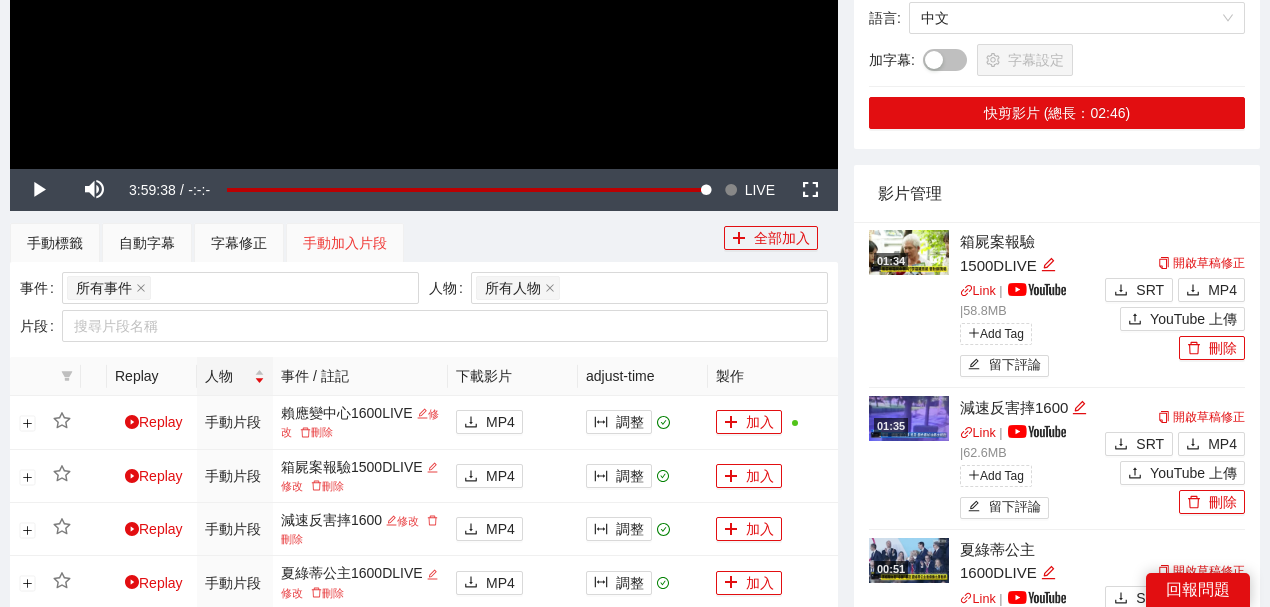 click on "手動加入片段" at bounding box center [345, 243] 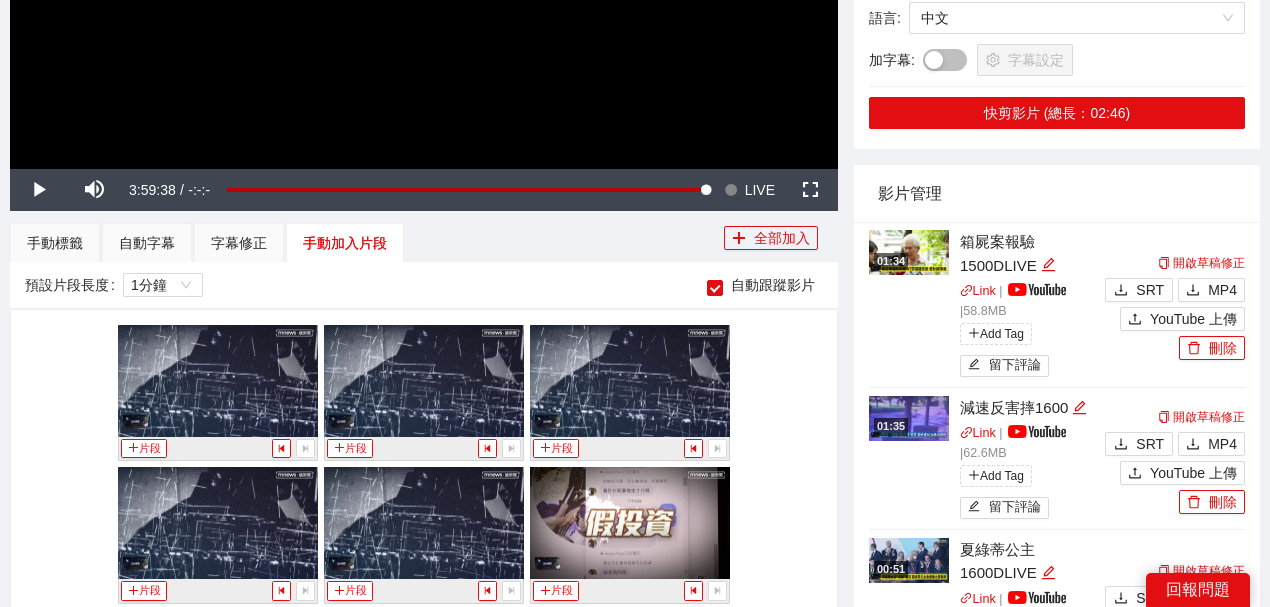 scroll, scrollTop: 666, scrollLeft: 0, axis: vertical 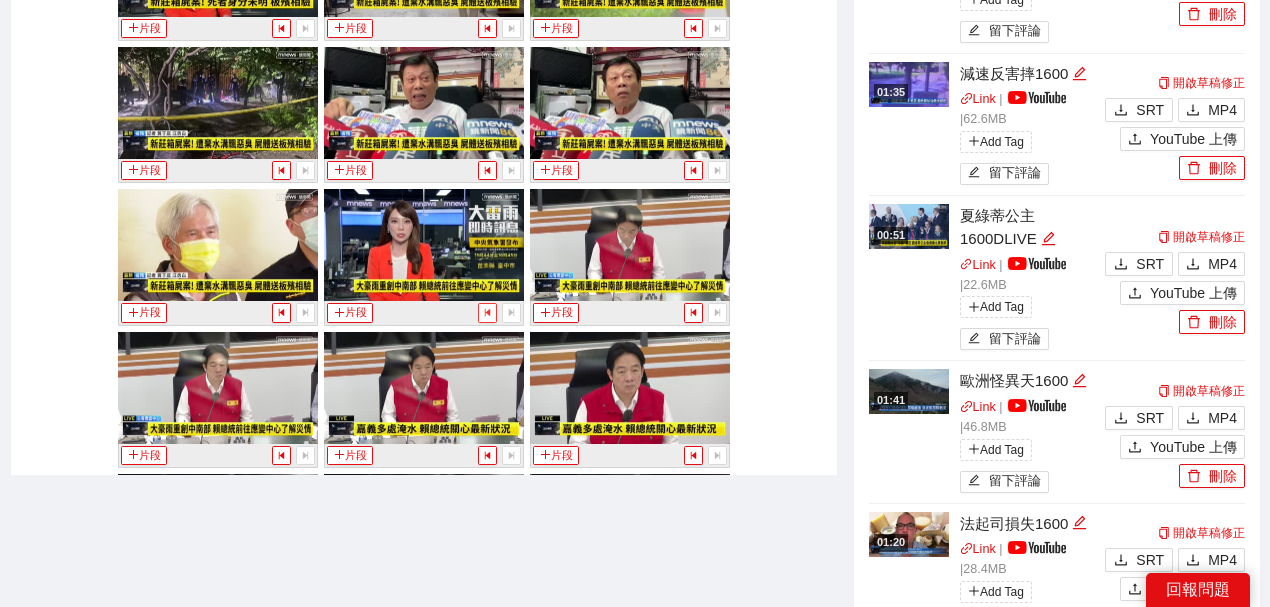 click 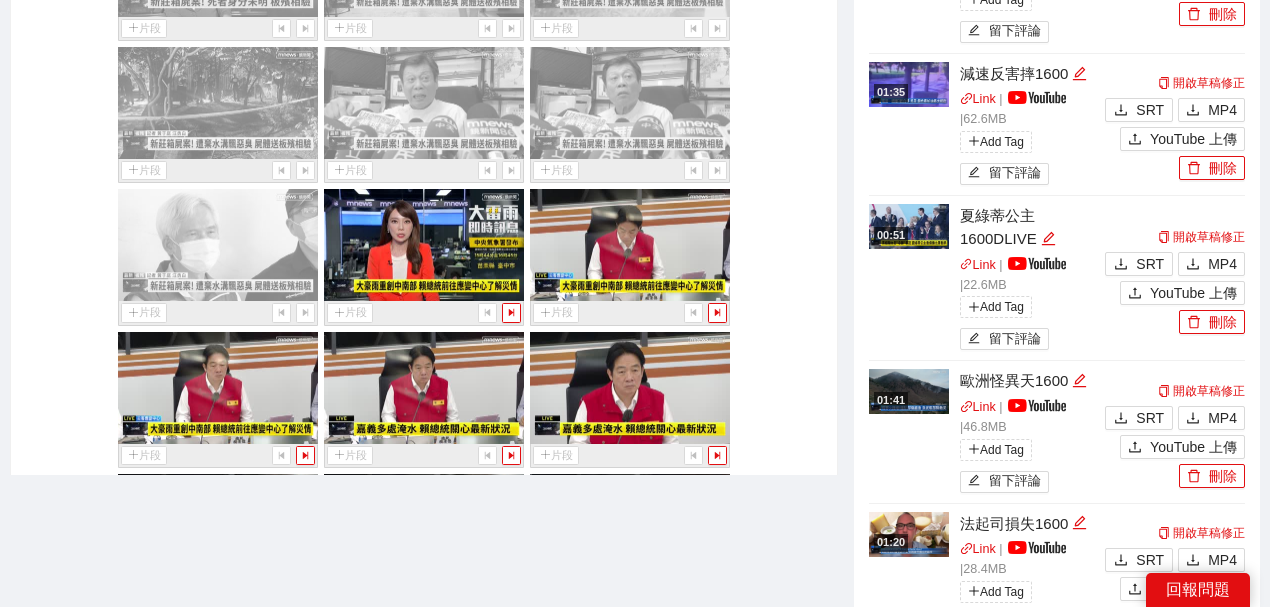 scroll, scrollTop: 34306, scrollLeft: 0, axis: vertical 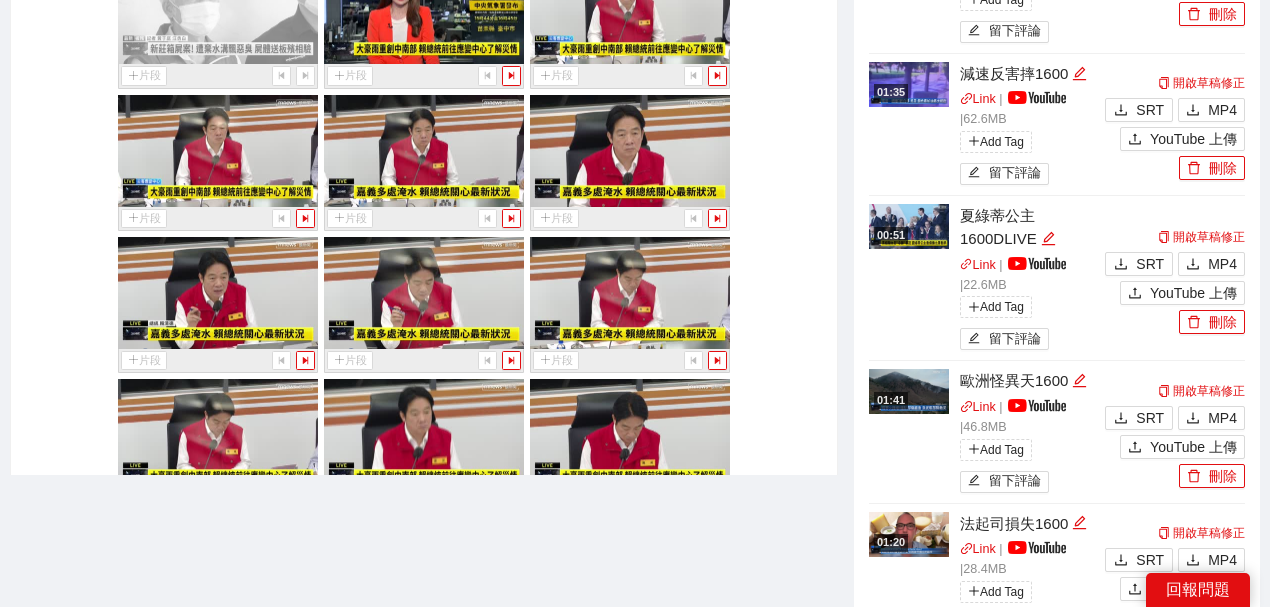 click 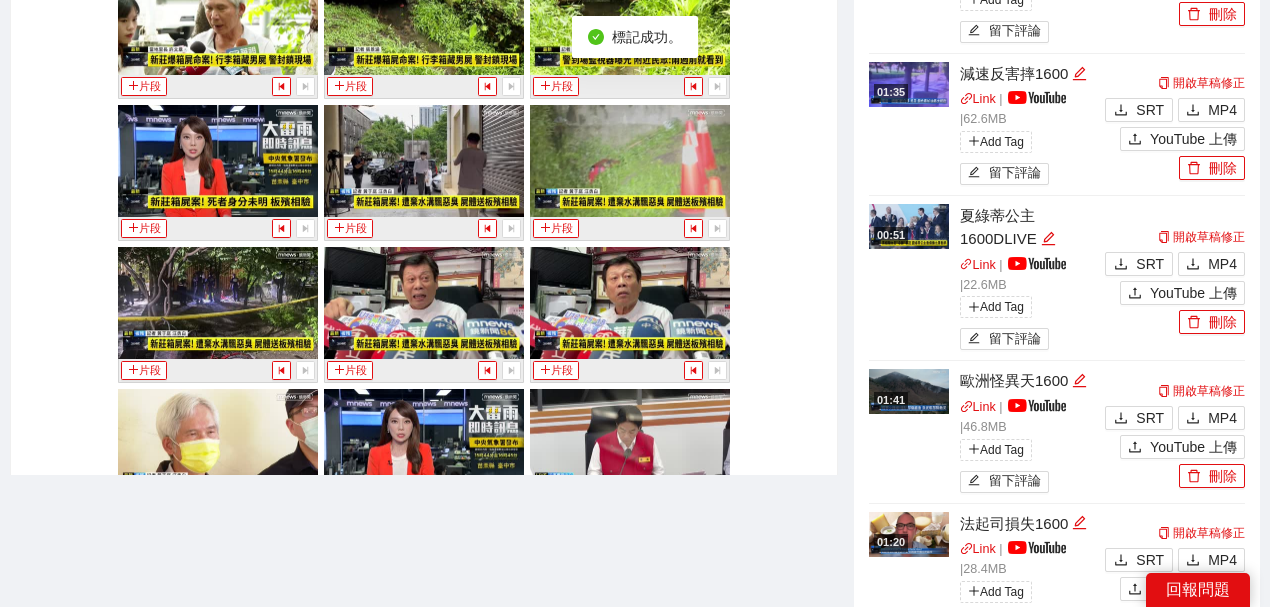 scroll, scrollTop: 33669, scrollLeft: 0, axis: vertical 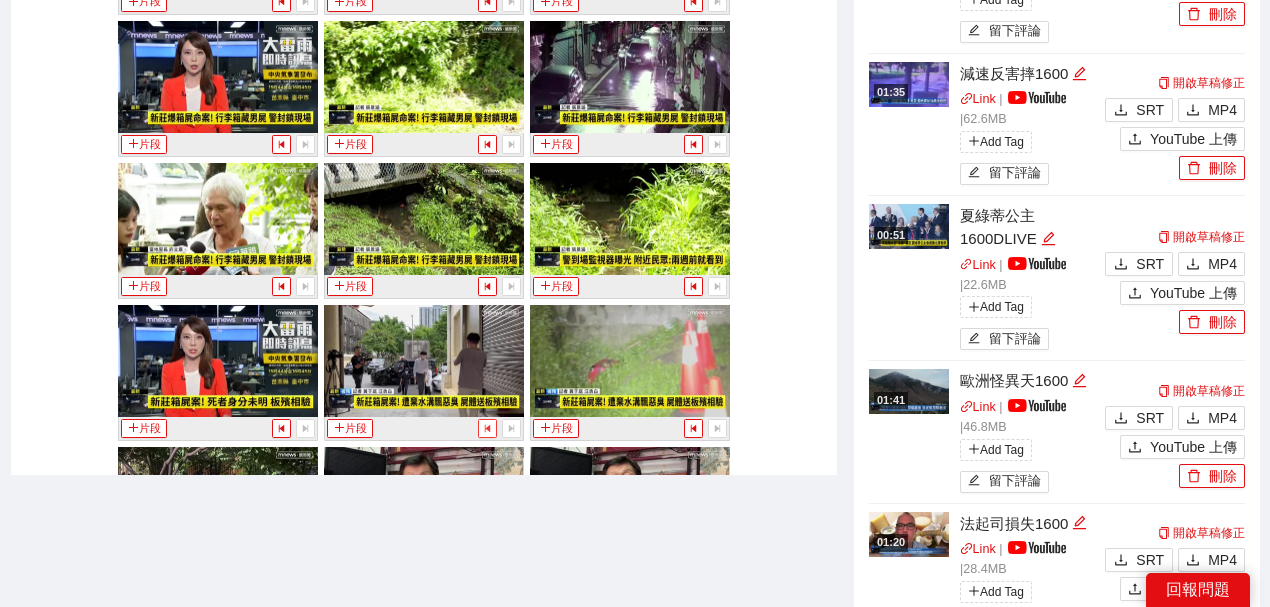 click 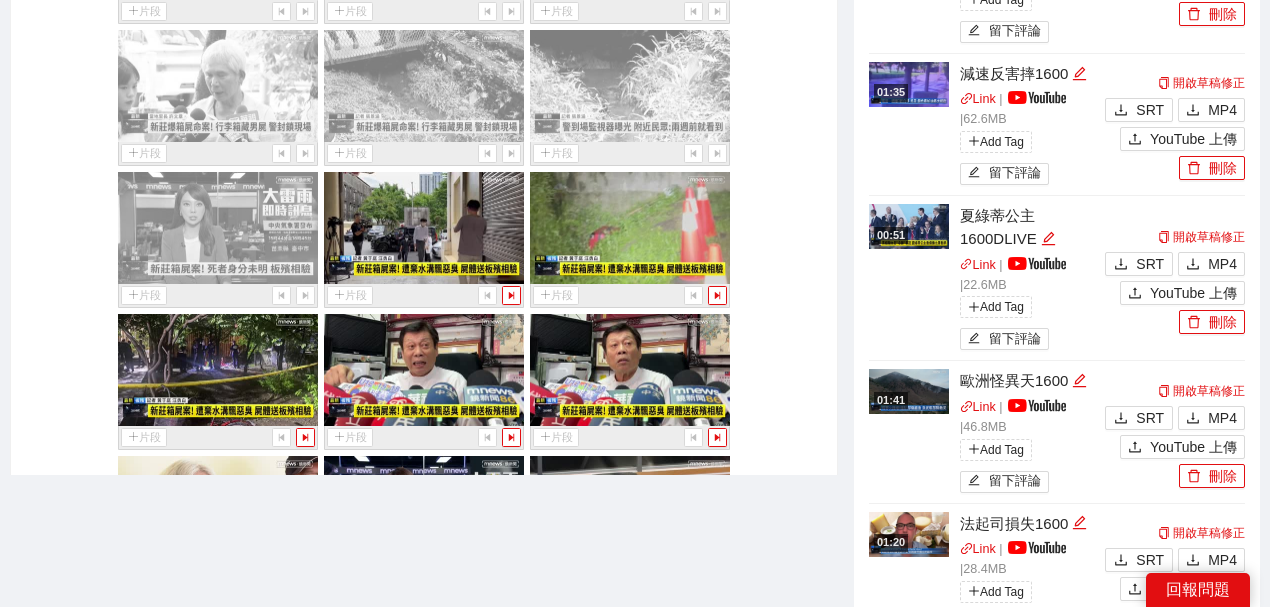 scroll, scrollTop: 33869, scrollLeft: 0, axis: vertical 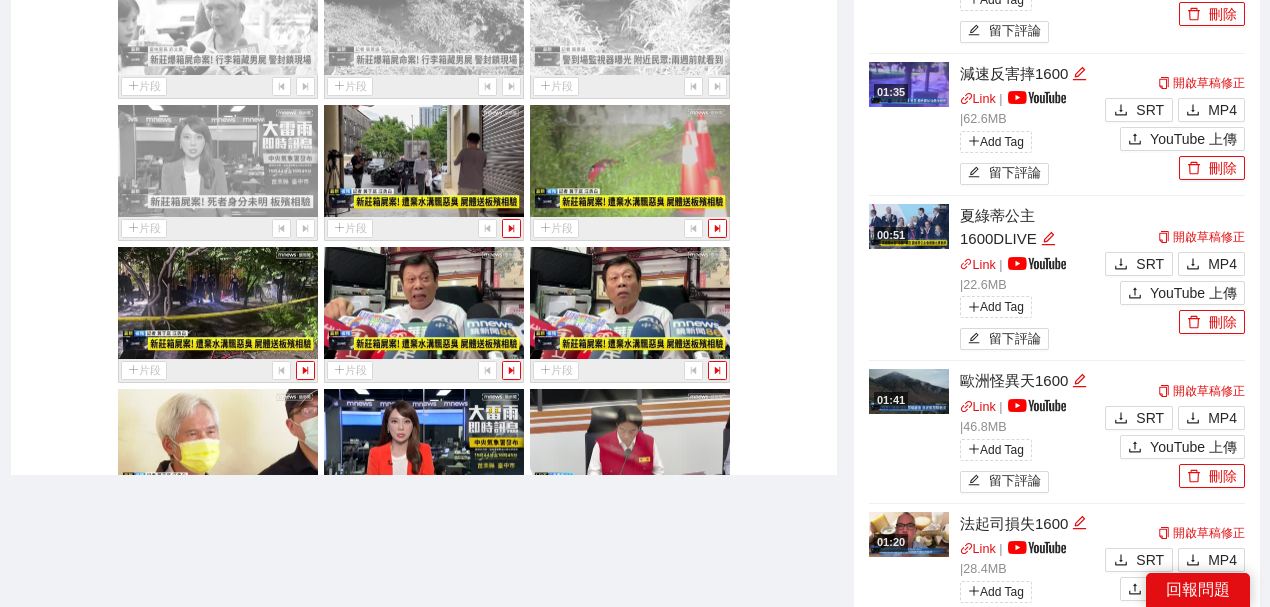 click 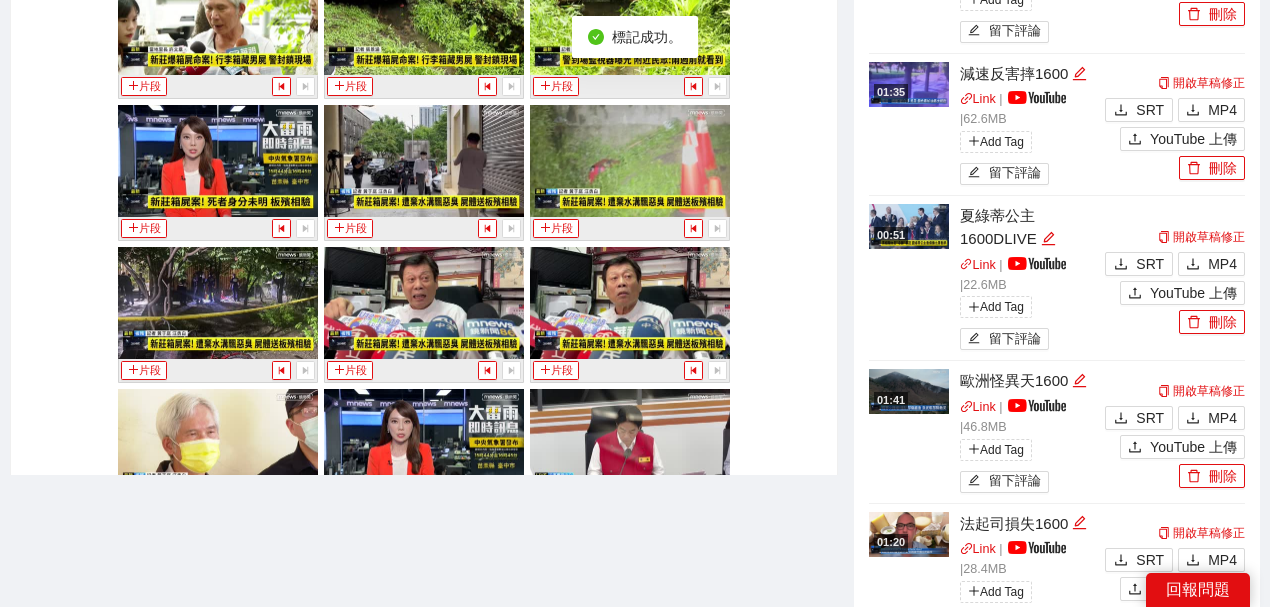 click on "手動標籤" at bounding box center [55, -91] 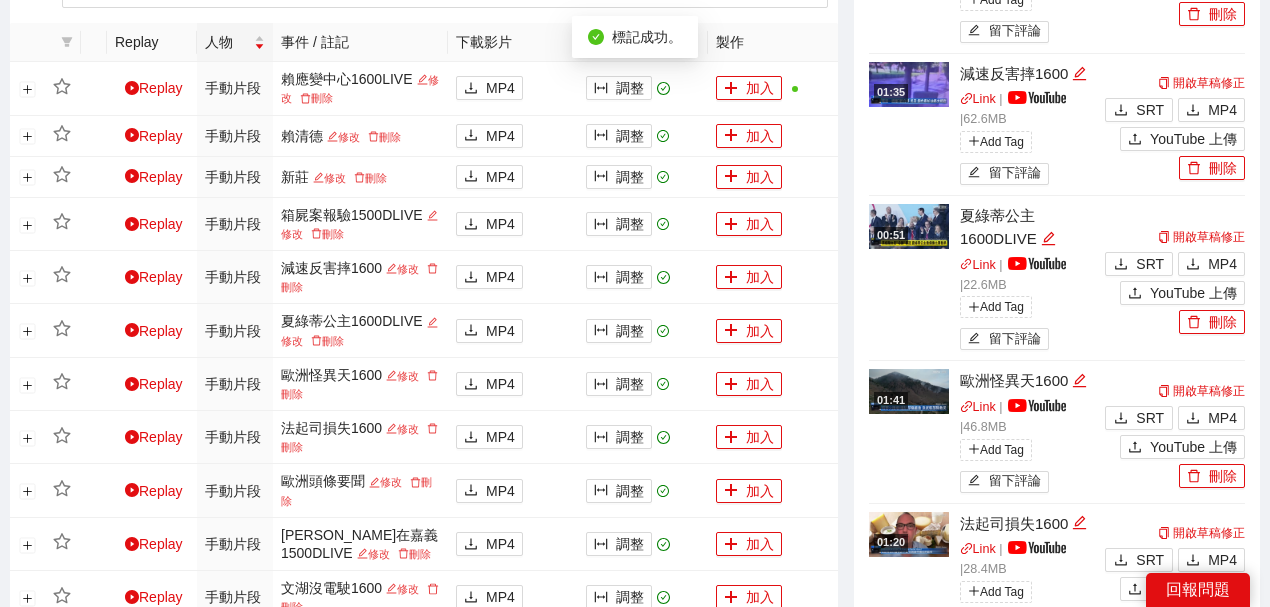 scroll, scrollTop: 600, scrollLeft: 0, axis: vertical 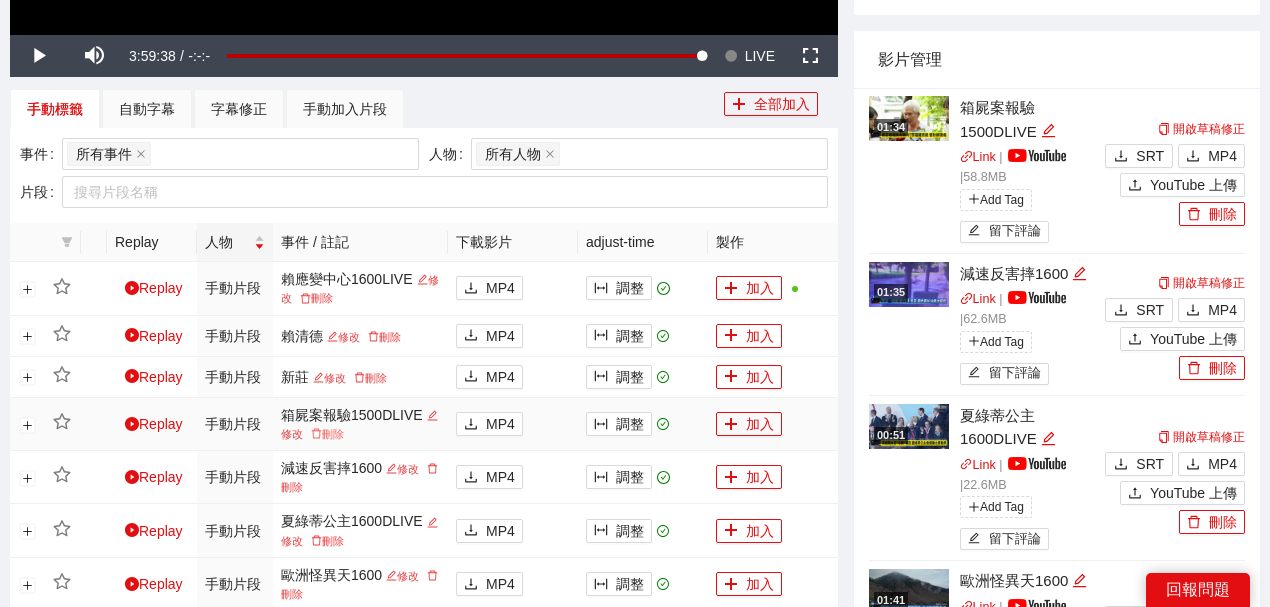 click on "刪除" at bounding box center (327, 434) 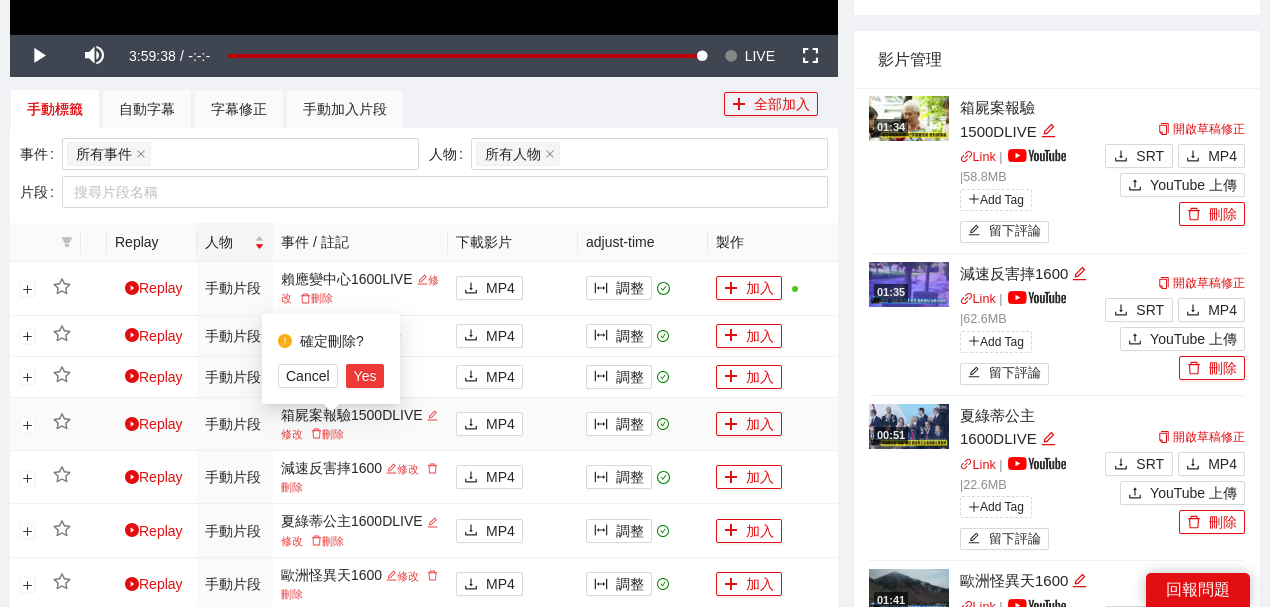 click on "Yes" at bounding box center [365, 376] 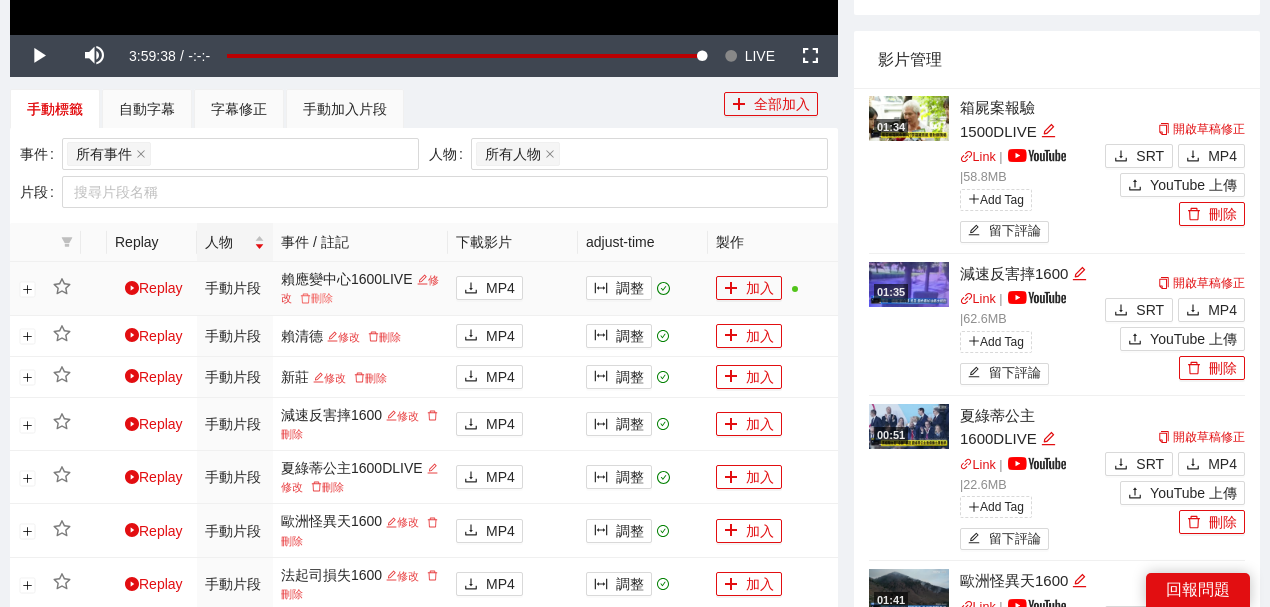 click on "刪除" at bounding box center (316, 298) 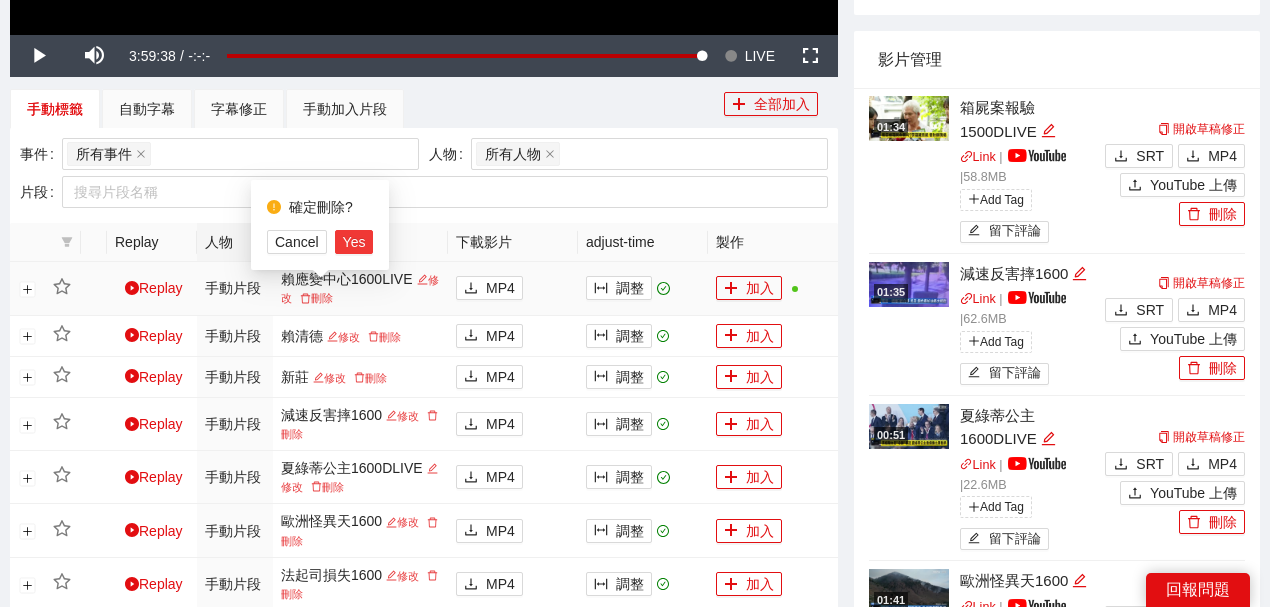 click on "Yes" at bounding box center [354, 242] 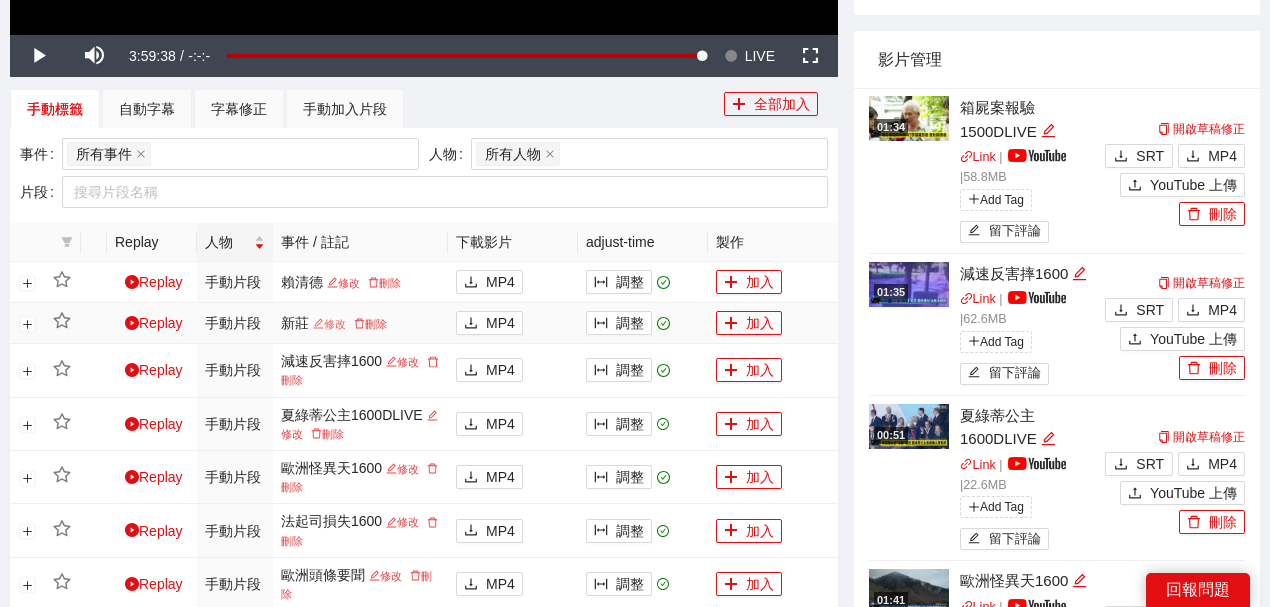 click on "修改" at bounding box center (329, 324) 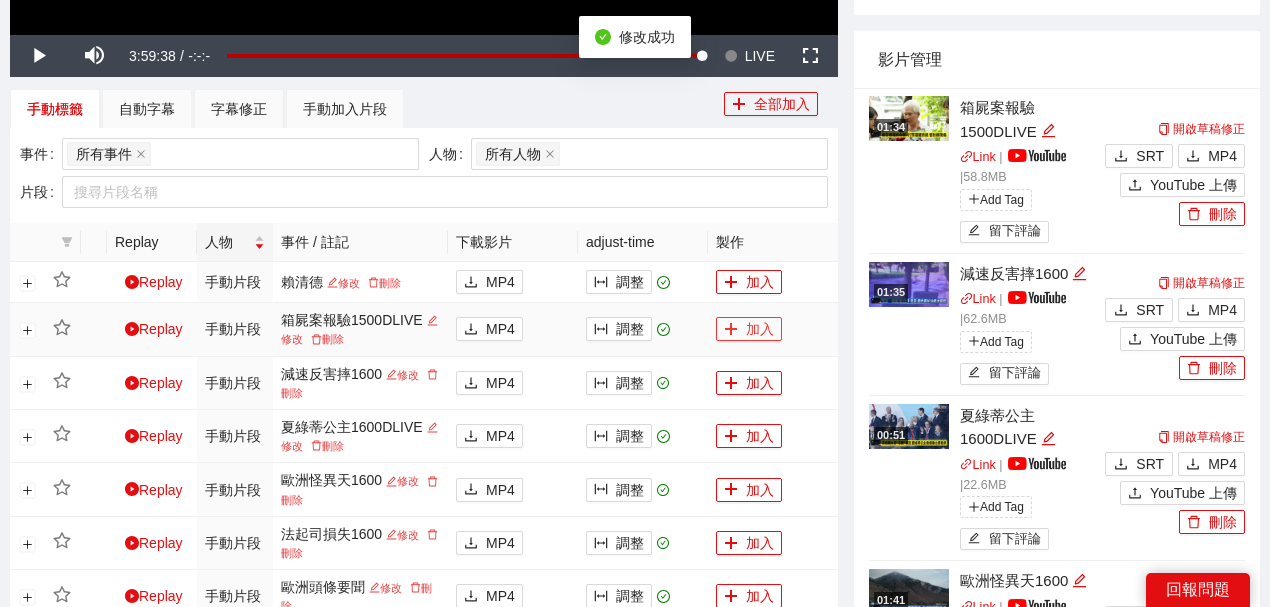 click on "加入" at bounding box center [749, 329] 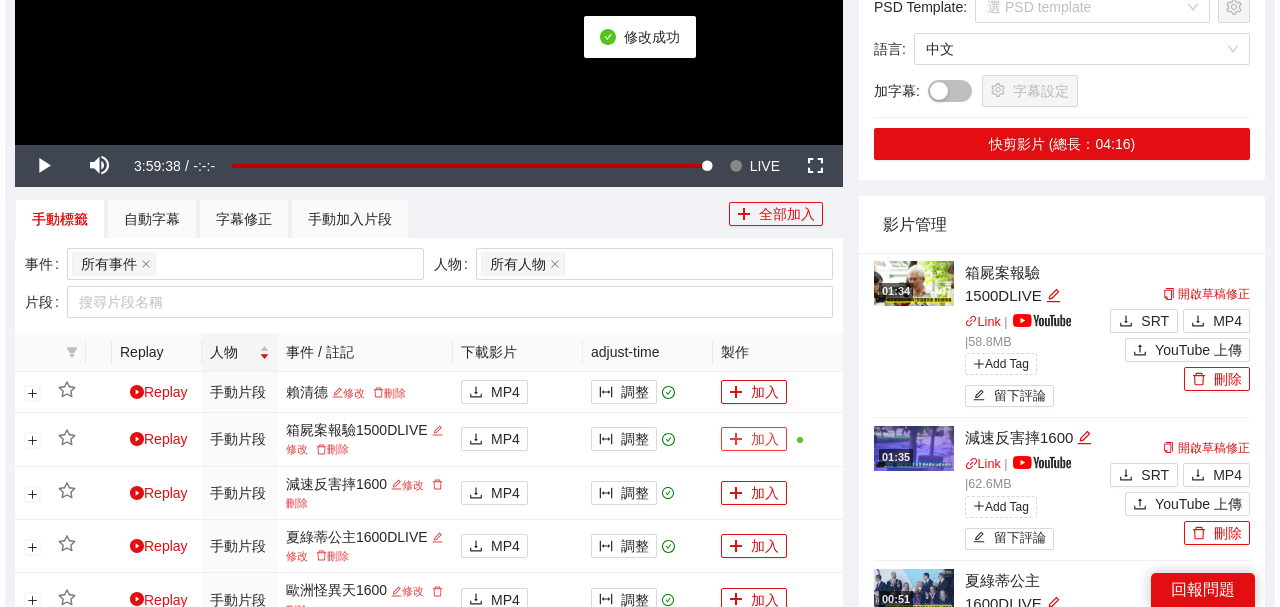 scroll, scrollTop: 266, scrollLeft: 0, axis: vertical 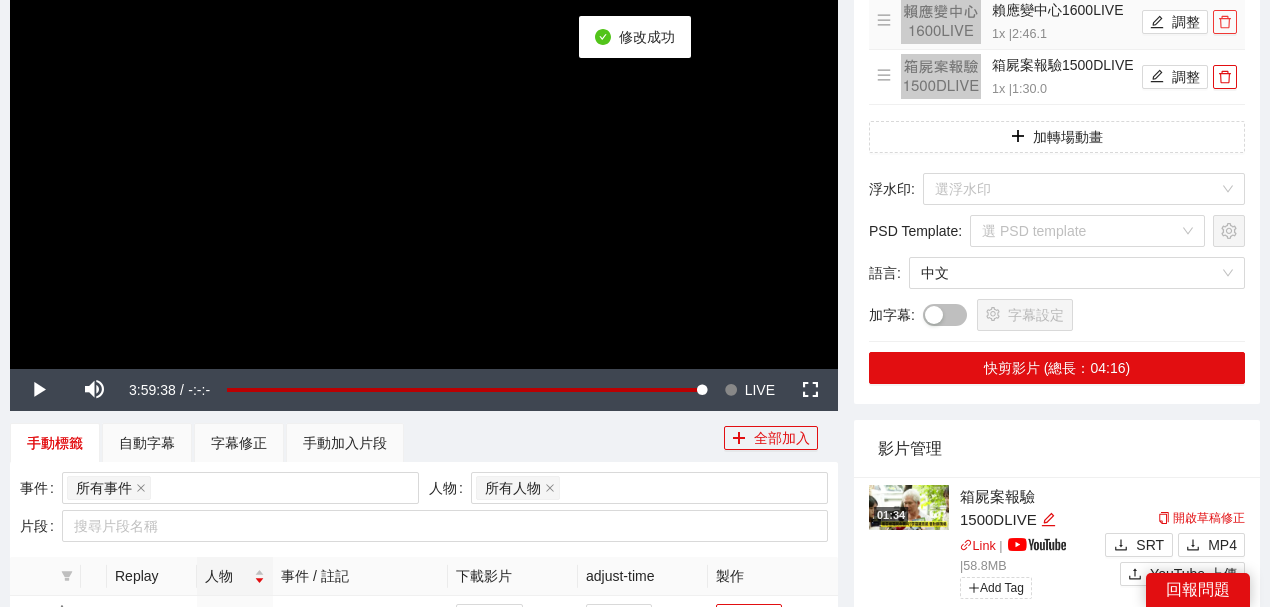 click 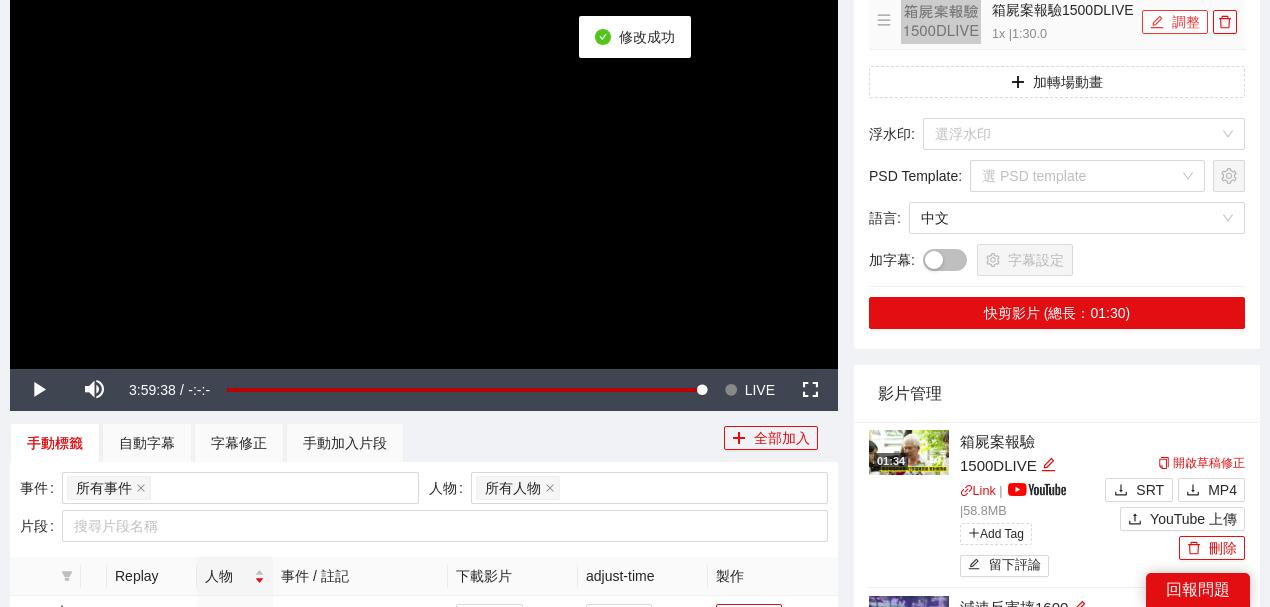 click on "調整" at bounding box center [1175, 22] 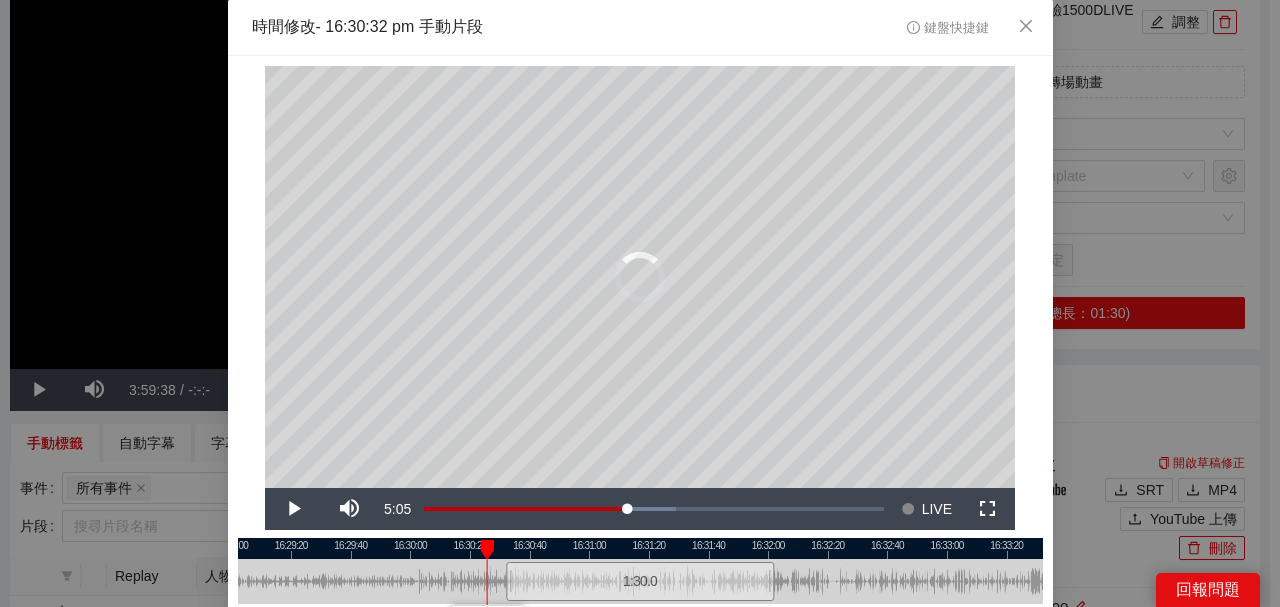drag, startPoint x: 499, startPoint y: 547, endPoint x: 474, endPoint y: 541, distance: 25.70992 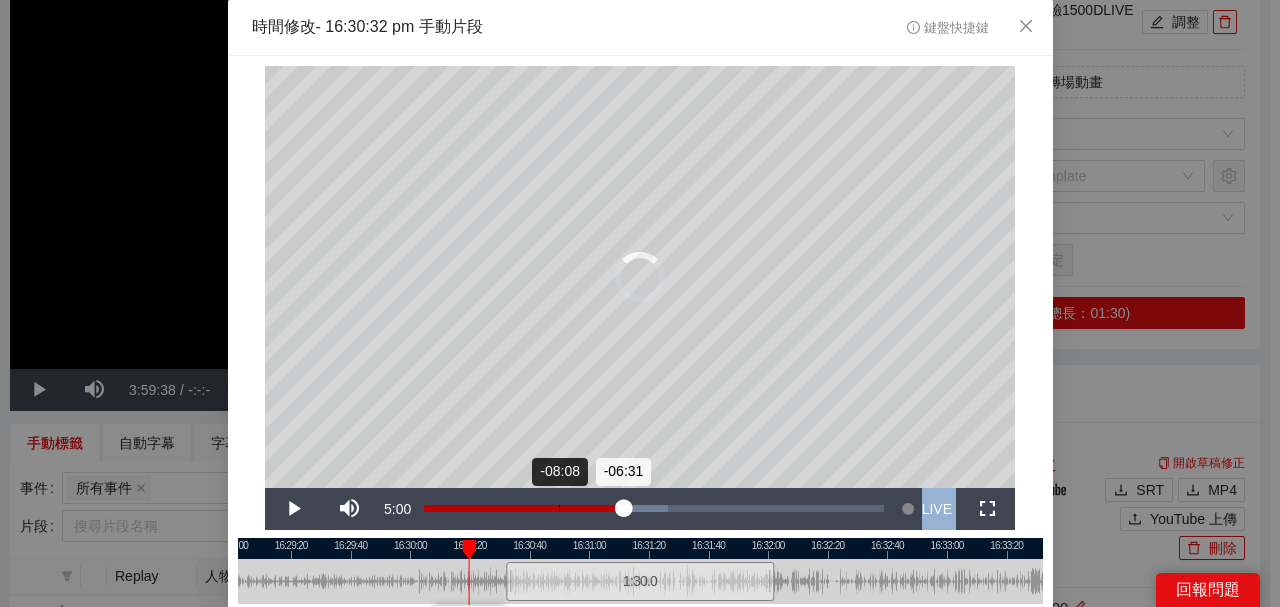 drag, startPoint x: 474, startPoint y: 541, endPoint x: 444, endPoint y: 526, distance: 33.54102 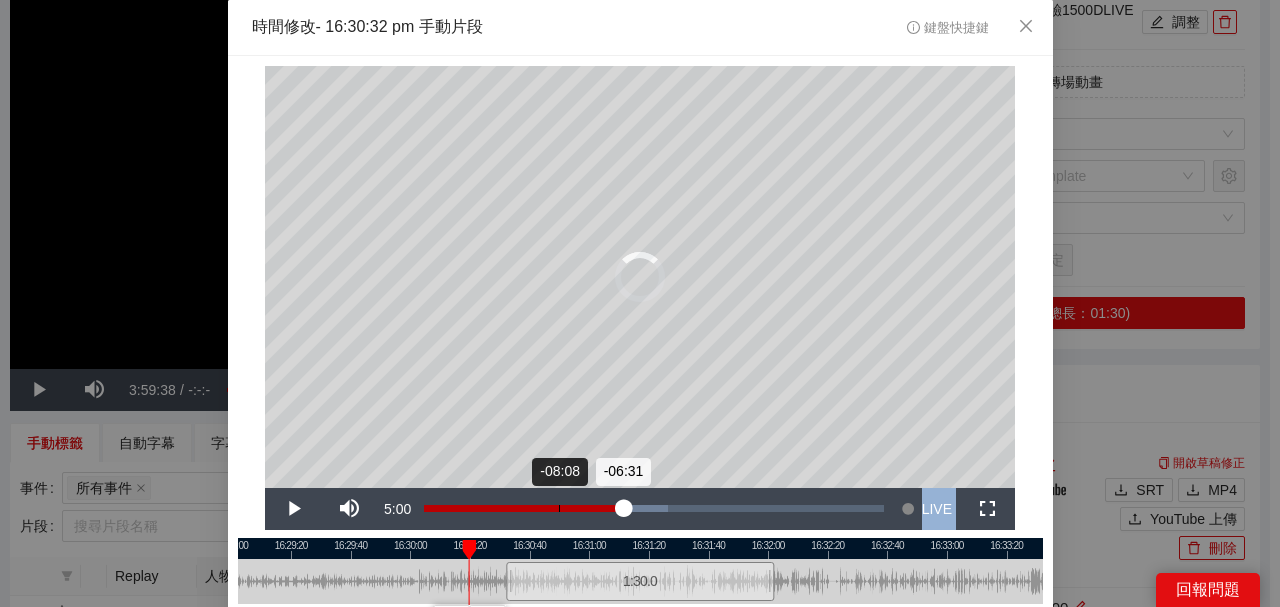 click on "**********" at bounding box center (640, 382) 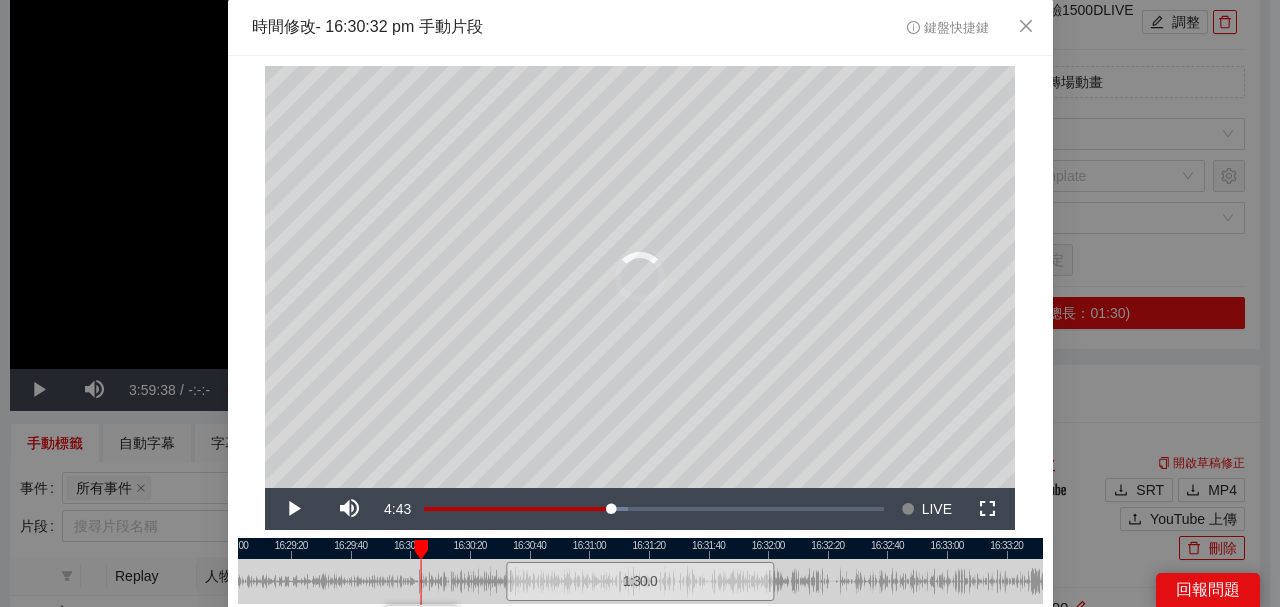 drag, startPoint x: 455, startPoint y: 544, endPoint x: 411, endPoint y: 529, distance: 46.486557 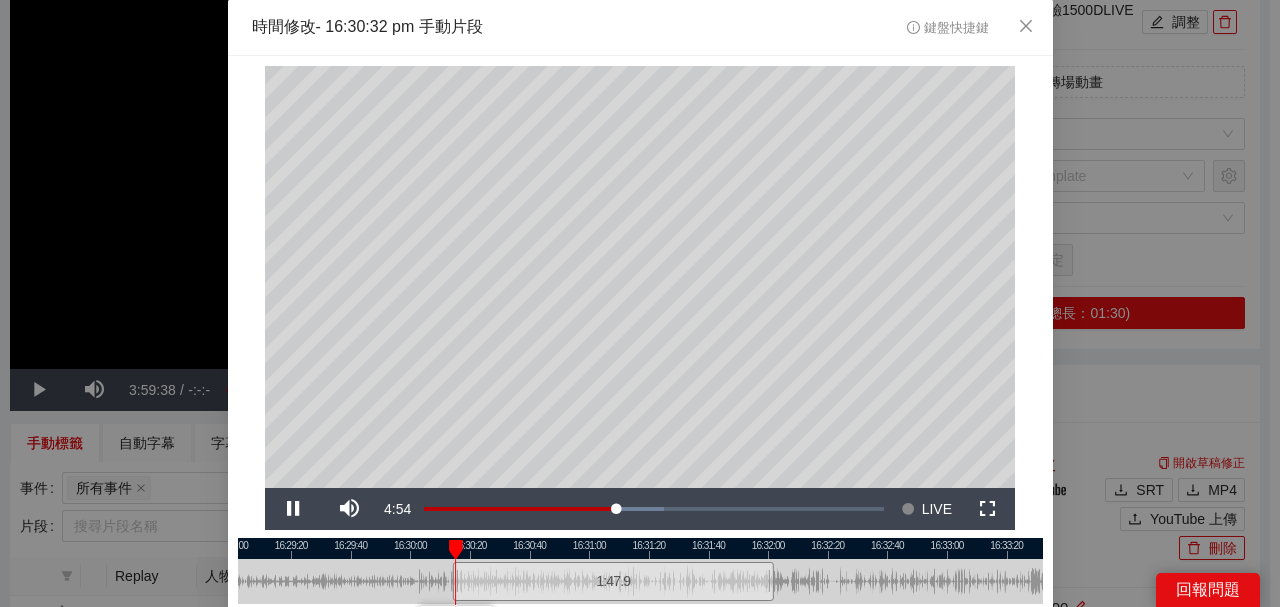 click at bounding box center (640, 548) 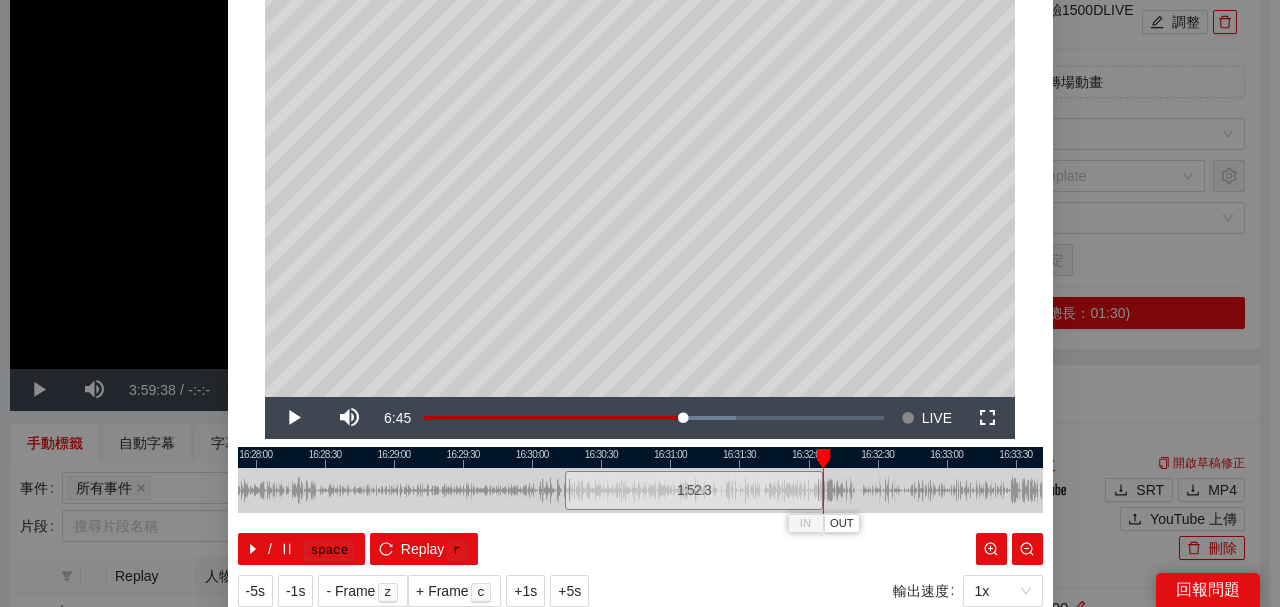scroll, scrollTop: 152, scrollLeft: 0, axis: vertical 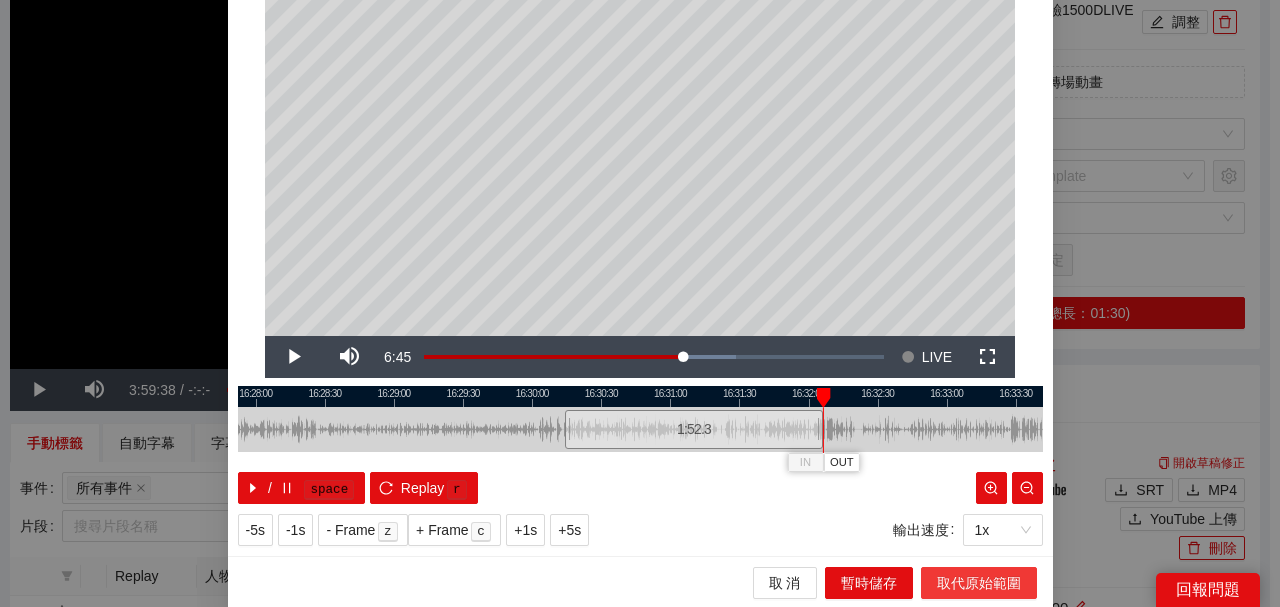 click on "取代原始範圍" at bounding box center [979, 583] 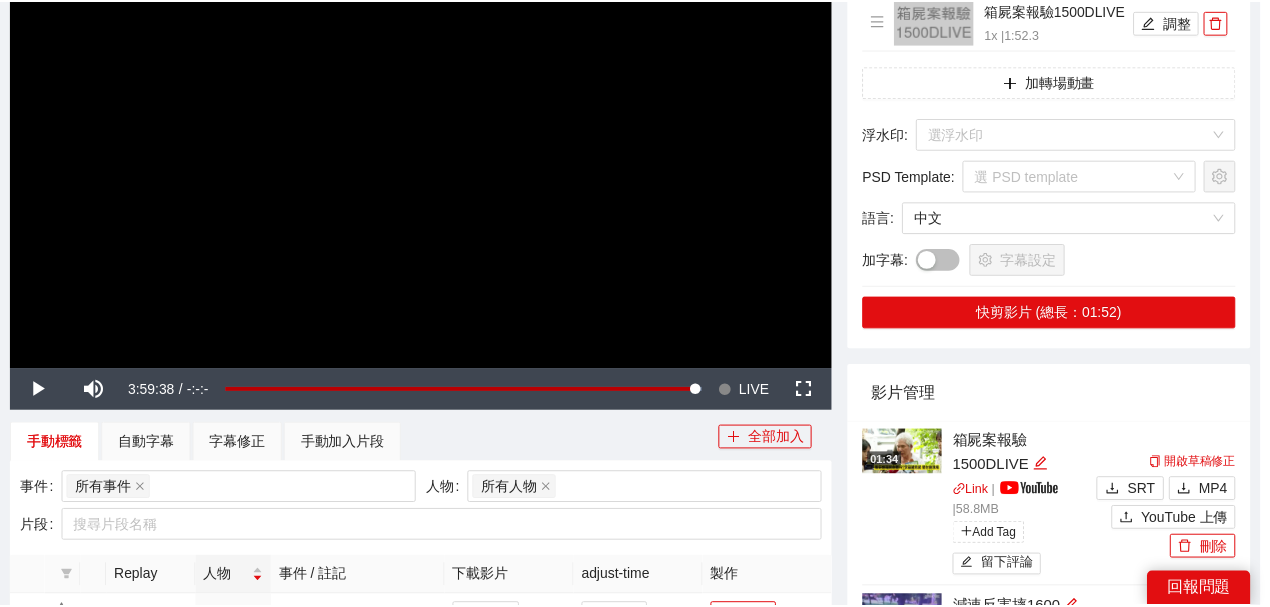 scroll, scrollTop: 0, scrollLeft: 0, axis: both 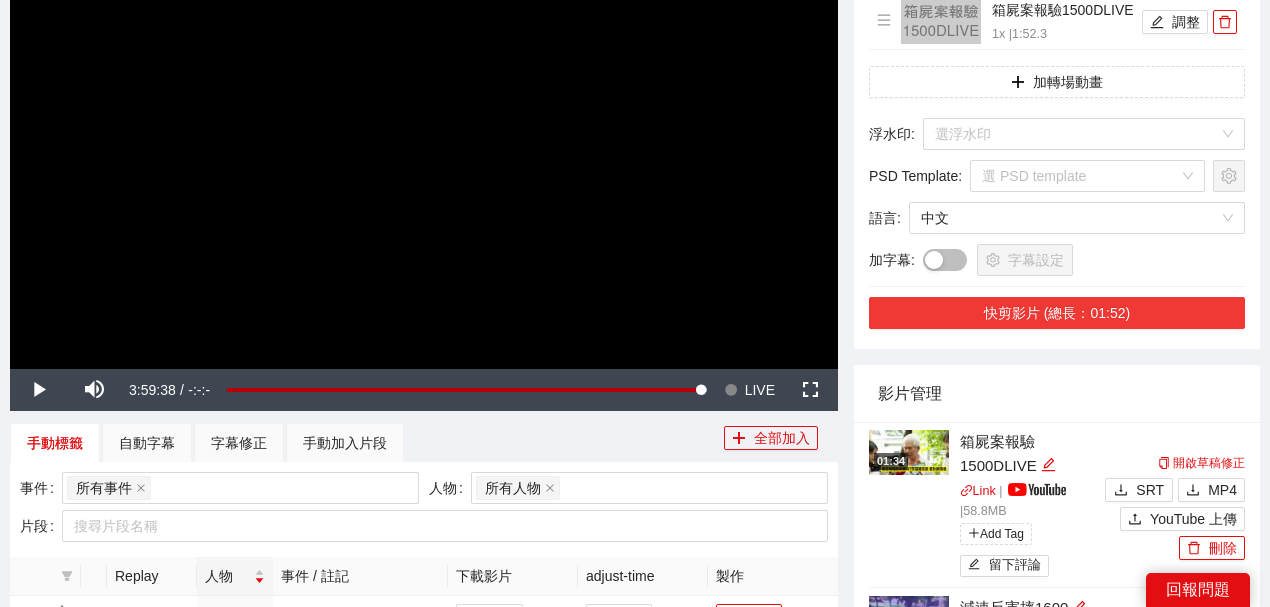 click on "快剪影片 (總長：01:52)" at bounding box center (1057, 313) 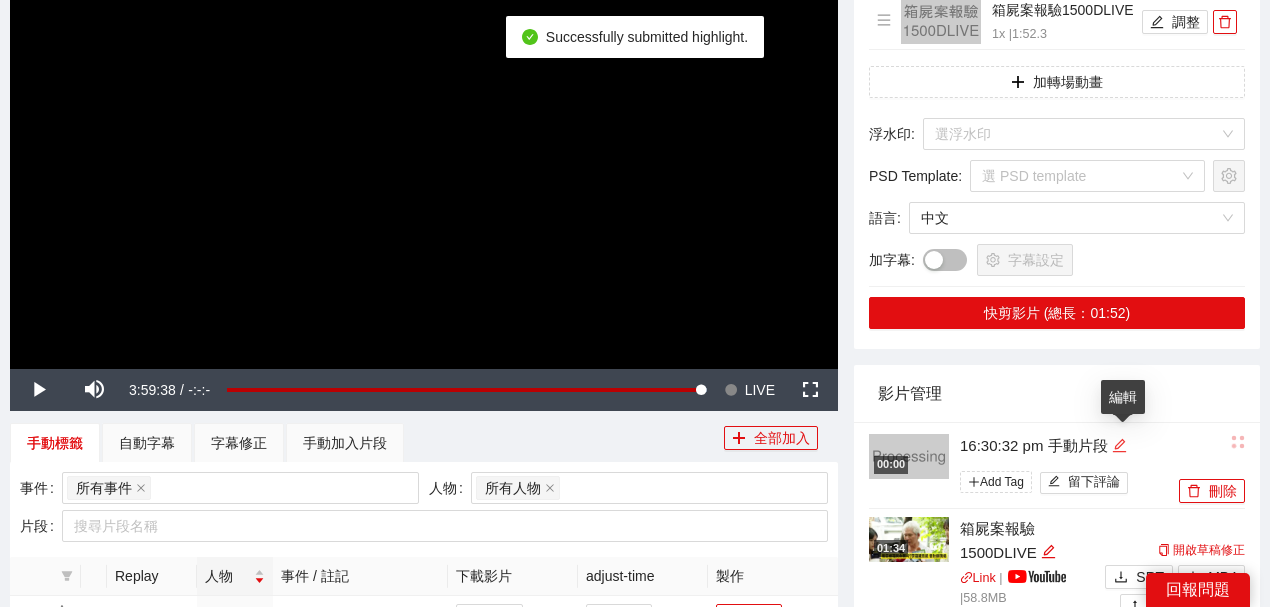 click 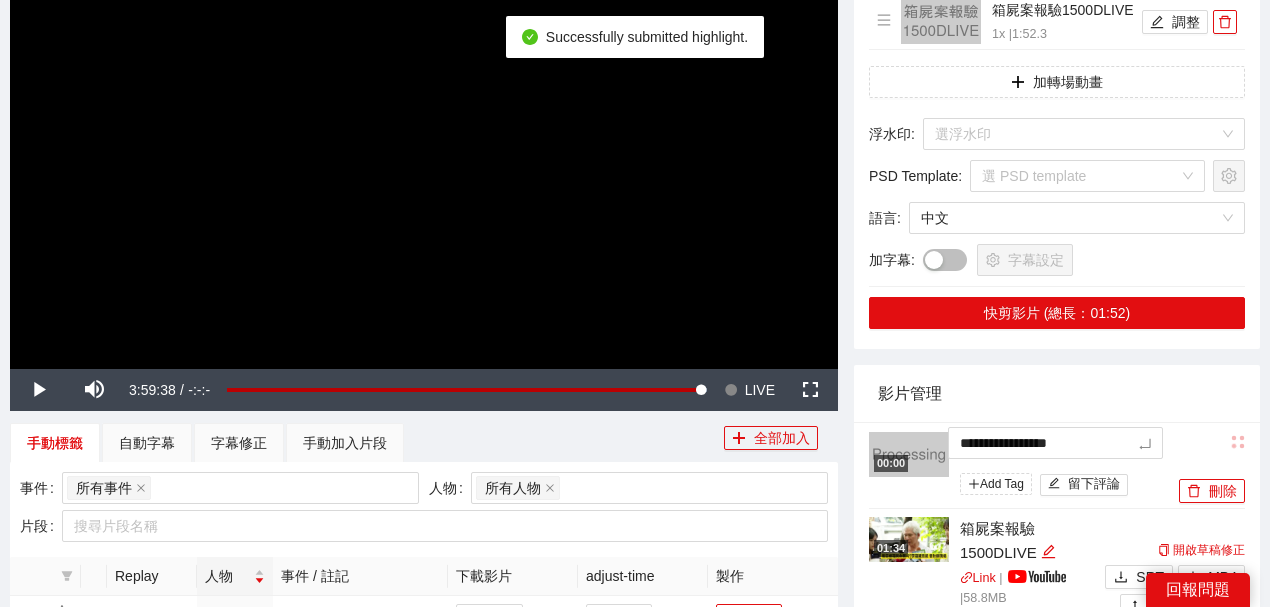 drag, startPoint x: 1085, startPoint y: 428, endPoint x: 824, endPoint y: 398, distance: 262.71848 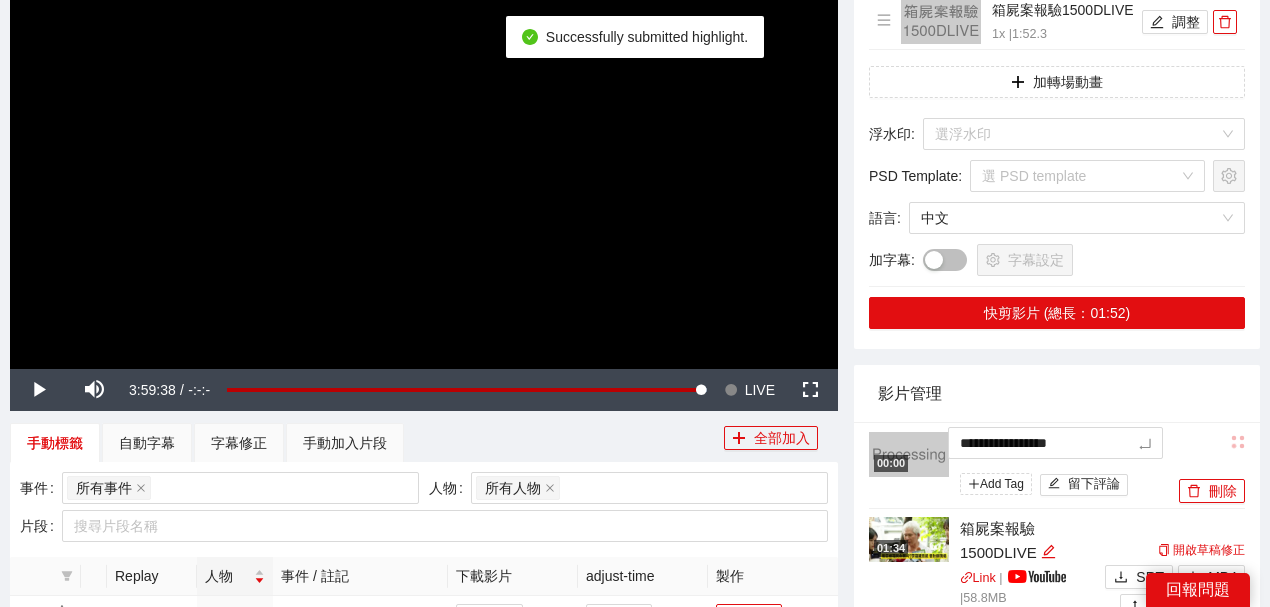 type on "**********" 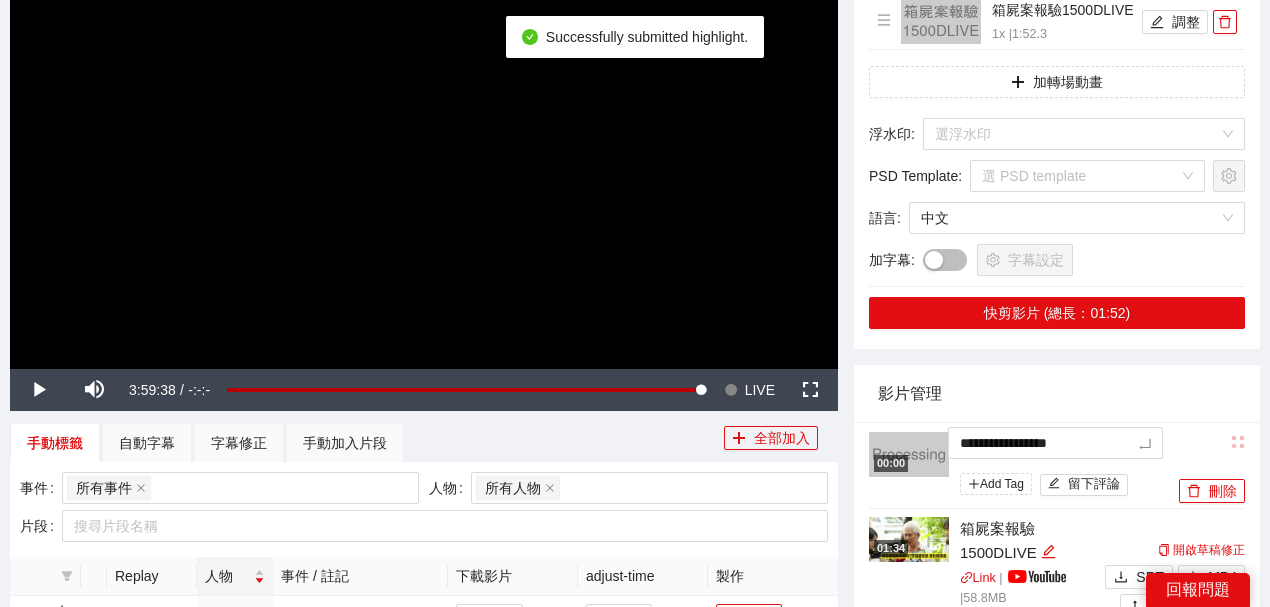 type on "**********" 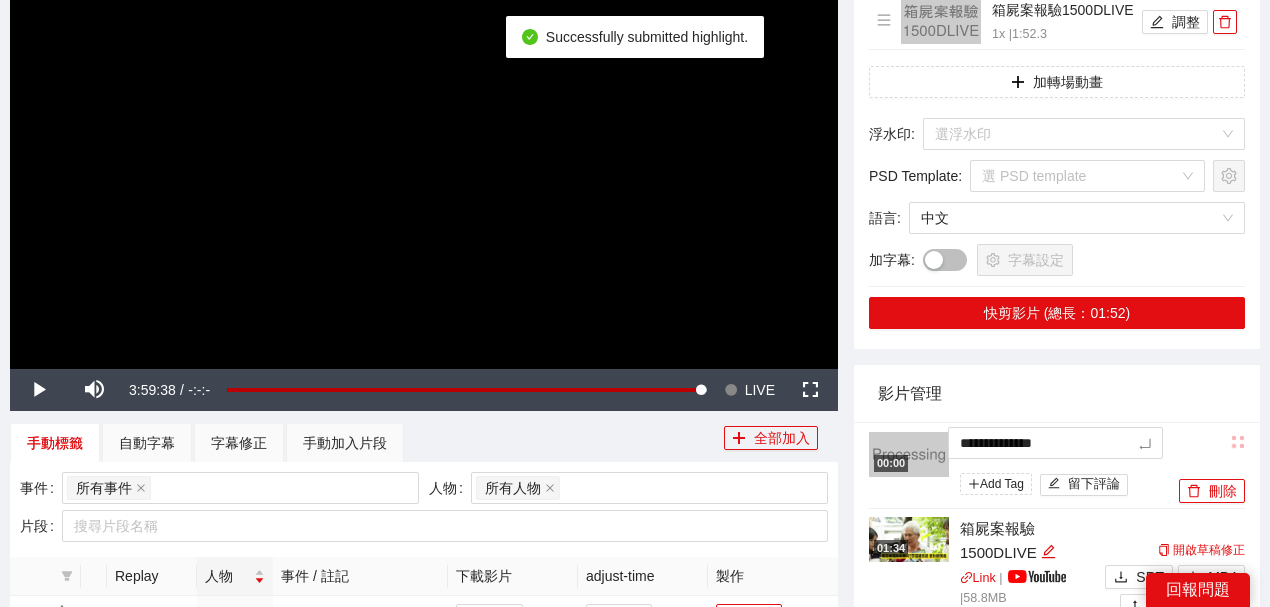 click on "影片管理" at bounding box center [1057, 393] 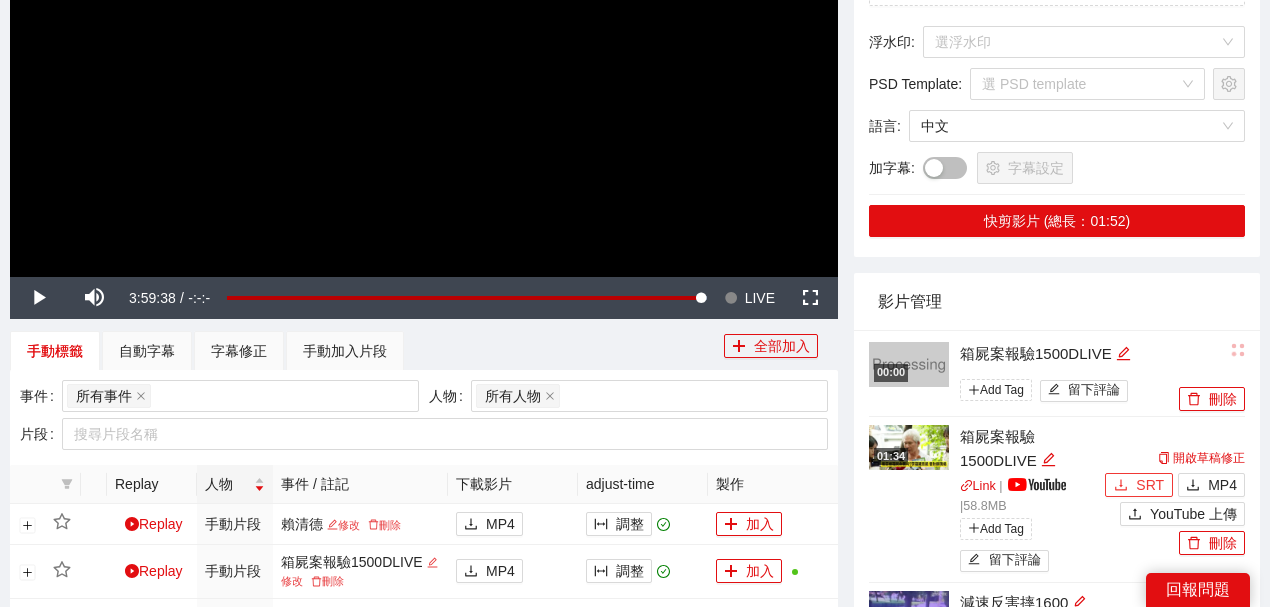 scroll, scrollTop: 400, scrollLeft: 0, axis: vertical 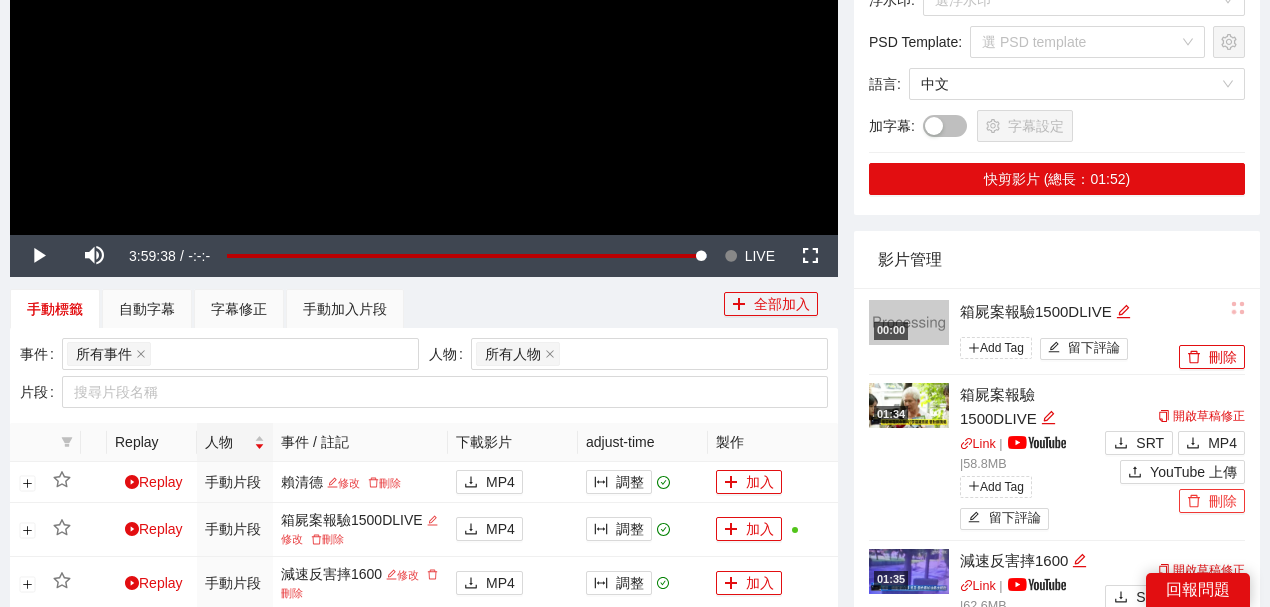 click 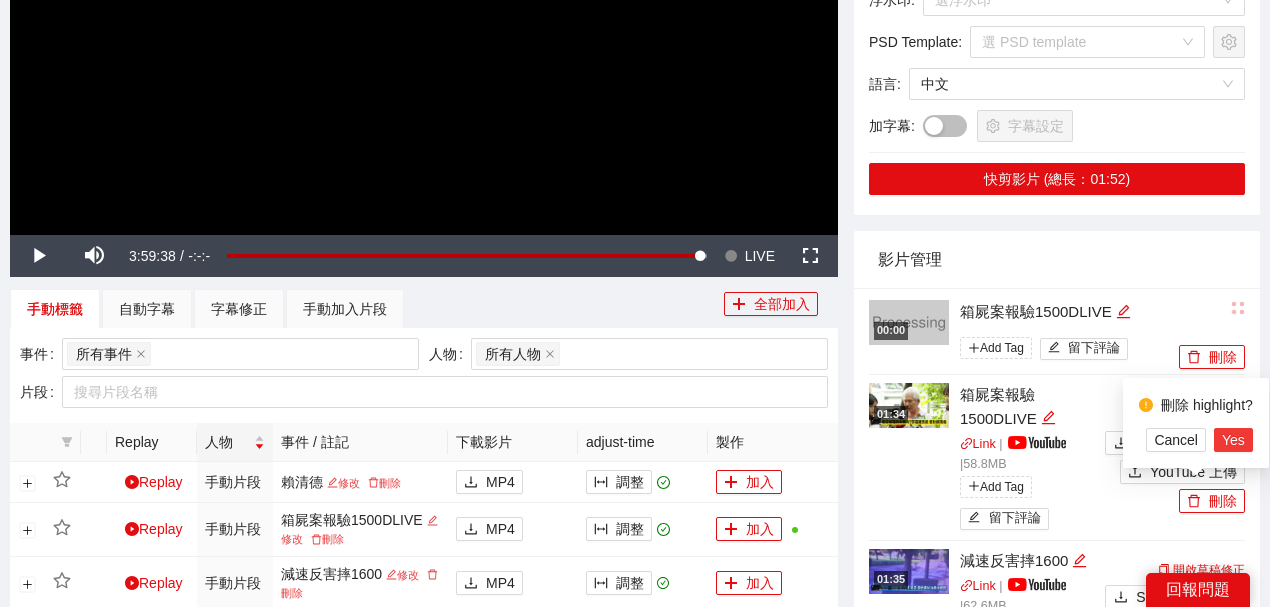 click on "Yes" at bounding box center [1233, 440] 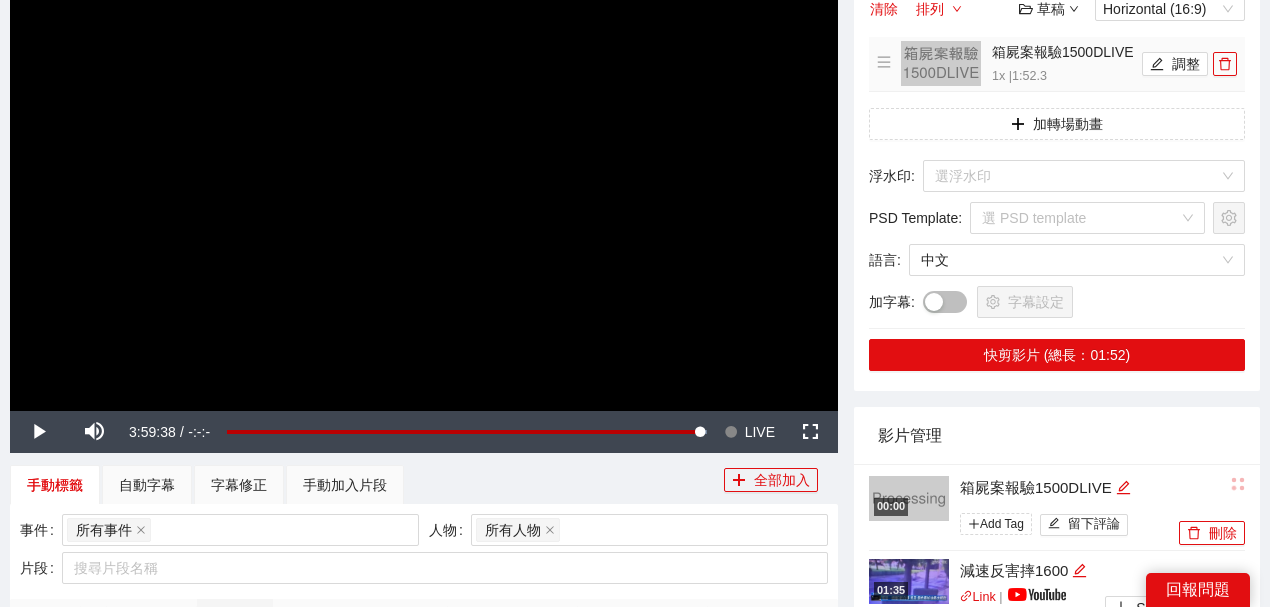scroll, scrollTop: 200, scrollLeft: 0, axis: vertical 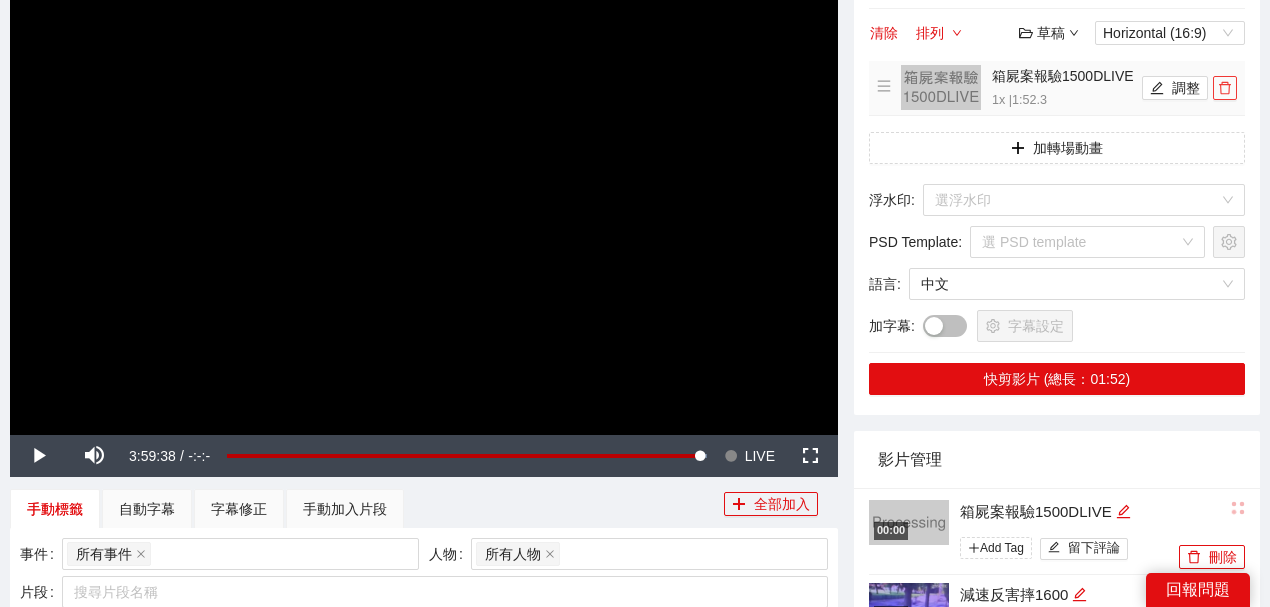 click 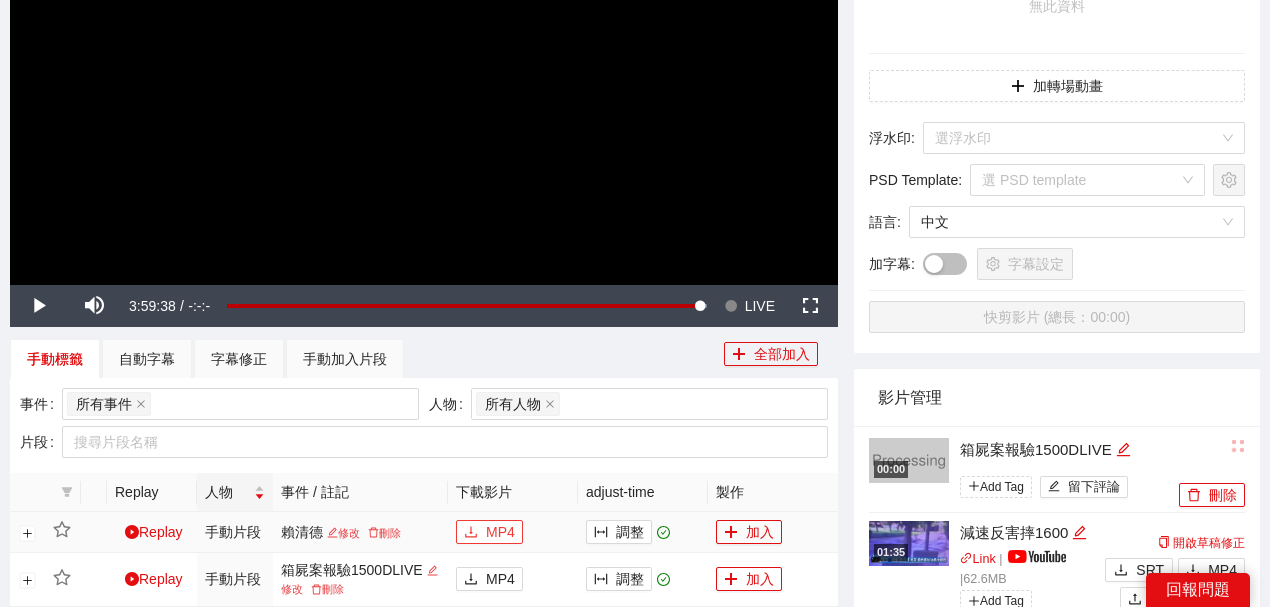 scroll, scrollTop: 533, scrollLeft: 0, axis: vertical 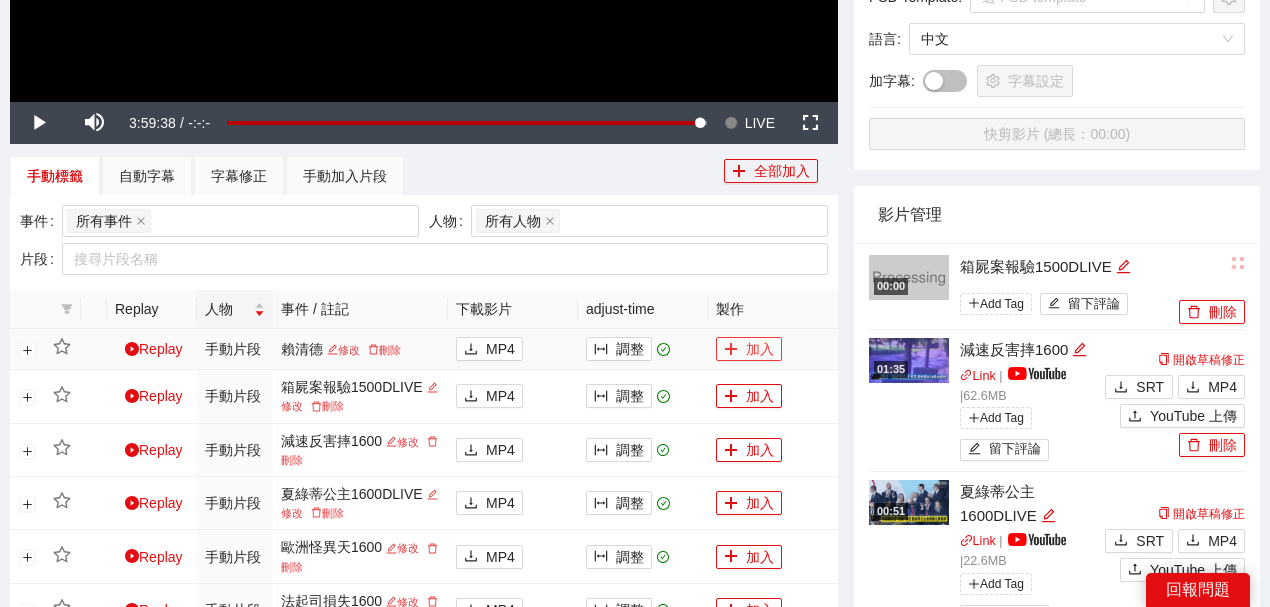 click on "加入" at bounding box center [749, 349] 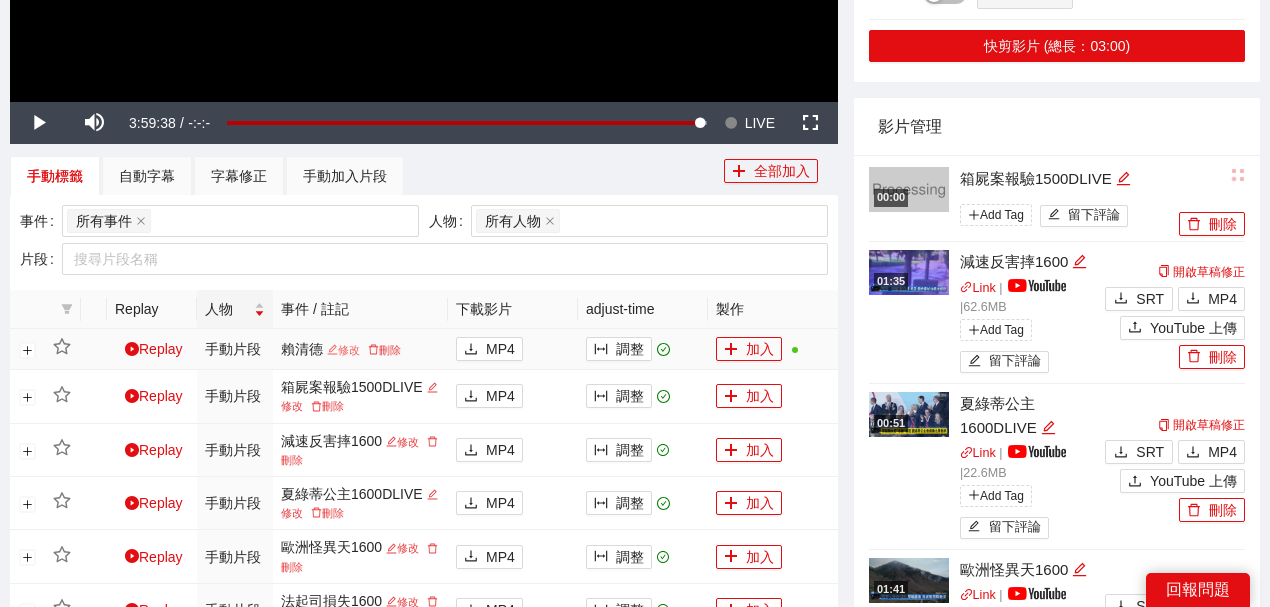 click on "修改" at bounding box center [343, 350] 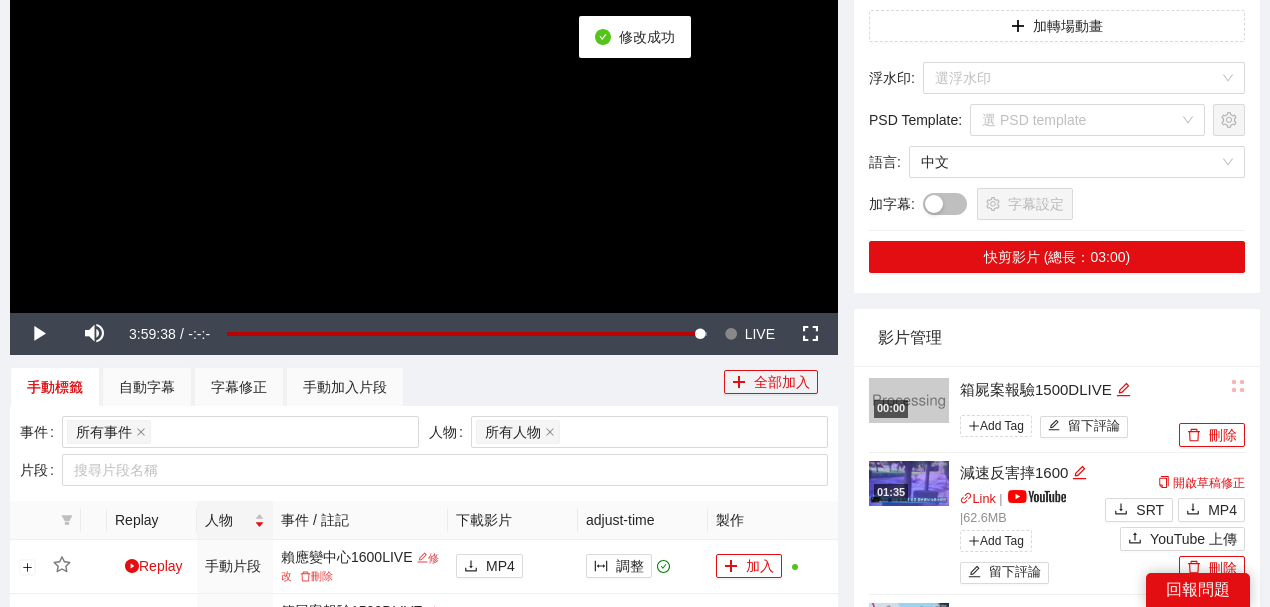 scroll, scrollTop: 266, scrollLeft: 0, axis: vertical 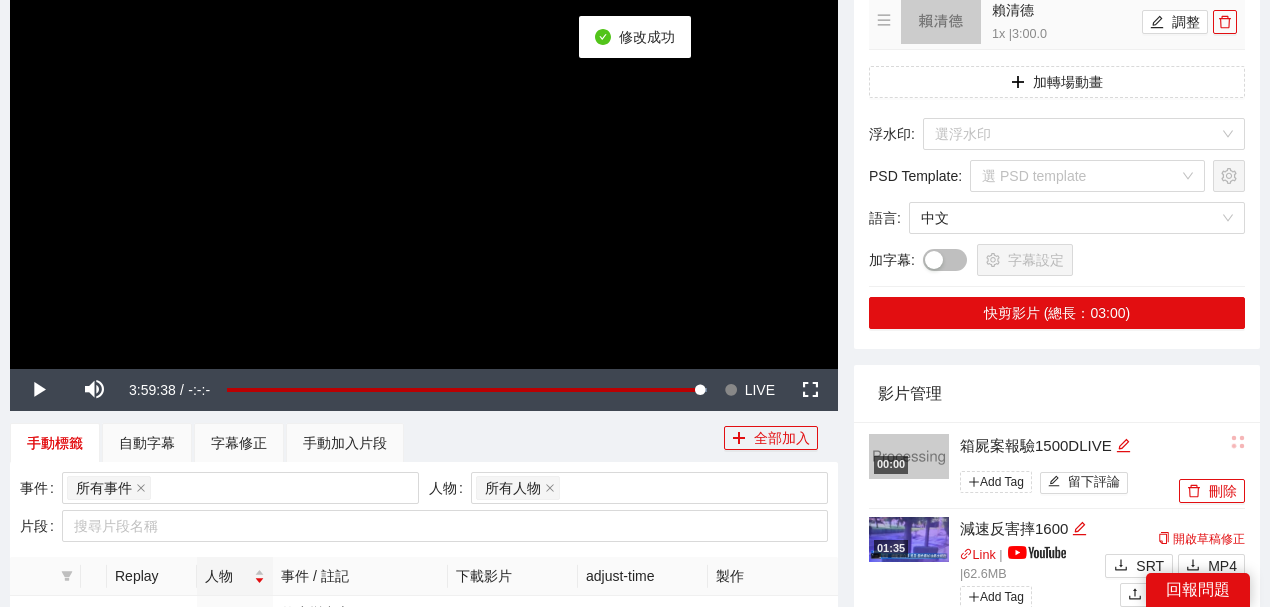 click on "賴清德 1x |  3:00.0     調整" at bounding box center (1057, 22) 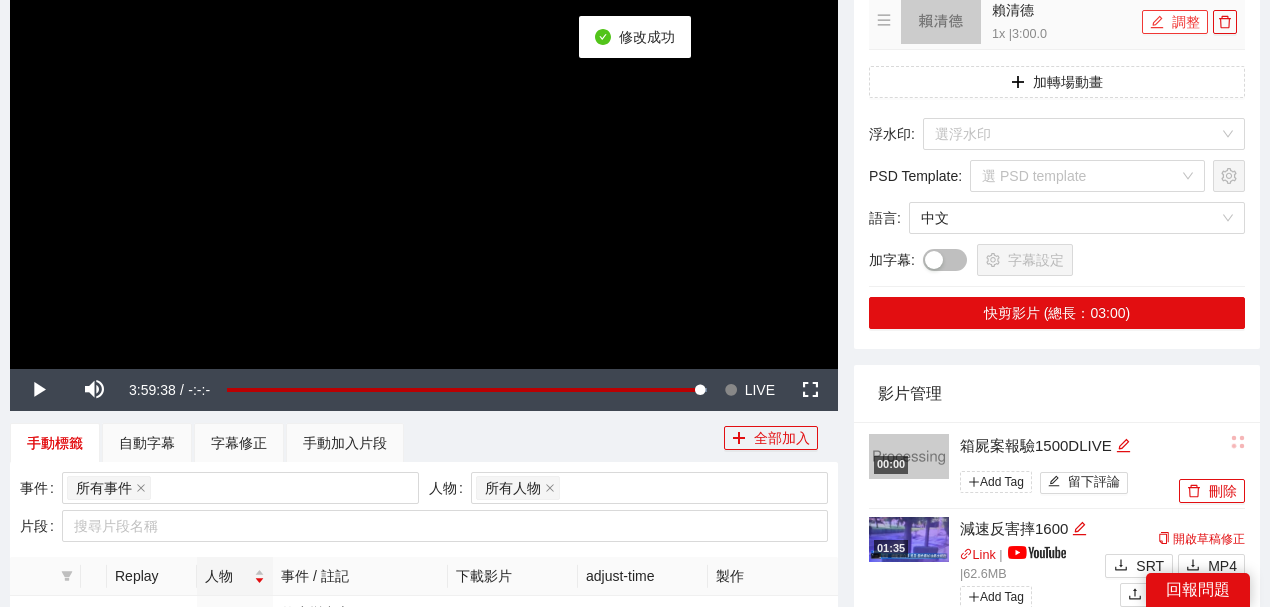 click on "調整" at bounding box center (1175, 22) 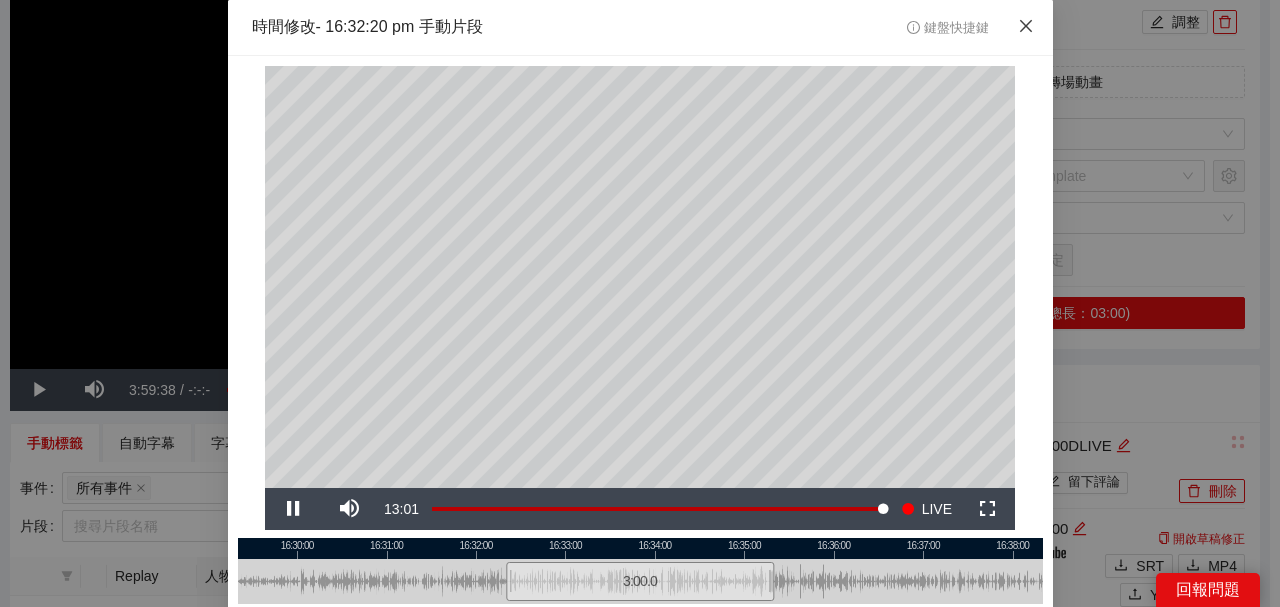 drag, startPoint x: 1028, startPoint y: 28, endPoint x: 1018, endPoint y: 44, distance: 18.867962 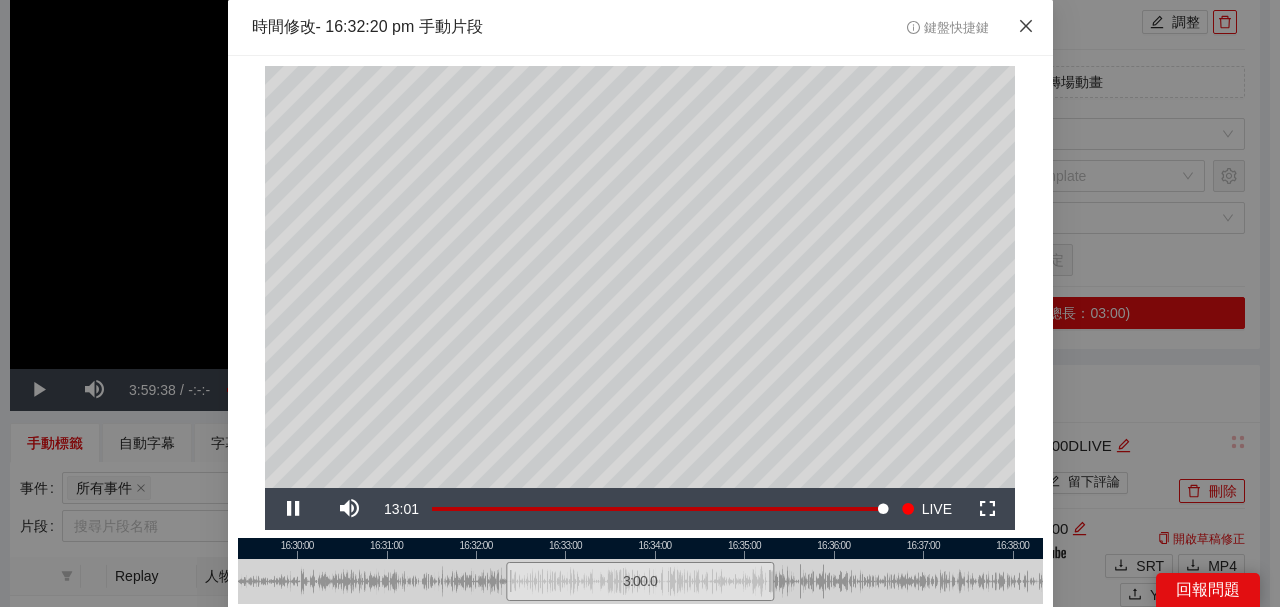 click 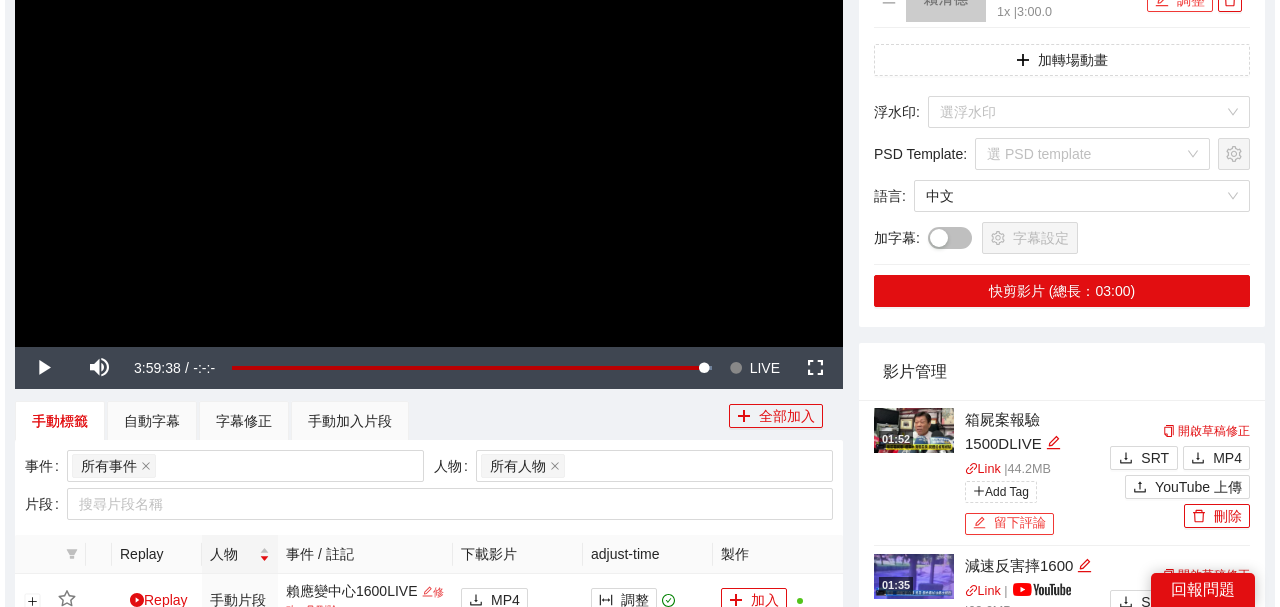 scroll, scrollTop: 466, scrollLeft: 0, axis: vertical 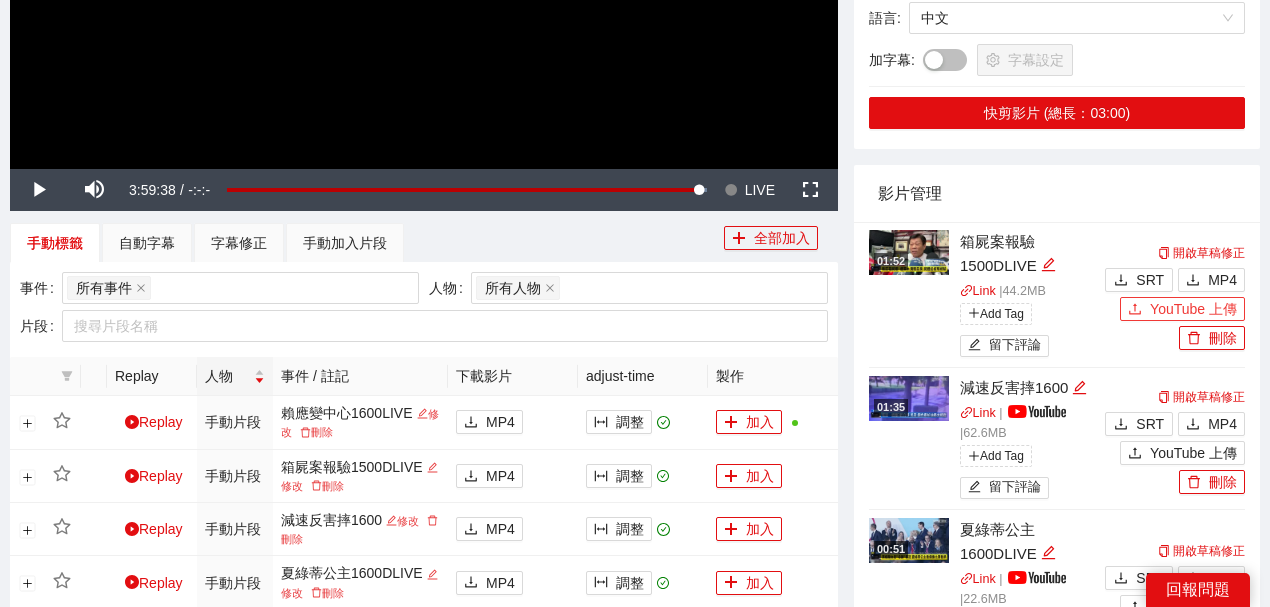click on "YouTube 上傳" at bounding box center [1193, 309] 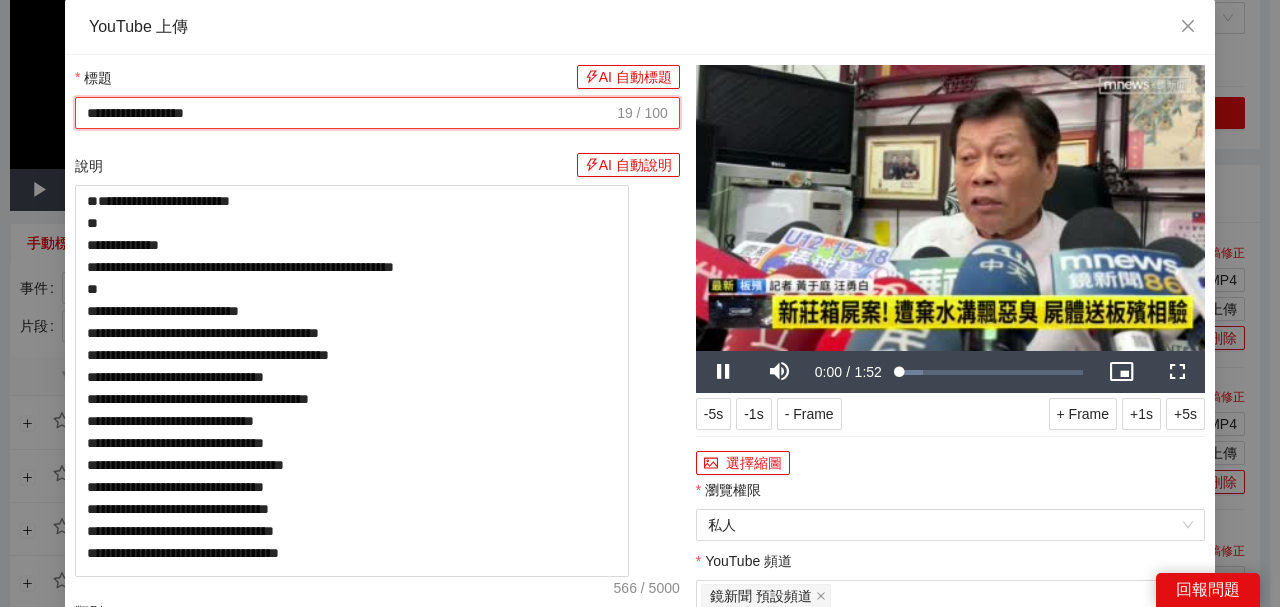 drag, startPoint x: 392, startPoint y: 113, endPoint x: 0, endPoint y: 132, distance: 392.46017 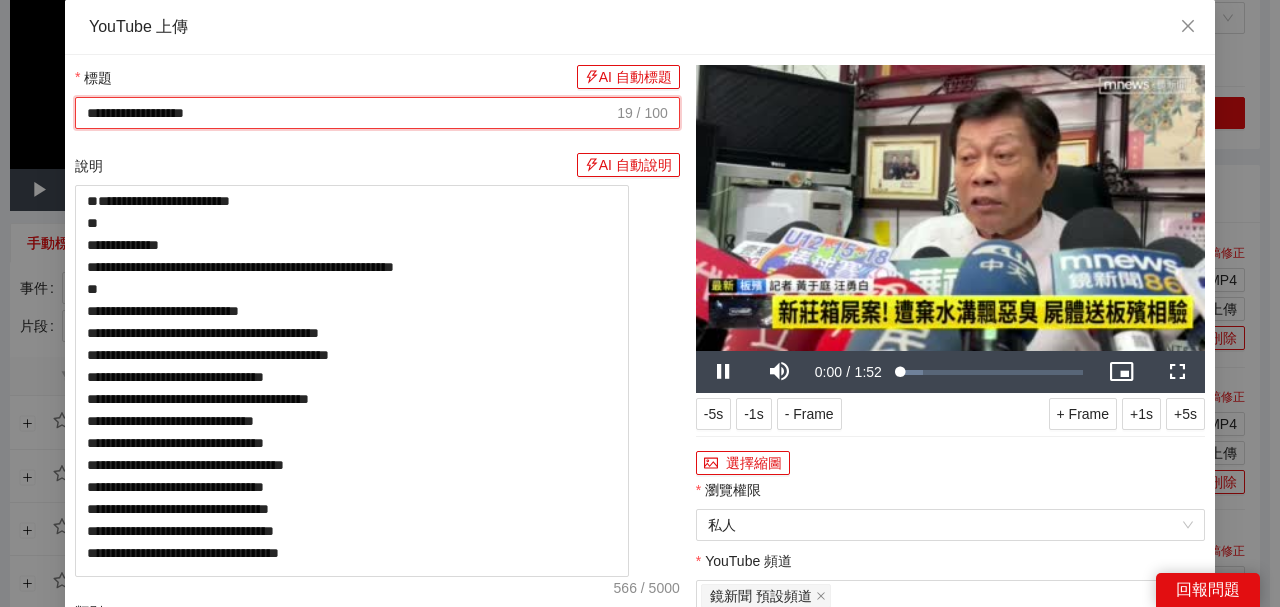 paste on "****" 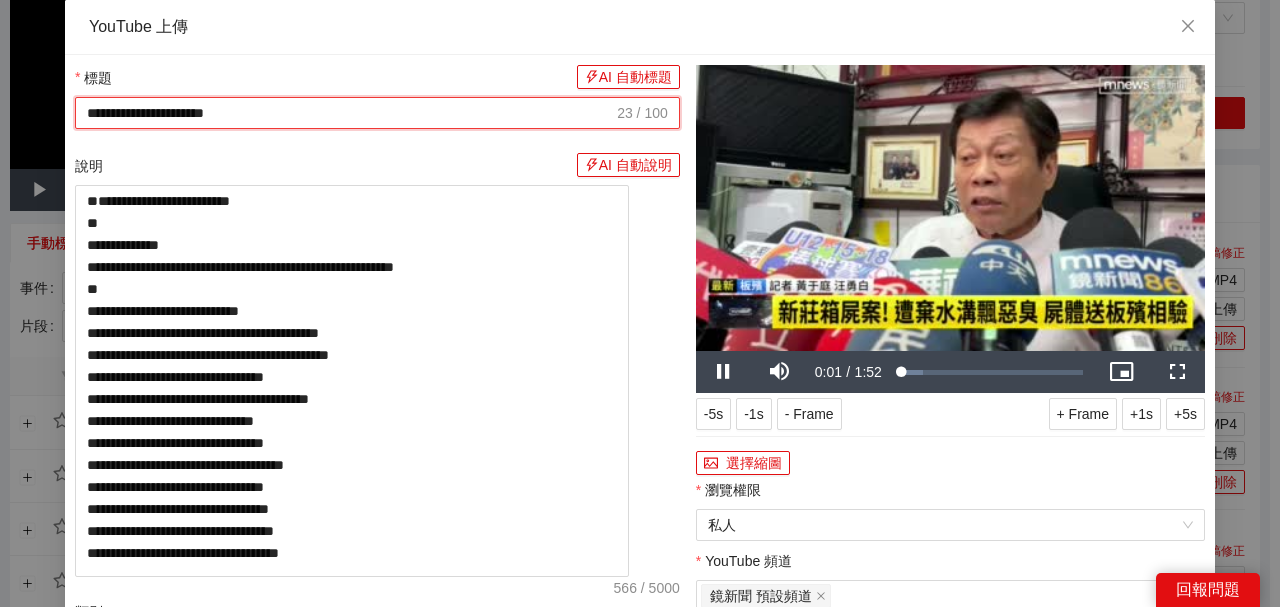 type on "**********" 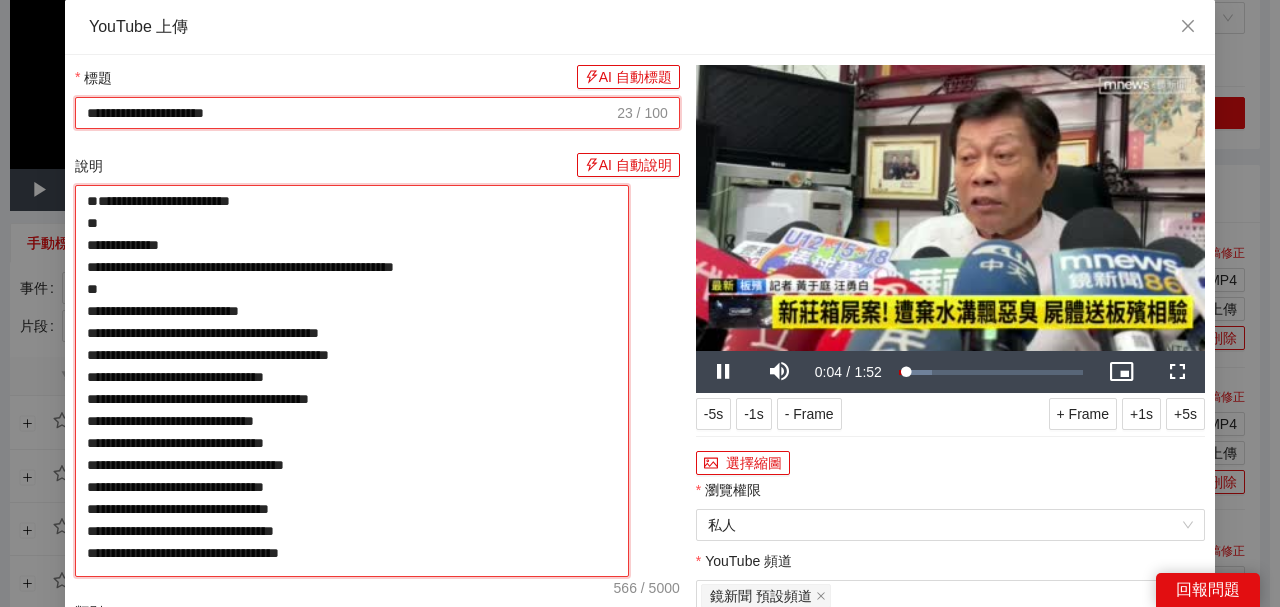 click on "**********" at bounding box center (352, 381) 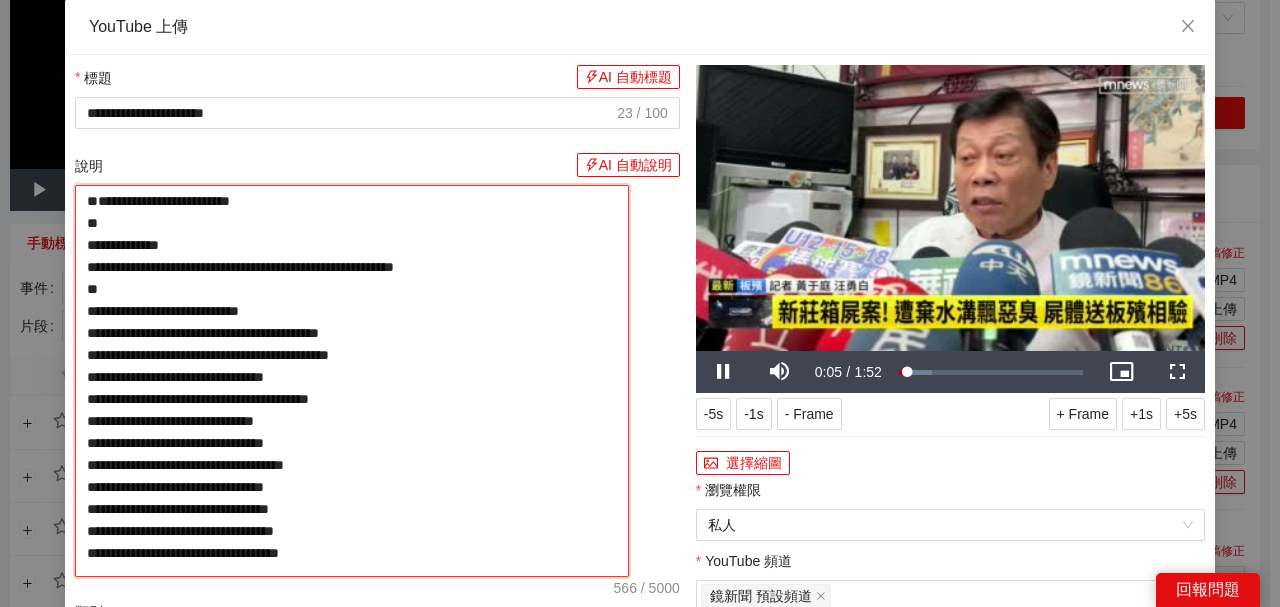 paste on "**********" 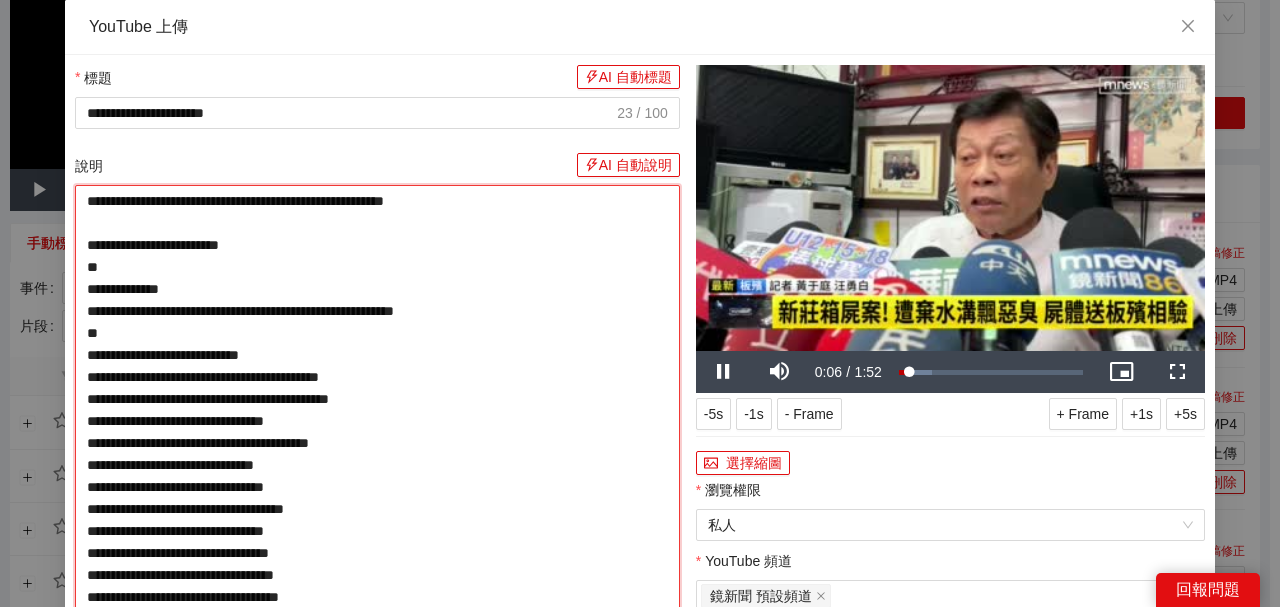 type on "**********" 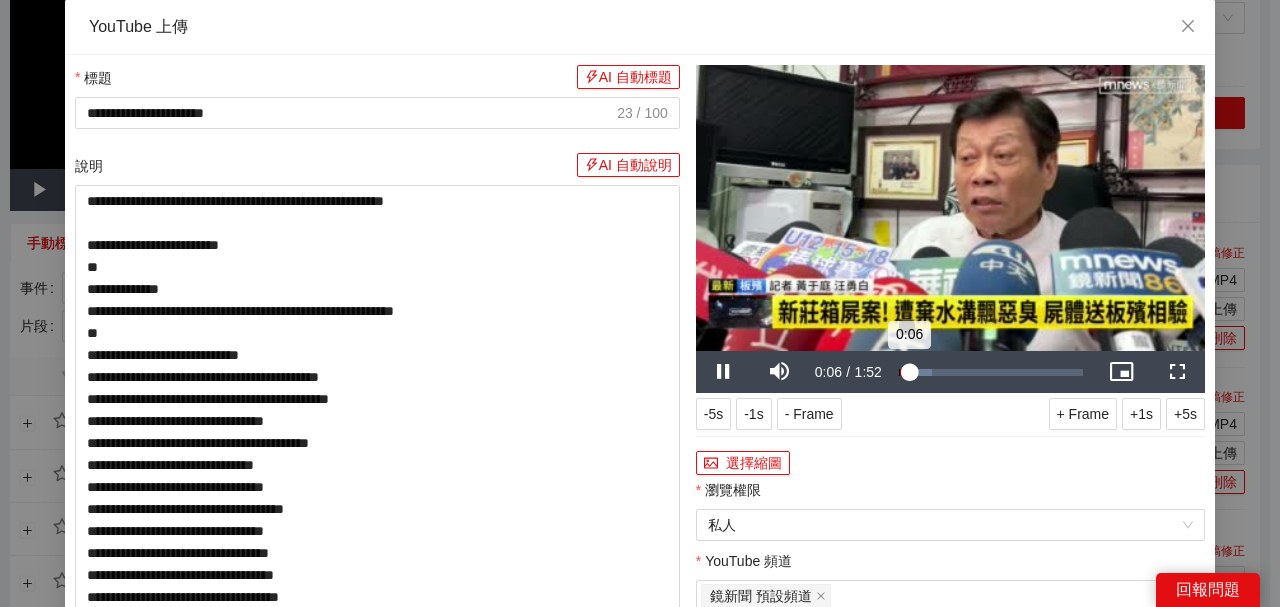 click at bounding box center [950, 208] 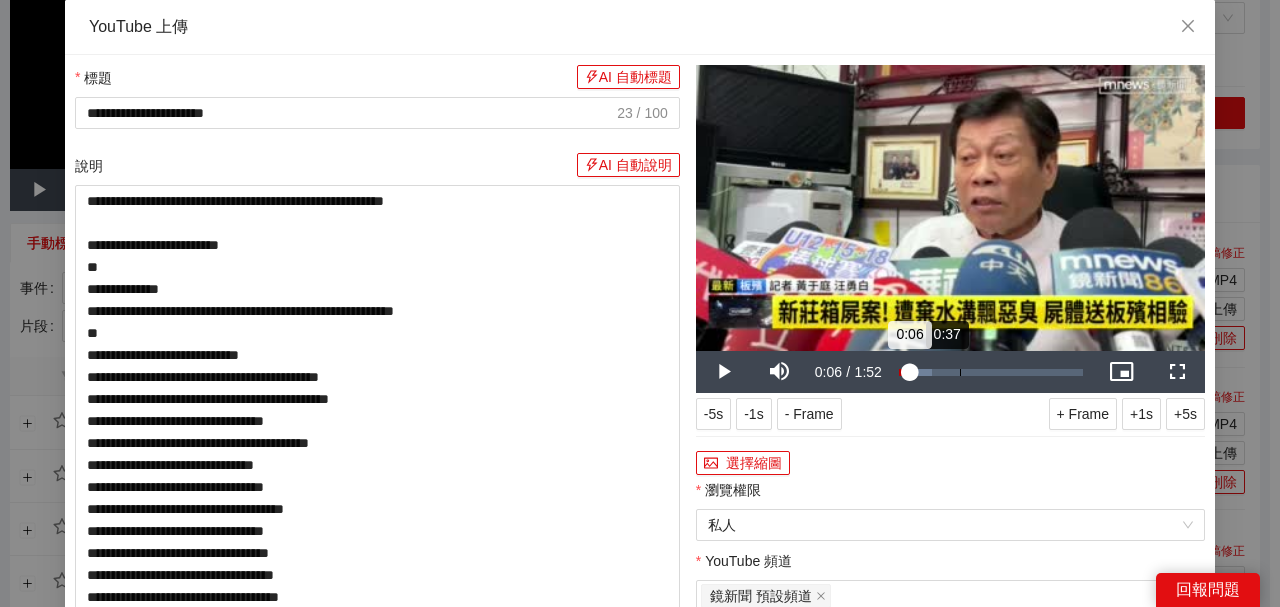 click on "Loaded :  17.90% 0:37 0:06" at bounding box center [991, 372] 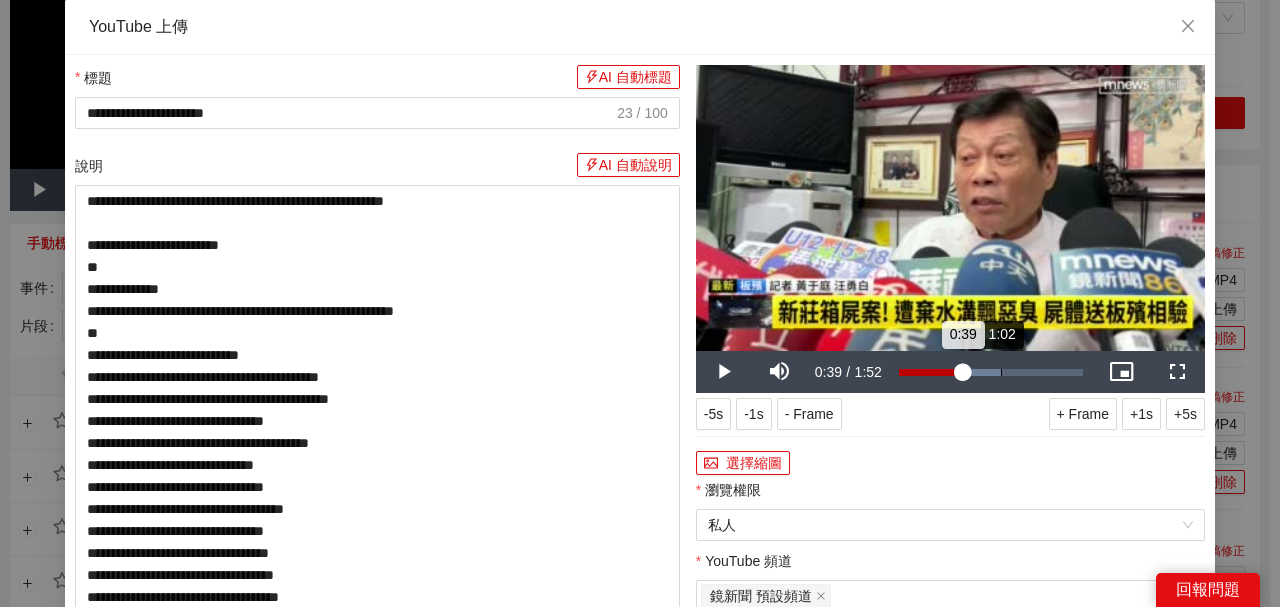 click on "1:02" at bounding box center (1001, 372) 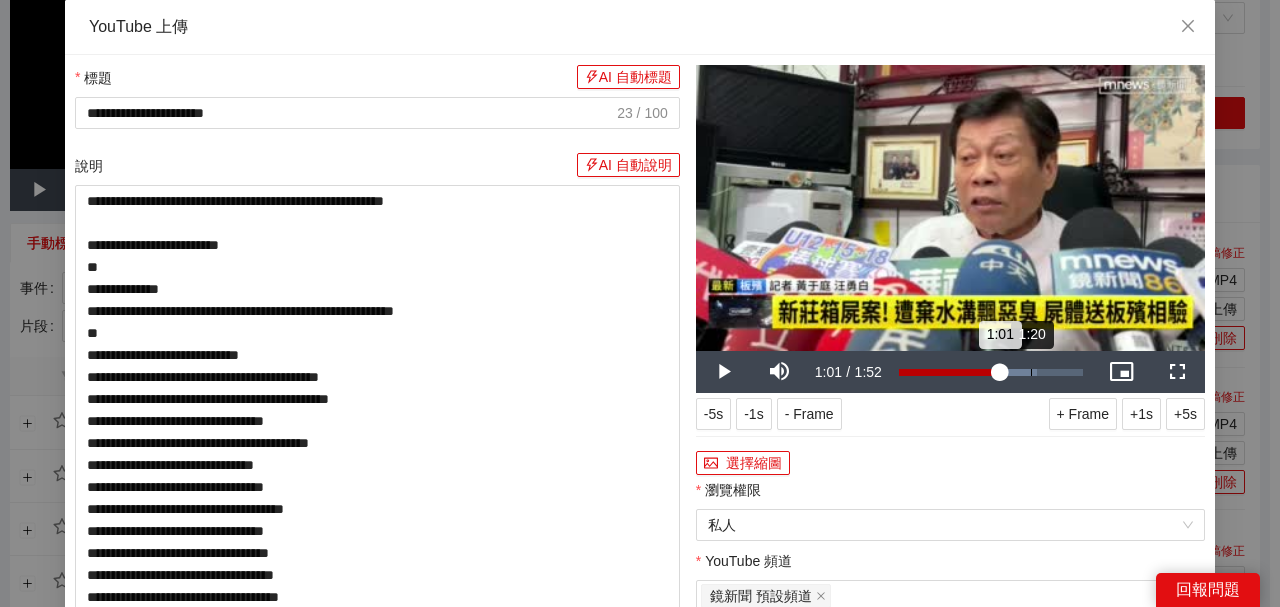 click on "Loaded :  75.19% 1:20 1:01" at bounding box center [991, 372] 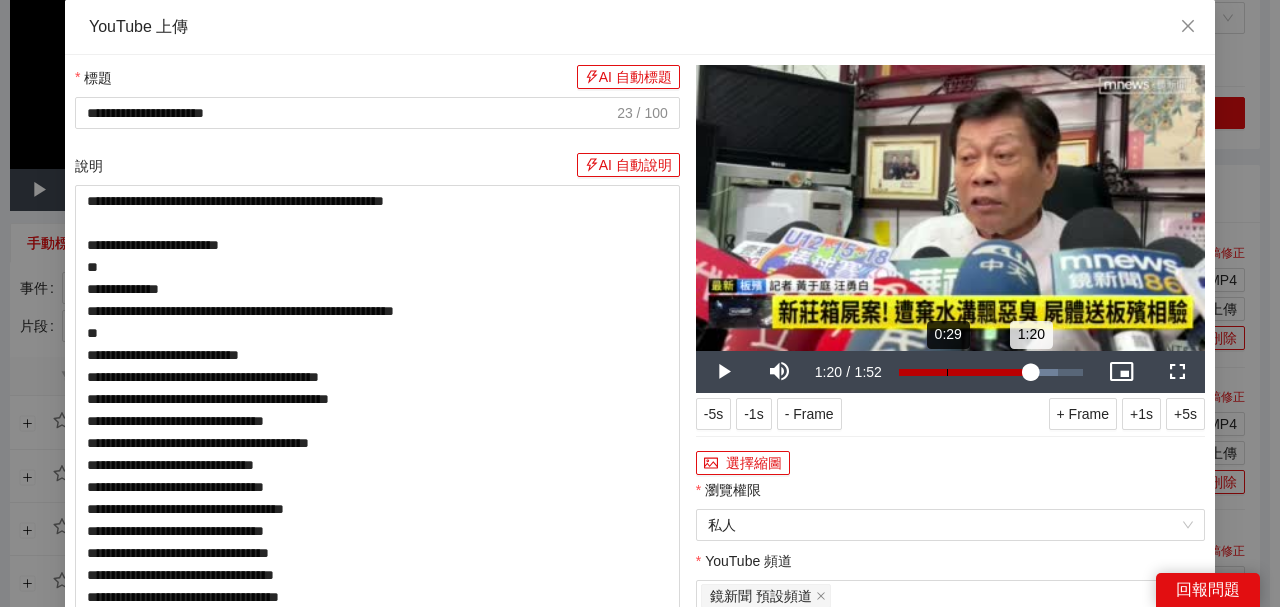 click on "Loaded :  86.17% 0:29 1:20" at bounding box center [991, 372] 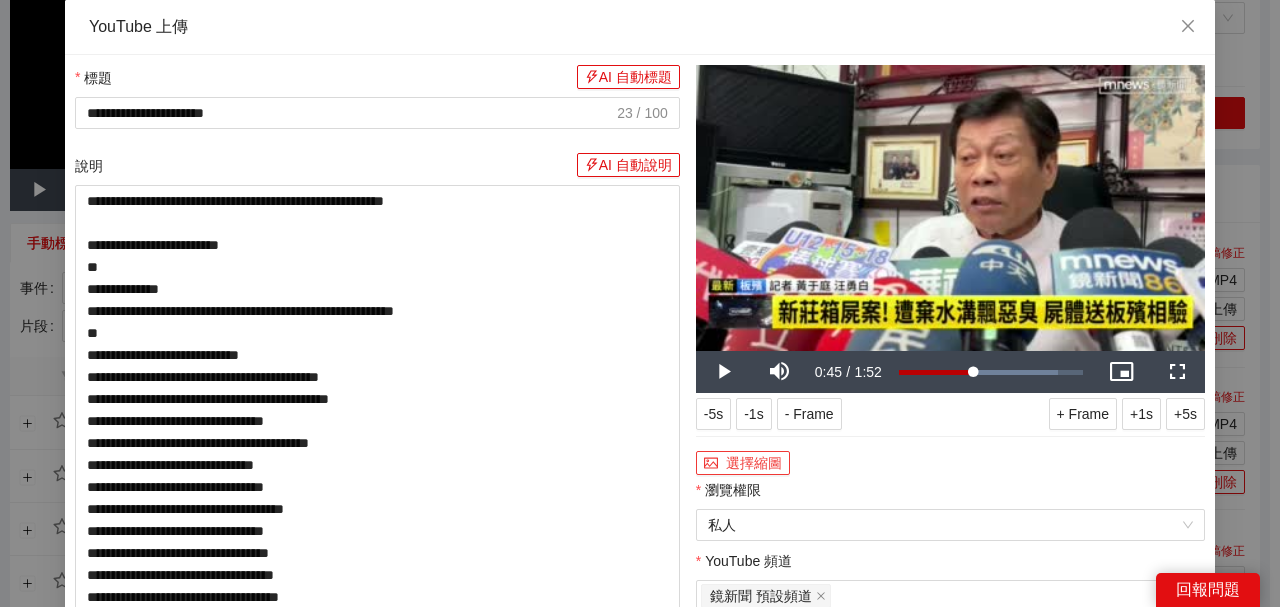 click on "選擇縮圖" at bounding box center (743, 463) 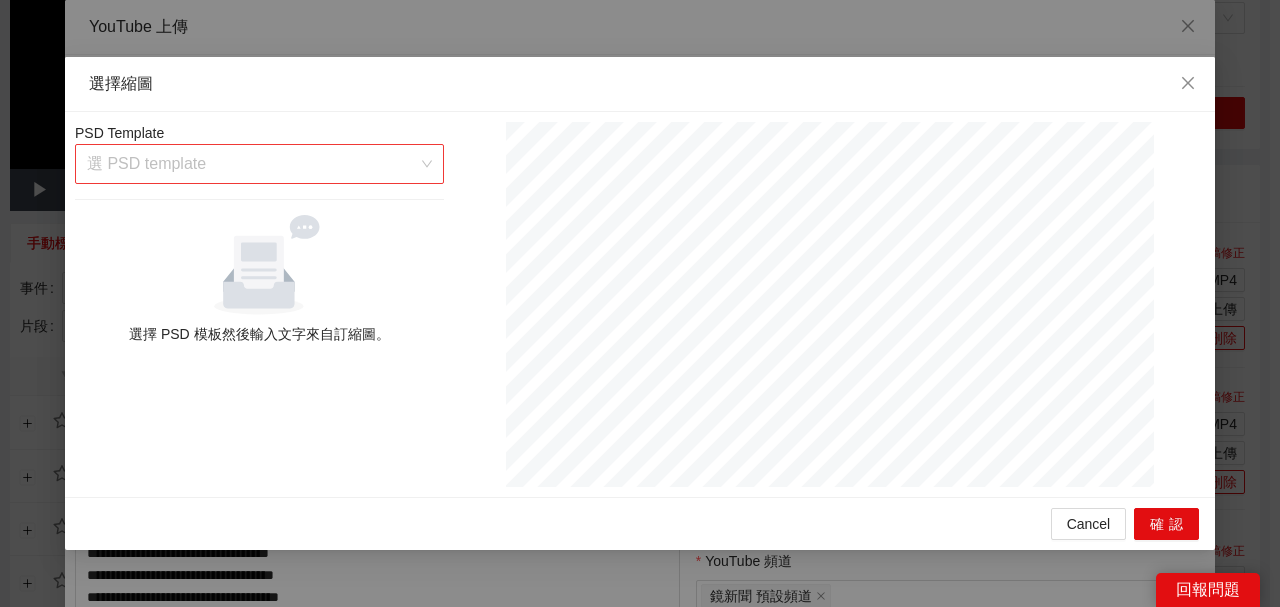 click at bounding box center [252, 164] 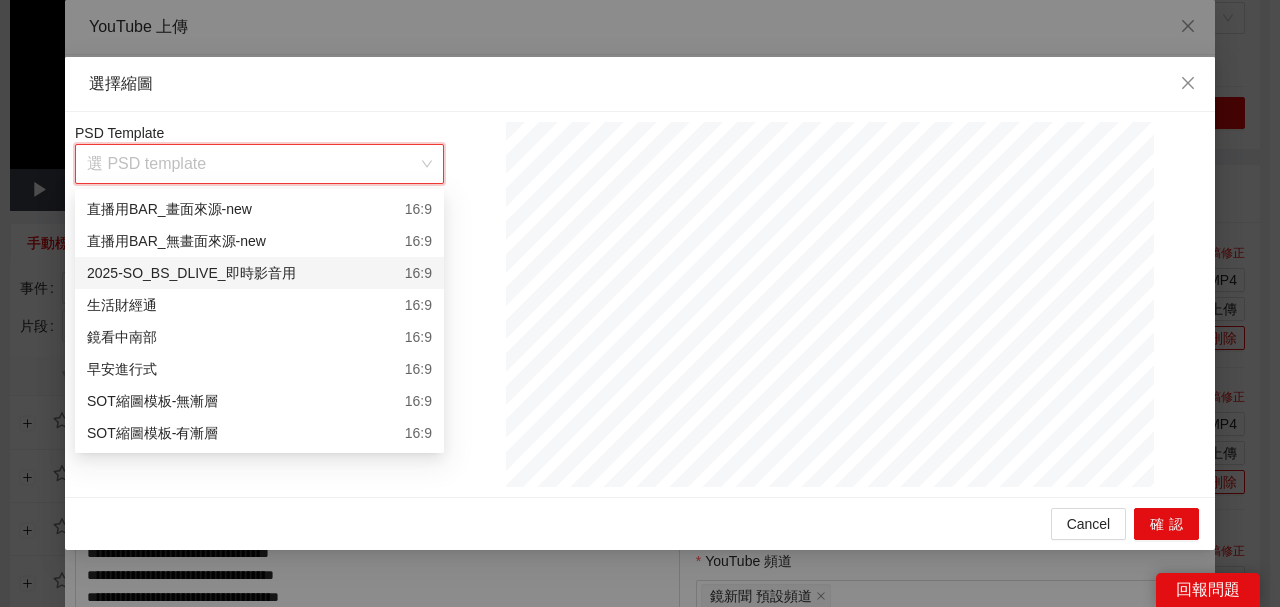click on "2025-SO_BS_DLIVE_即時影音用 16:9" at bounding box center [259, 273] 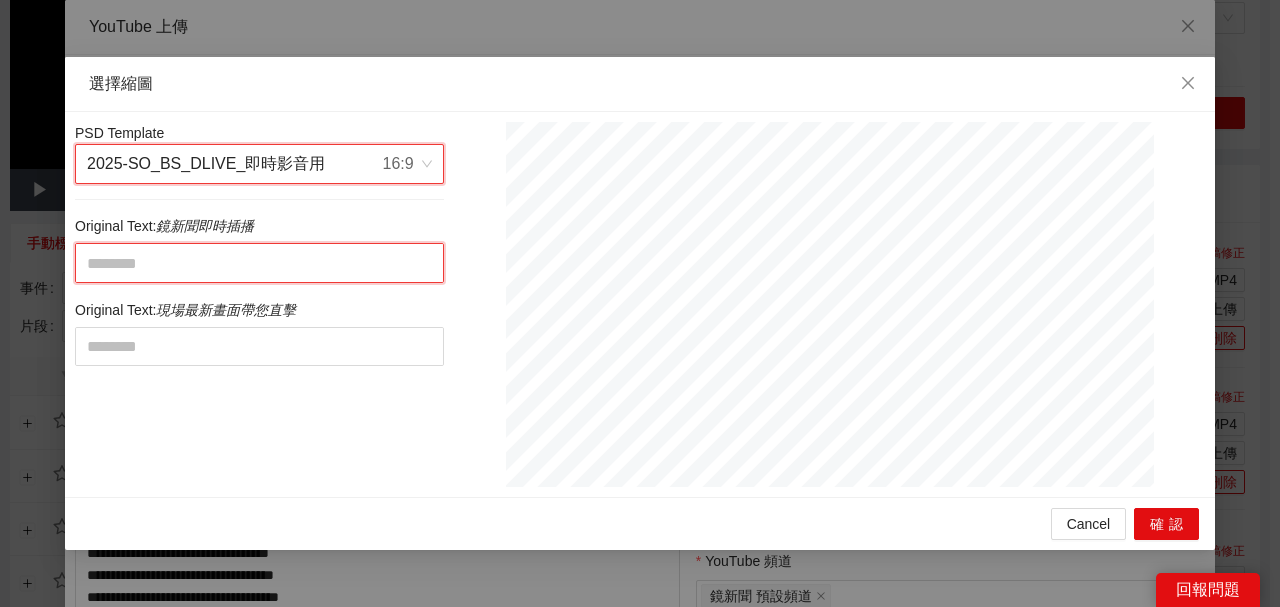 click at bounding box center (259, 262) 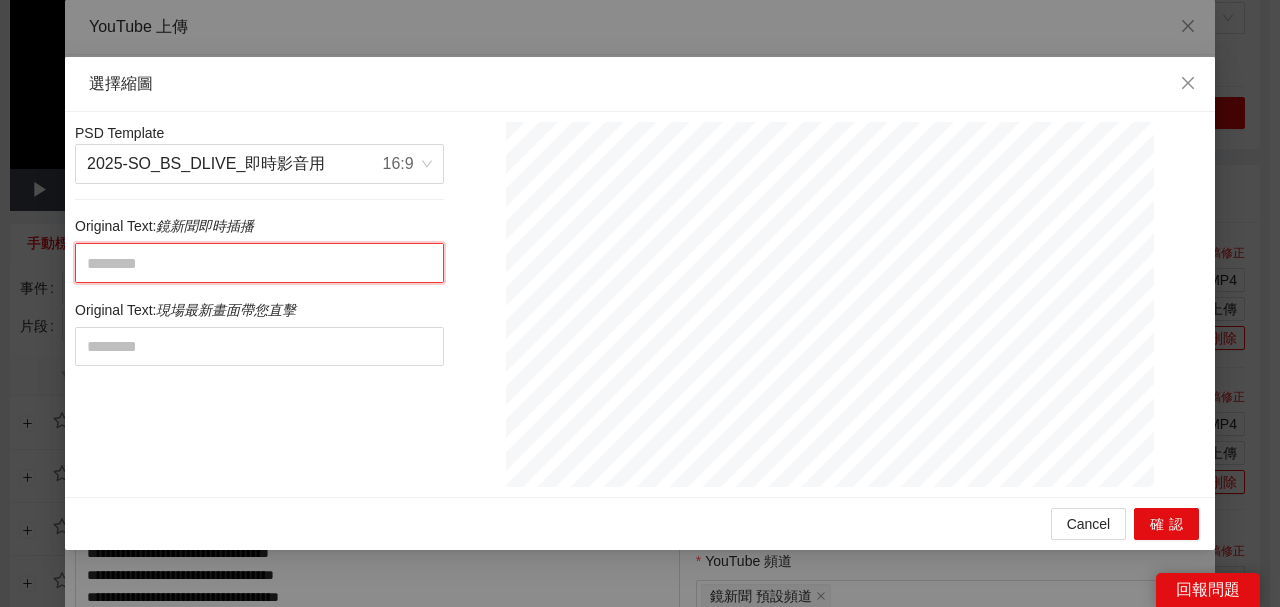 paste on "**********" 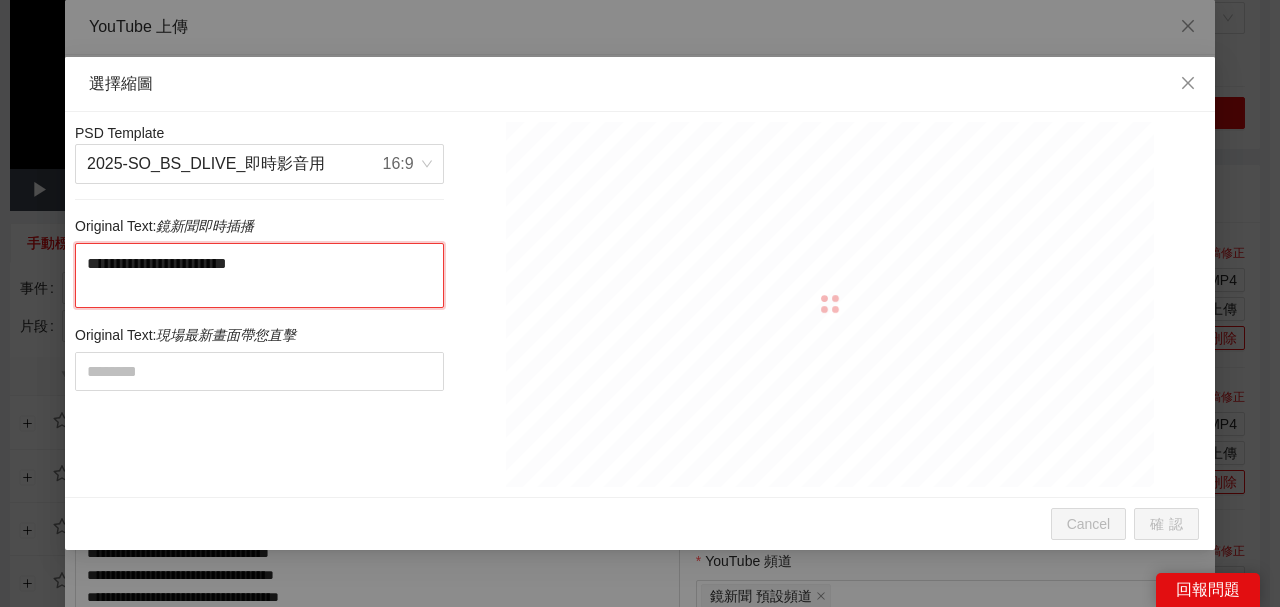 drag, startPoint x: 213, startPoint y: 272, endPoint x: 270, endPoint y: 327, distance: 79.20859 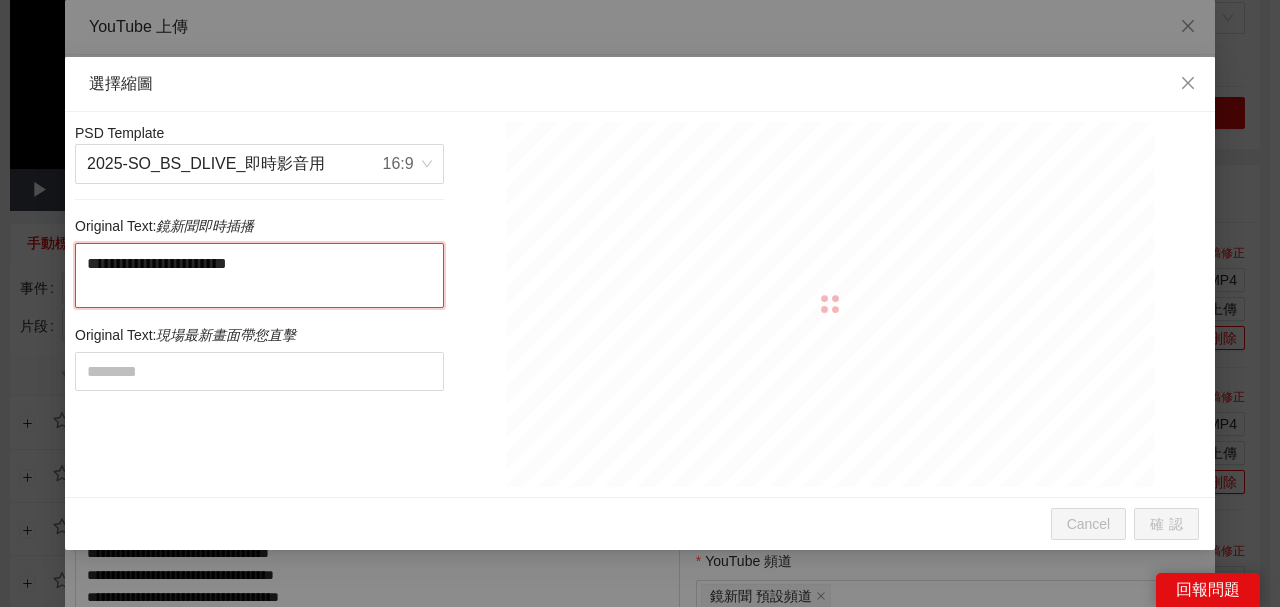 click on "**********" at bounding box center [259, 304] 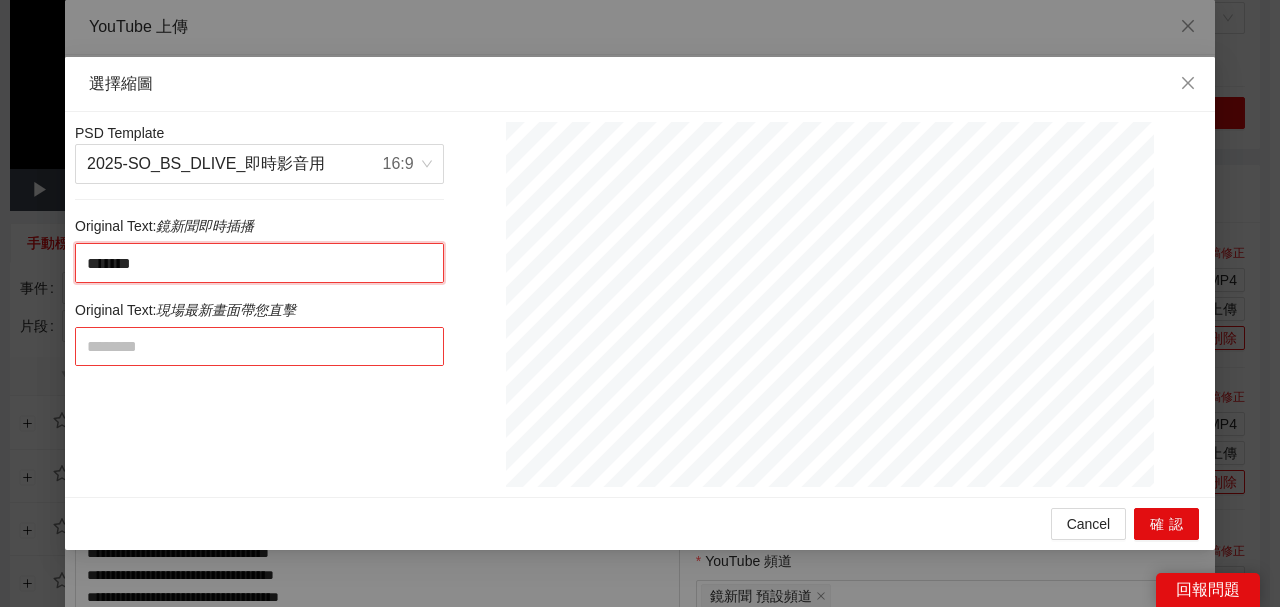 type on "******" 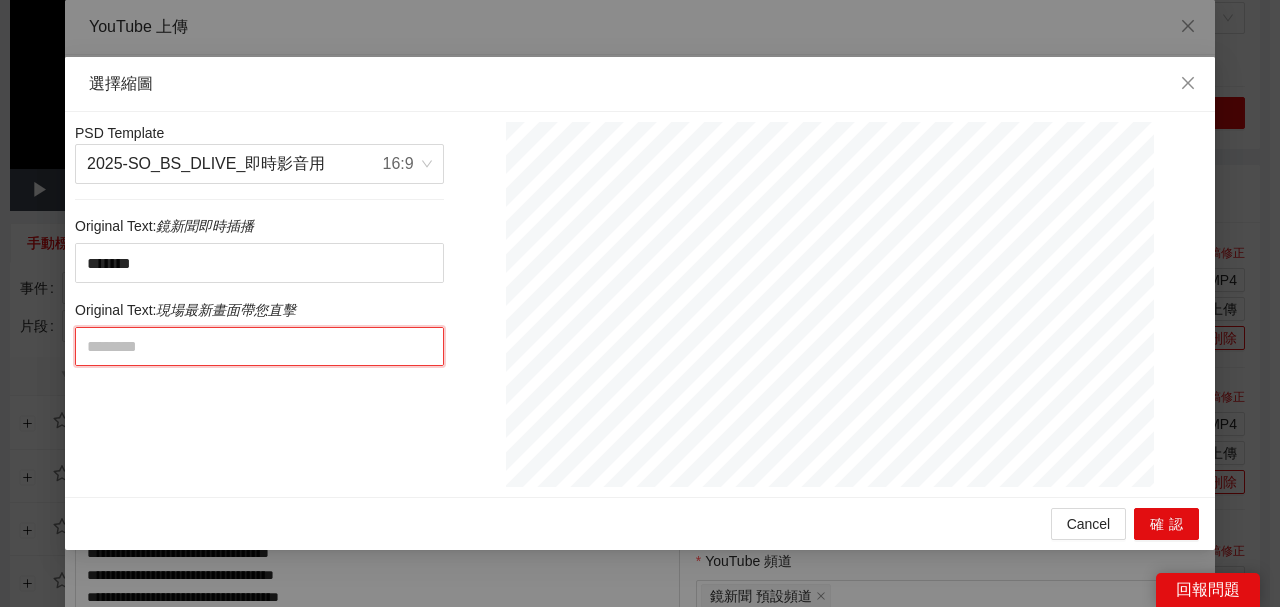 click at bounding box center [259, 346] 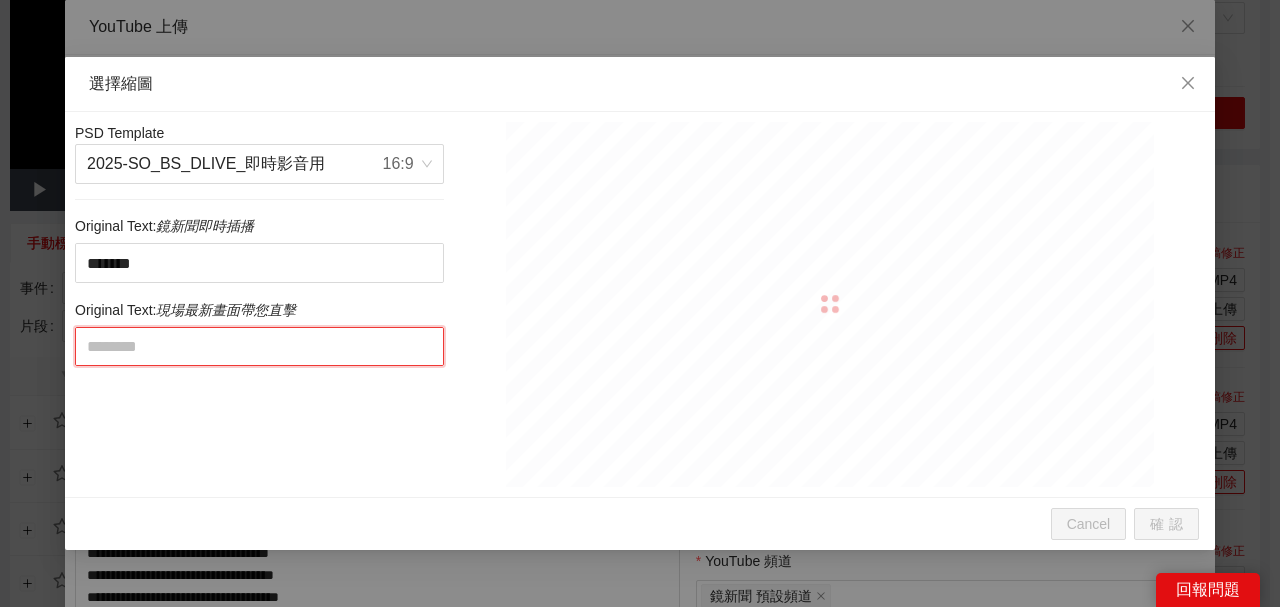 paste on "**********" 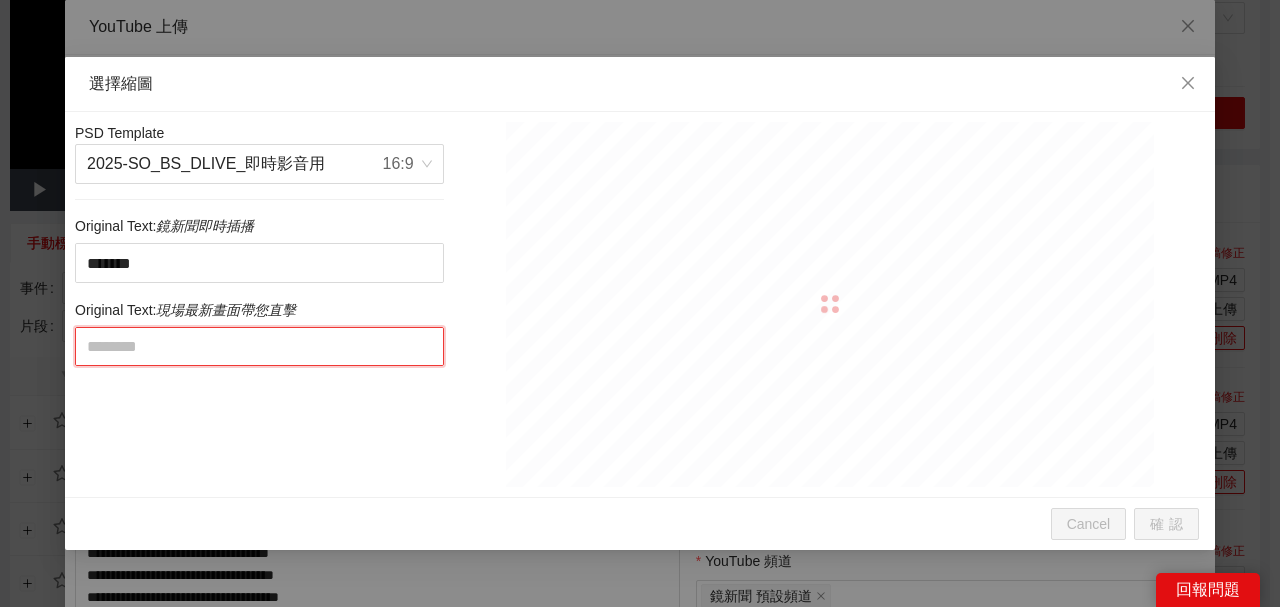 type on "**********" 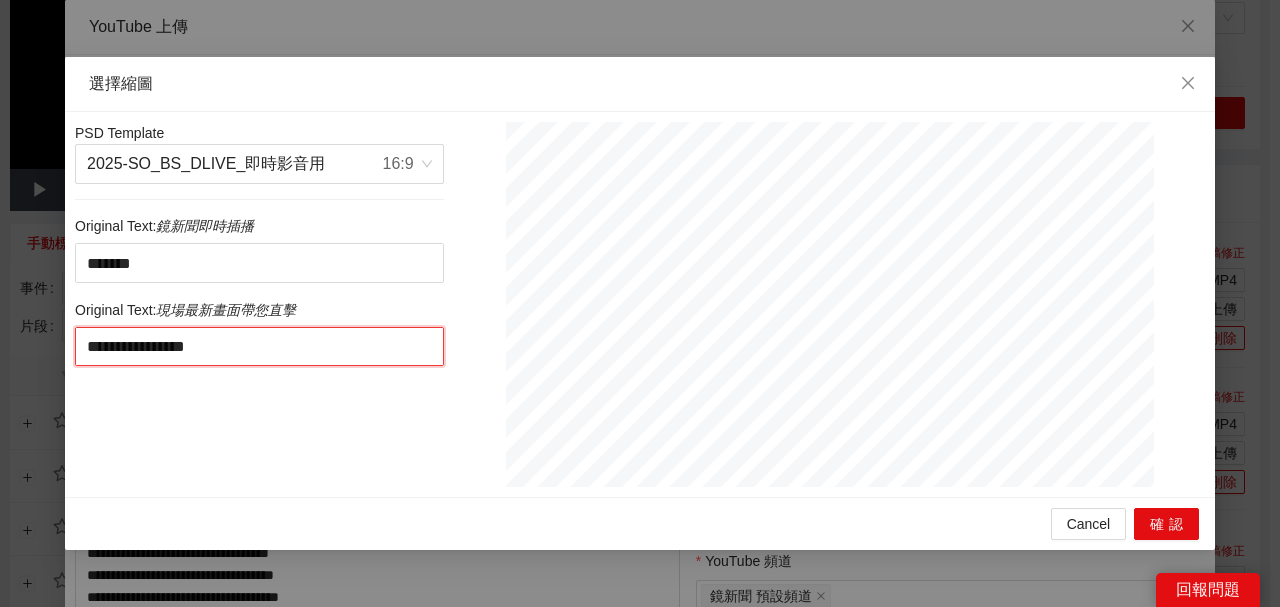 click on "**********" at bounding box center (640, 304) 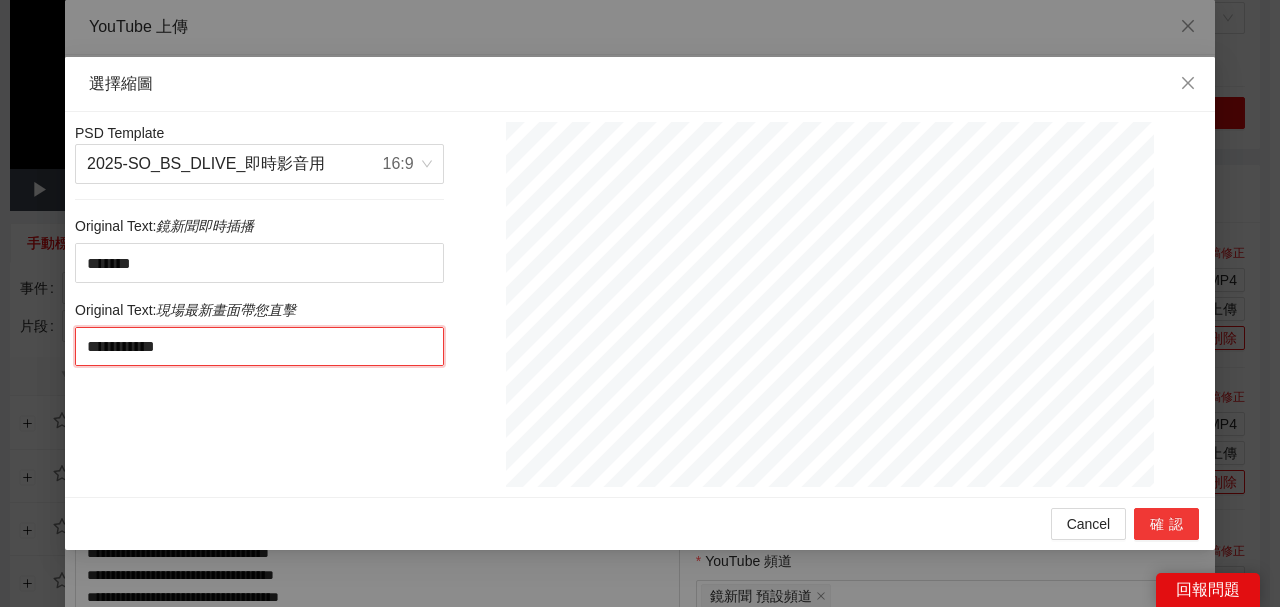 type on "**********" 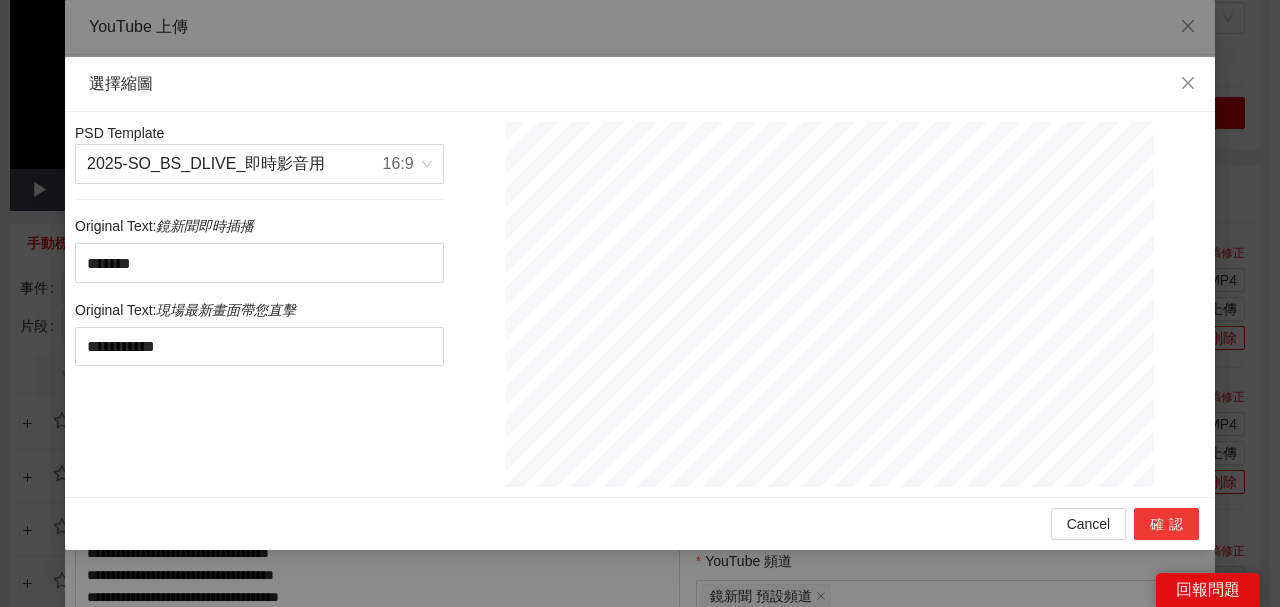 click on "確認" at bounding box center [1166, 524] 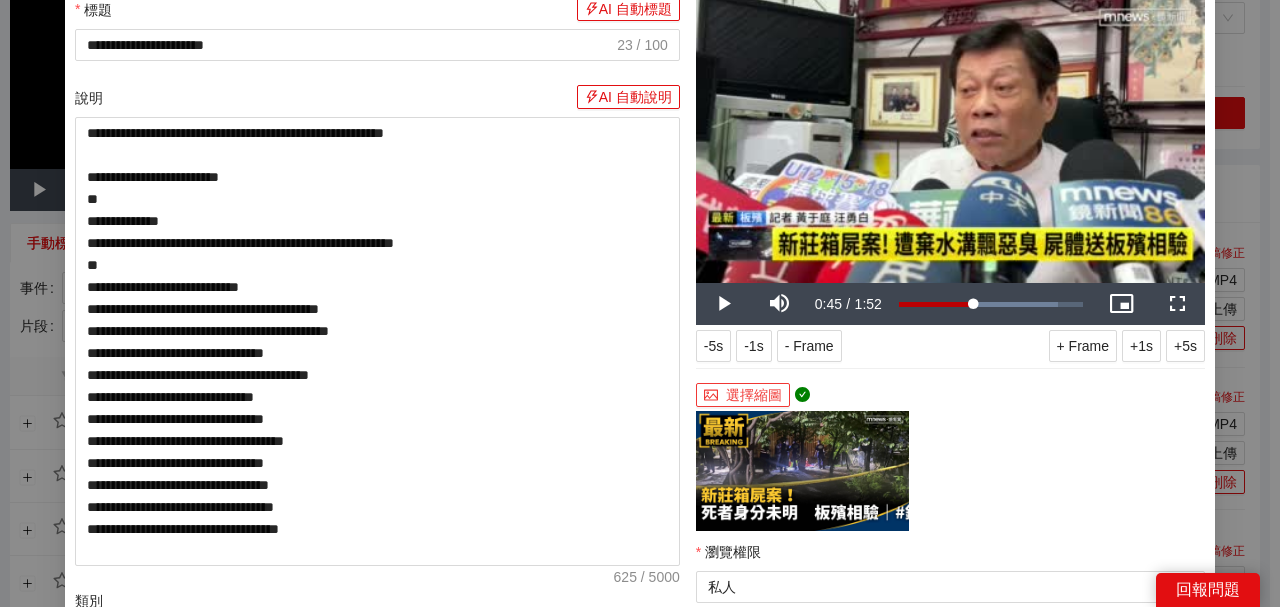 scroll, scrollTop: 133, scrollLeft: 0, axis: vertical 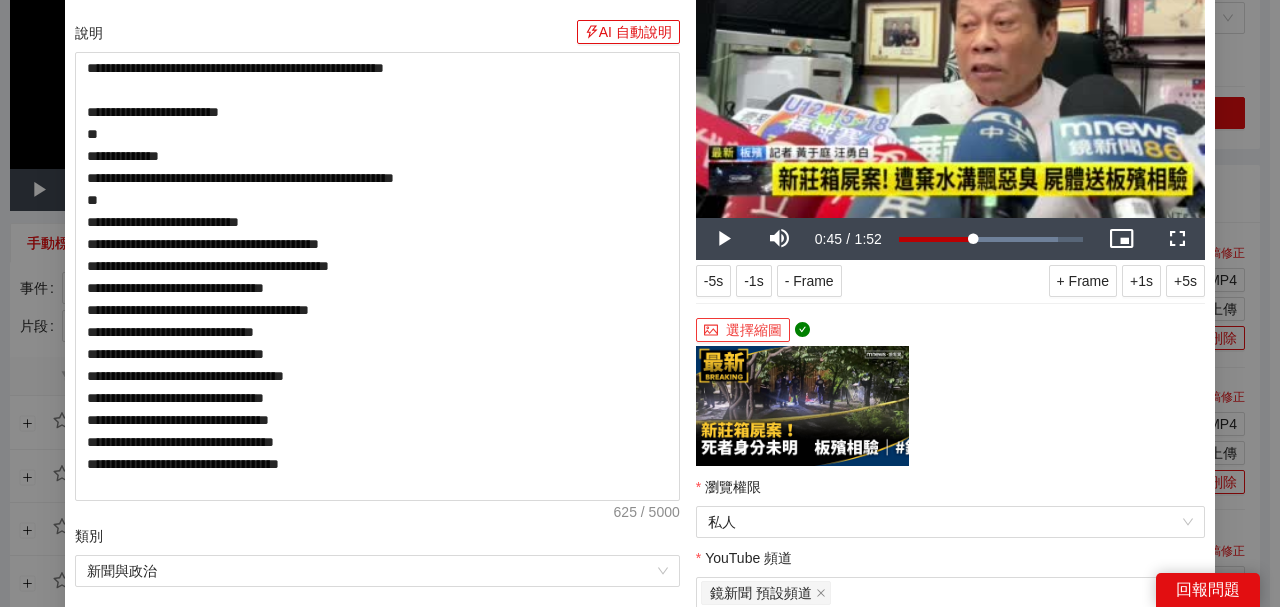 click on "選擇縮圖" at bounding box center [743, 330] 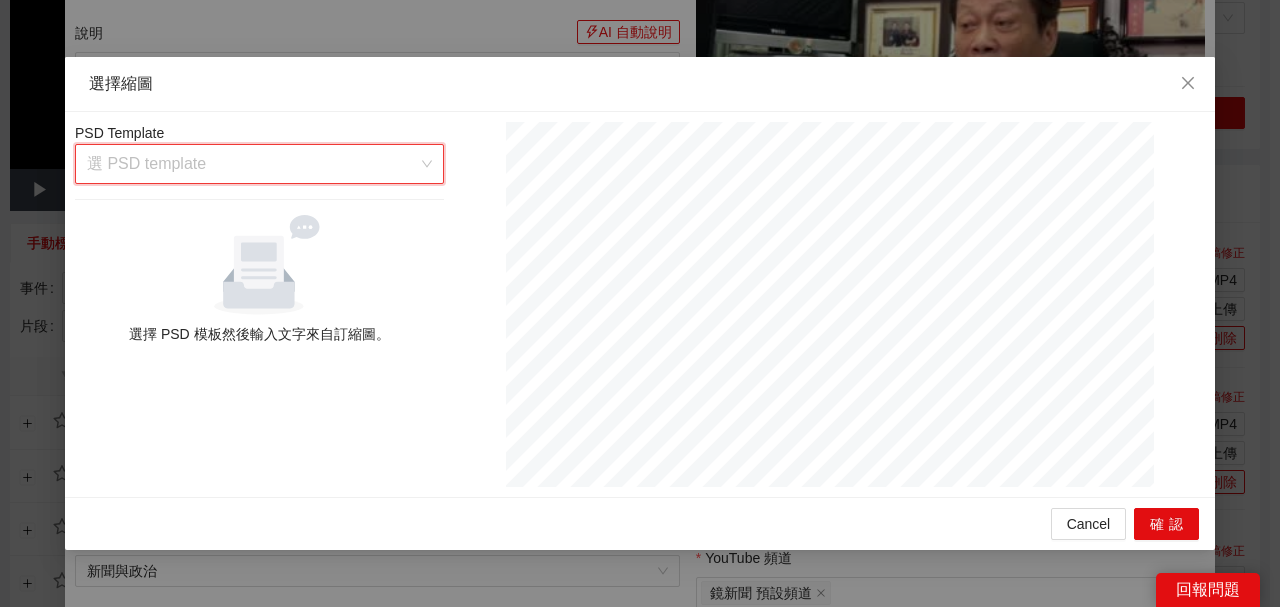 click at bounding box center [252, 164] 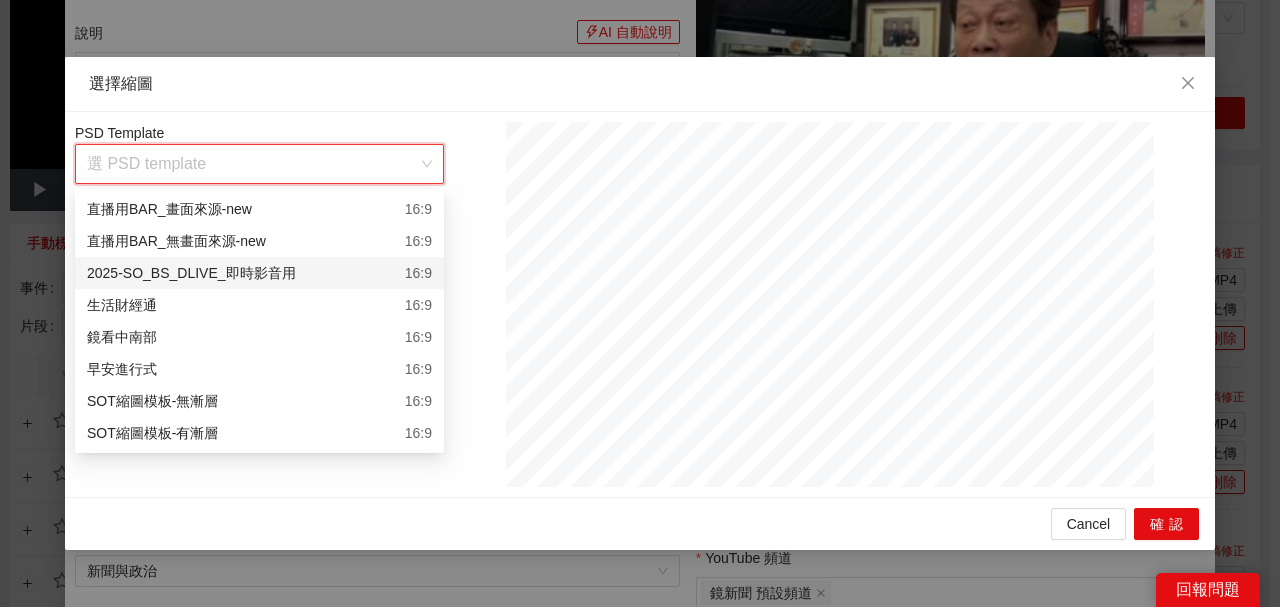 click on "2025-SO_BS_DLIVE_即時影音用 16:9" at bounding box center (259, 273) 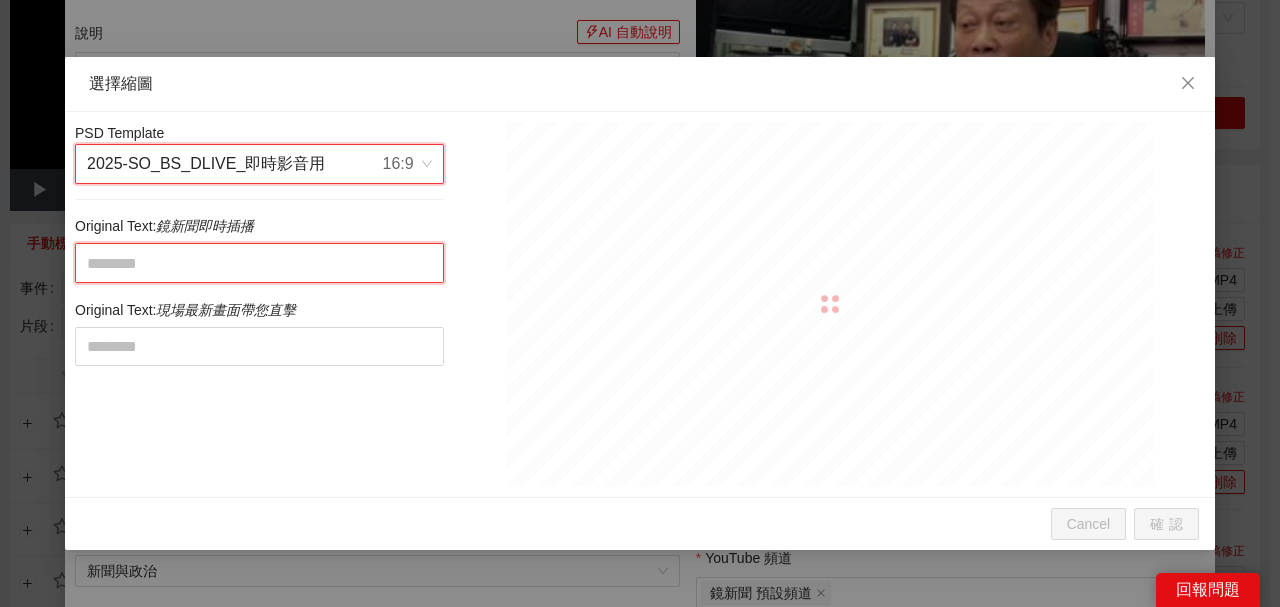 click at bounding box center (259, 262) 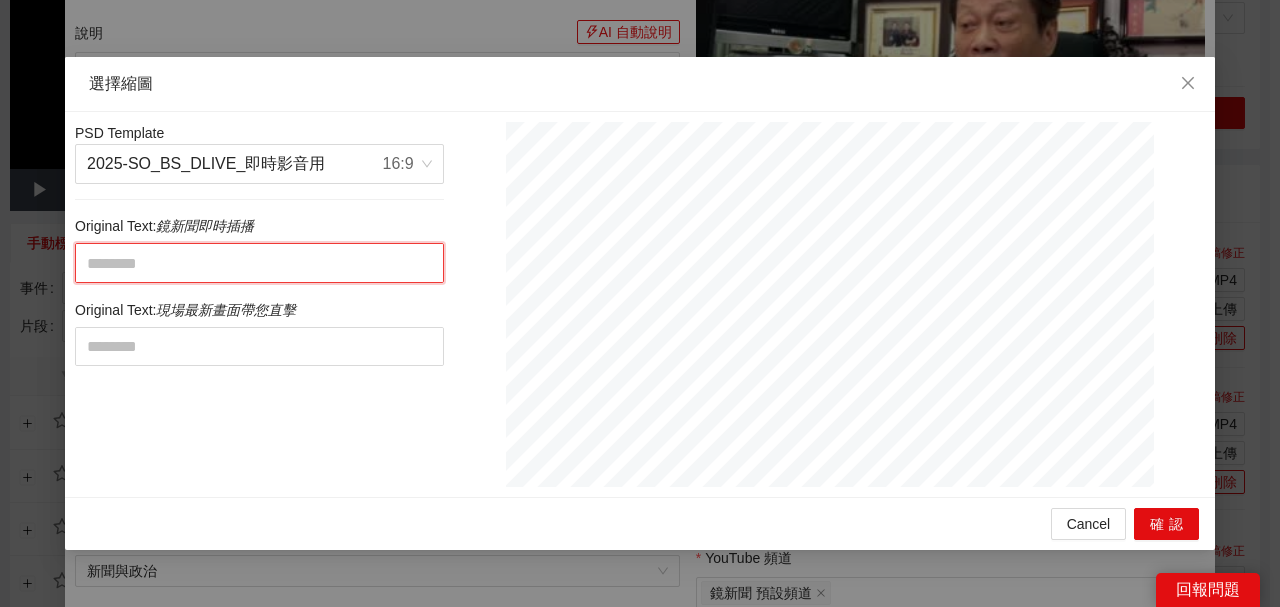 paste on "**********" 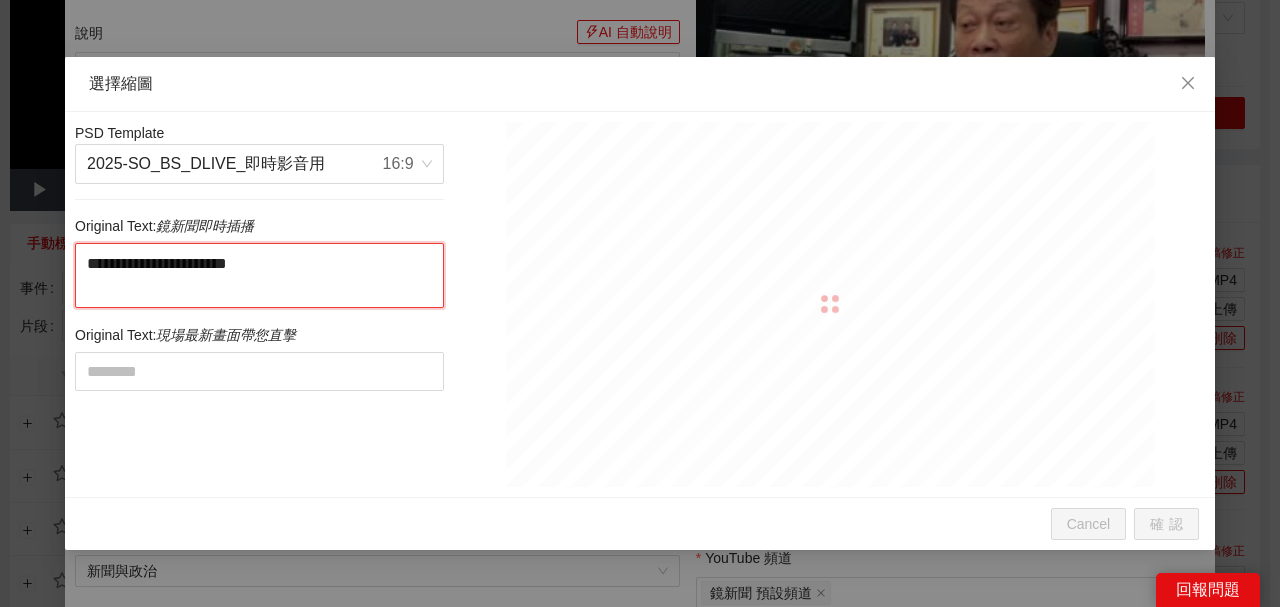 drag, startPoint x: 207, startPoint y: 257, endPoint x: 231, endPoint y: 292, distance: 42.43819 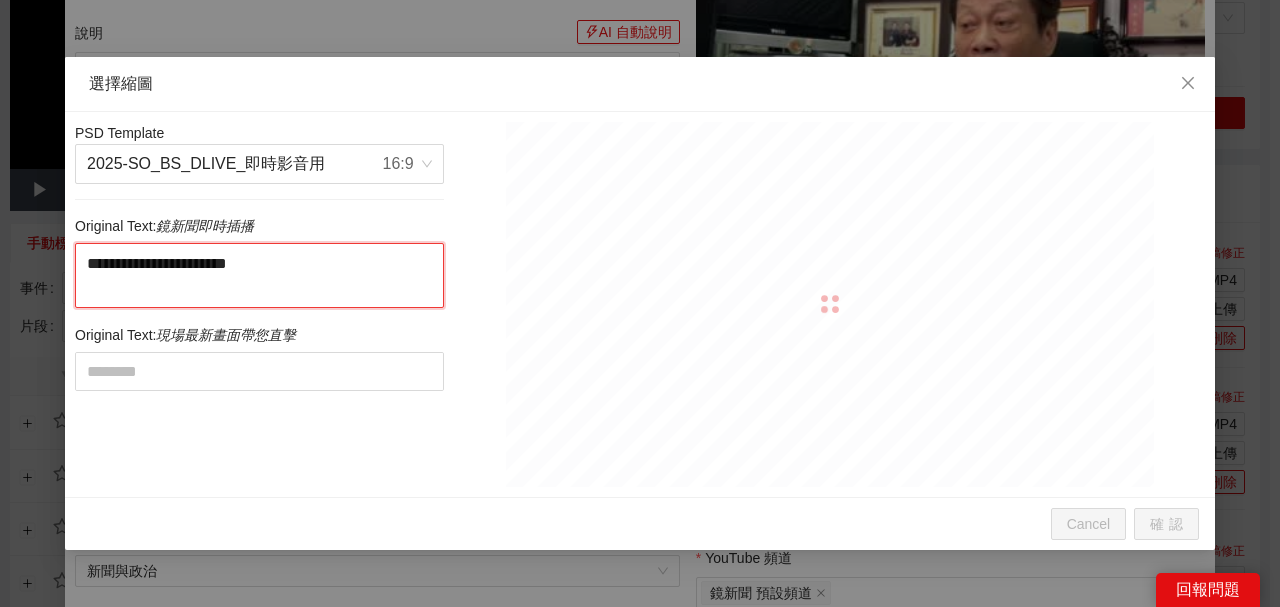 click on "**********" at bounding box center [259, 275] 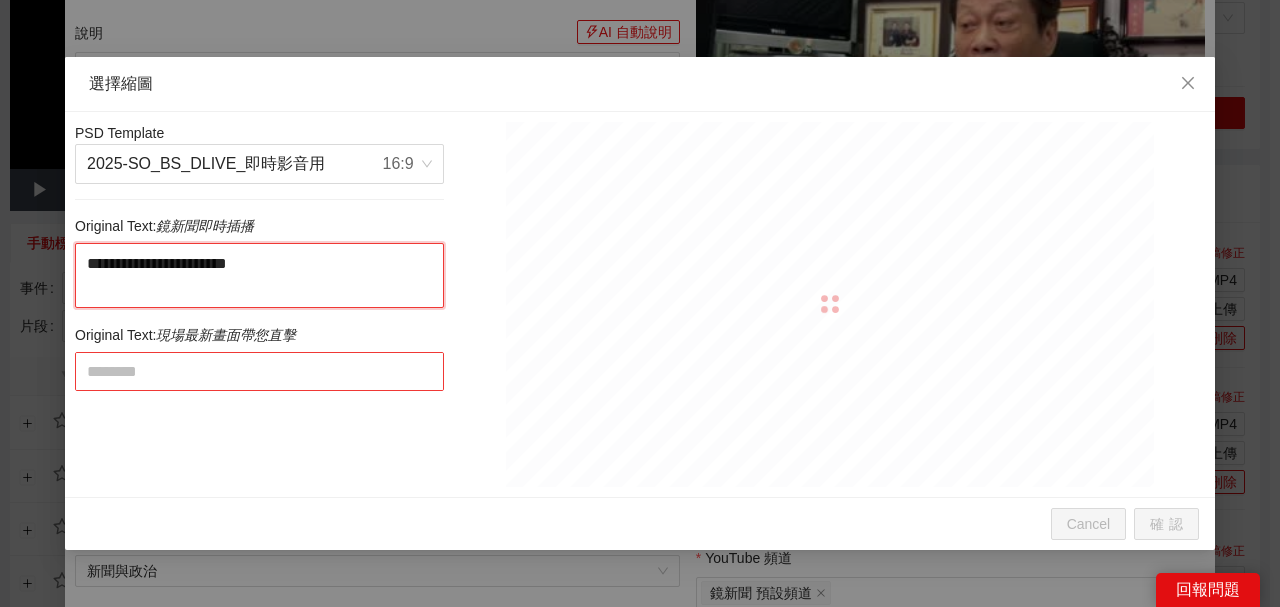 type on "******" 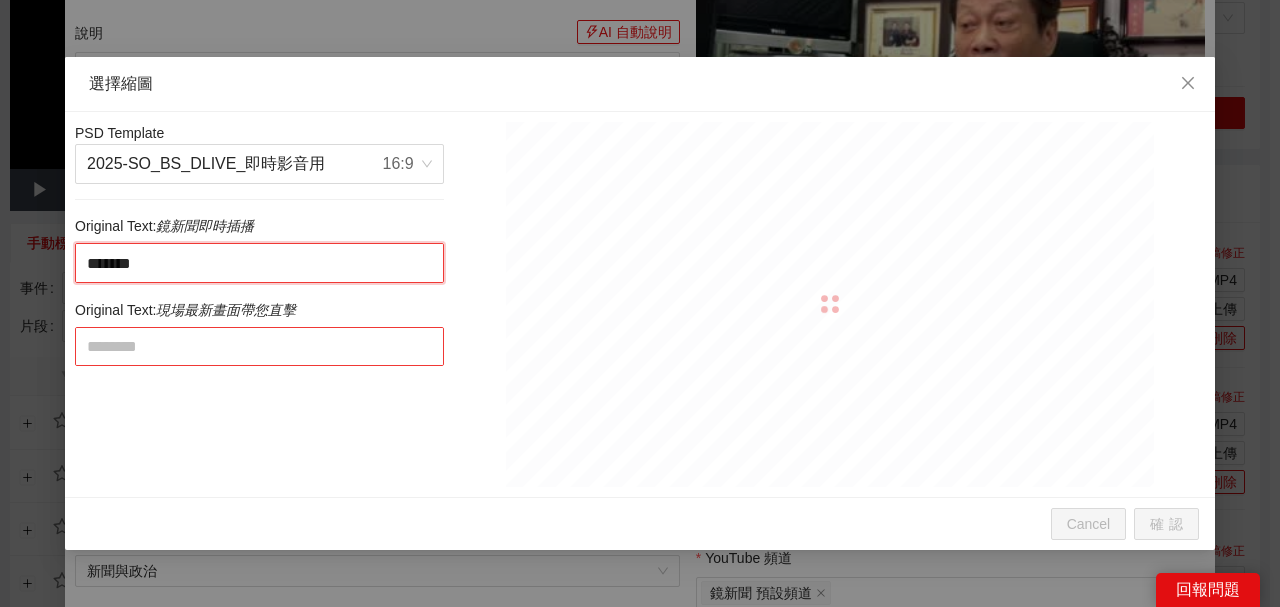 type on "******" 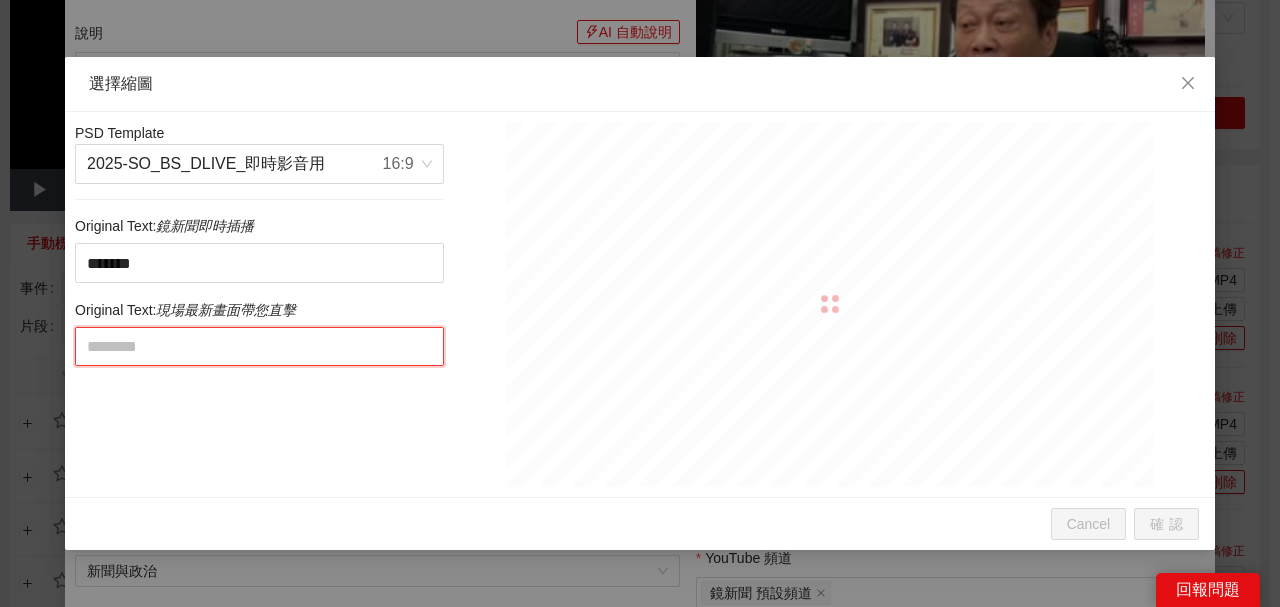 click at bounding box center (259, 346) 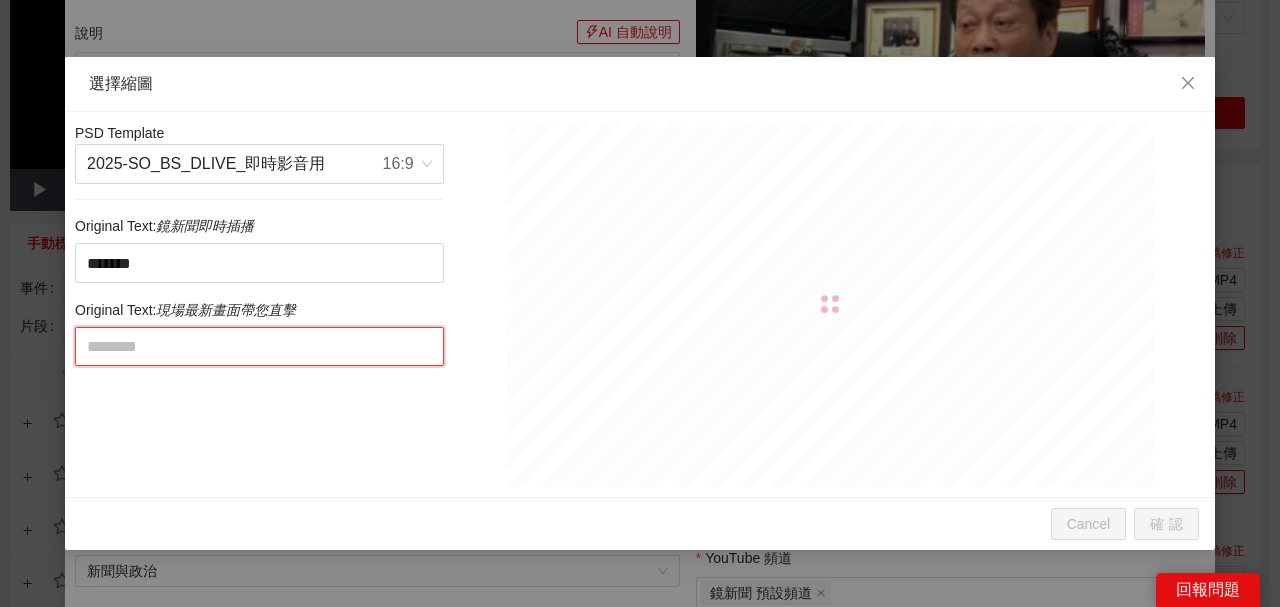 paste on "**********" 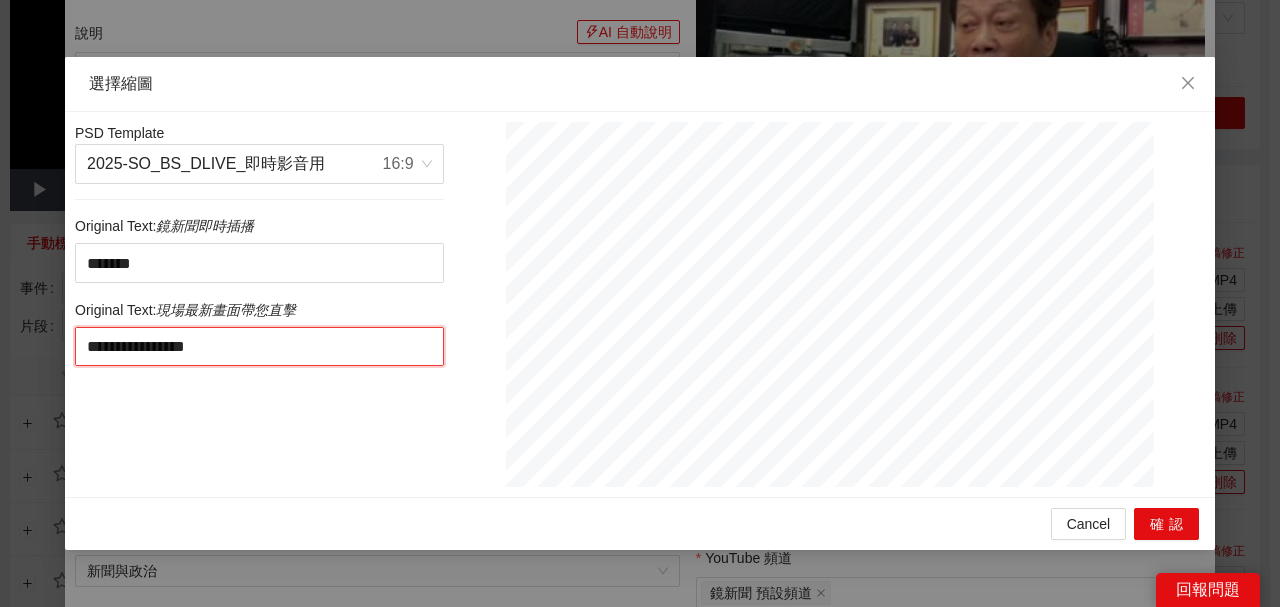 drag, startPoint x: 267, startPoint y: 345, endPoint x: 480, endPoint y: 354, distance: 213.19006 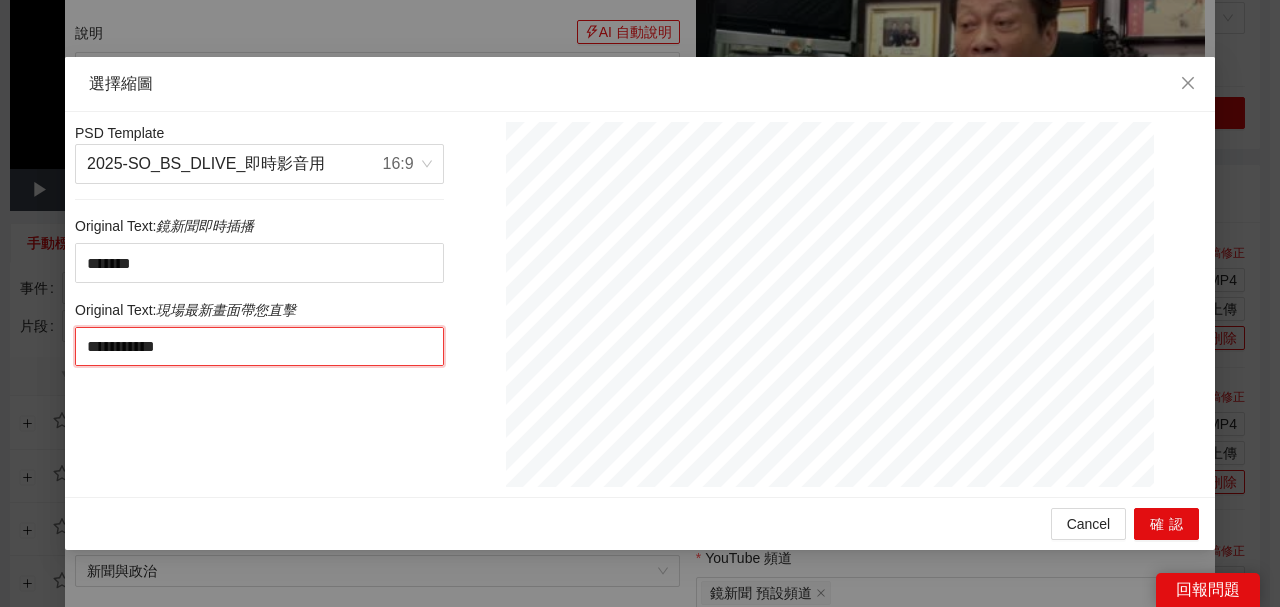 type on "**********" 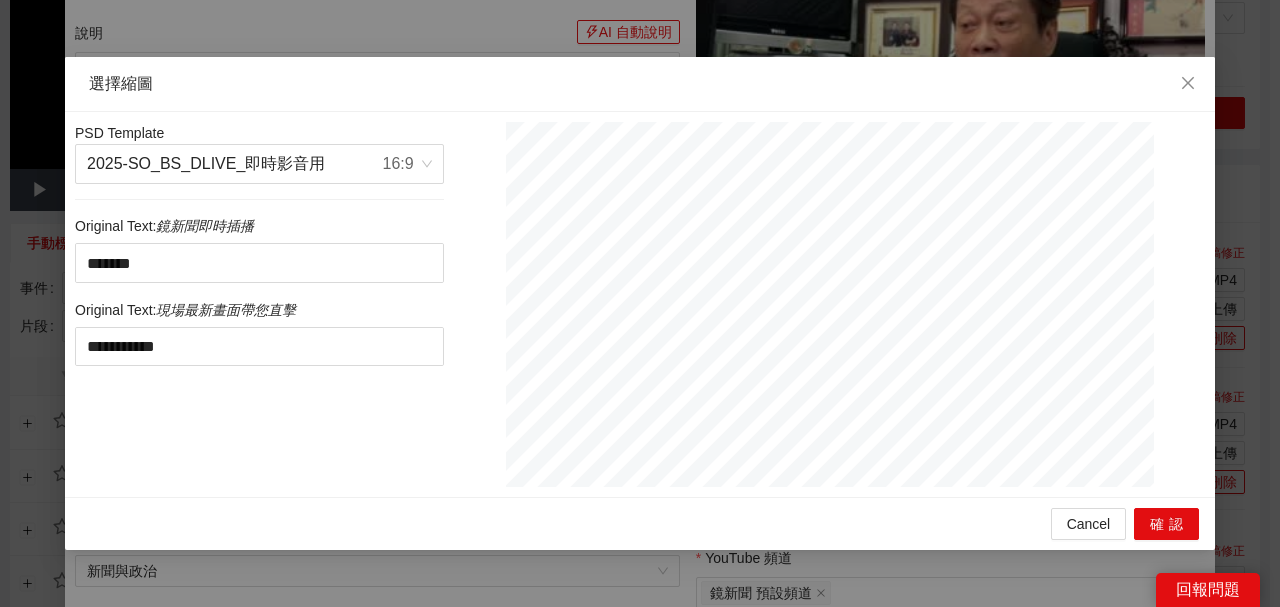 click on "**********" at bounding box center [259, 304] 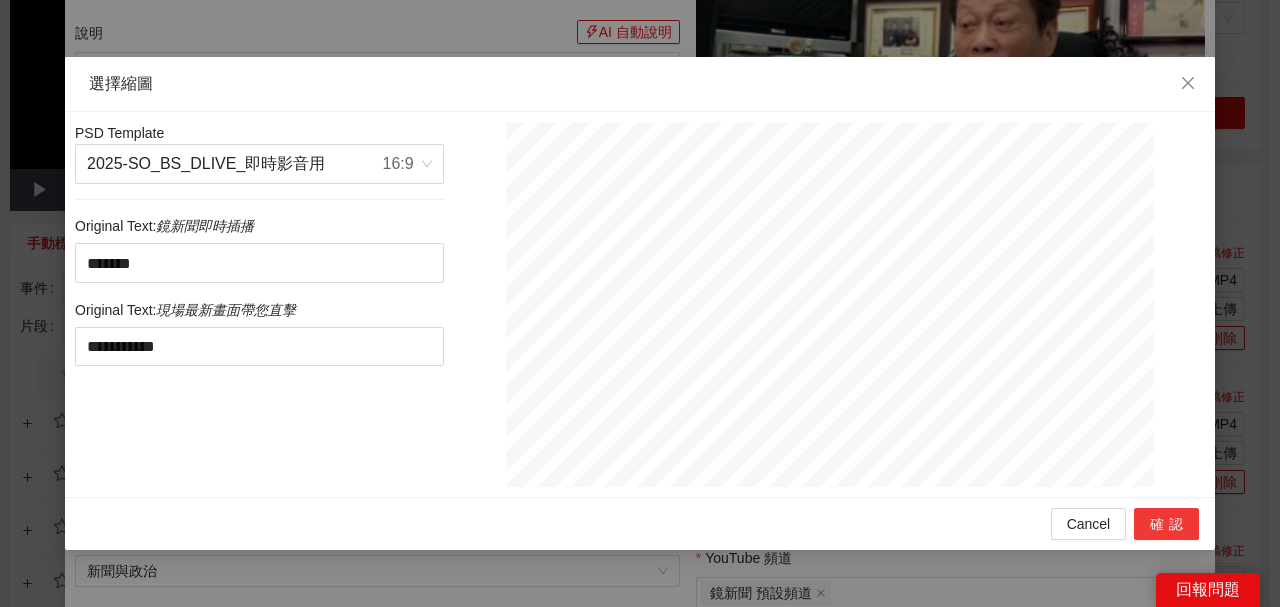 drag, startPoint x: 1138, startPoint y: 521, endPoint x: 1126, endPoint y: 524, distance: 12.369317 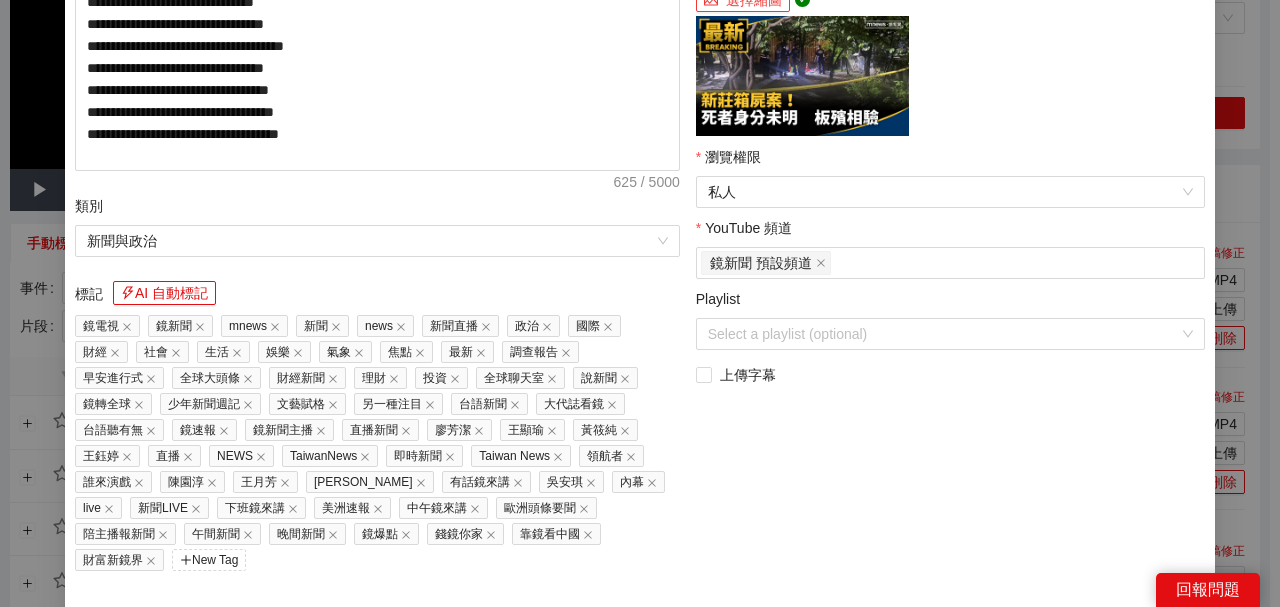 scroll, scrollTop: 466, scrollLeft: 0, axis: vertical 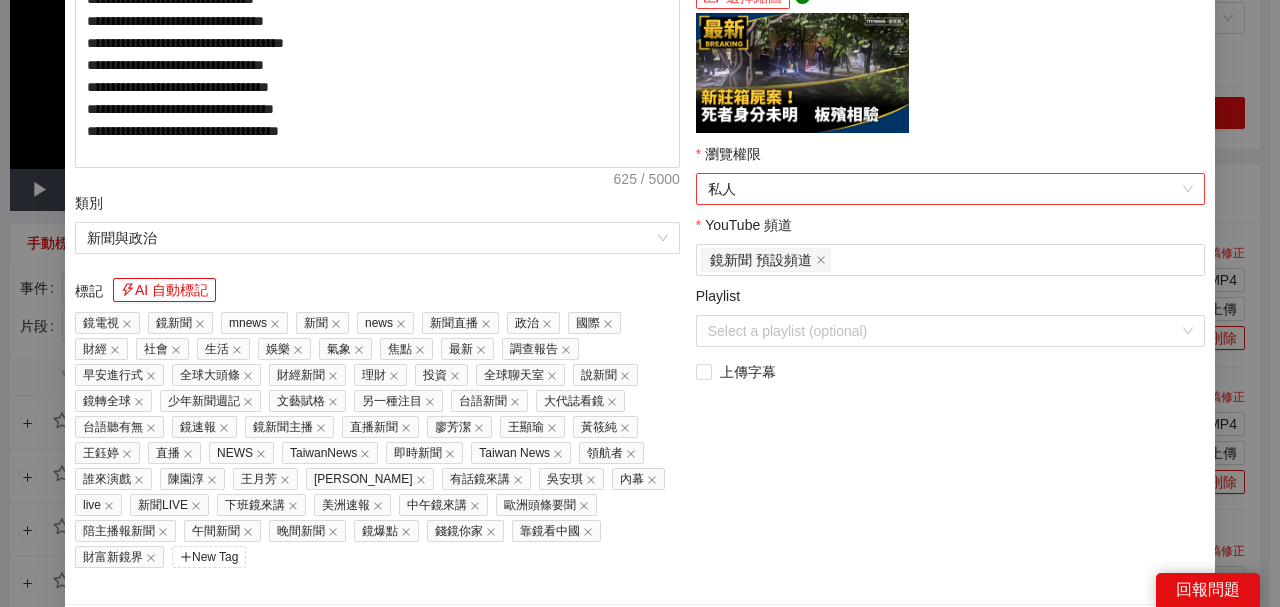 click on "私人" at bounding box center [950, 189] 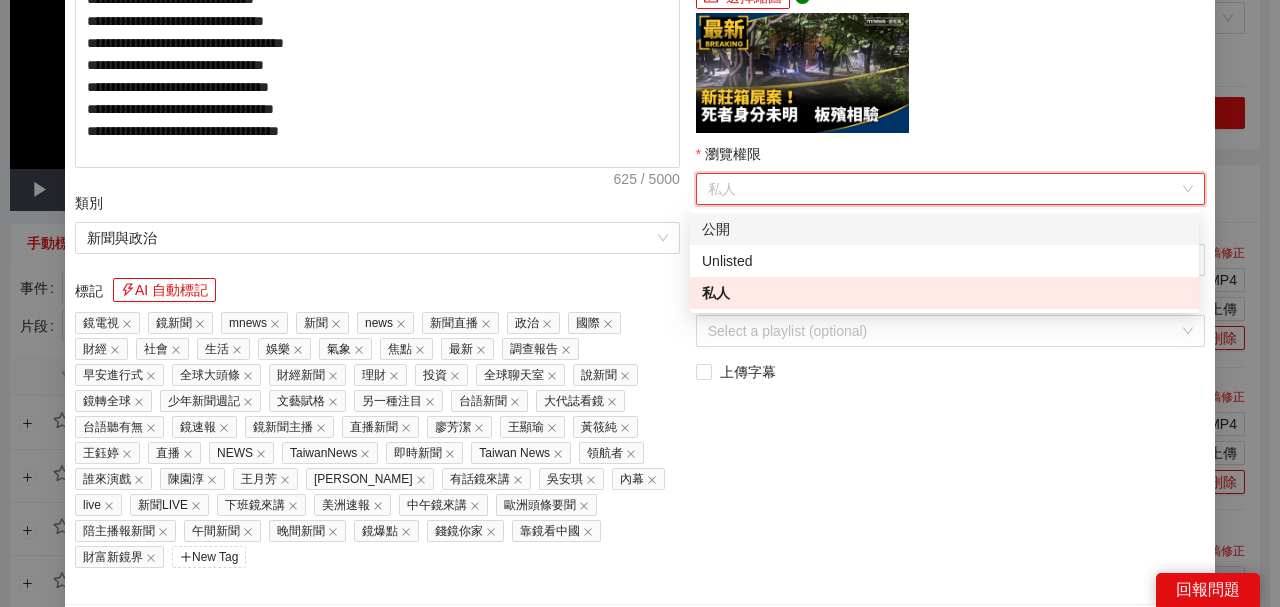 drag, startPoint x: 730, startPoint y: 229, endPoint x: 731, endPoint y: 242, distance: 13.038404 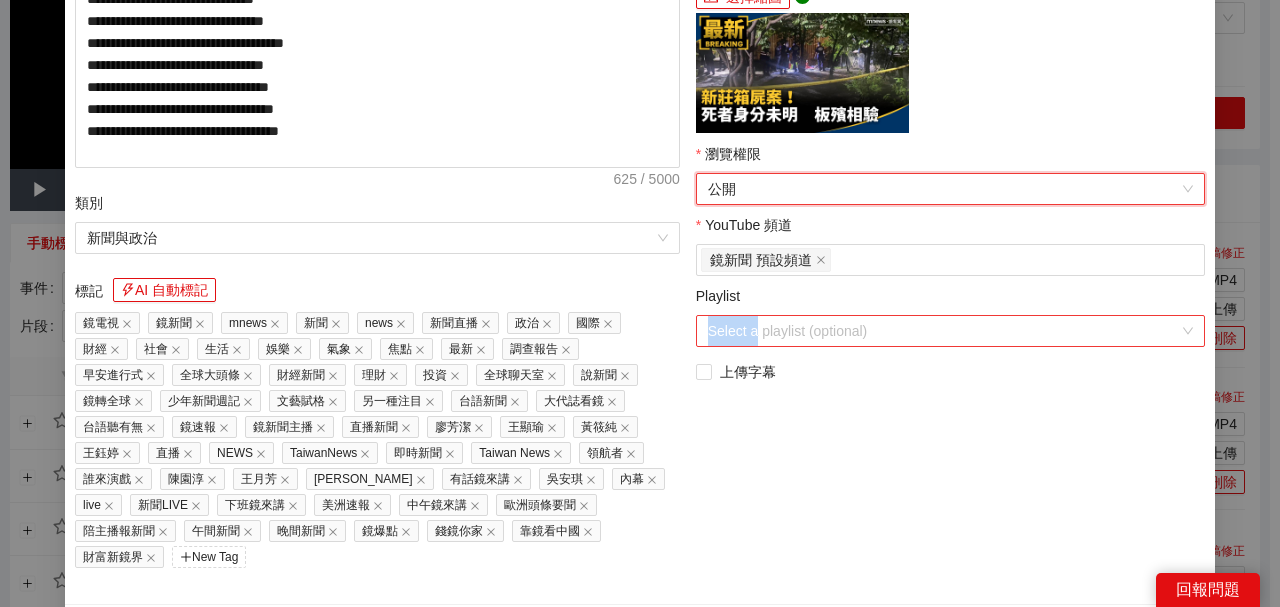 drag, startPoint x: 750, startPoint y: 314, endPoint x: 754, endPoint y: 324, distance: 10.770329 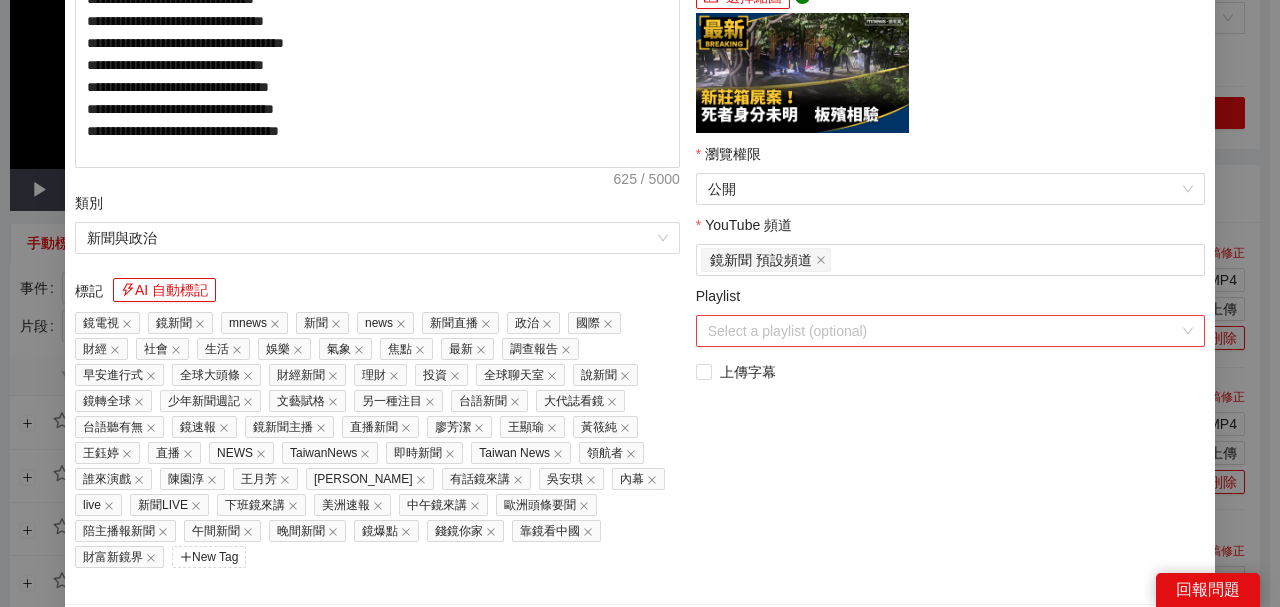 click on "Playlist" at bounding box center [943, 331] 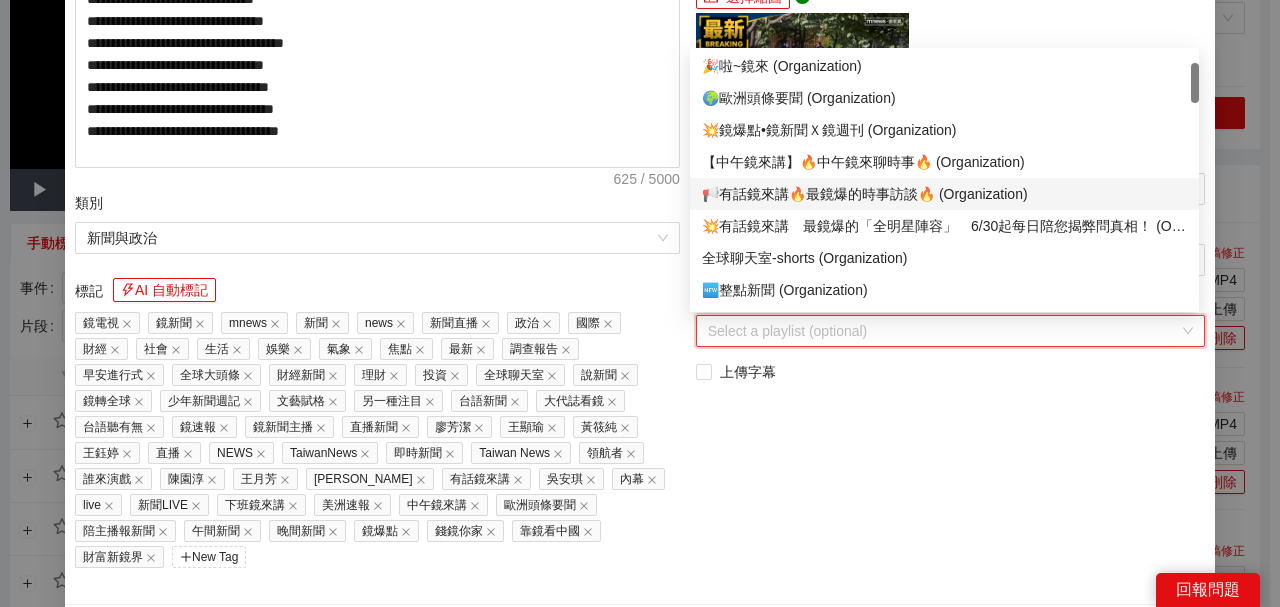 scroll, scrollTop: 0, scrollLeft: 0, axis: both 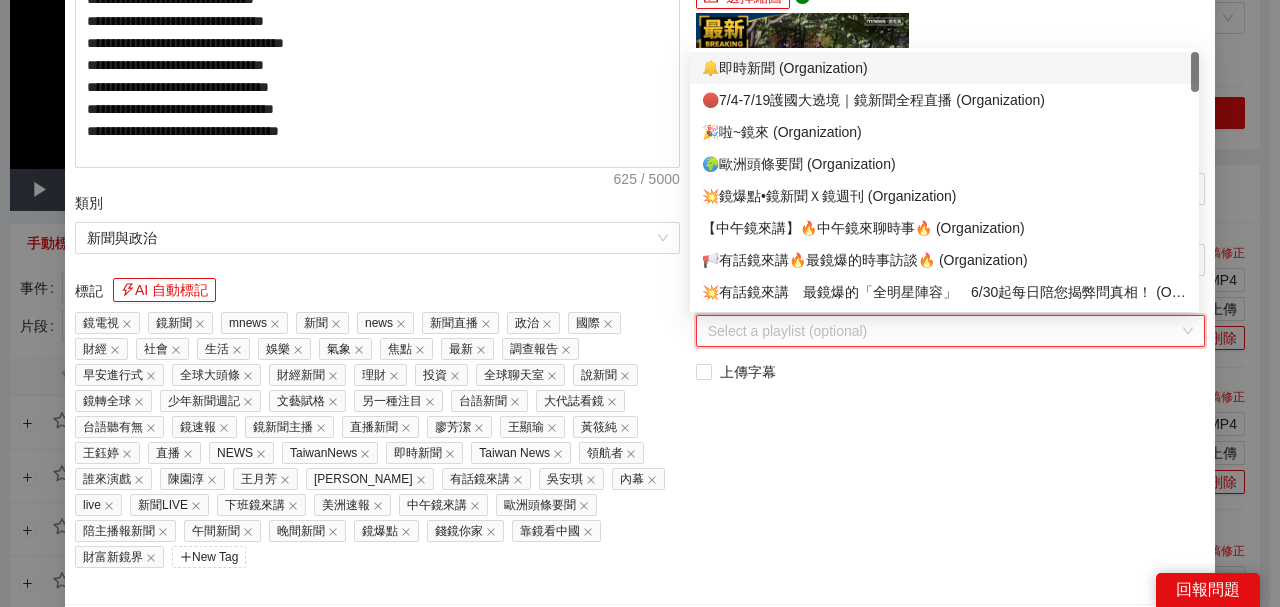 click on "🔔即時新聞 (Organization)" at bounding box center (944, 68) 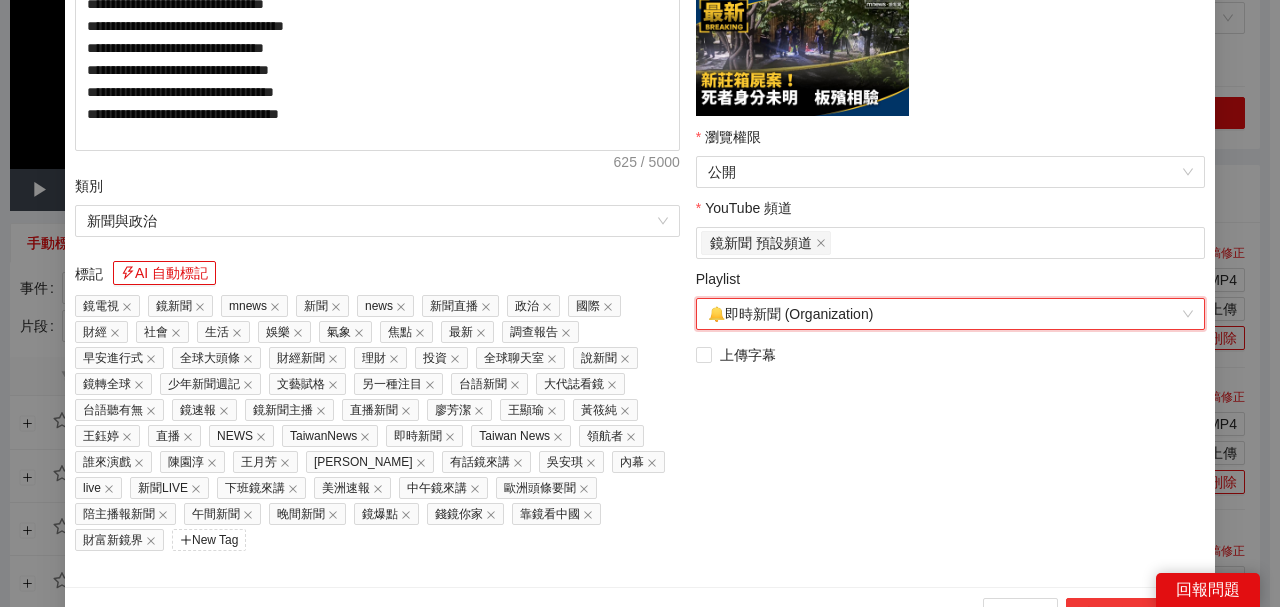 click on "上傳到 YouTube" at bounding box center [1132, 614] 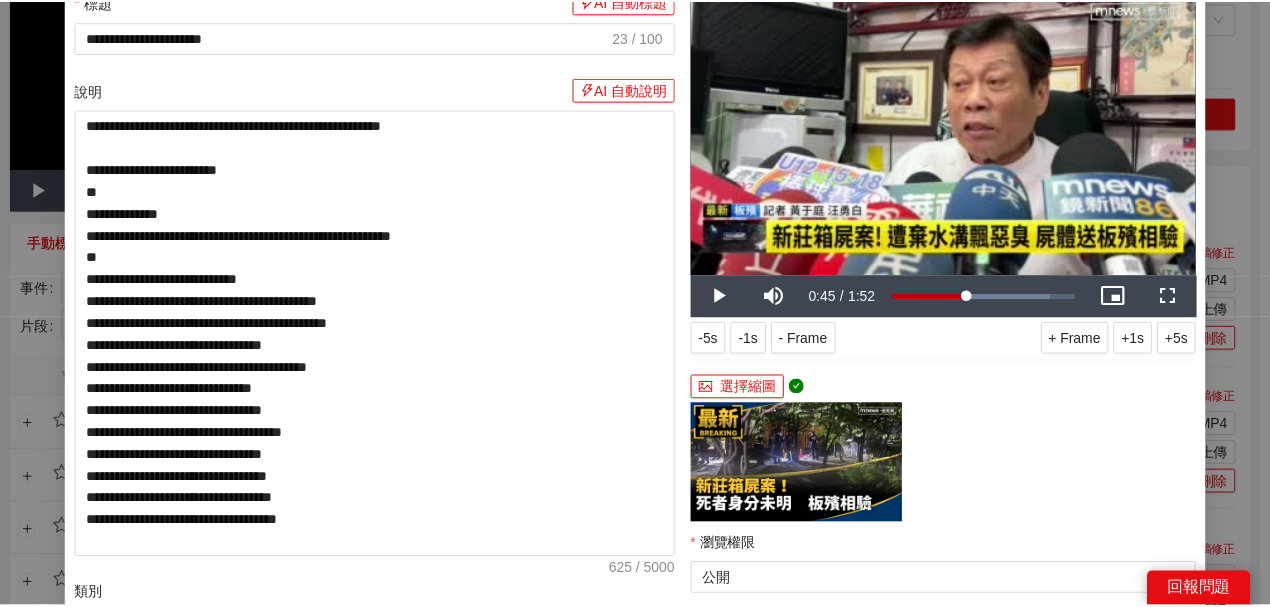 scroll, scrollTop: 0, scrollLeft: 0, axis: both 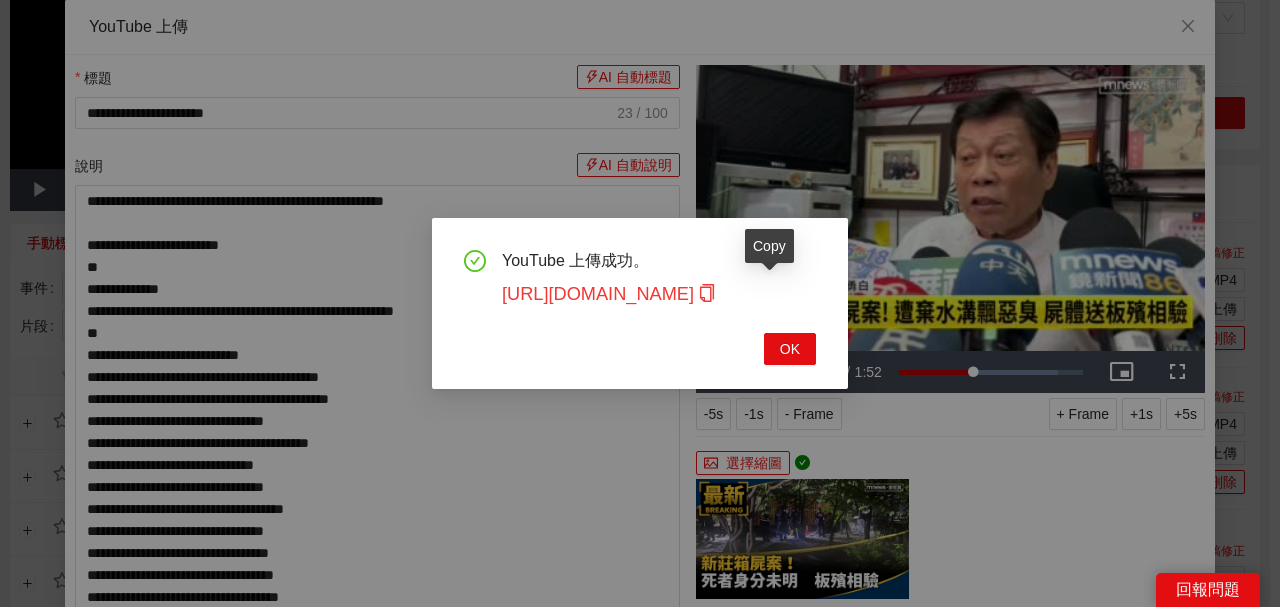 click 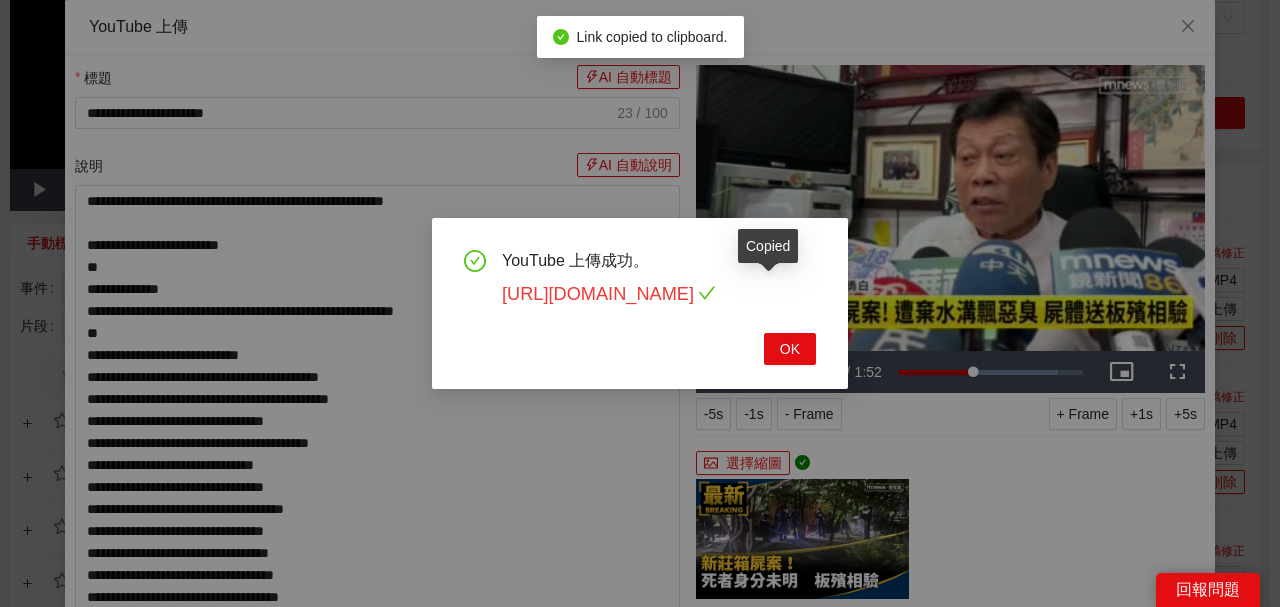 click on "[URL][DOMAIN_NAME]" at bounding box center (609, 294) 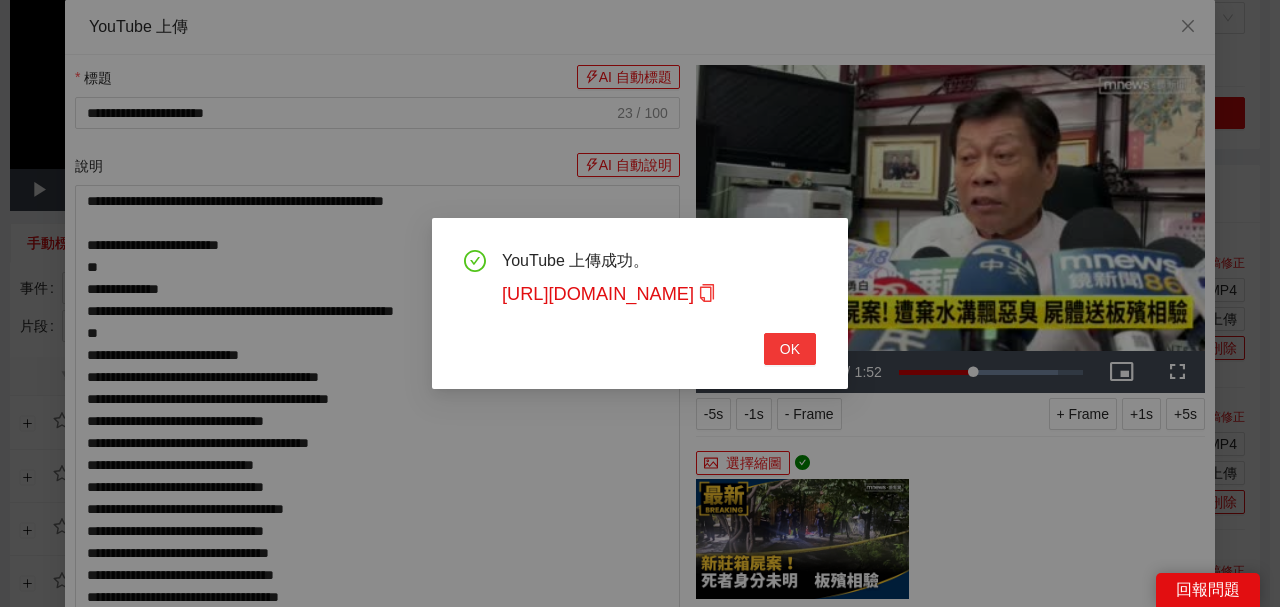 click on "OK" at bounding box center (790, 349) 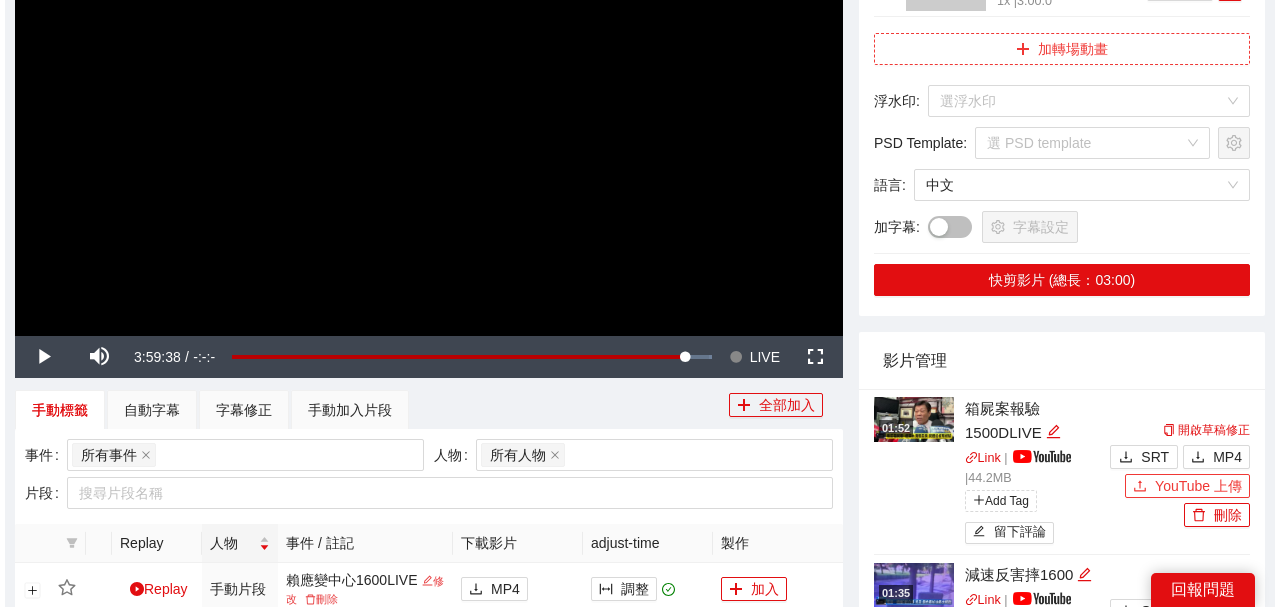 scroll, scrollTop: 133, scrollLeft: 0, axis: vertical 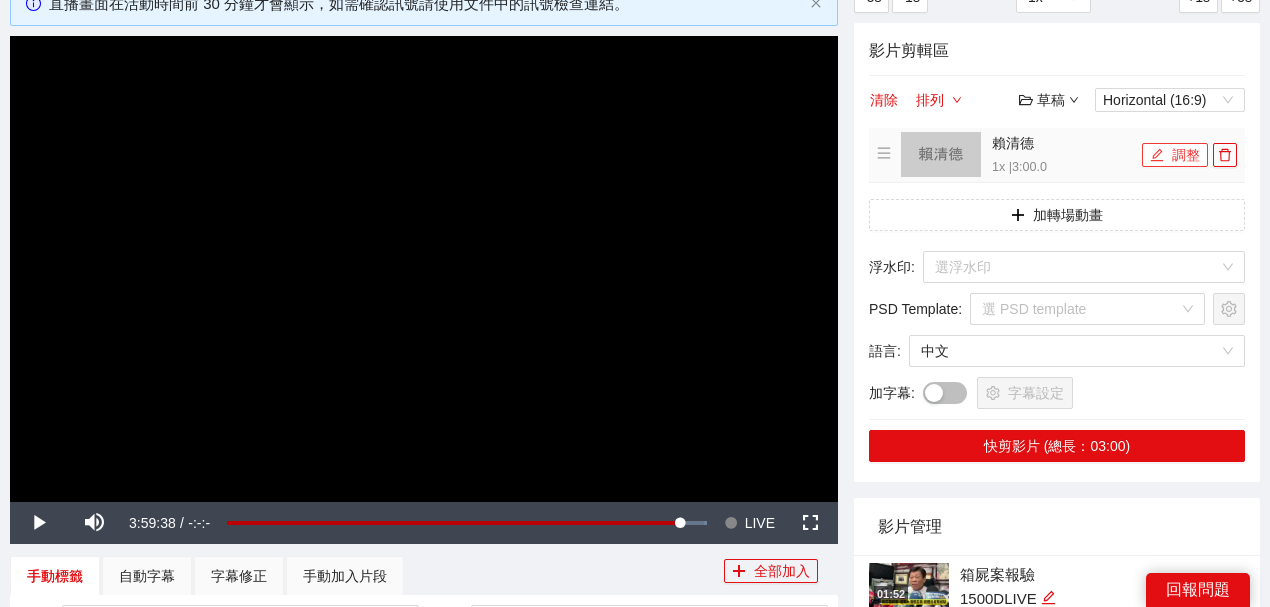 click 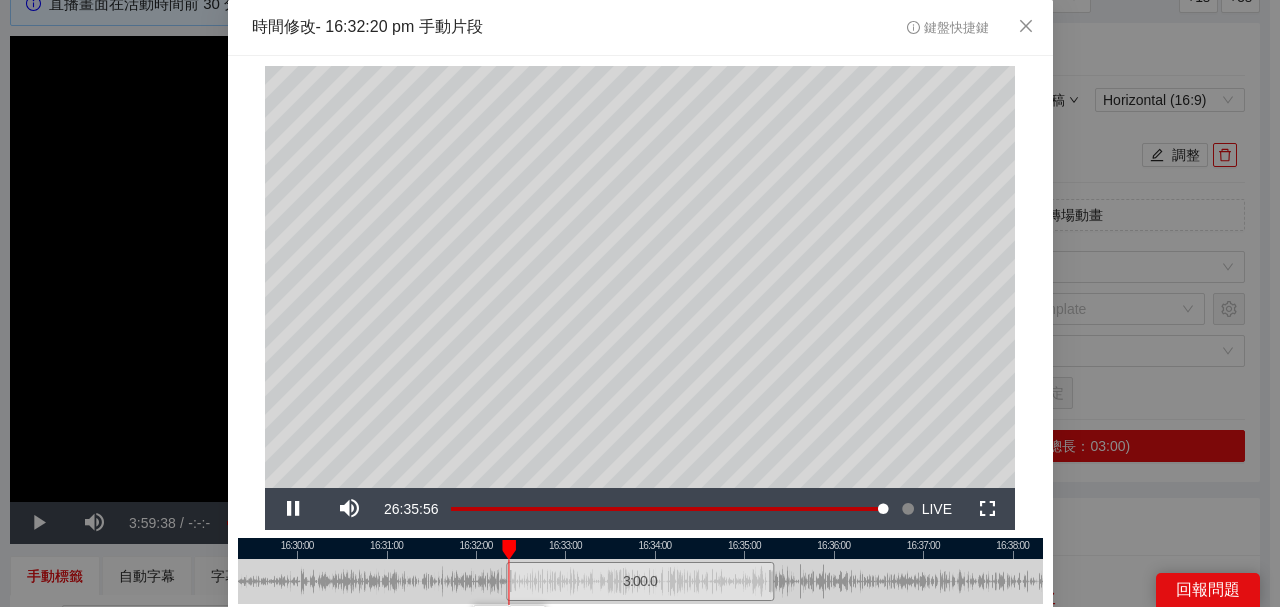 click at bounding box center (509, 550) 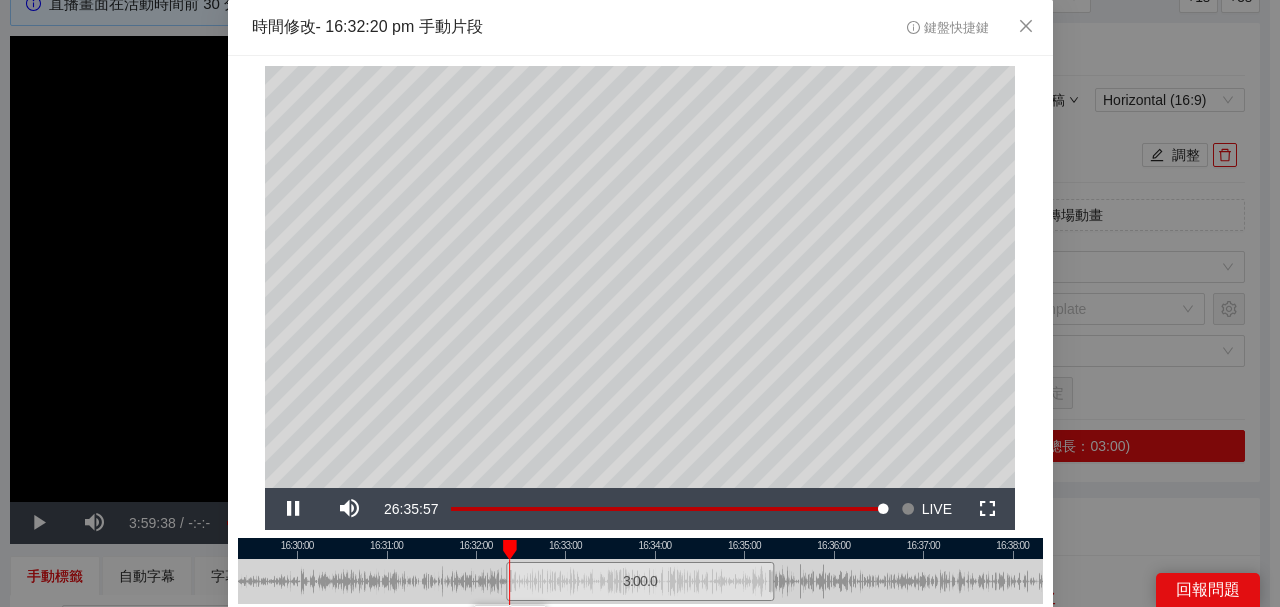 click at bounding box center (640, 548) 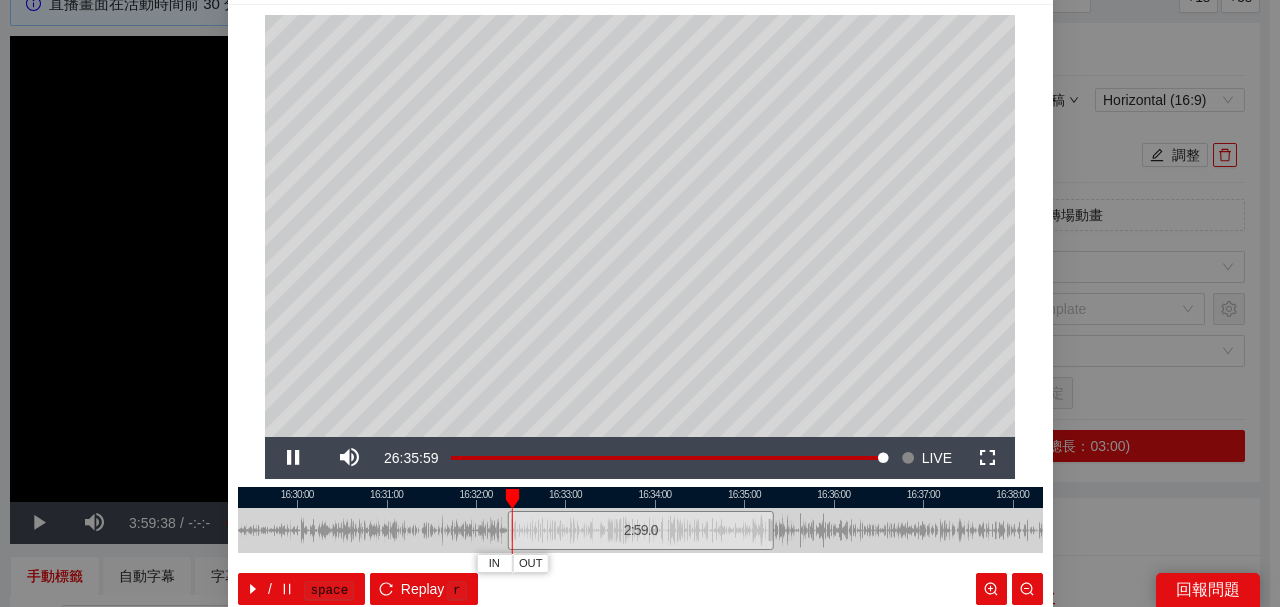 scroll, scrollTop: 66, scrollLeft: 0, axis: vertical 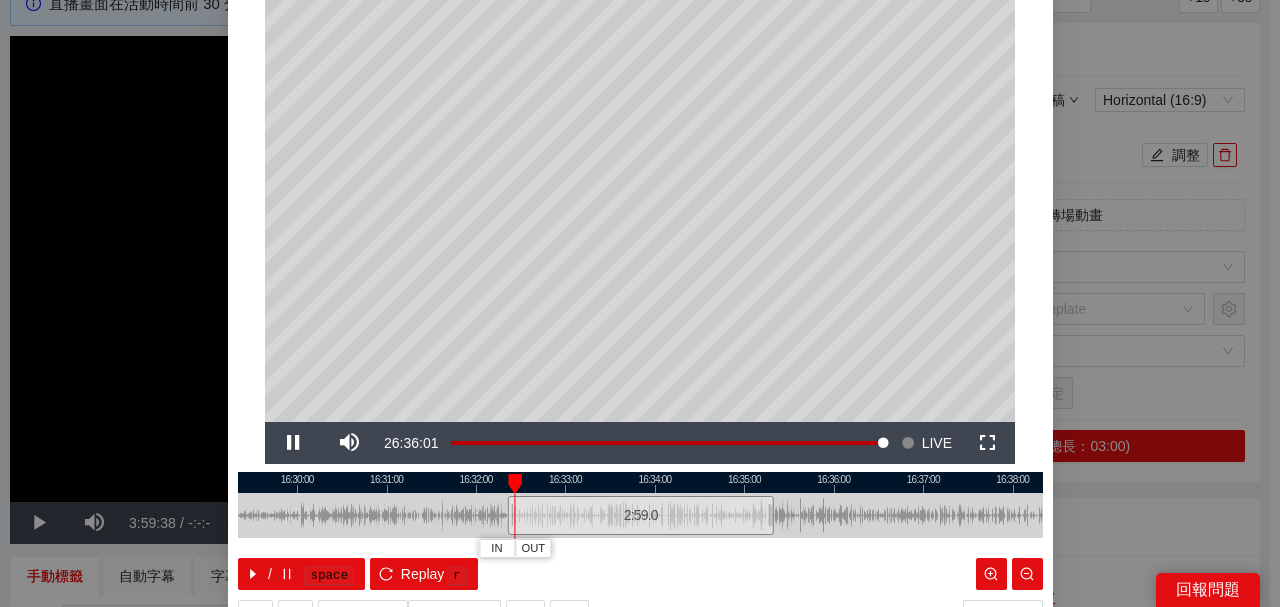 click at bounding box center (640, 482) 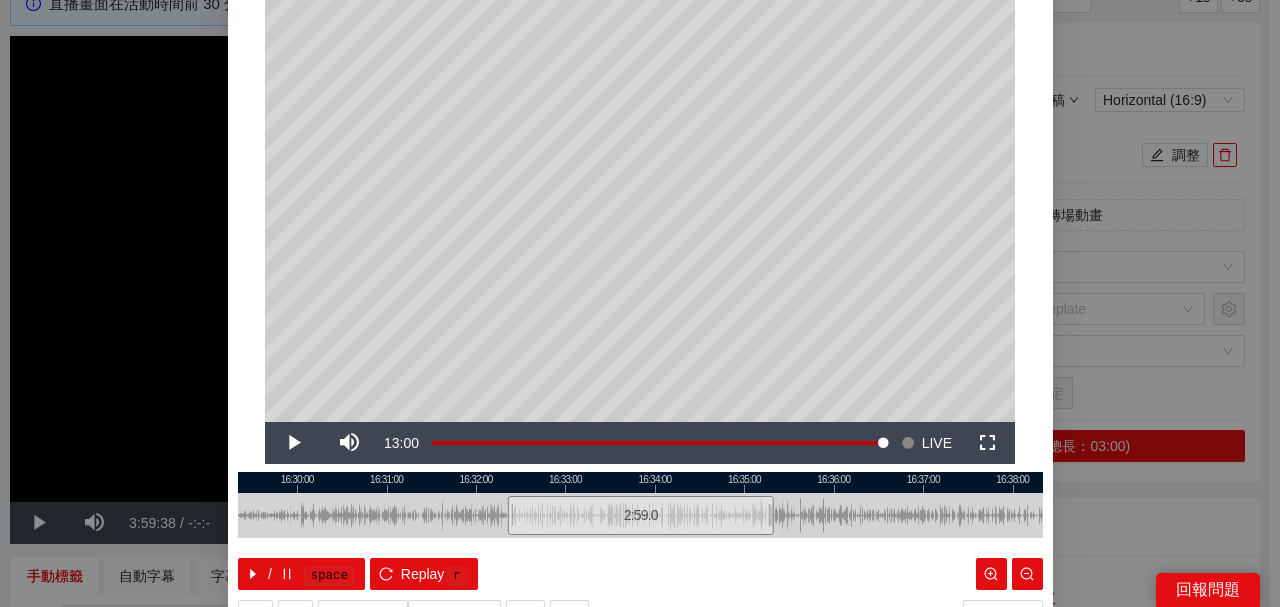 click at bounding box center (640, 482) 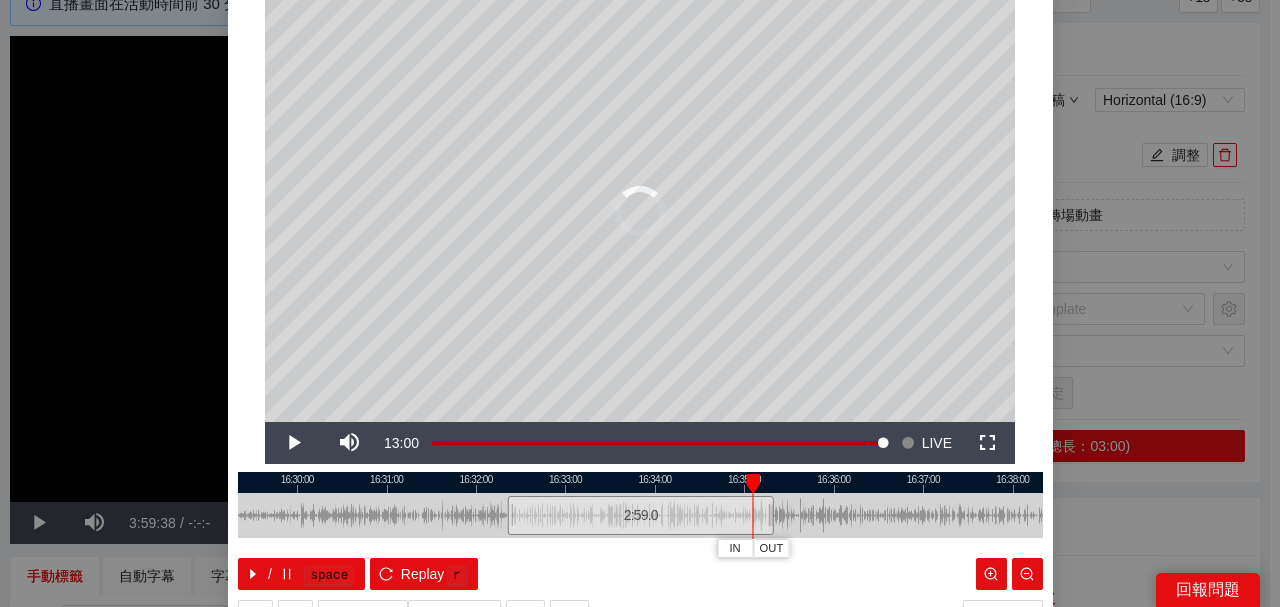 click at bounding box center [640, 482] 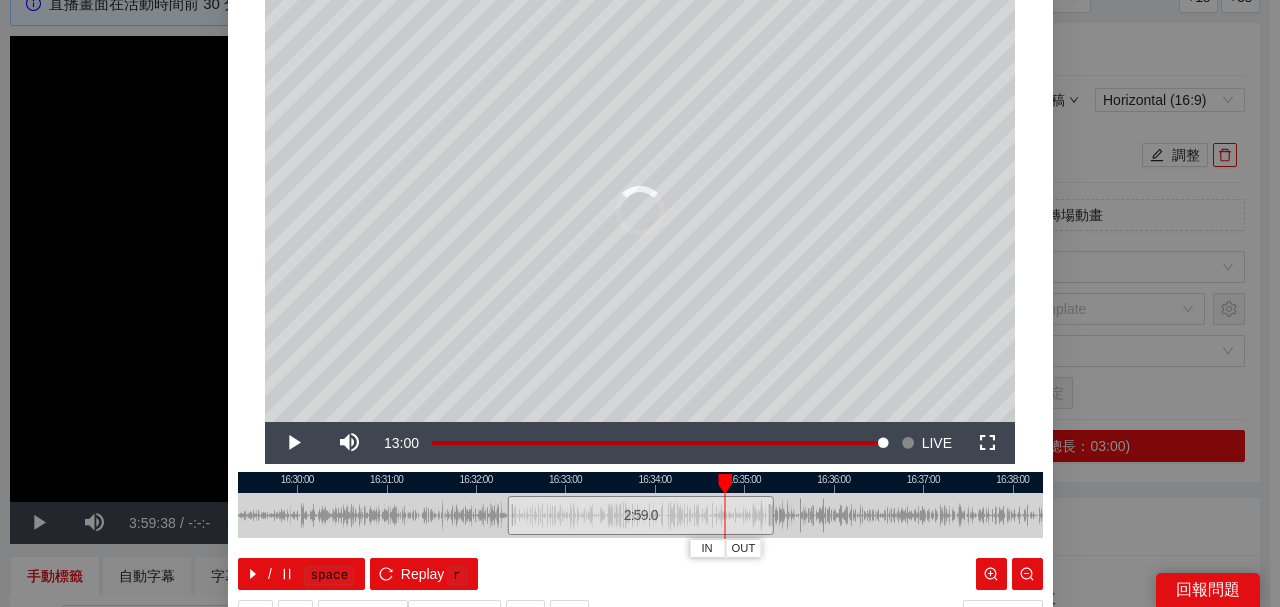 scroll, scrollTop: 0, scrollLeft: 0, axis: both 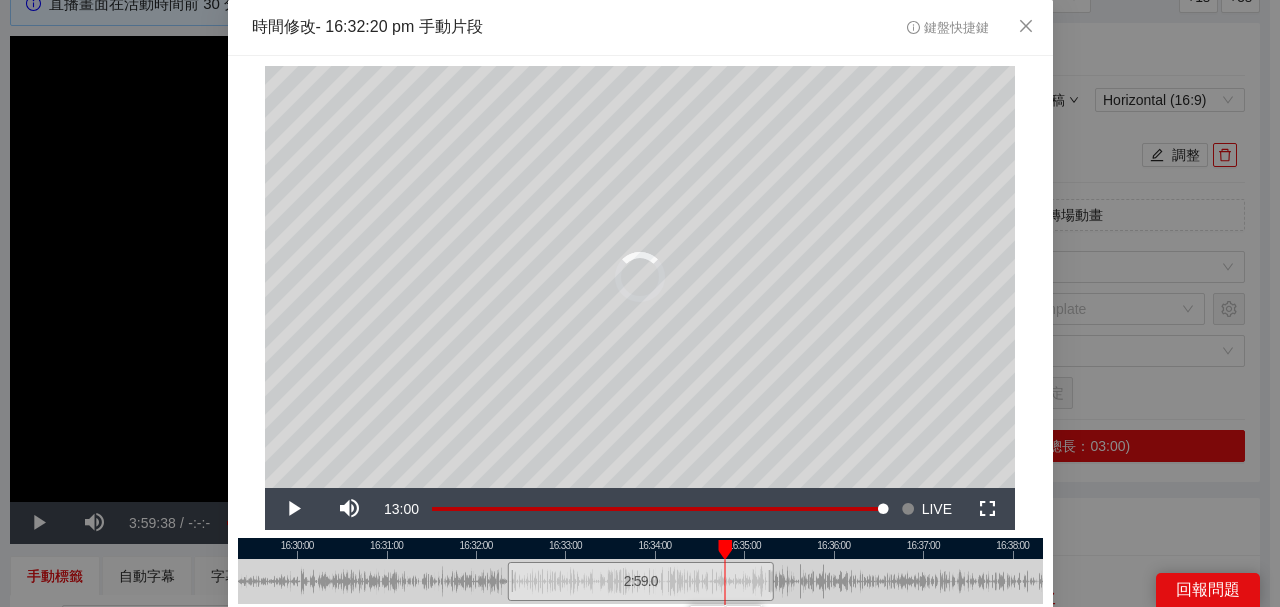 click at bounding box center [640, 548] 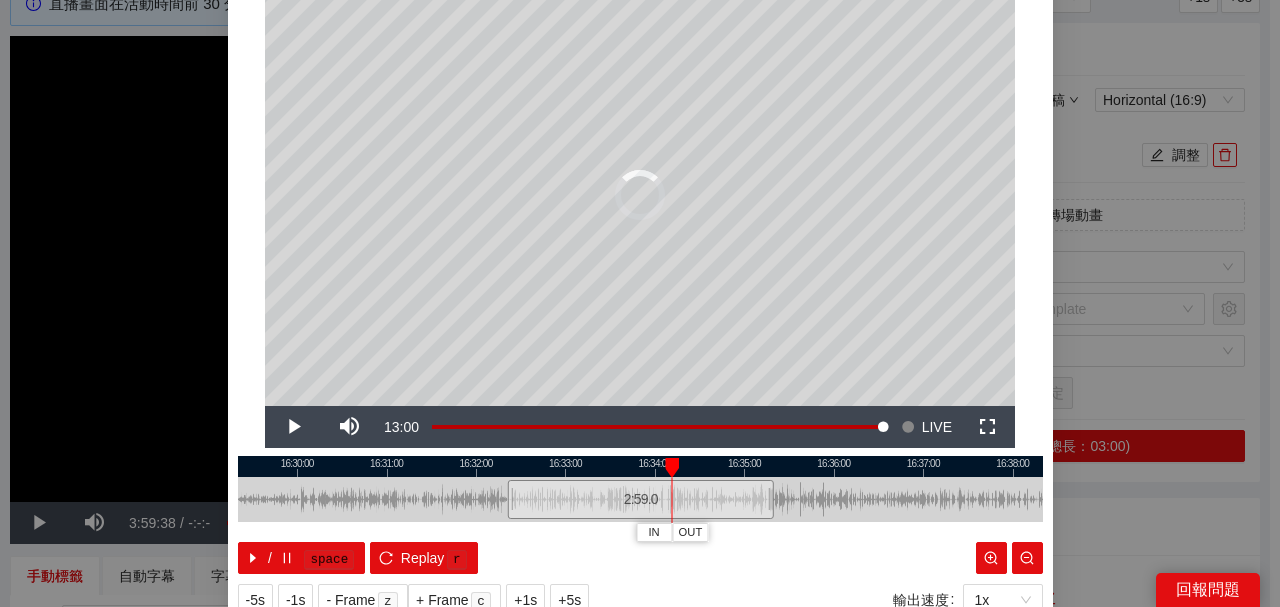 scroll, scrollTop: 152, scrollLeft: 0, axis: vertical 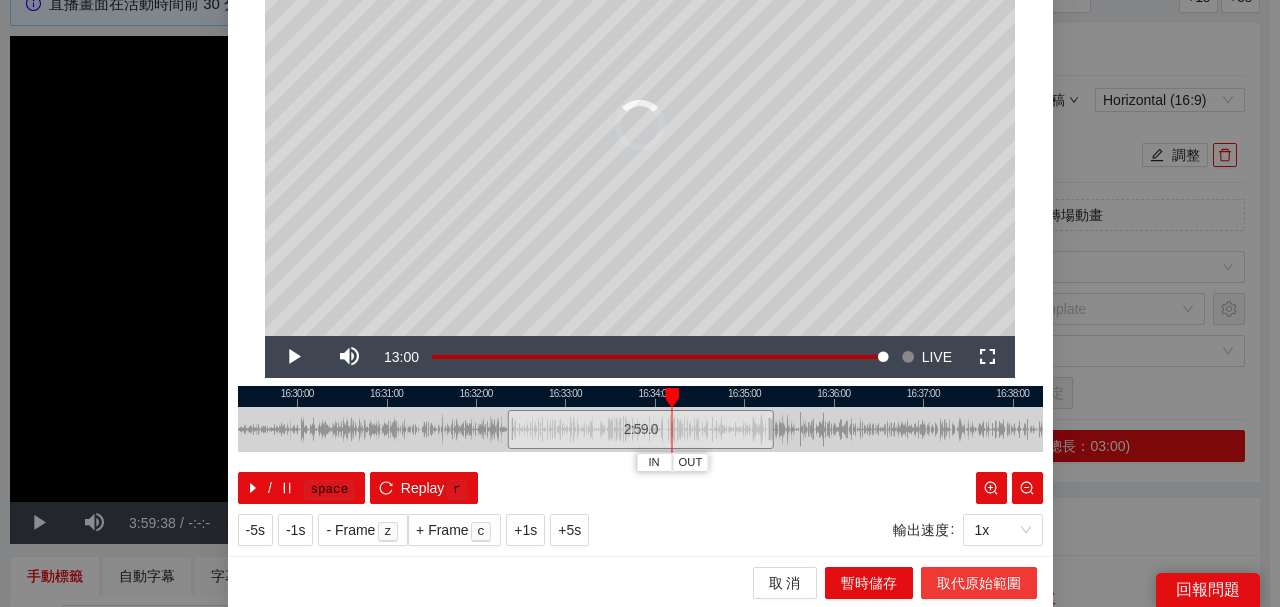 click on "取代原始範圍" at bounding box center [979, 583] 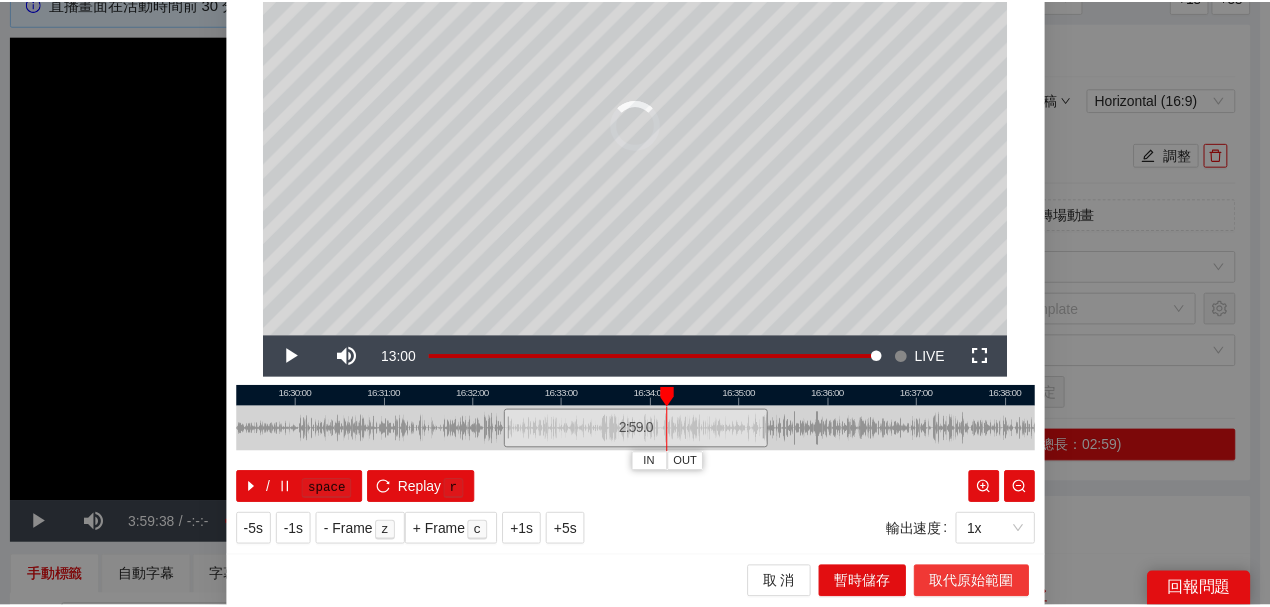 scroll, scrollTop: 0, scrollLeft: 0, axis: both 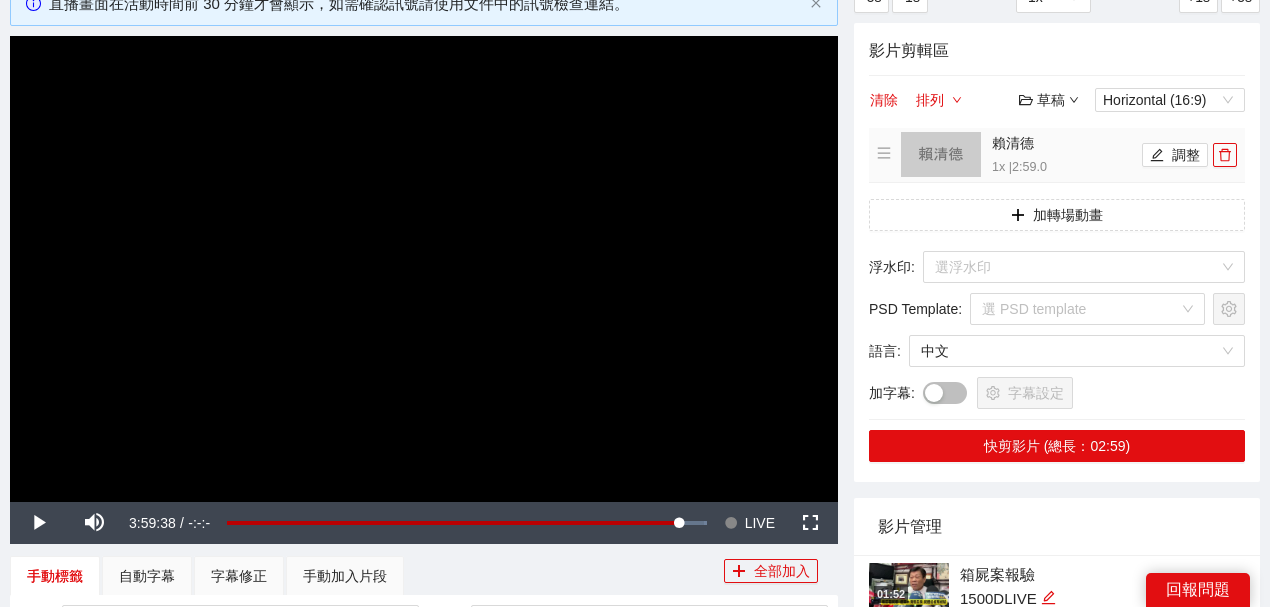 click on "賴清德 1x |  2:59.0     調整" at bounding box center [1057, 155] 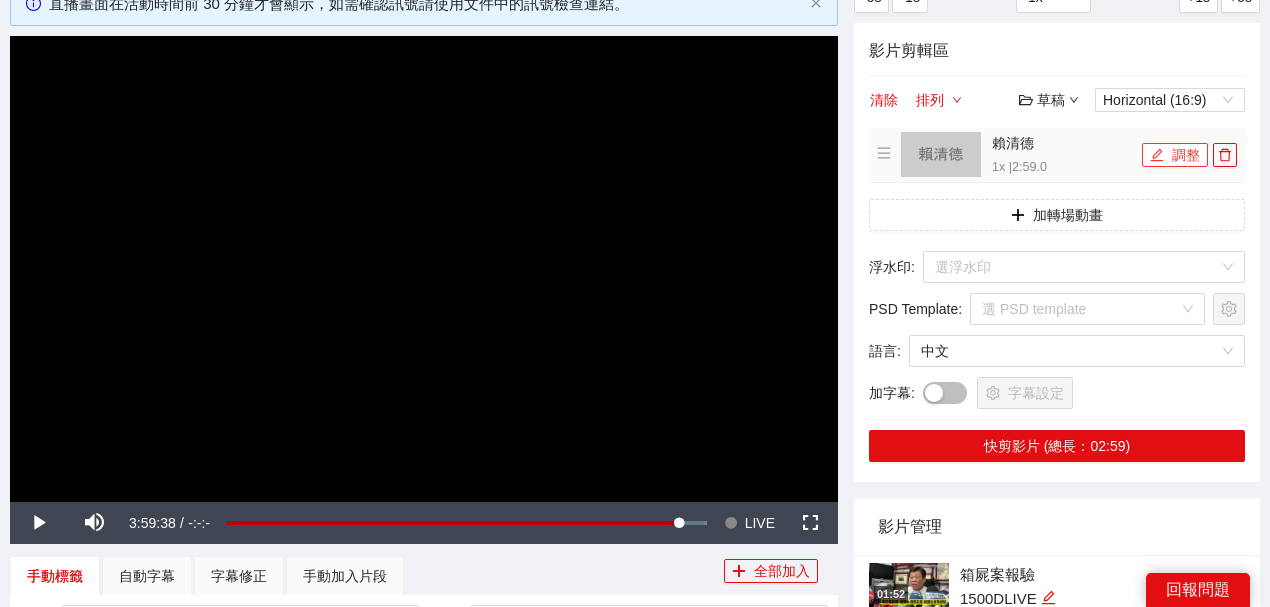 click on "調整" at bounding box center (1175, 155) 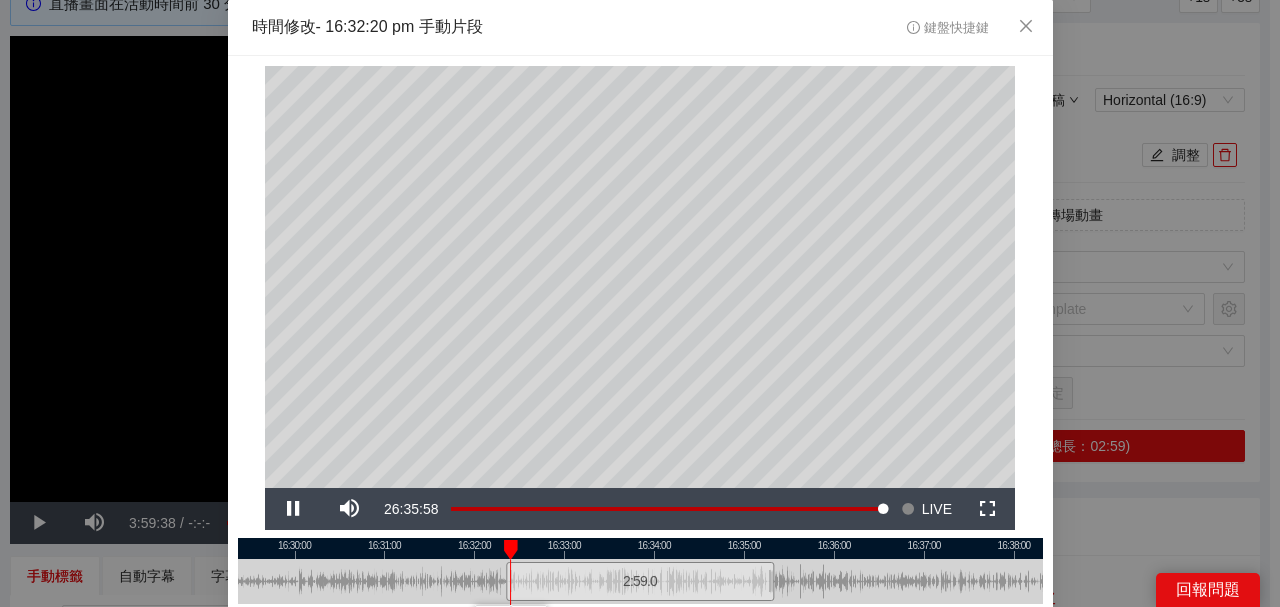 click at bounding box center [640, 548] 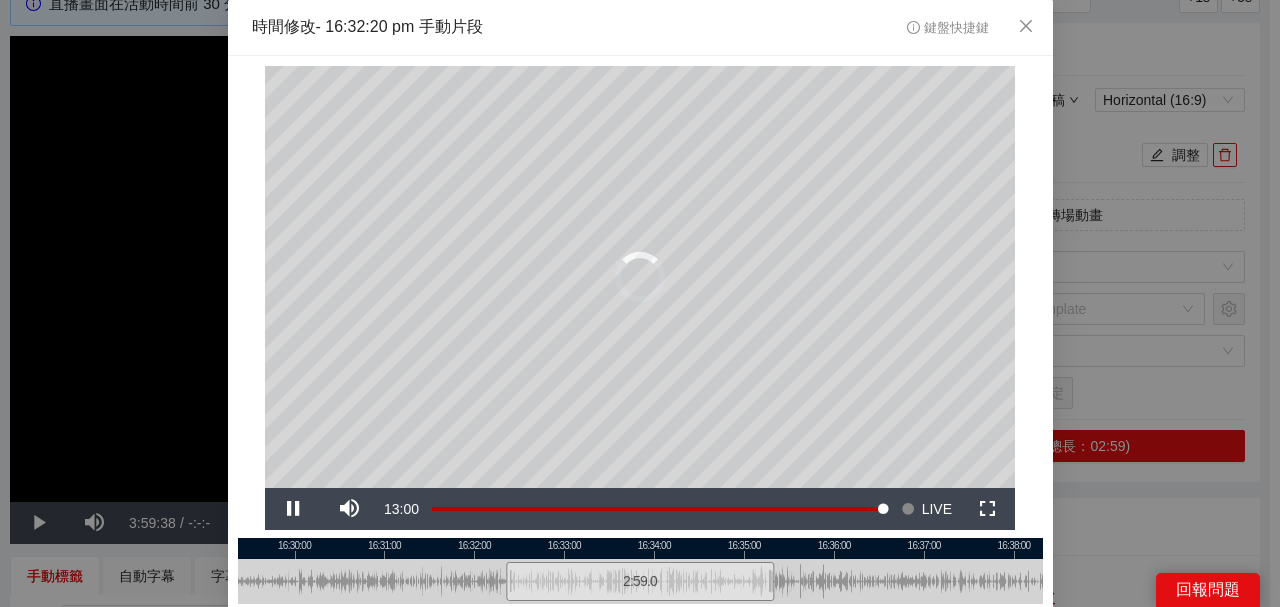 click at bounding box center [640, 548] 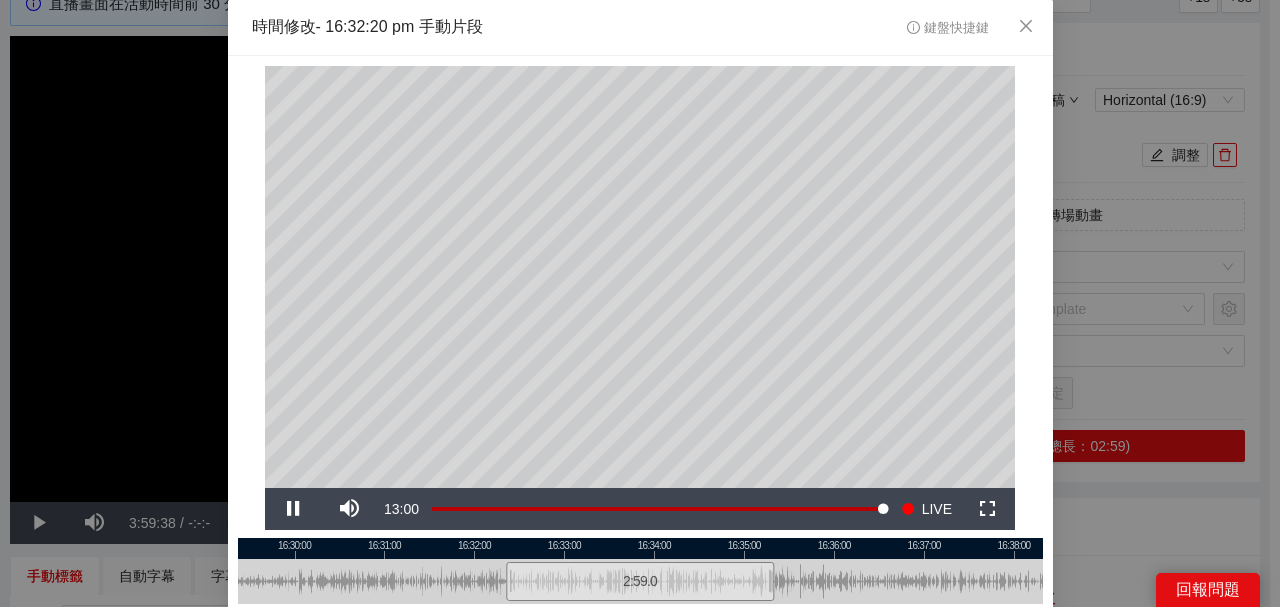 click at bounding box center [640, 548] 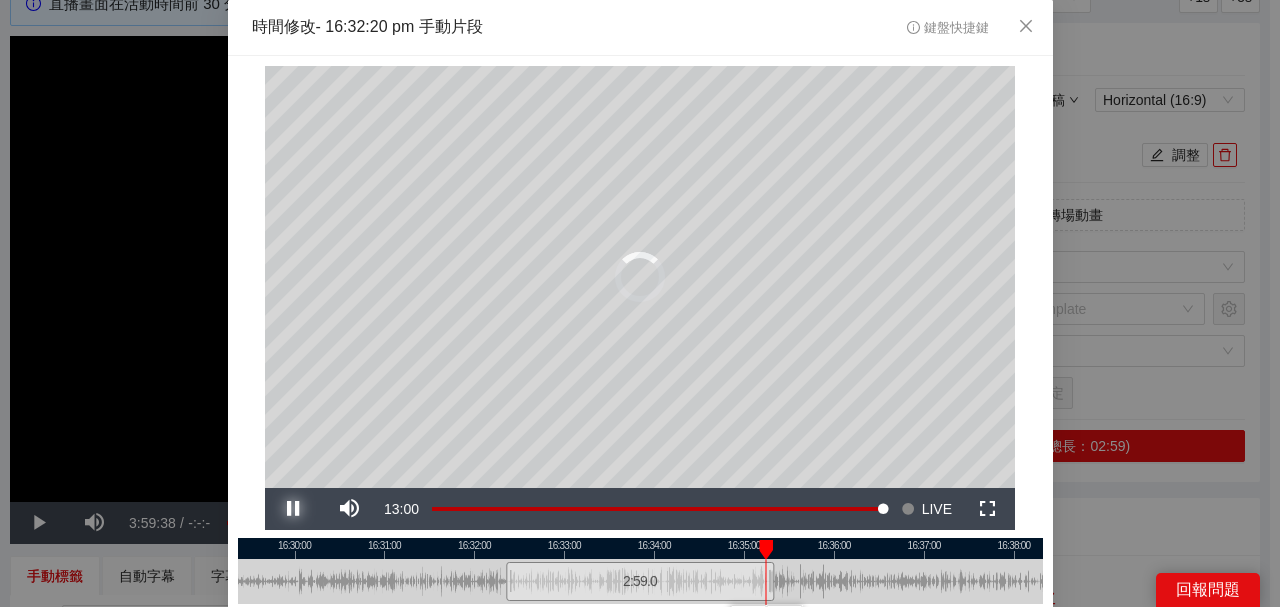 click at bounding box center [293, 509] 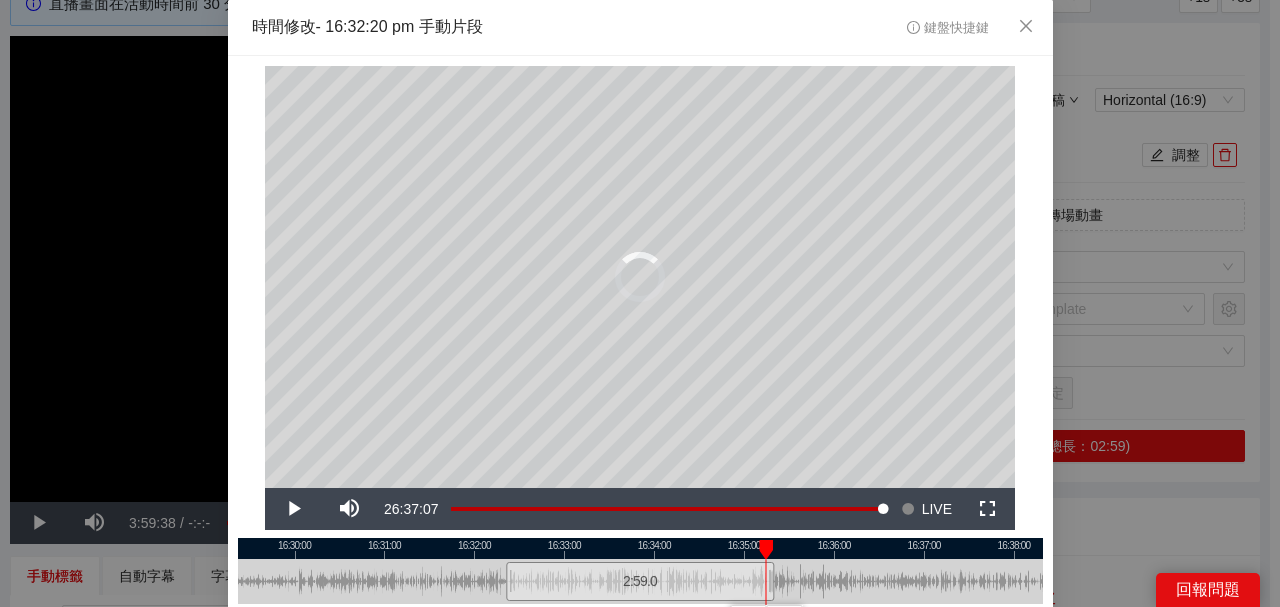 click at bounding box center (640, 548) 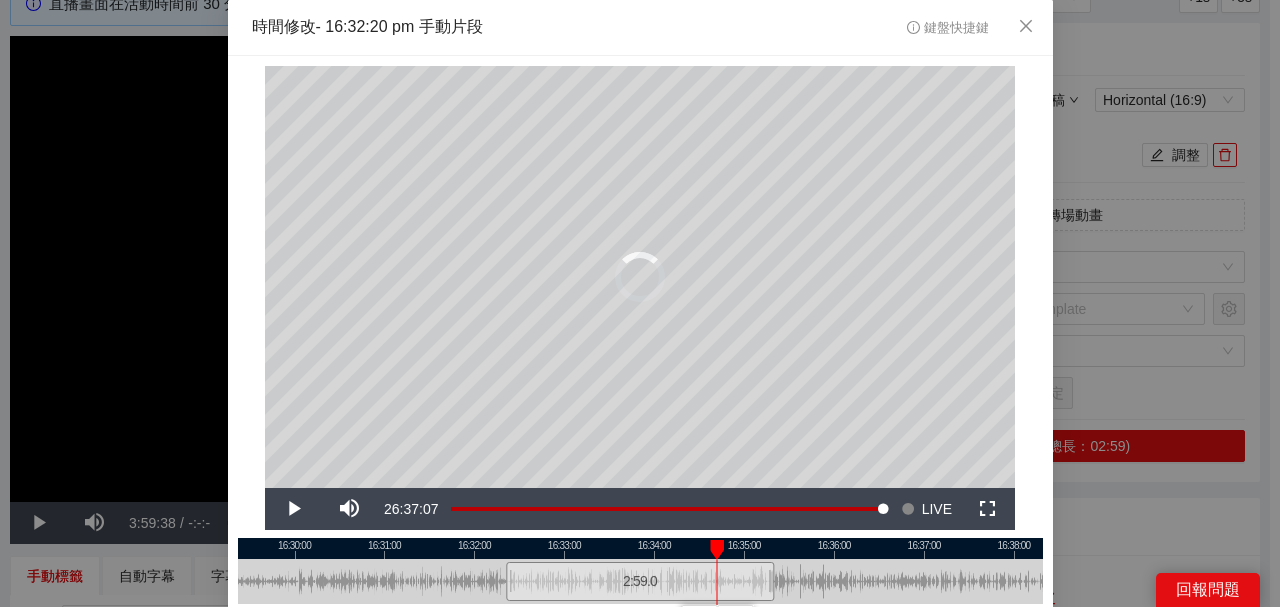 click at bounding box center [640, 548] 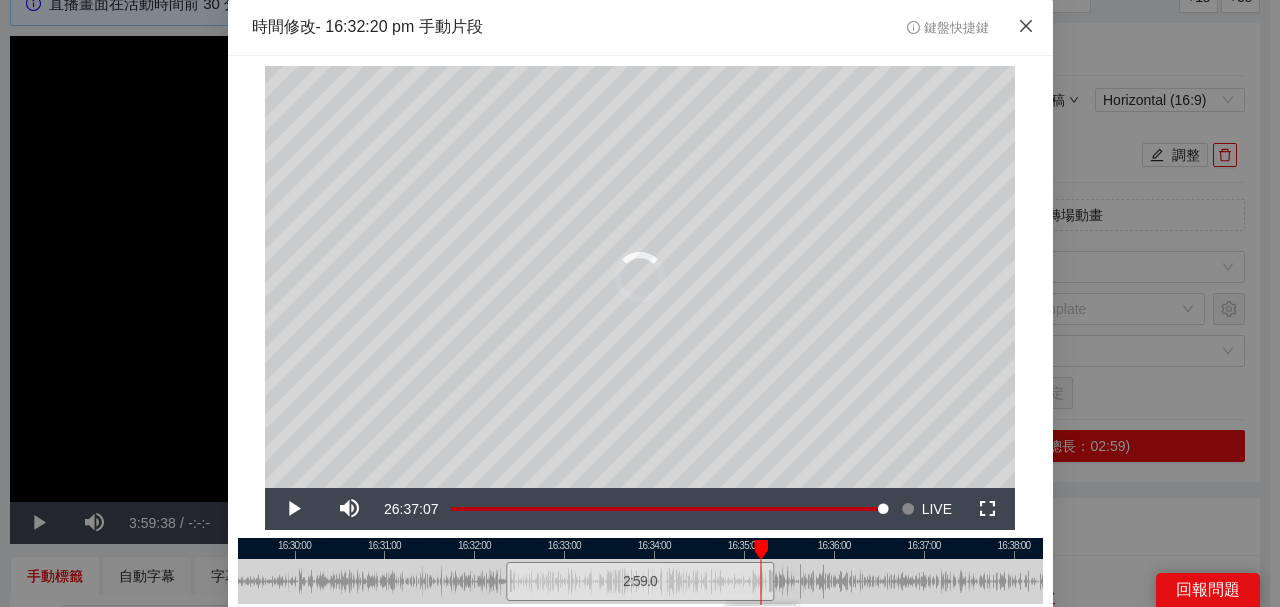 click 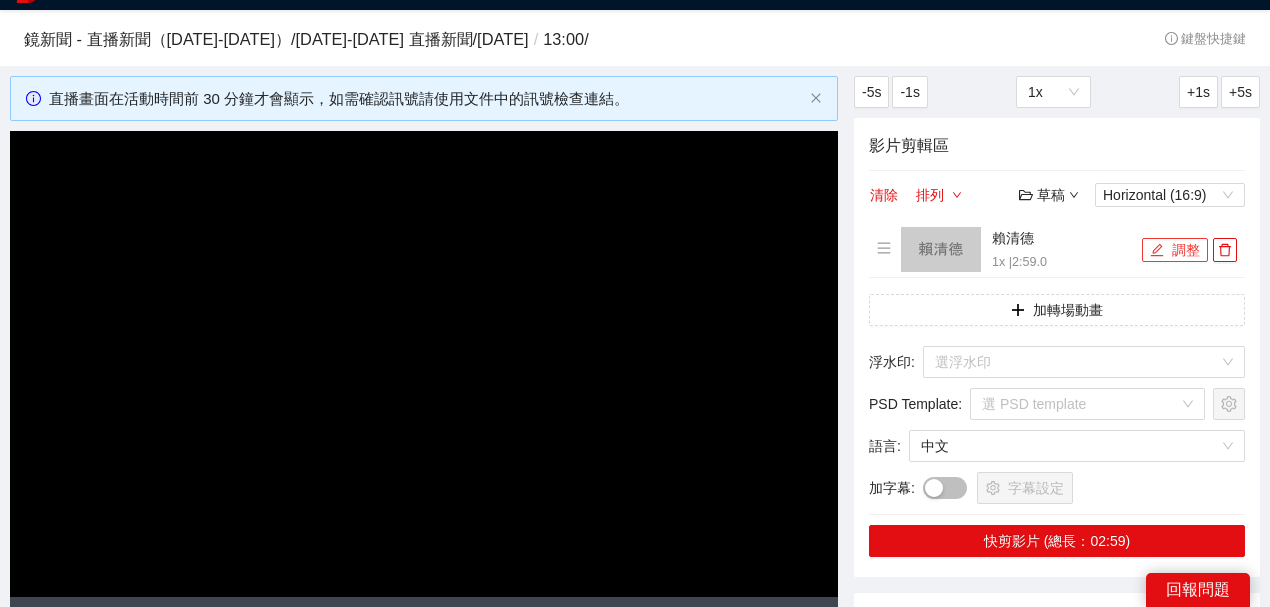 scroll, scrollTop: 0, scrollLeft: 0, axis: both 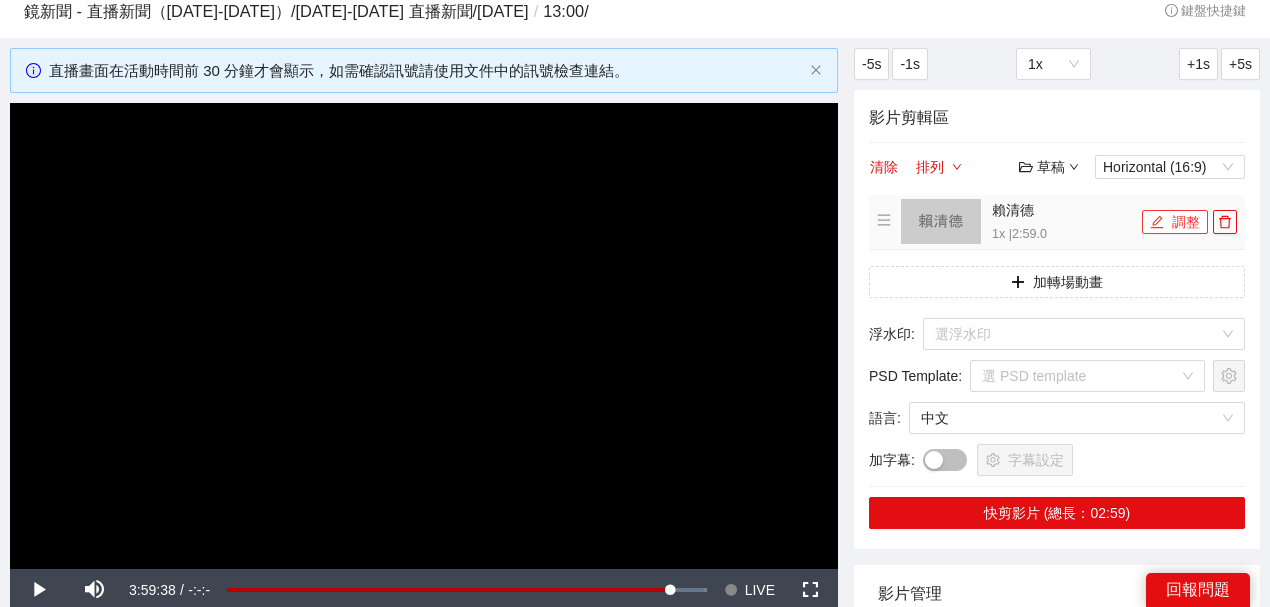 click on "調整" at bounding box center [1175, 222] 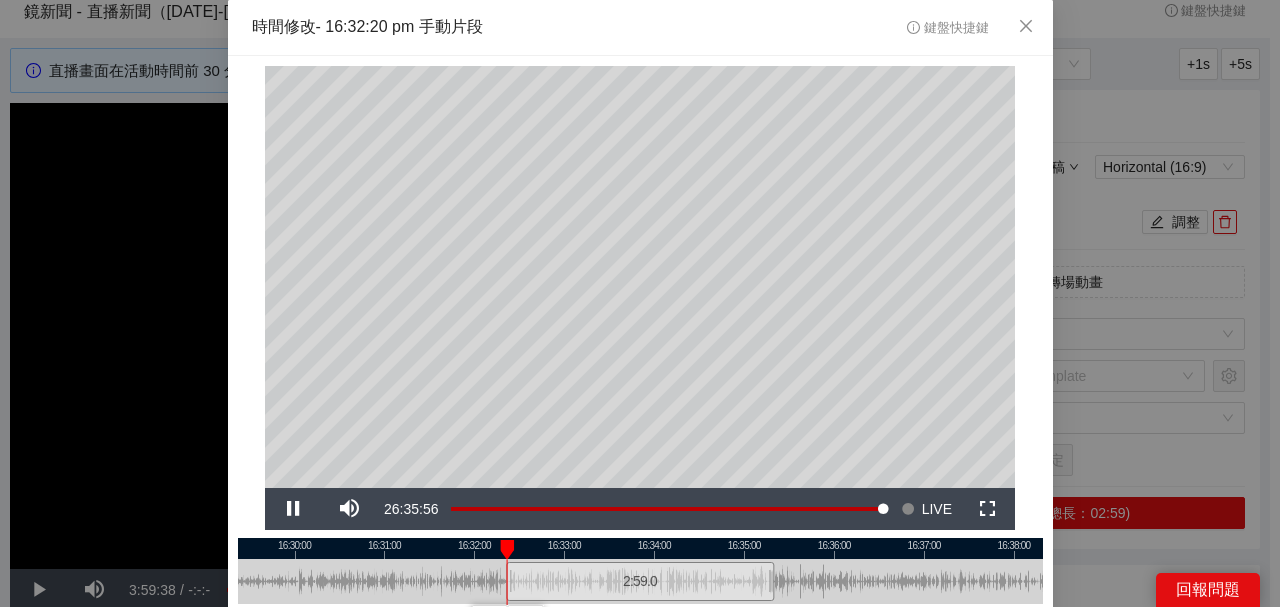 click at bounding box center [640, 548] 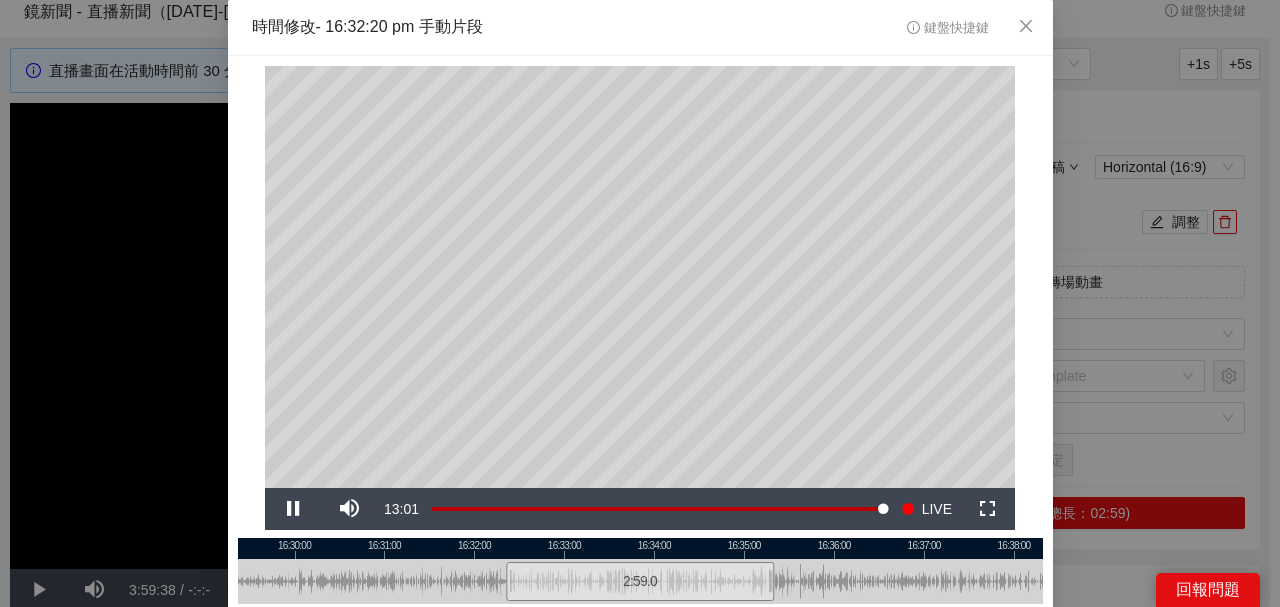 click at bounding box center (640, 548) 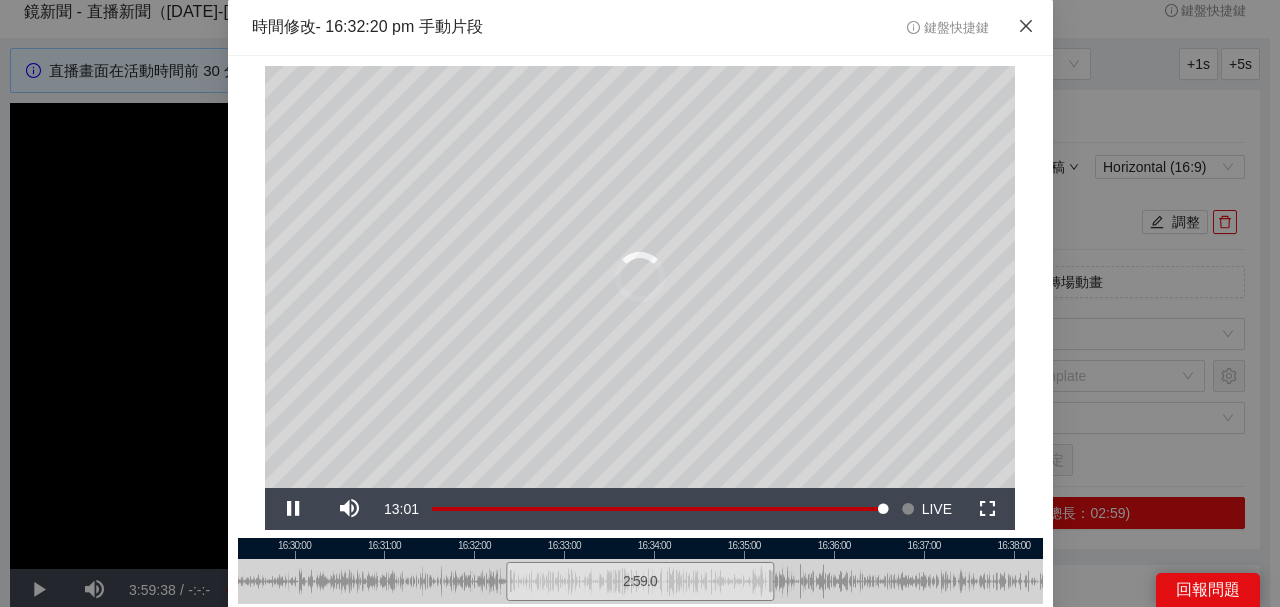 click 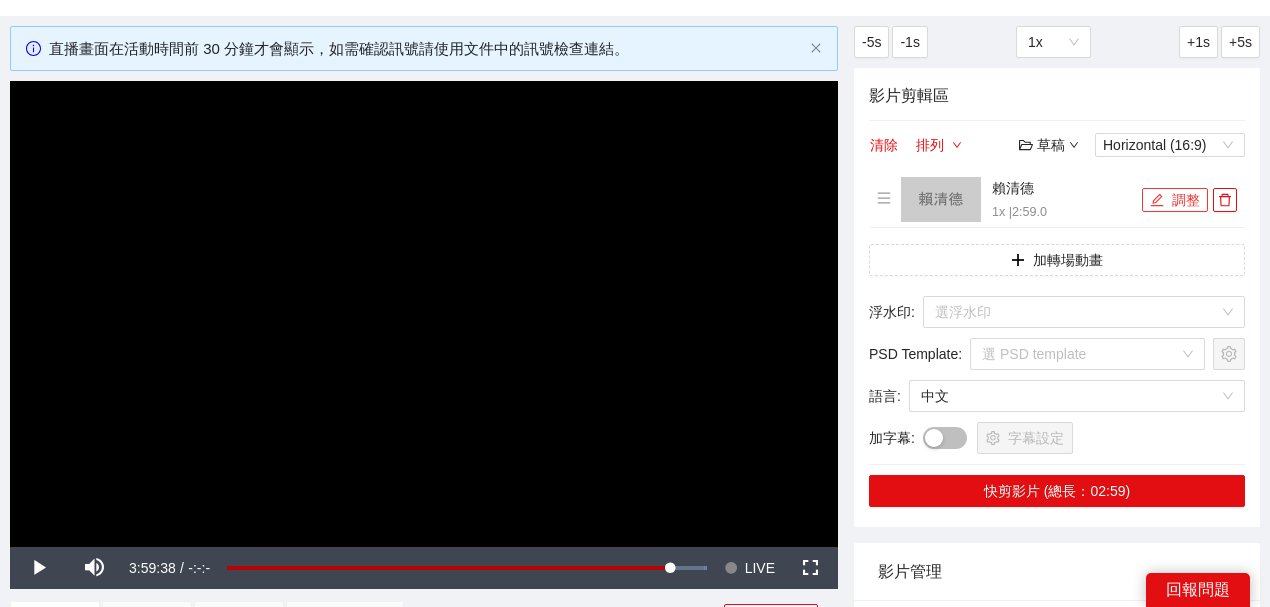 scroll, scrollTop: 266, scrollLeft: 0, axis: vertical 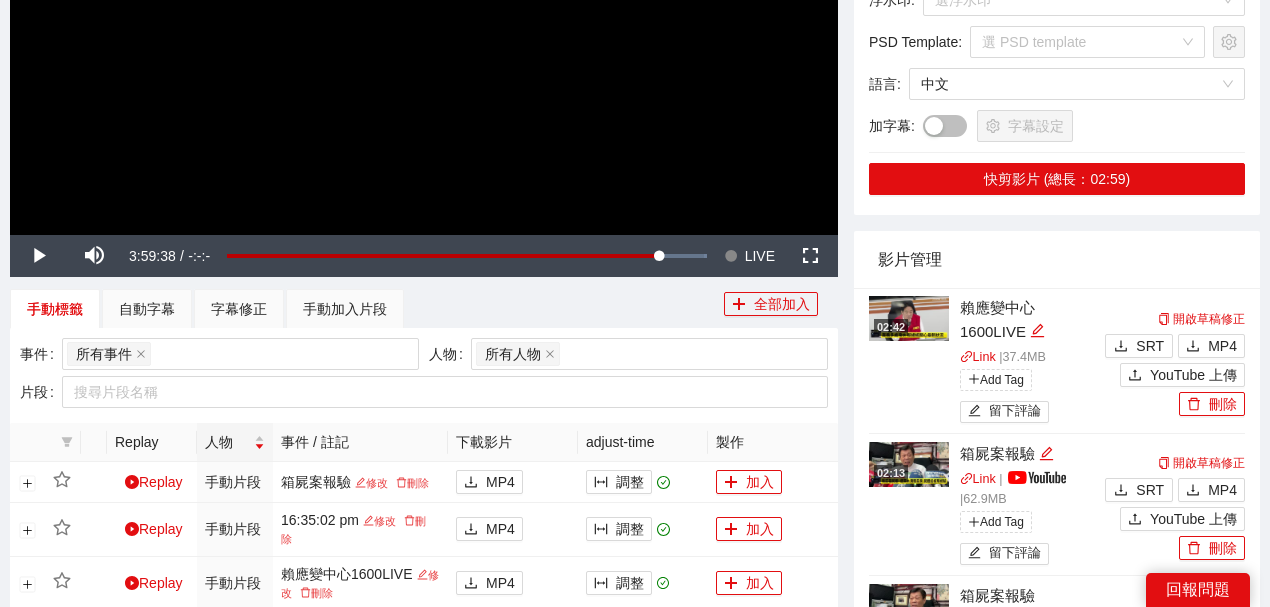 click at bounding box center [909, 318] 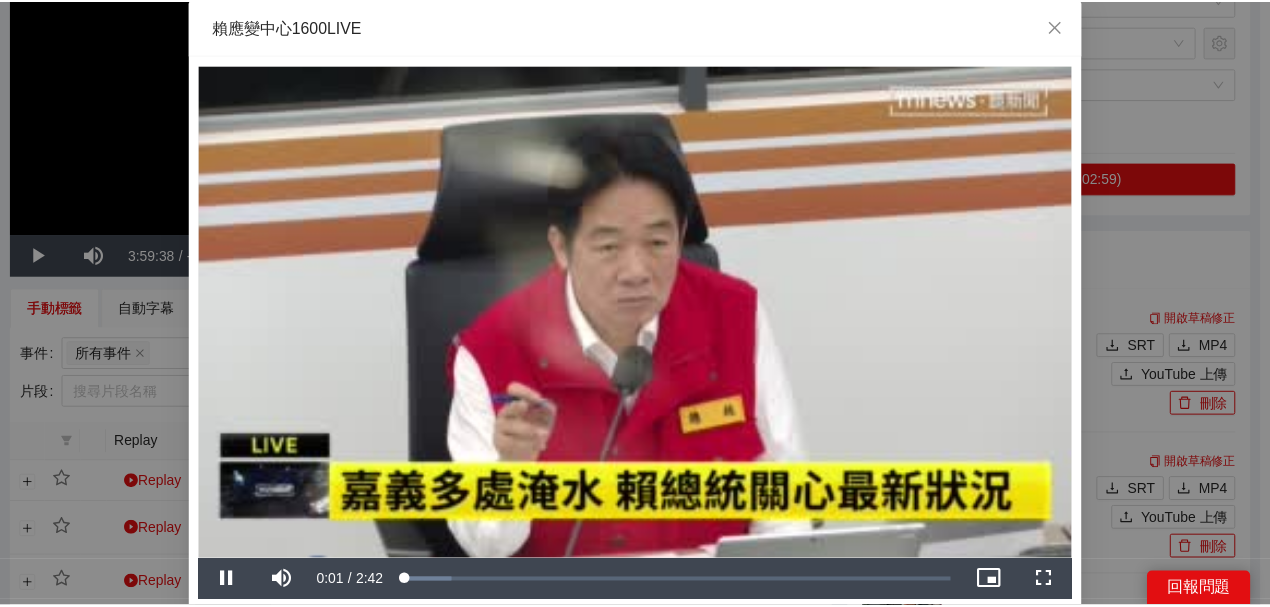 scroll, scrollTop: 9, scrollLeft: 0, axis: vertical 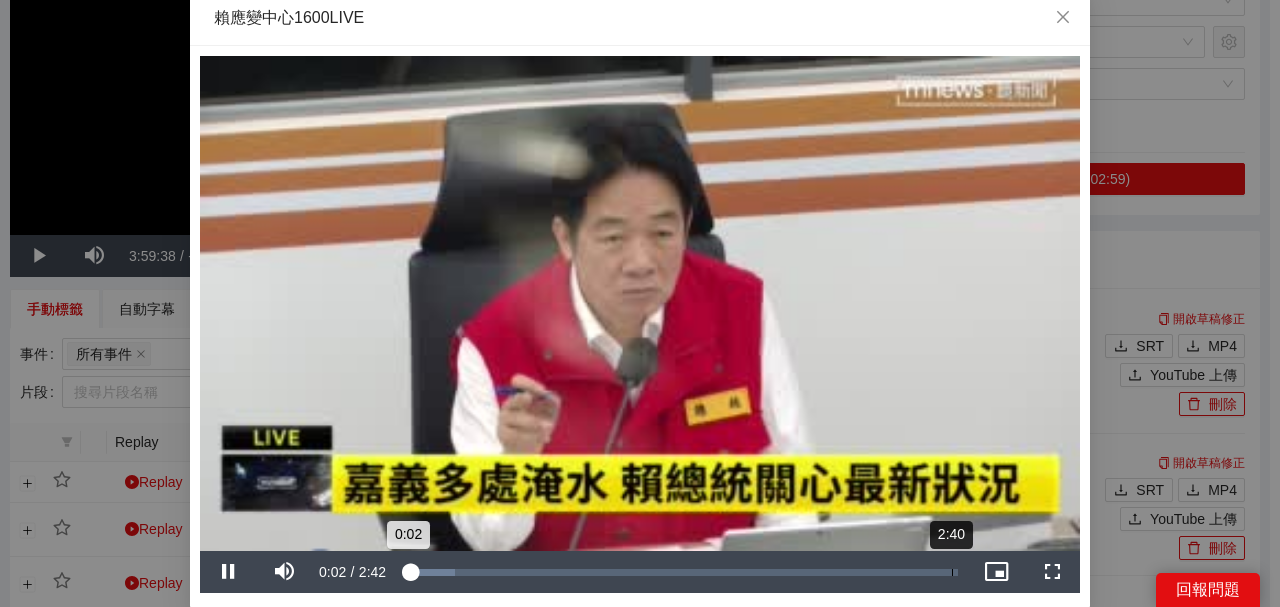 click on "2:40" at bounding box center [952, 572] 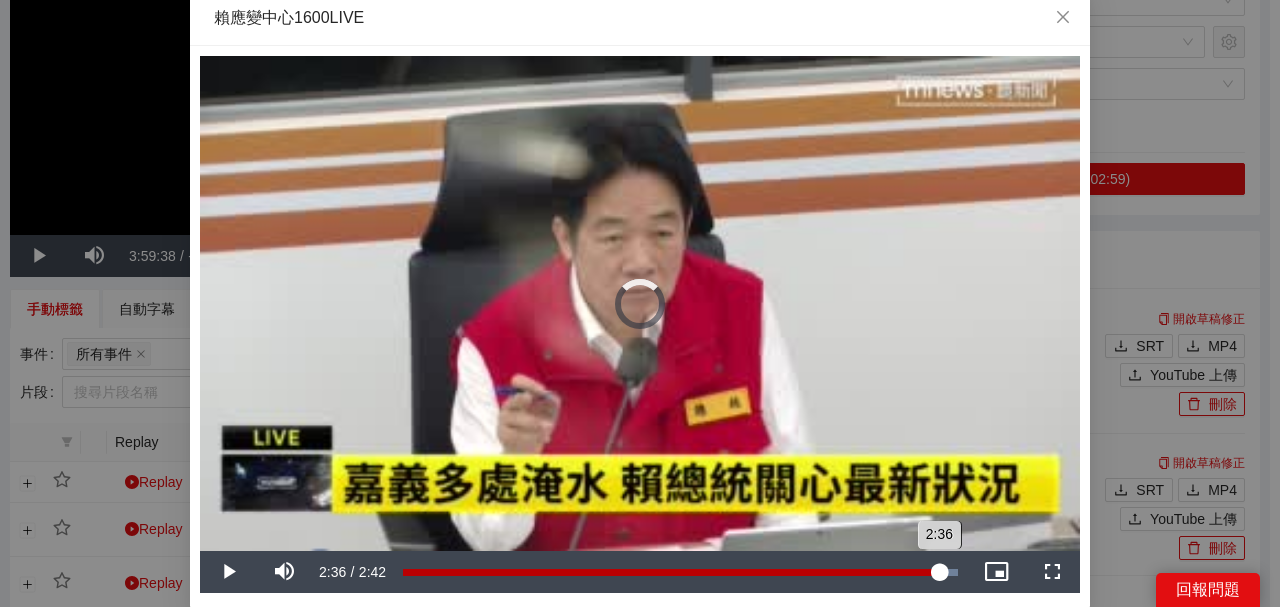 click on "Loaded :  100.00% 2:36 2:36" at bounding box center [680, 572] 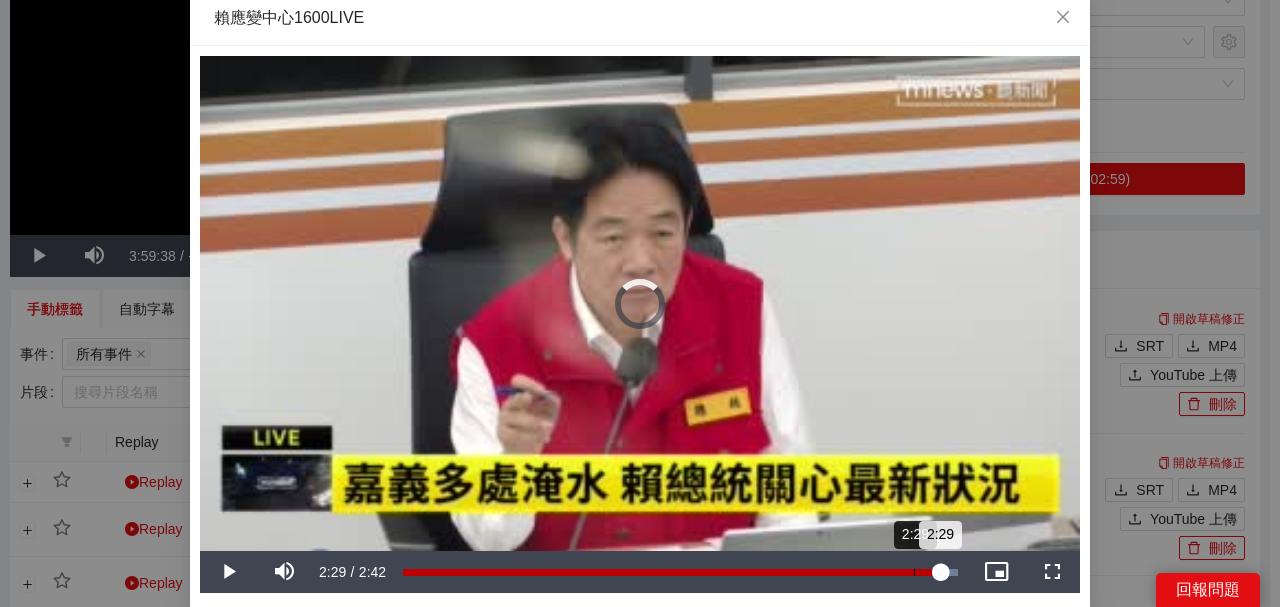 click on "2:29" at bounding box center (914, 572) 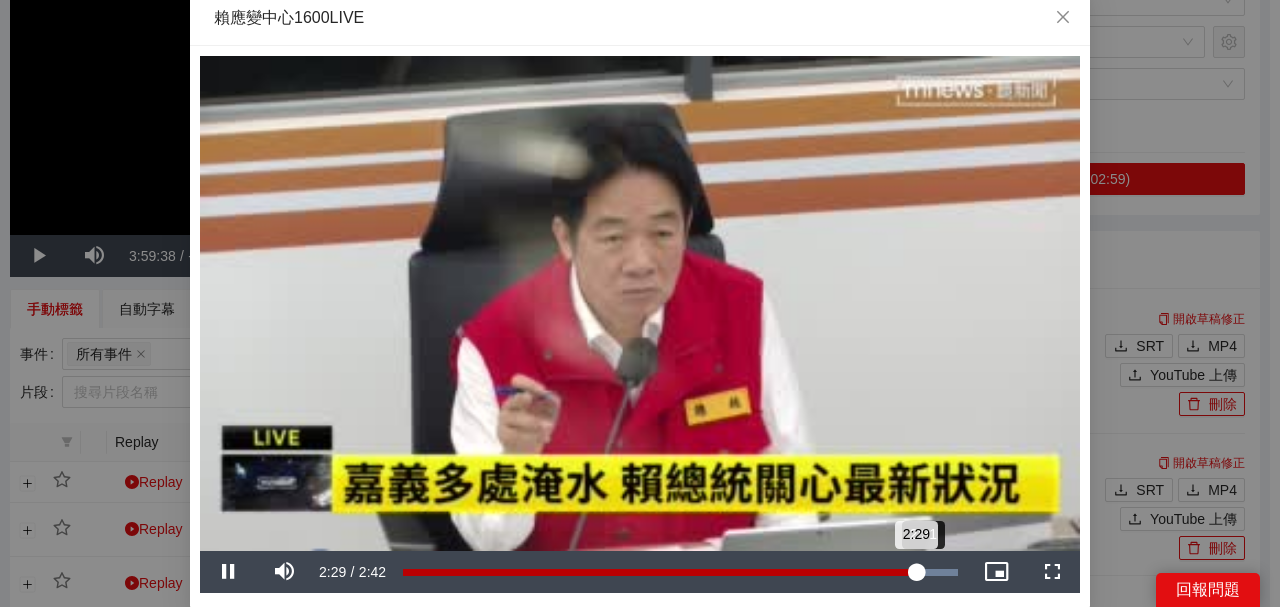 click on "2:29" at bounding box center [659, 572] 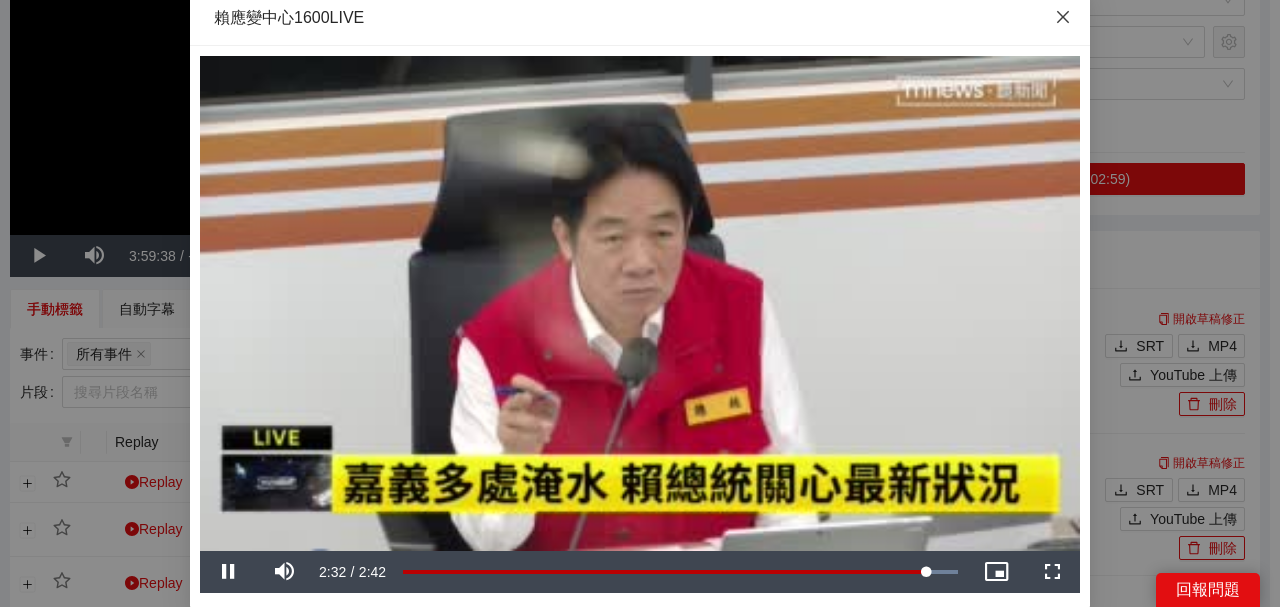 click 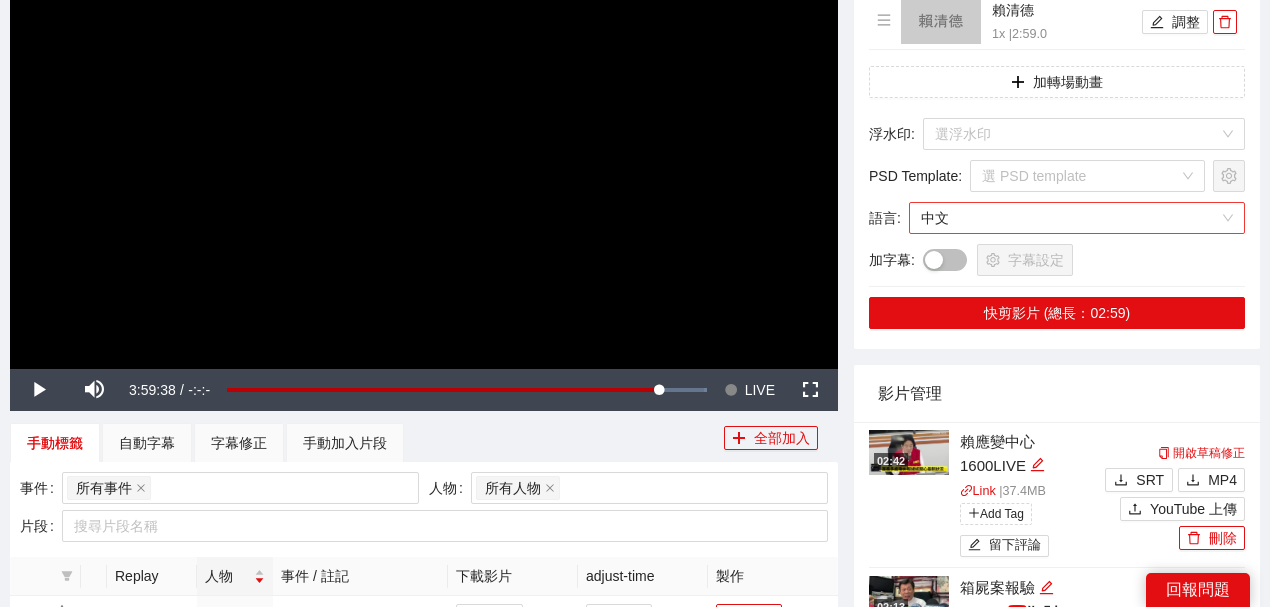 scroll, scrollTop: 133, scrollLeft: 0, axis: vertical 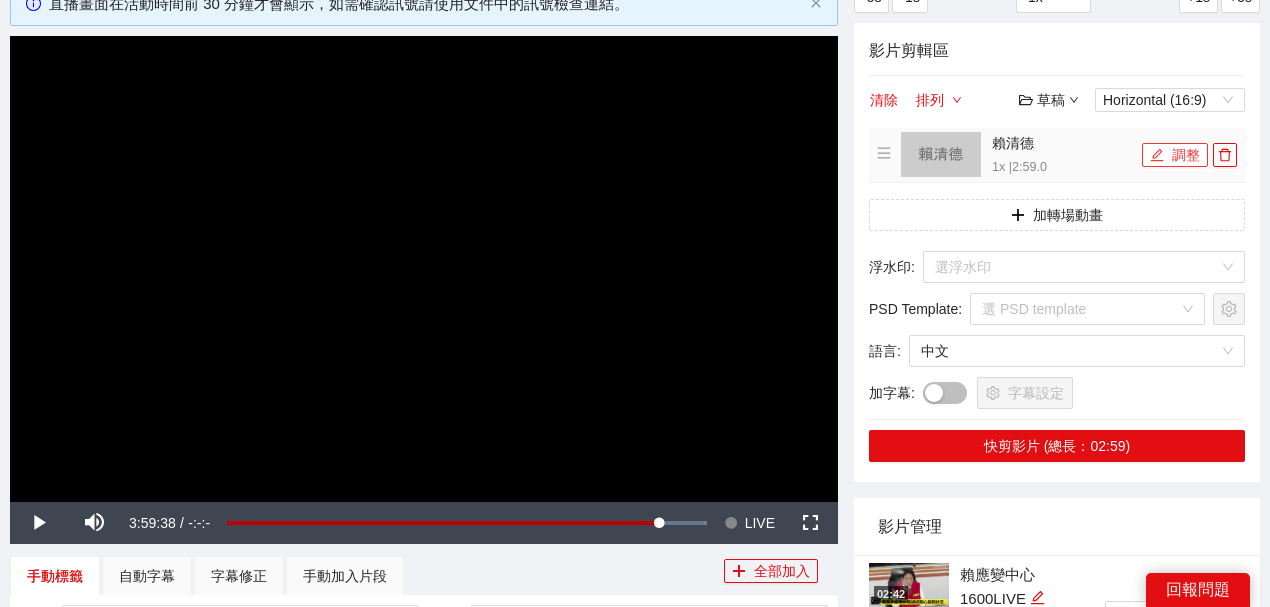 click on "調整" at bounding box center (1175, 155) 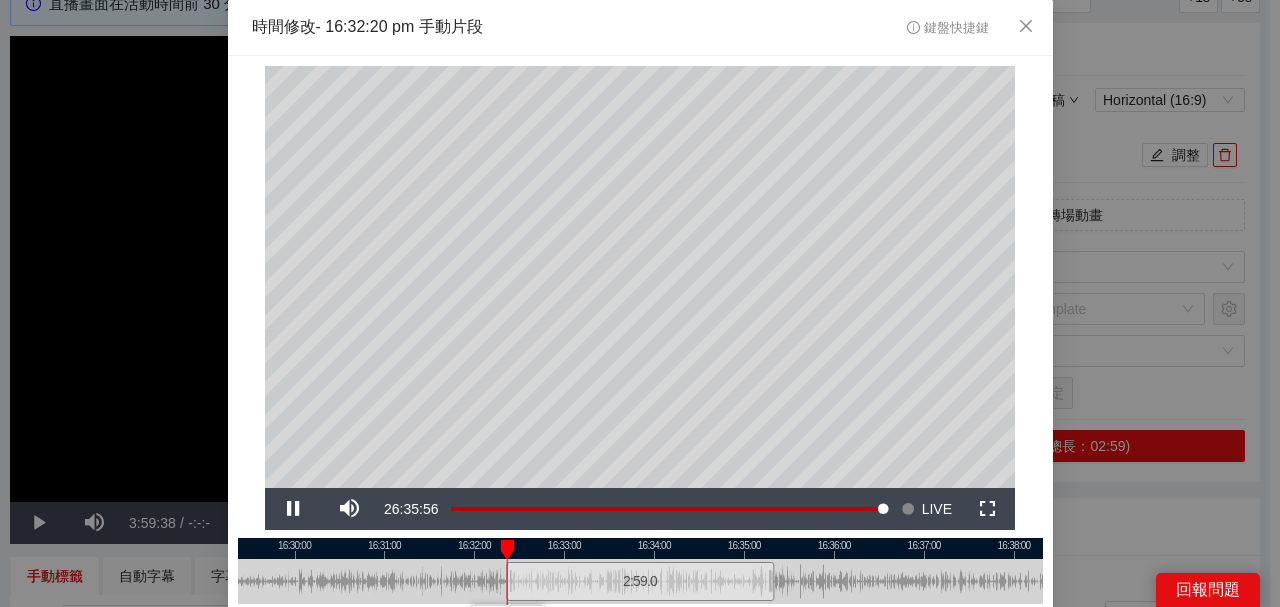 click at bounding box center (640, 548) 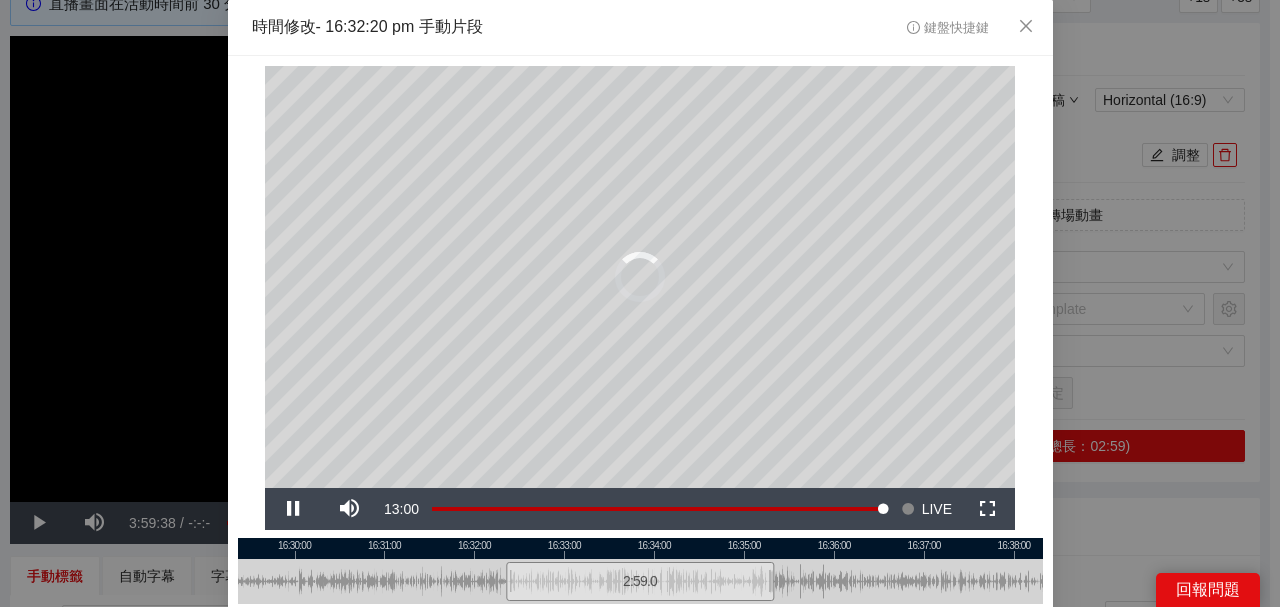 click at bounding box center (640, 548) 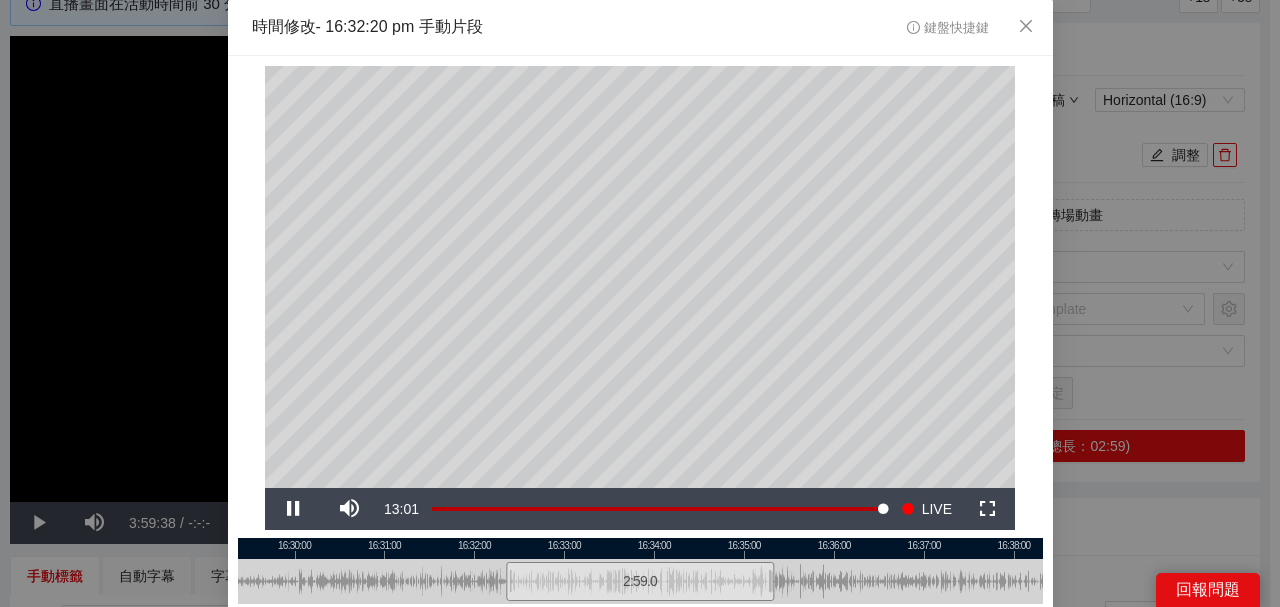 click at bounding box center [640, 548] 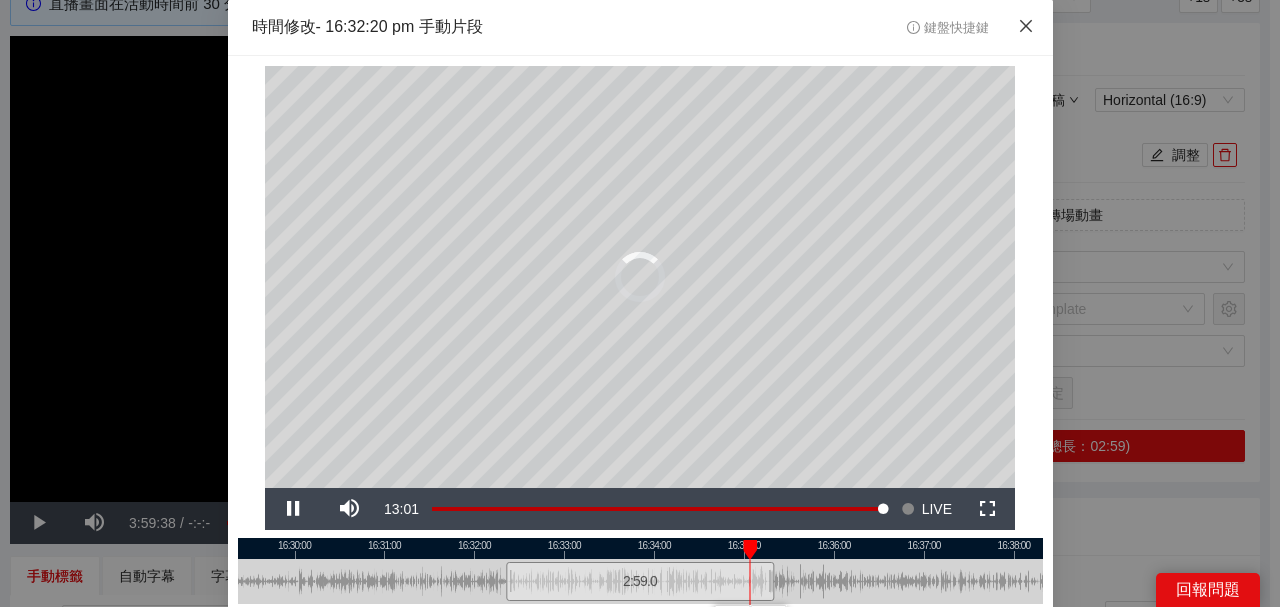 click 